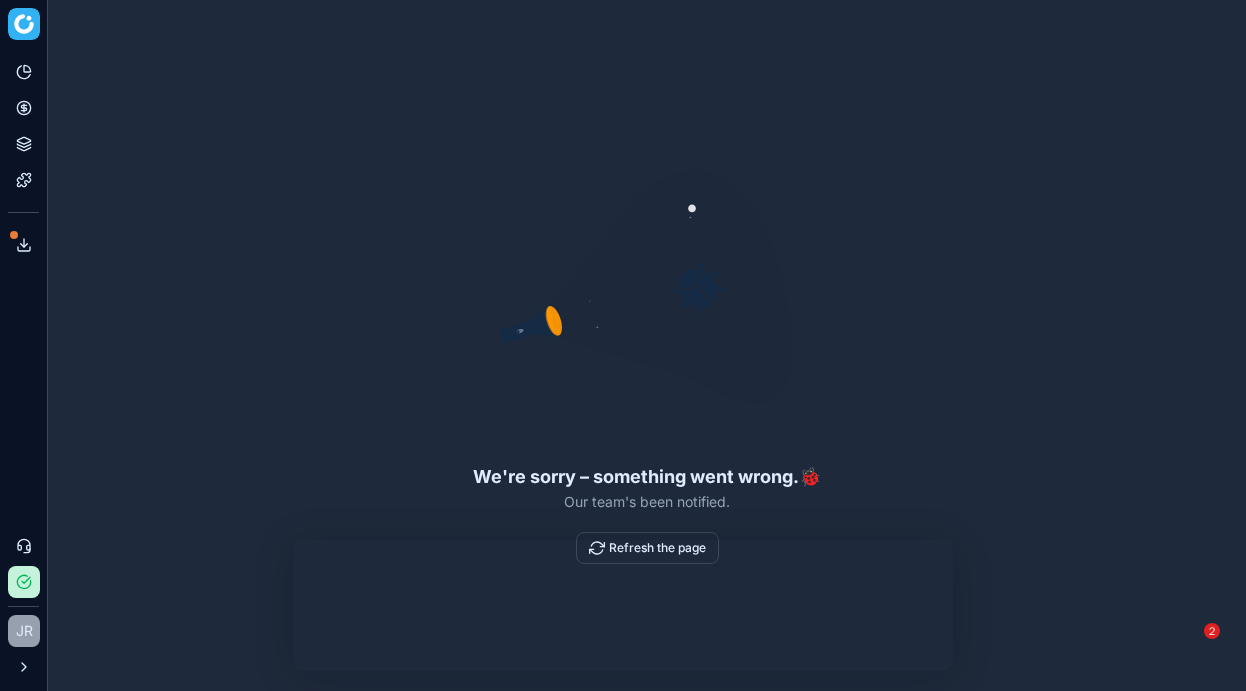 scroll, scrollTop: 0, scrollLeft: 0, axis: both 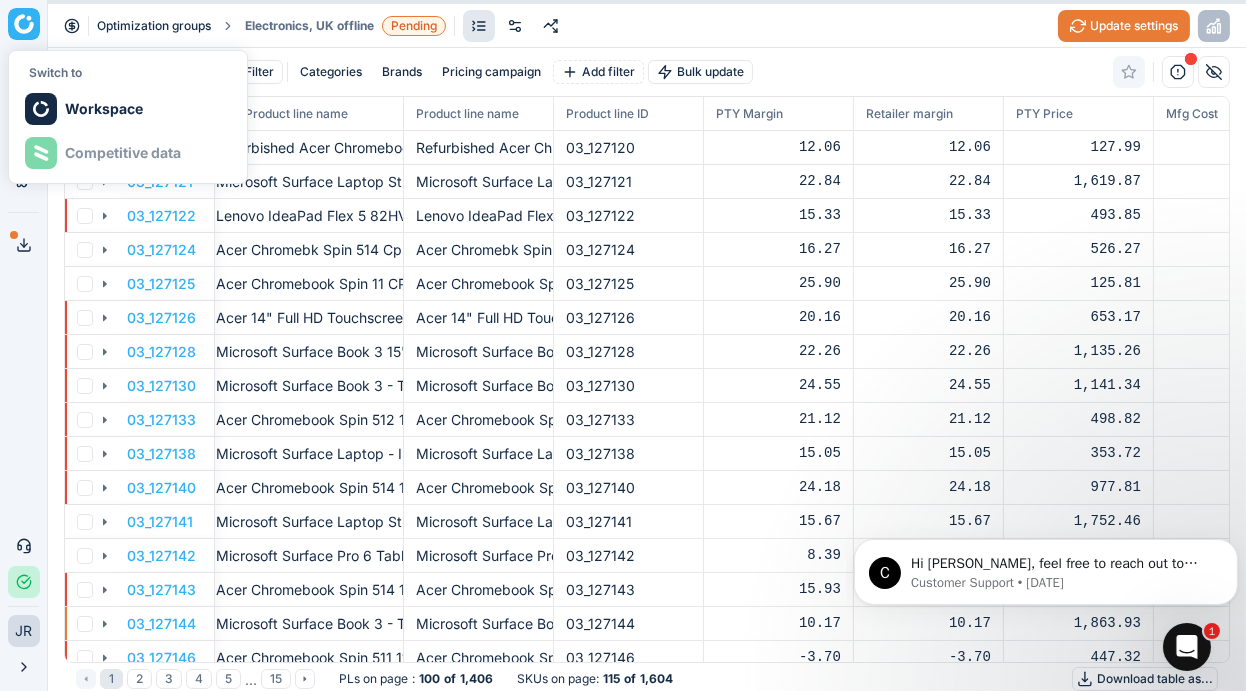 click on "Optimization groups" at bounding box center [154, 26] 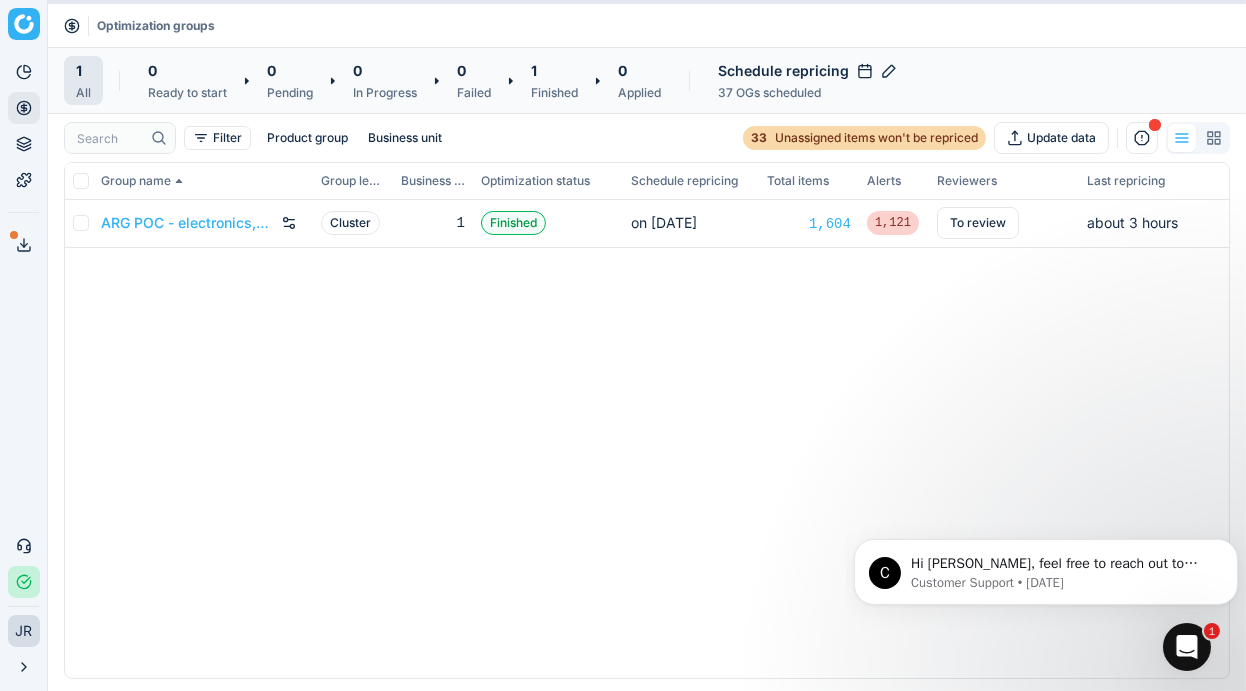 click 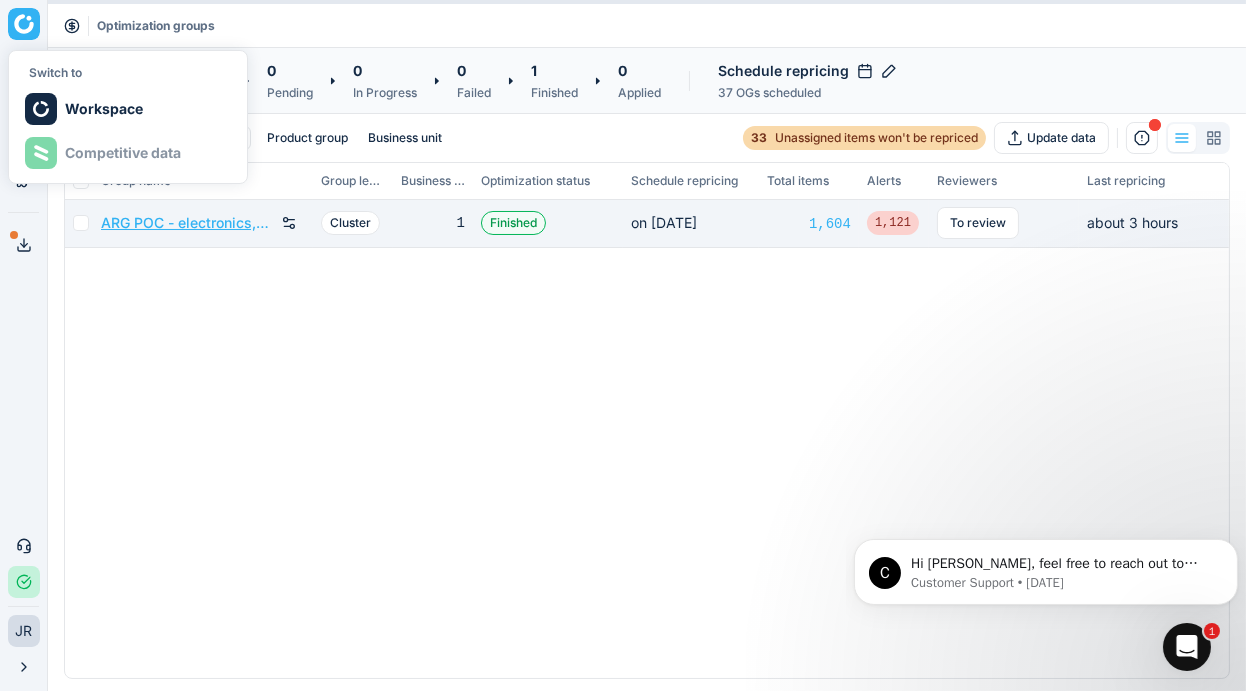 click on "ARG POC - electronics, online" at bounding box center [187, 223] 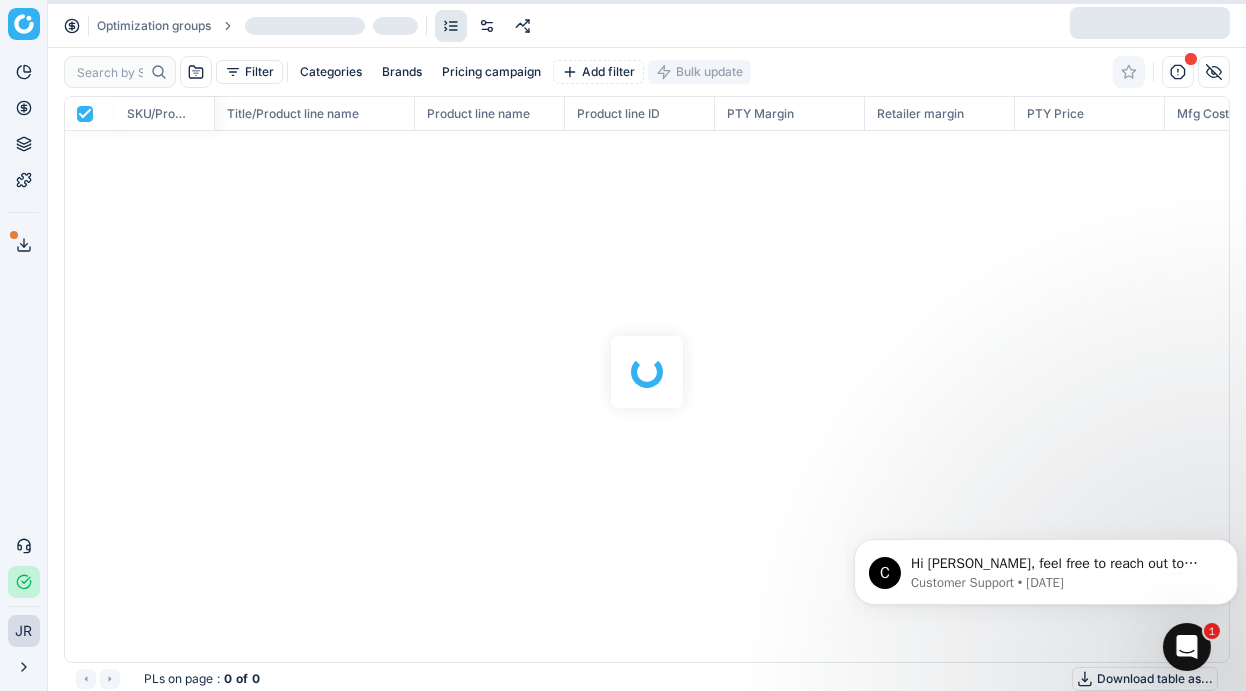 scroll, scrollTop: 2, scrollLeft: 2, axis: both 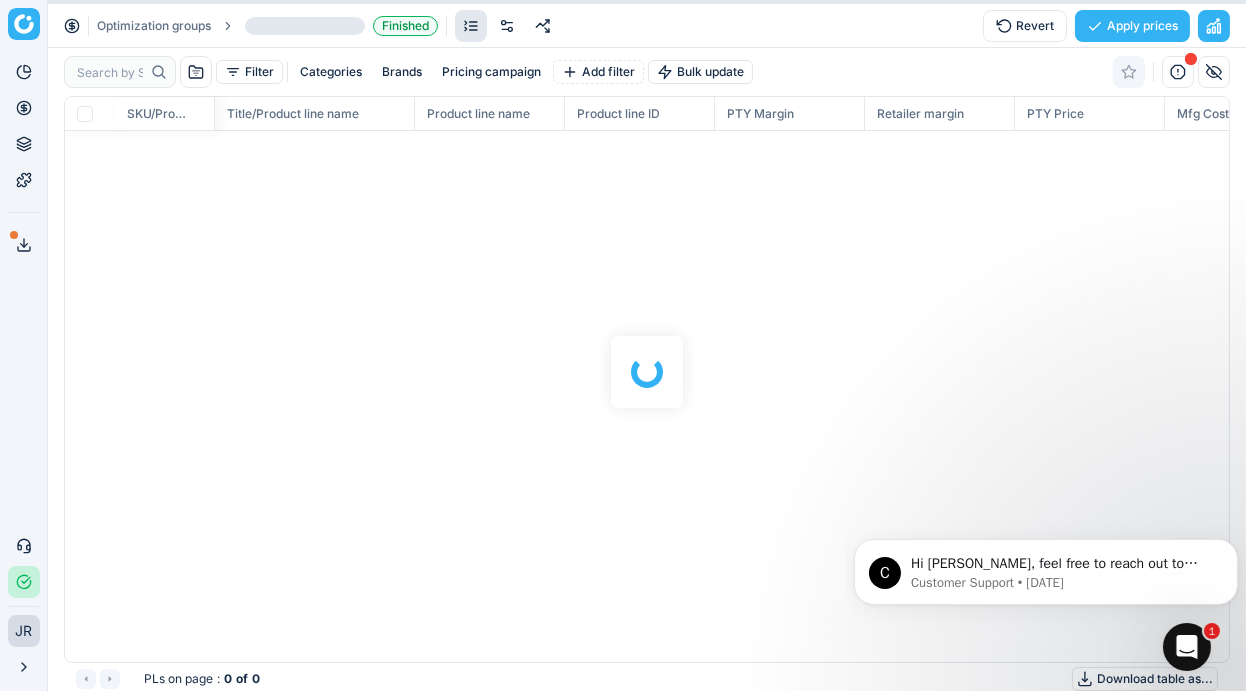 checkbox on "false" 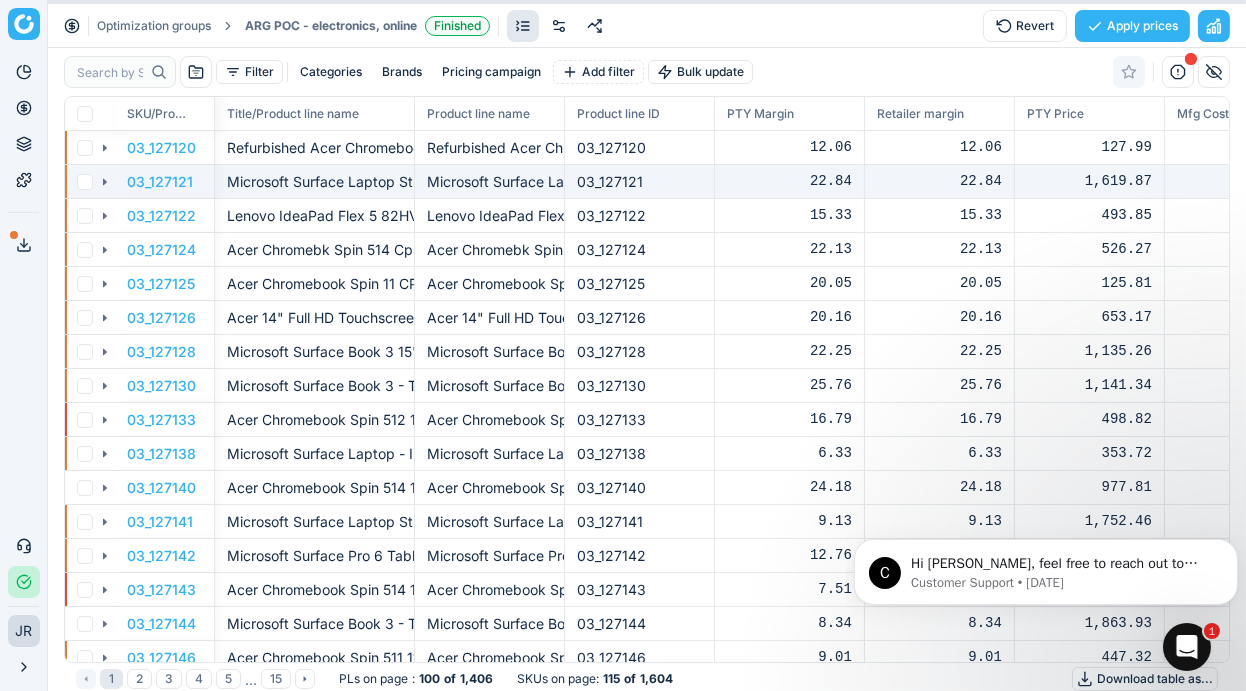 scroll, scrollTop: 536, scrollLeft: 1135, axis: both 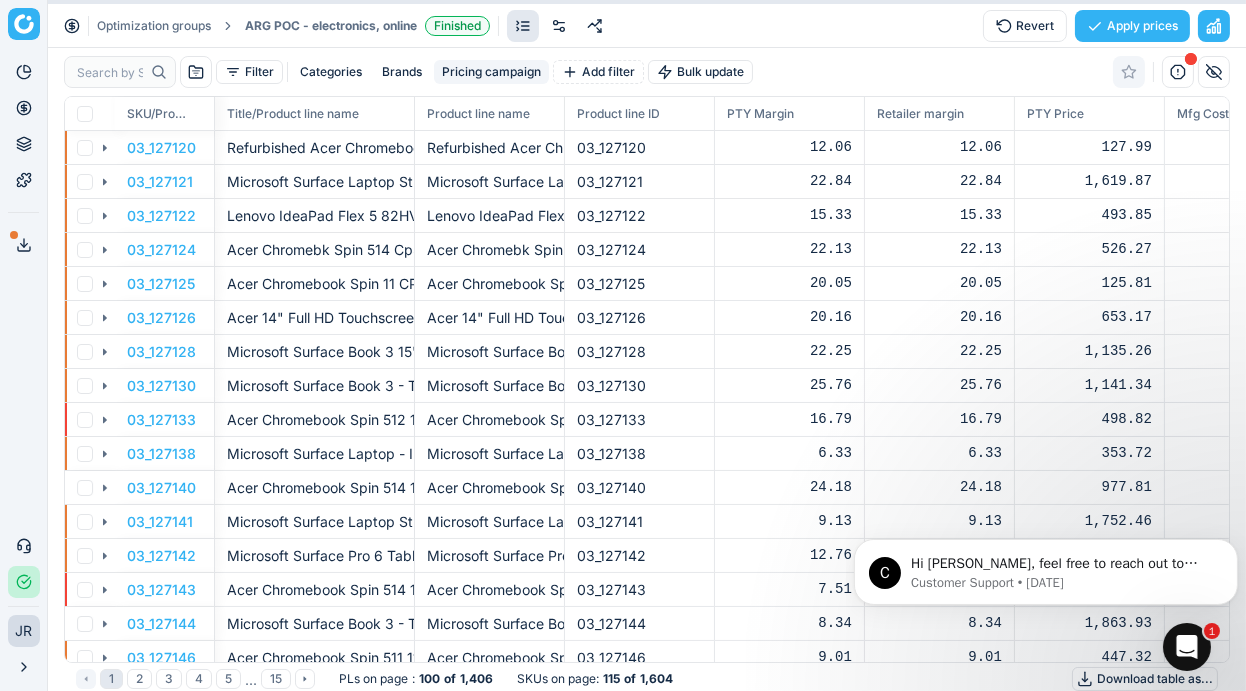 click on "Pricing campaign" at bounding box center (491, 72) 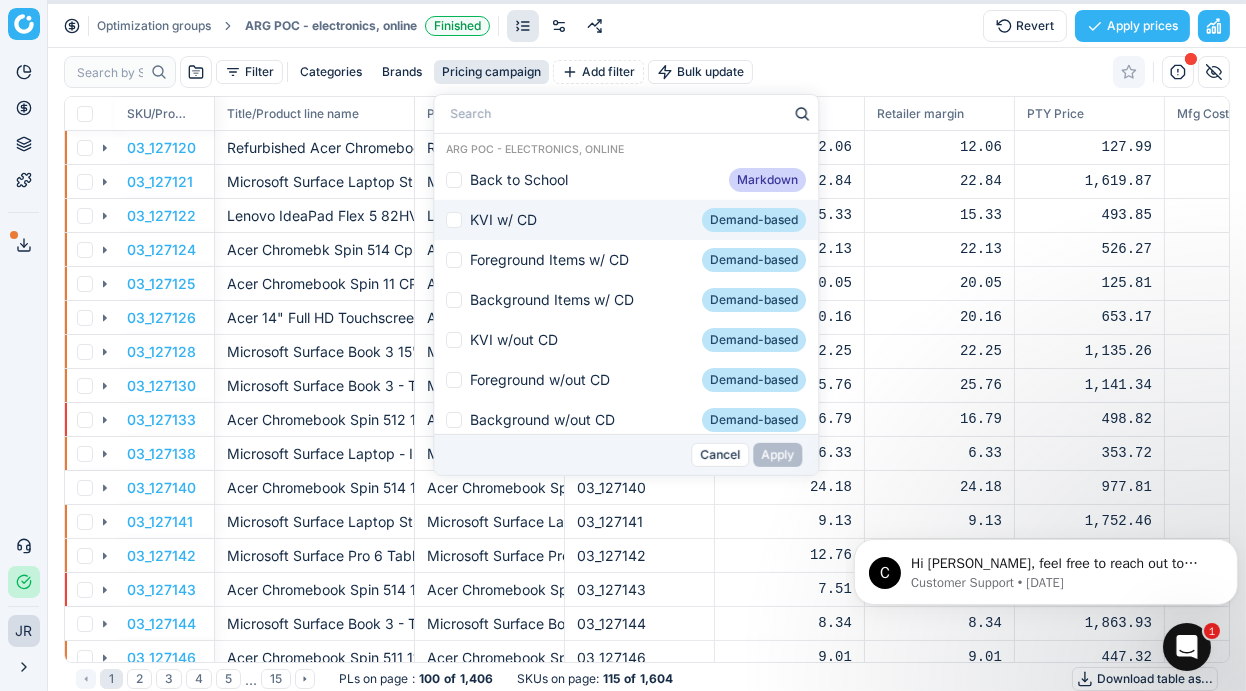 click on "KVI w/ CD" at bounding box center (566, 220) 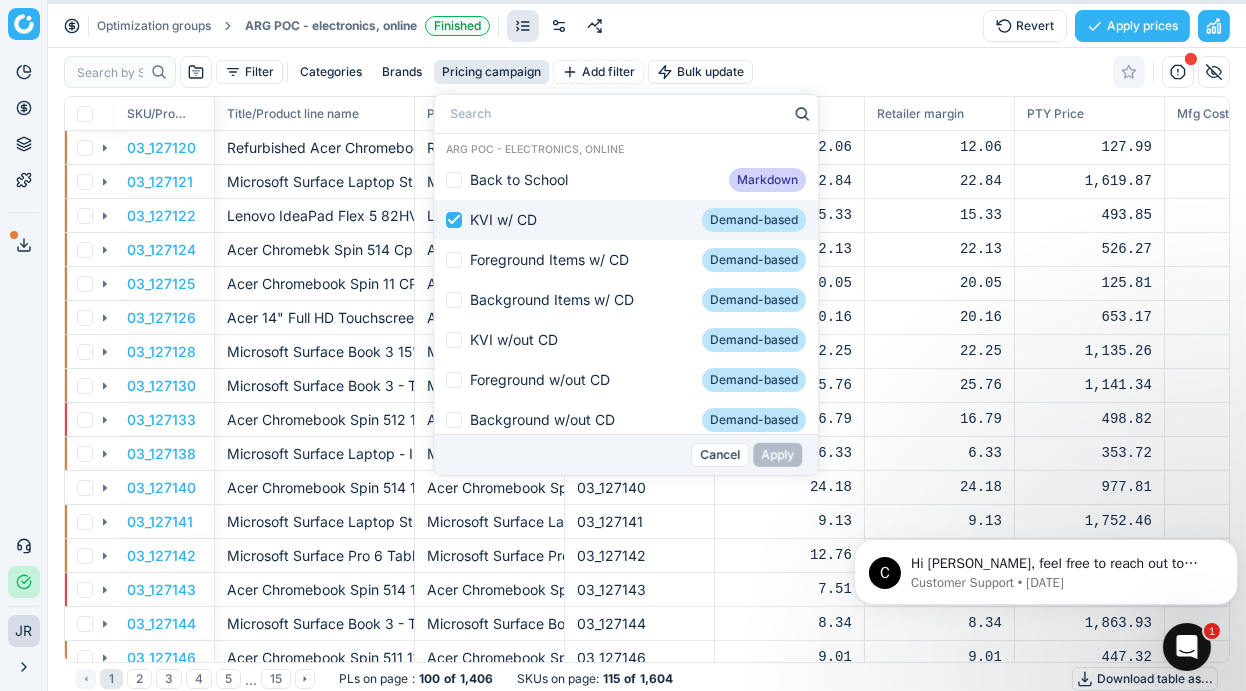 checkbox on "true" 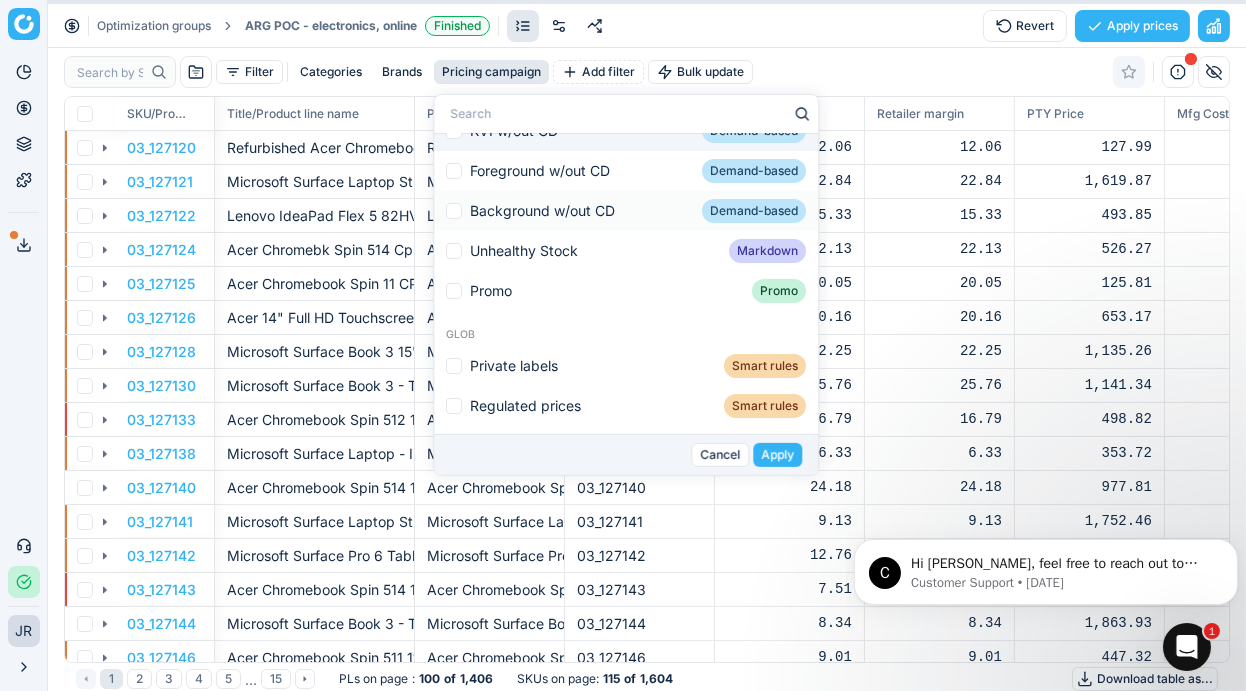 scroll, scrollTop: 0, scrollLeft: 0, axis: both 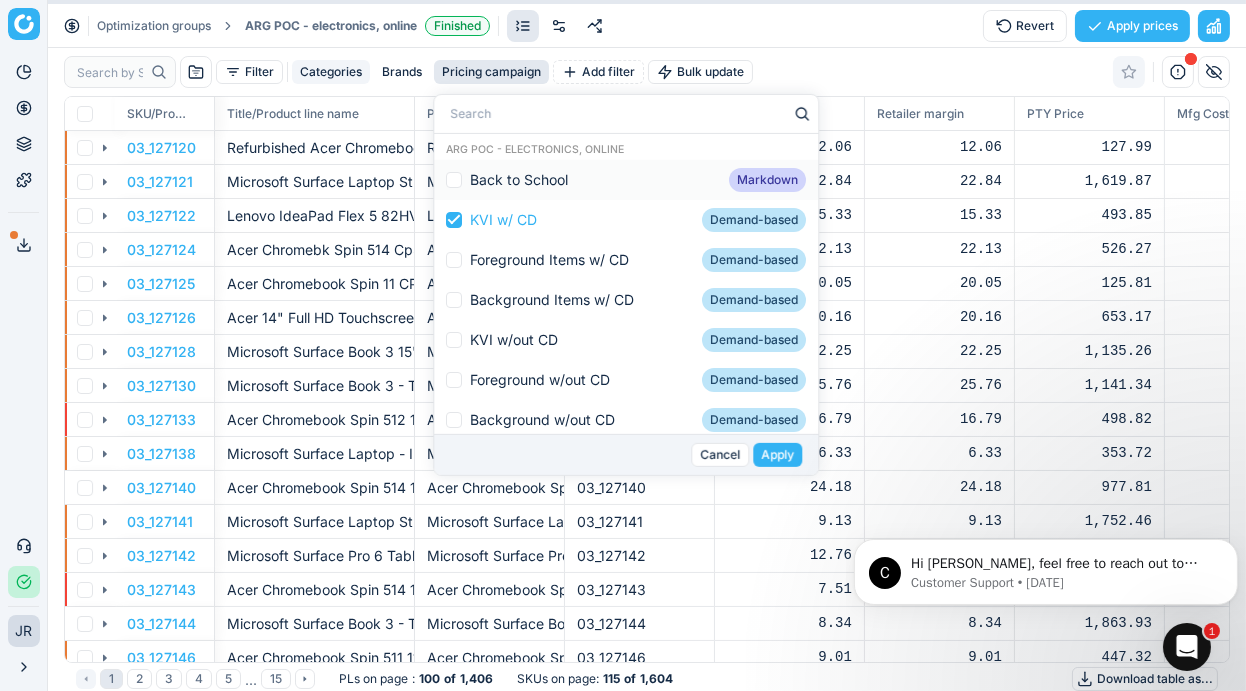 click on "Categories" at bounding box center [331, 72] 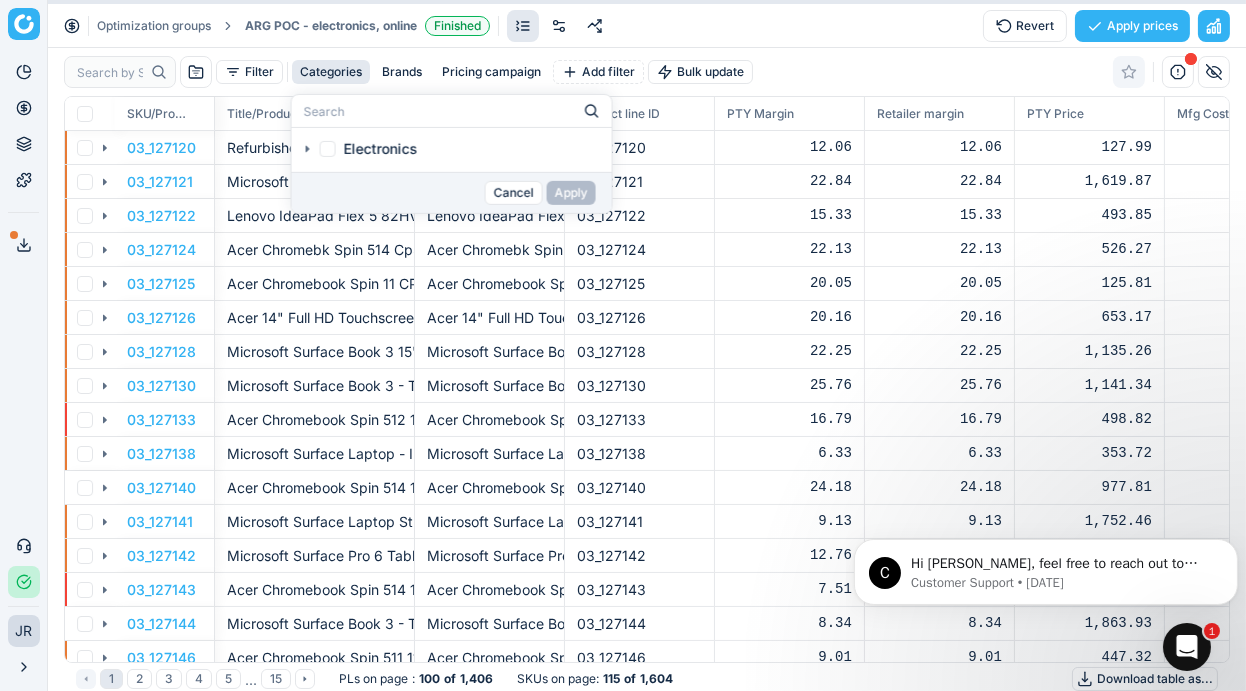 click 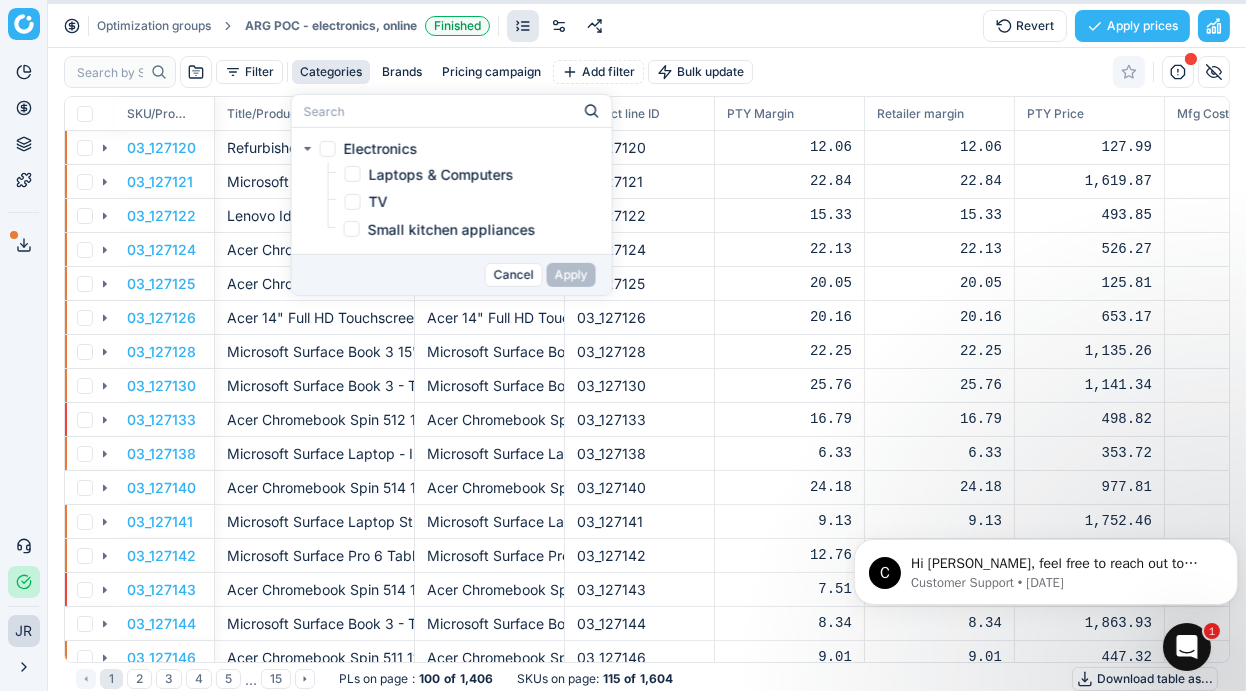 click on "Small kitchen appliances" at bounding box center (352, 229) 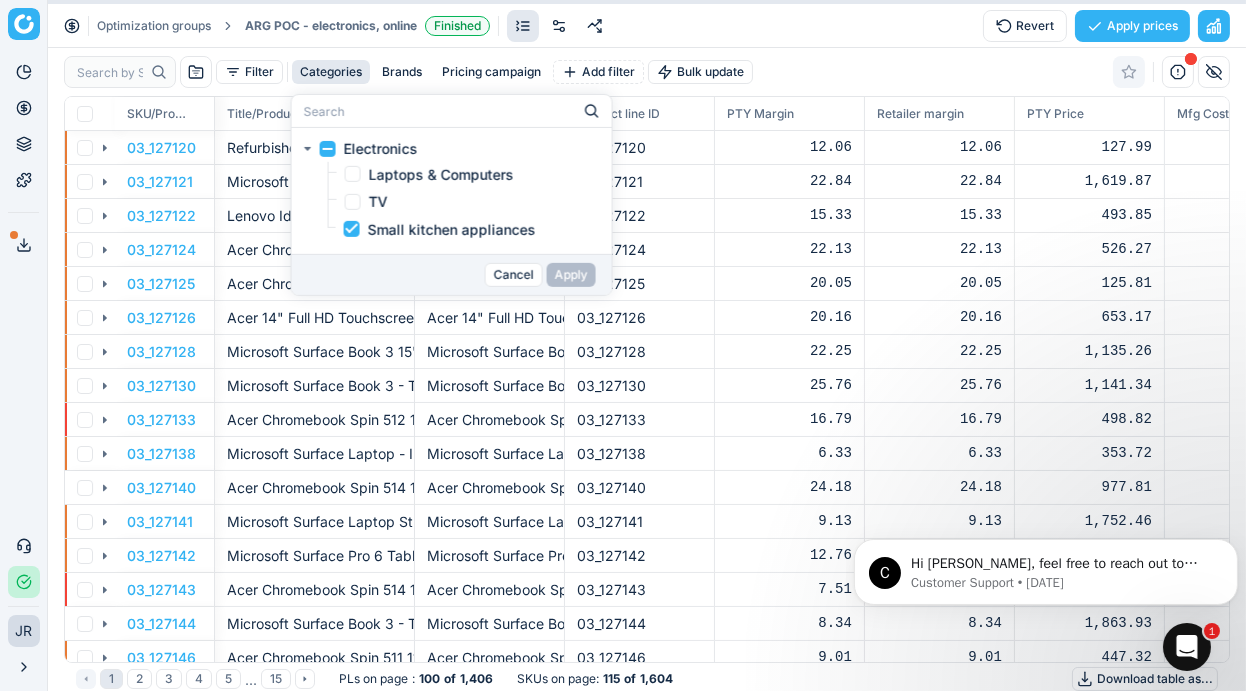 checkbox on "true" 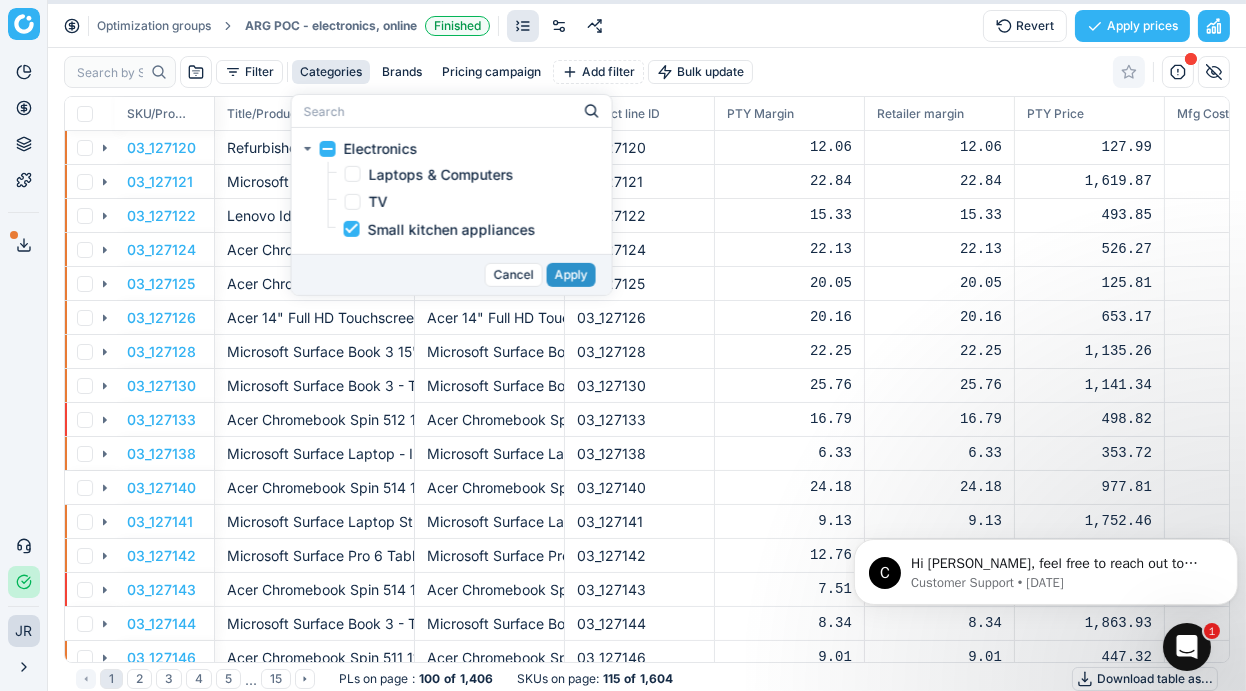 click on "Apply" at bounding box center (571, 275) 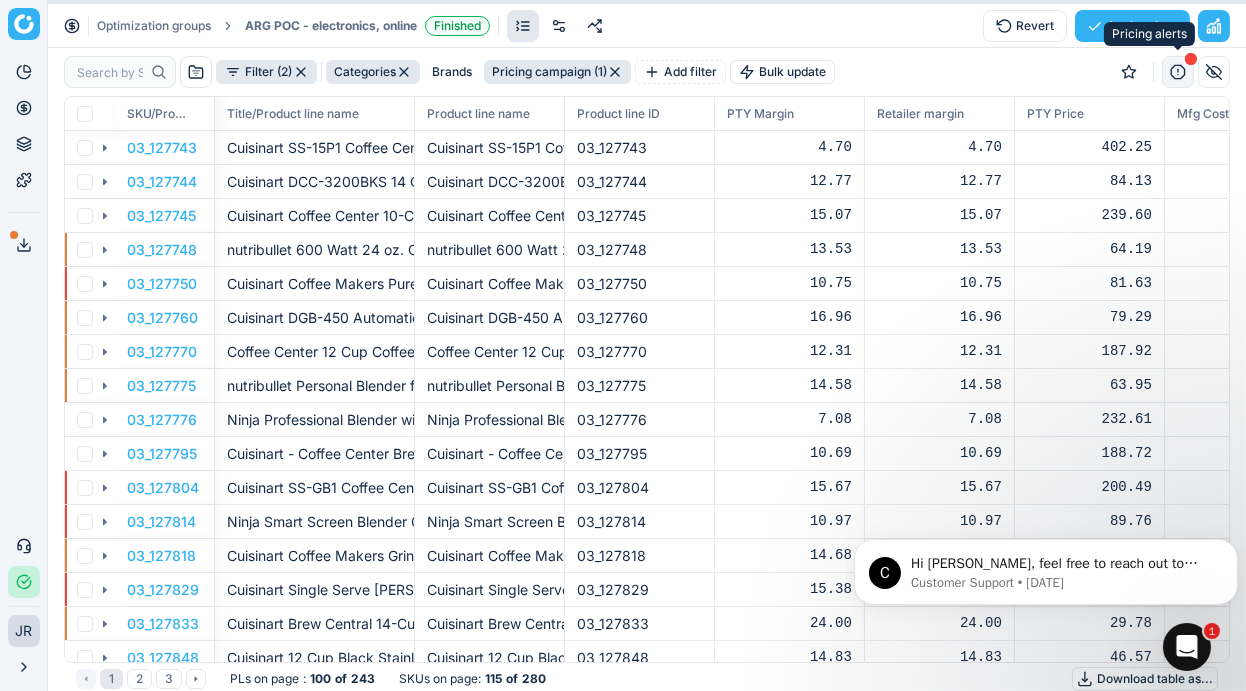 click 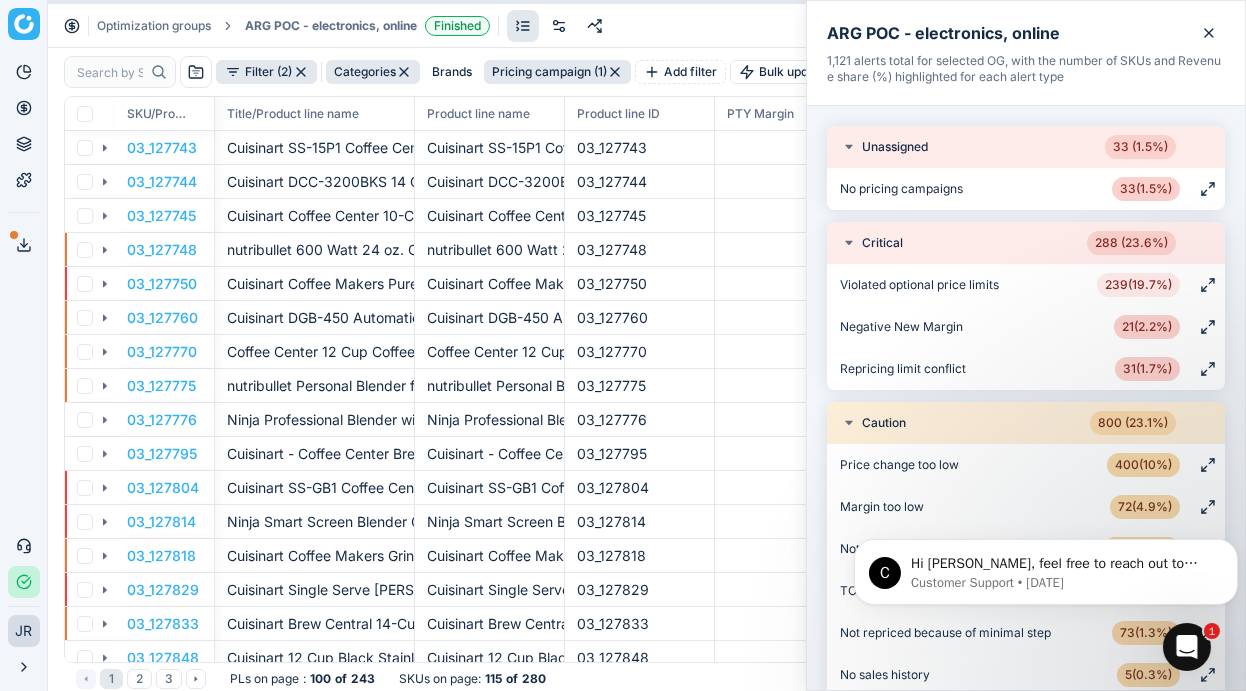 click on "239  ( 19.7% )" at bounding box center [1138, 285] 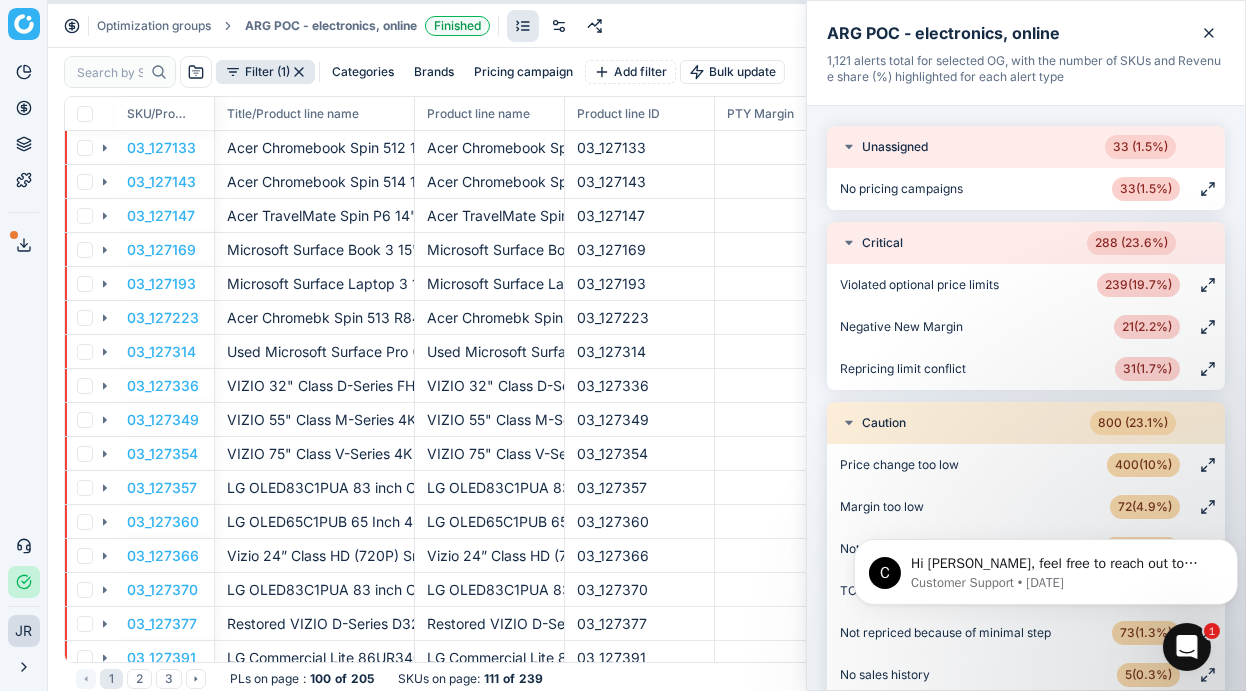 click on "Price change too low 400  ( 10% )" at bounding box center (1030, 465) 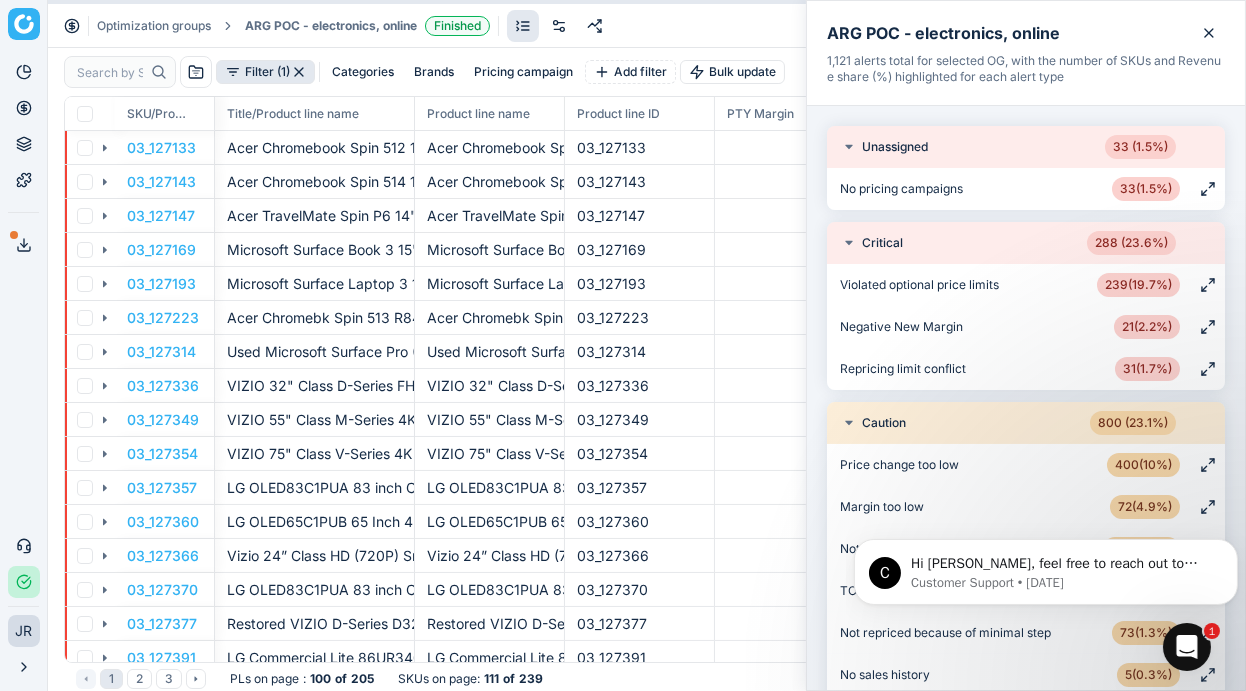 click 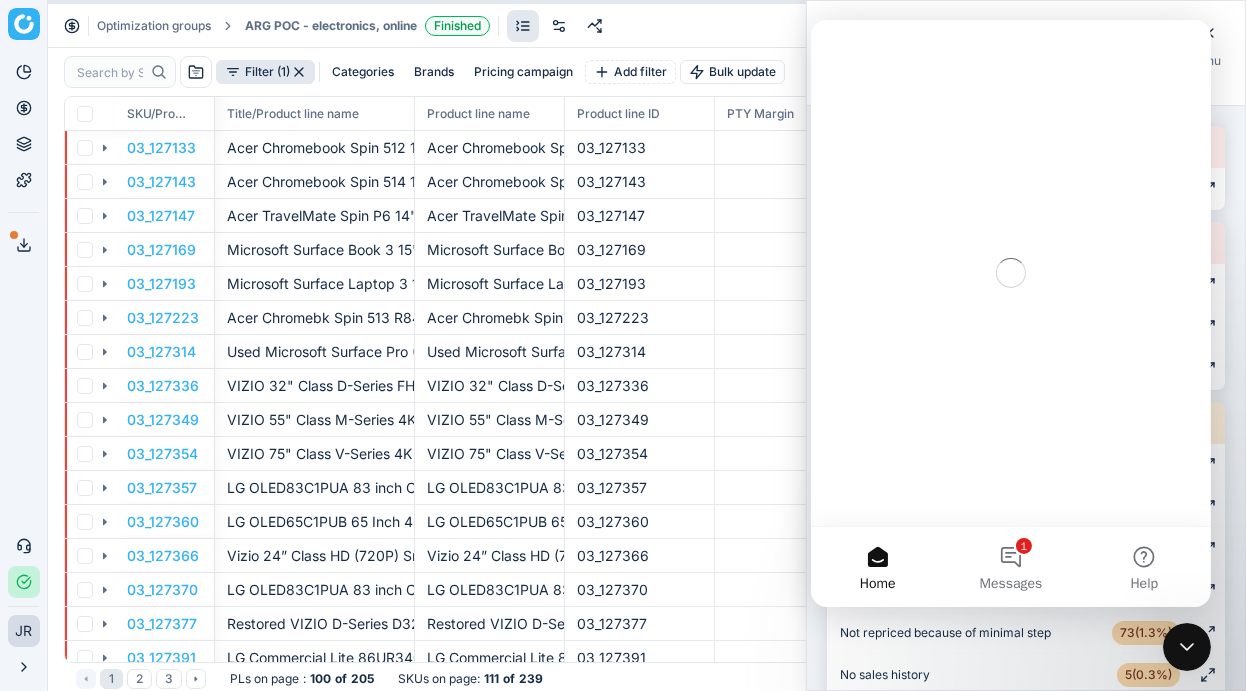 scroll, scrollTop: 0, scrollLeft: 0, axis: both 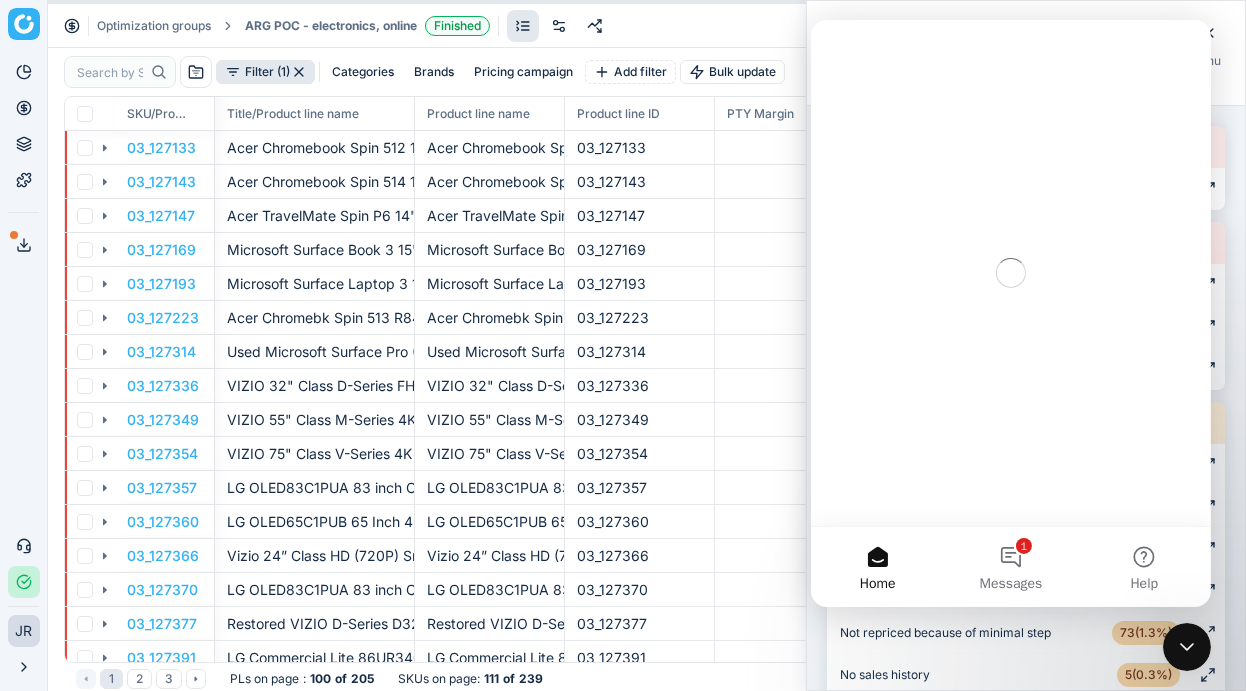 click 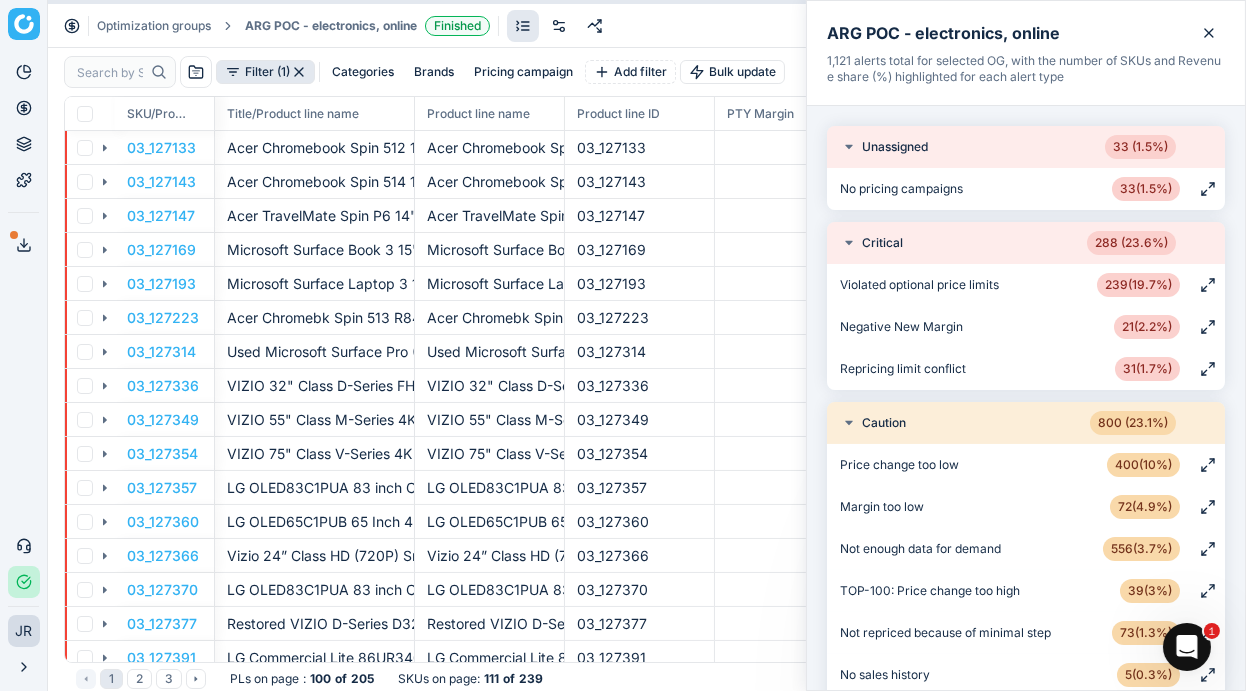 scroll, scrollTop: 0, scrollLeft: 0, axis: both 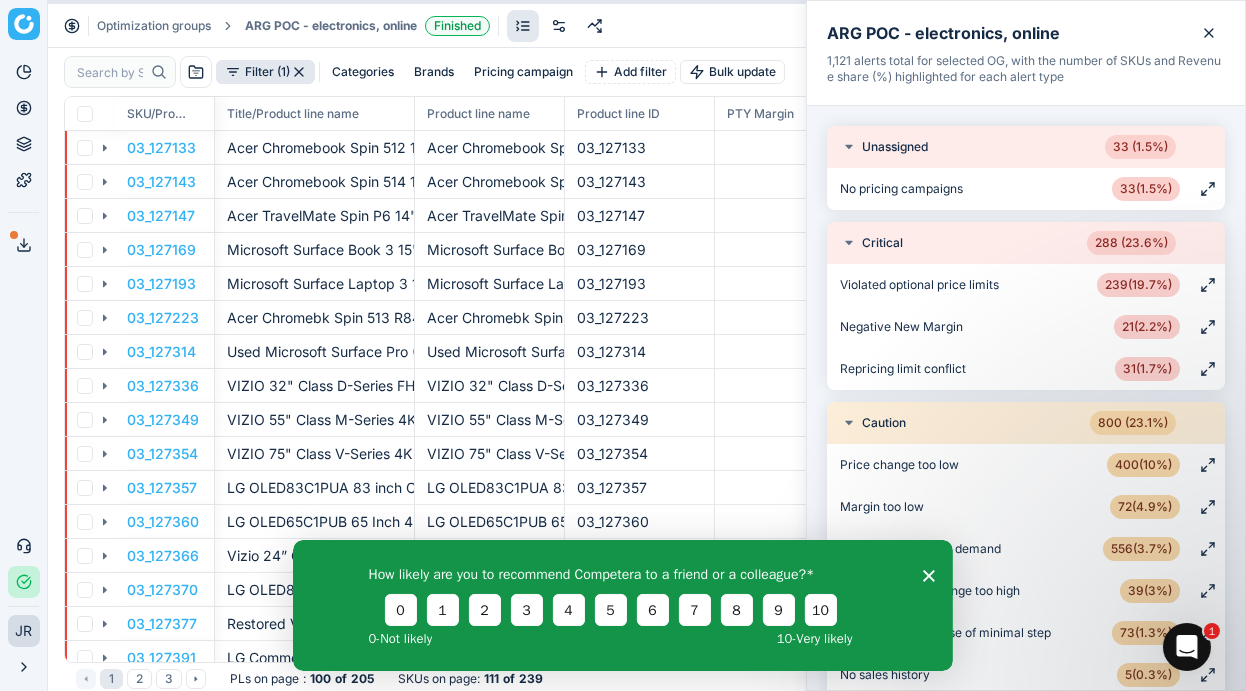 click on "How likely are you to recommend Competera to a friend or a colleague? 0 1 2 3 4 5 6 7 8 9 10 0  -  Not likely 10  -  Very likely" at bounding box center (622, 604) 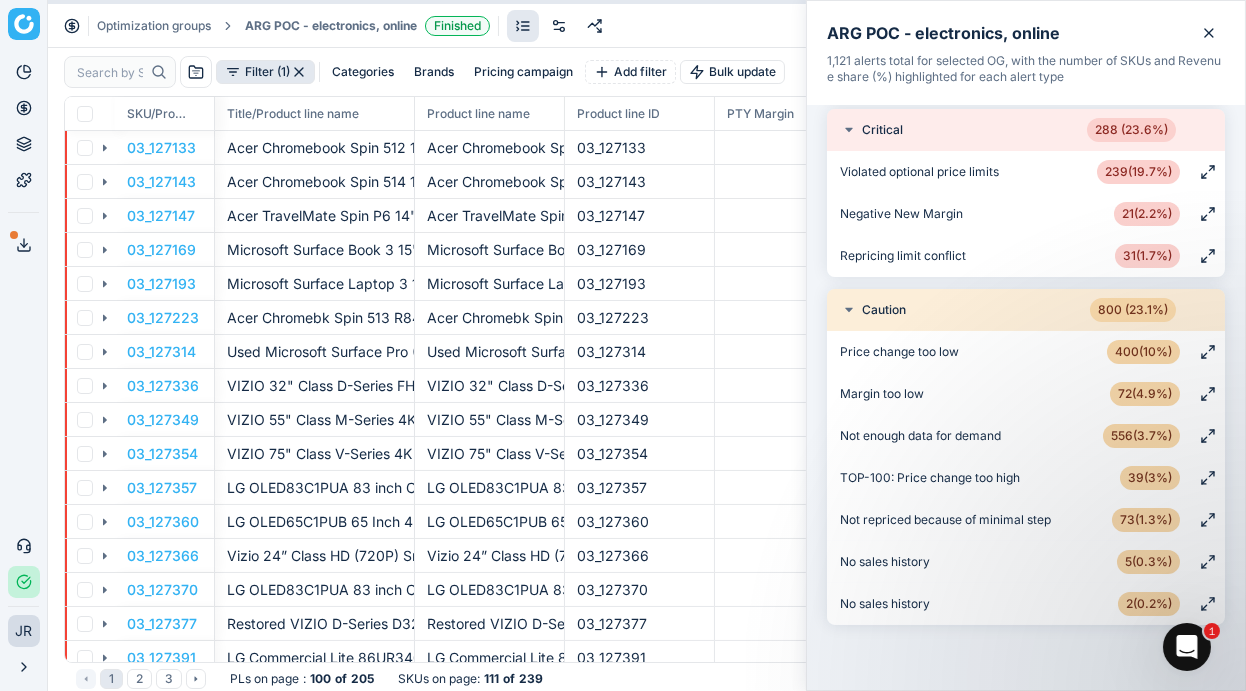 scroll, scrollTop: 0, scrollLeft: 0, axis: both 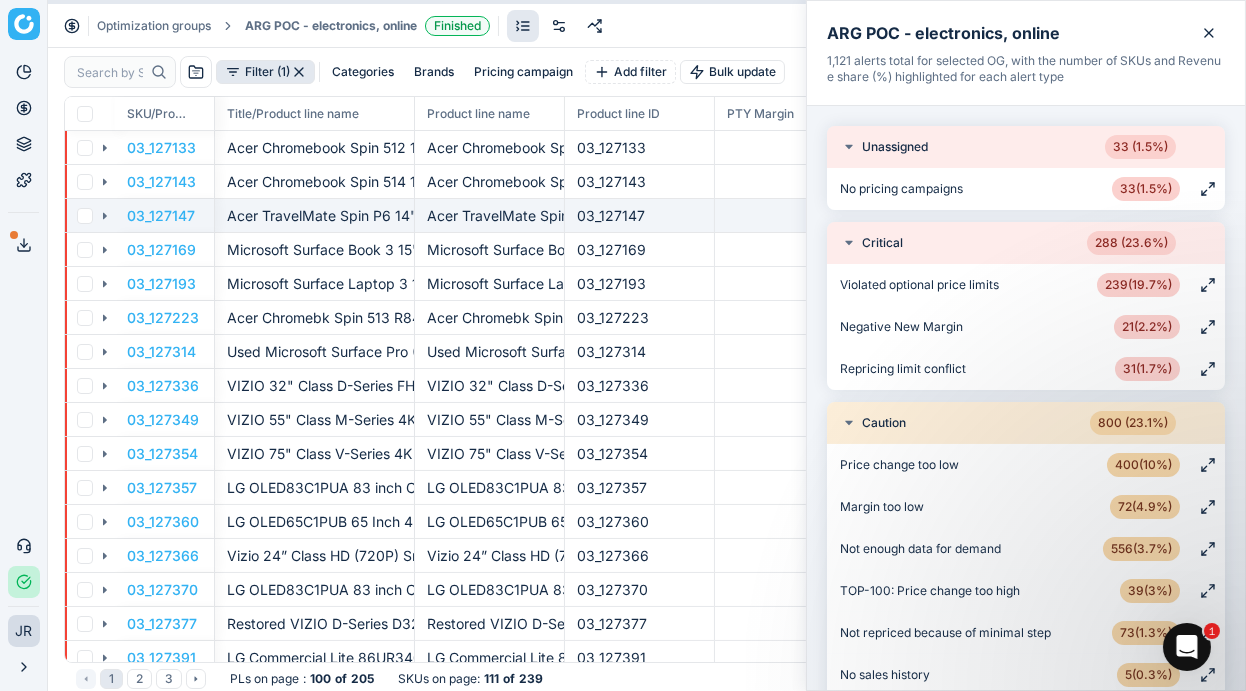 click on "03_127147" at bounding box center (640, 216) 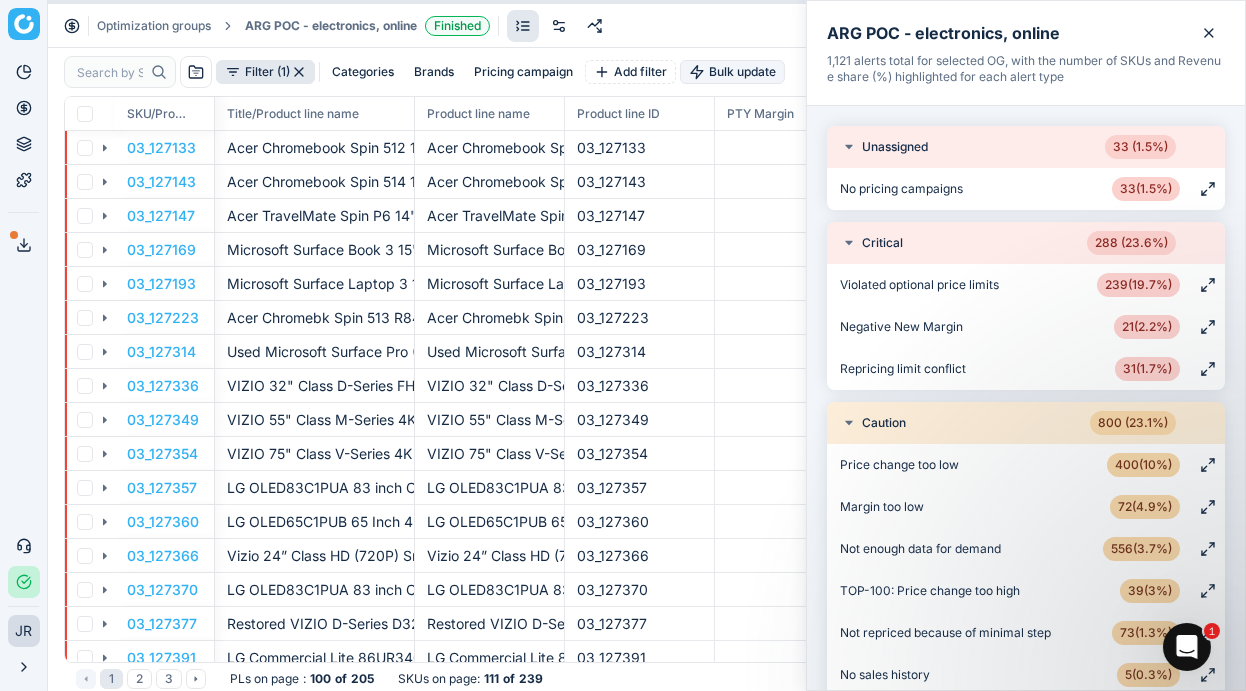 click on "Bulk update" at bounding box center [732, 72] 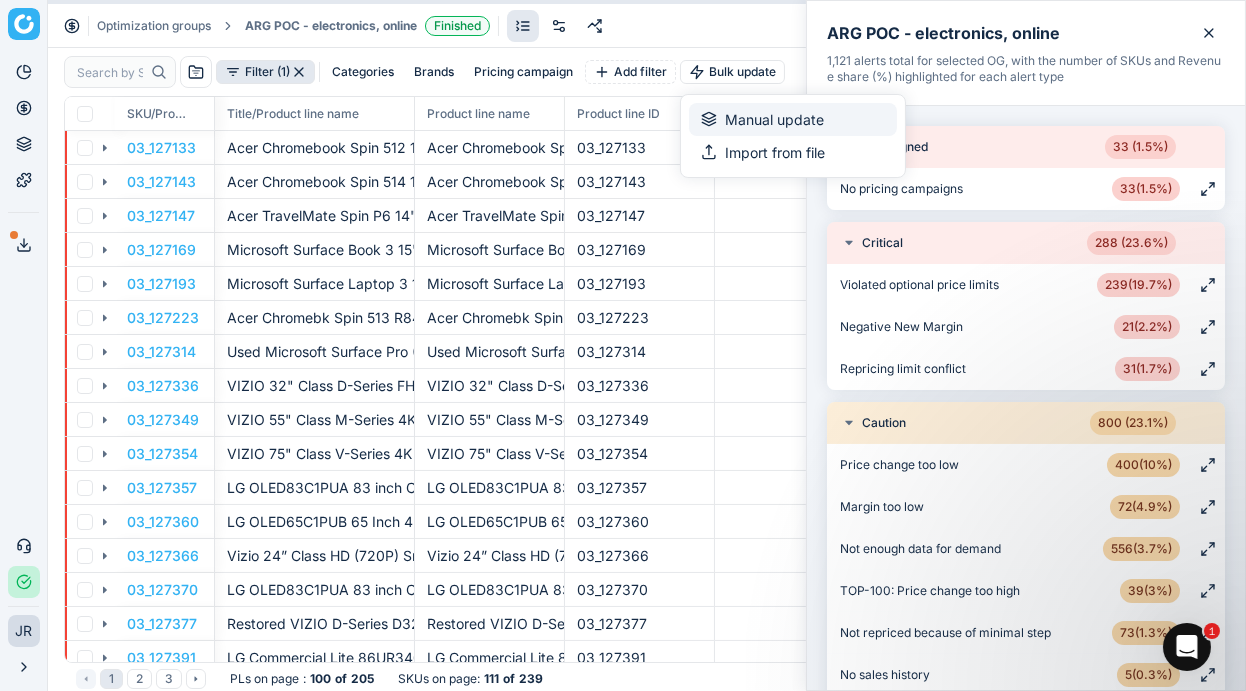 click on "Manual update" at bounding box center (774, 119) 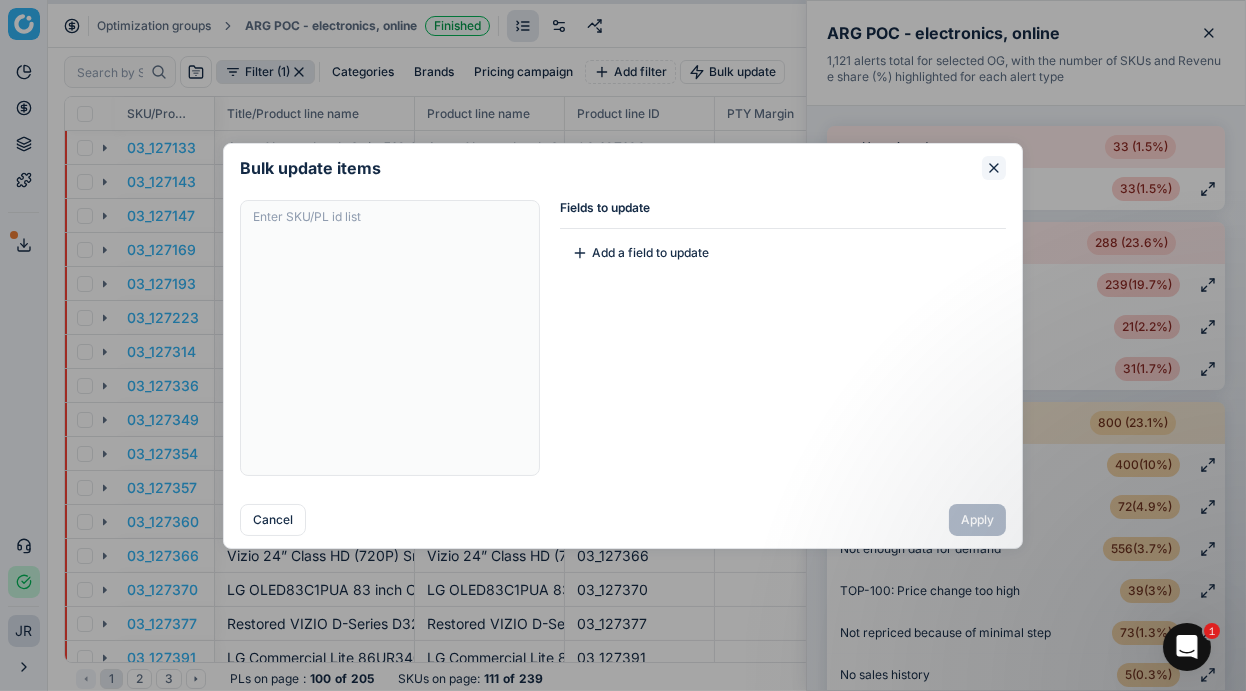 click 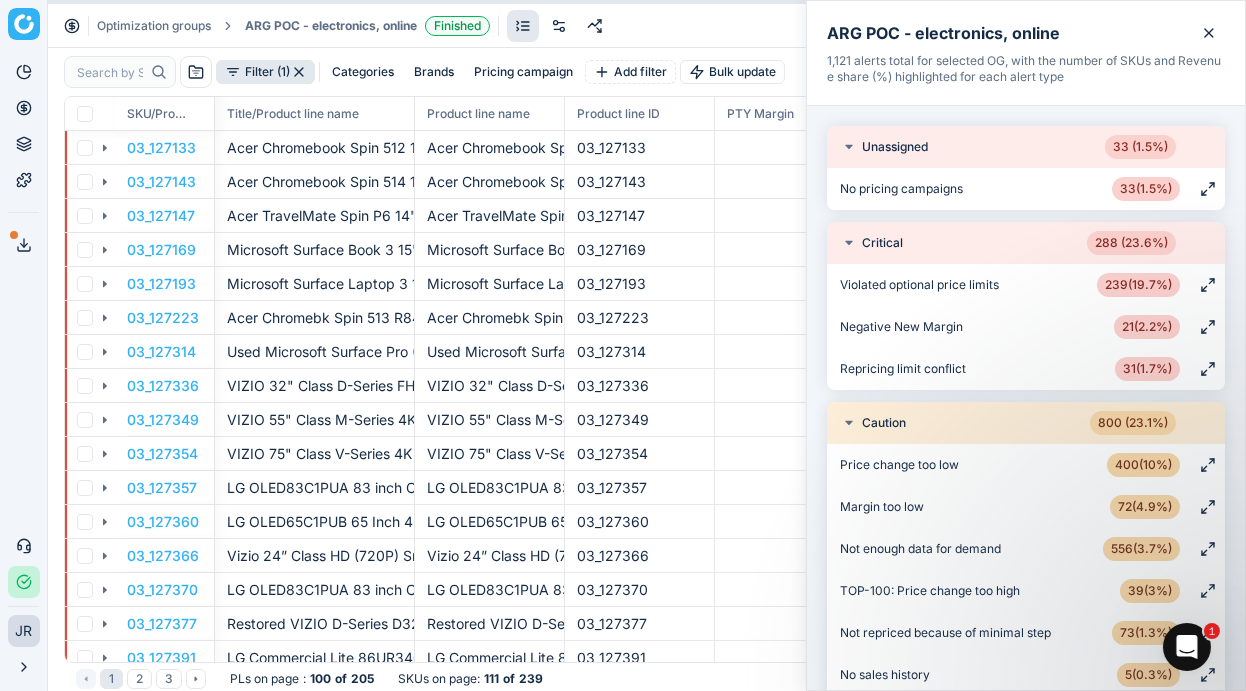 click on "Pricing platform Analytics Pricing Product portfolio Templates Export service 0 Contact support Integration status JR [PERSON_NAME] [PERSON_NAME][EMAIL_ADDRESS][PERSON_NAME][DOMAIN_NAME] Close menu Optimization groups ARG POC - electronics, online Finished Revert Apply prices   Filter   (1) Categories   Brands   Pricing campaign   Add filter Bulk update SKU/Product line ID Title/Product line name Product line name Product line ID PTY Margin Retailer margin PTY Price Mfg Cost Cost 03_127133 Acer Chromebook Spin 512 12" Touchscreen, Intel Celeron N5100, 32GB SSD, Chrome OS, R853TNA-C829 Acer Chromebook Spin 512 12" Touchscreen, Intel Celeron N5100, 32GB SSD, Chrome OS, R853TNA-C829 03_127133 16.79 16.79 498.82 249.41 498.82 03_127143 Acer Chromebook Spin 514 14" Full HD Touchscreen, Intel Core i5 i5-1140G7, 256GB SSD, Chrome OS, CP514-2H-56QM Acer Chromebook Spin 514 14" Full HD Touchscreen, Intel Core i5 i5-1140G7, 256GB SSD, Chrome OS, CP514-2H-56QM 03_127143 7.51 7.51 993.38 496.69 993.38 03_127147 03_127147 14.43 14.43 812.45 6.50" at bounding box center (623, 345) 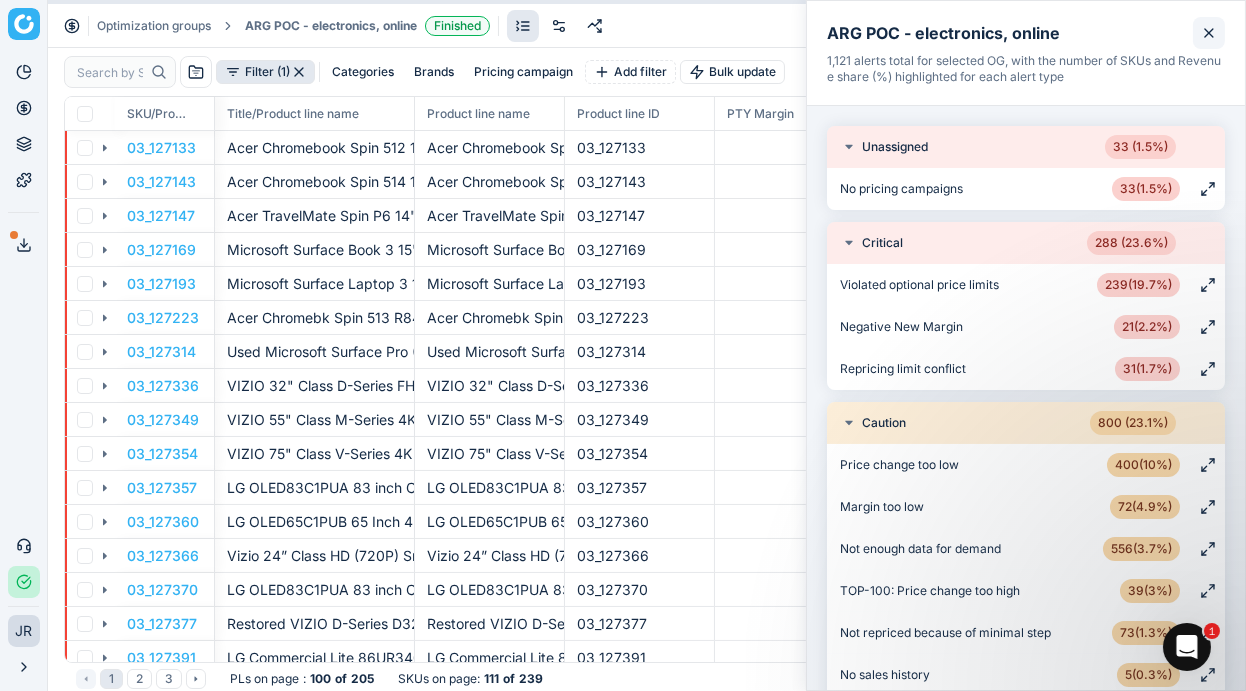 click 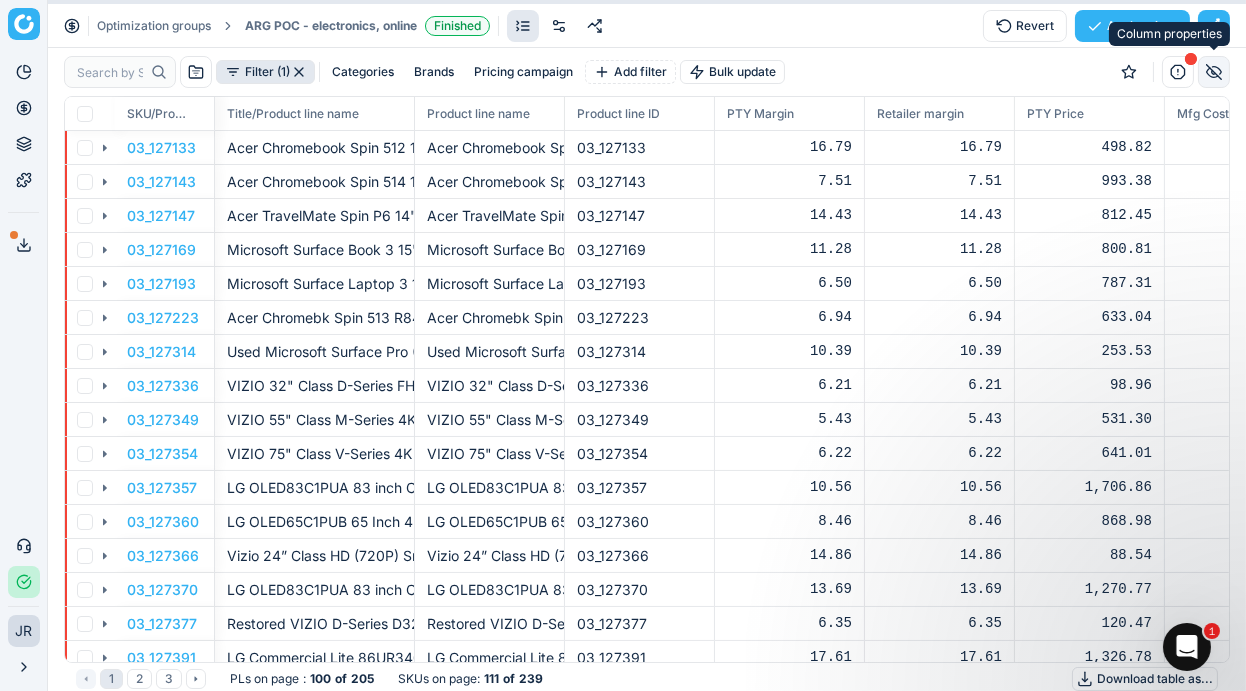 click 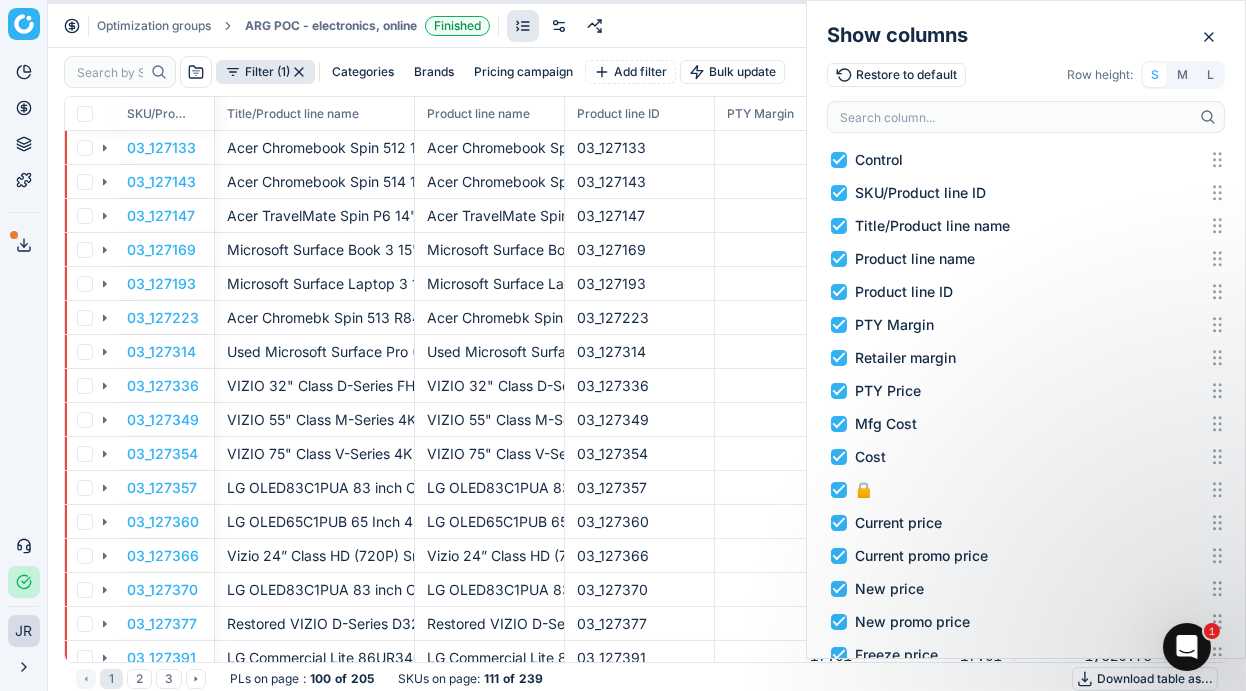 click on "Control" at bounding box center [839, 160] 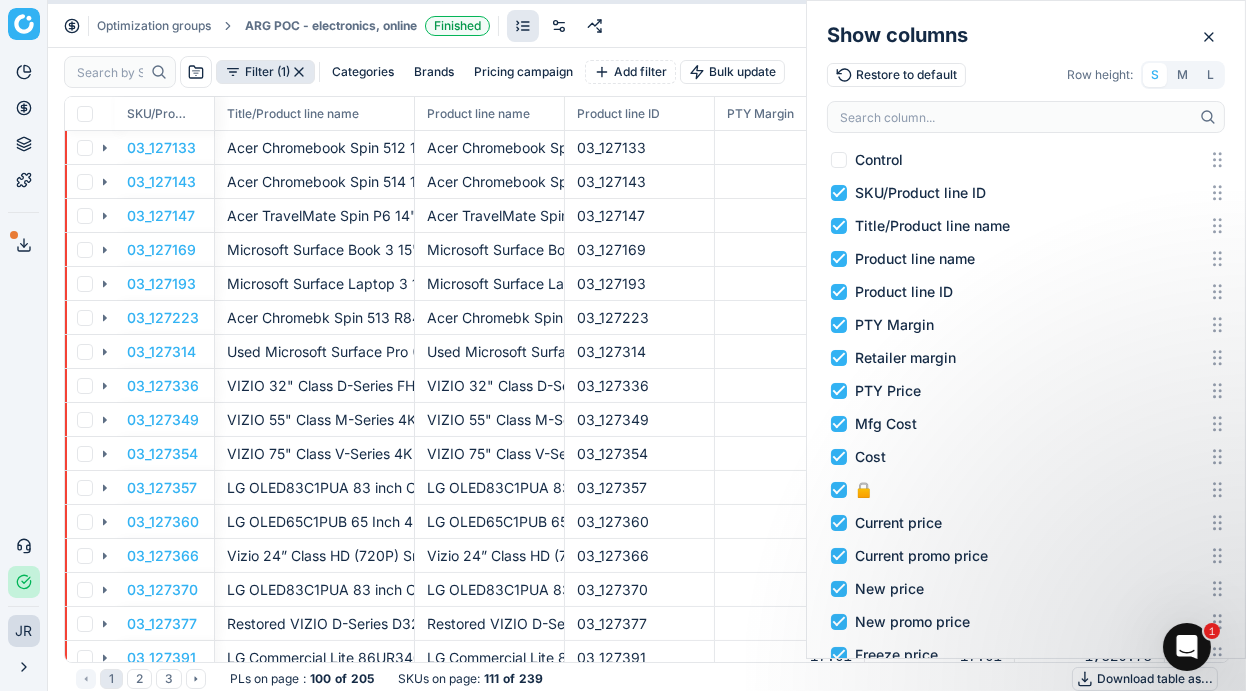 checkbox on "false" 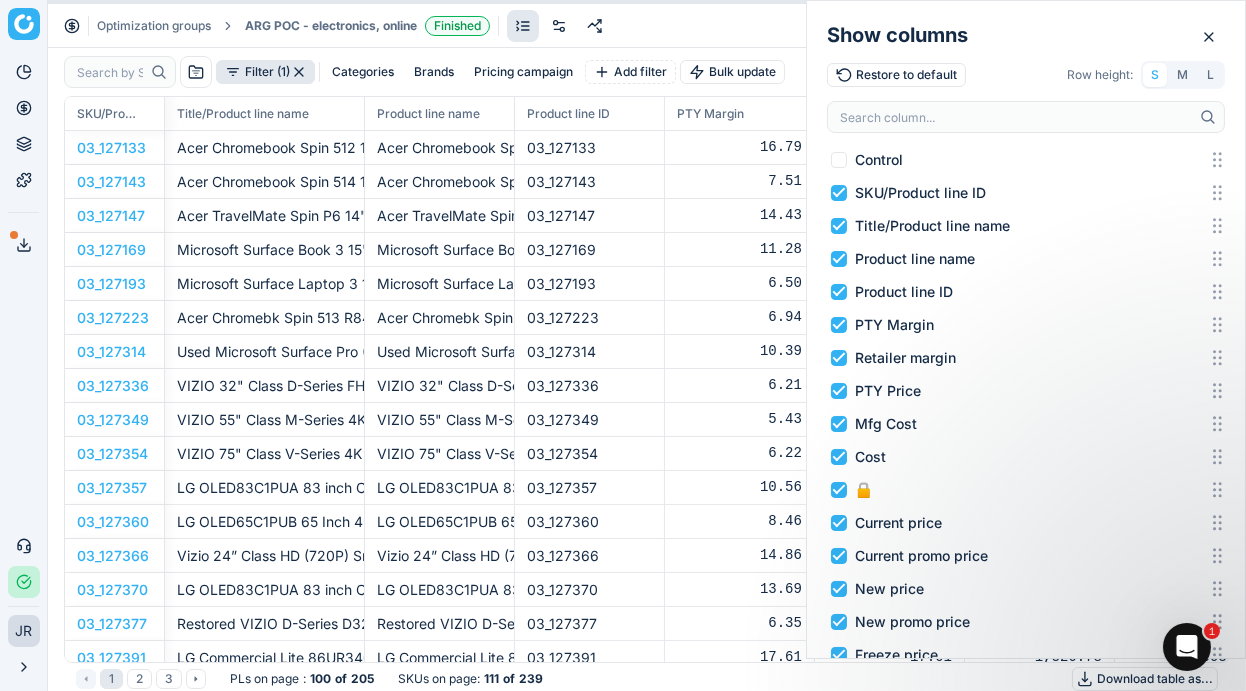 click on "Product line name" at bounding box center [839, 259] 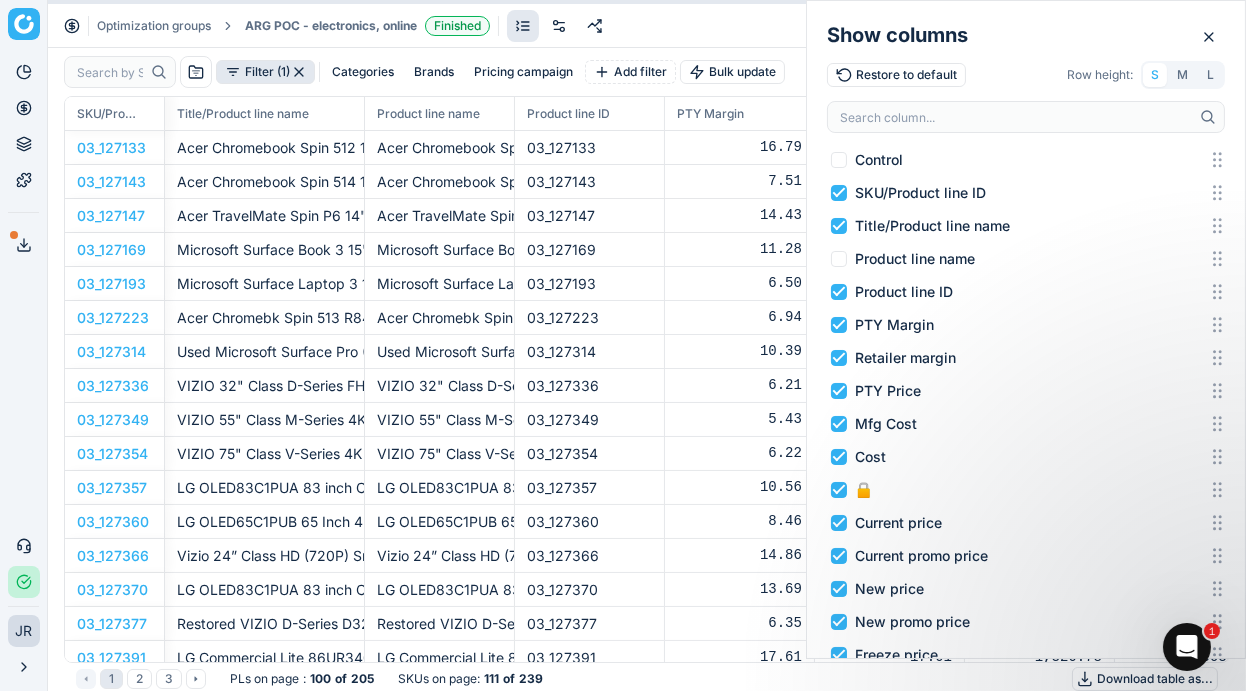 checkbox on "false" 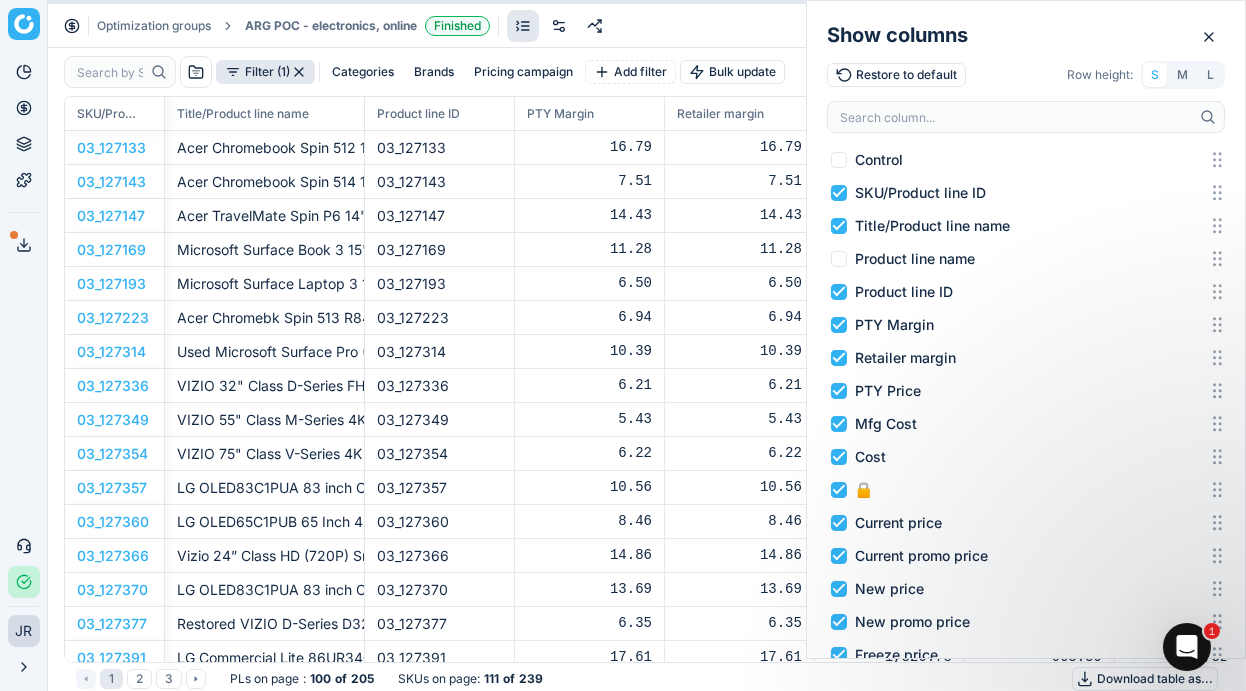 click on "Product line ID" at bounding box center [839, 292] 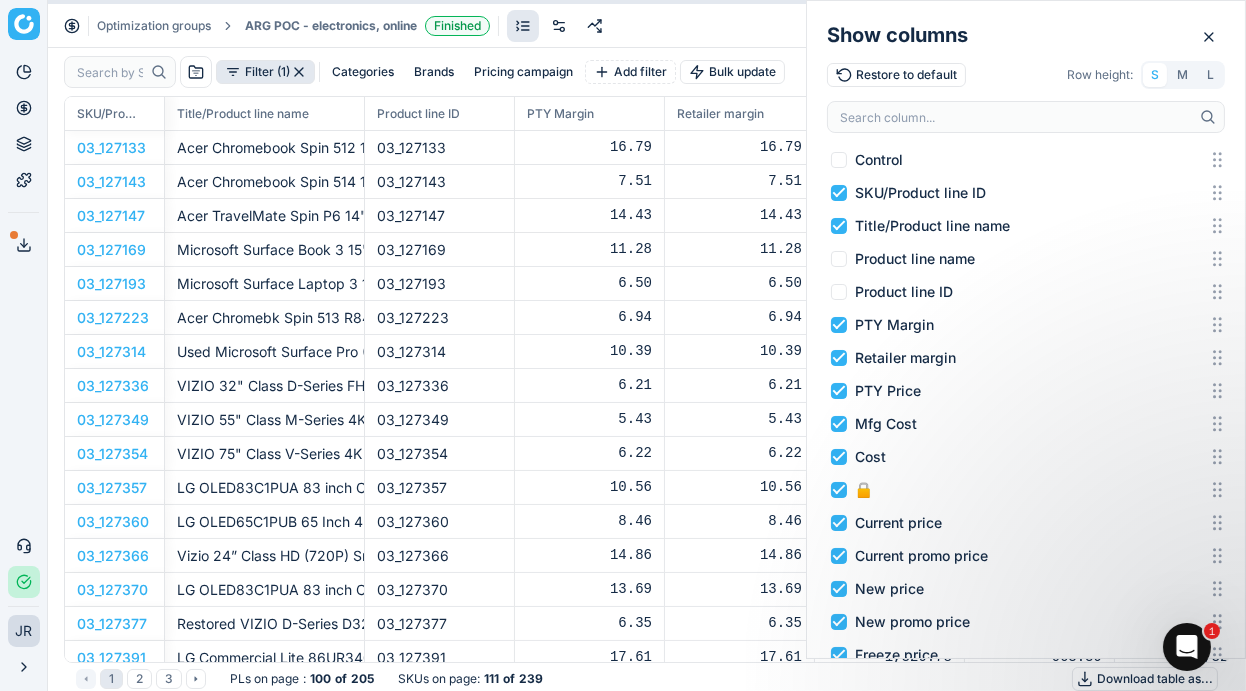 checkbox on "false" 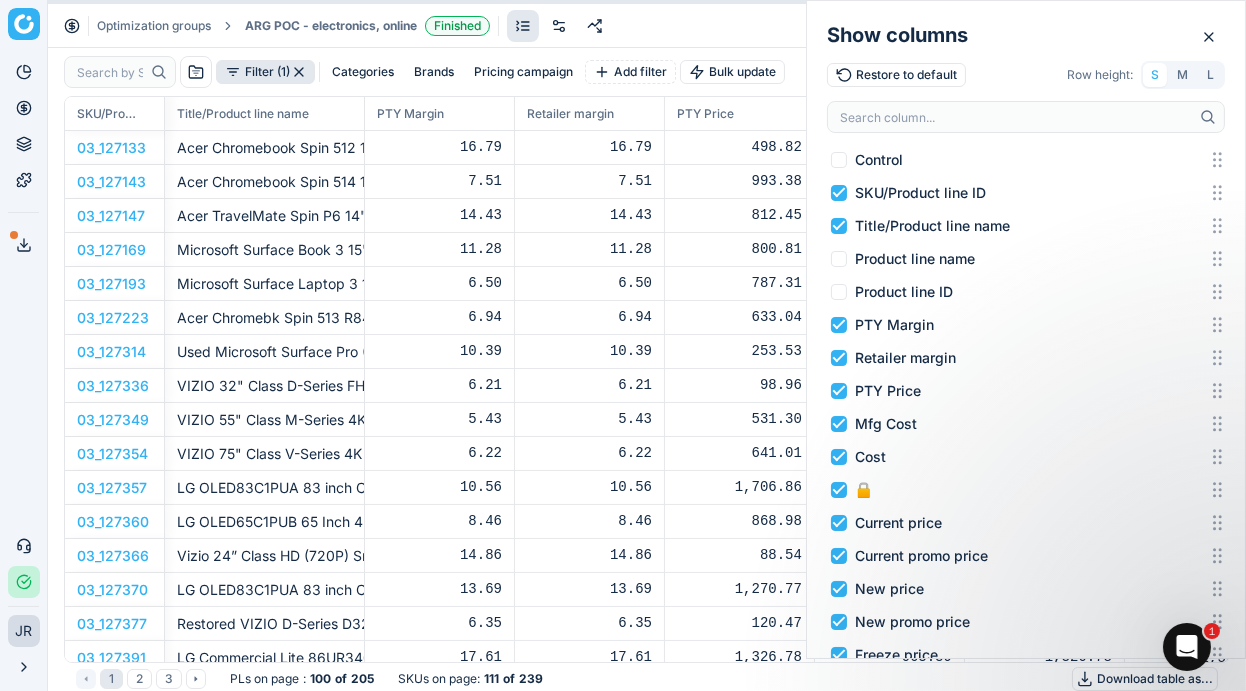 click on "PTY Margin" at bounding box center (839, 325) 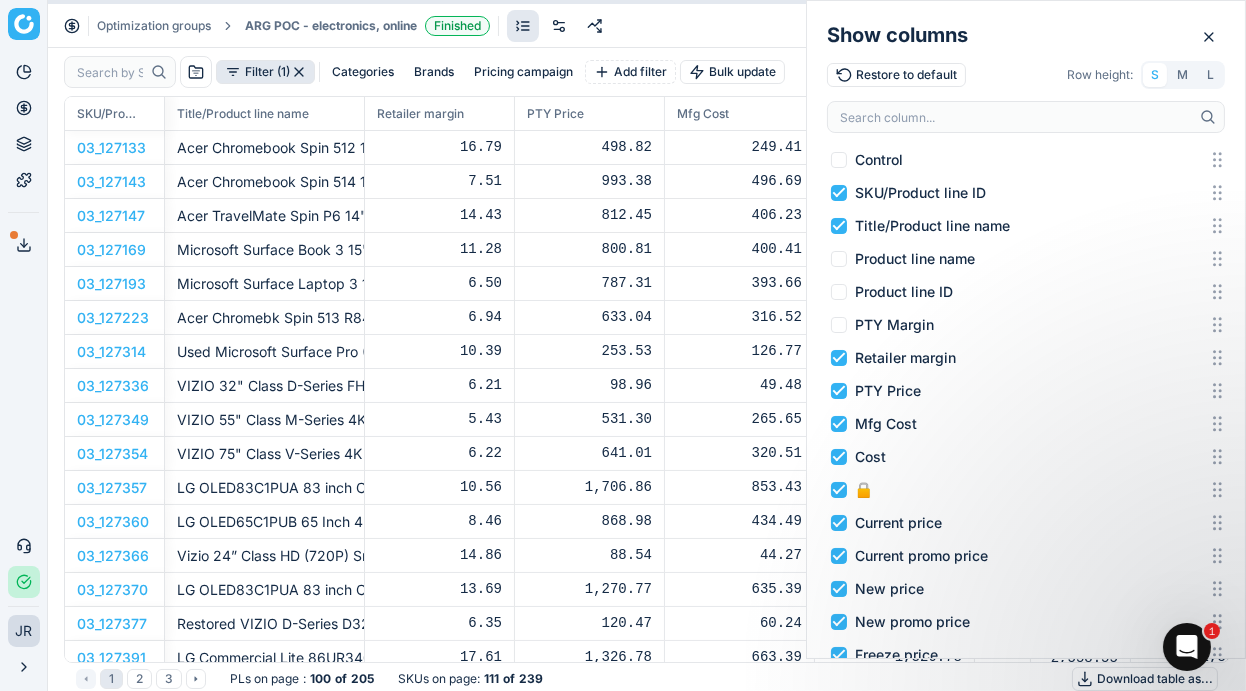 click on "PTY Margin" at bounding box center [839, 325] 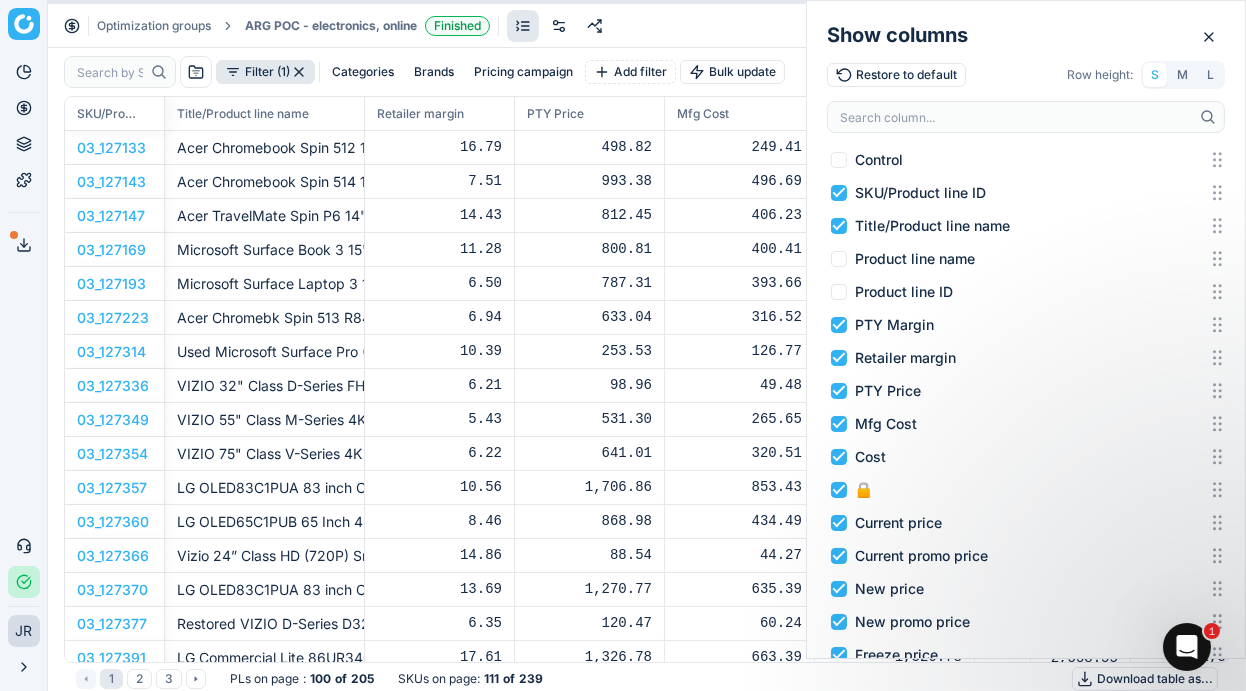 checkbox on "true" 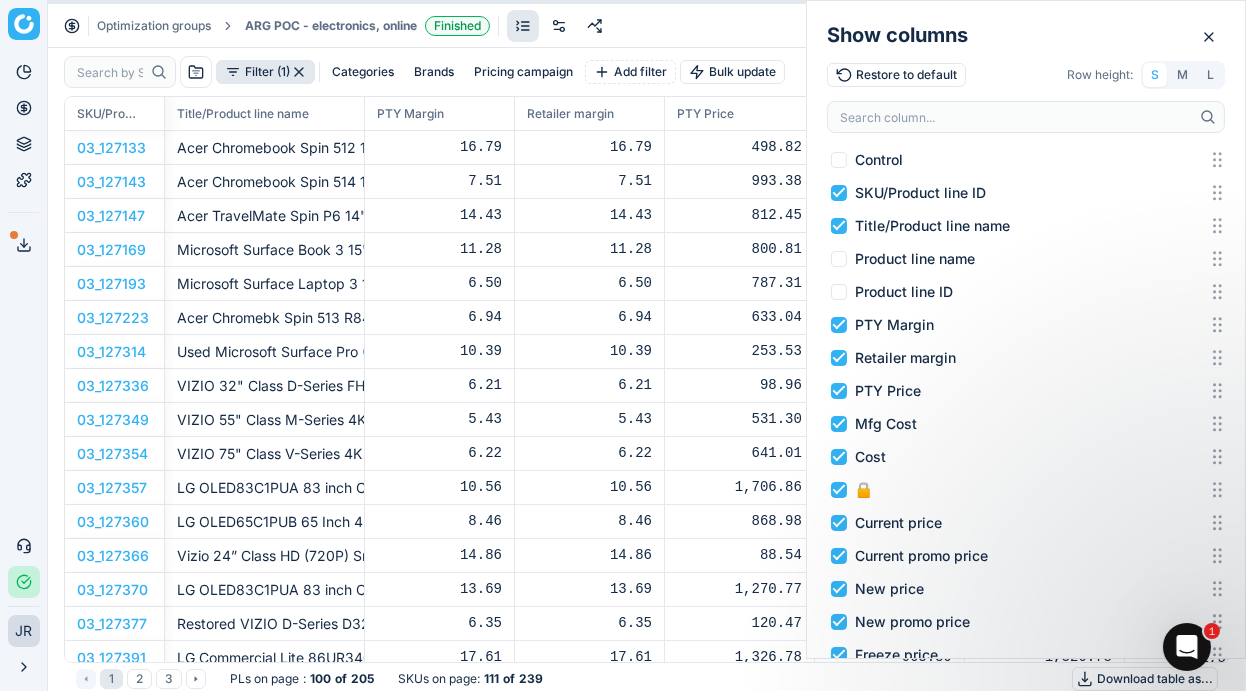 click on "Retailer margin" at bounding box center (839, 358) 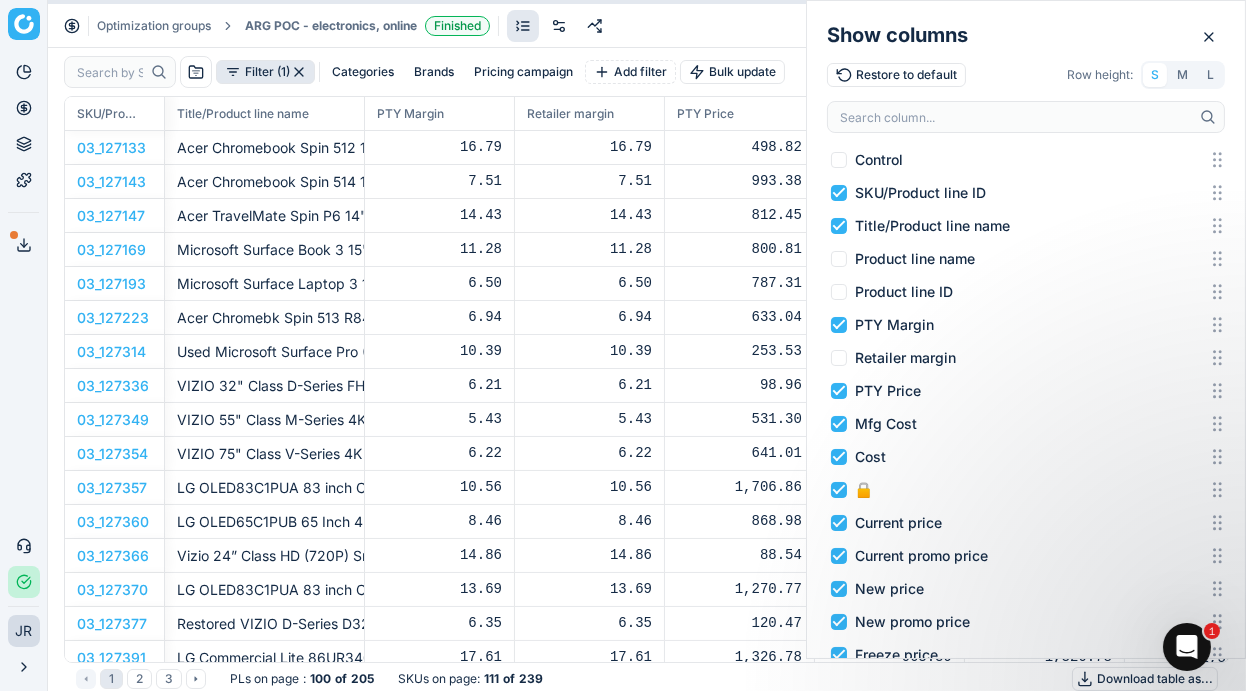 checkbox on "false" 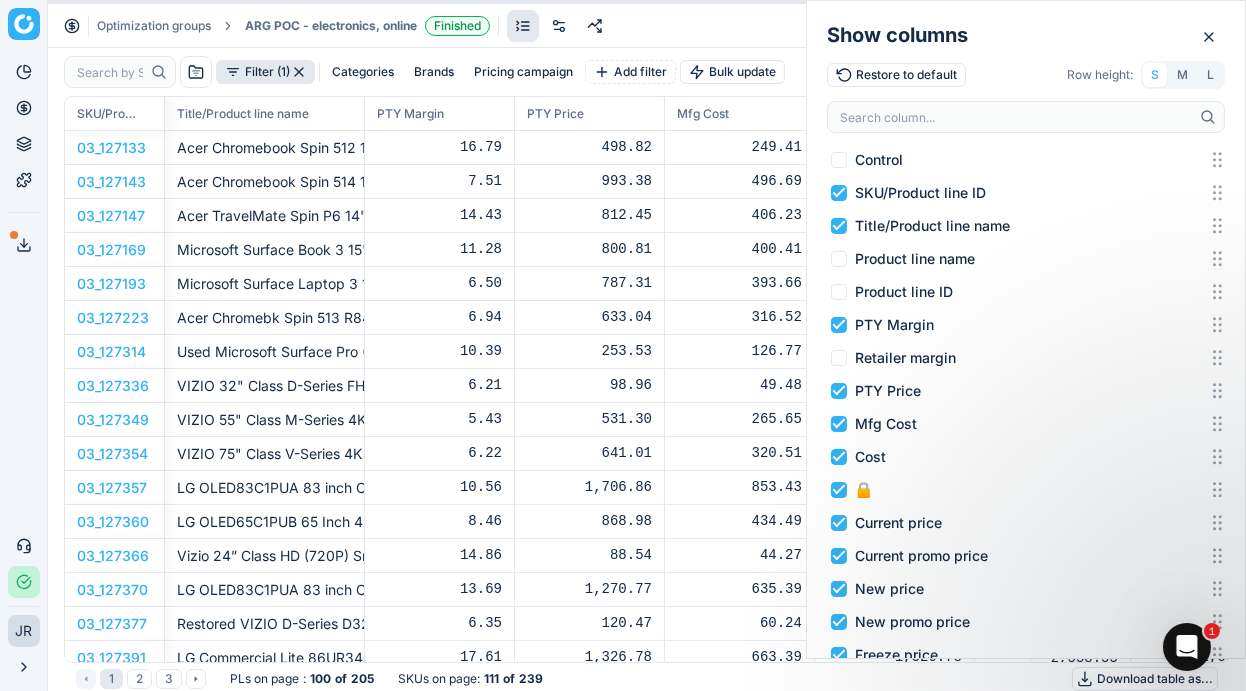click on "Mfg Cost" at bounding box center (839, 424) 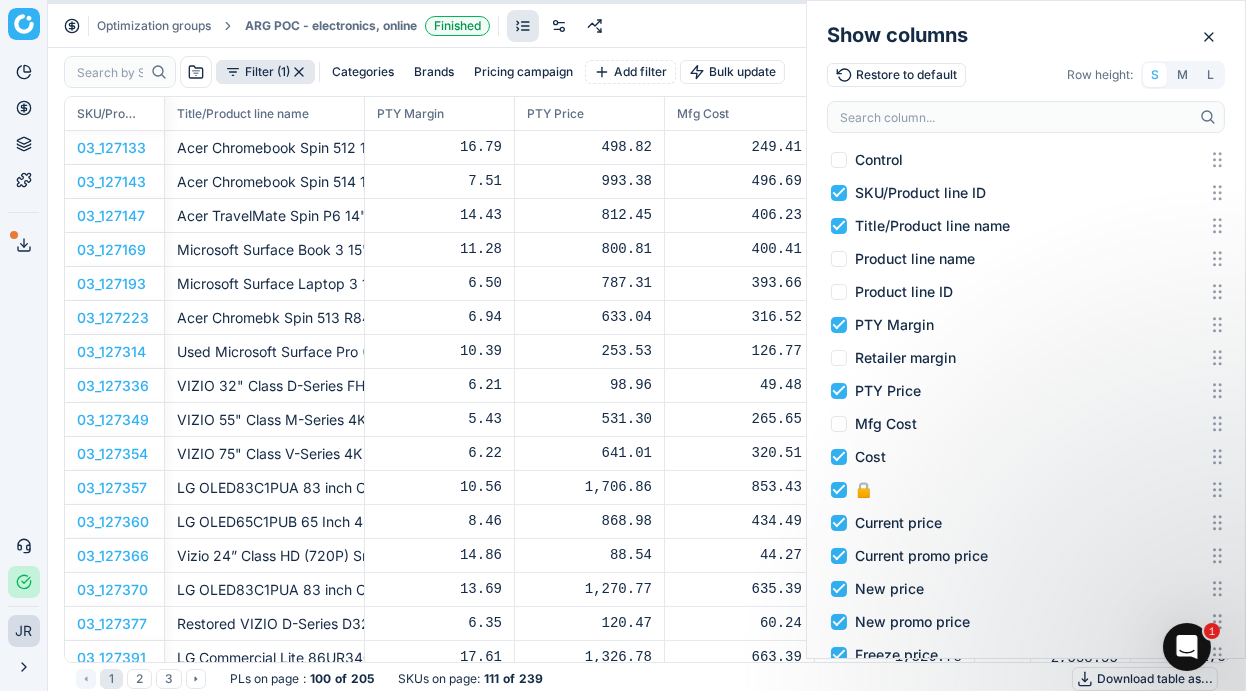 checkbox on "false" 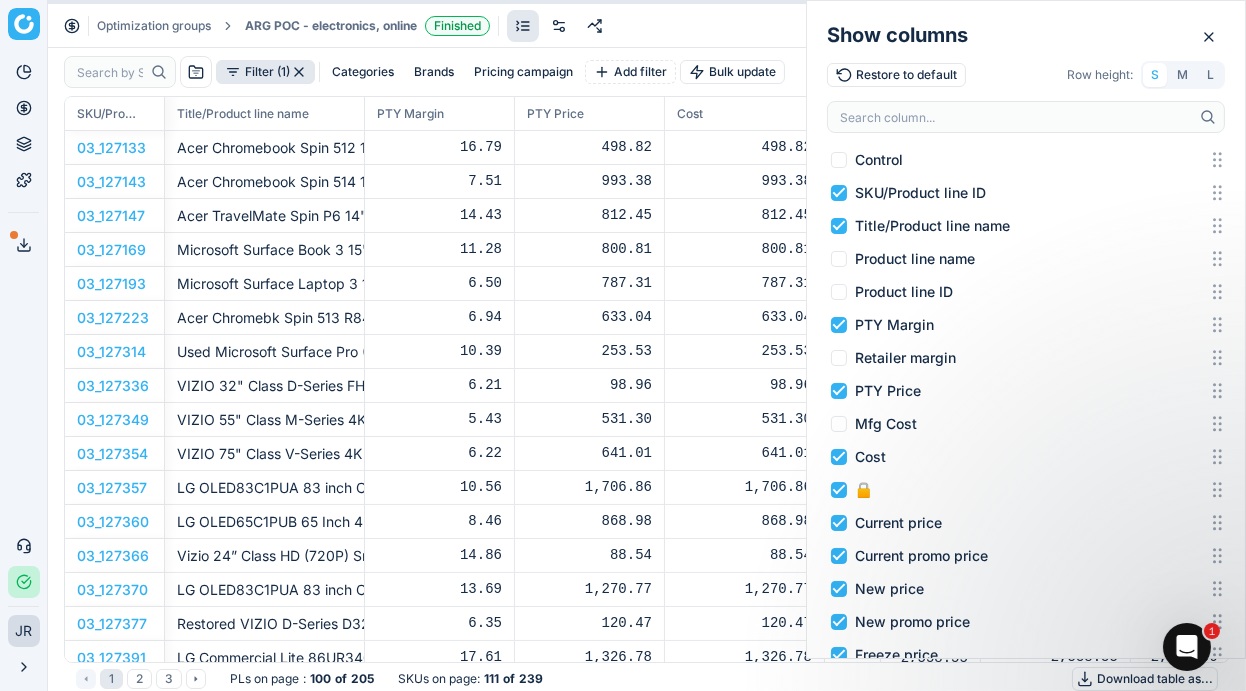 click on "🔒" at bounding box center [839, 490] 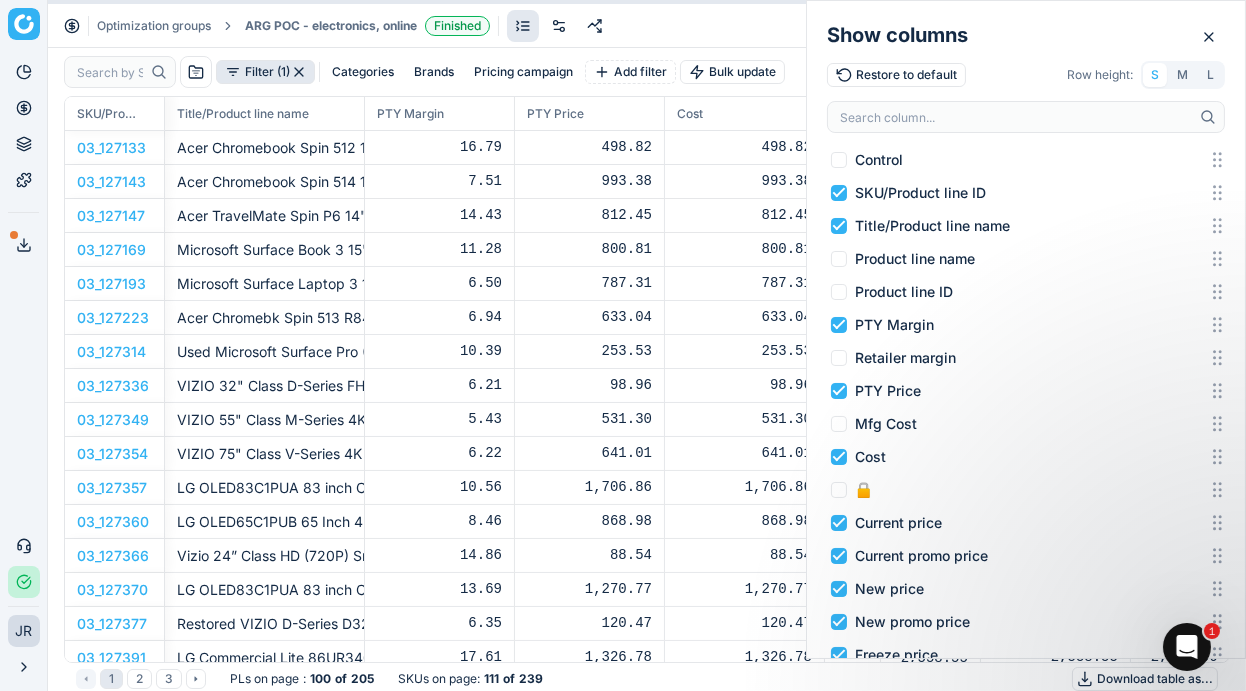 checkbox on "false" 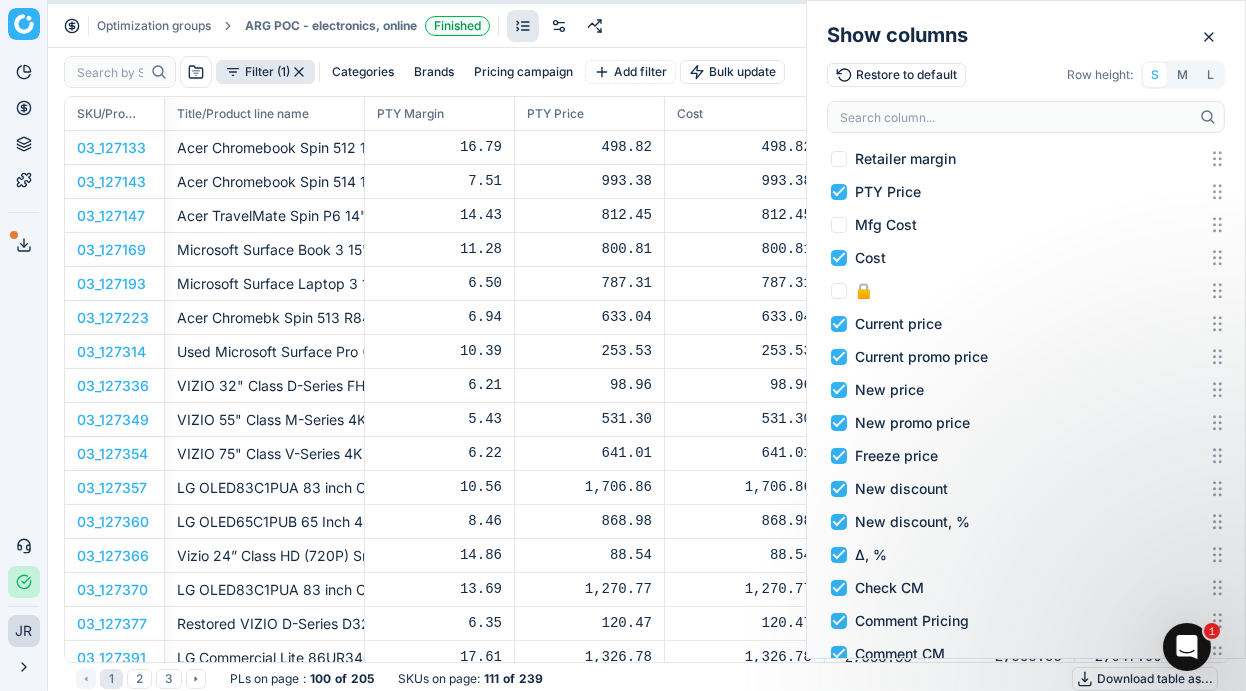 scroll, scrollTop: 201, scrollLeft: 0, axis: vertical 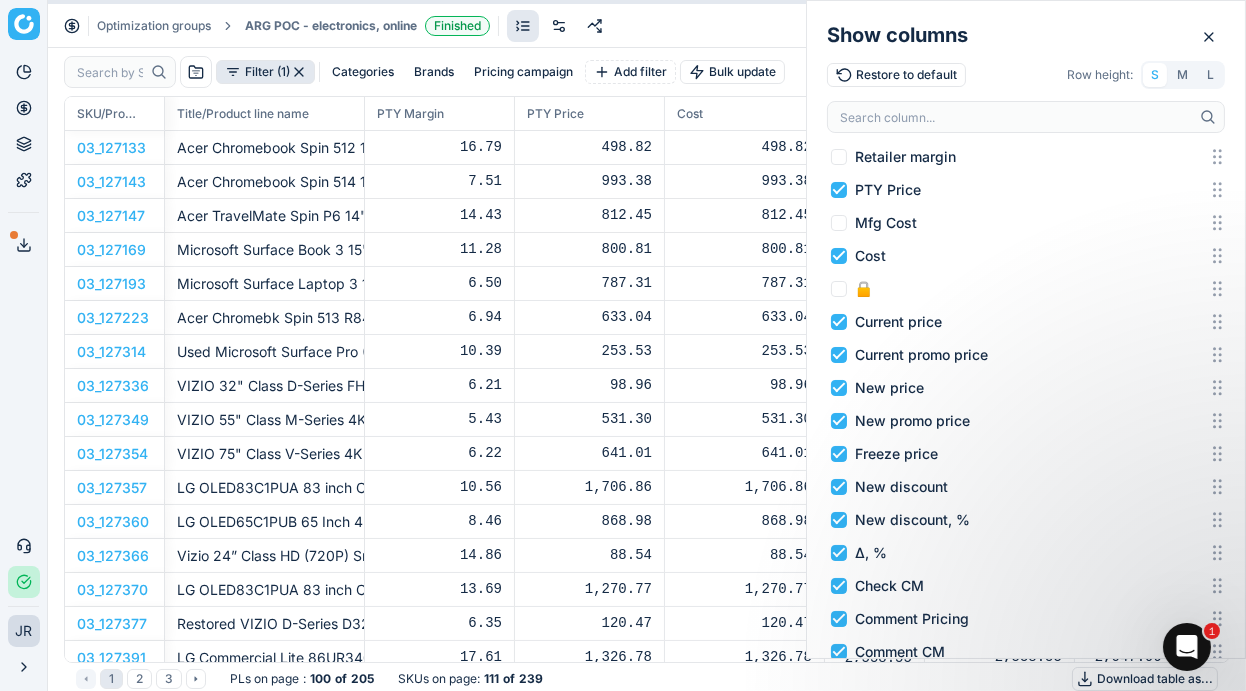 click on "Freeze price" at bounding box center (839, 454) 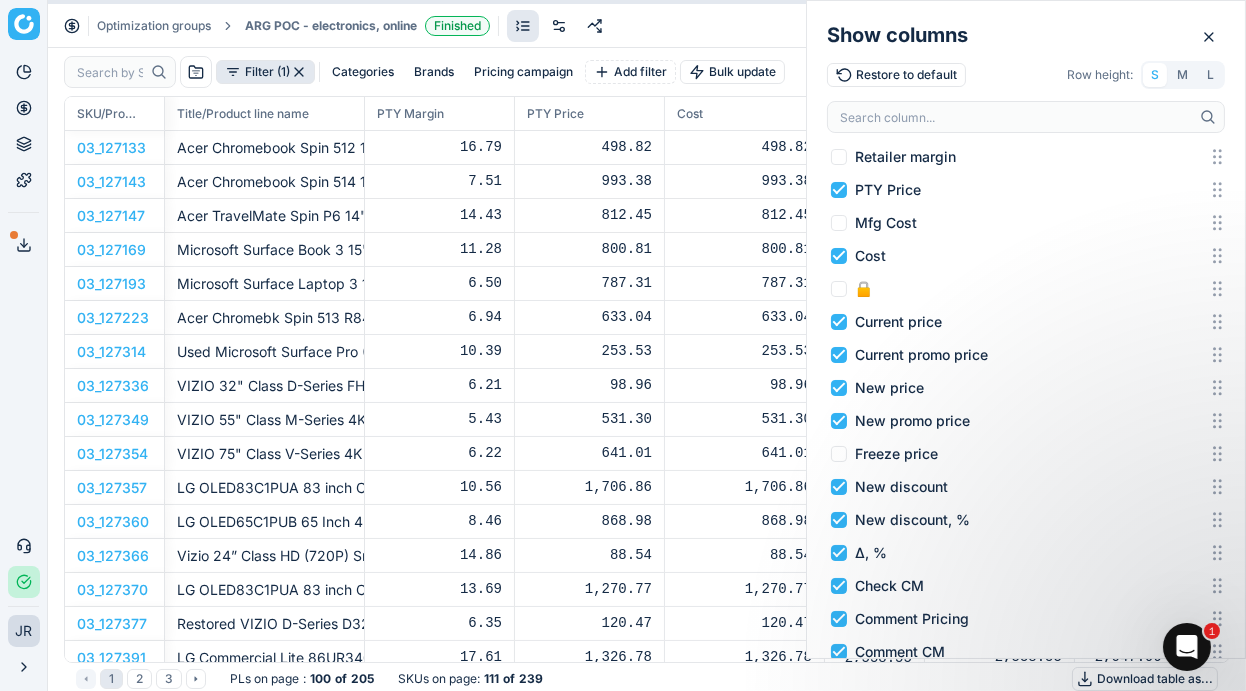 checkbox on "false" 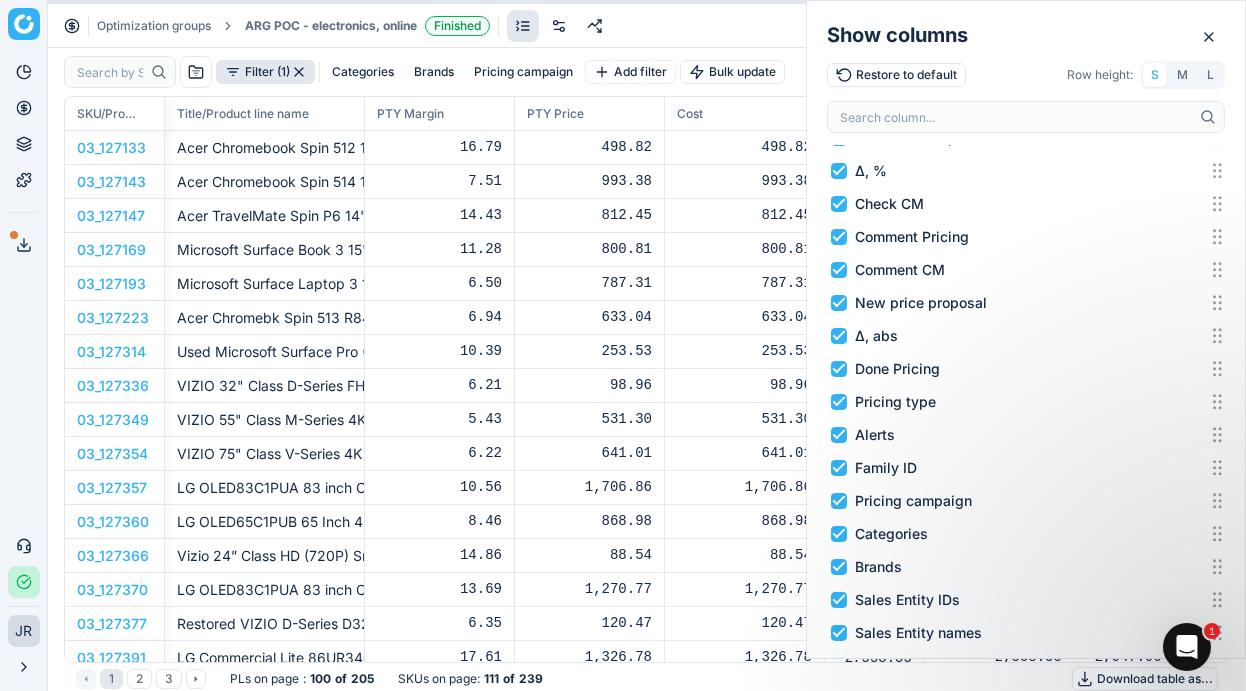 scroll, scrollTop: 827, scrollLeft: 0, axis: vertical 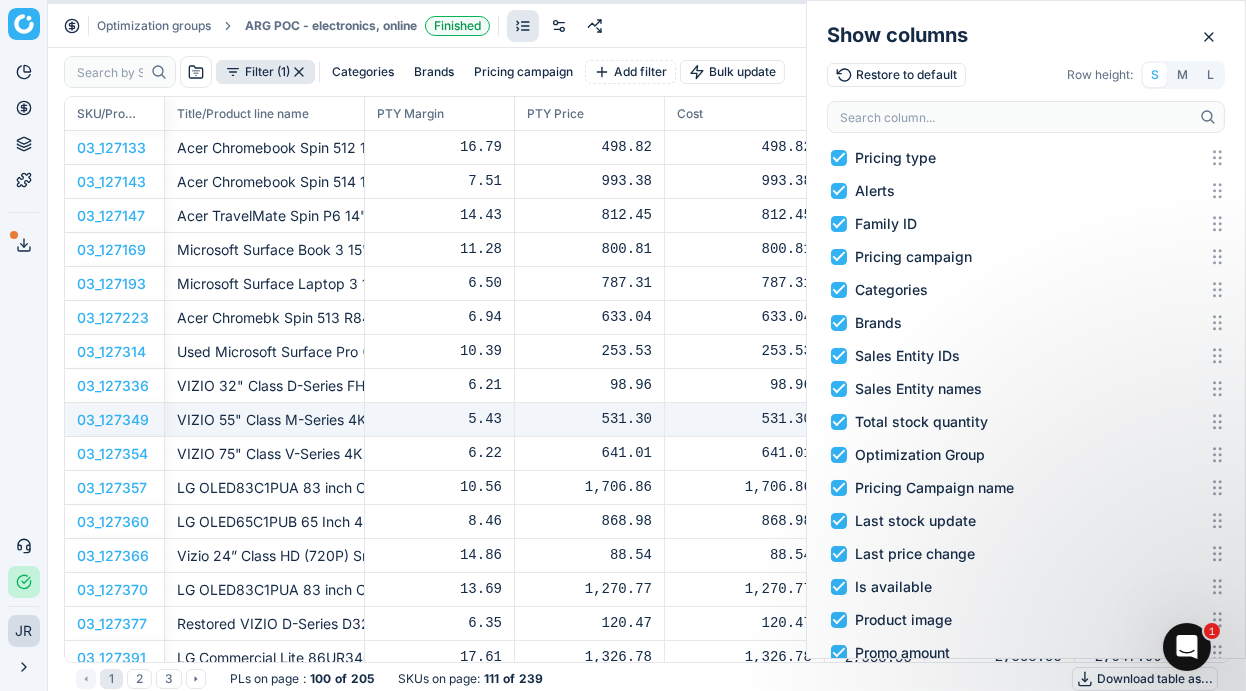 click on "531.30" at bounding box center (589, 419) 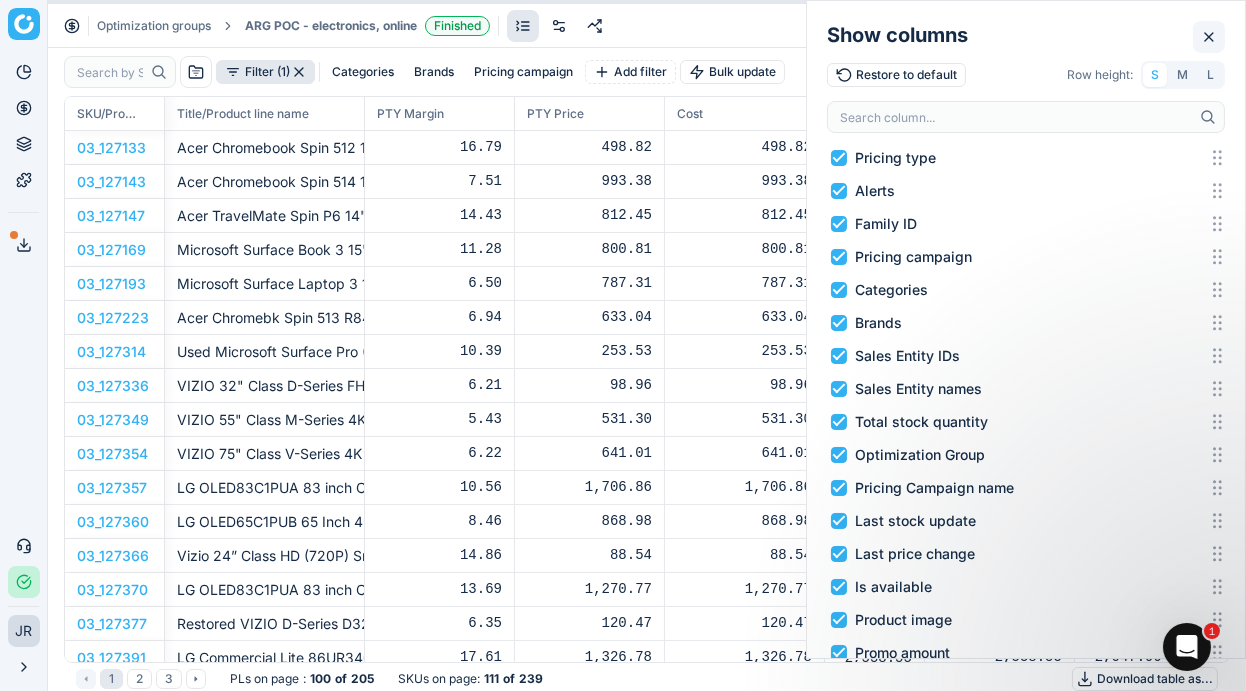 click 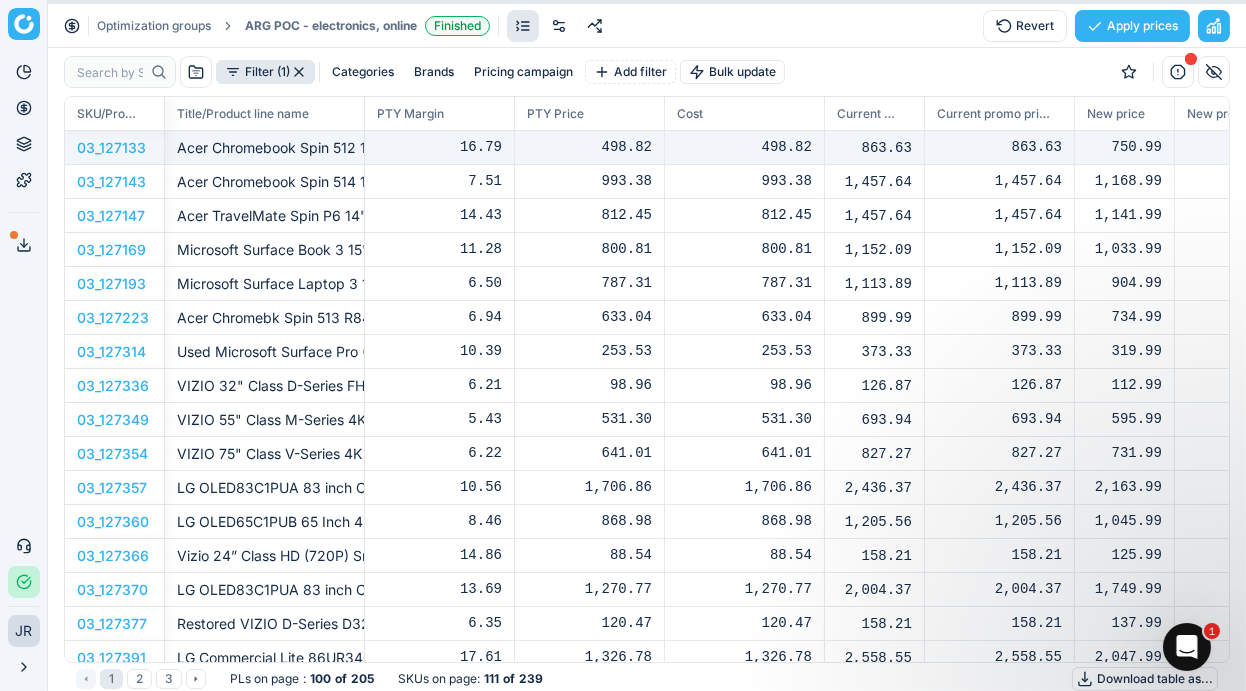 click on "863.63" at bounding box center (1000, 148) 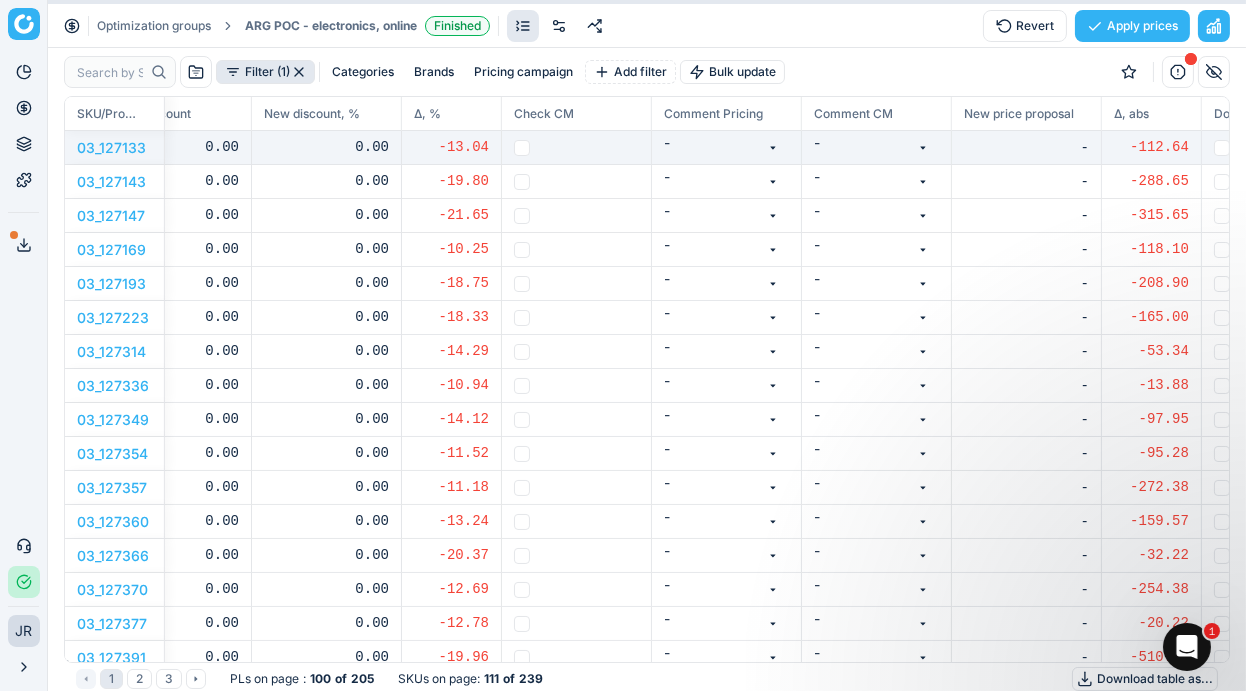 scroll, scrollTop: 0, scrollLeft: 1396, axis: horizontal 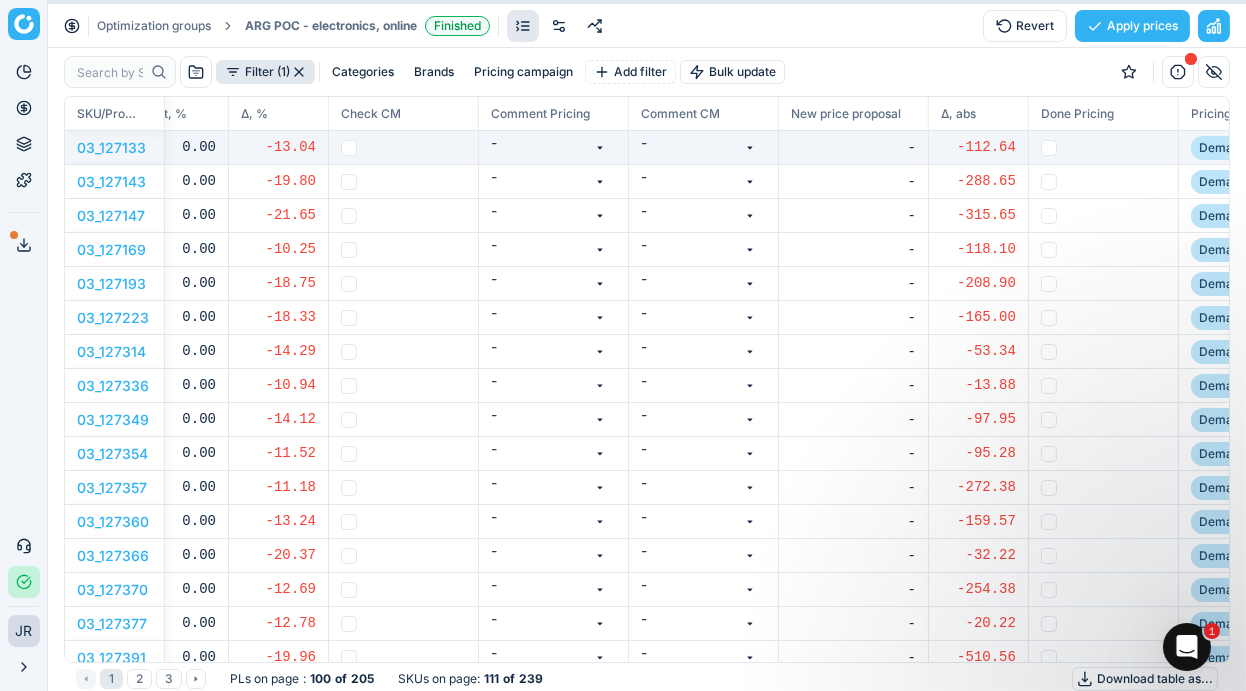 click on "-" at bounding box center (703, 148) 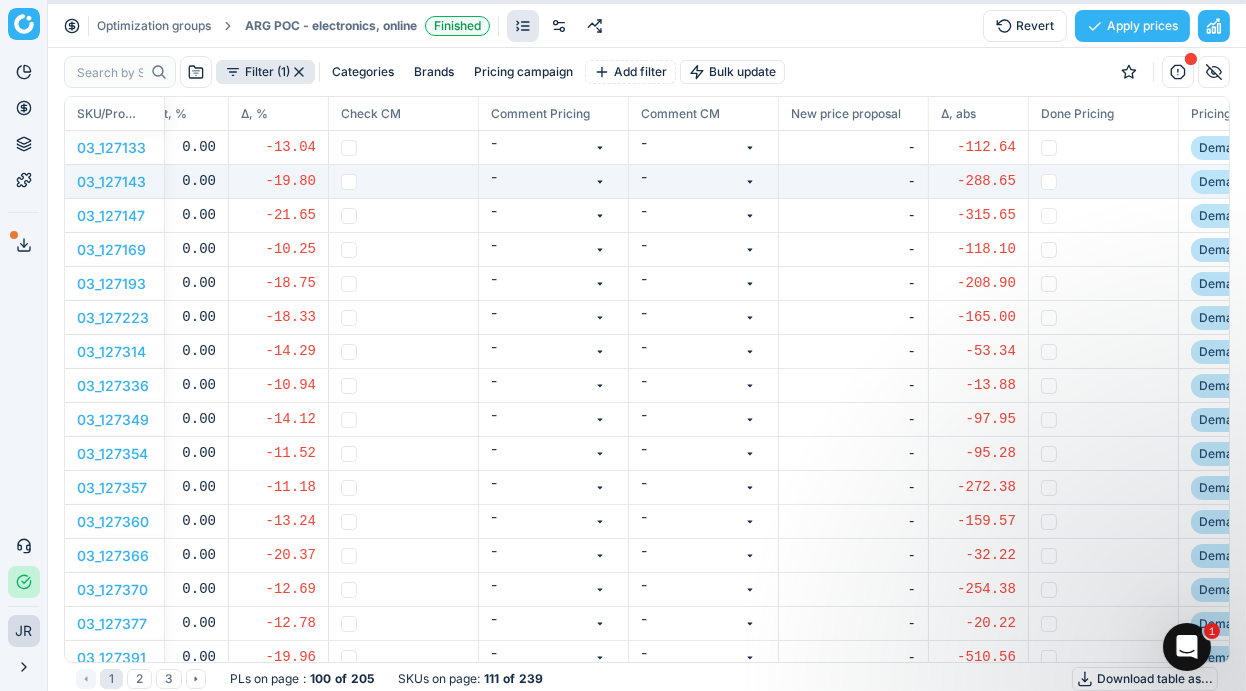 click on "-" at bounding box center (853, 182) 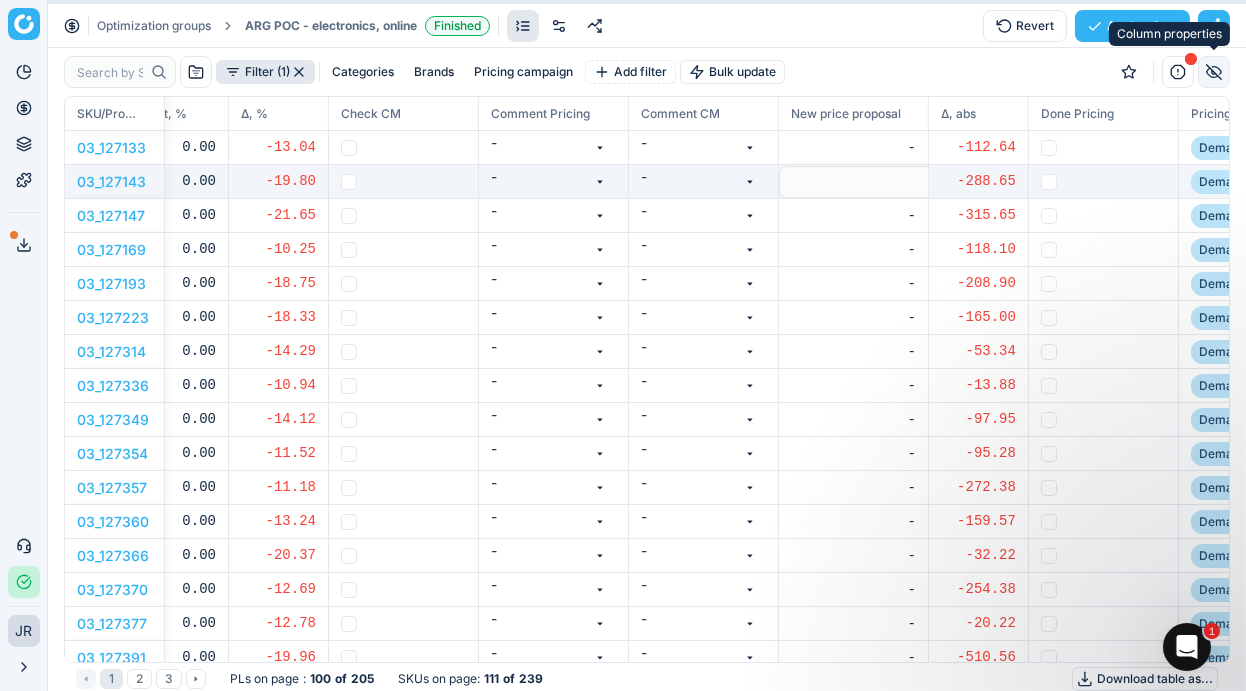 click at bounding box center (1214, 72) 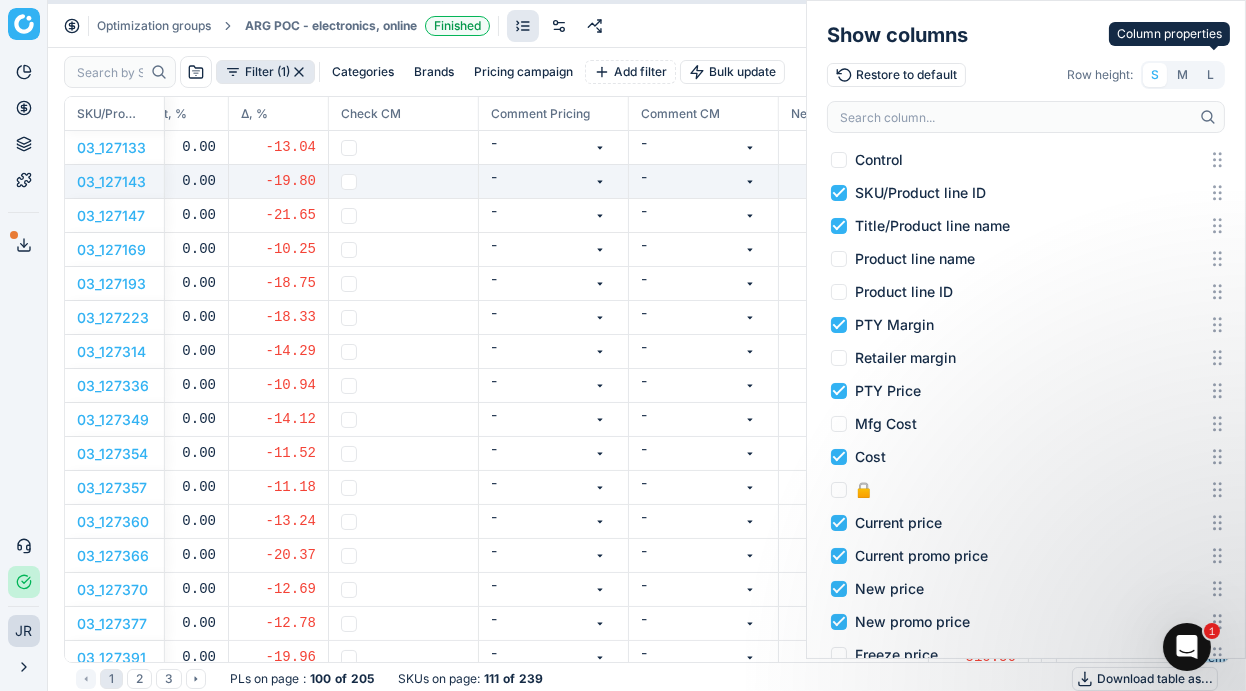 scroll, scrollTop: 0, scrollLeft: 0, axis: both 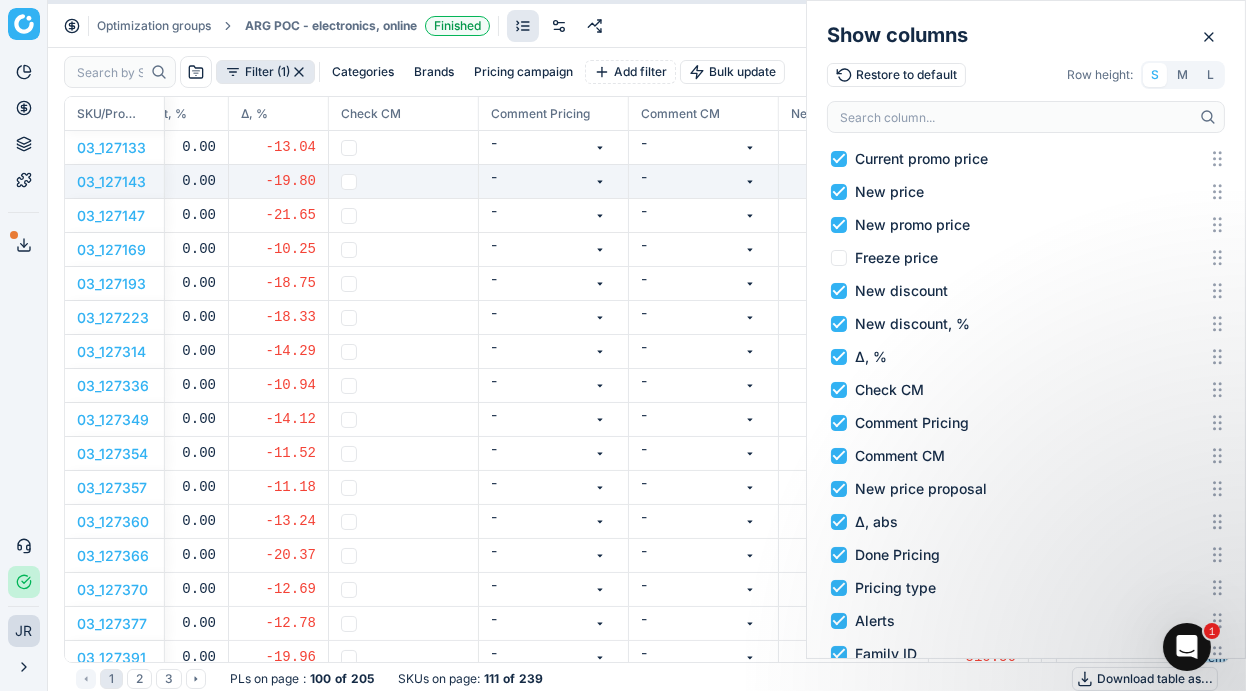 click on "Check CM" at bounding box center (839, 390) 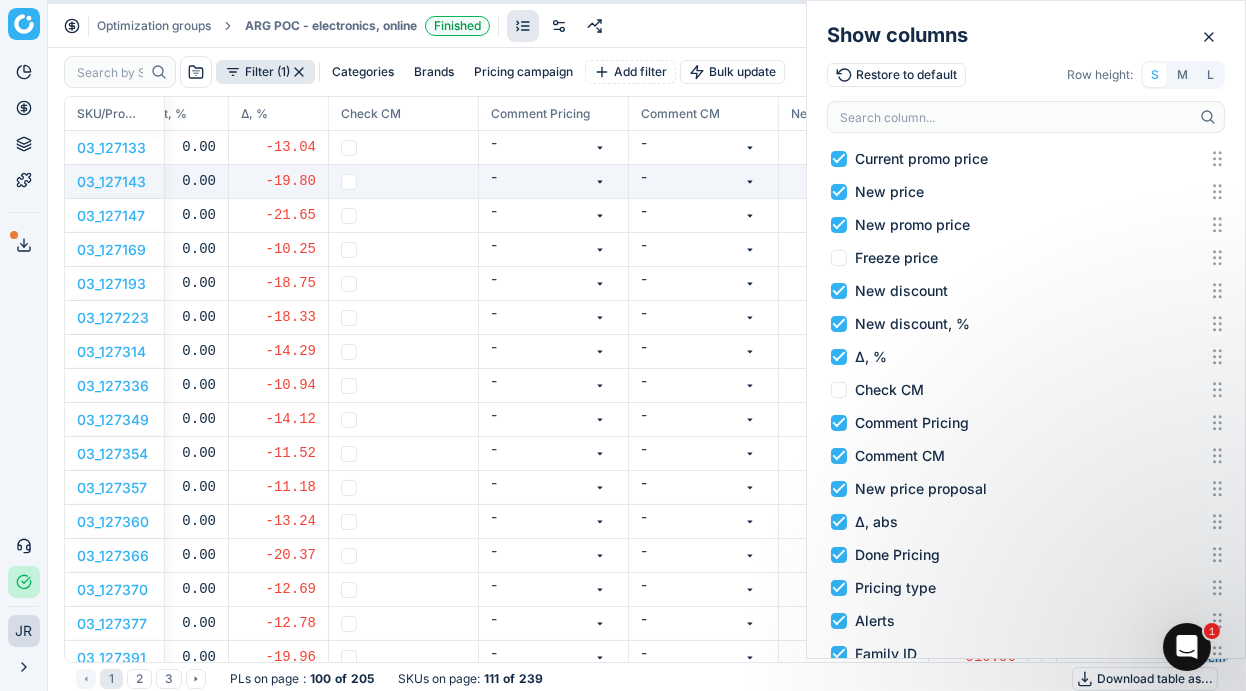checkbox on "false" 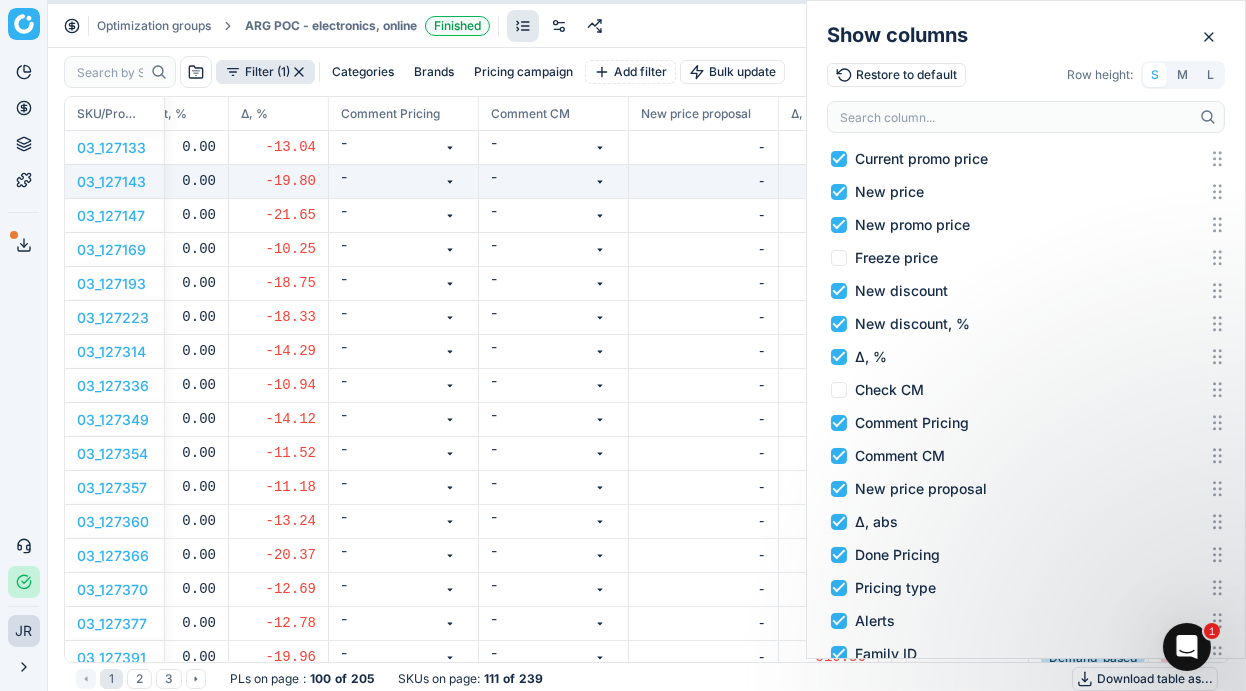 click on "Comment Pricing" at bounding box center (839, 423) 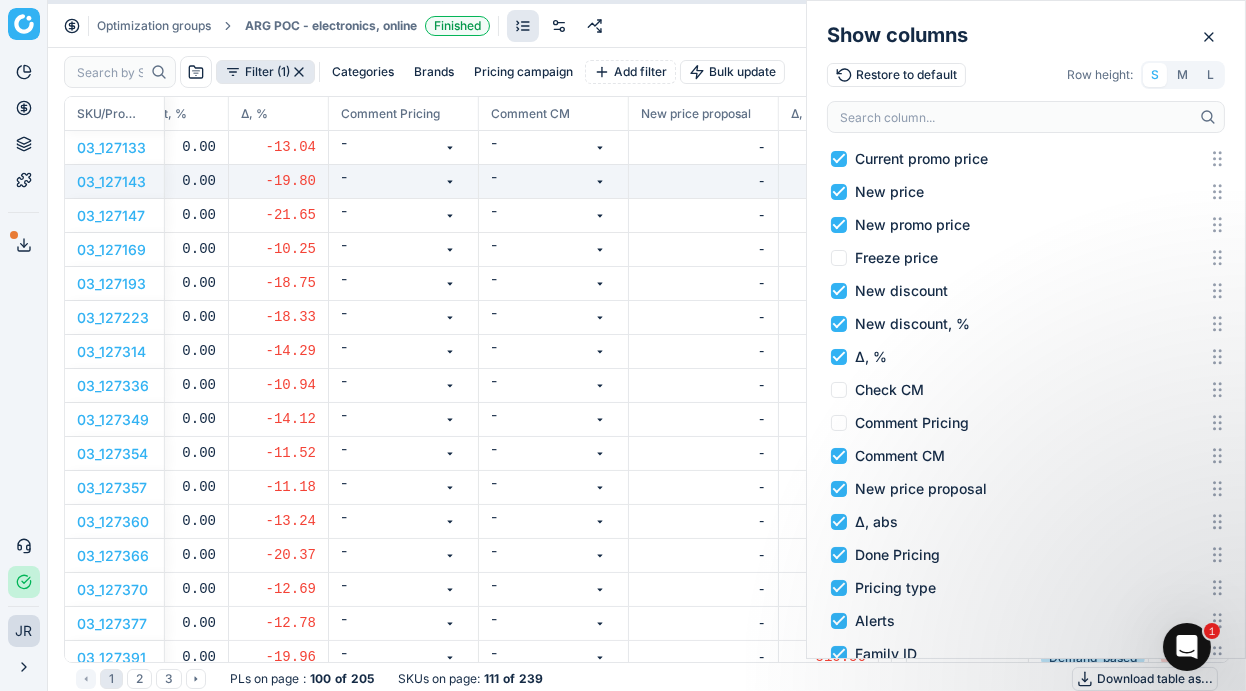 checkbox on "false" 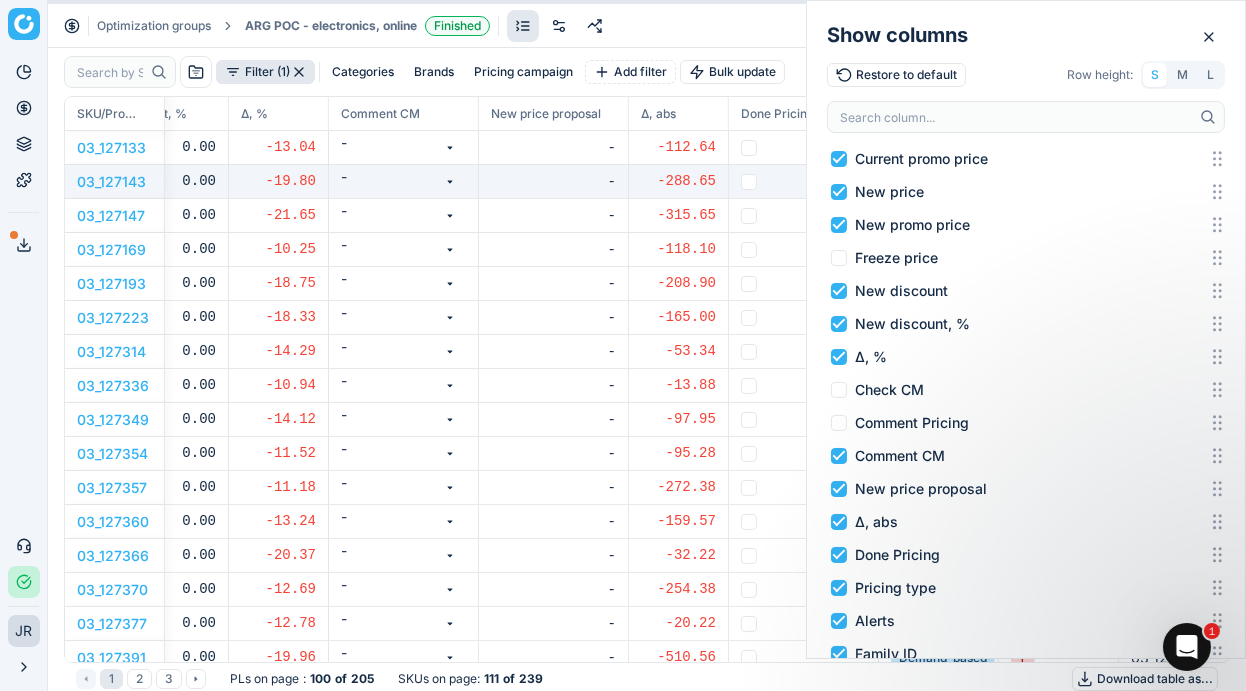 click on "Comment CM" at bounding box center (888, 455) 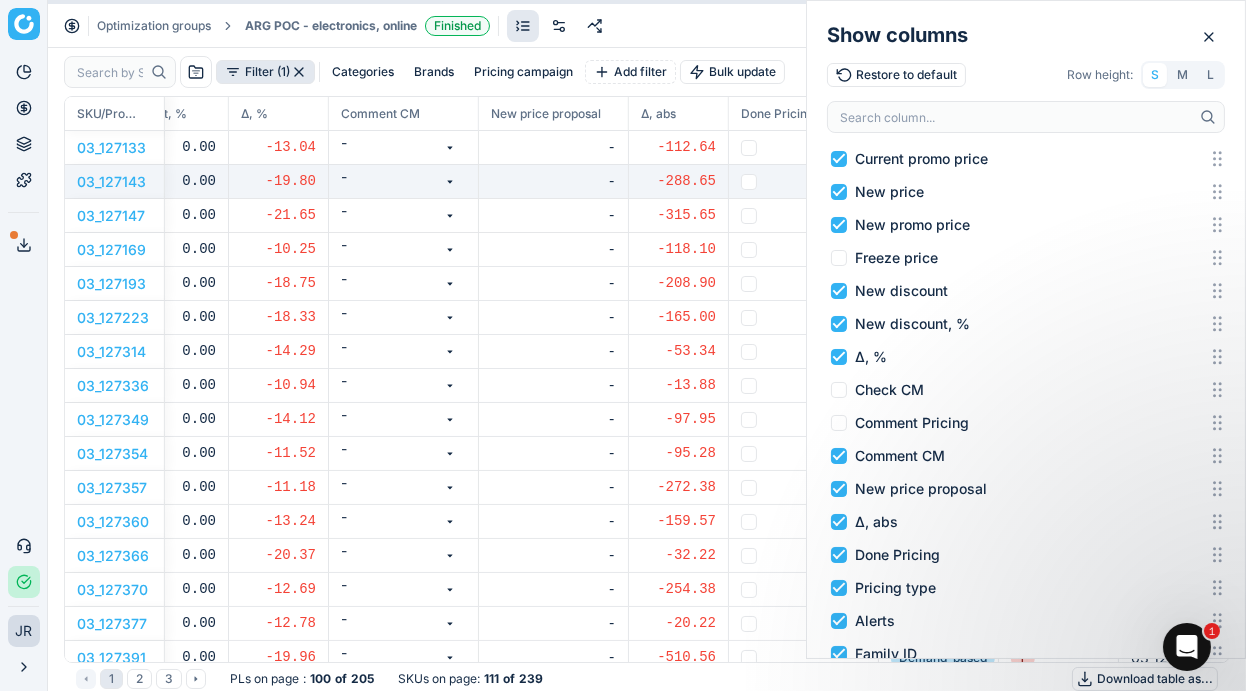 click on "Comment CM" at bounding box center [839, 456] 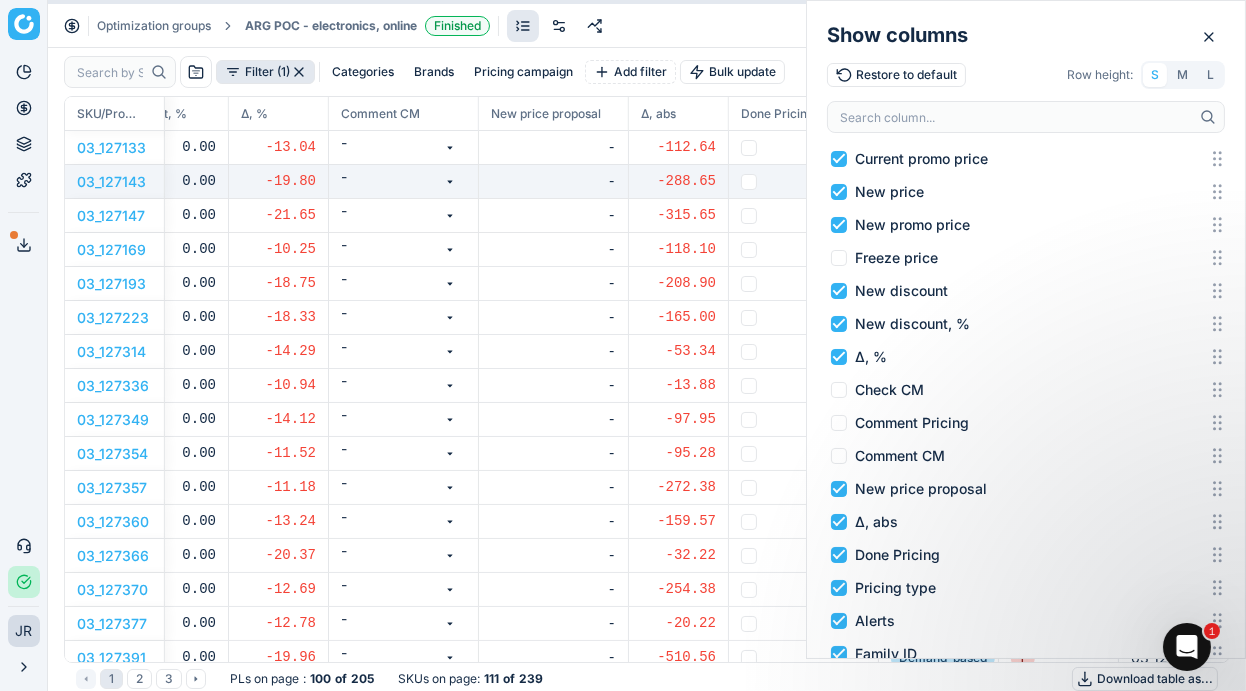 checkbox on "false" 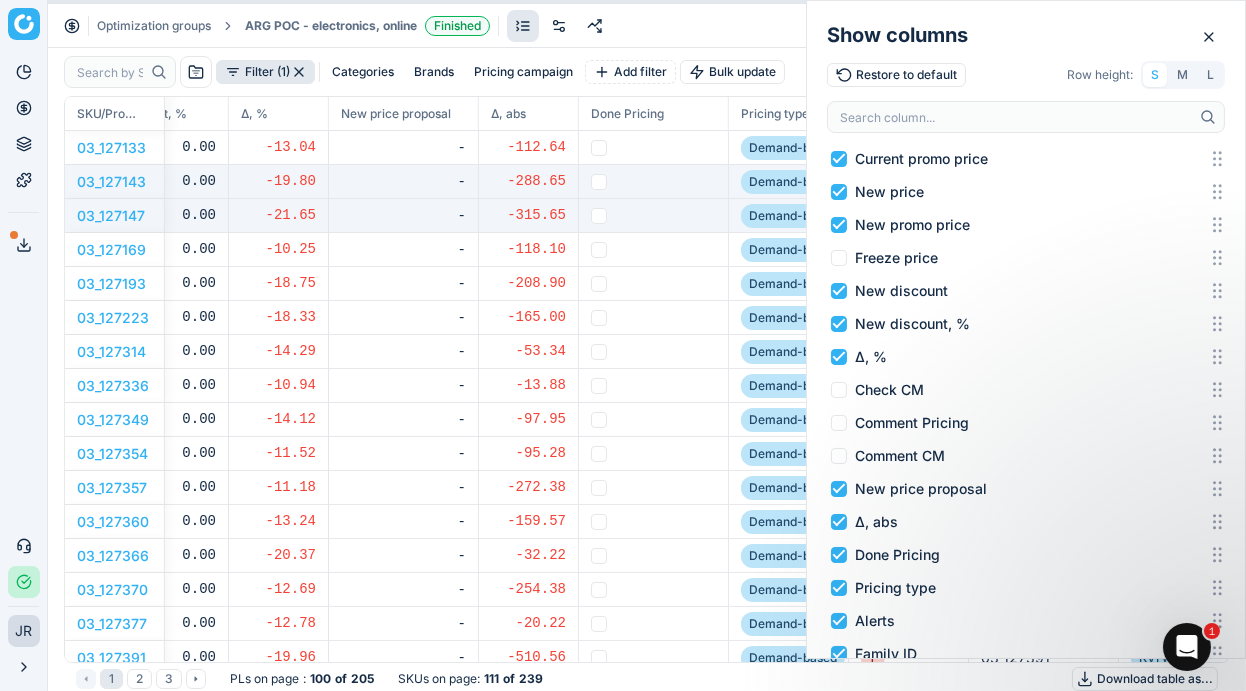 click on "-315.65" at bounding box center (529, 216) 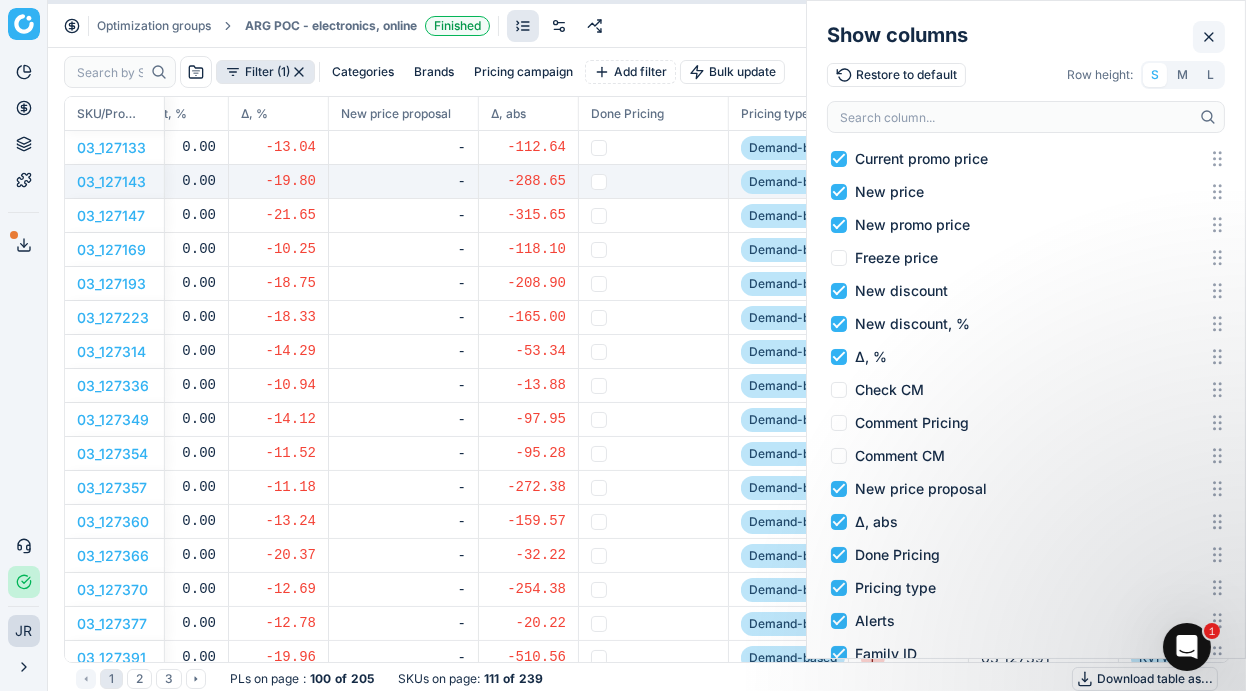 click 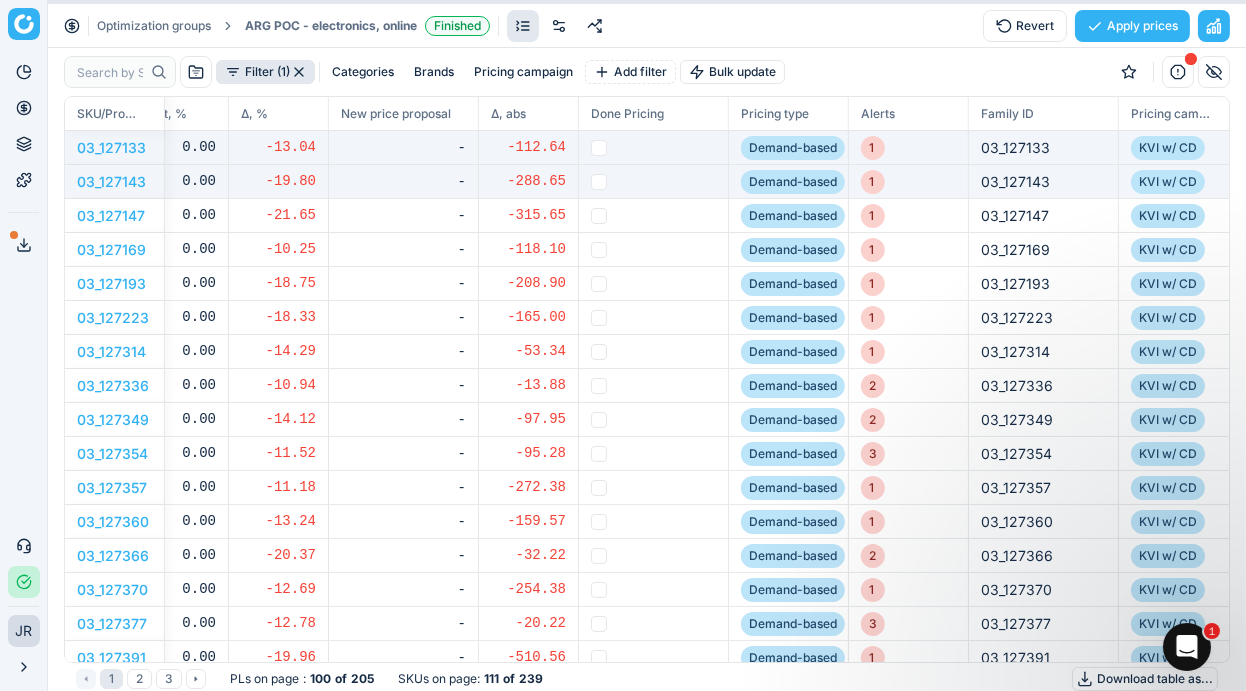click on "1" at bounding box center [909, 148] 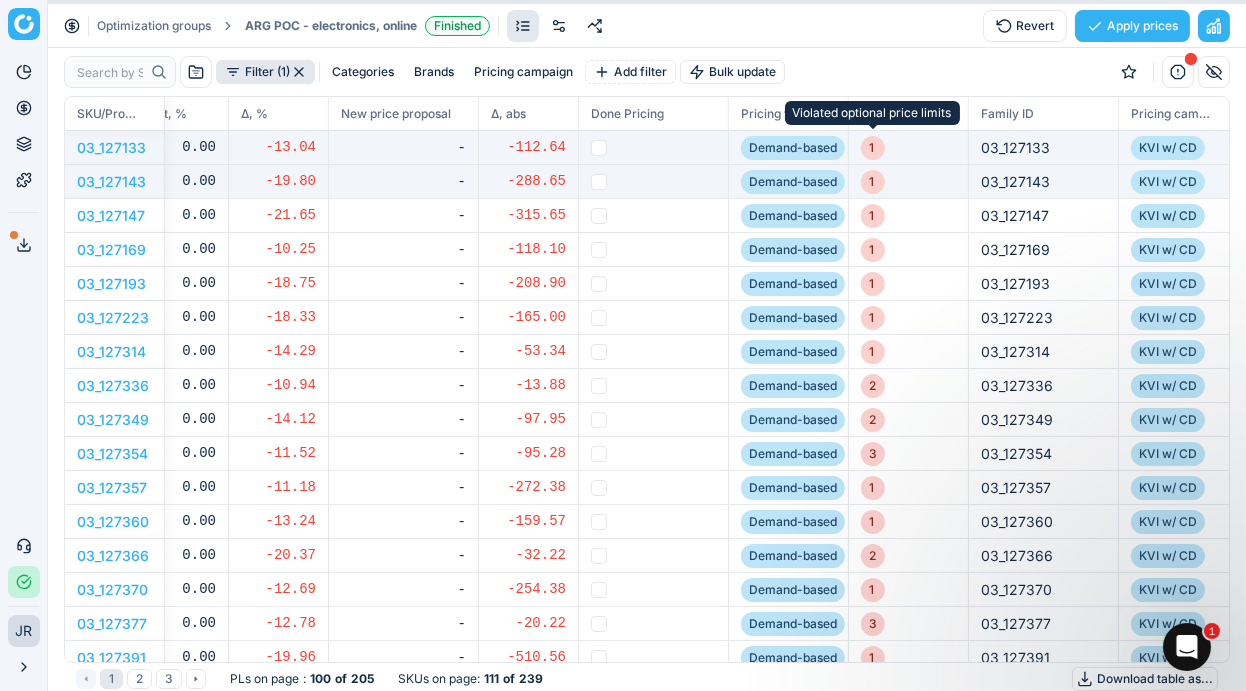 click on "1" at bounding box center (873, 148) 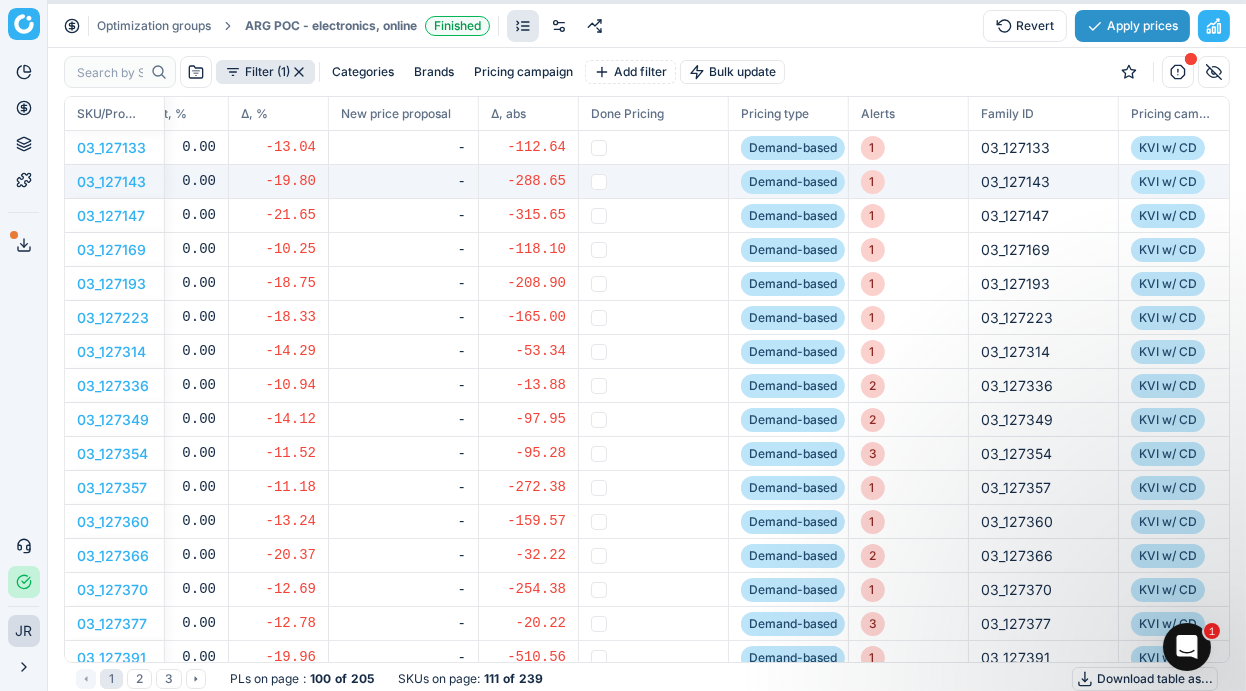 click on "Apply prices" at bounding box center (1132, 26) 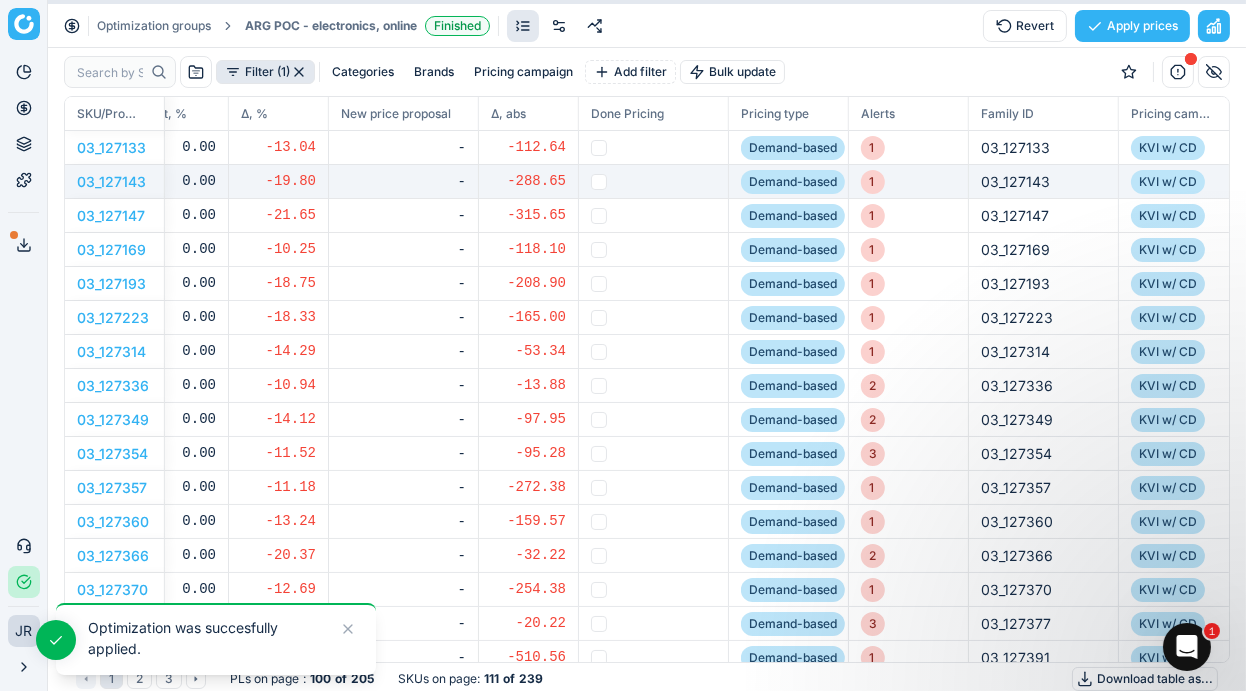 click 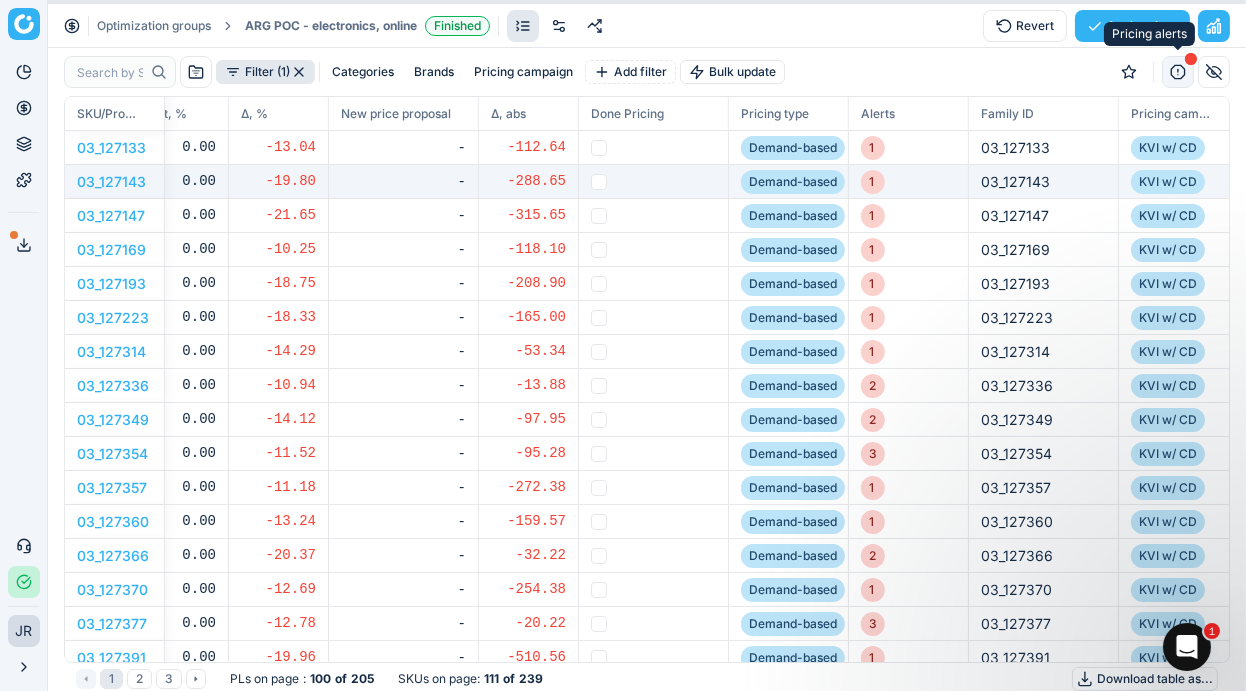 click 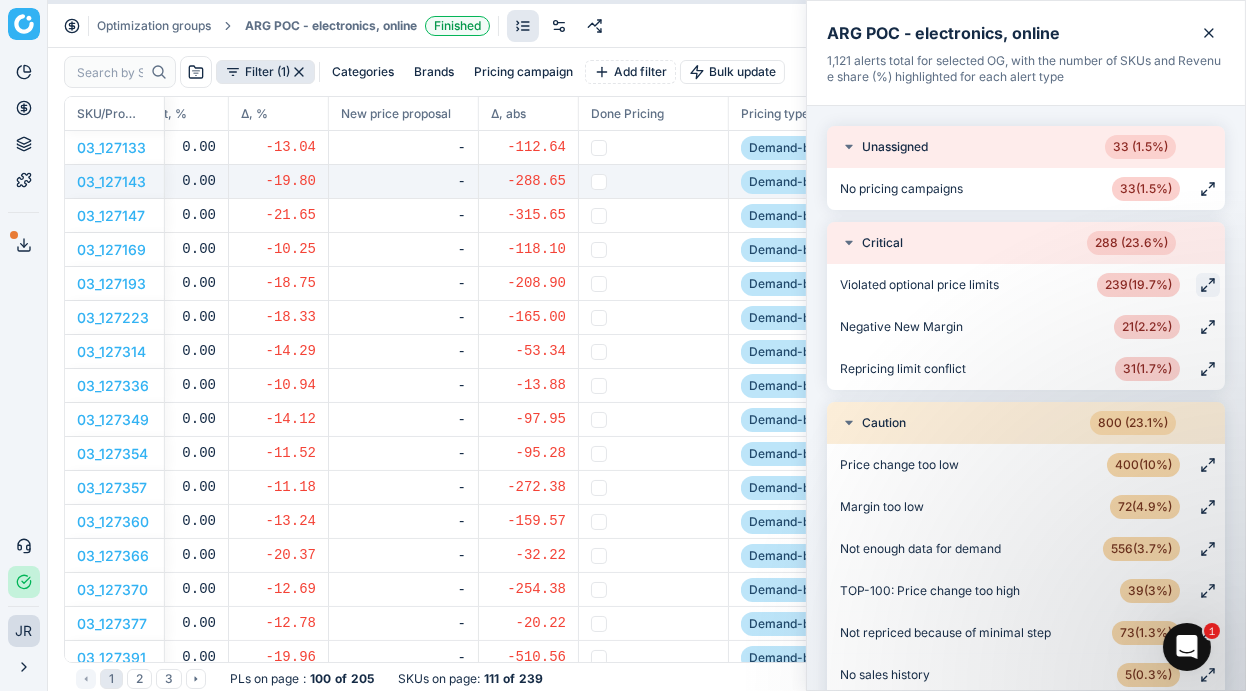click at bounding box center (1208, 285) 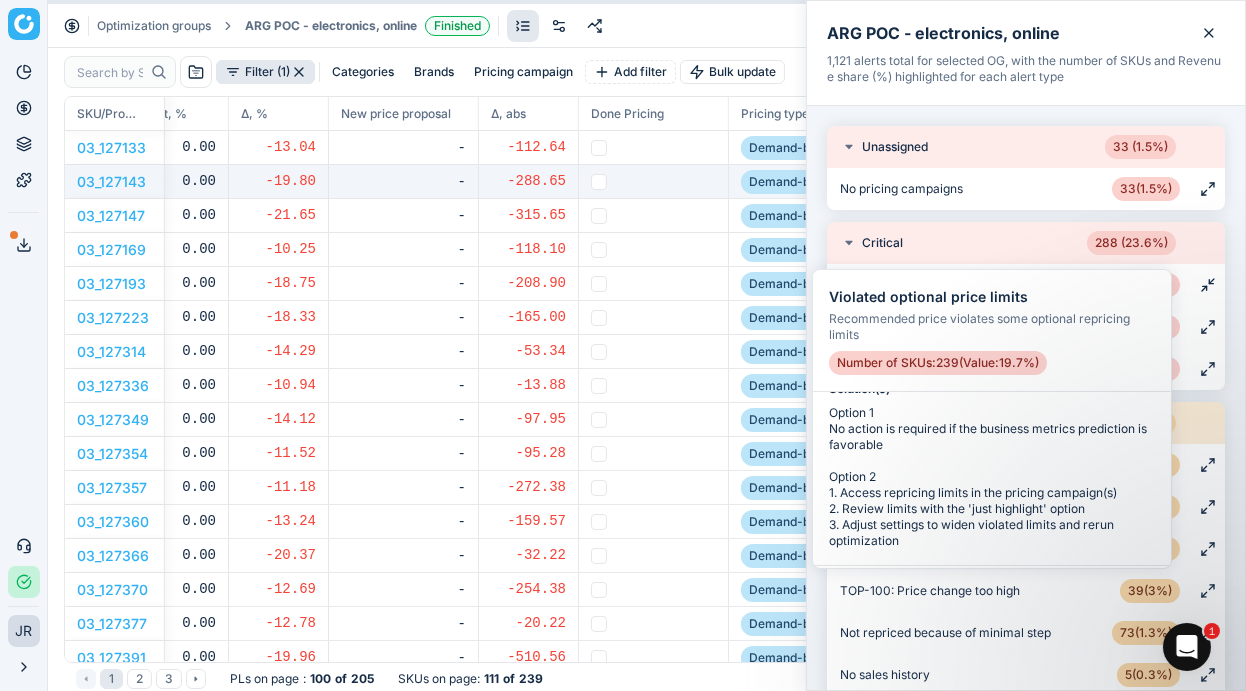 scroll, scrollTop: 172, scrollLeft: 0, axis: vertical 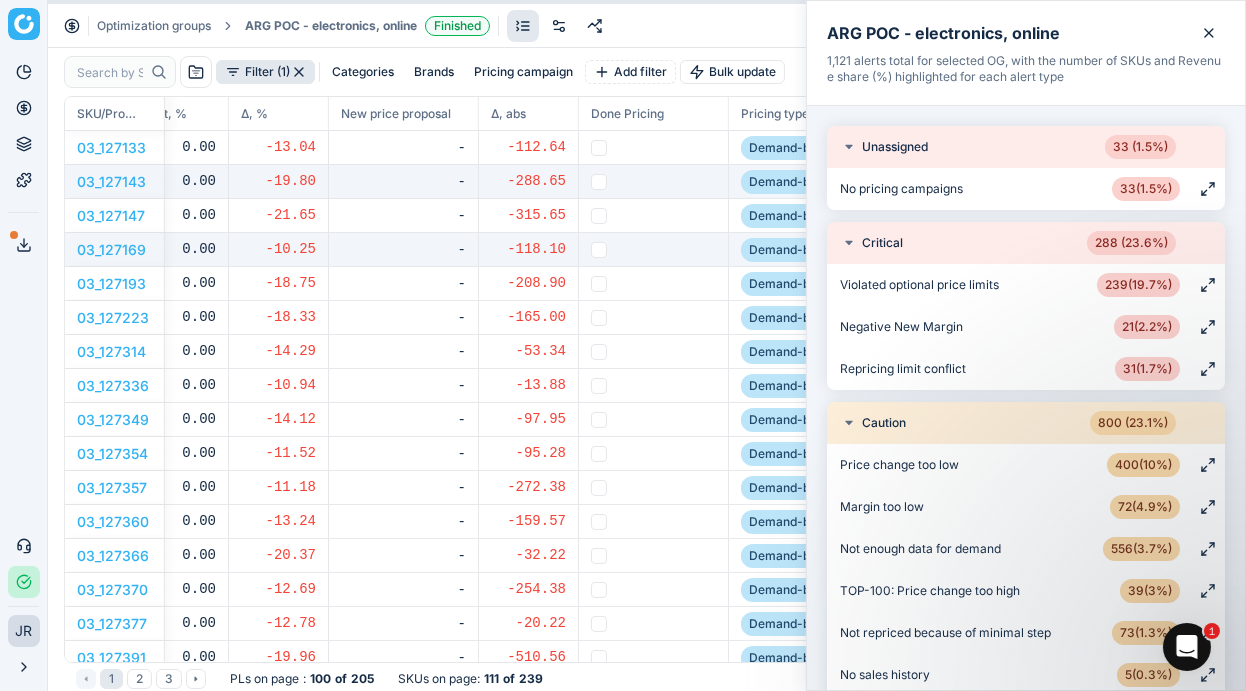 click on "Demand-based" at bounding box center (793, 250) 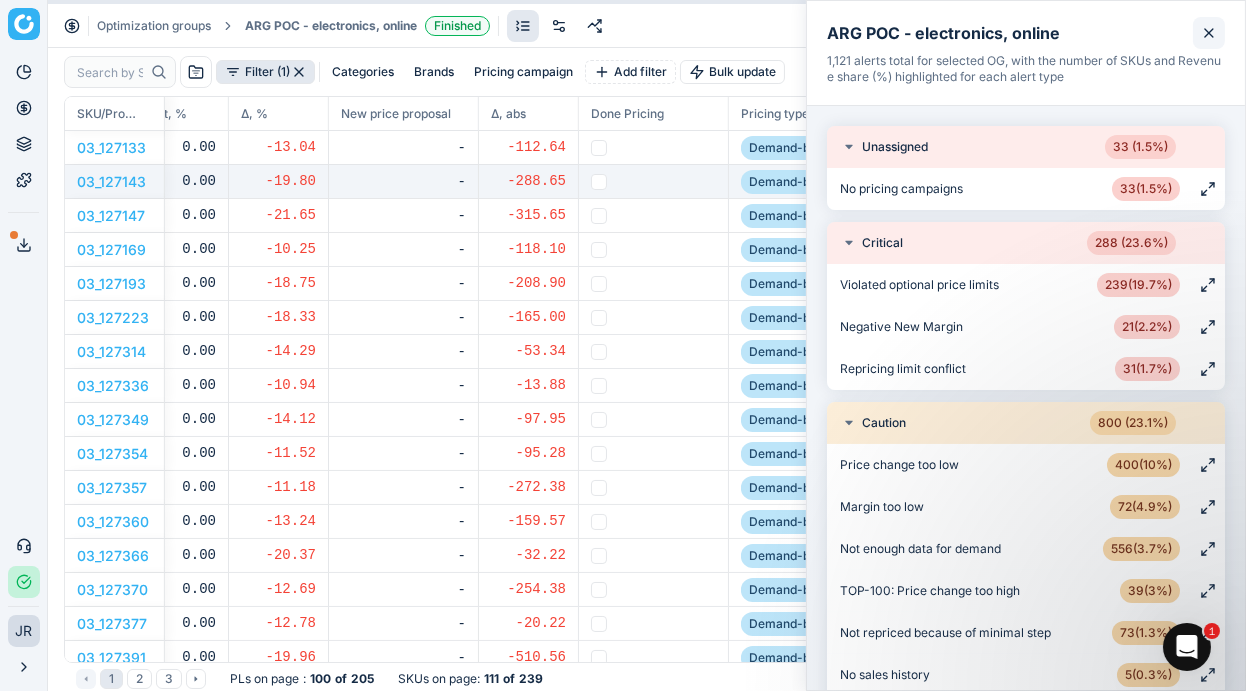 click 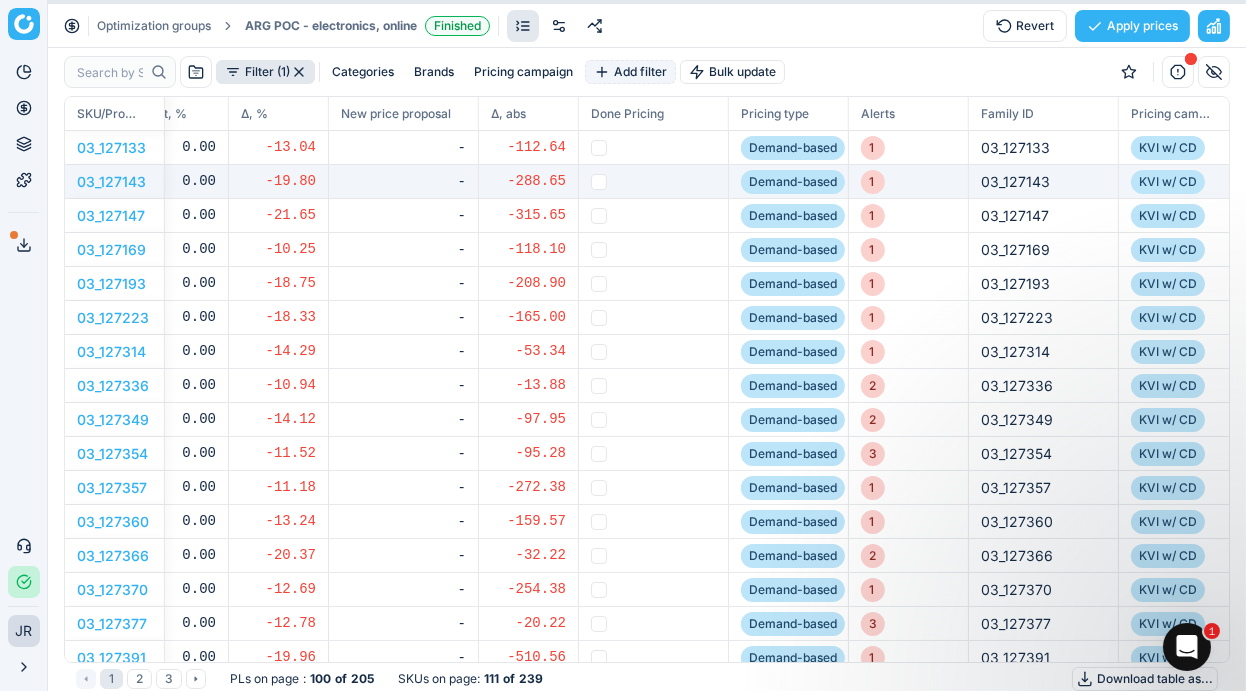 click on "Add filter" at bounding box center [630, 72] 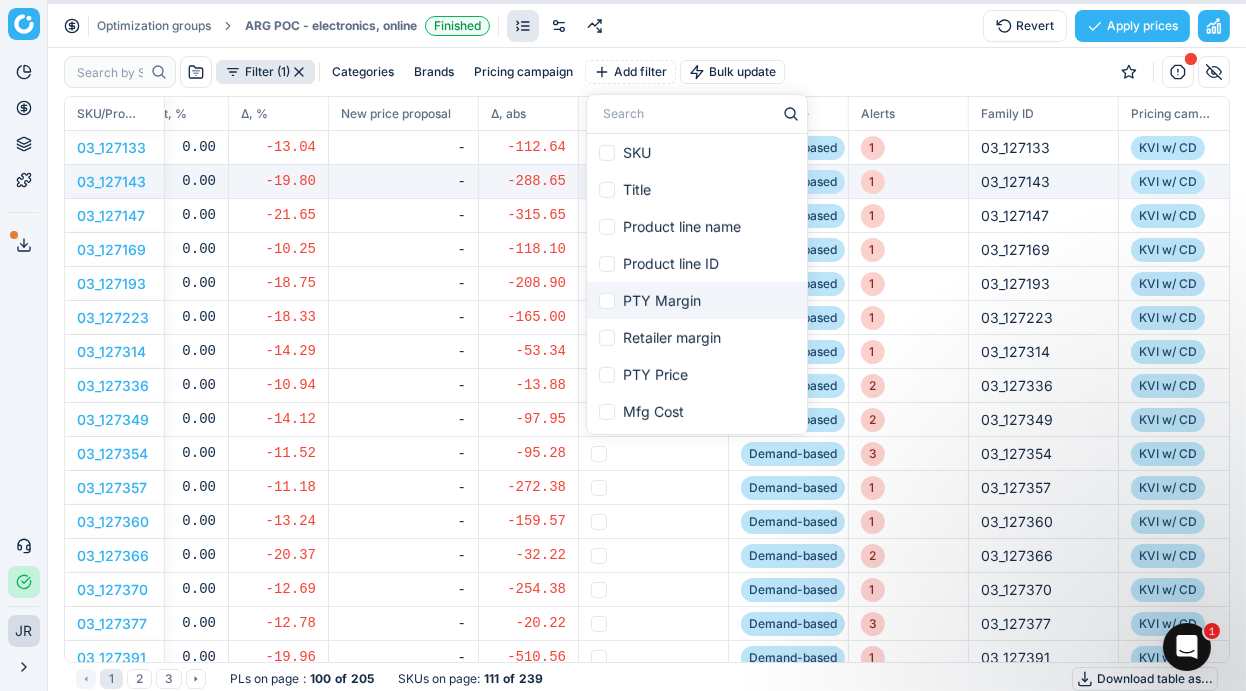 scroll, scrollTop: 448, scrollLeft: 0, axis: vertical 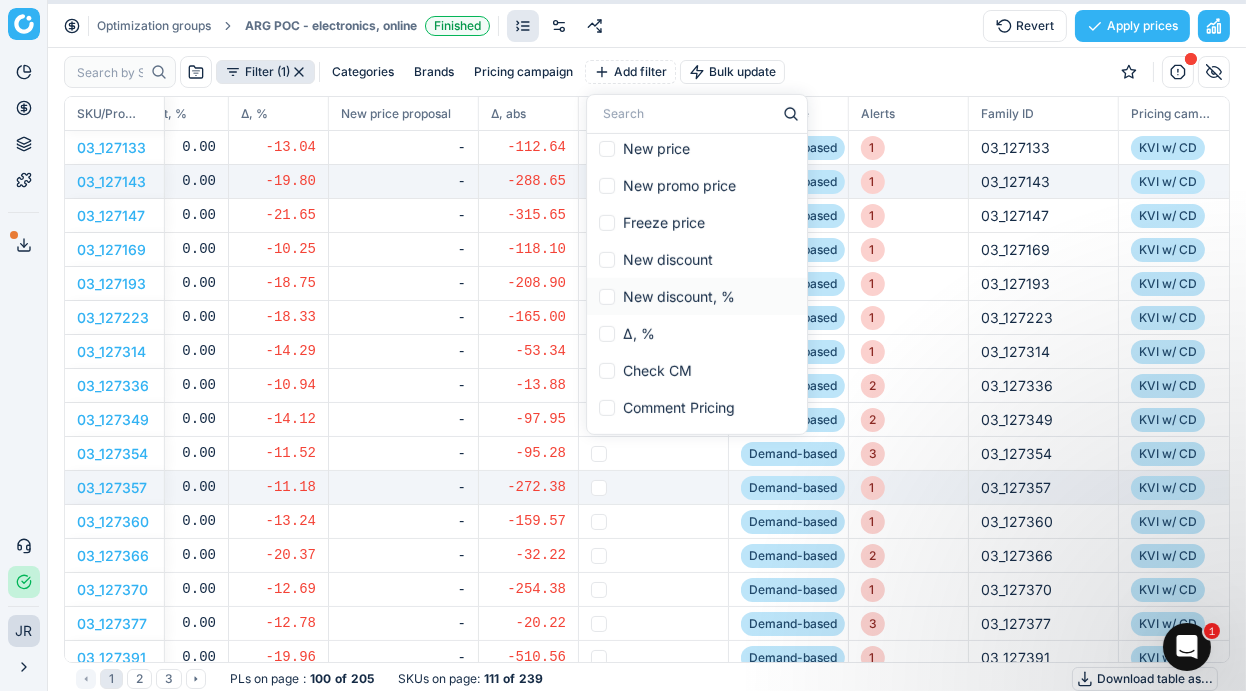 click on "1" at bounding box center (909, 488) 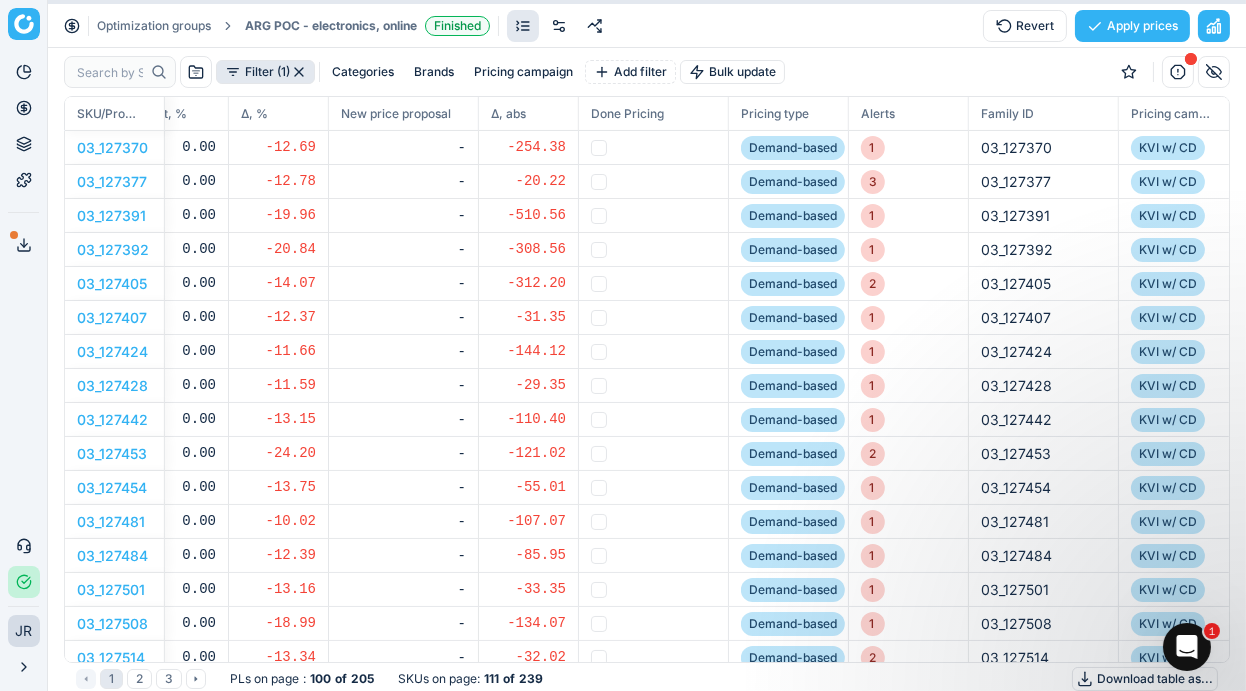 scroll, scrollTop: 471, scrollLeft: 1396, axis: both 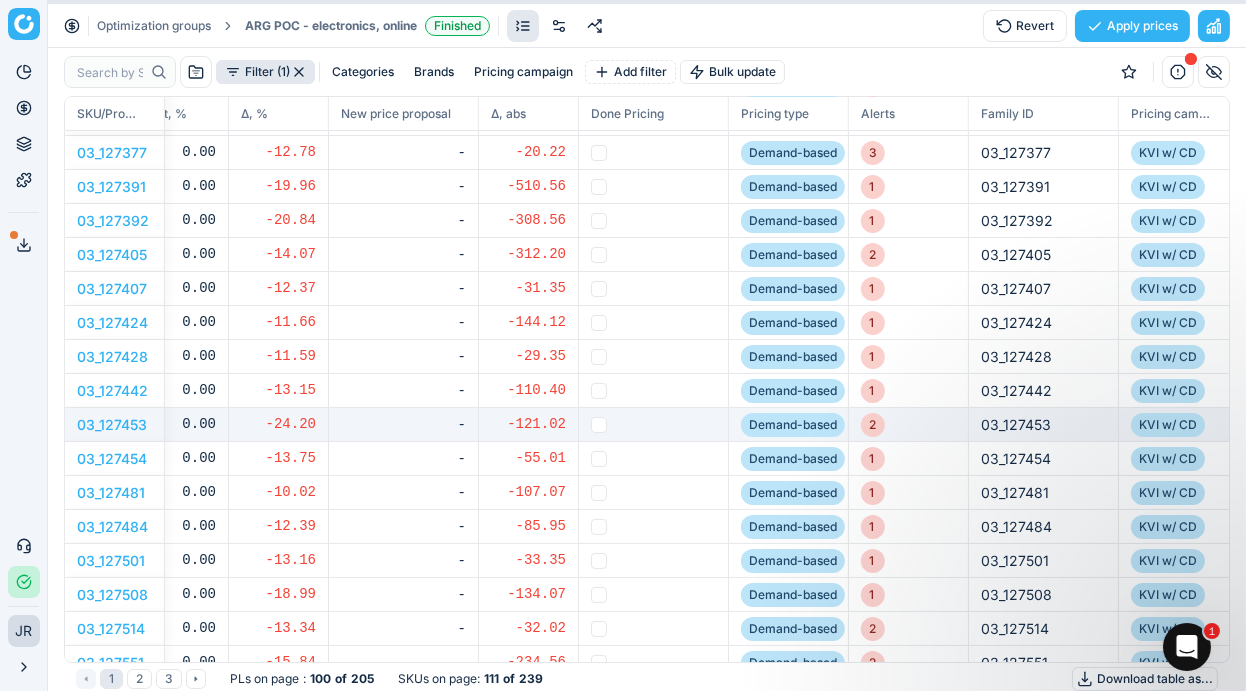 click on "-" at bounding box center [403, 425] 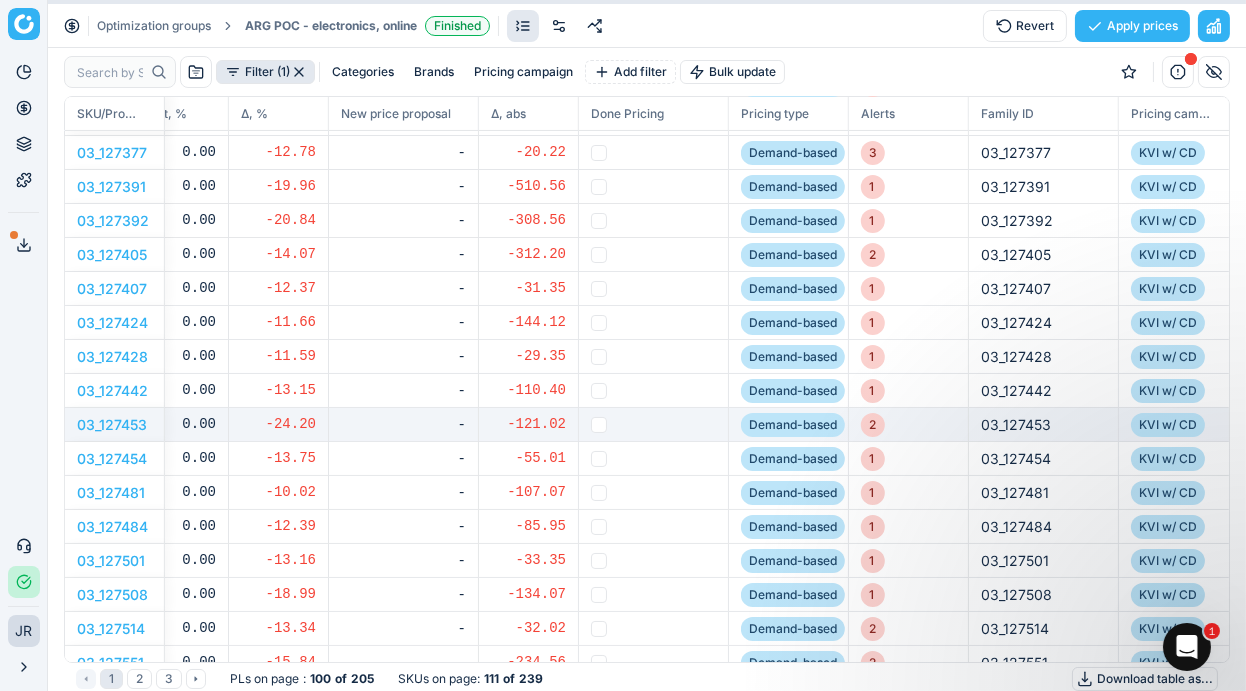 scroll, scrollTop: 0, scrollLeft: 12, axis: horizontal 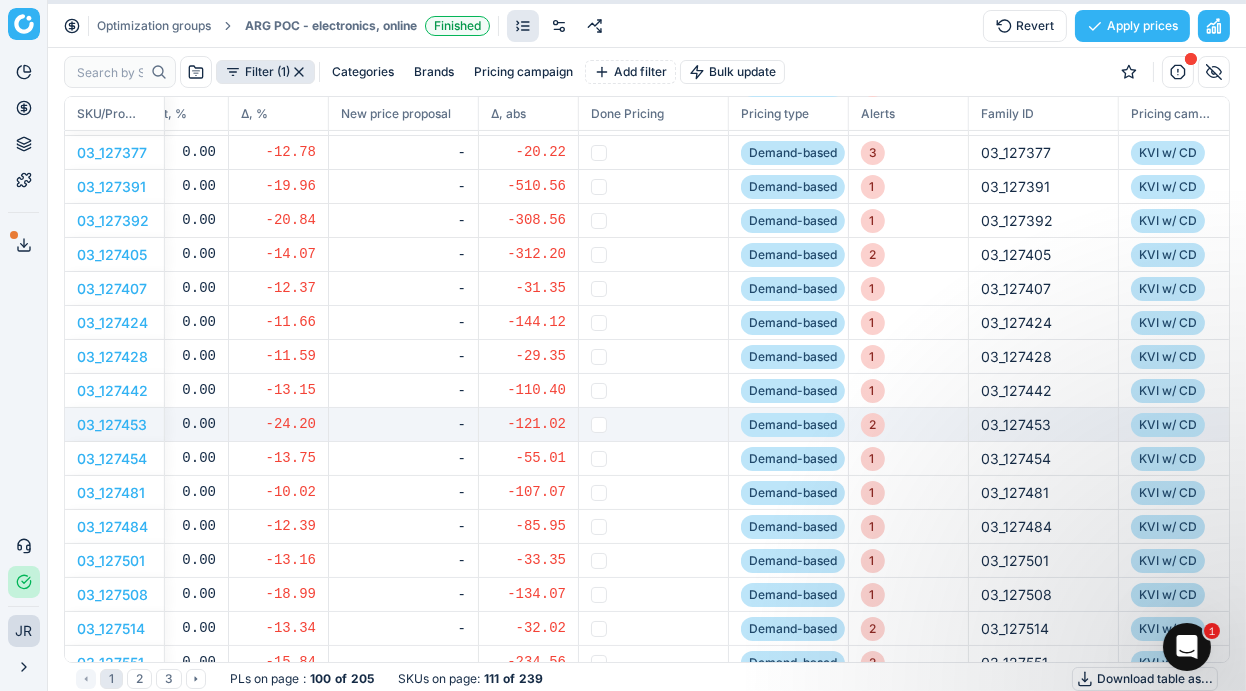 click on "0.00" at bounding box center (154, 425) 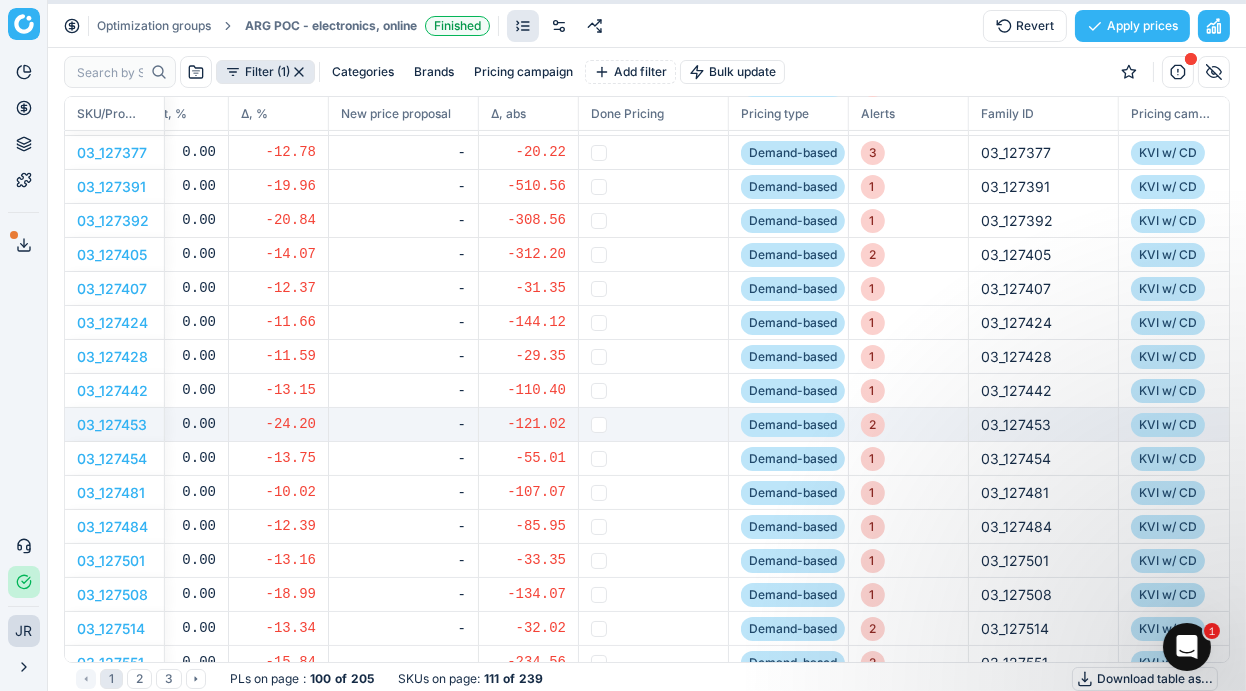 scroll, scrollTop: 0, scrollLeft: 0, axis: both 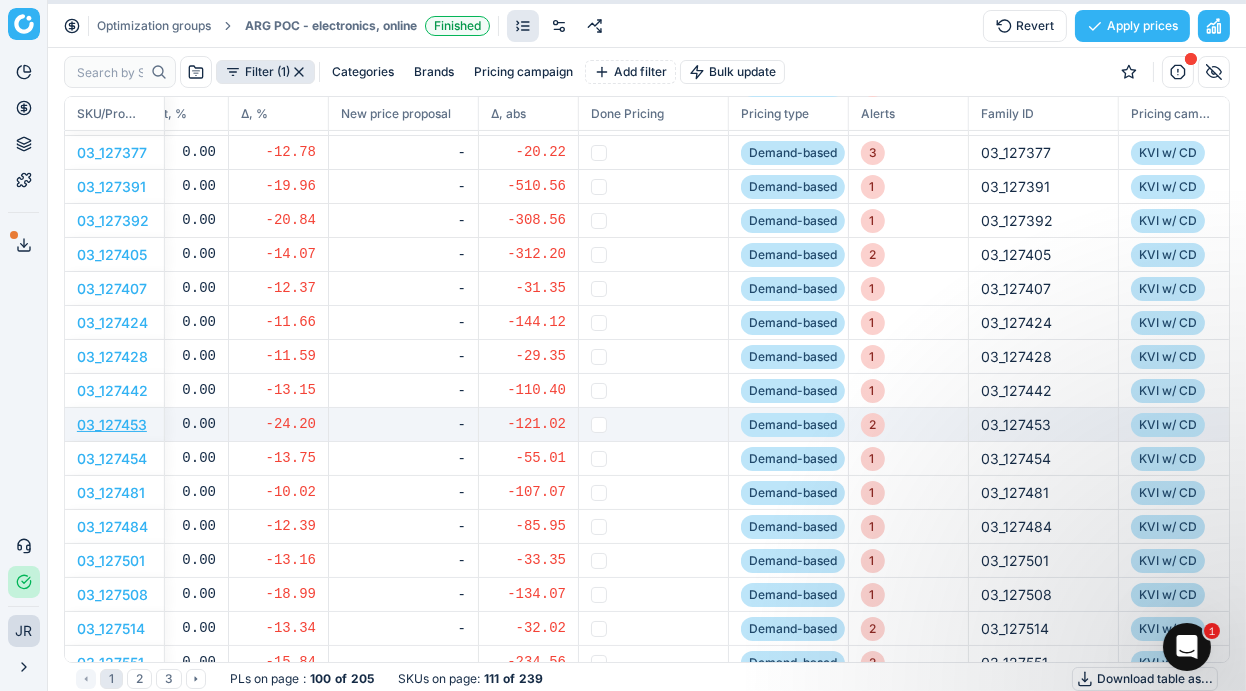 click on "03_127453" at bounding box center (112, 424) 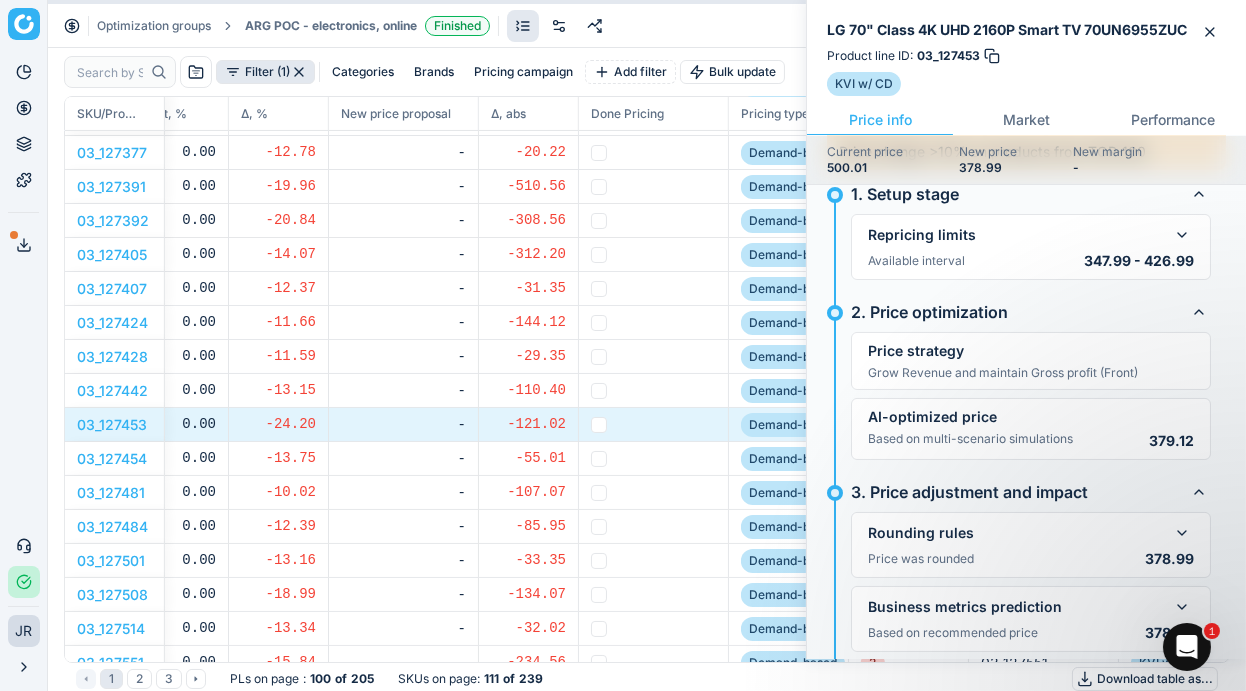 scroll, scrollTop: 207, scrollLeft: 0, axis: vertical 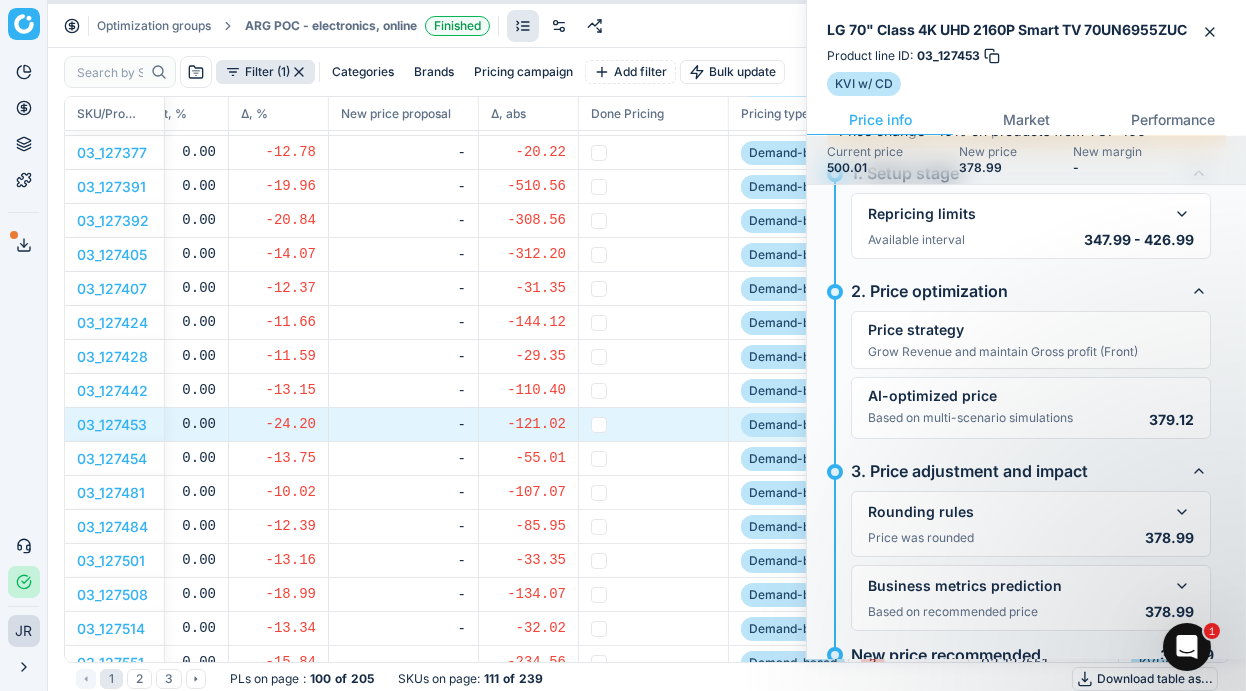 click on "Based on multi-scenario simulations" at bounding box center (970, 418) 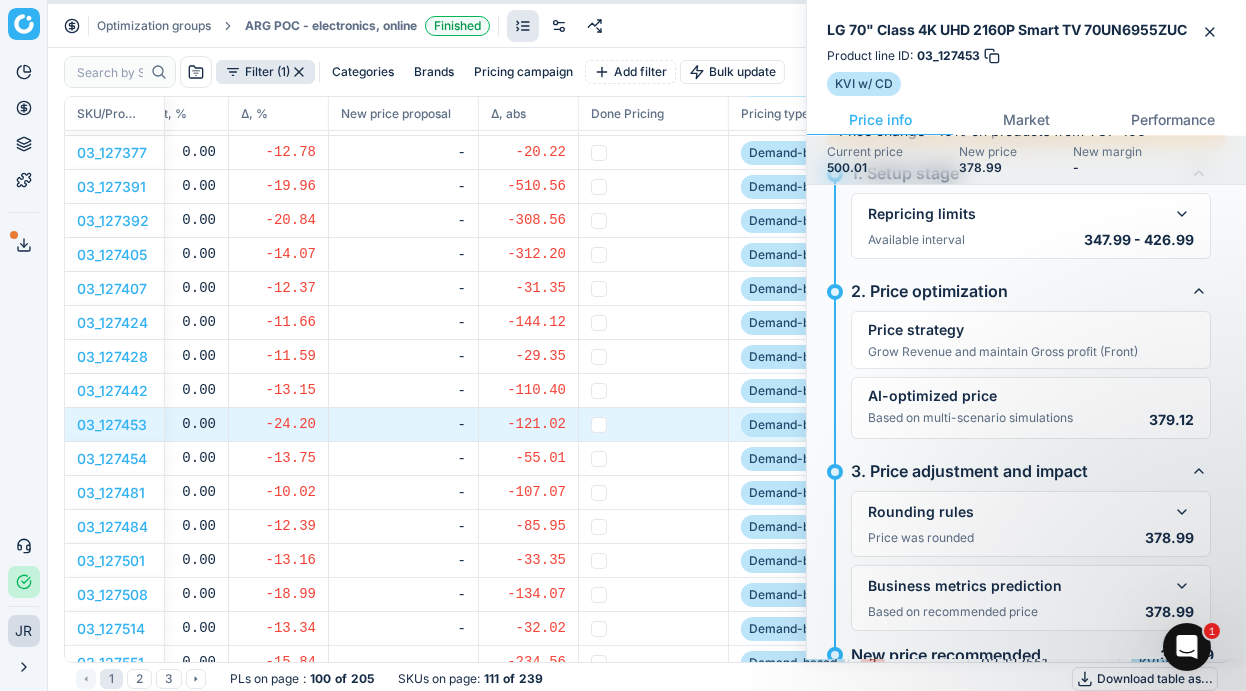 scroll, scrollTop: 277, scrollLeft: 0, axis: vertical 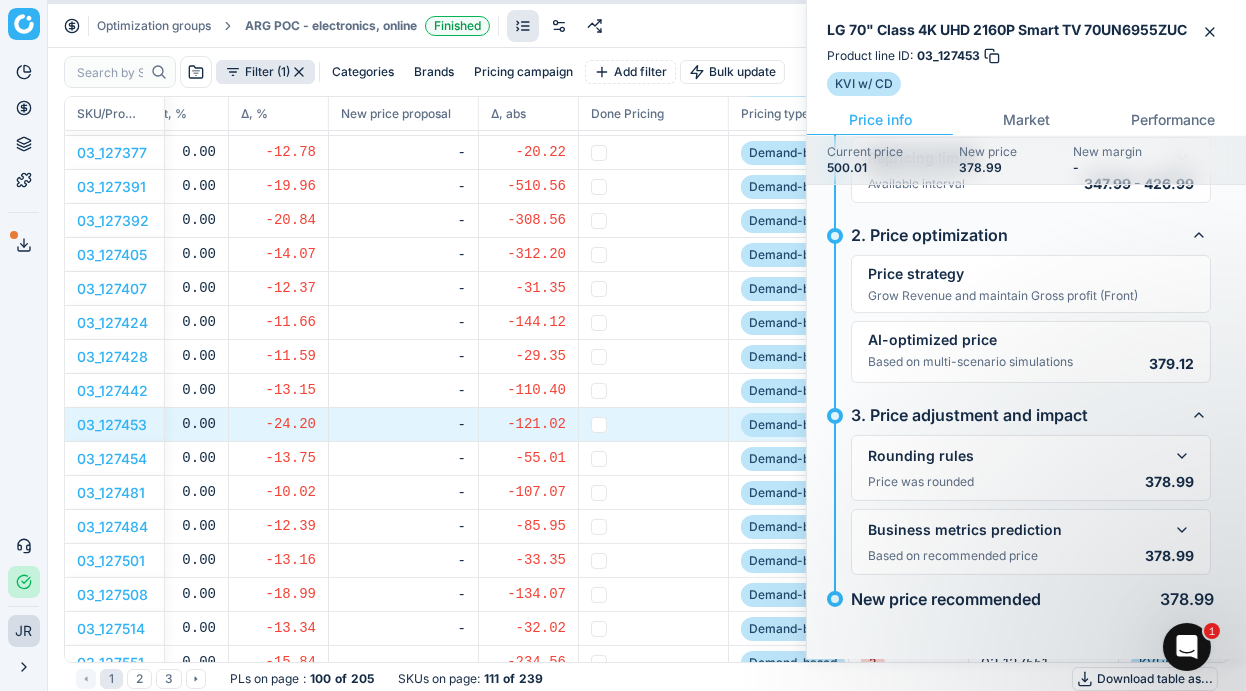 click on "-" at bounding box center [403, 425] 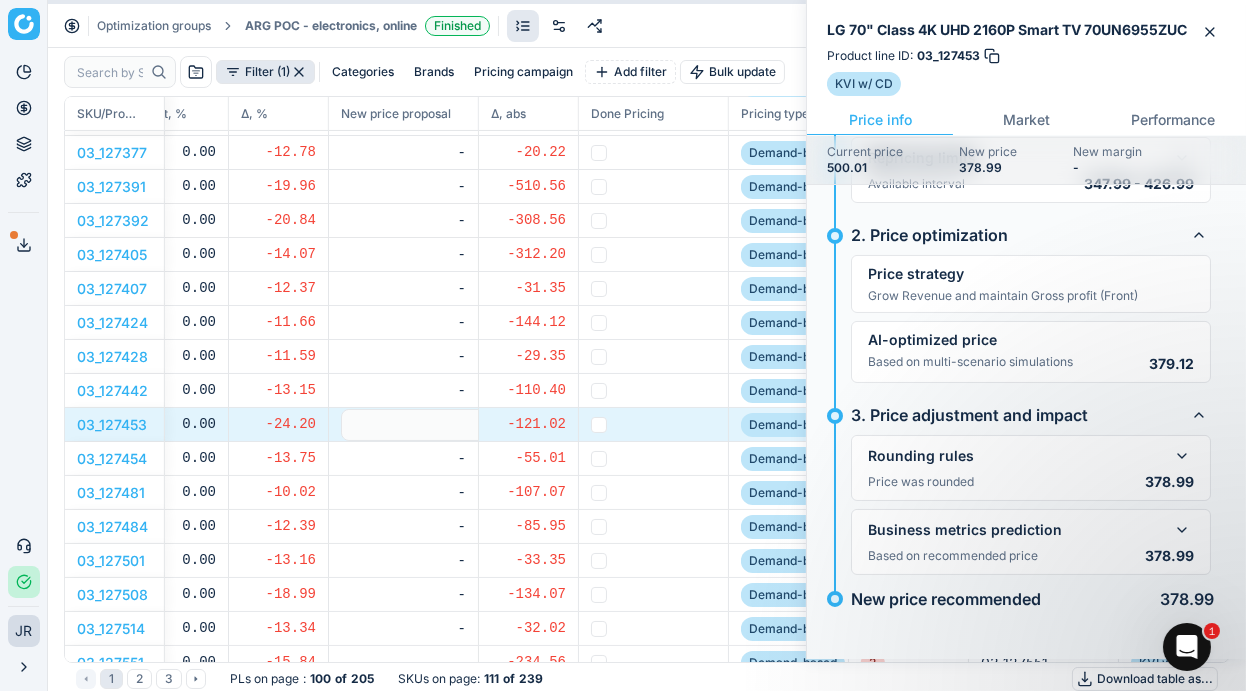 scroll, scrollTop: 0, scrollLeft: 12, axis: horizontal 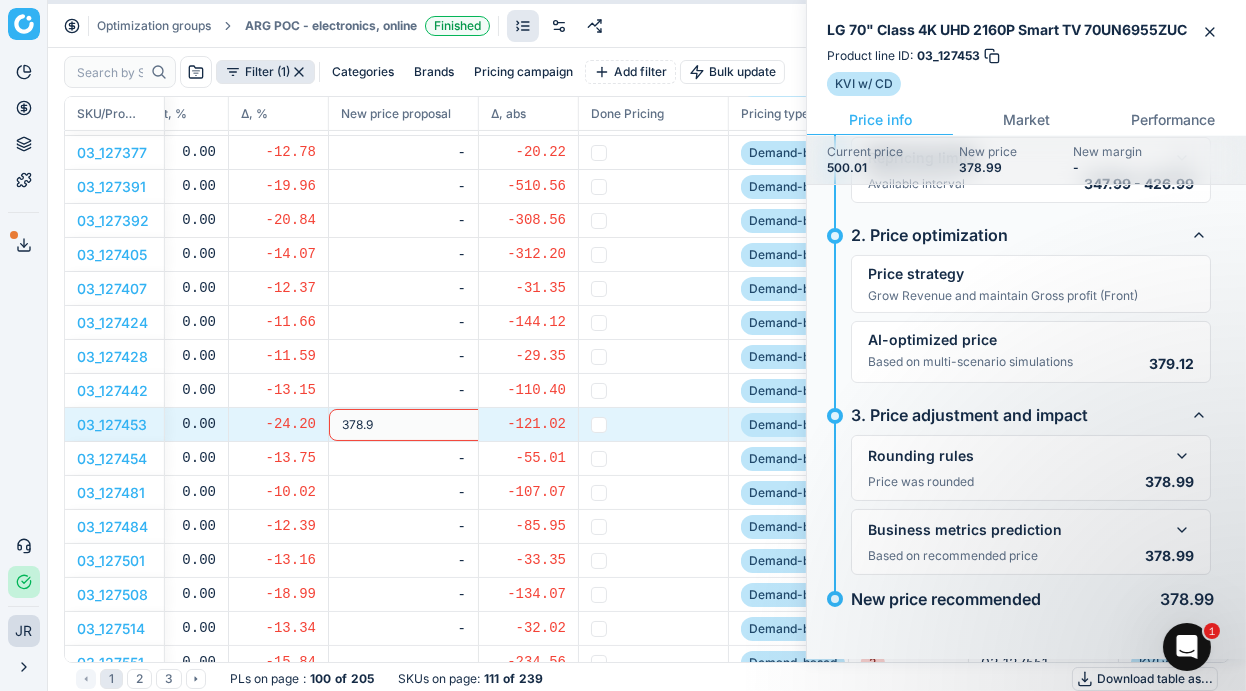 type on "378.99" 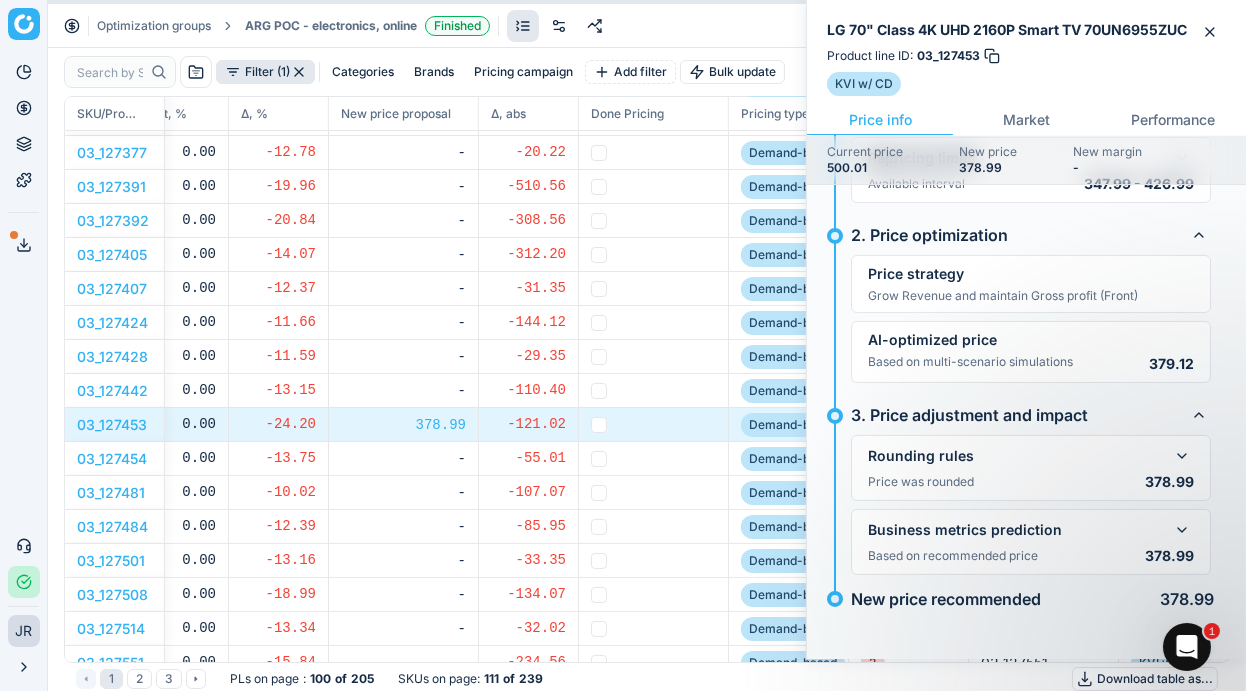 scroll, scrollTop: 0, scrollLeft: 0, axis: both 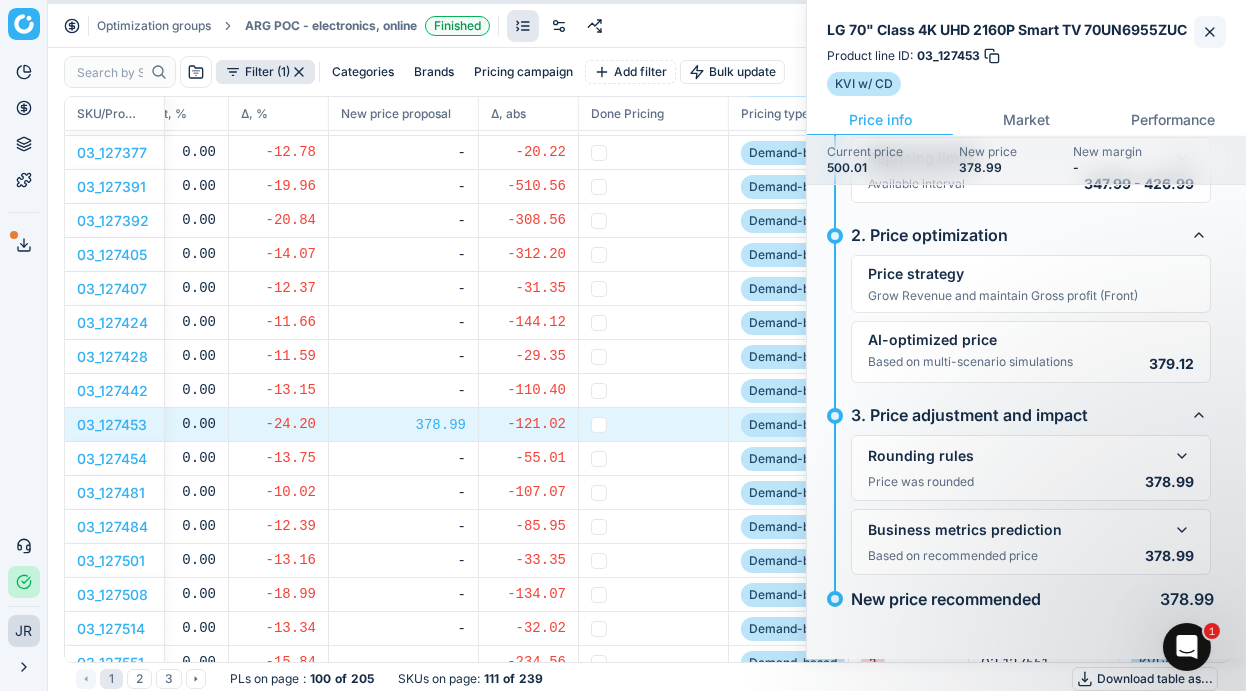 click 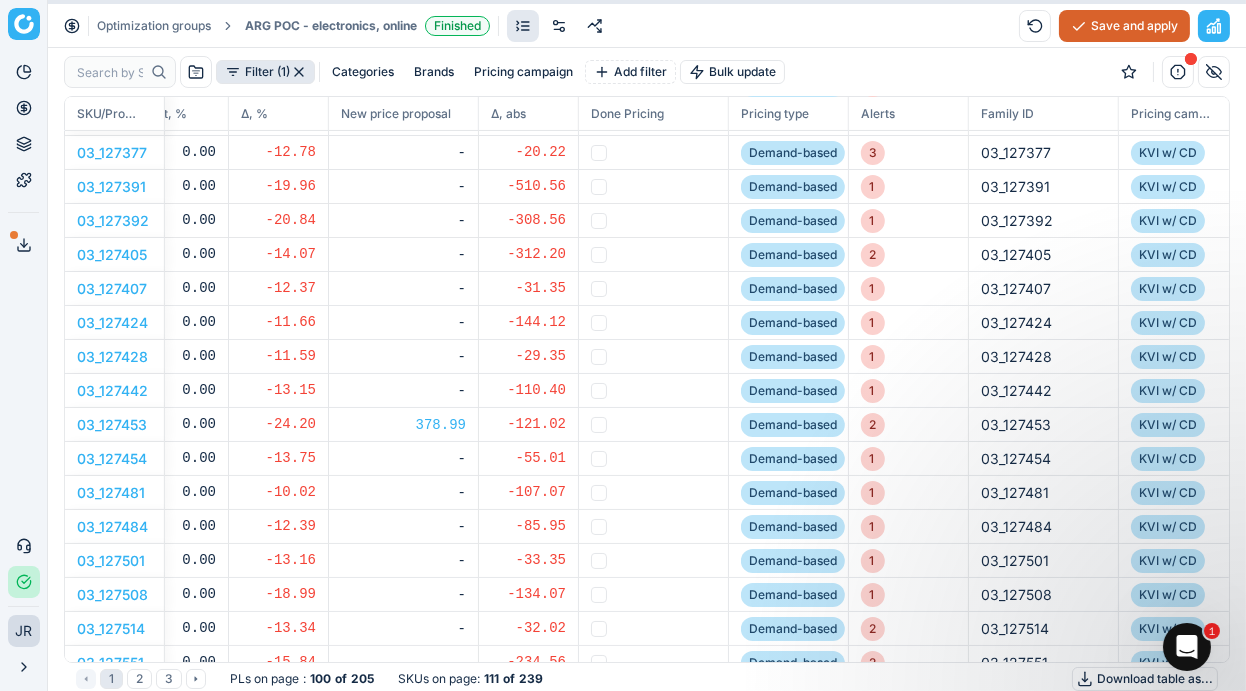 click on "Save and apply" at bounding box center (1124, 26) 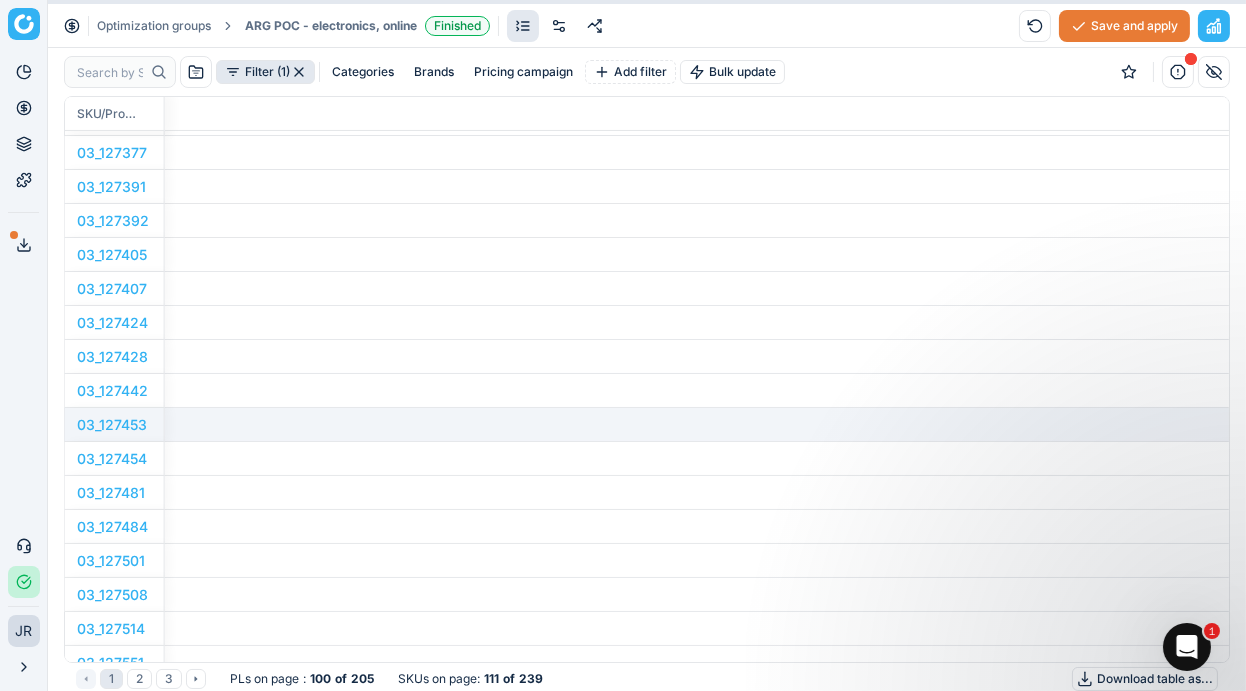 scroll, scrollTop: 471, scrollLeft: 0, axis: vertical 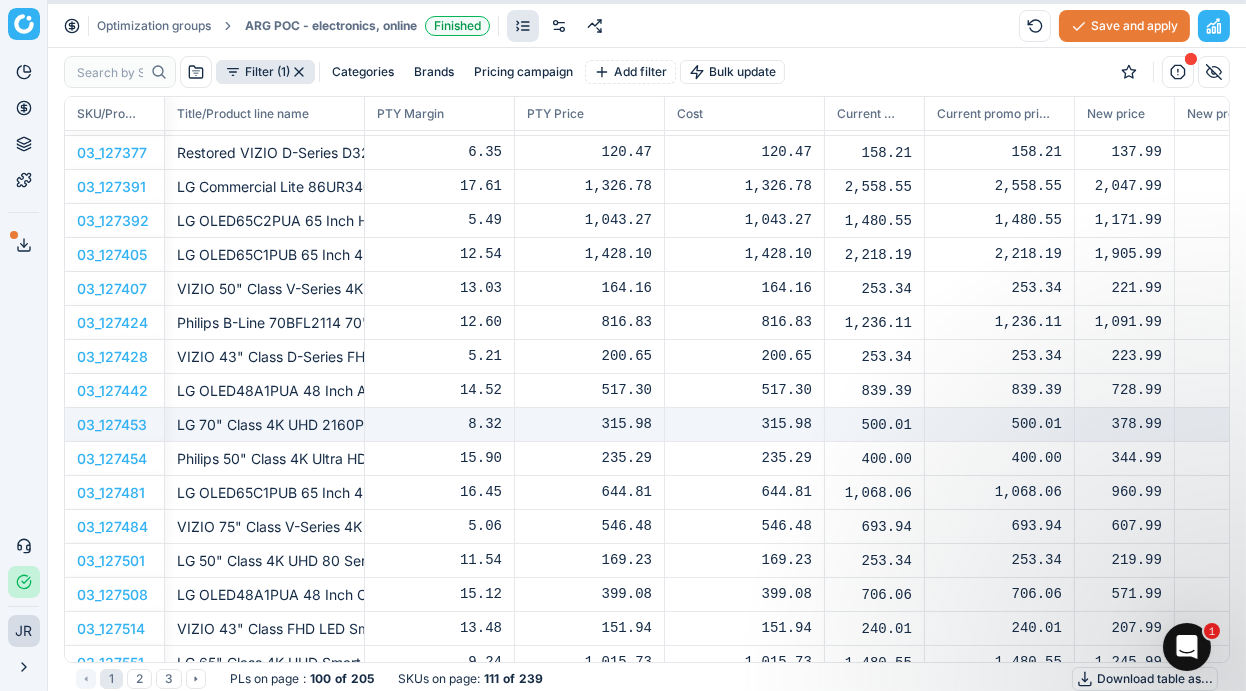 click on "378.99" at bounding box center (1124, 424) 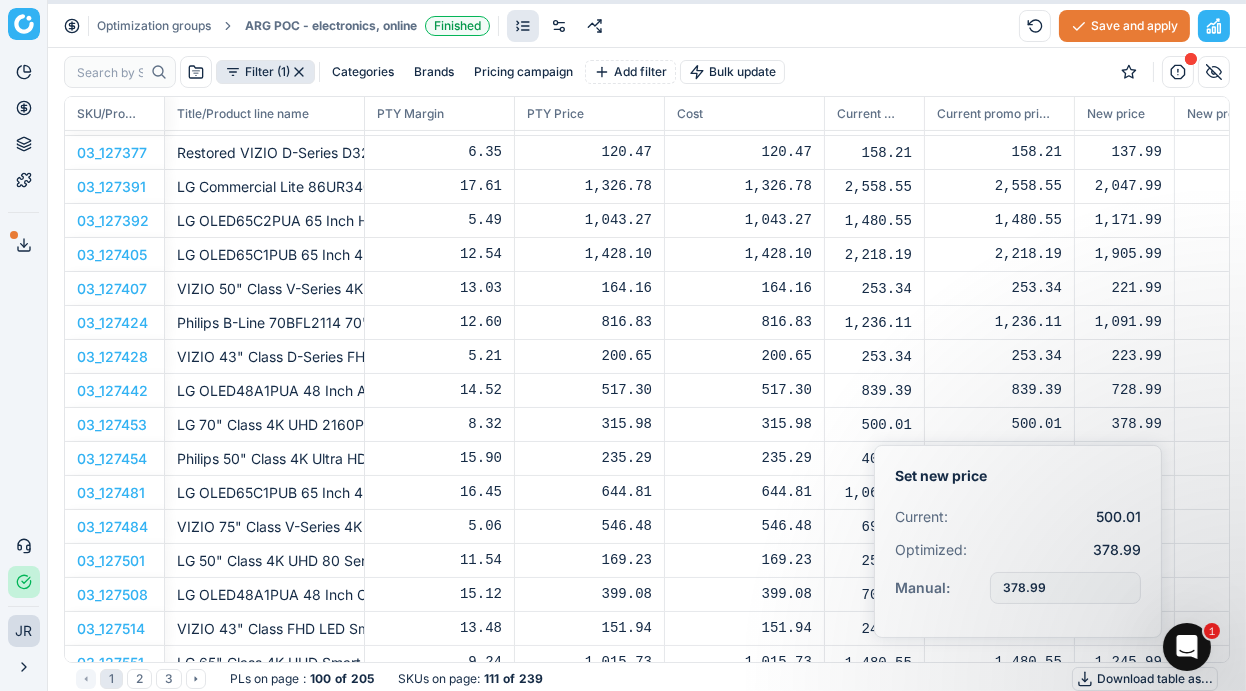 click on "378.99" at bounding box center [1065, 588] 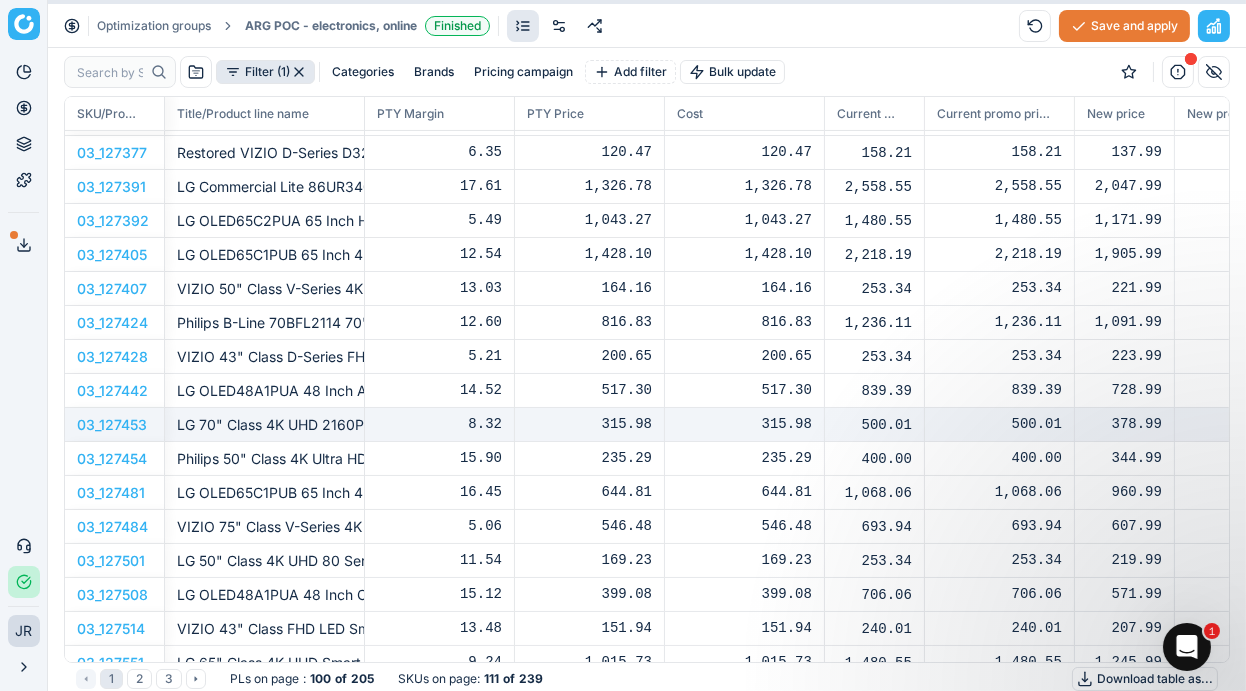 click on "378.99" at bounding box center [1124, 424] 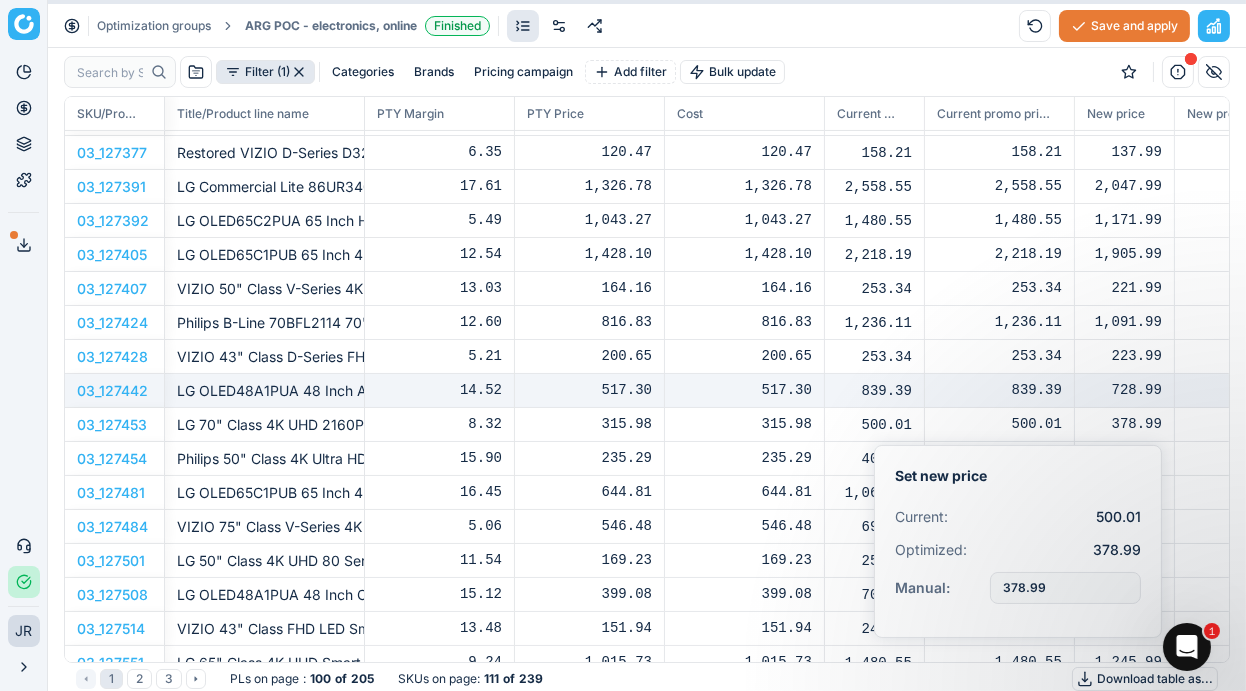 click on "728.99" at bounding box center [1124, 390] 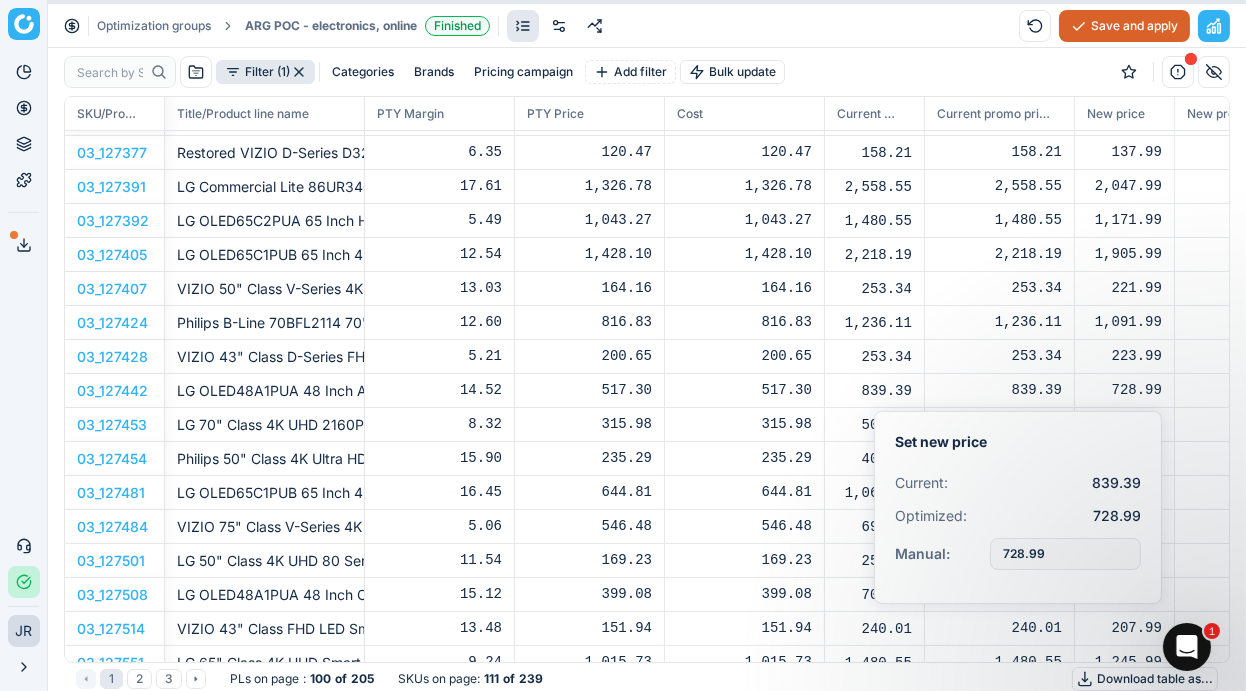 click on "Save and apply" at bounding box center (1124, 26) 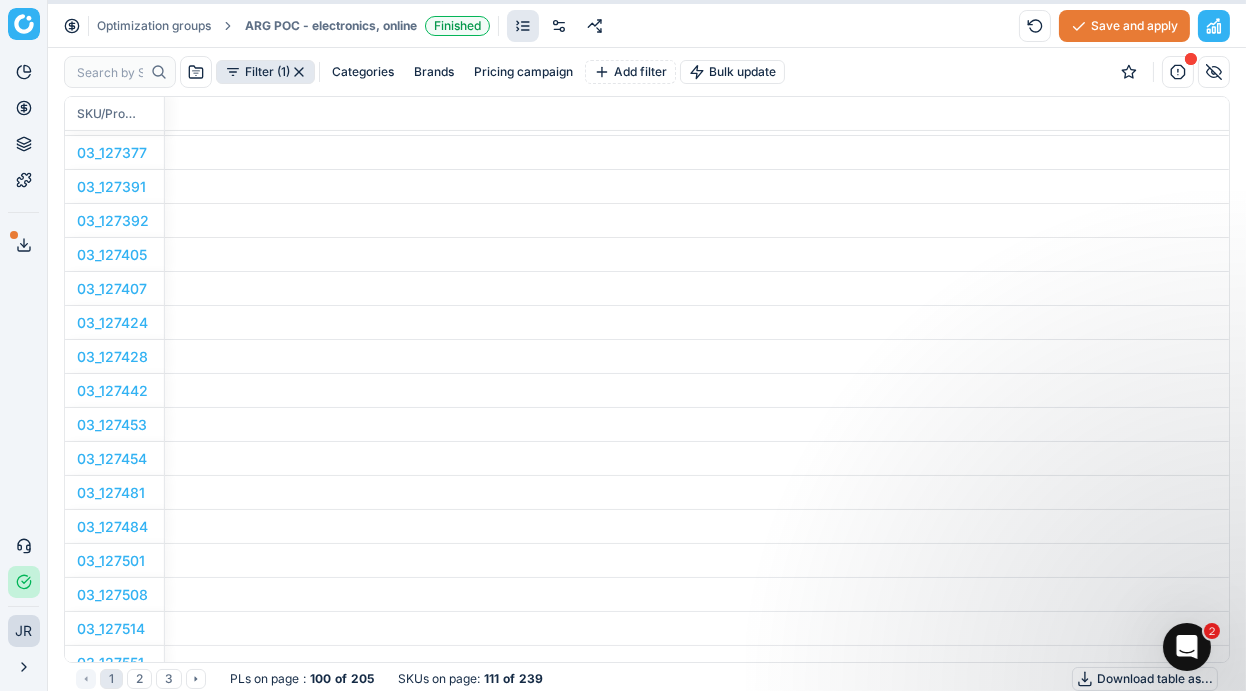 scroll, scrollTop: 471, scrollLeft: 0, axis: vertical 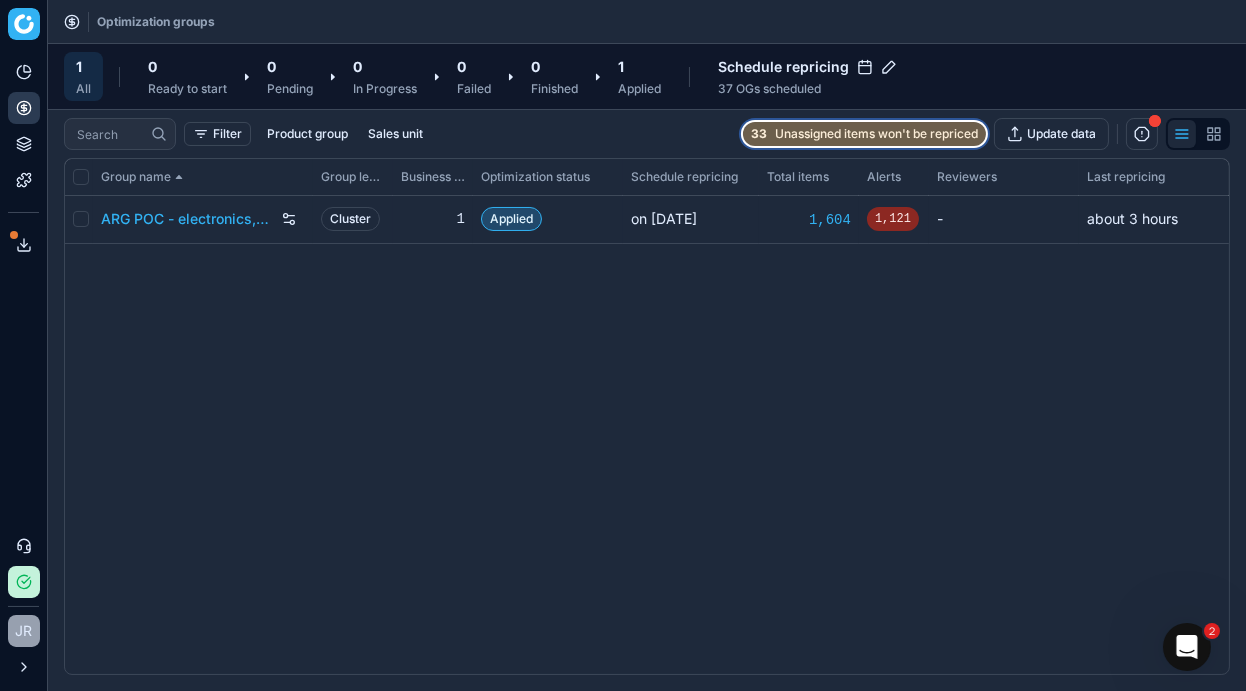 click on "Unassigned items won't be repriced" at bounding box center (876, 134) 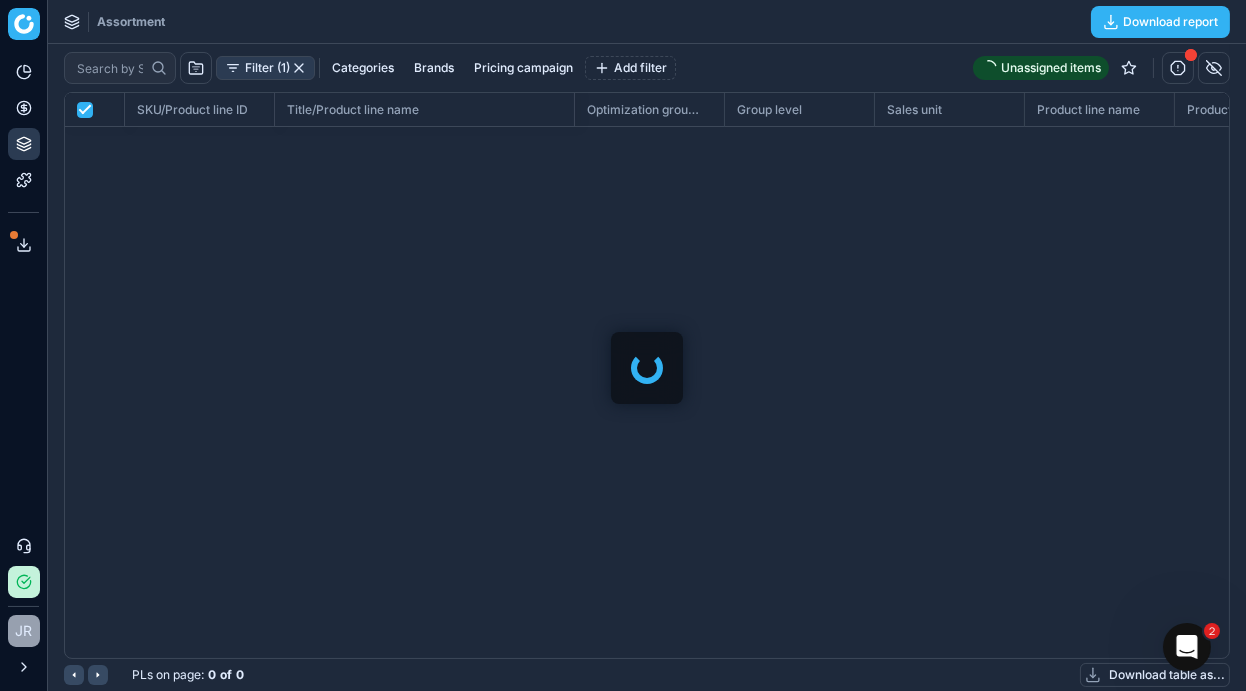 scroll, scrollTop: 2, scrollLeft: 2, axis: both 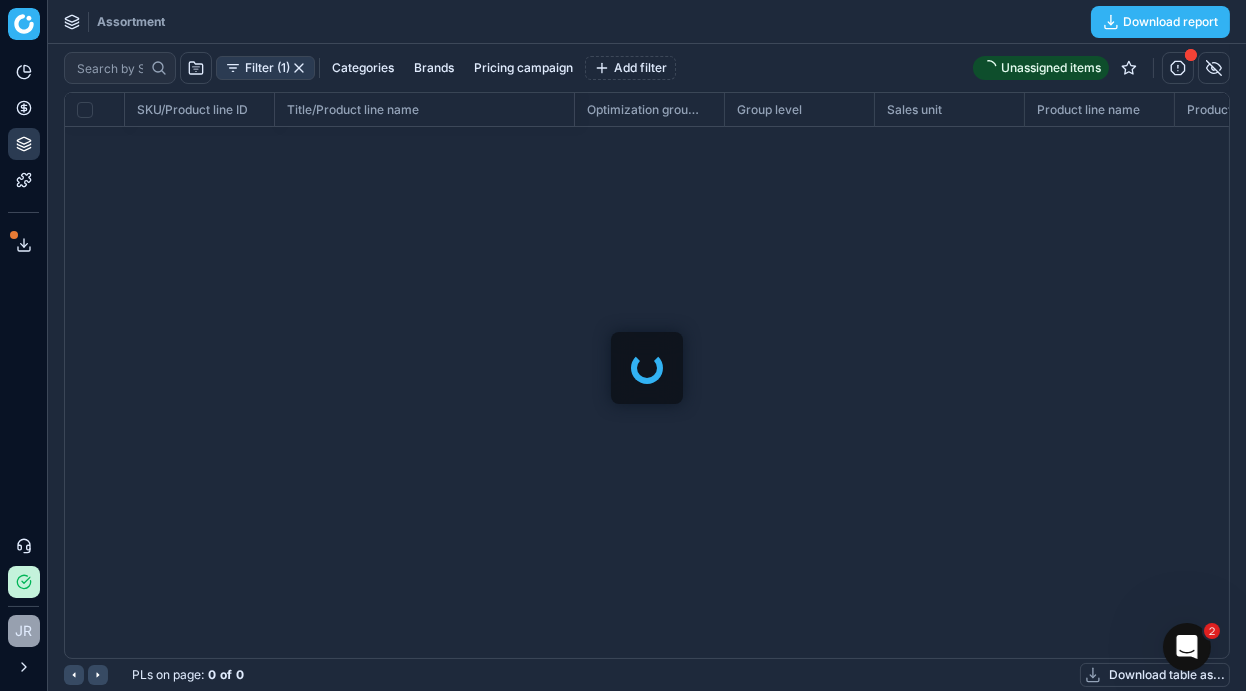 checkbox on "false" 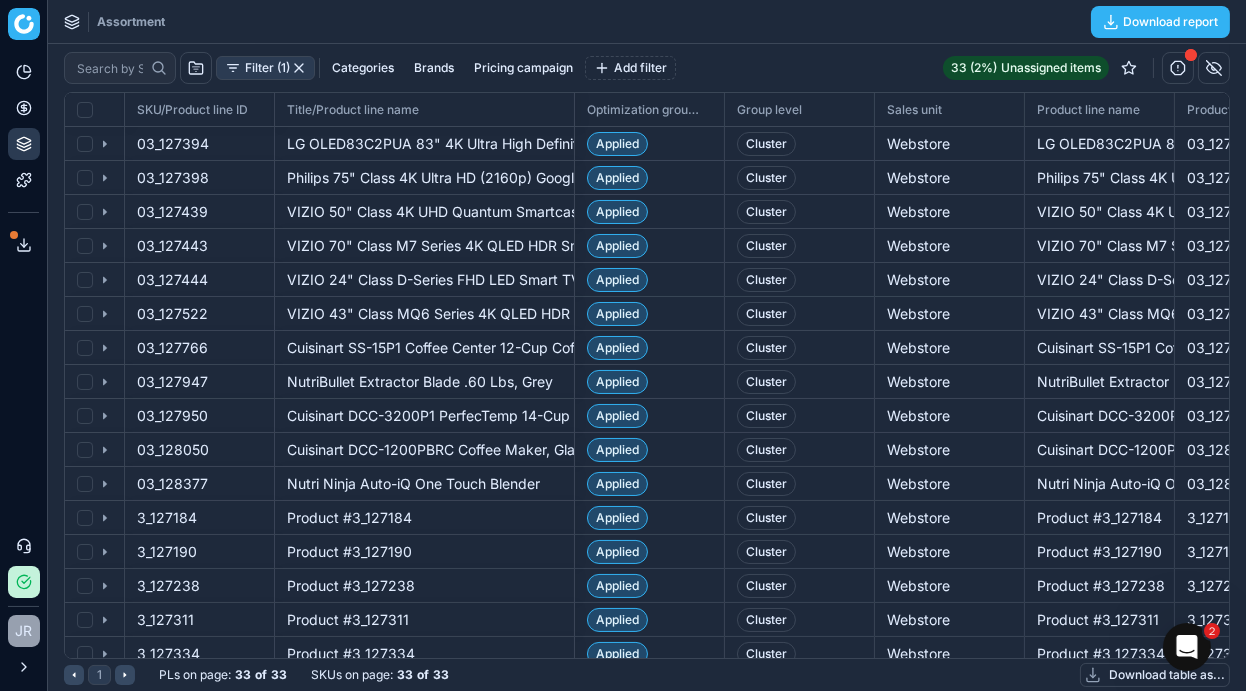 scroll, scrollTop: 536, scrollLeft: 1135, axis: both 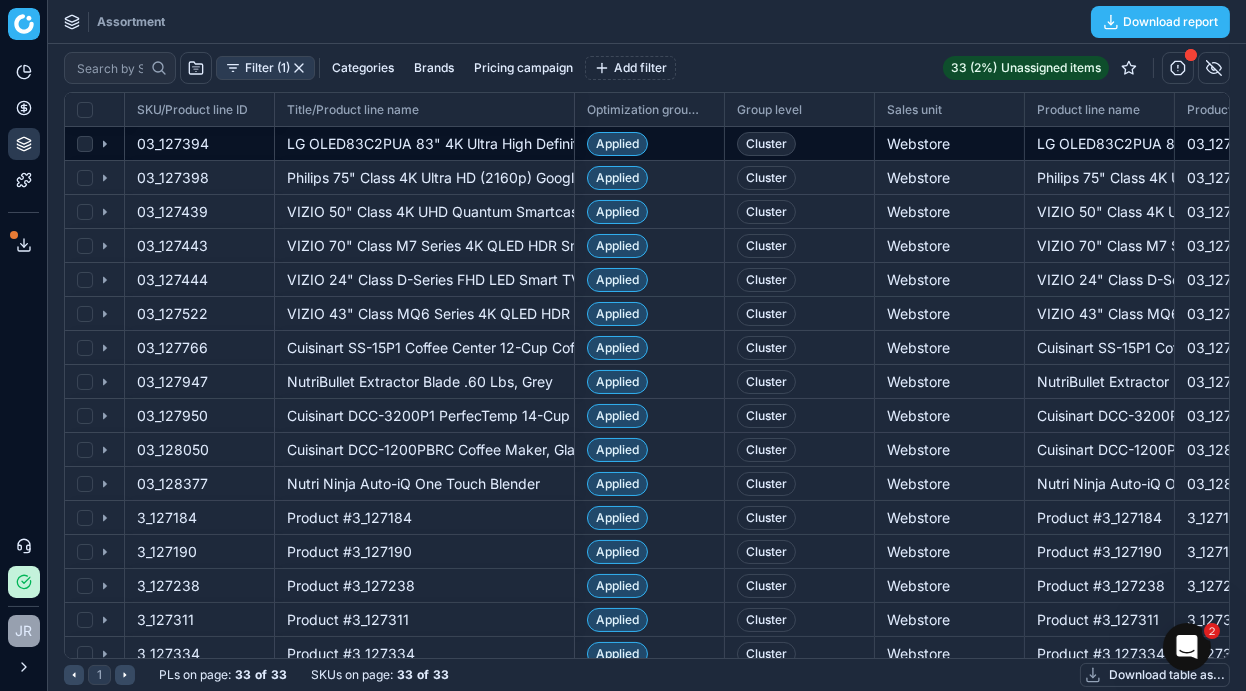 click on "LG OLED83C2PUA 83" 4K Ultra High Definition OLED Smart TV C2P Series with an Additional 1 Year Coverage by Epic Protect (2022)" at bounding box center [424, 143] 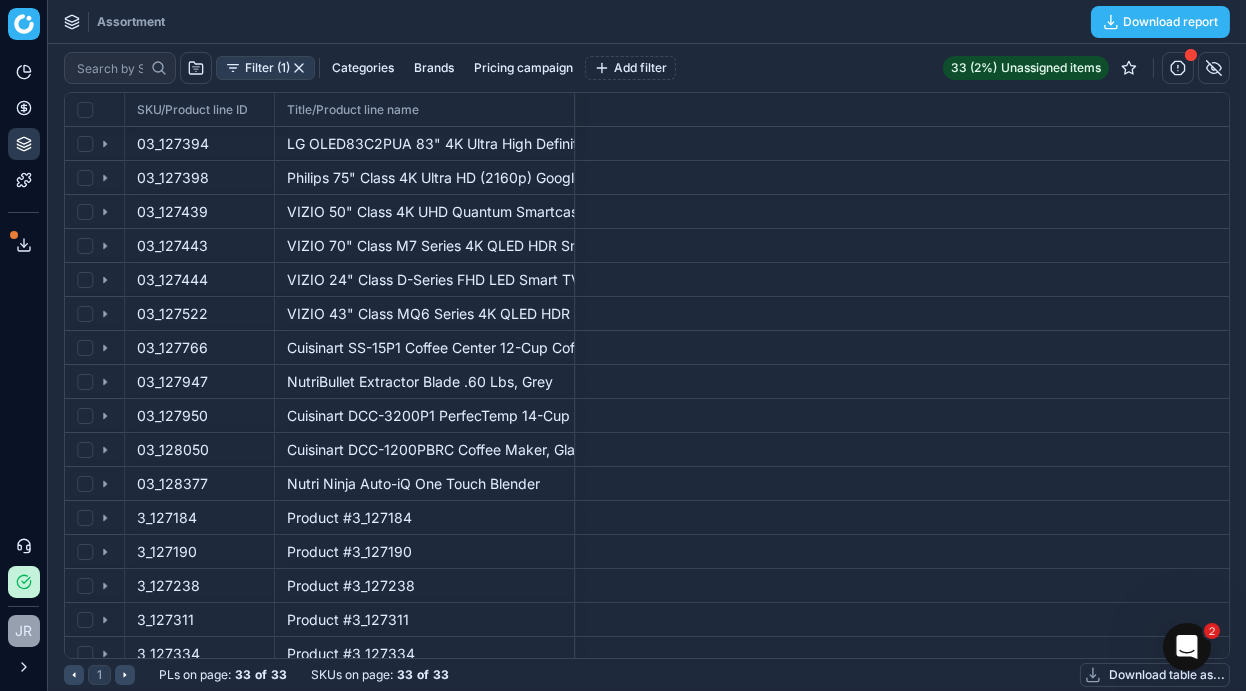 scroll, scrollTop: 0, scrollLeft: 1203, axis: horizontal 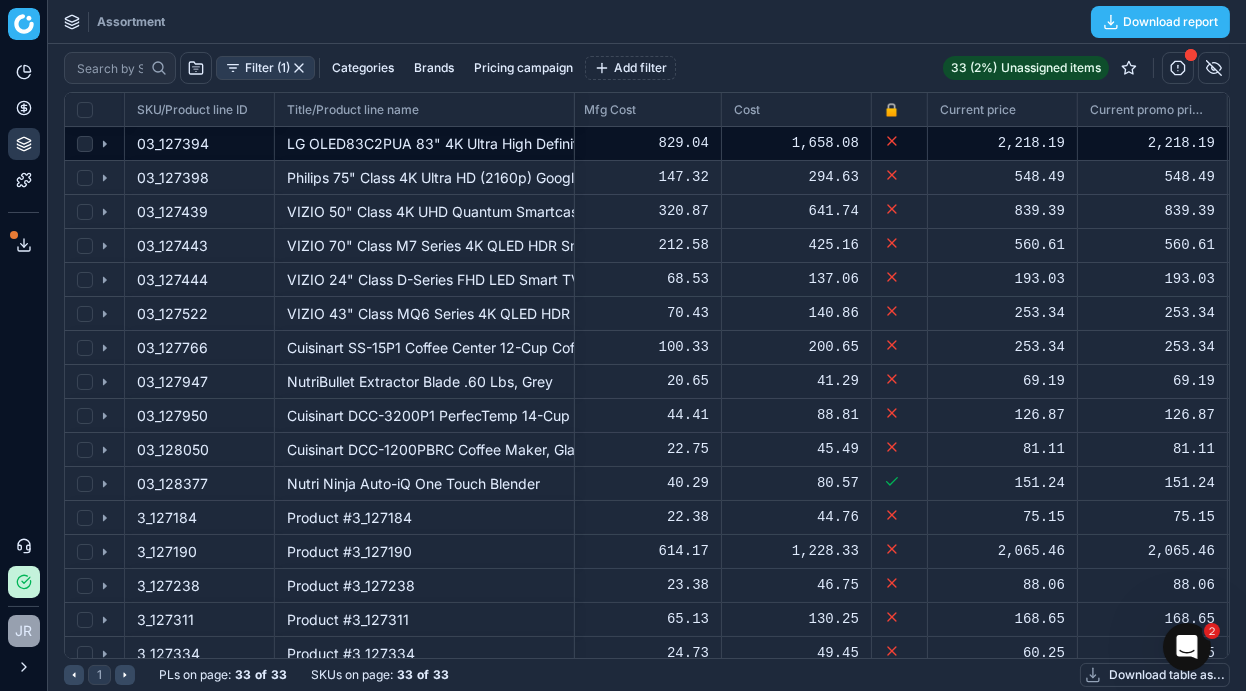 click on "03_127394" at bounding box center (199, 143) 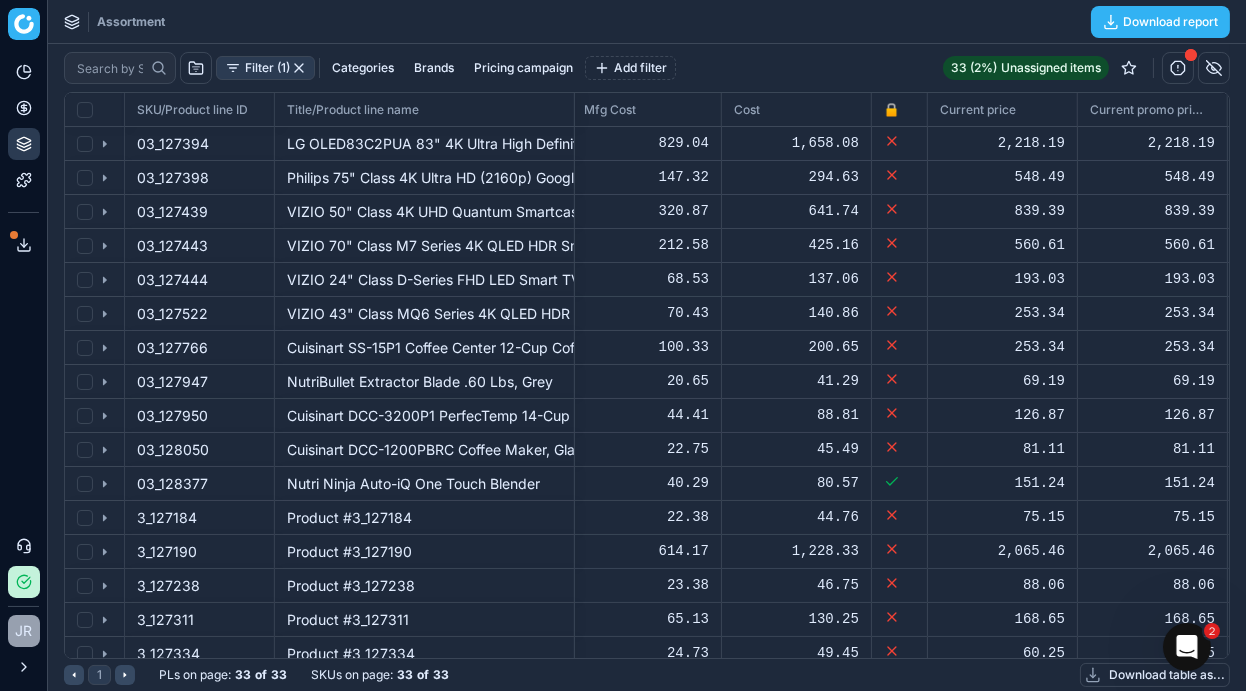 click 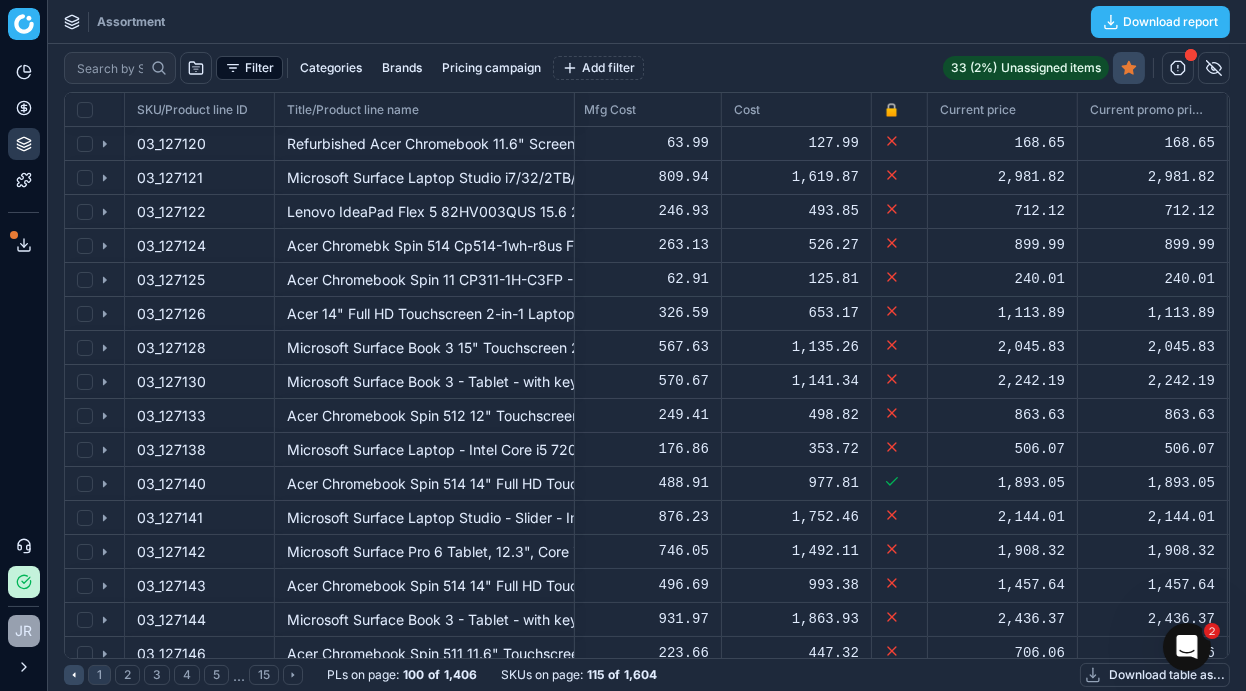 click 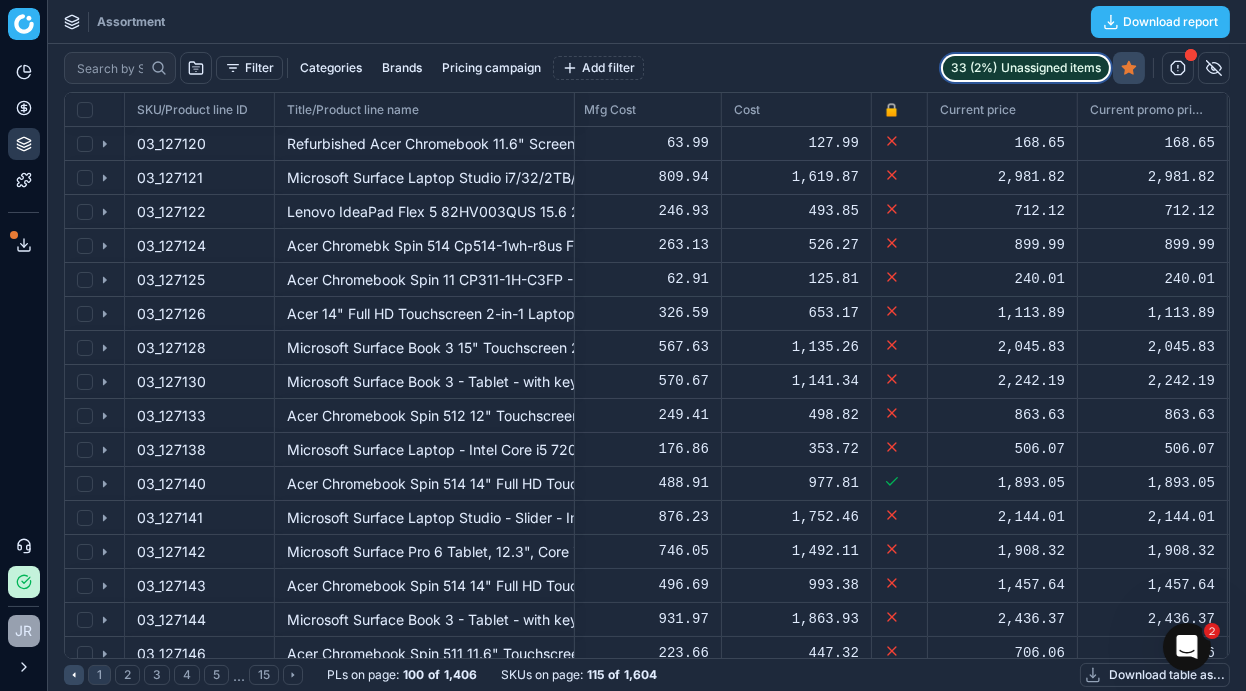 click on "33 (2%) Unassigned items" at bounding box center [1026, 68] 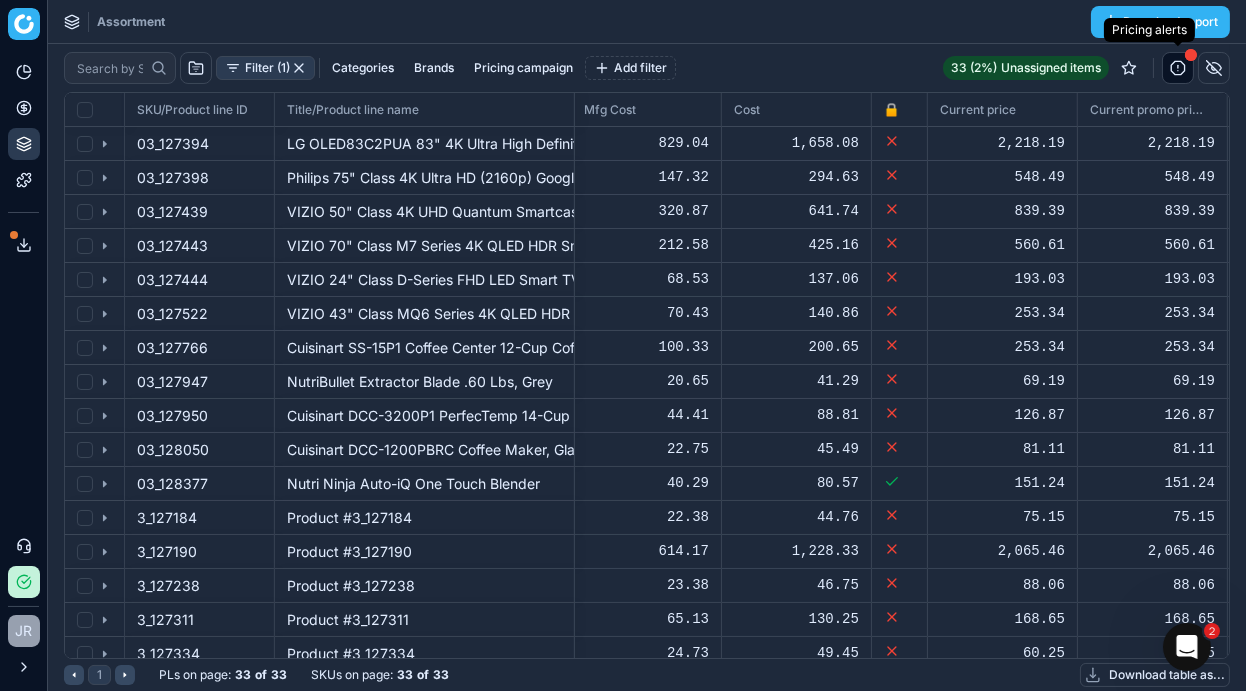 click 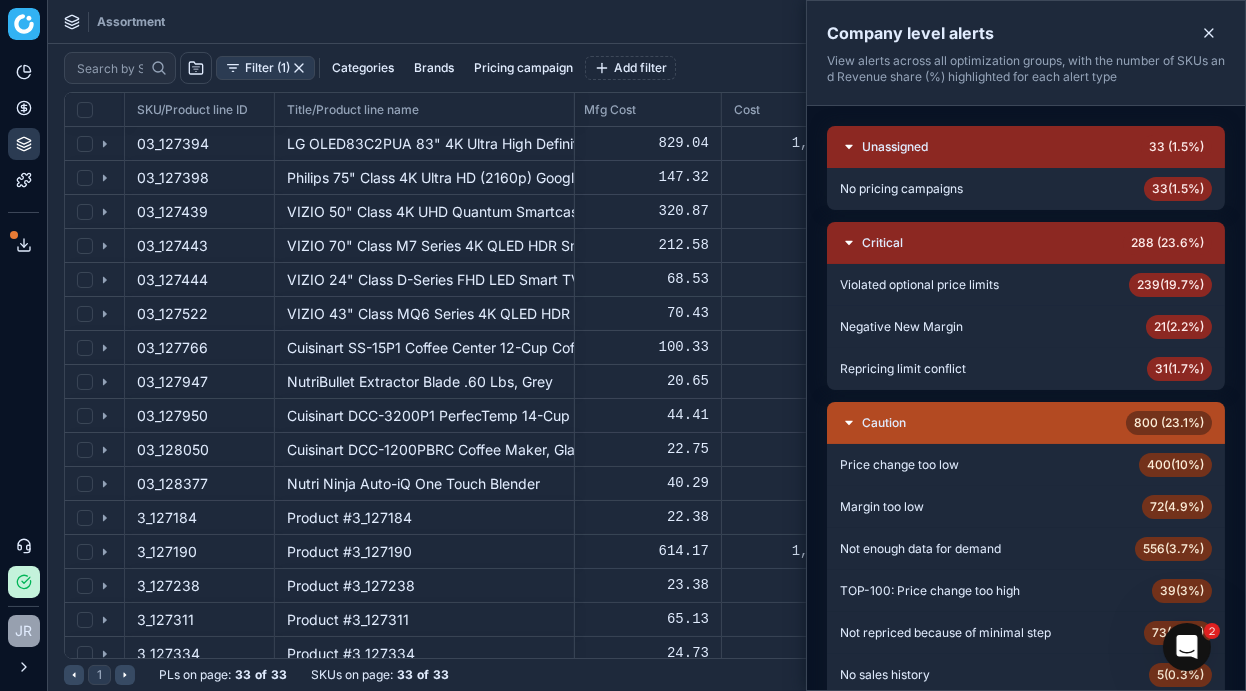 click on "Negative New Margin 21  ( 2.2% )" at bounding box center (1026, 327) 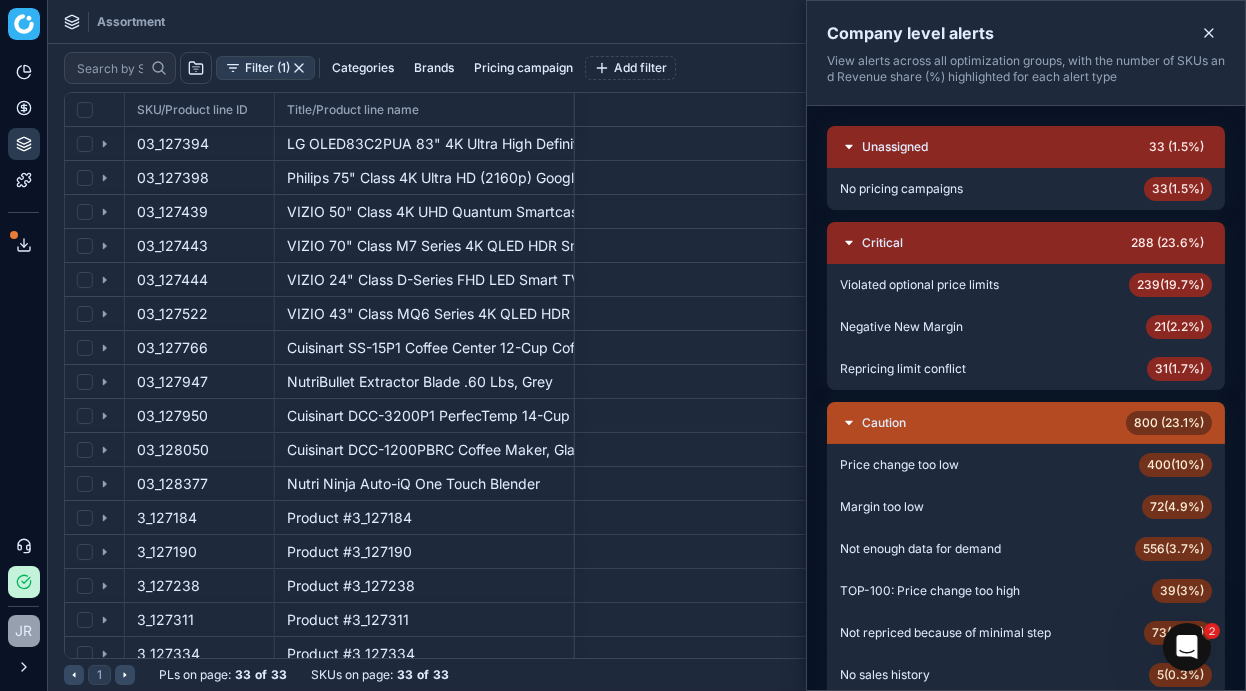 scroll, scrollTop: 0, scrollLeft: 8243, axis: horizontal 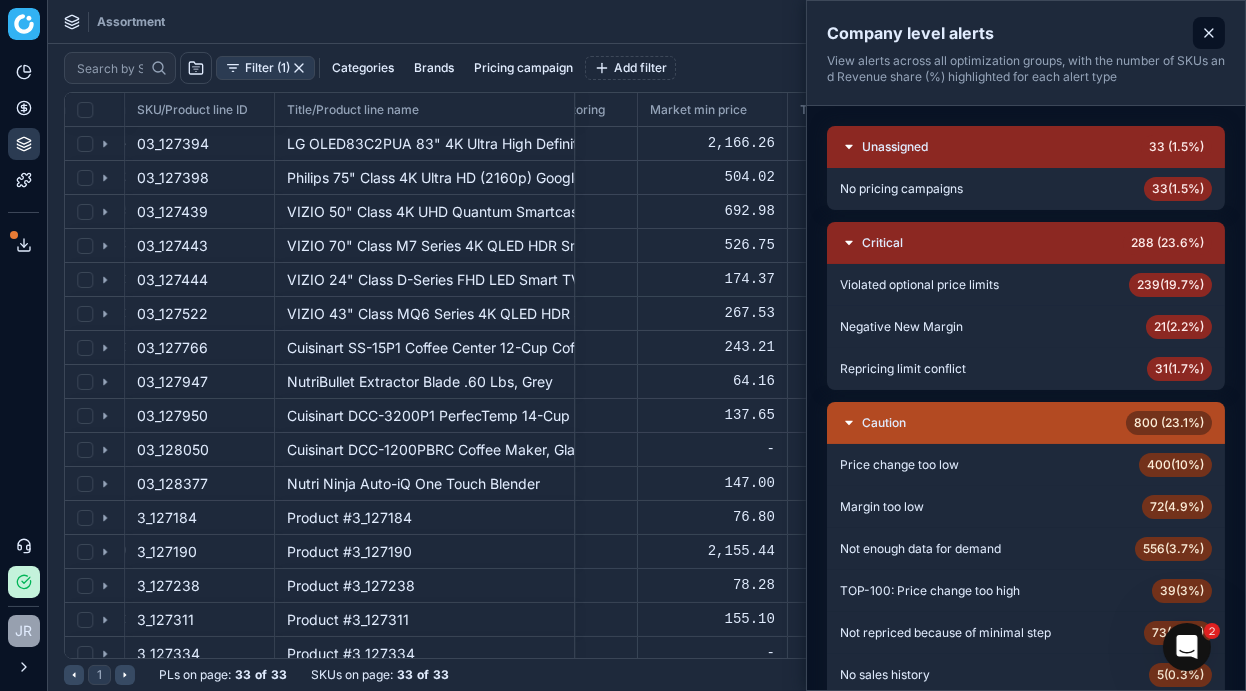 click 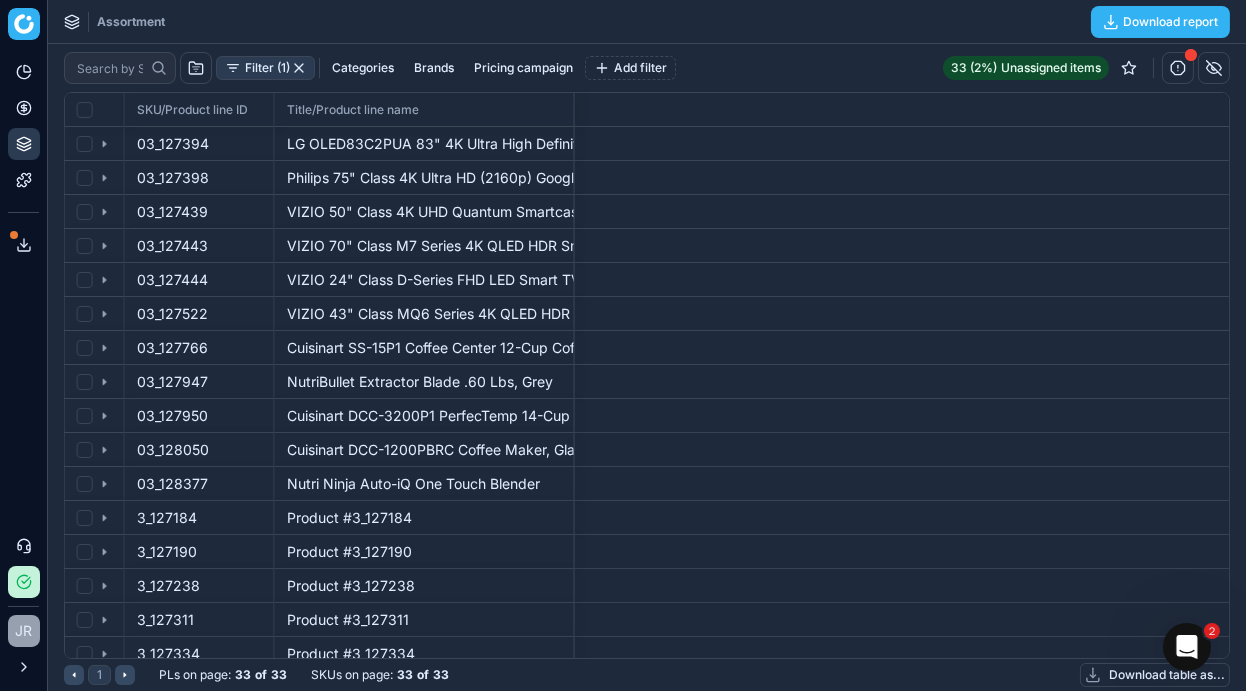 scroll, scrollTop: 0, scrollLeft: 0, axis: both 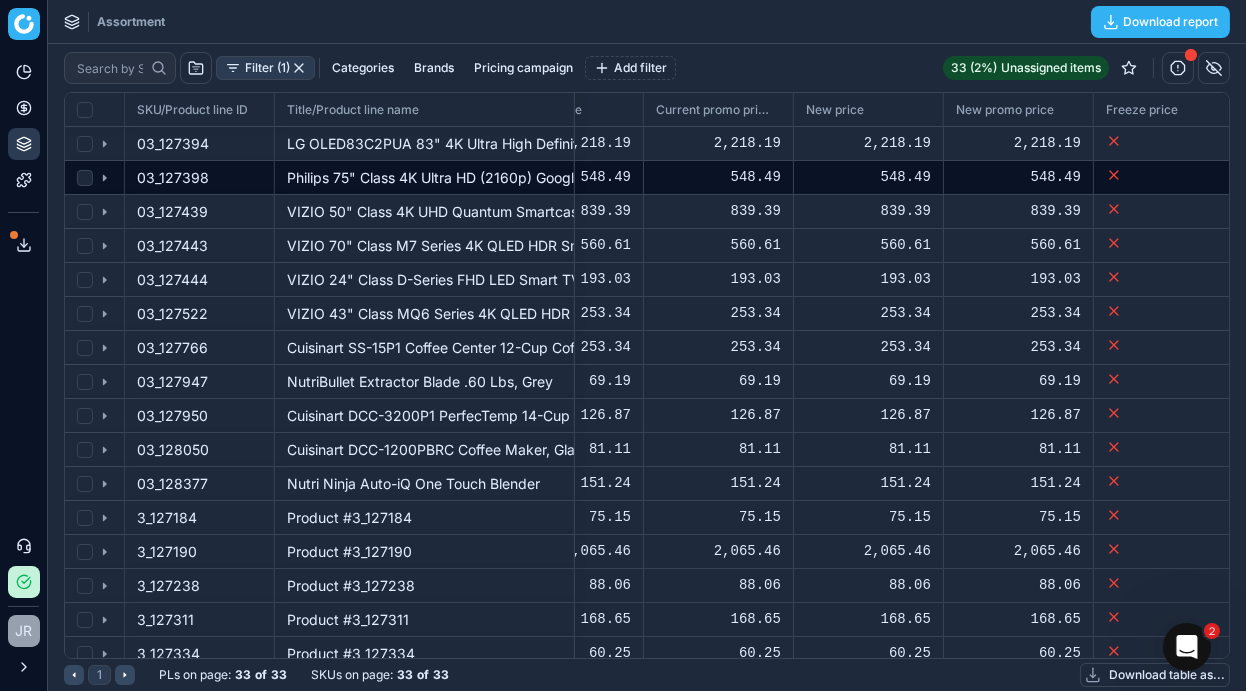 click on "548.49" at bounding box center (868, 177) 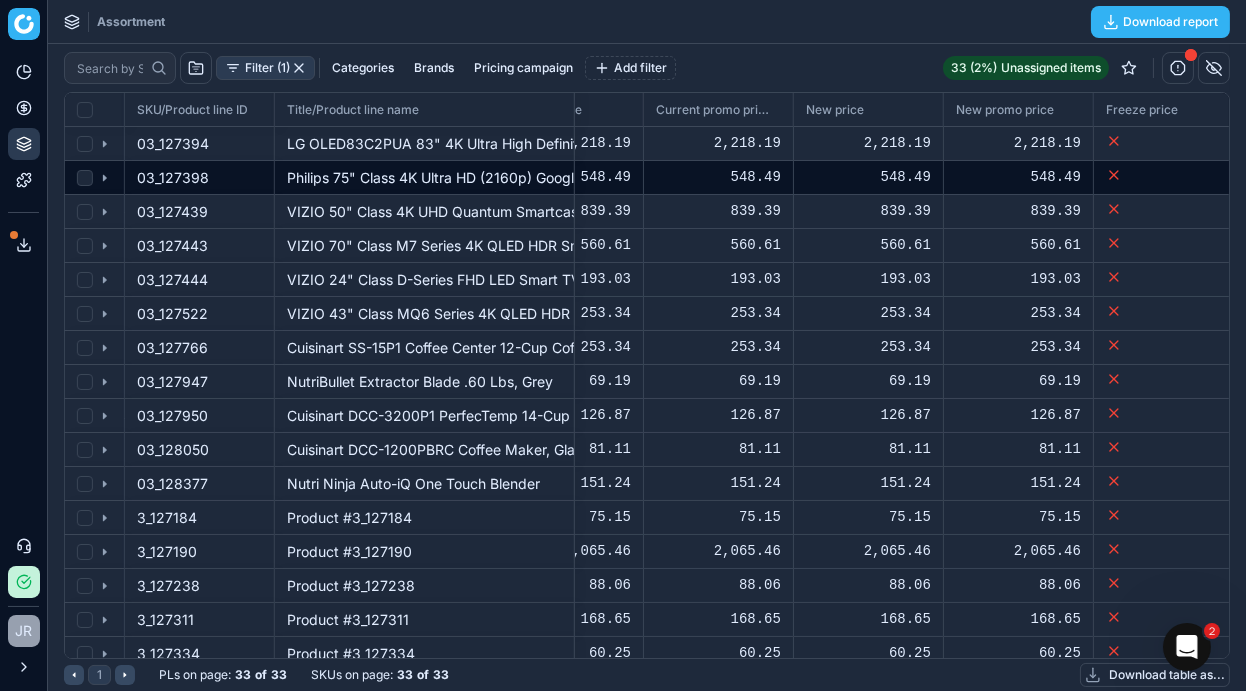 click on "03_127398" at bounding box center (199, 177) 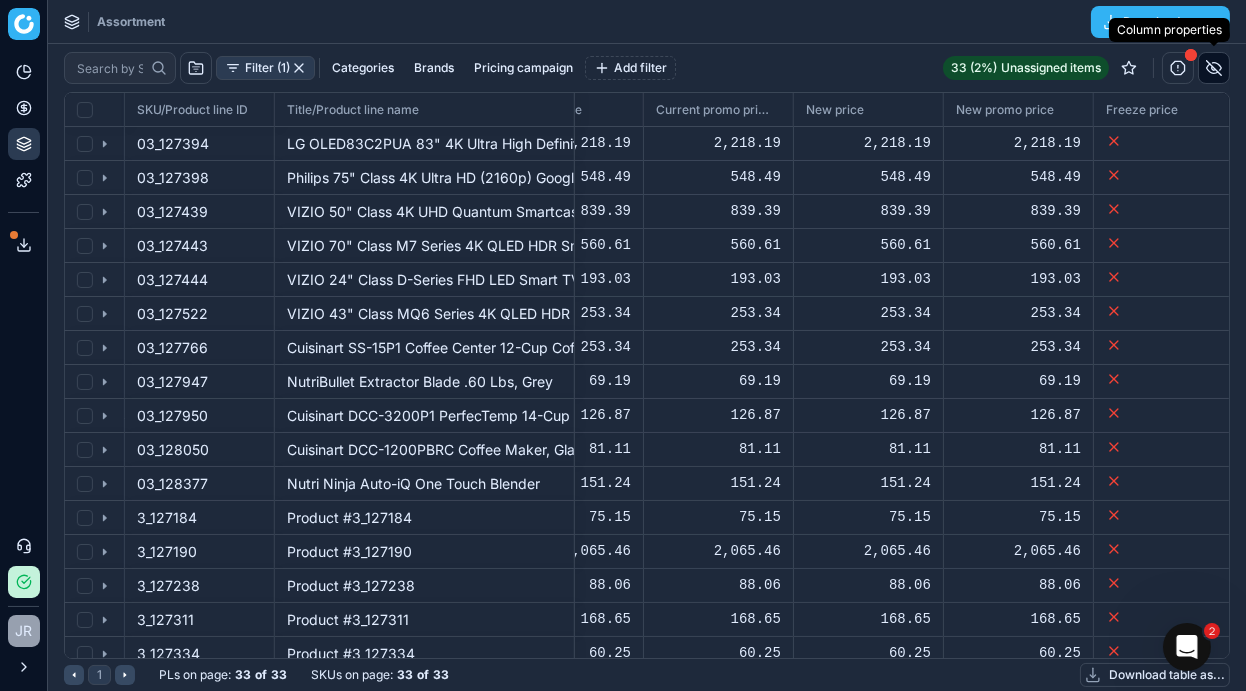 click 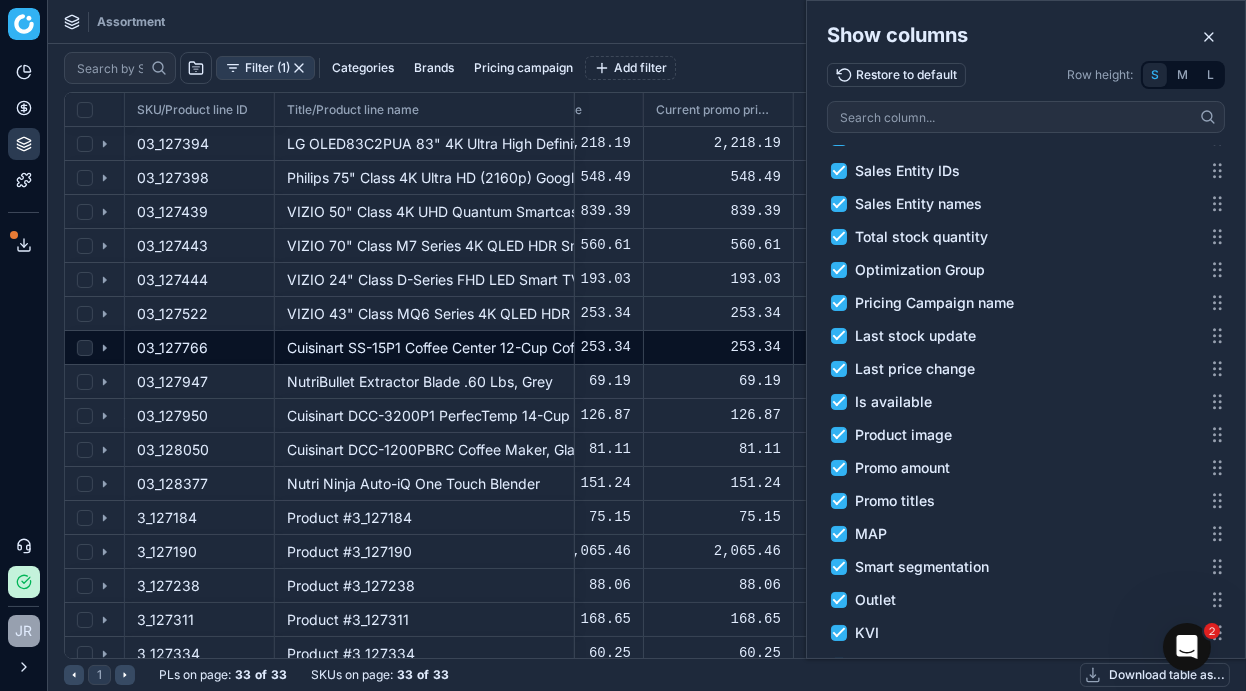 scroll, scrollTop: 1210, scrollLeft: 0, axis: vertical 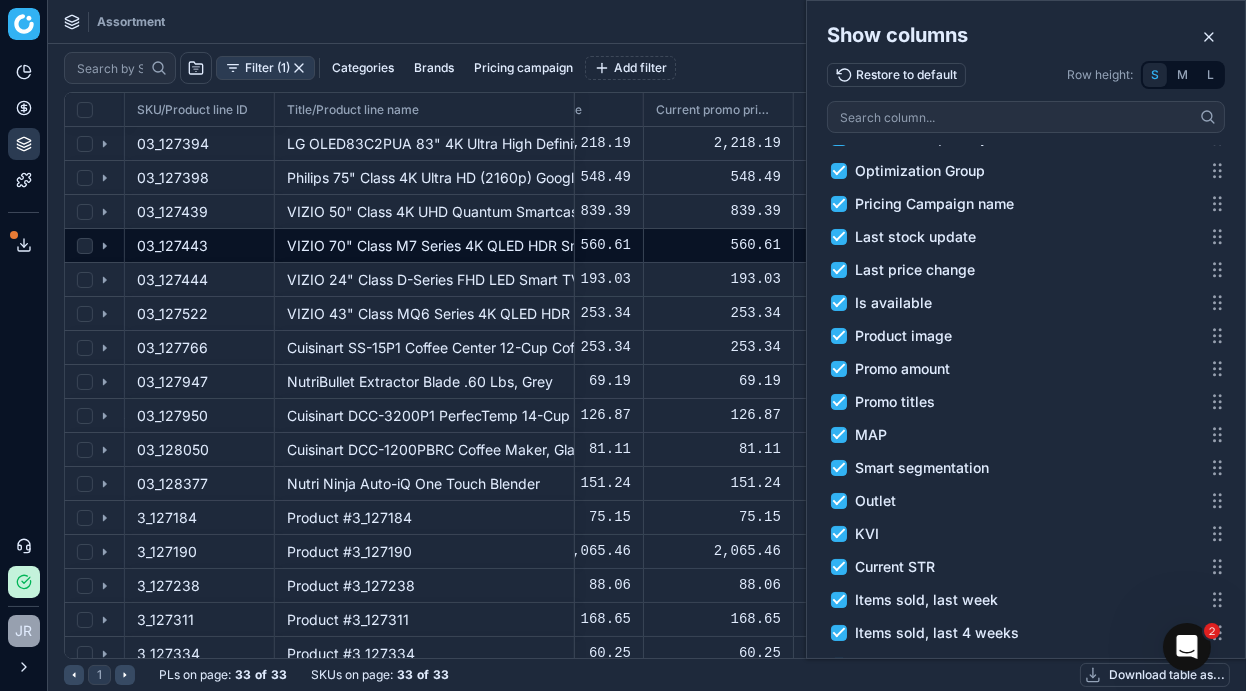 click on "03_127443" at bounding box center (199, 245) 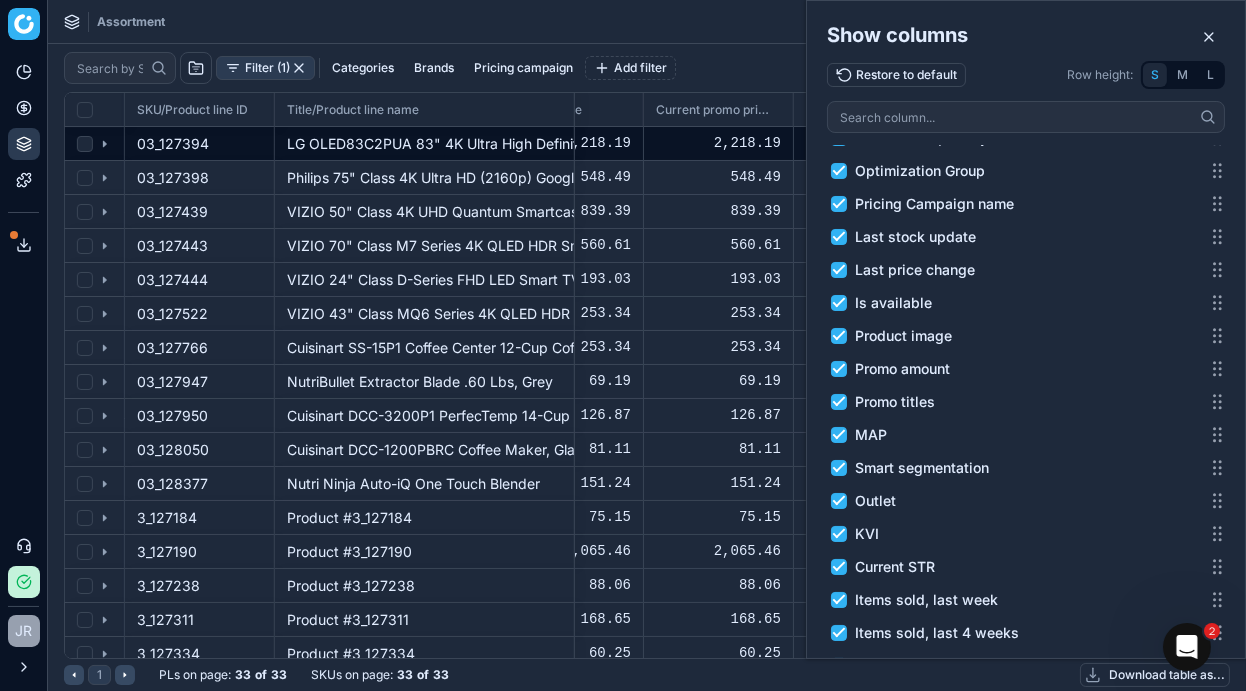 click 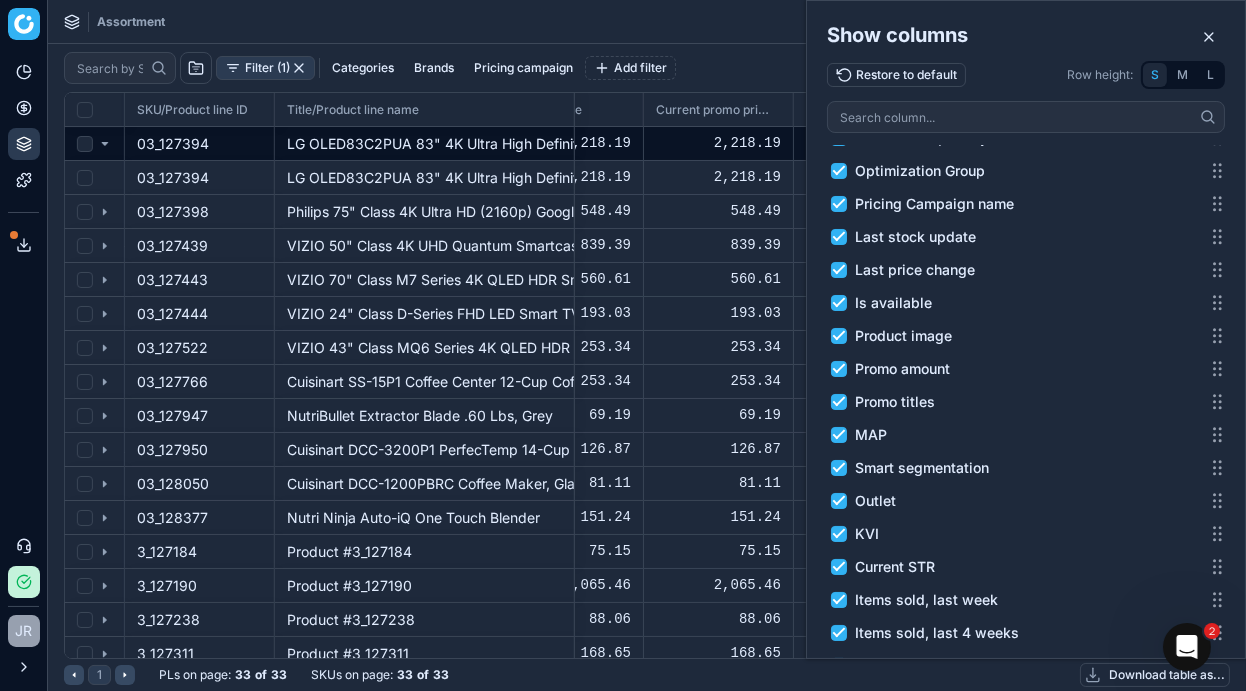 click 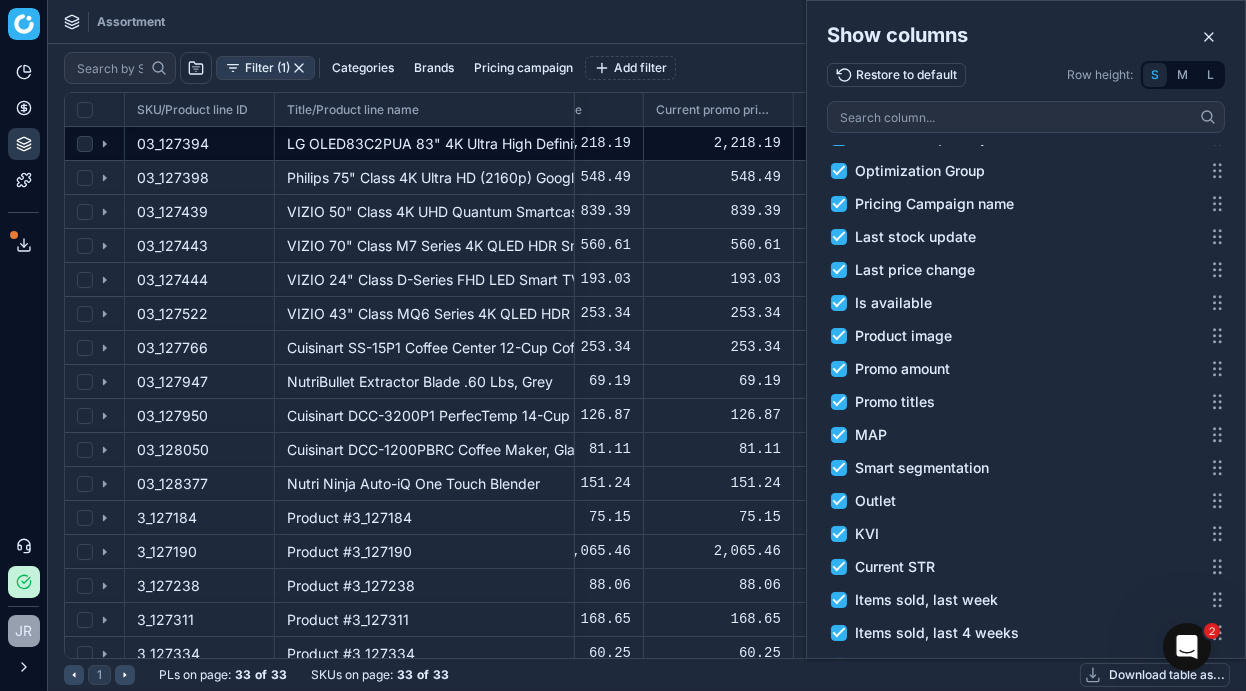 click on "03_127394" at bounding box center (200, 144) 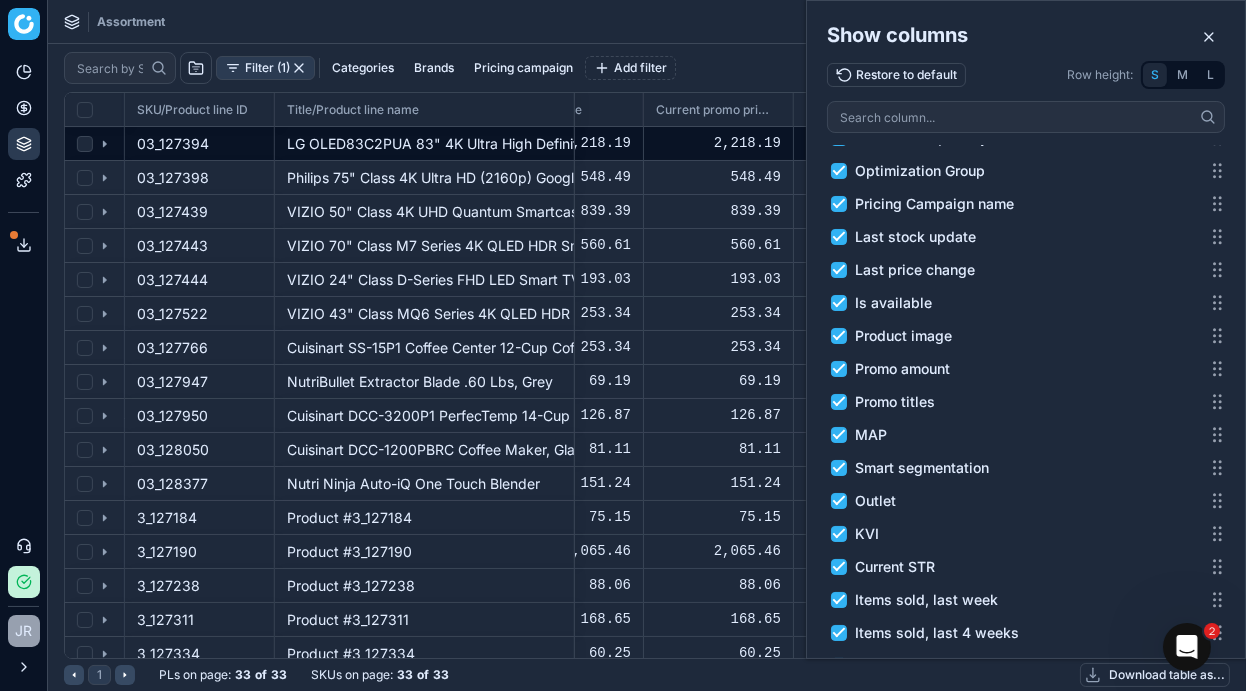 click on "LG OLED83C2PUA 83" 4K Ultra High Definition OLED Smart TV C2P Series with an Additional 1 Year Coverage by Epic Protect (2022)" at bounding box center [425, 144] 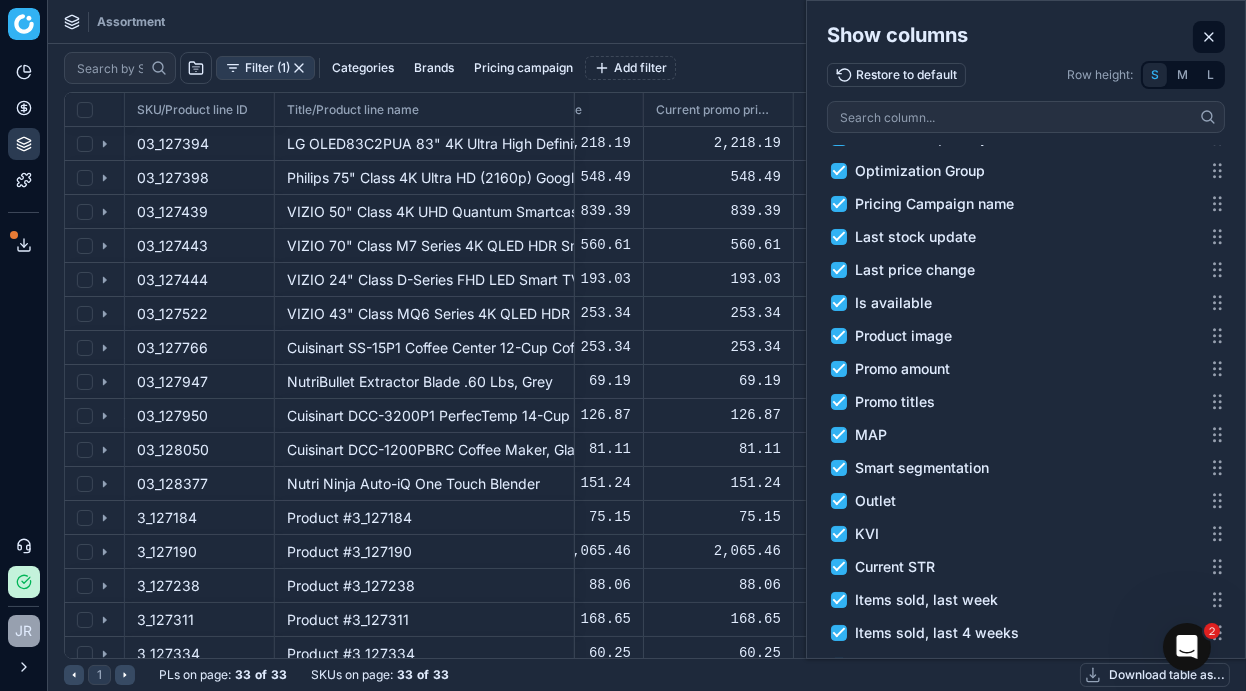 click at bounding box center [1209, 37] 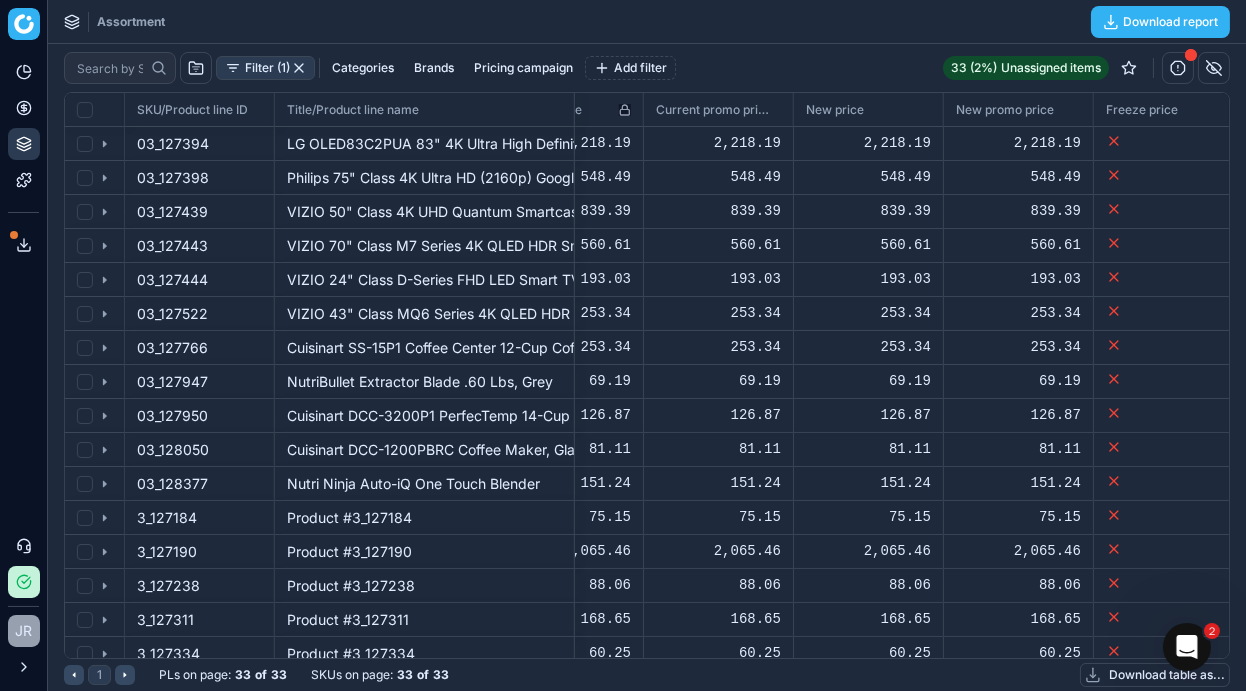 click on "Current price" at bounding box center (568, 110) 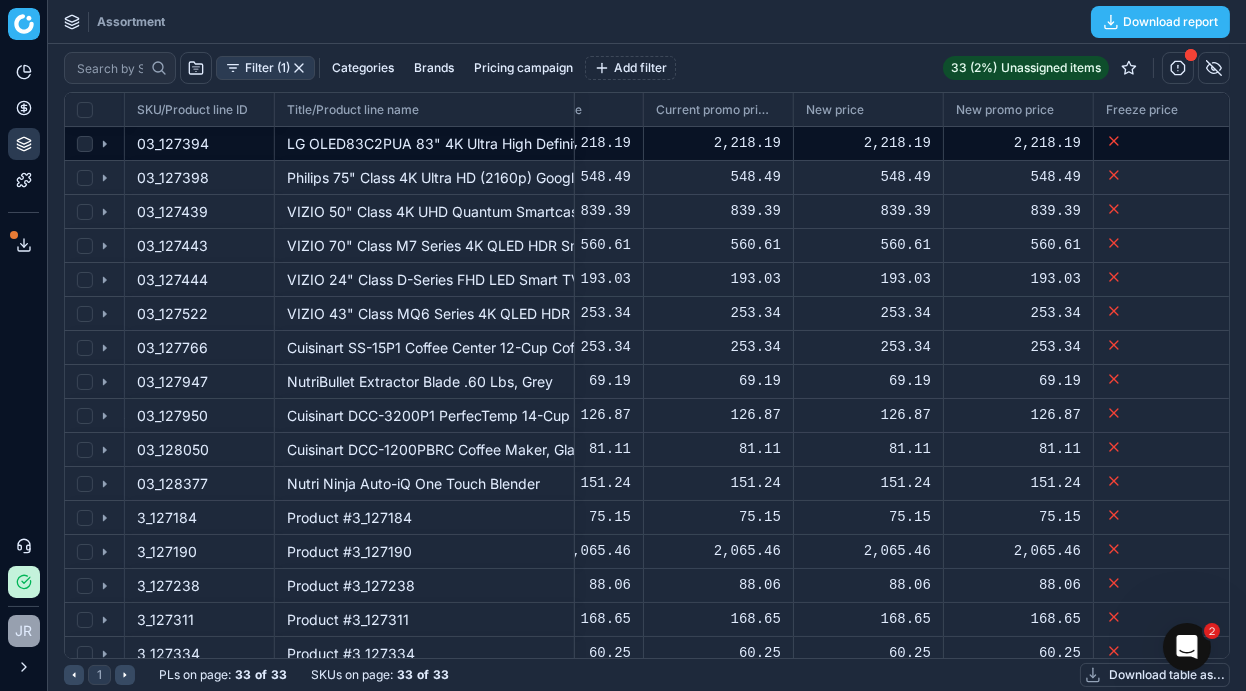 click on "LG OLED83C2PUA 83" 4K Ultra High Definition OLED Smart TV C2P Series with an Additional 1 Year Coverage by Epic Protect (2022)" at bounding box center [424, 143] 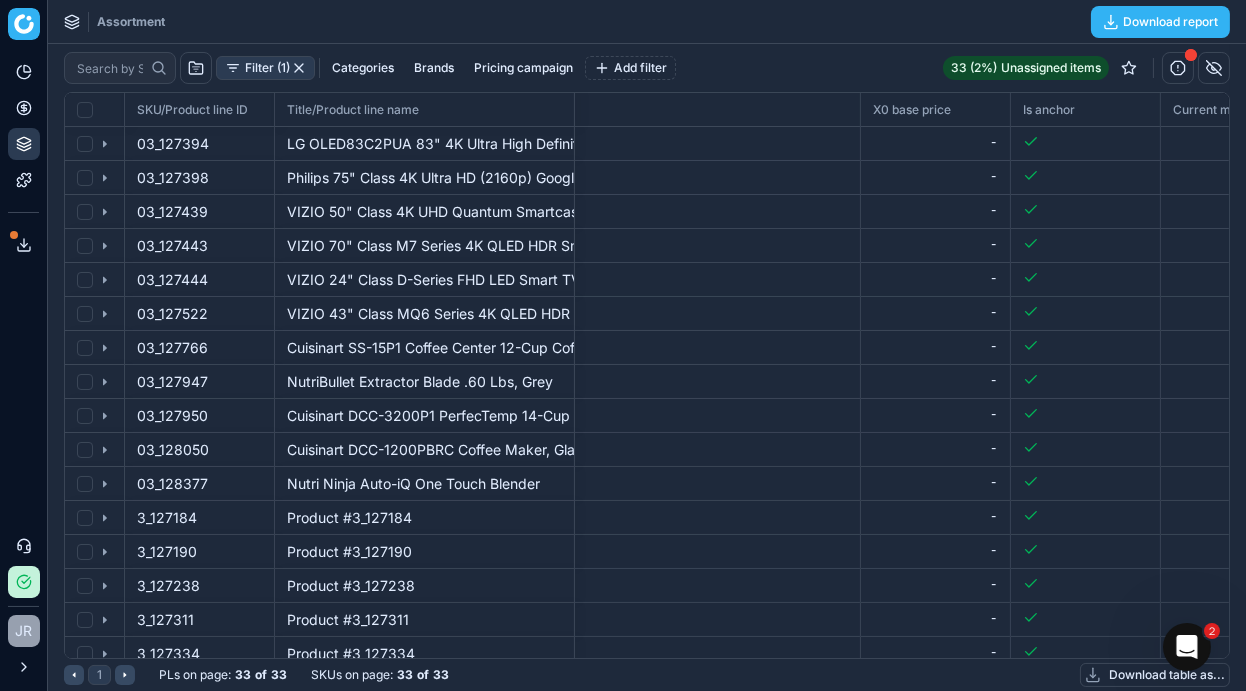 scroll, scrollTop: 0, scrollLeft: 13313, axis: horizontal 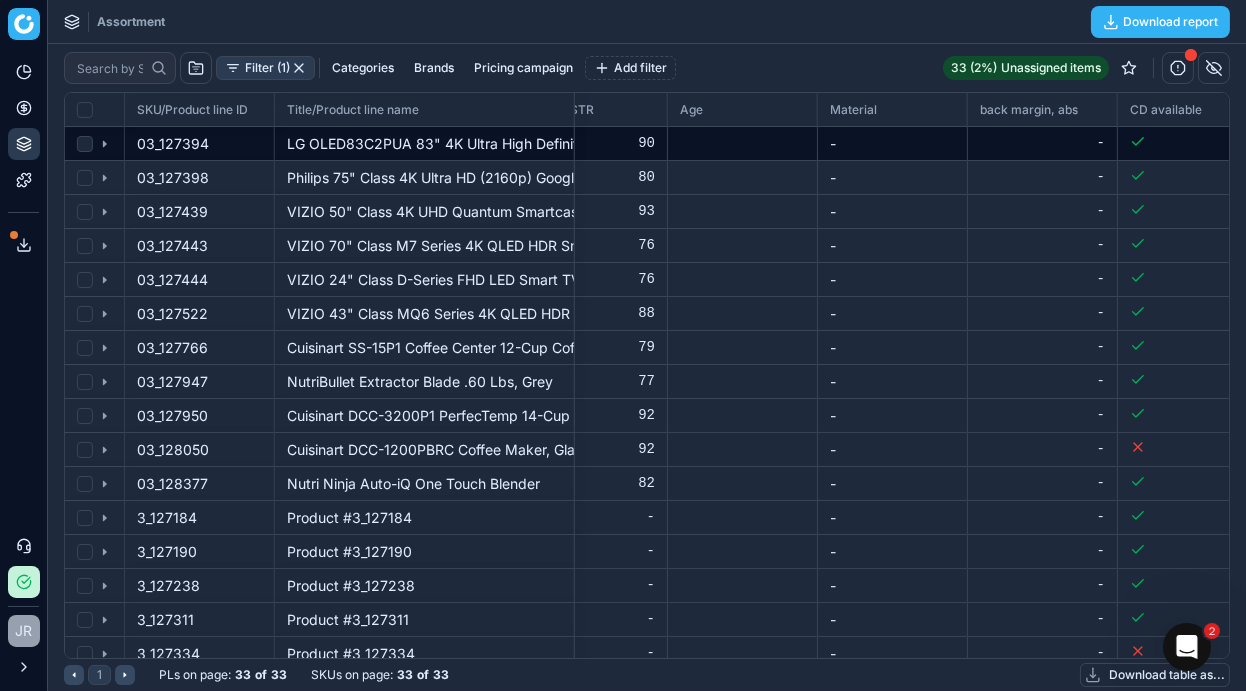 click on "LG OLED83C2PUA 83" 4K Ultra High Definition OLED Smart TV C2P Series with an Additional 1 Year Coverage by Epic Protect (2022)" at bounding box center (424, 143) 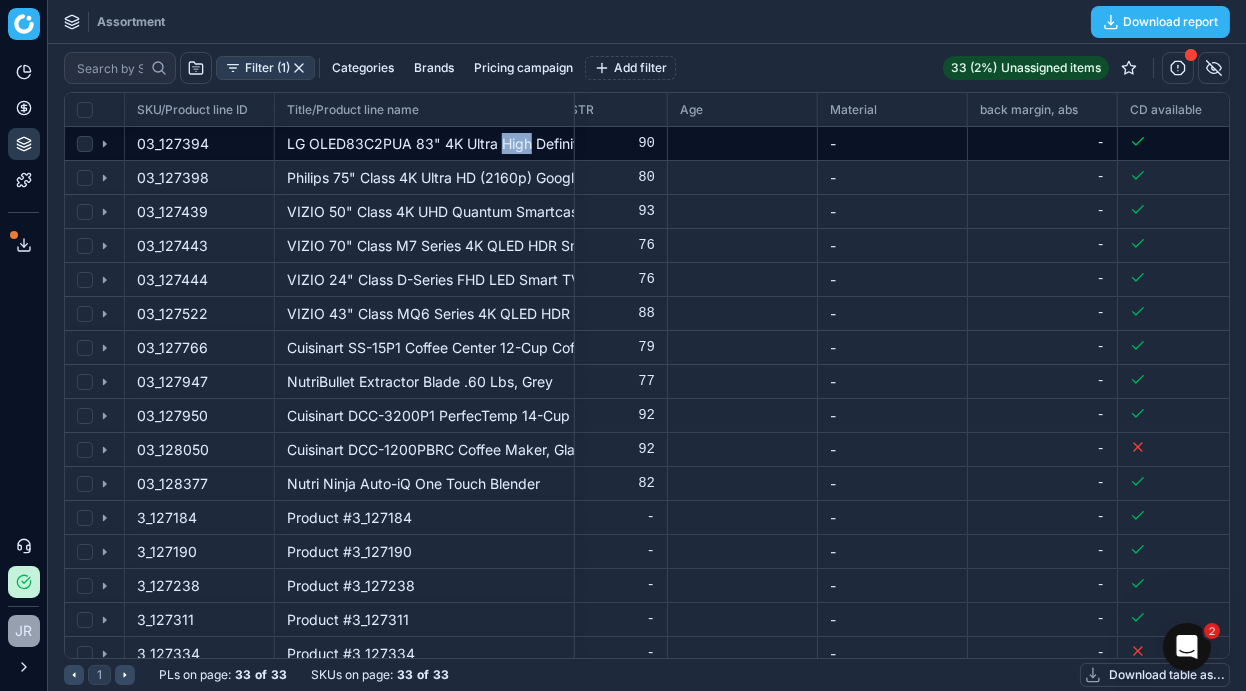 click on "LG OLED83C2PUA 83" 4K Ultra High Definition OLED Smart TV C2P Series with an Additional 1 Year Coverage by Epic Protect (2022)" at bounding box center (424, 143) 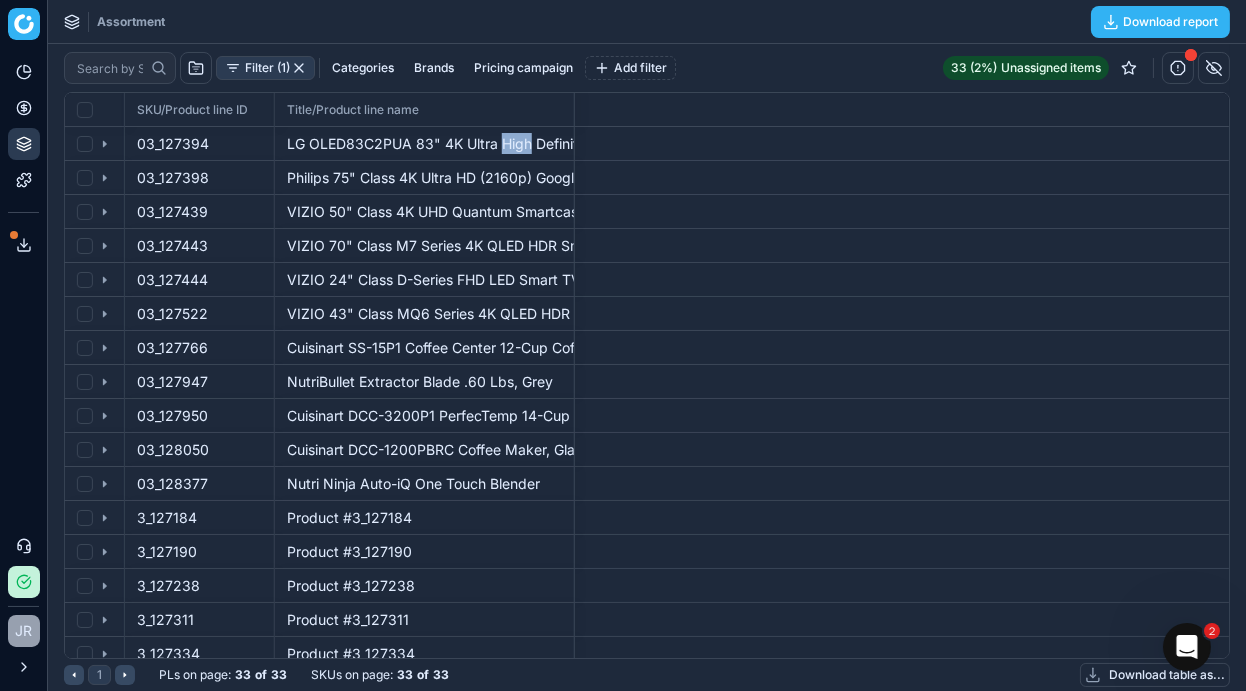 scroll, scrollTop: 0, scrollLeft: 16816, axis: horizontal 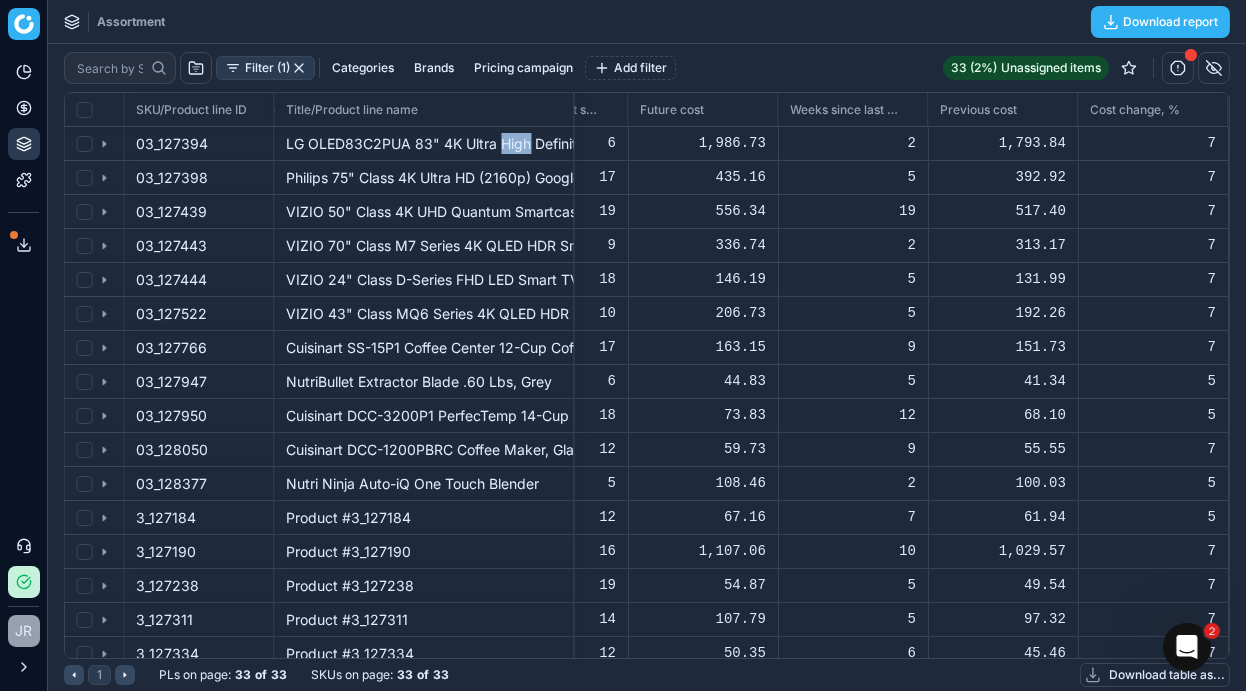 click 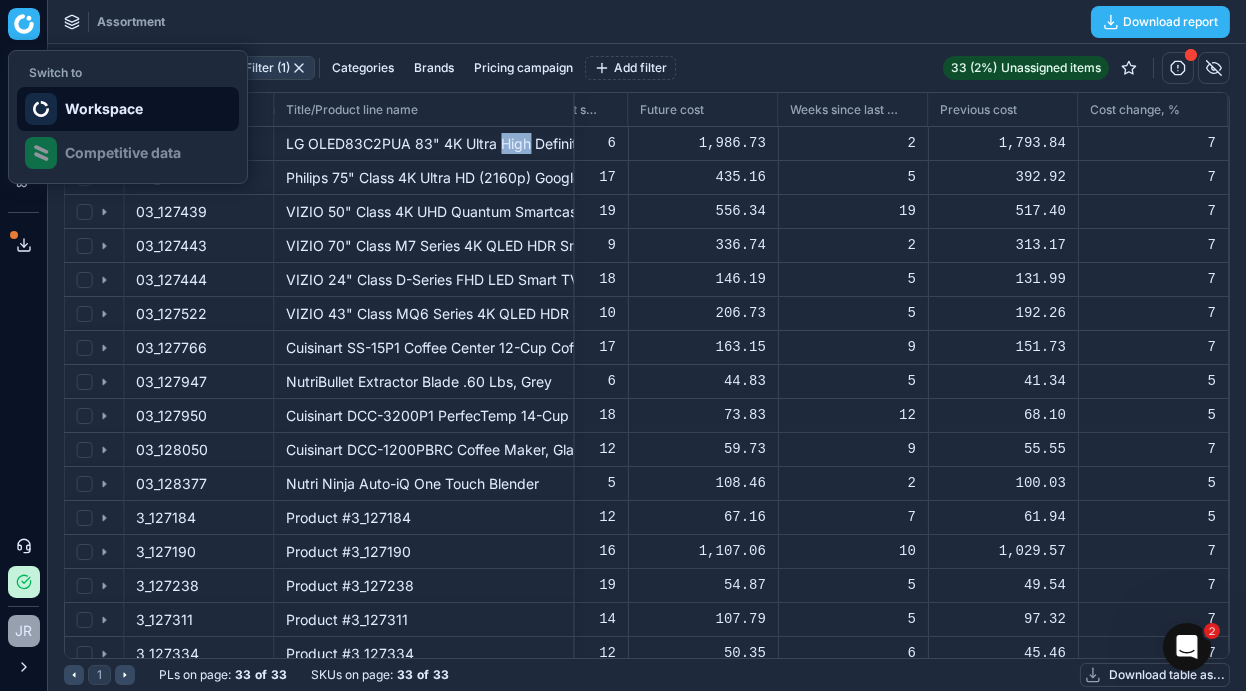 click on "Workspace" at bounding box center (128, 109) 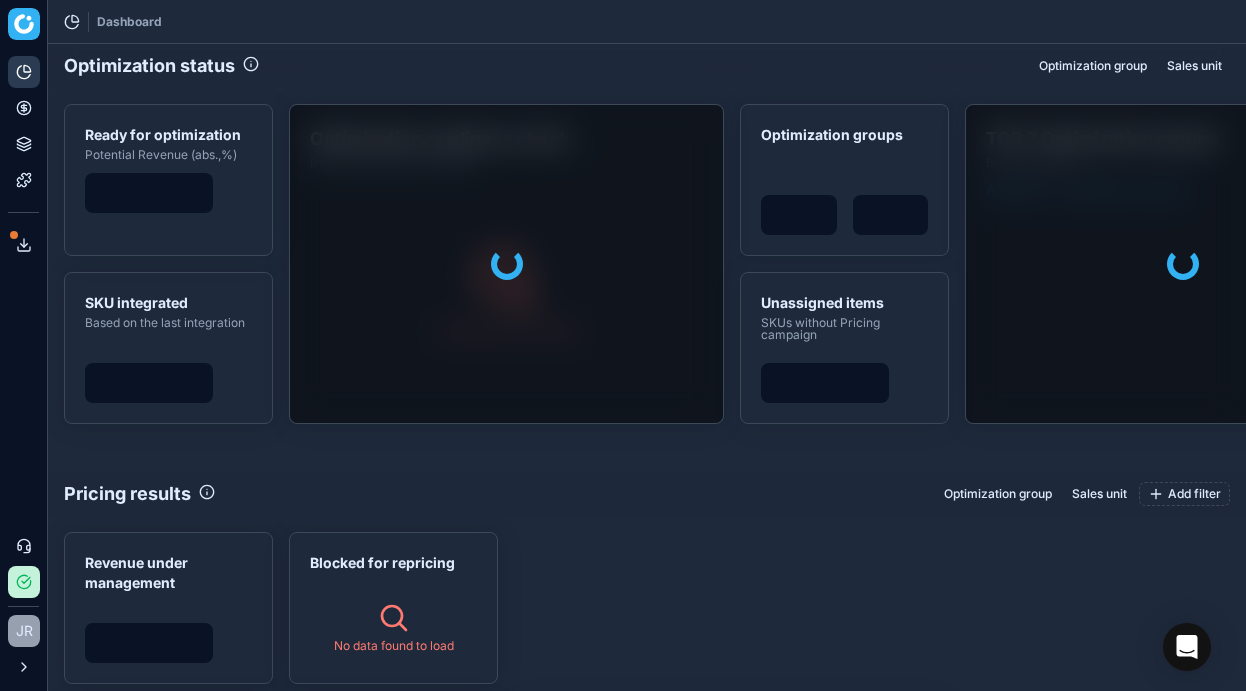 scroll, scrollTop: 0, scrollLeft: 0, axis: both 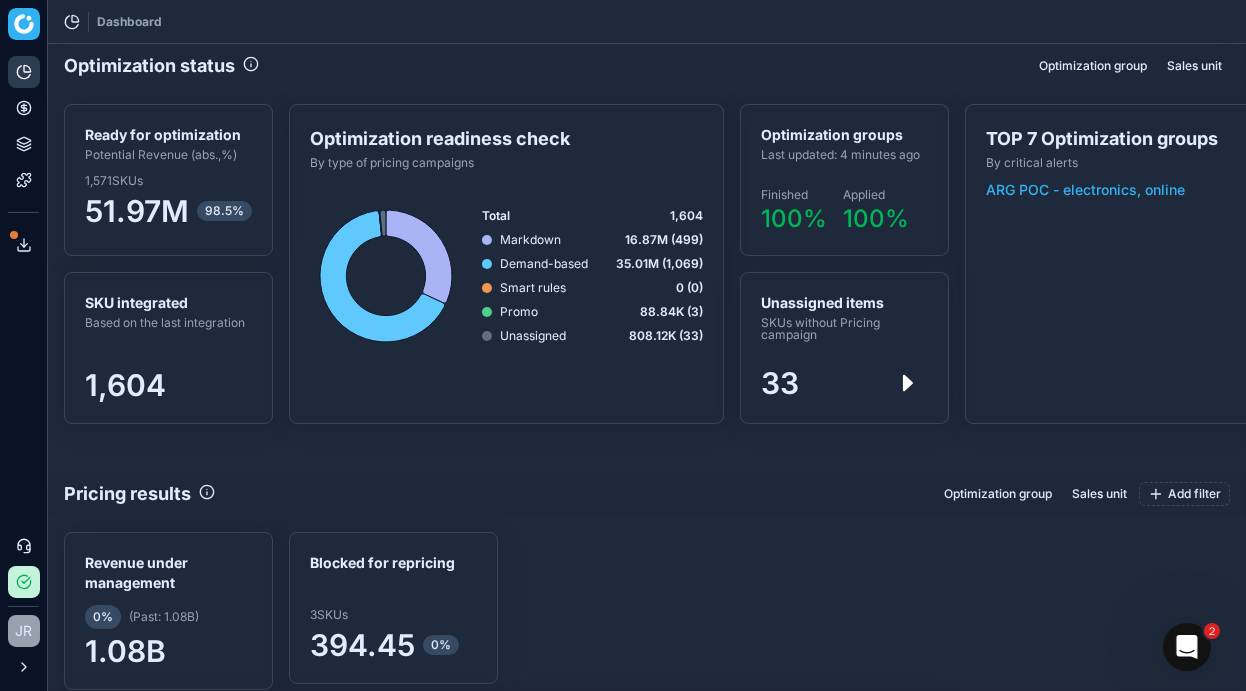 click on "1,571  SKUs 51.97M 98.5%" at bounding box center (168, 201) 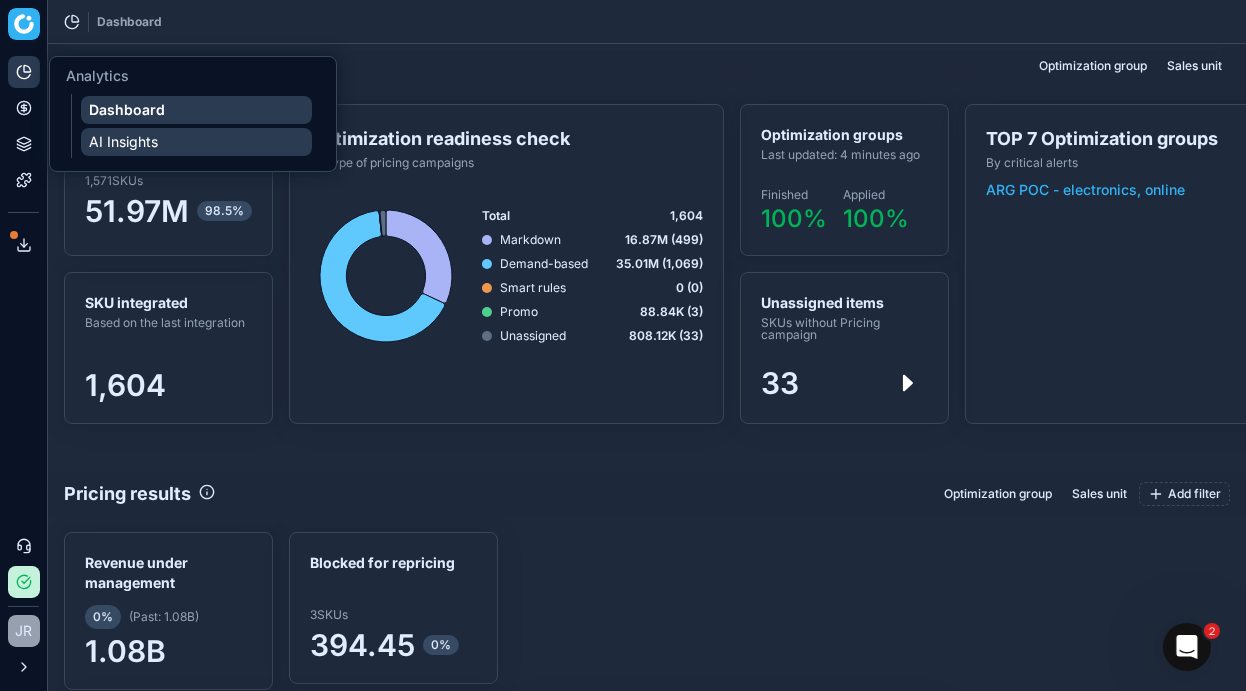 click on "AI Insights" at bounding box center [196, 142] 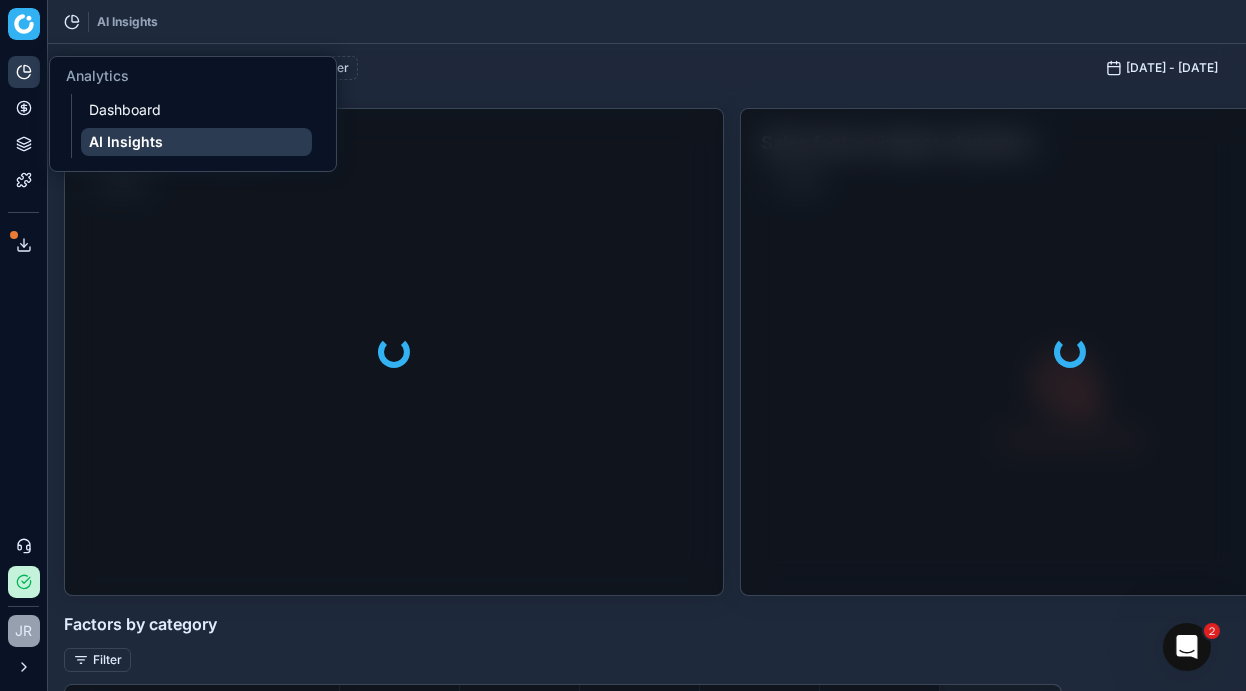 scroll, scrollTop: 2, scrollLeft: 2, axis: both 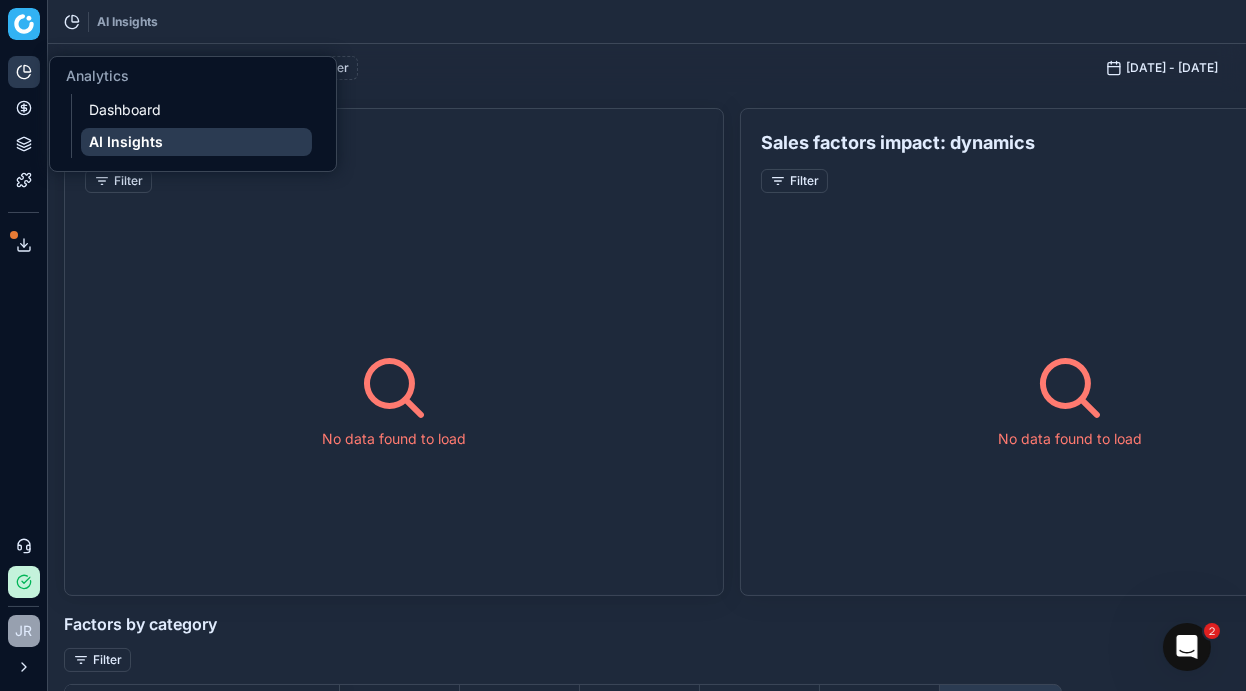 click 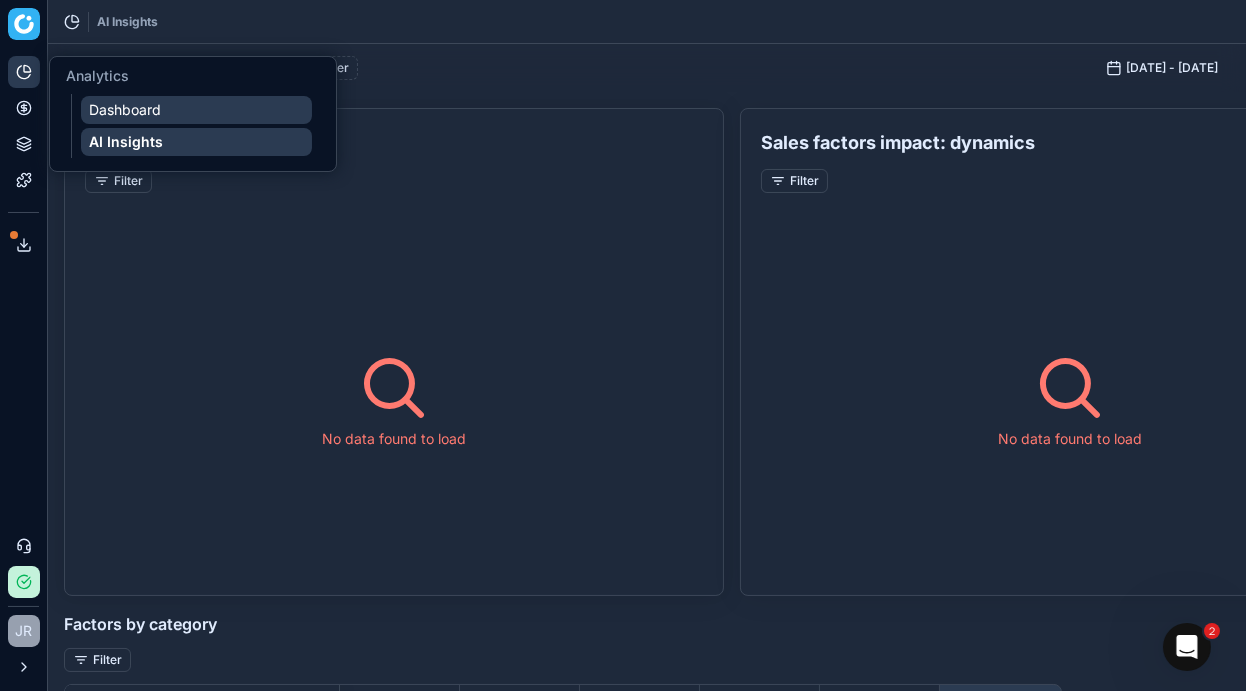 click on "Dashboard" at bounding box center [196, 110] 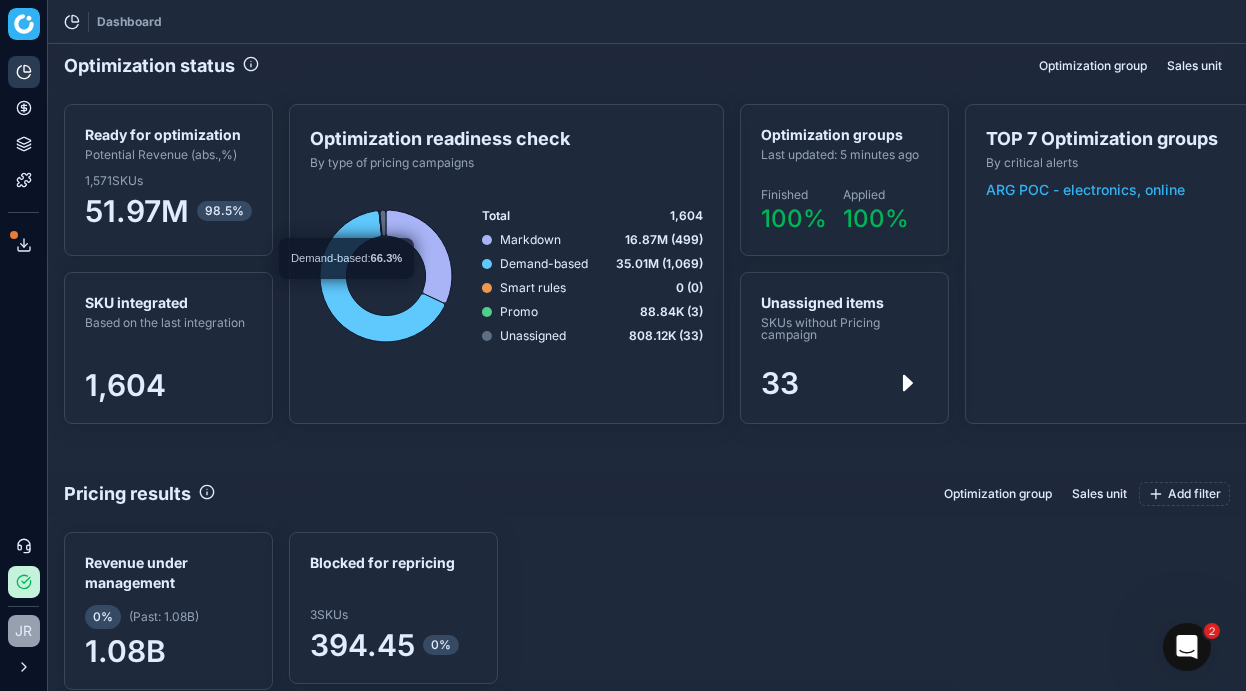 scroll, scrollTop: 2, scrollLeft: 2, axis: both 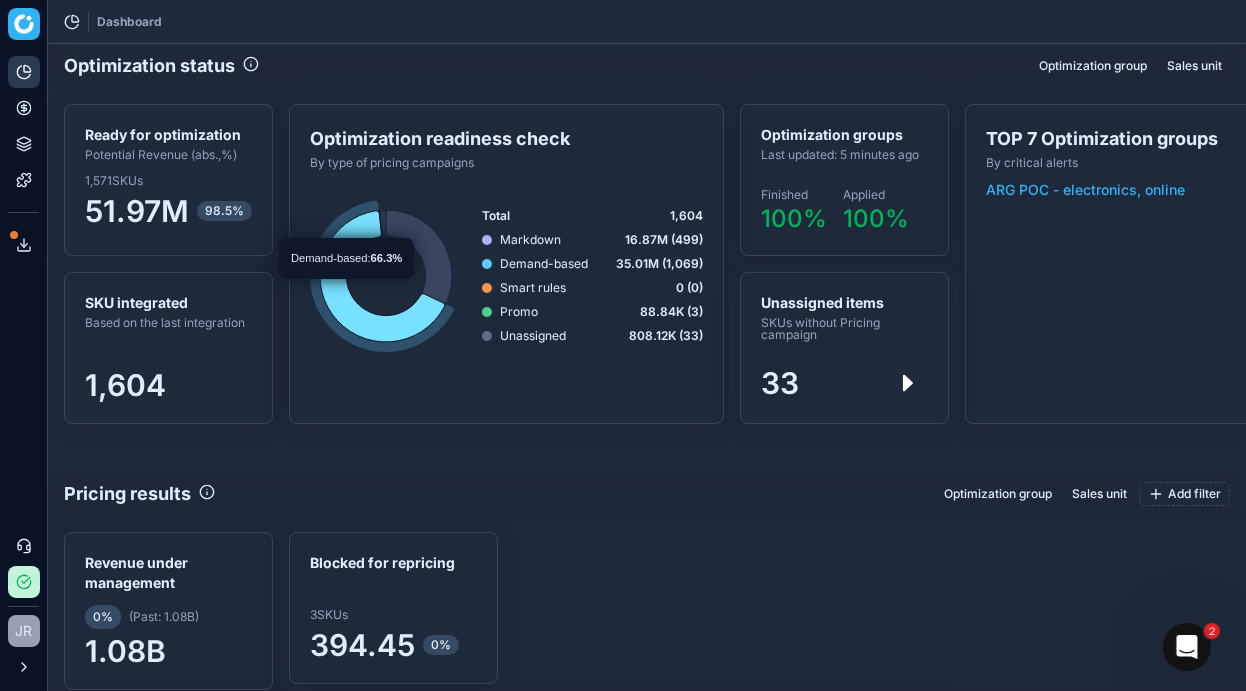 click 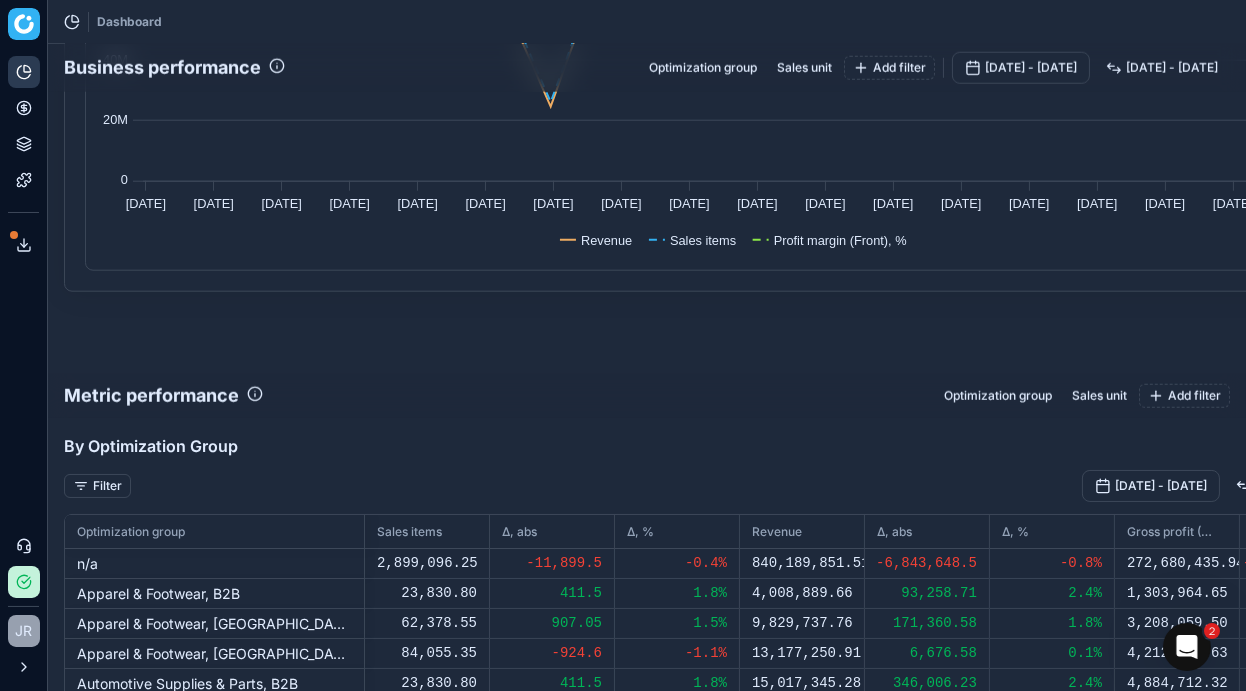 scroll, scrollTop: 3179, scrollLeft: 0, axis: vertical 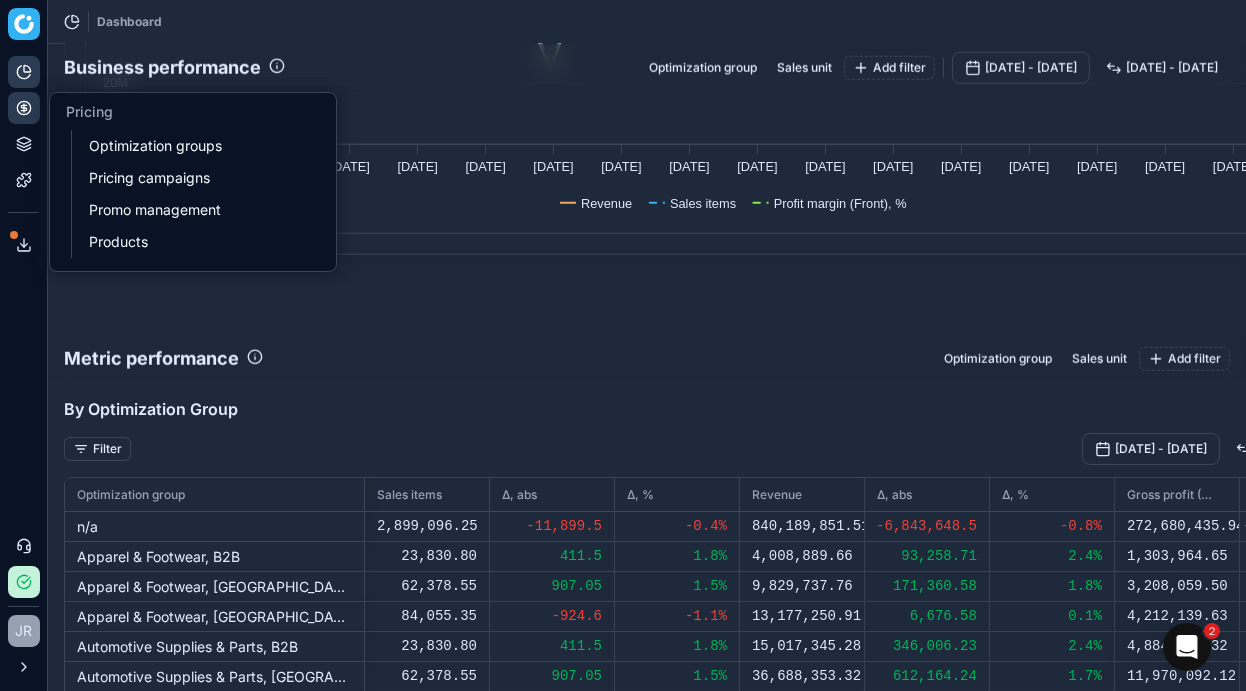 click 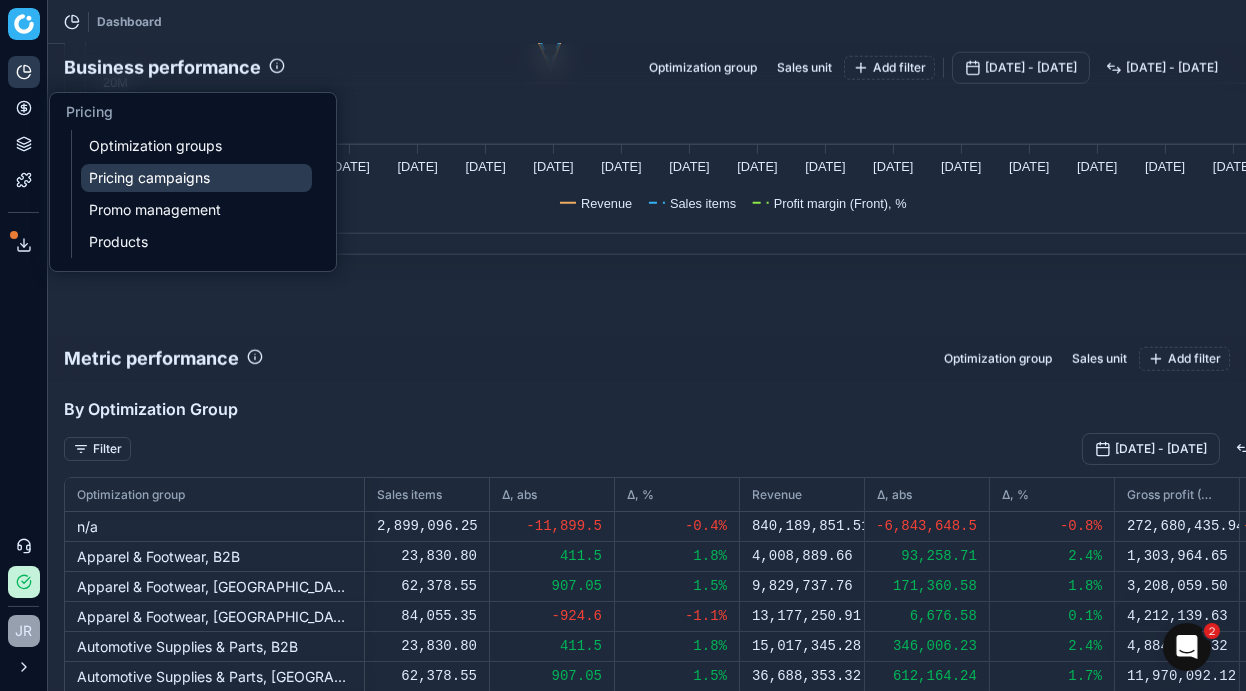 click on "Pricing campaigns" at bounding box center (196, 178) 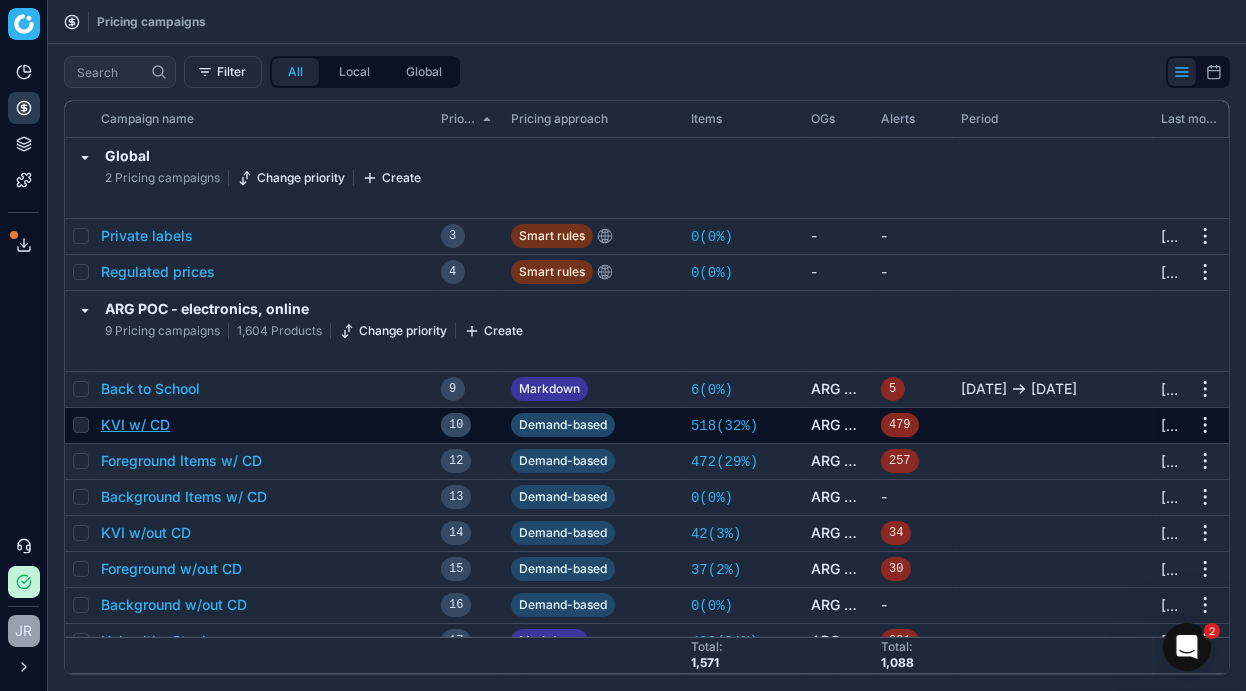 click on "KVI w/ CD" at bounding box center (135, 425) 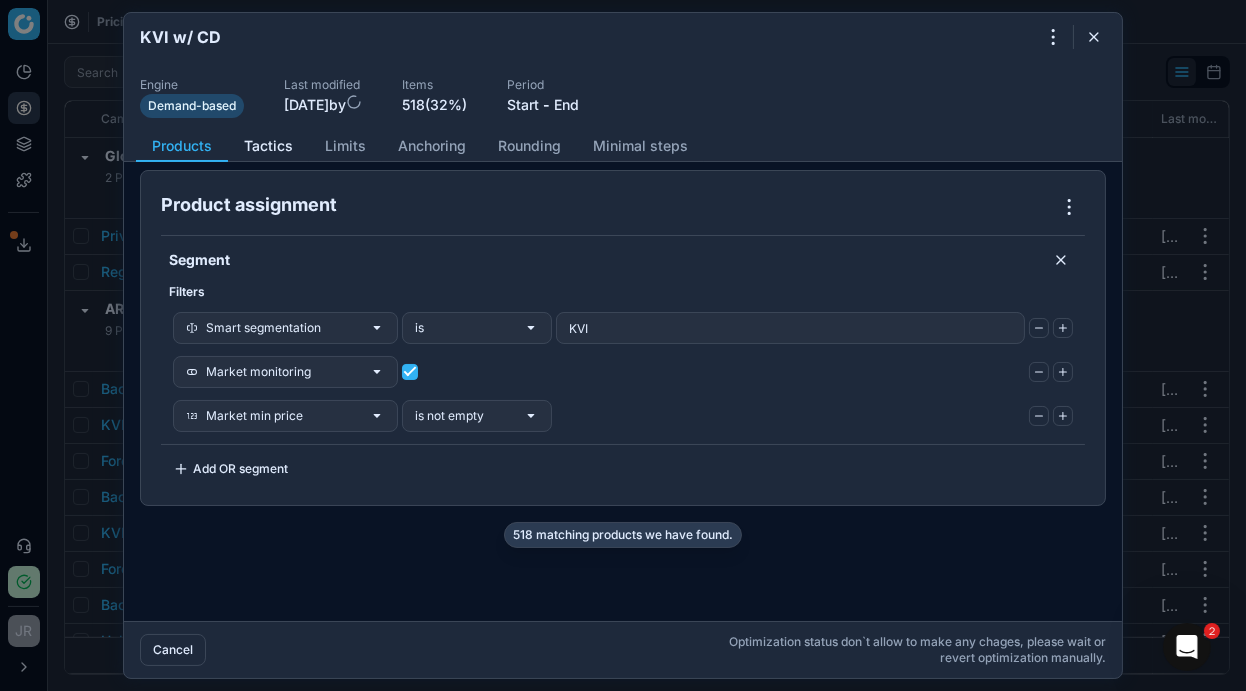 click on "Tactics" at bounding box center [268, 146] 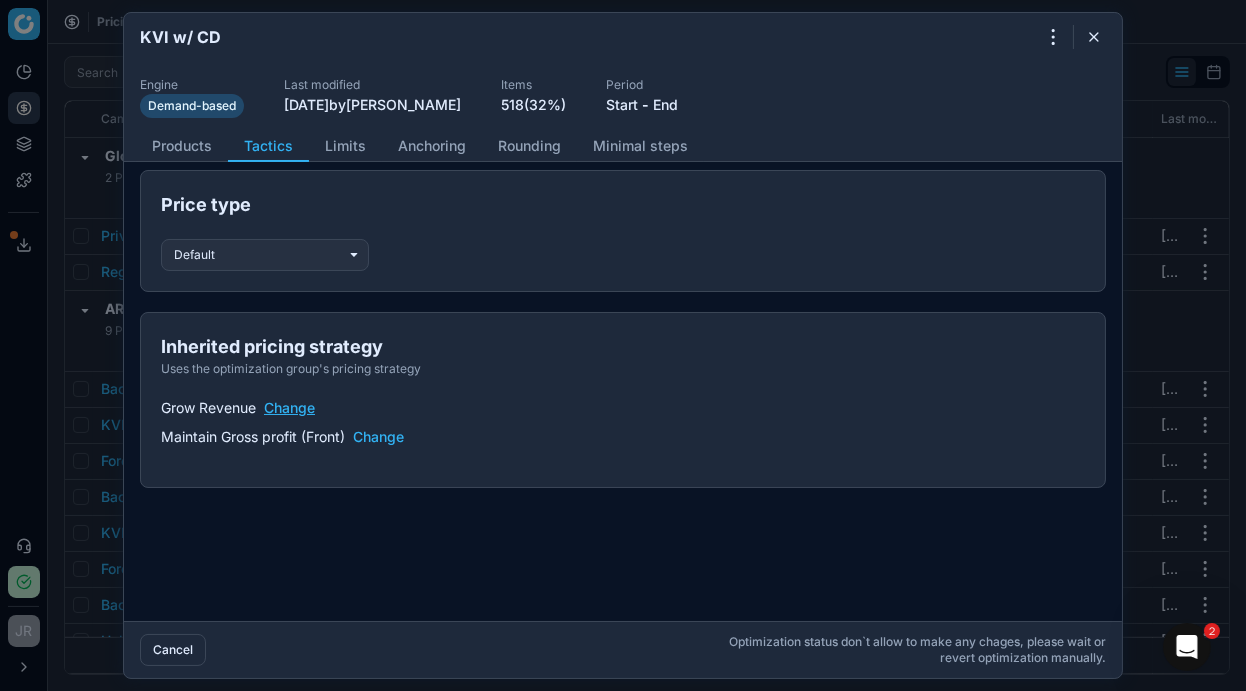 click on "Change" at bounding box center [289, 407] 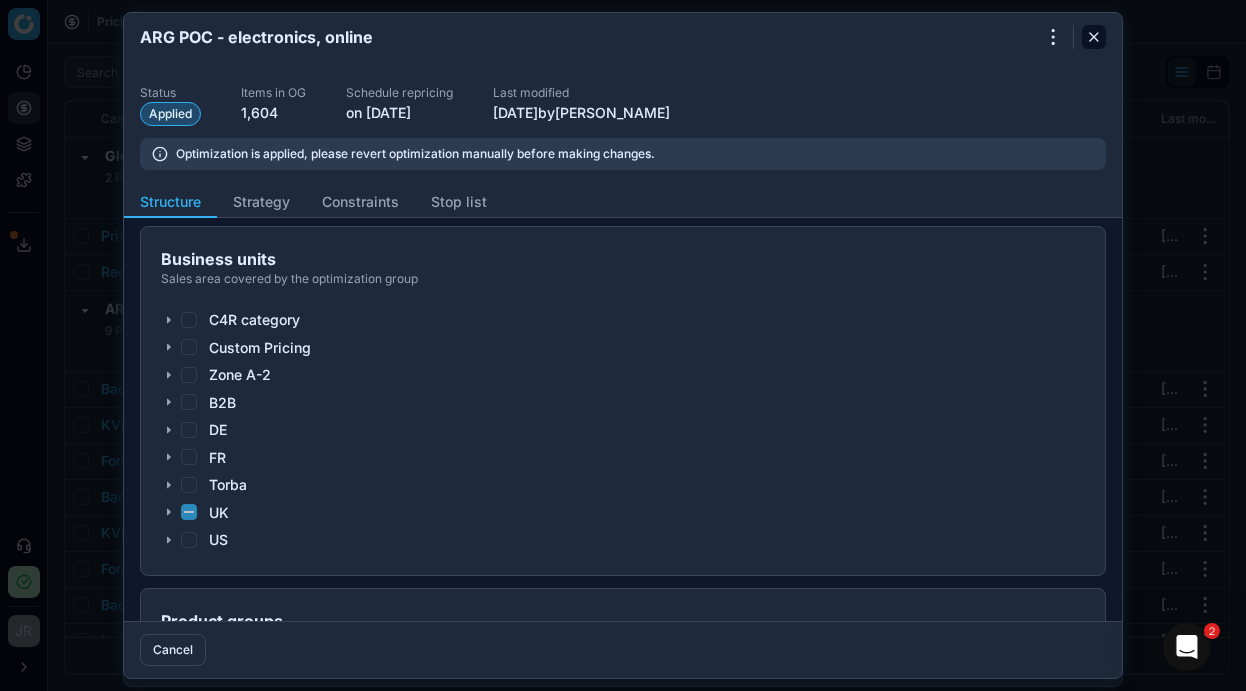 click 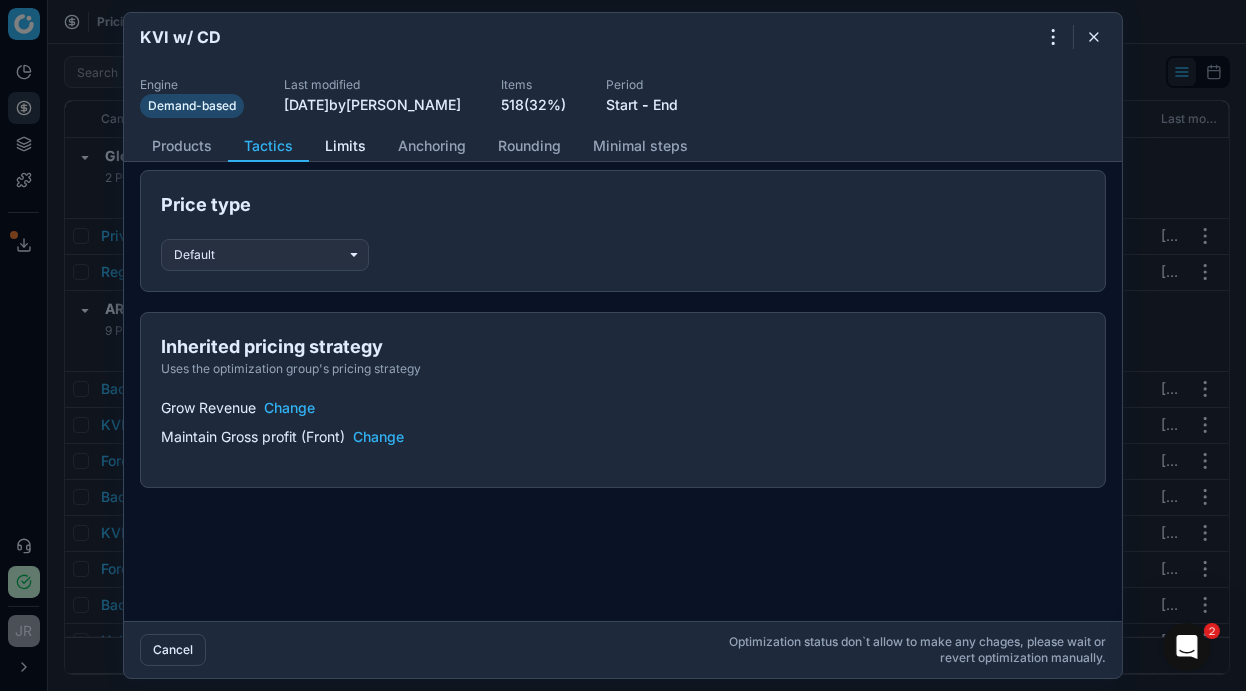 click on "Limits" at bounding box center [345, 146] 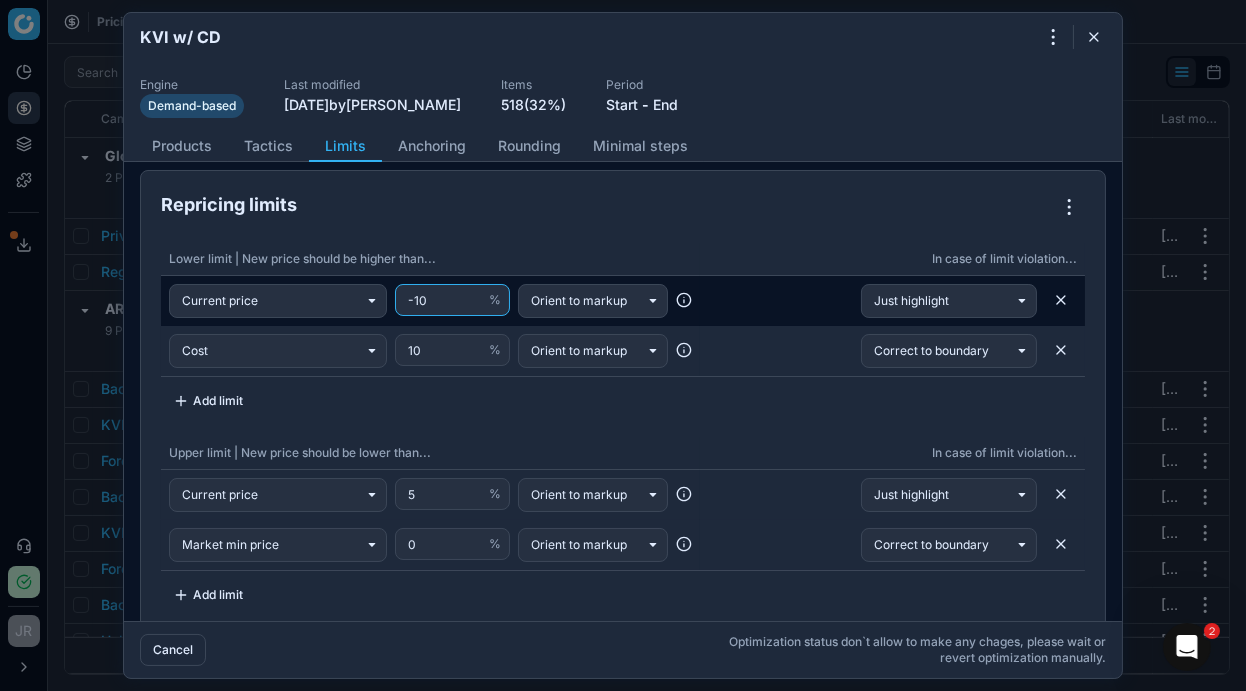click on "-10" at bounding box center (444, 300) 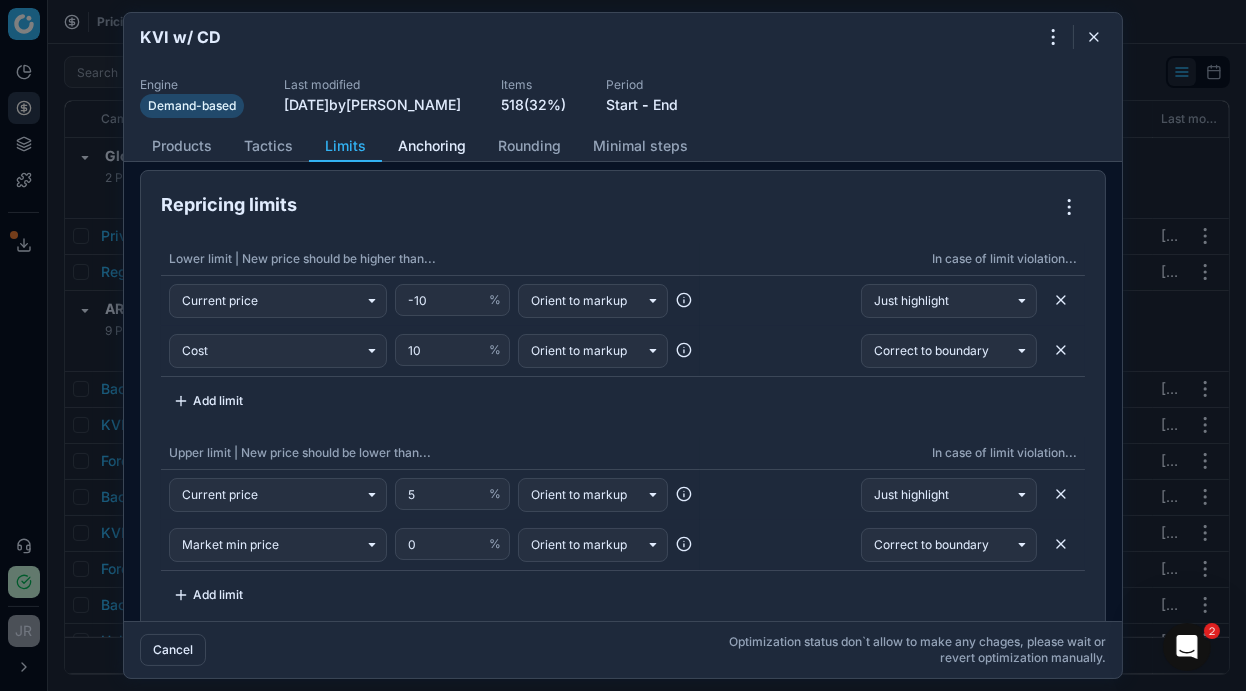 click on "Anchoring" at bounding box center (432, 146) 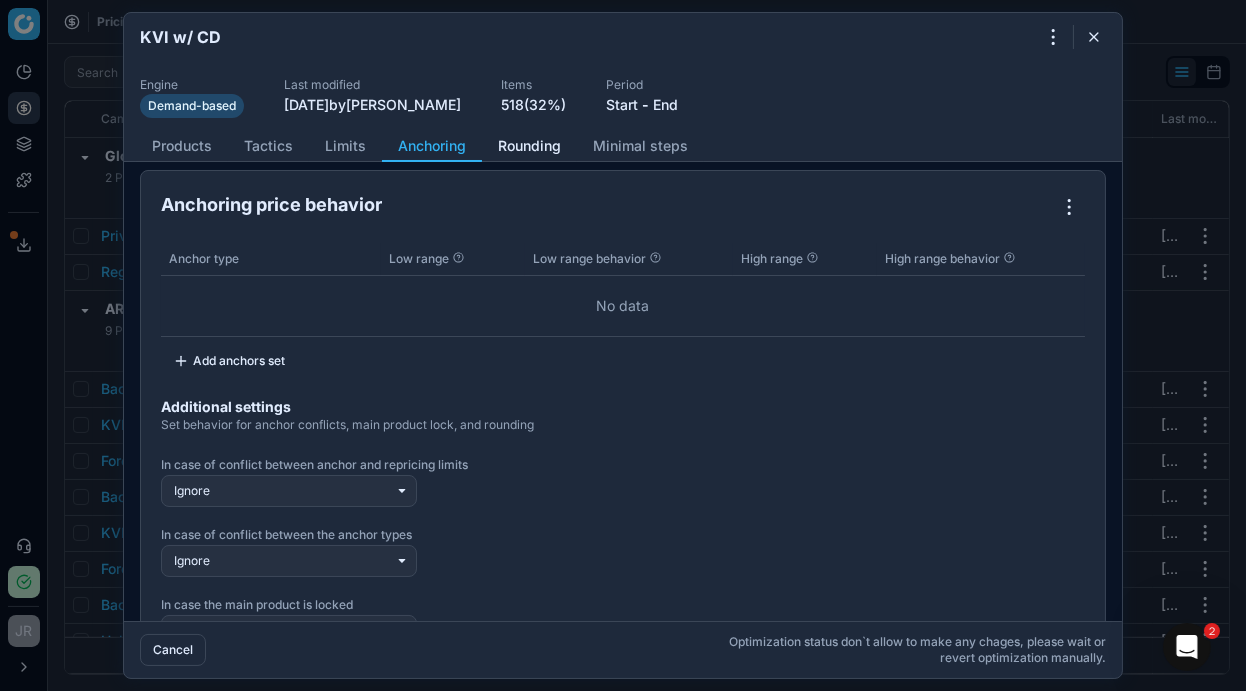 click on "Rounding" at bounding box center [529, 146] 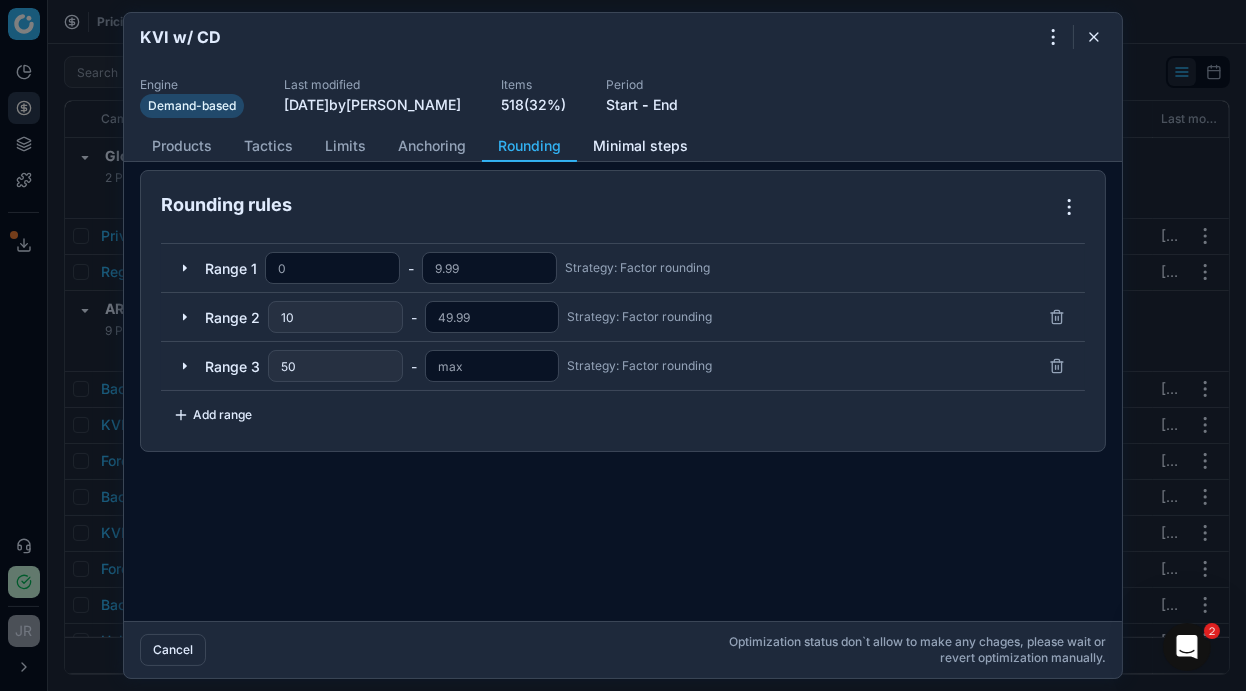 click on "Minimal steps" at bounding box center (640, 146) 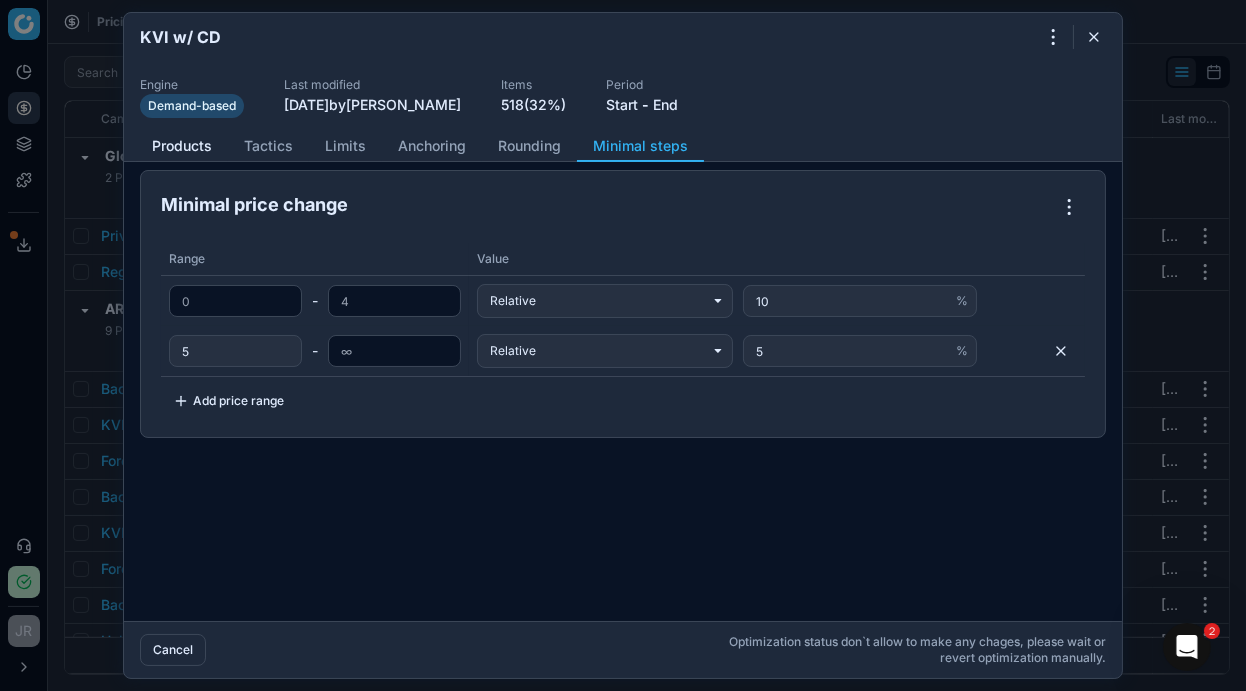 click on "Products" at bounding box center [182, 146] 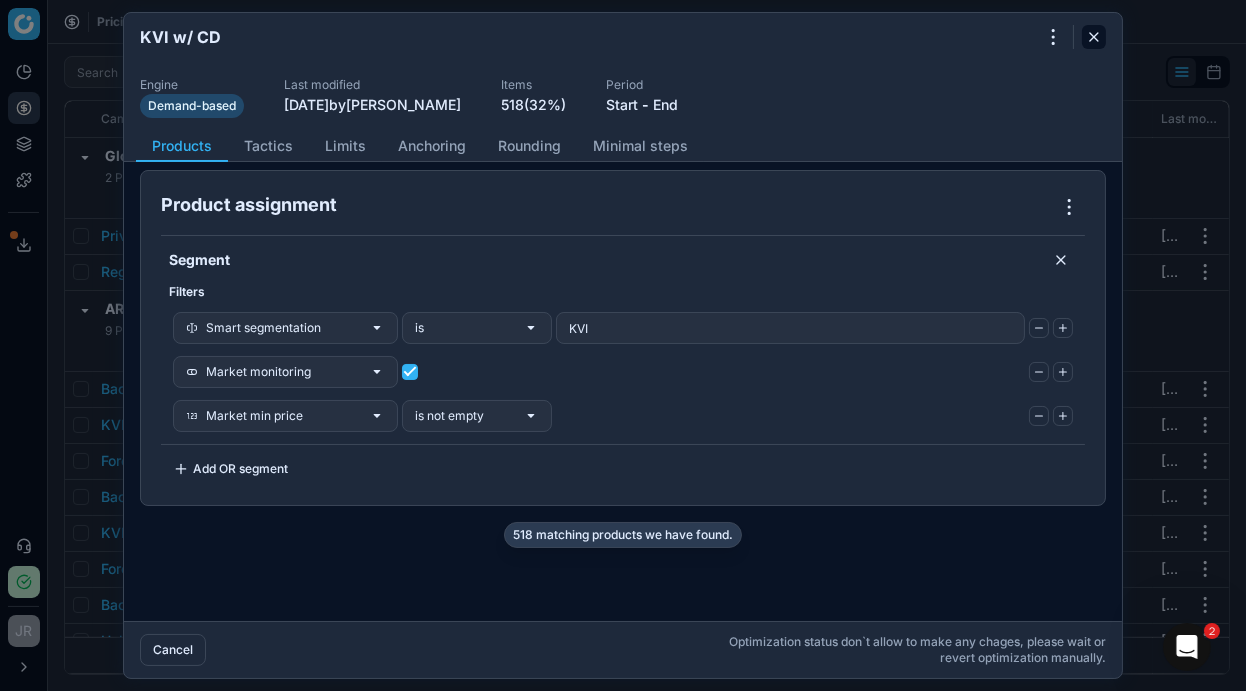 click 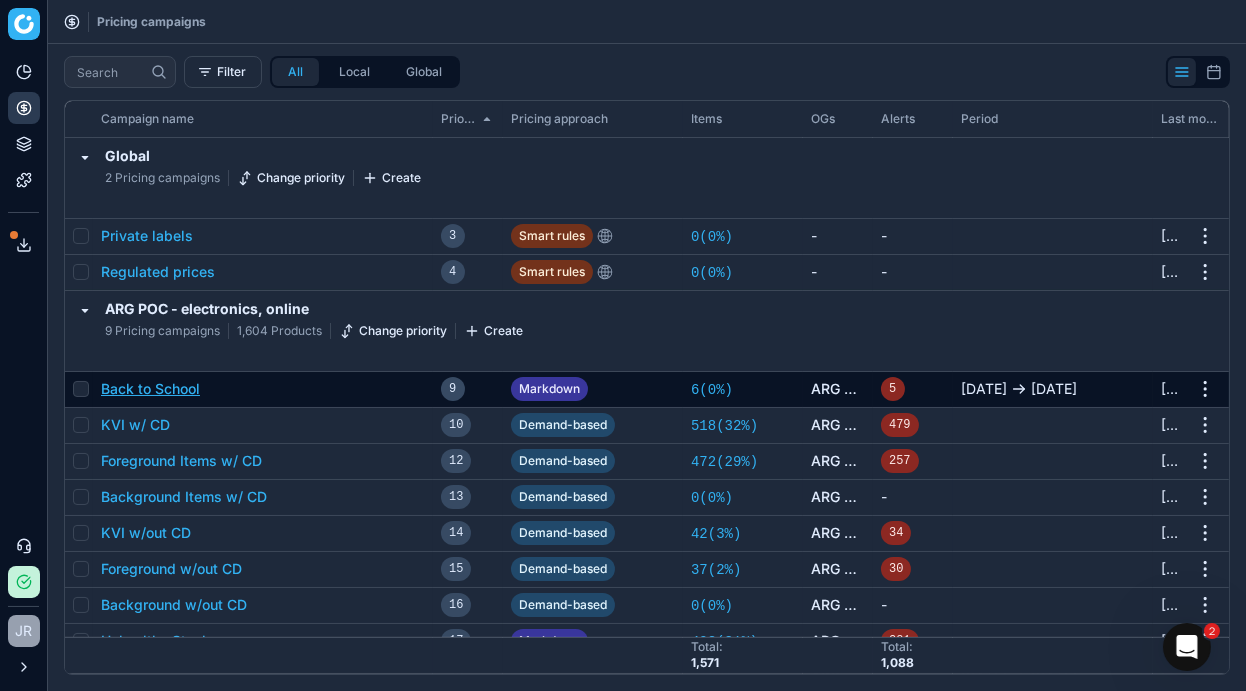 click on "Back to School" at bounding box center [150, 389] 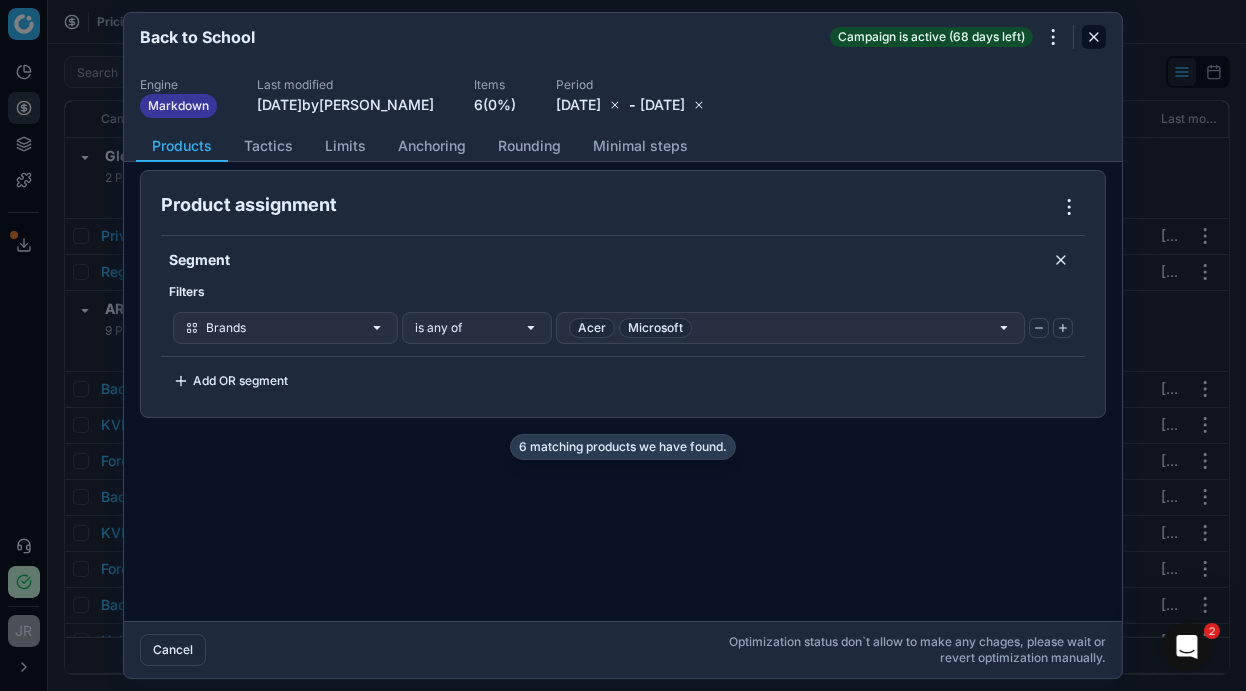 click 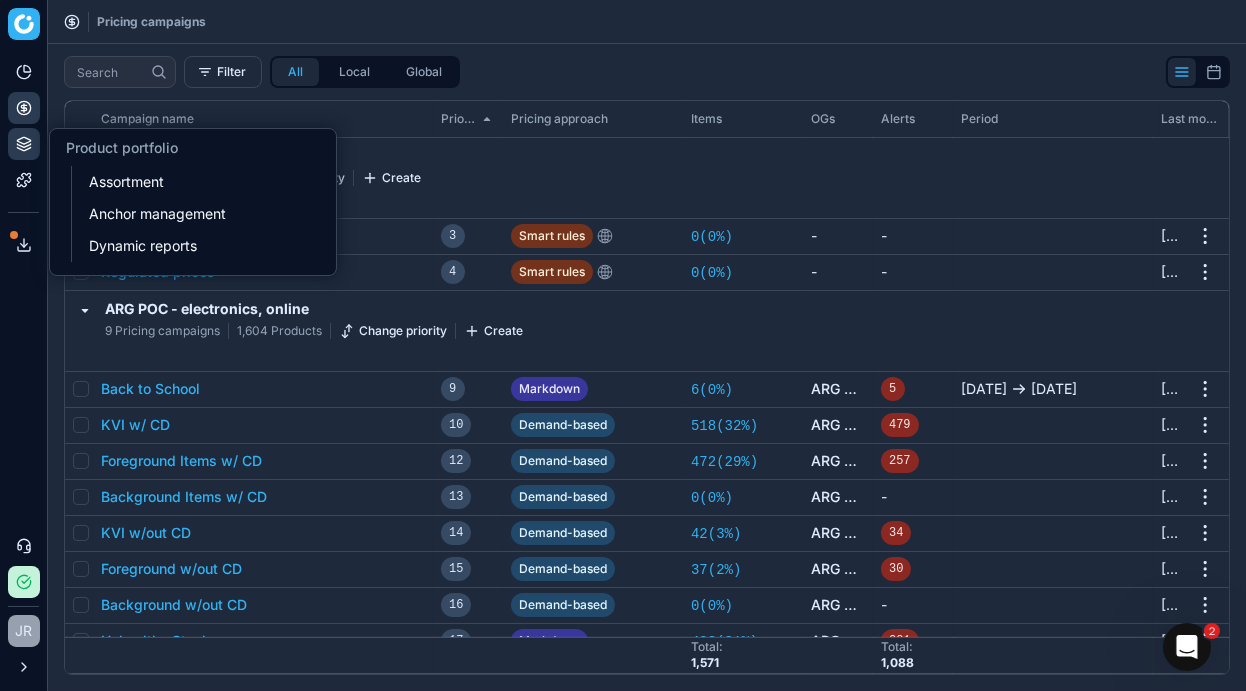 click 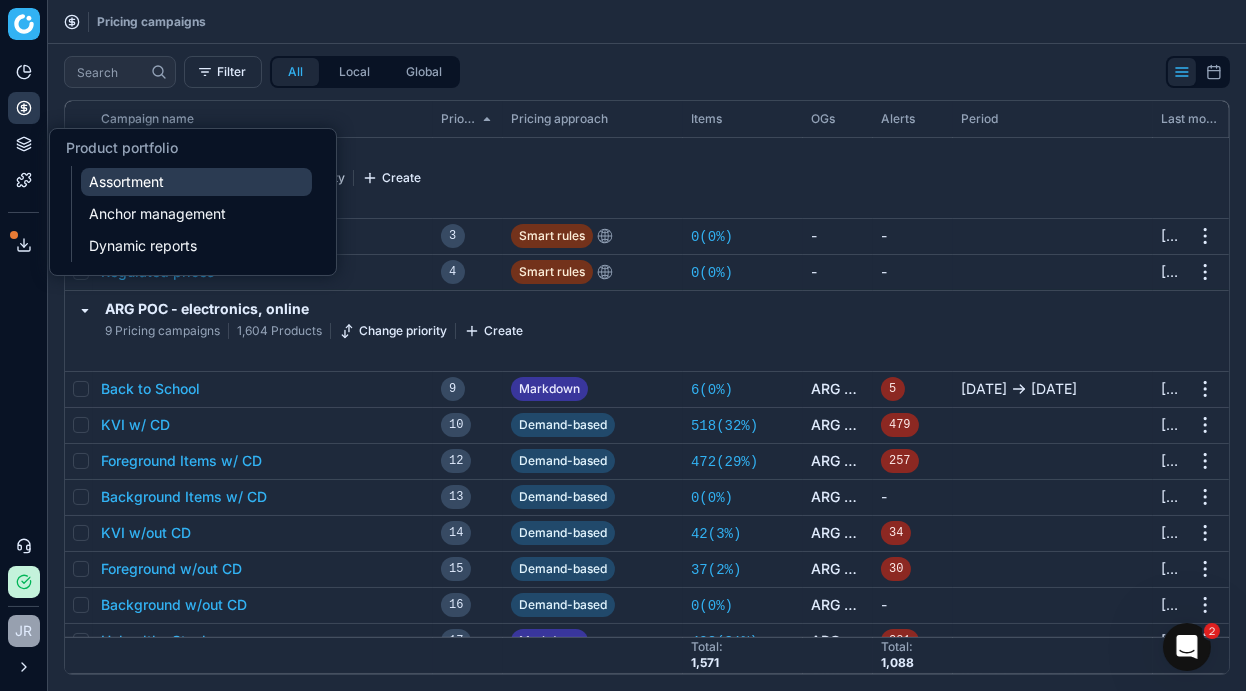 click on "Assortment" at bounding box center [196, 182] 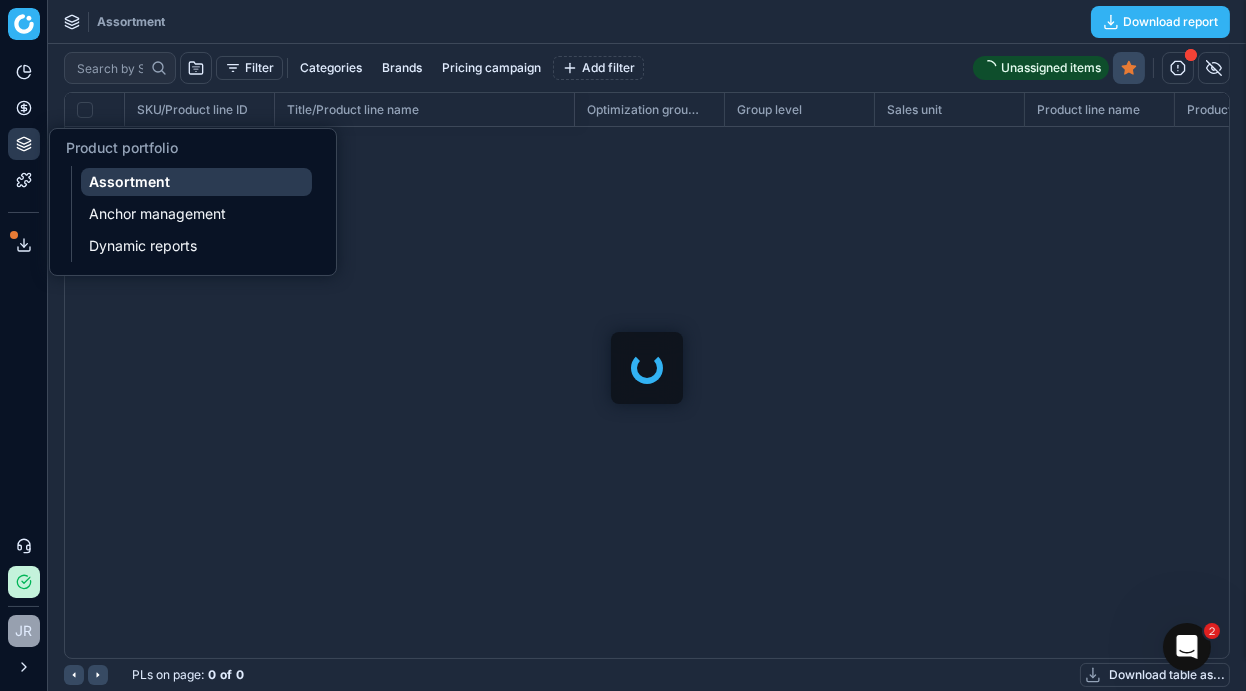 checkbox on "false" 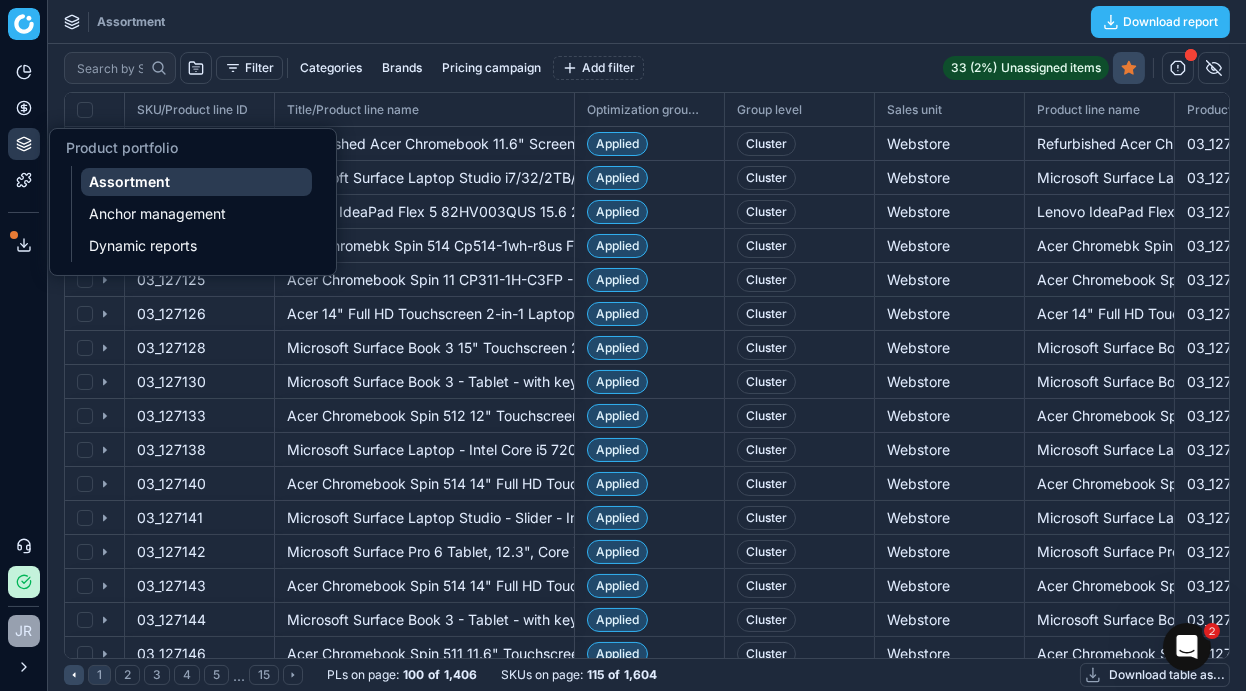scroll, scrollTop: 536, scrollLeft: 1135, axis: both 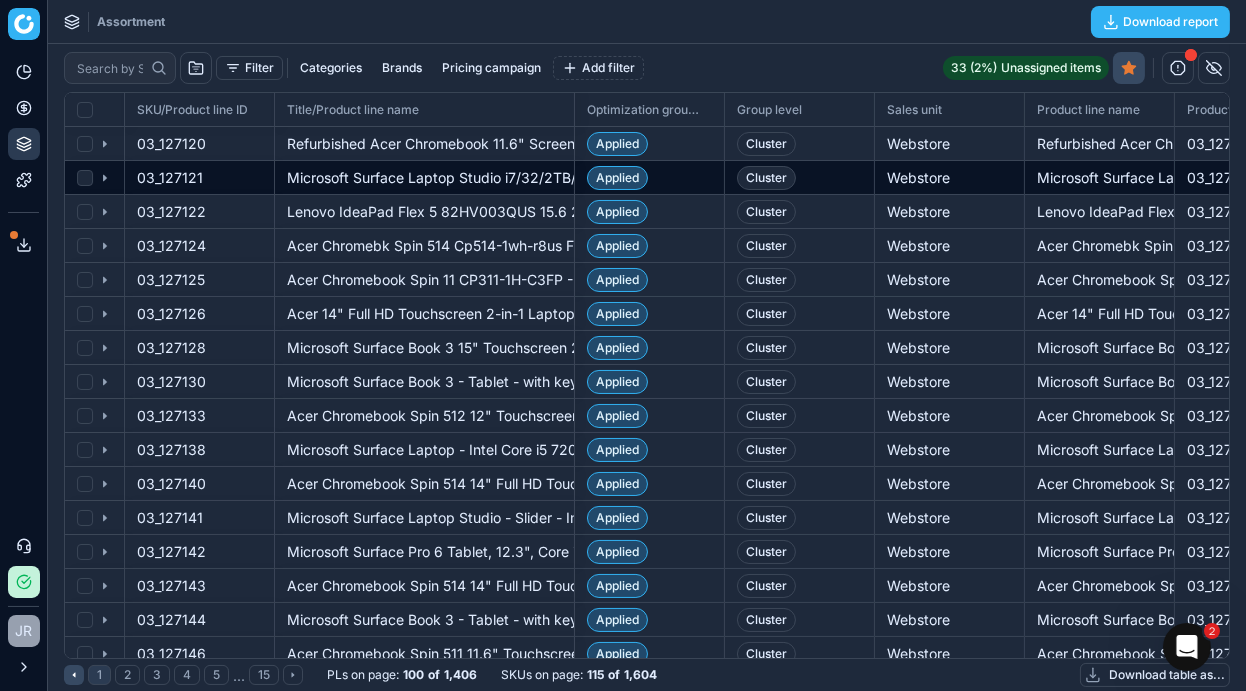 click on "Applied" at bounding box center (617, 178) 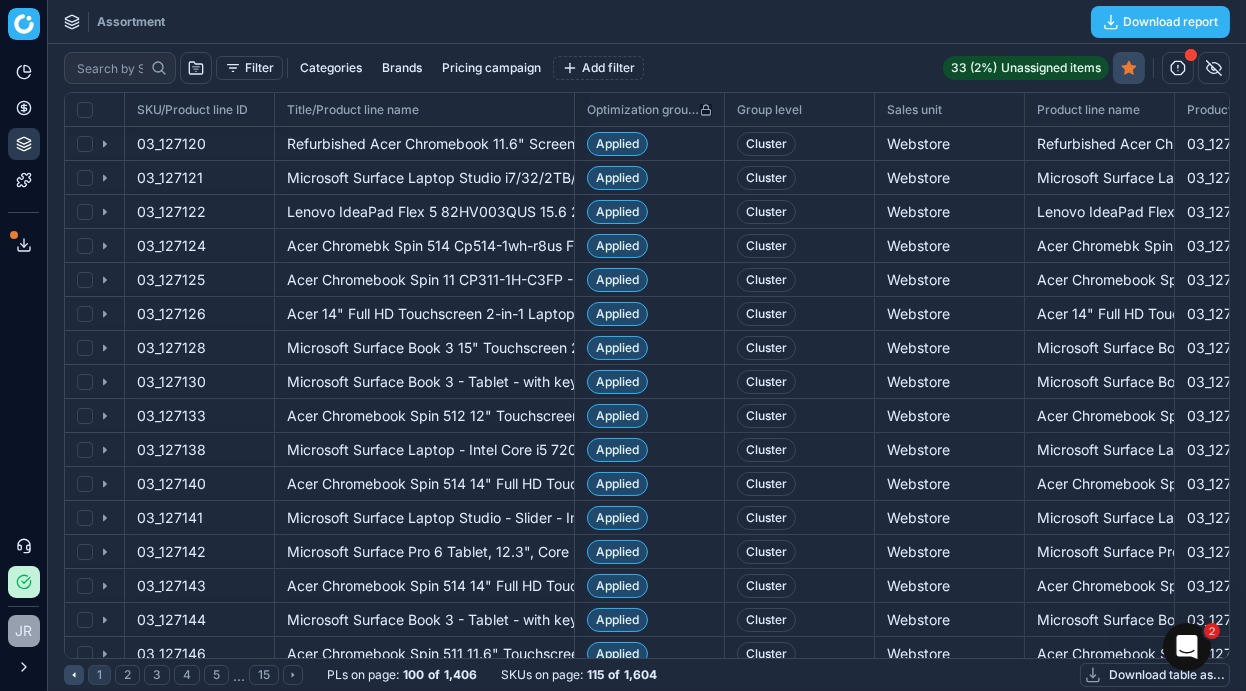 click on "Optimization group status" at bounding box center (643, 110) 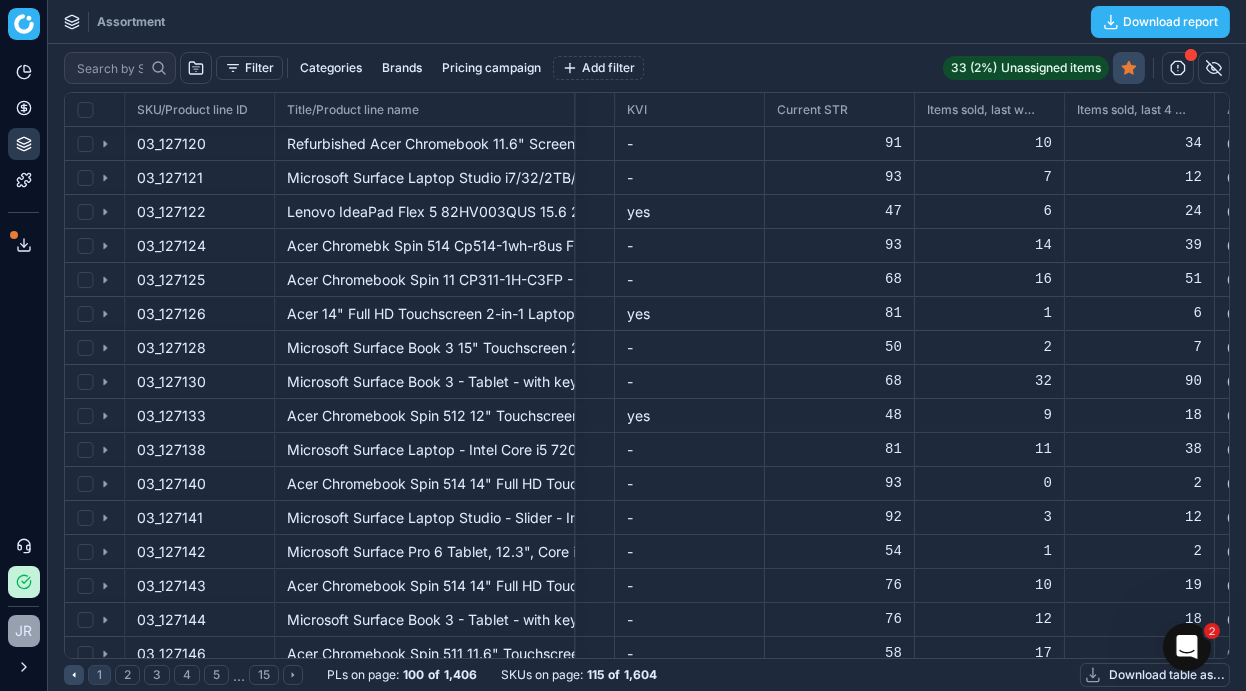 scroll, scrollTop: 0, scrollLeft: 6624, axis: horizontal 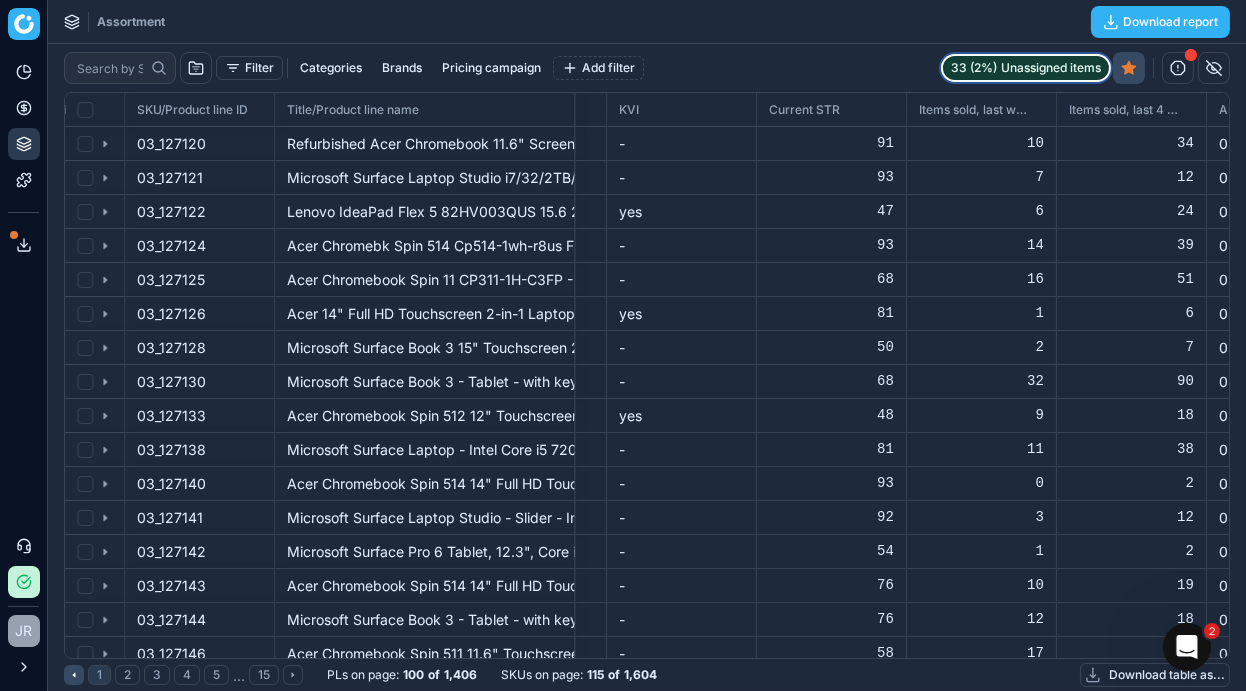 click on "Unassigned items" at bounding box center [1051, 68] 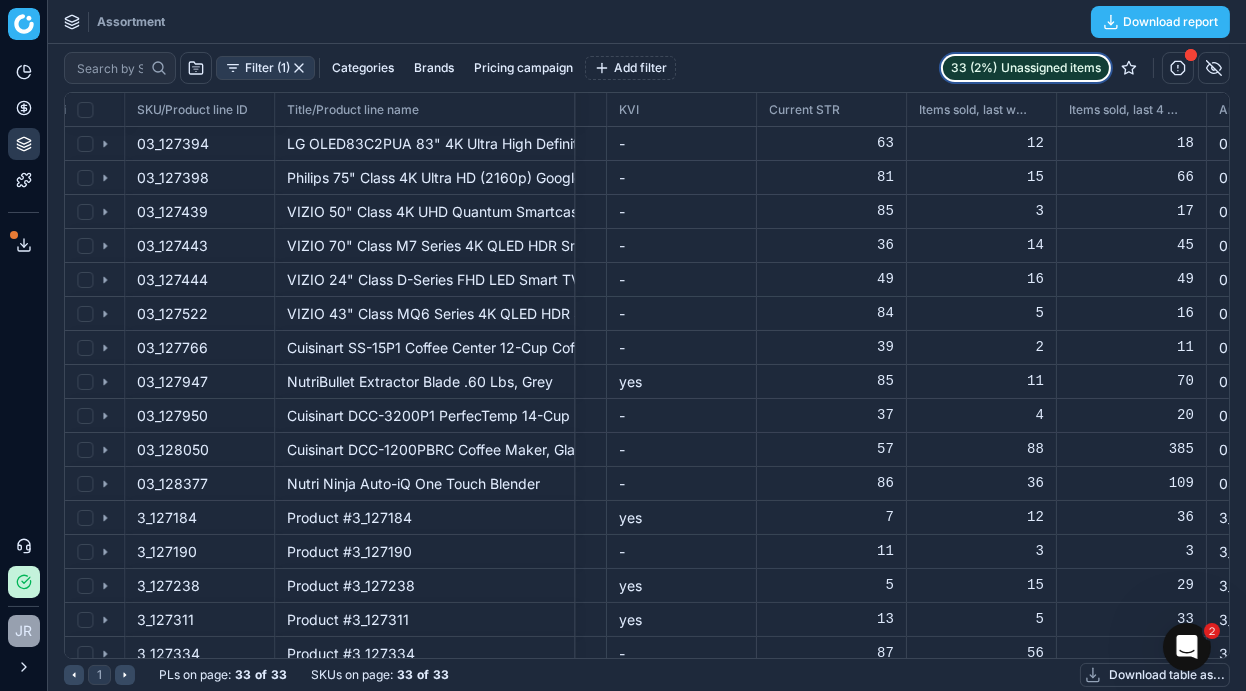 click on "33 (2%) Unassigned items" at bounding box center [1026, 68] 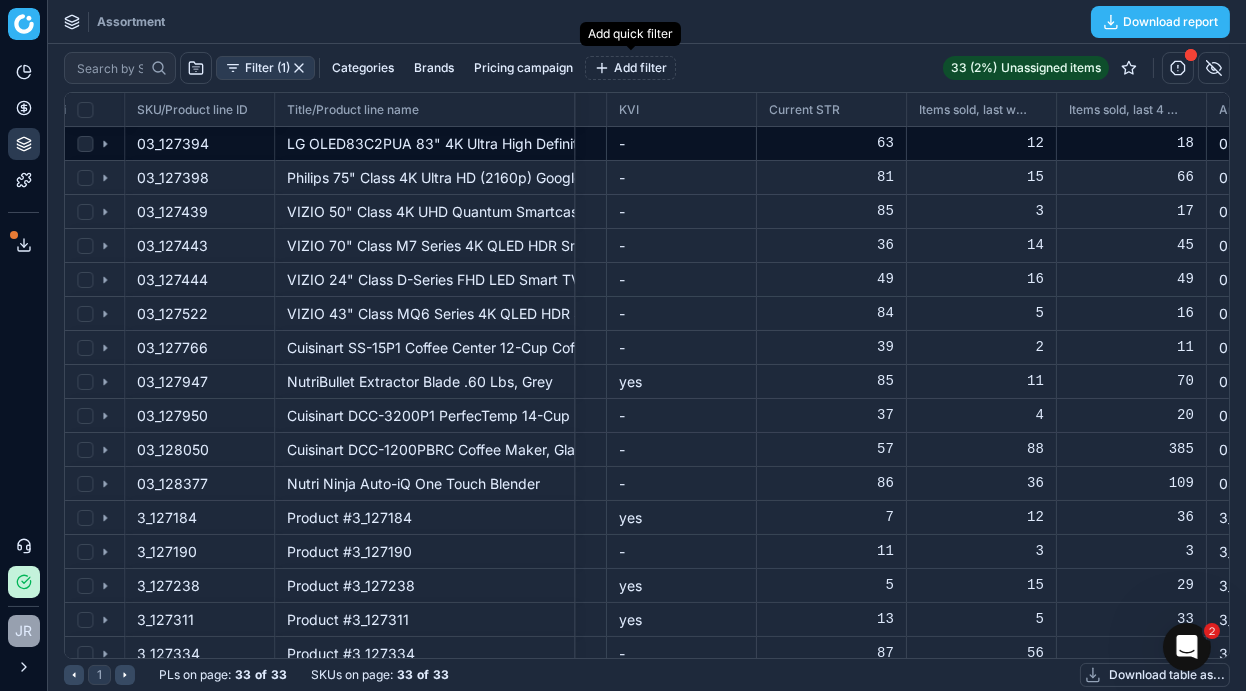 type 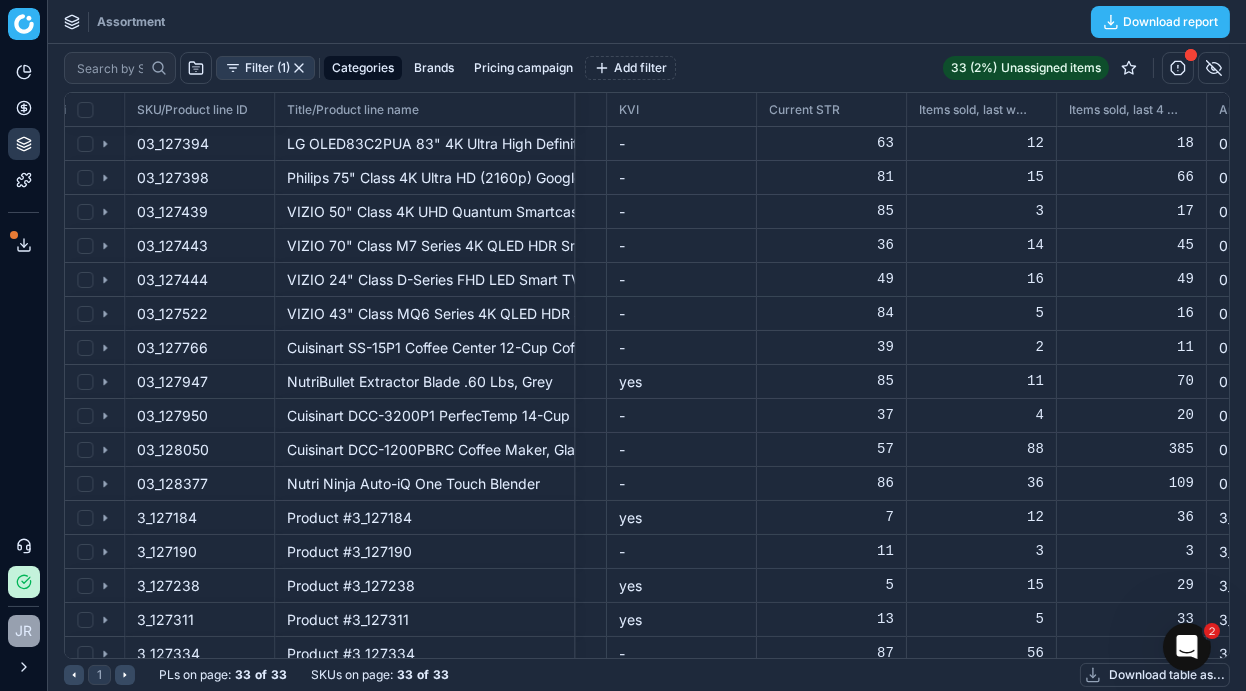click on "Categories" at bounding box center [363, 68] 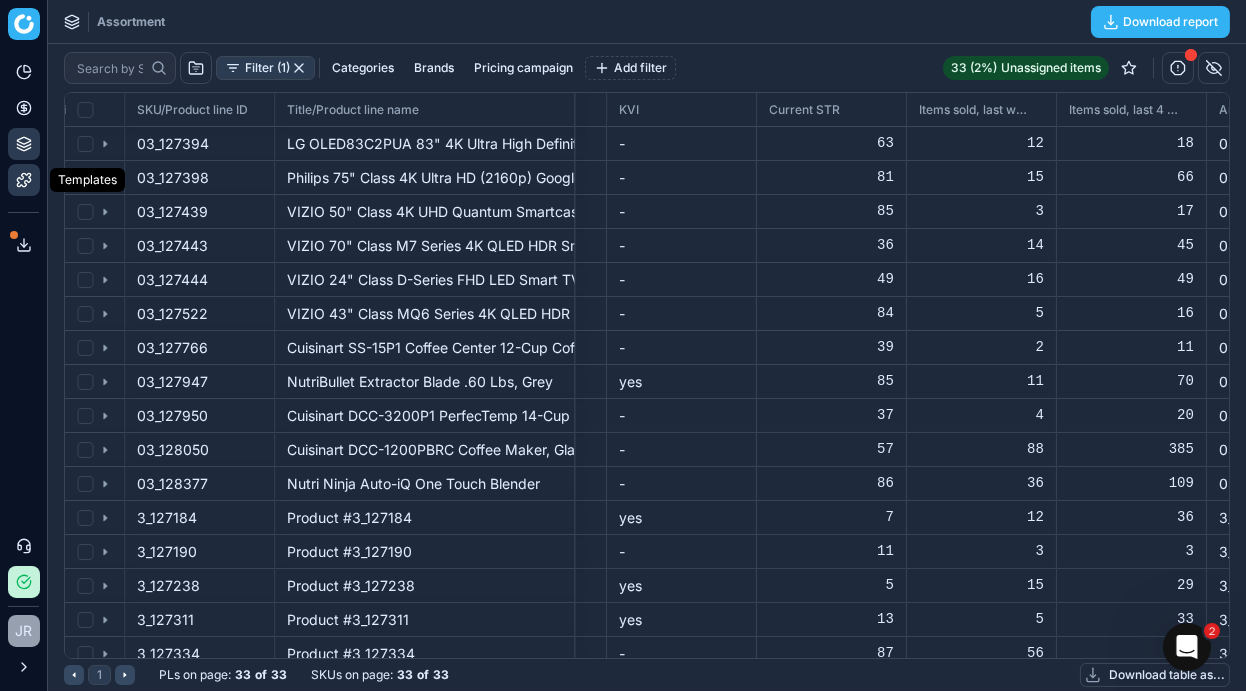 click on "Templates" at bounding box center (24, 180) 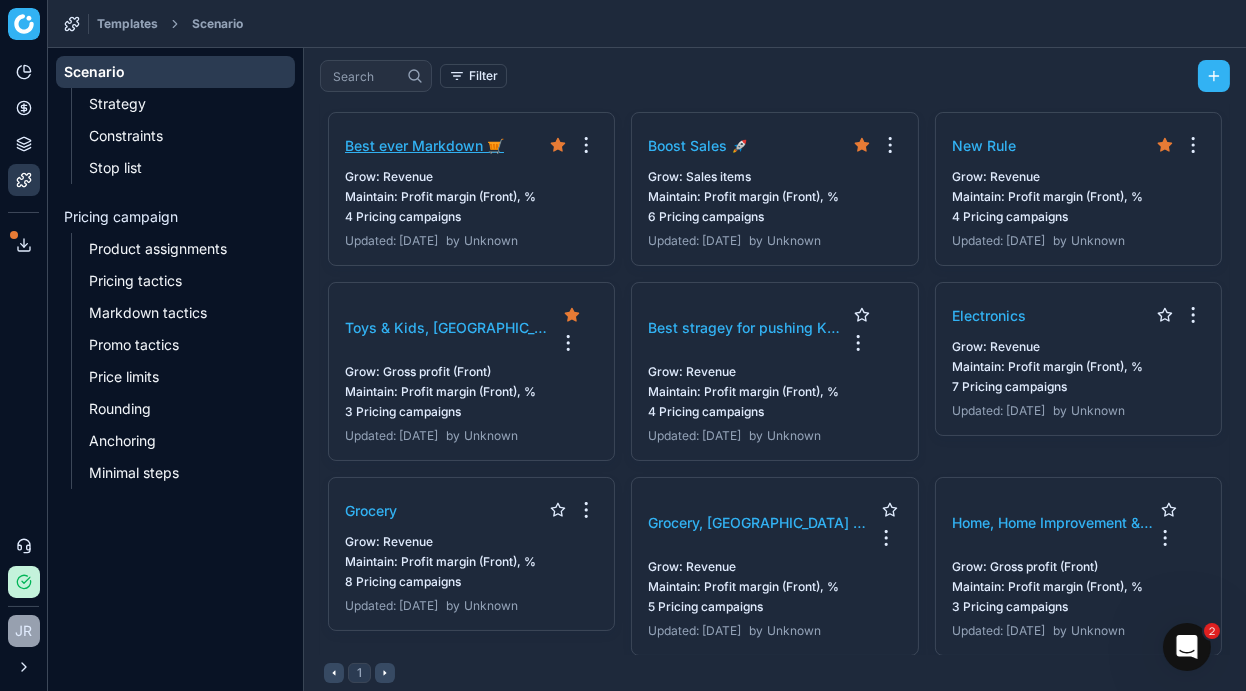 click on "Best ever Markdown 🛒" at bounding box center [424, 145] 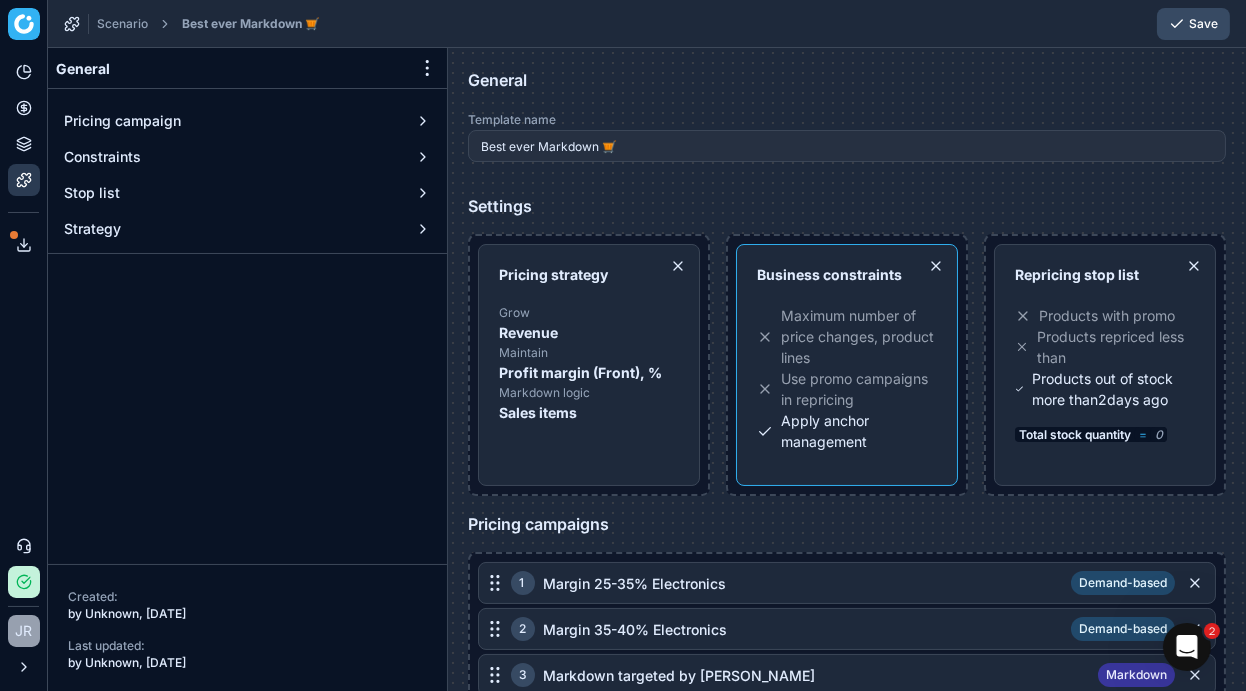 scroll, scrollTop: 122, scrollLeft: 0, axis: vertical 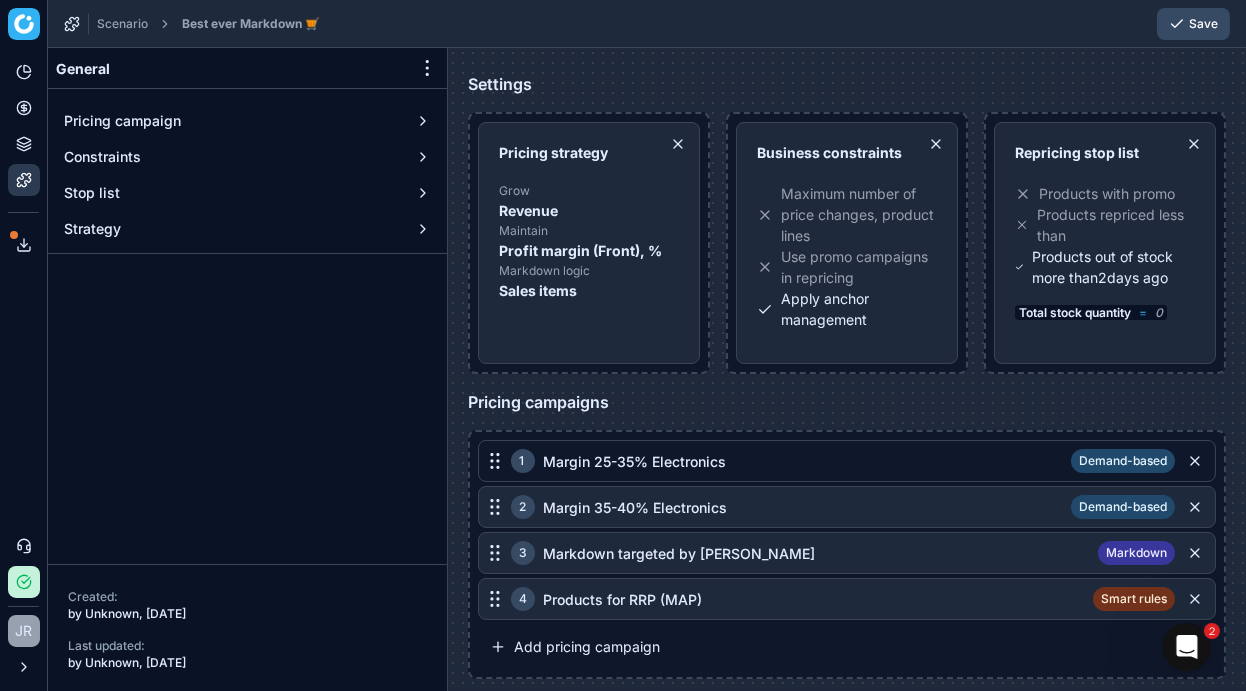 click on "Margin 25-35% Electronics" at bounding box center (803, 461) 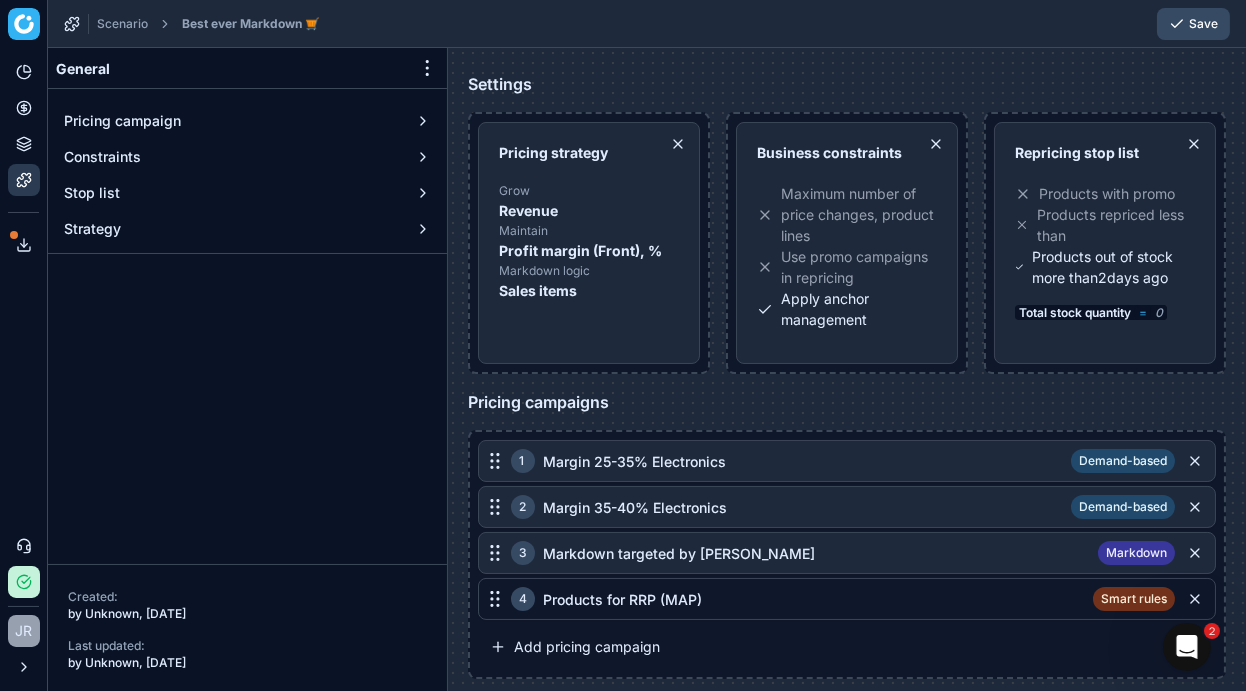 click on "Products for RRP (MAP)" at bounding box center (814, 599) 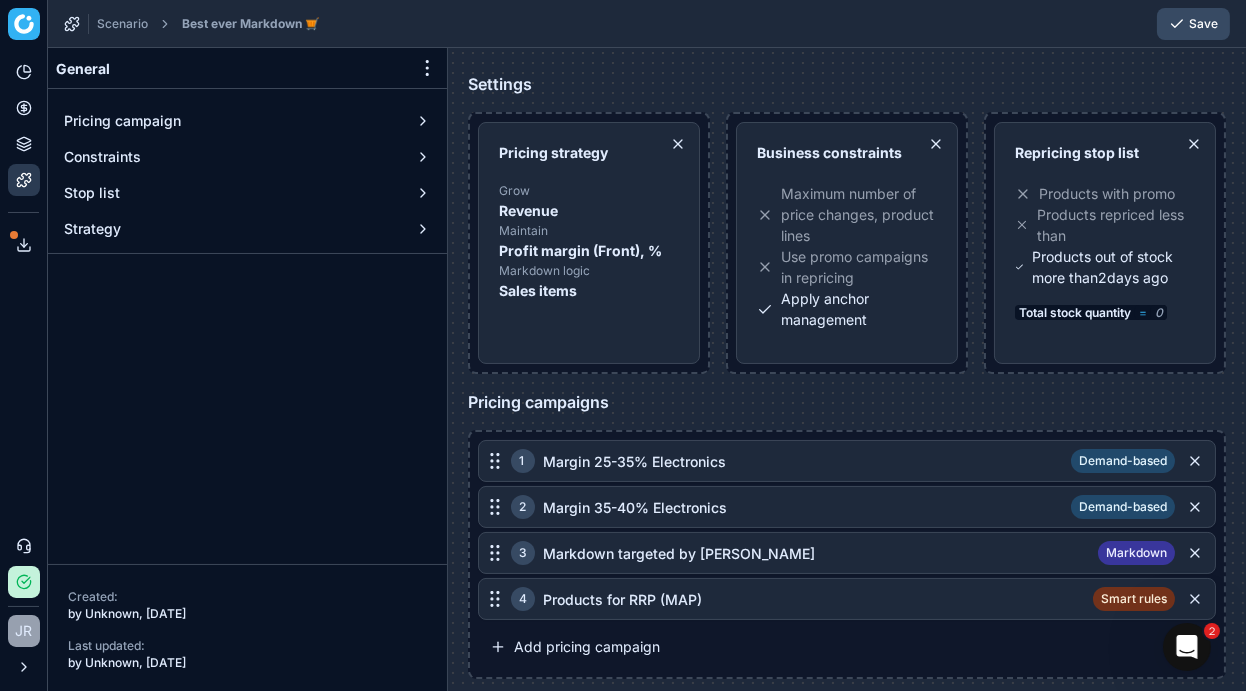 click 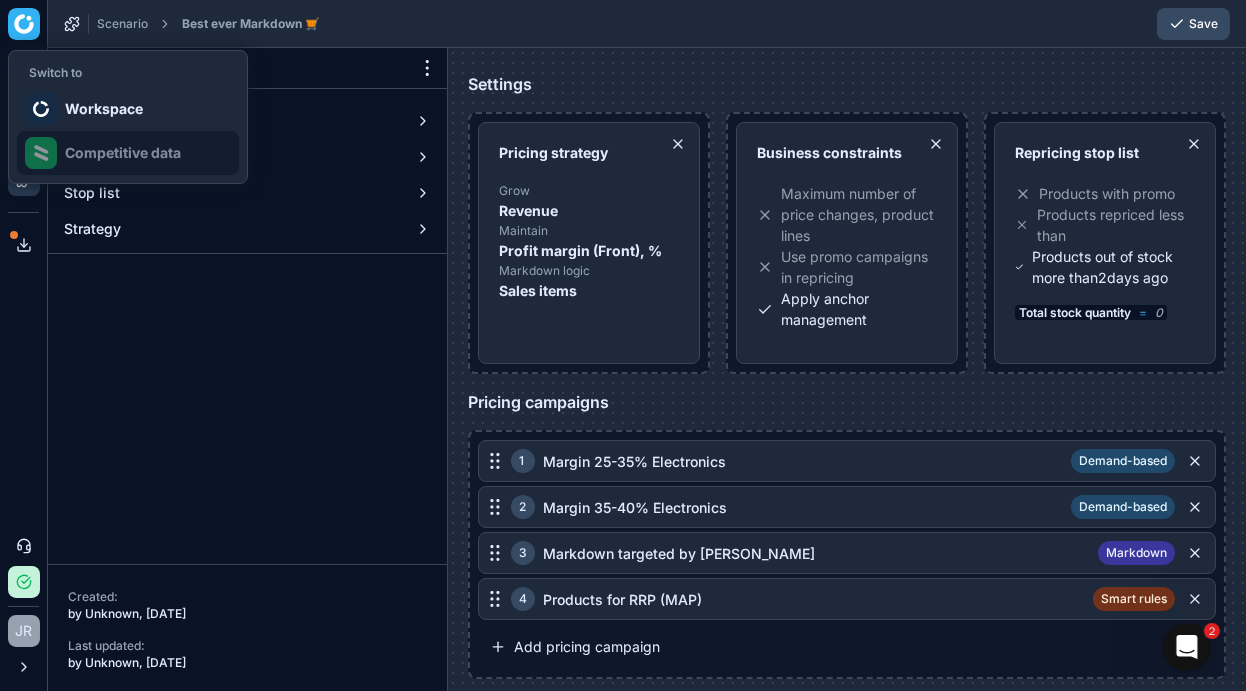 click on "Competitive data" at bounding box center (128, 153) 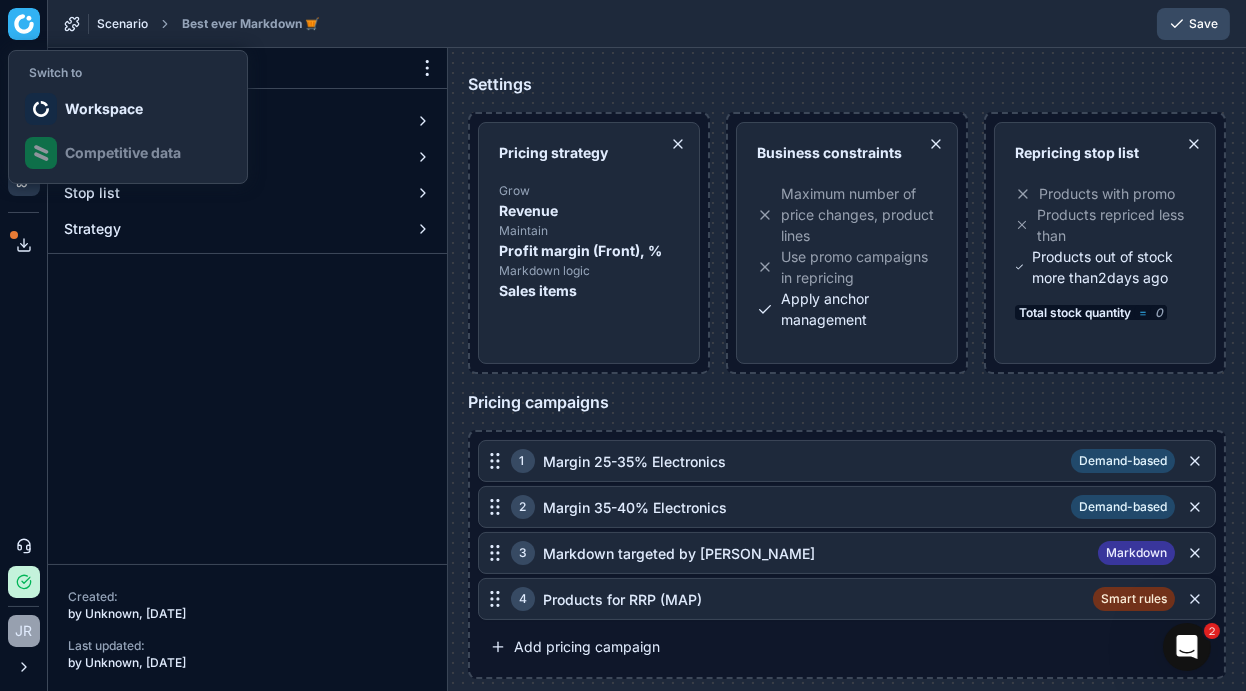 click on "Scenario" at bounding box center (122, 24) 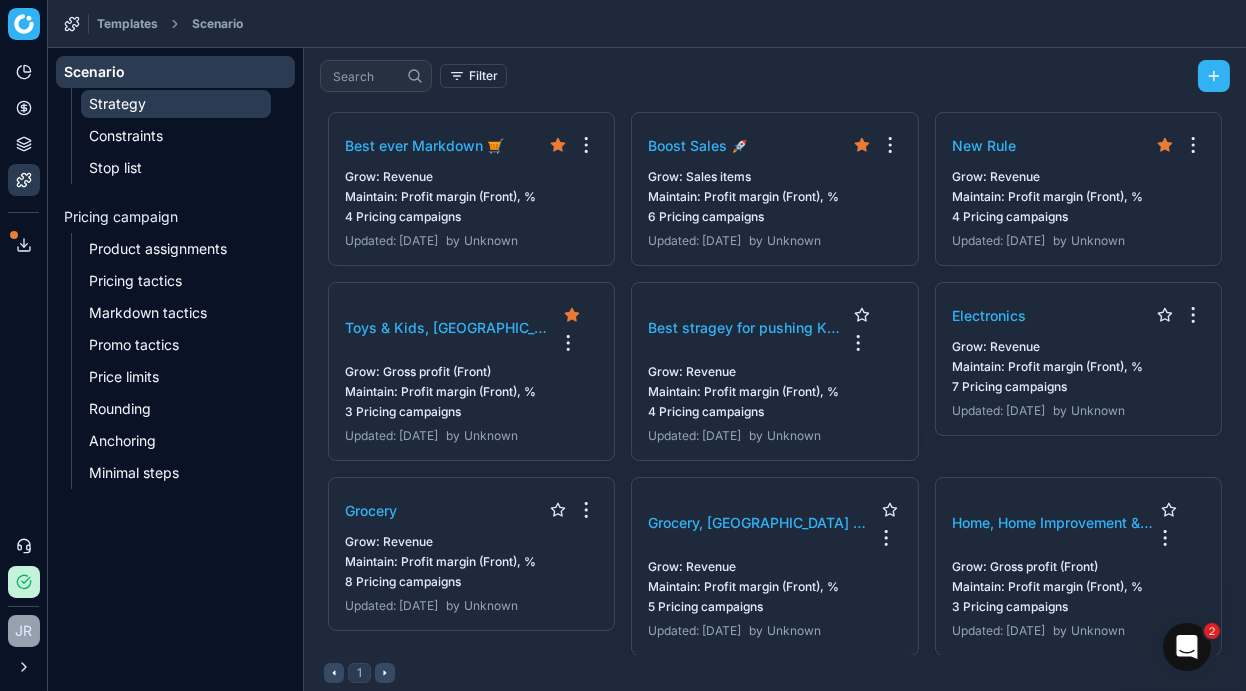 click on "Strategy" at bounding box center [176, 104] 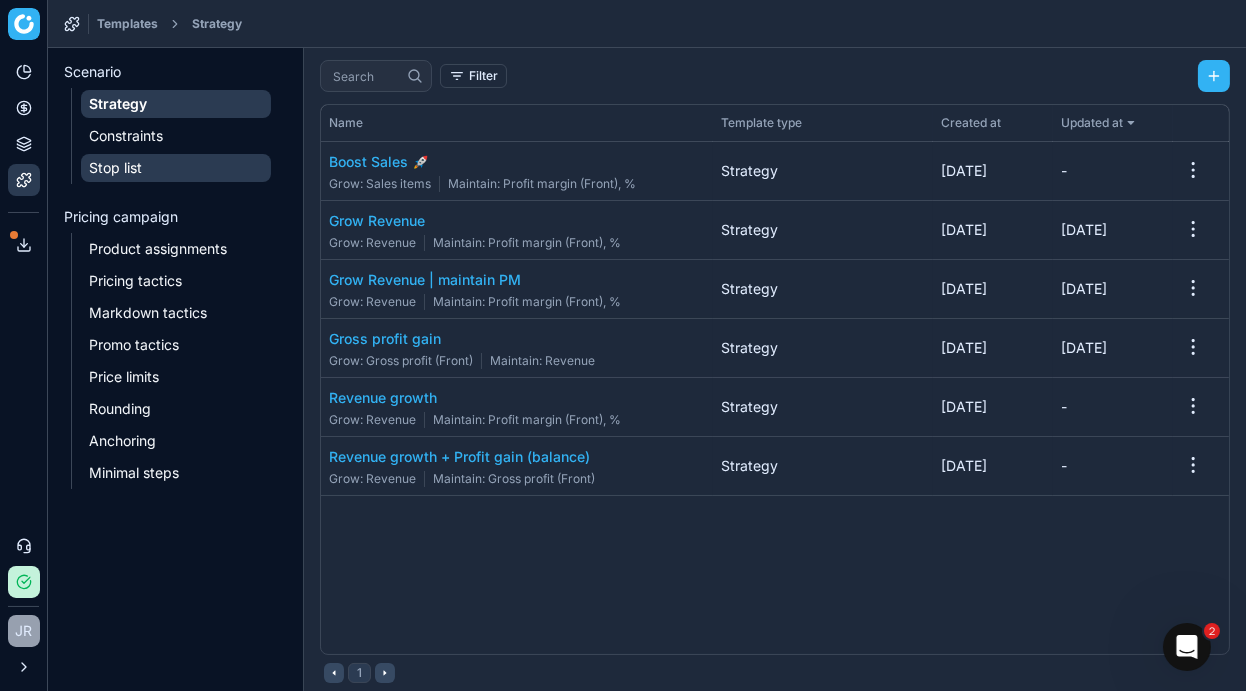 click on "Stop list" at bounding box center [176, 168] 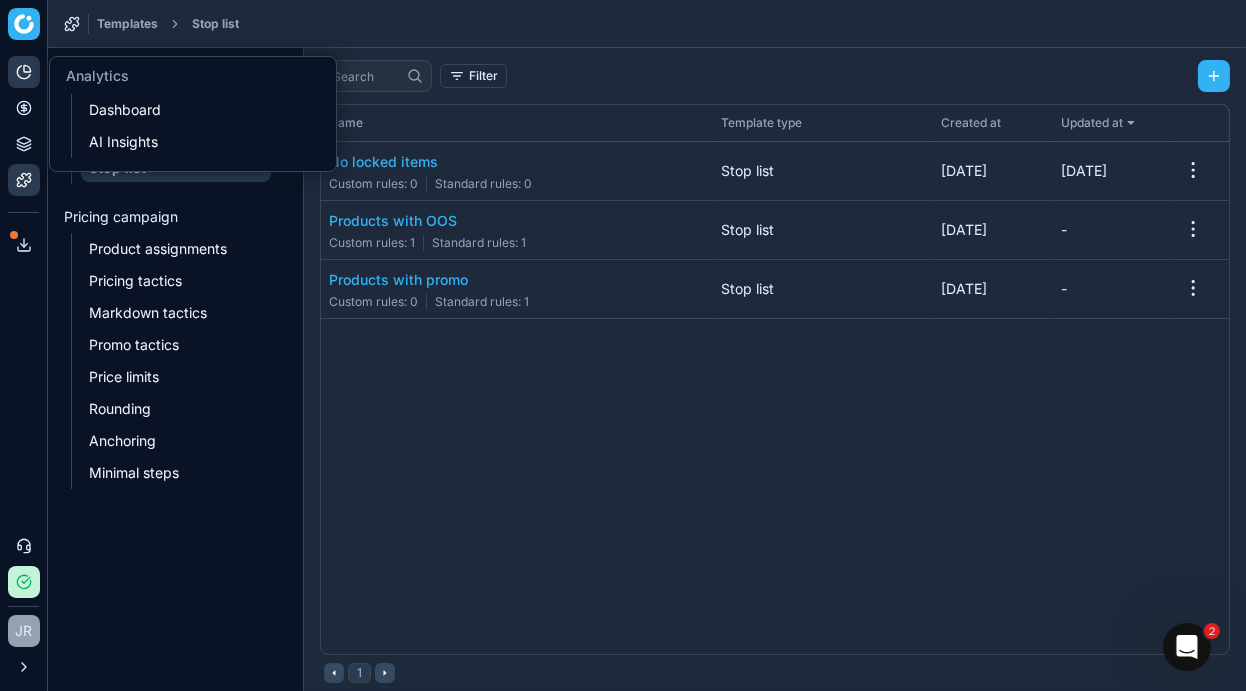 click 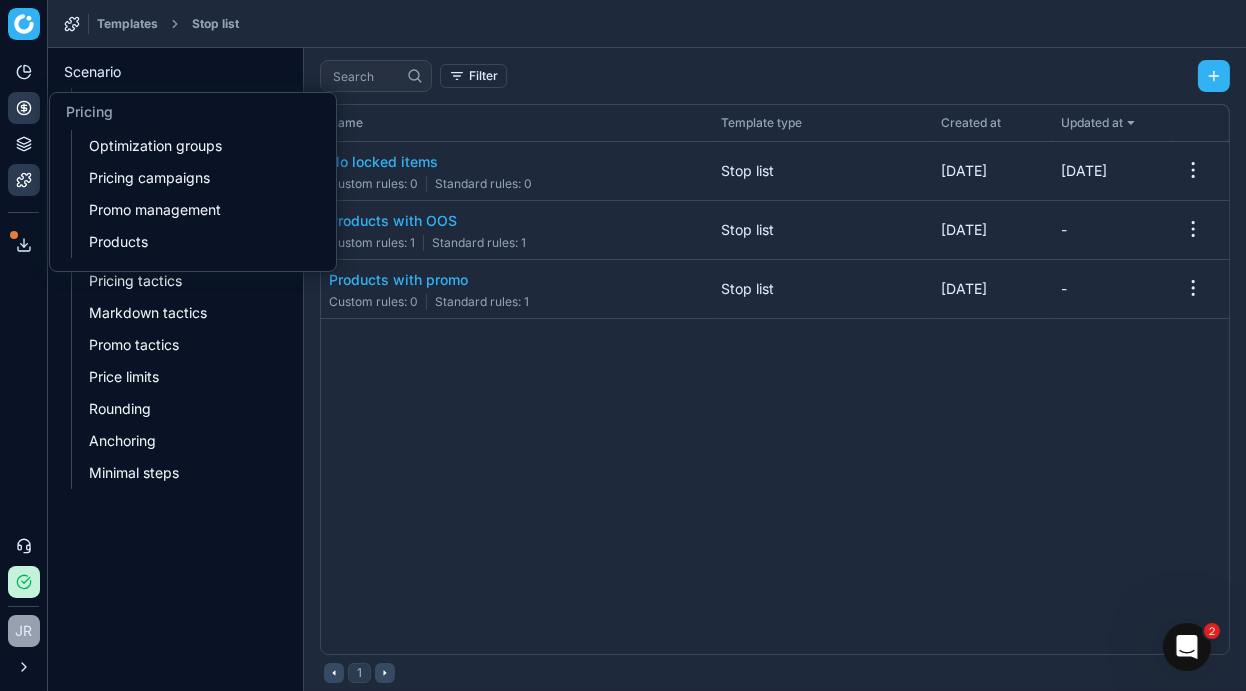 click on "Pricing" at bounding box center (24, 108) 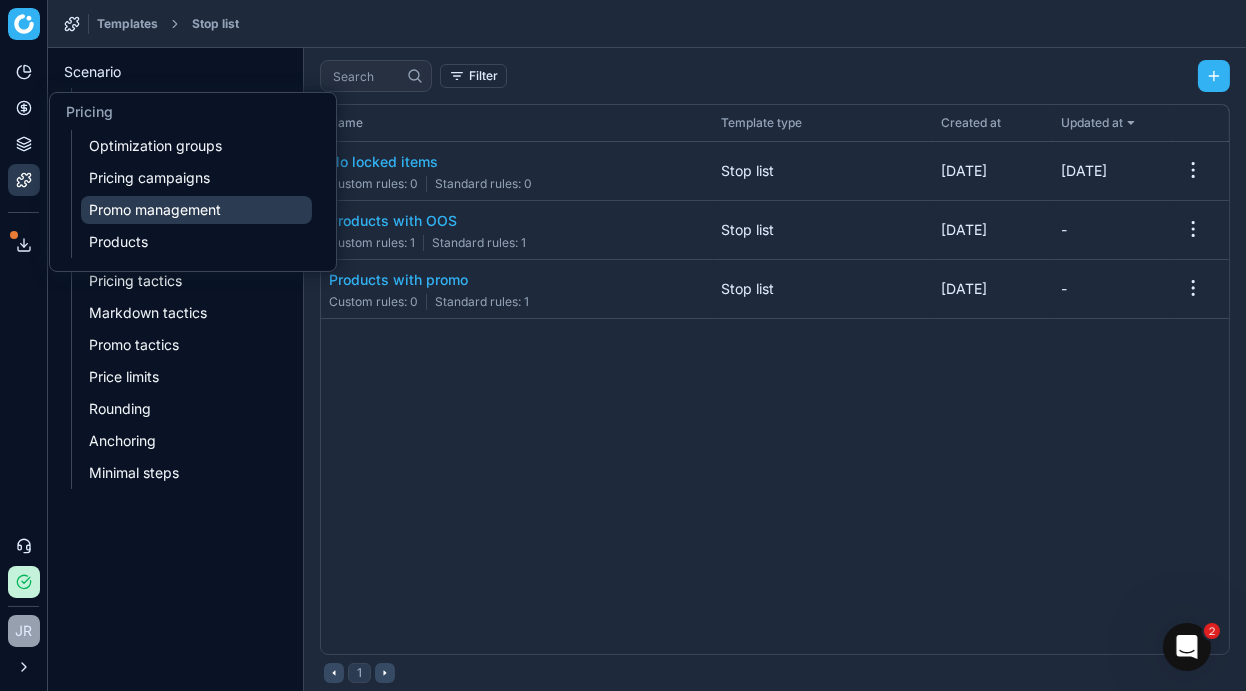 click on "Promo management" at bounding box center (196, 210) 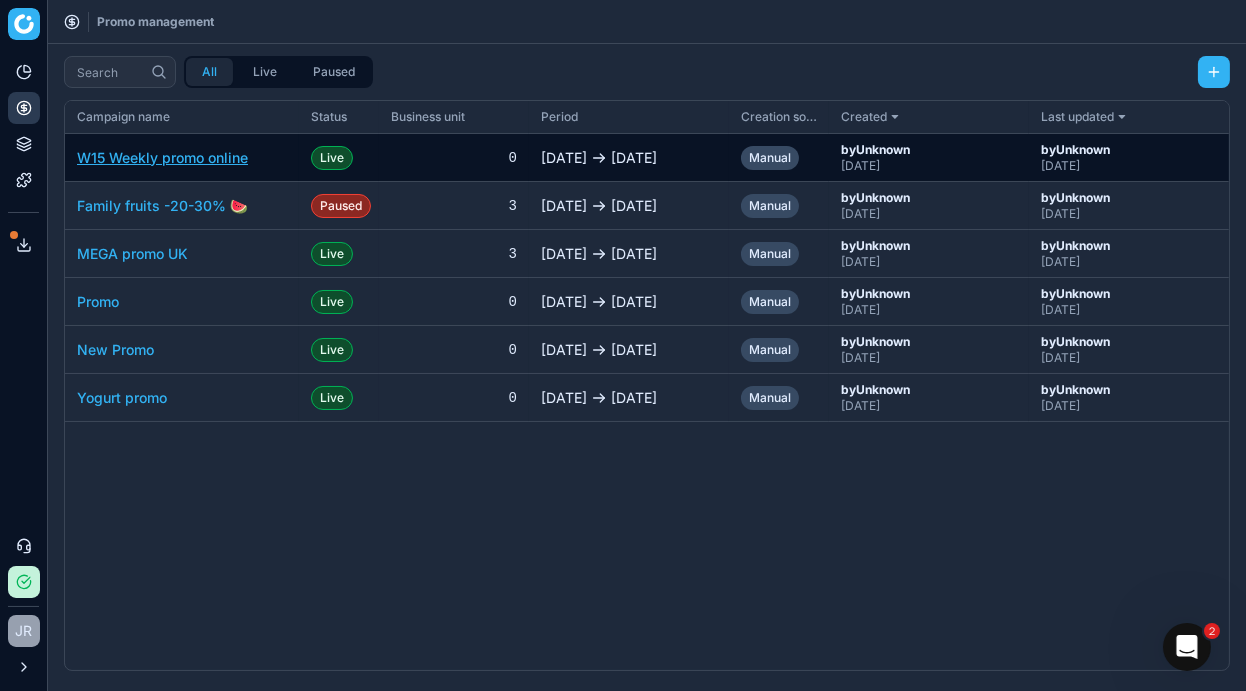 click on "W15 Weekly promo online" at bounding box center (162, 158) 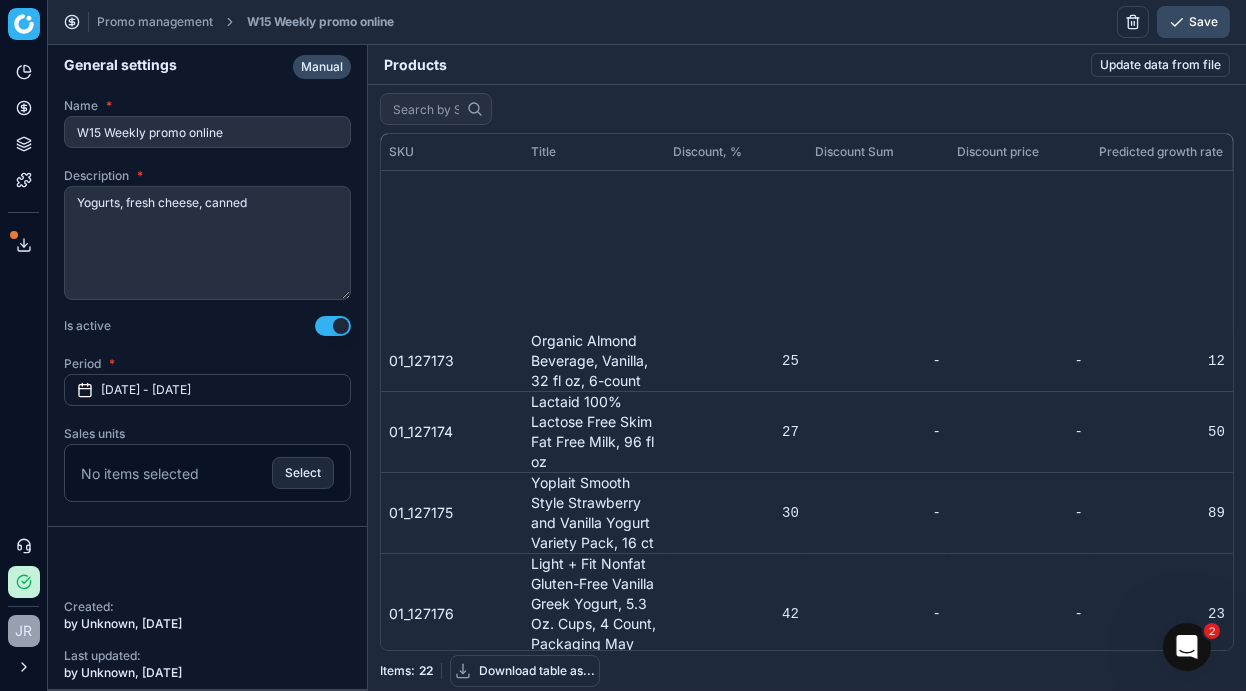 scroll, scrollTop: 282, scrollLeft: 0, axis: vertical 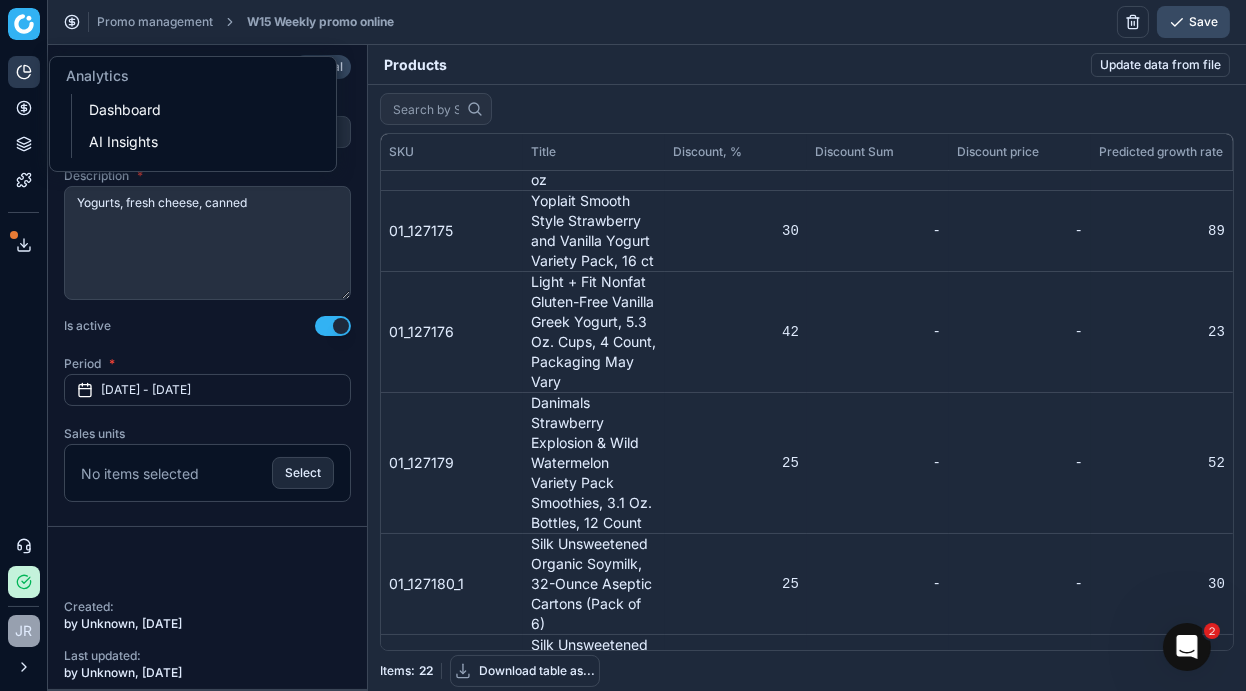 click on "Analytics" at bounding box center [24, 72] 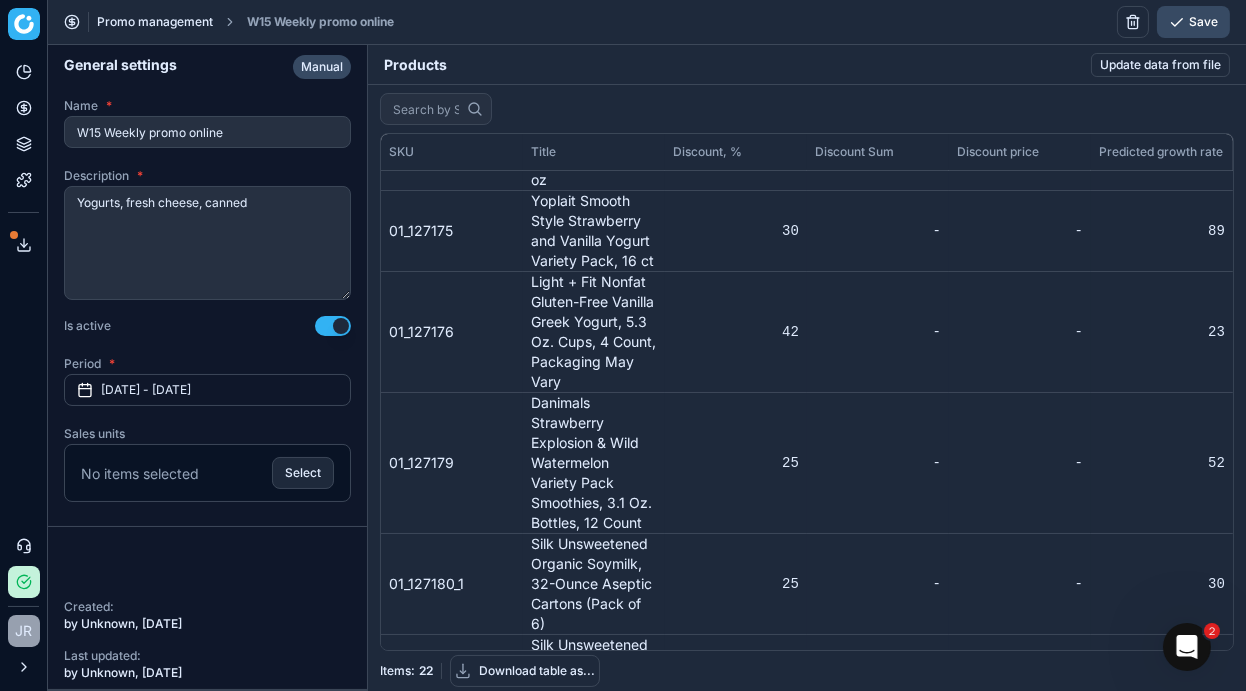 click on "Promo management" at bounding box center [155, 22] 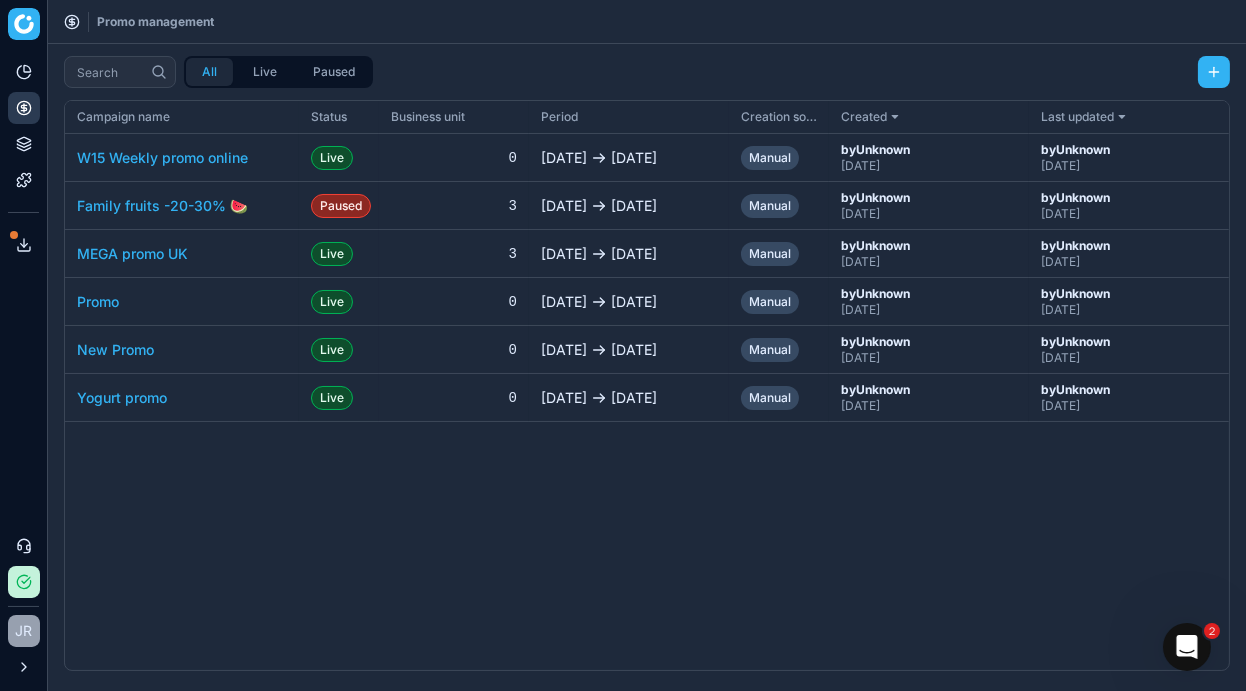 click 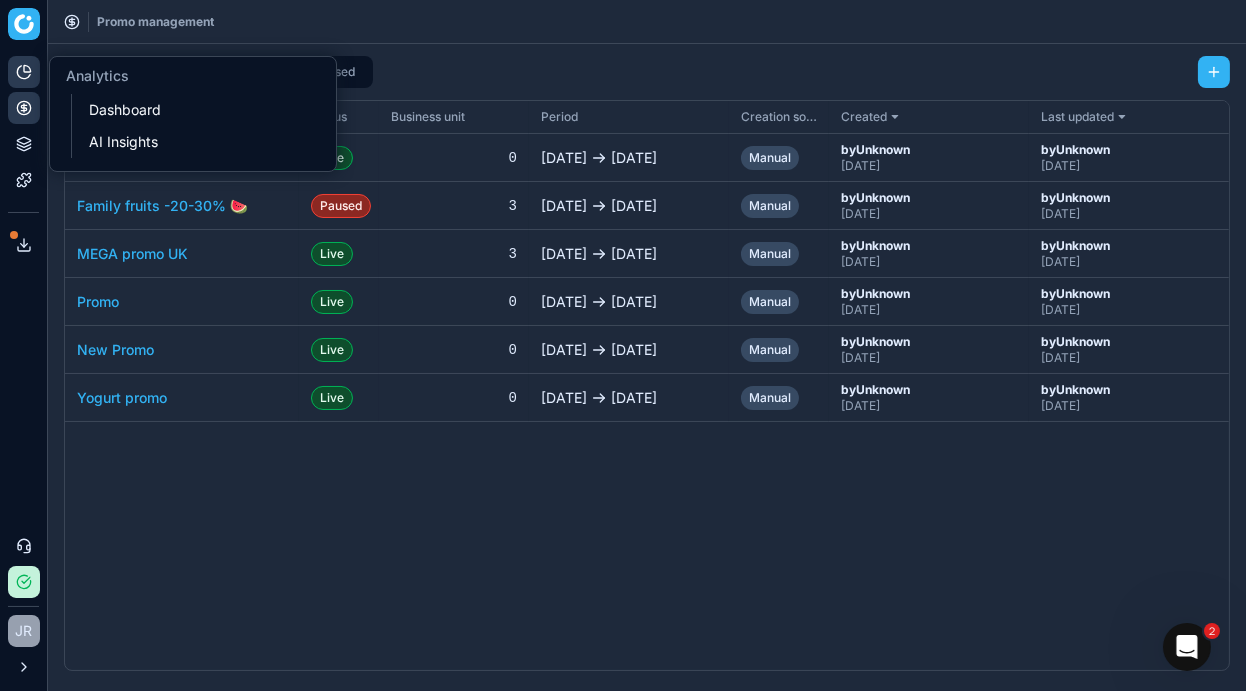 click 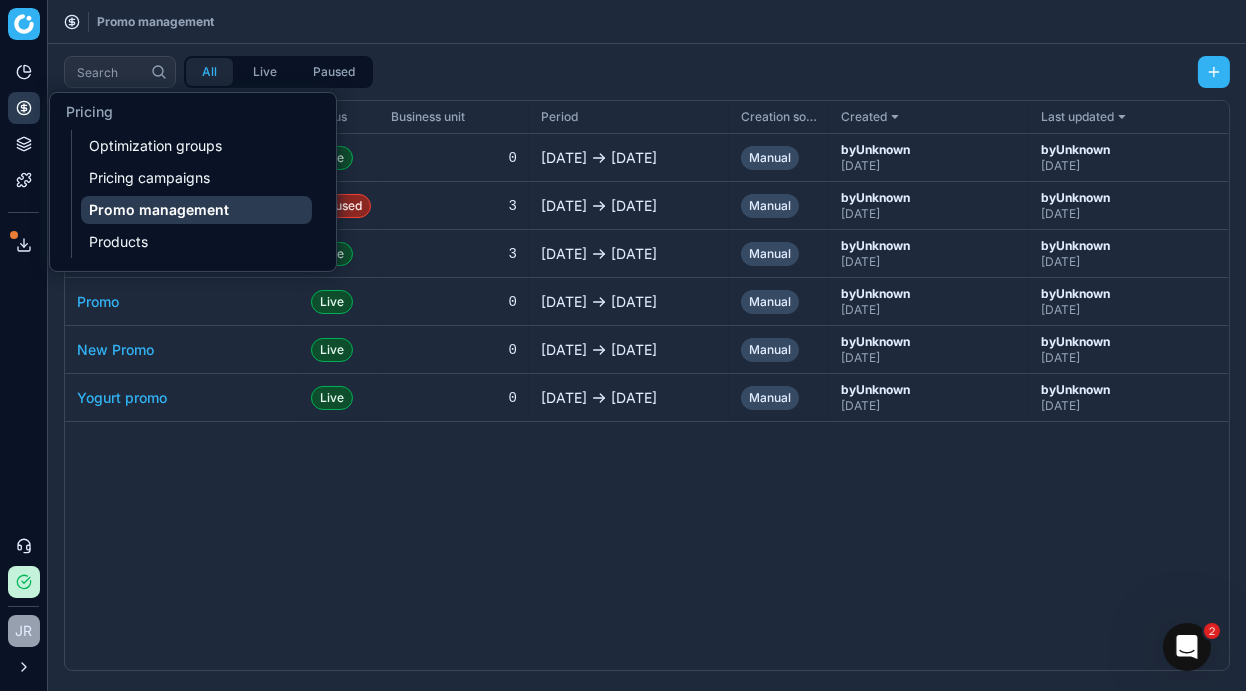 click on "Pricing" at bounding box center (24, 108) 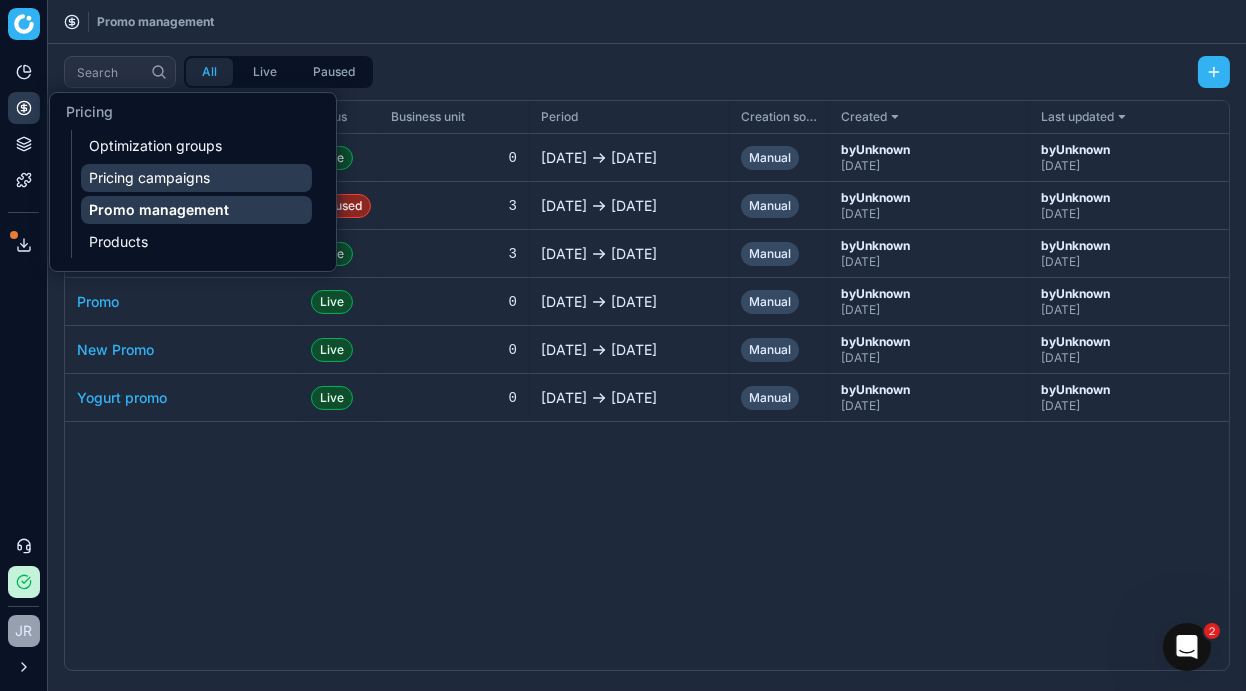 click on "Pricing campaigns" at bounding box center [196, 178] 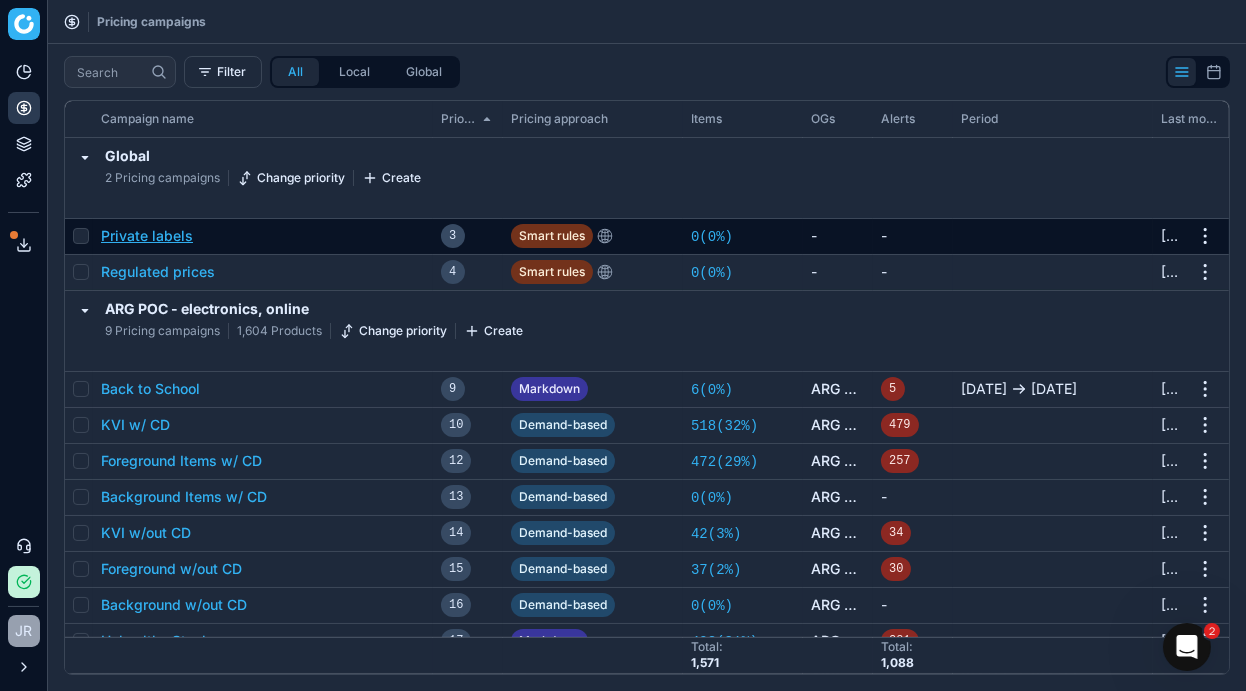 click on "Private labels" at bounding box center [147, 236] 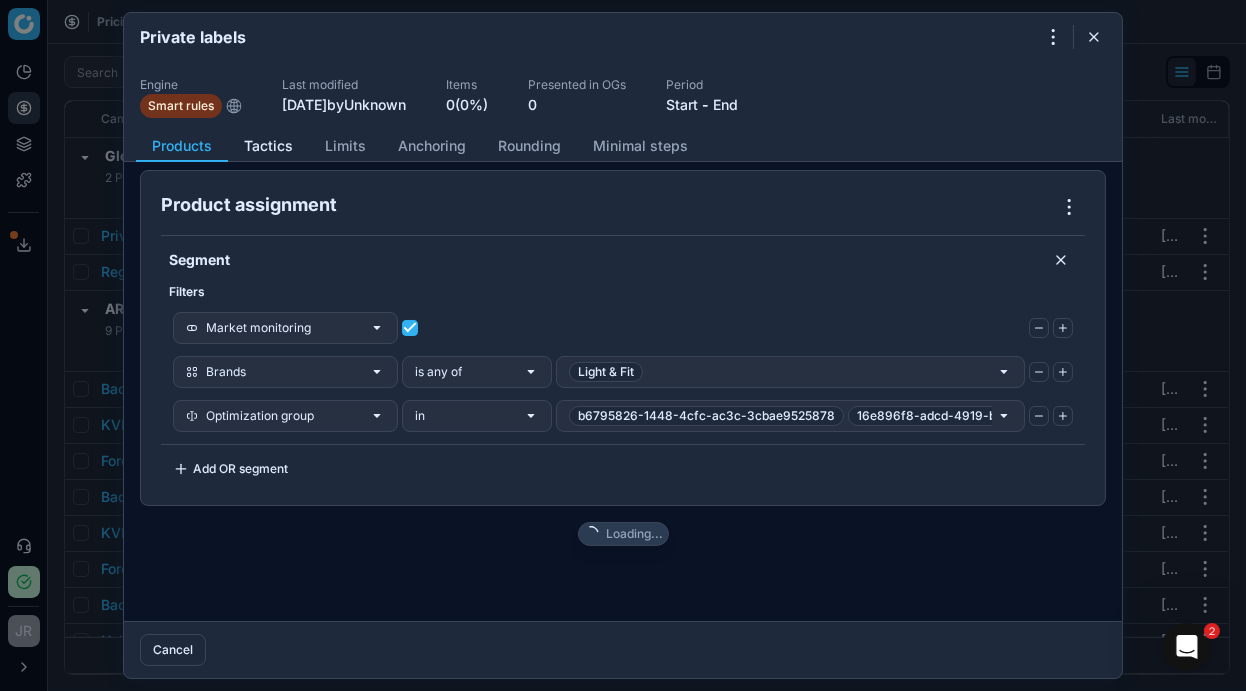 click on "Tactics" at bounding box center (268, 146) 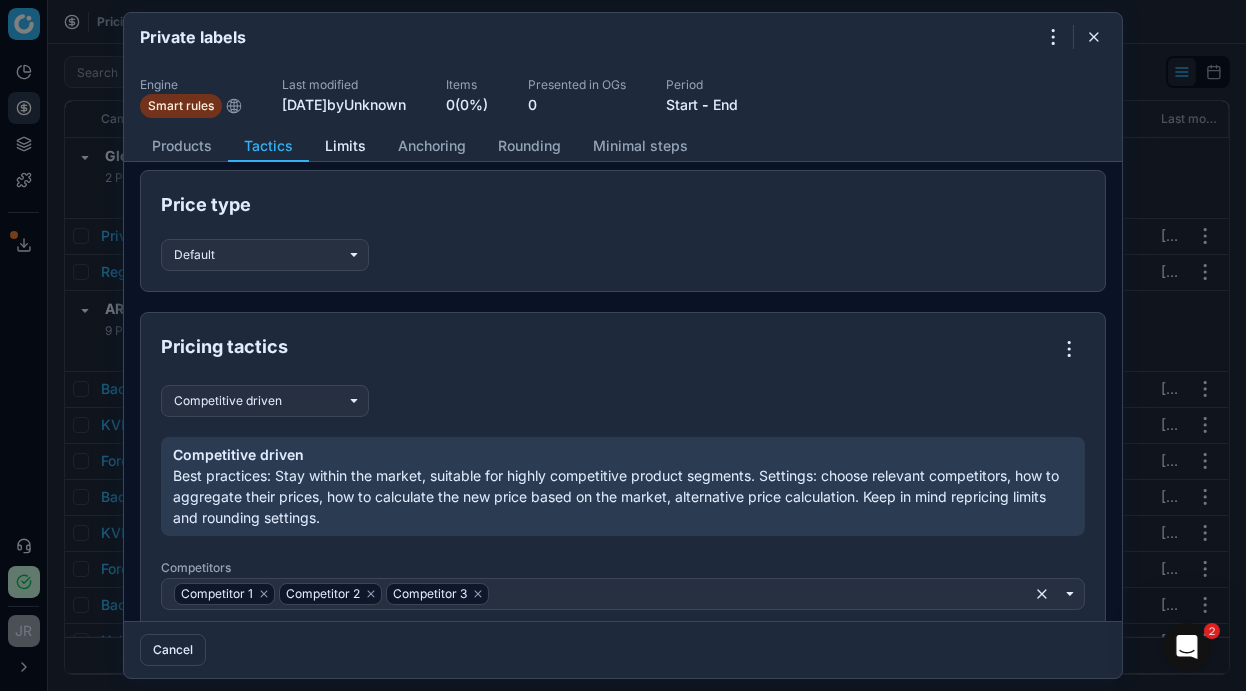 click on "Limits" at bounding box center [345, 146] 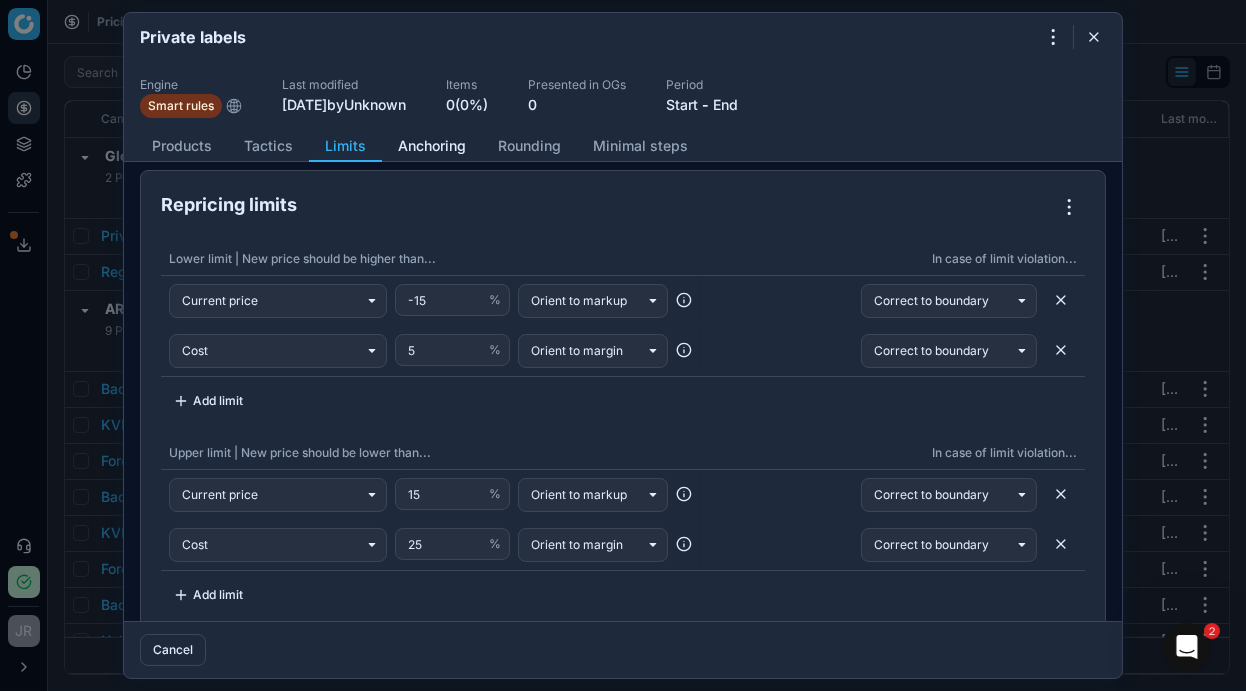 click on "Anchoring" at bounding box center (432, 146) 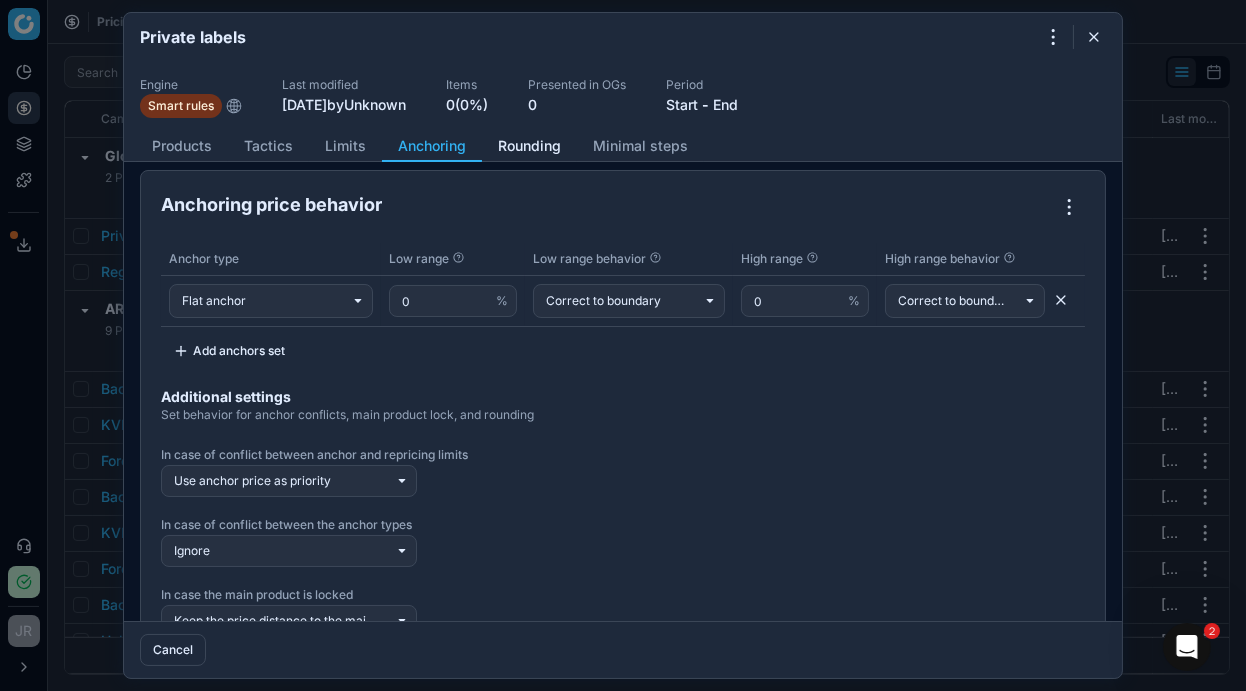 click on "Rounding" at bounding box center (529, 146) 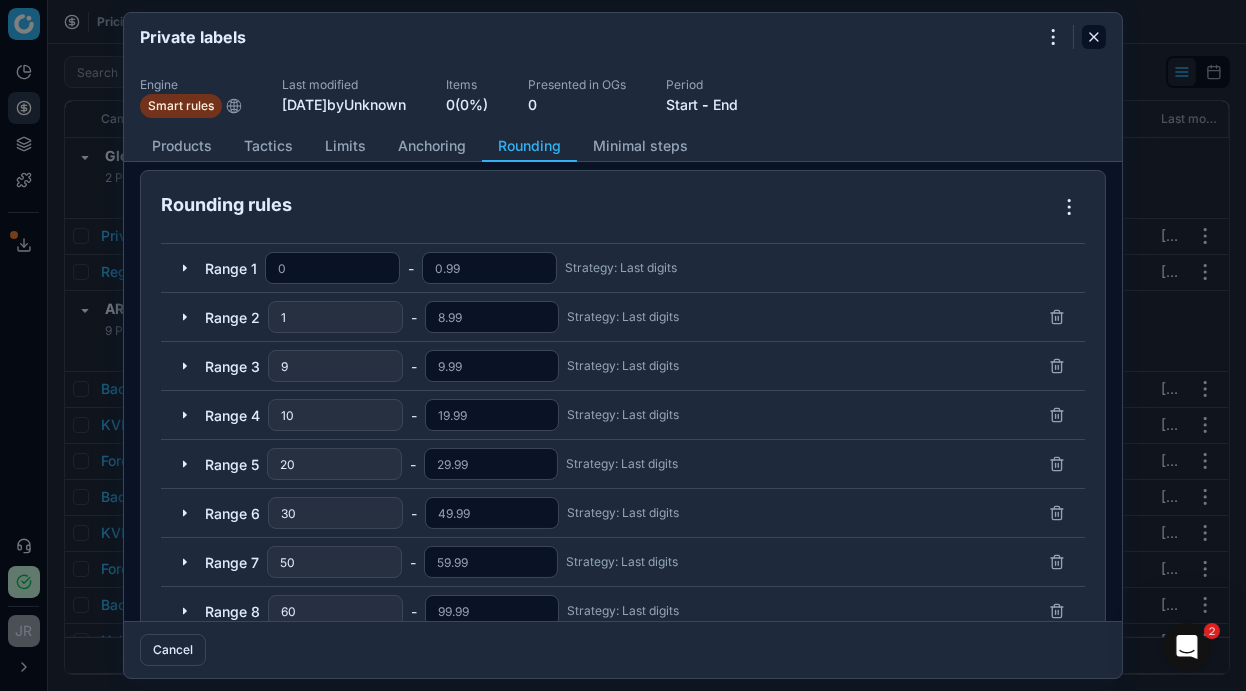 click at bounding box center [1094, 37] 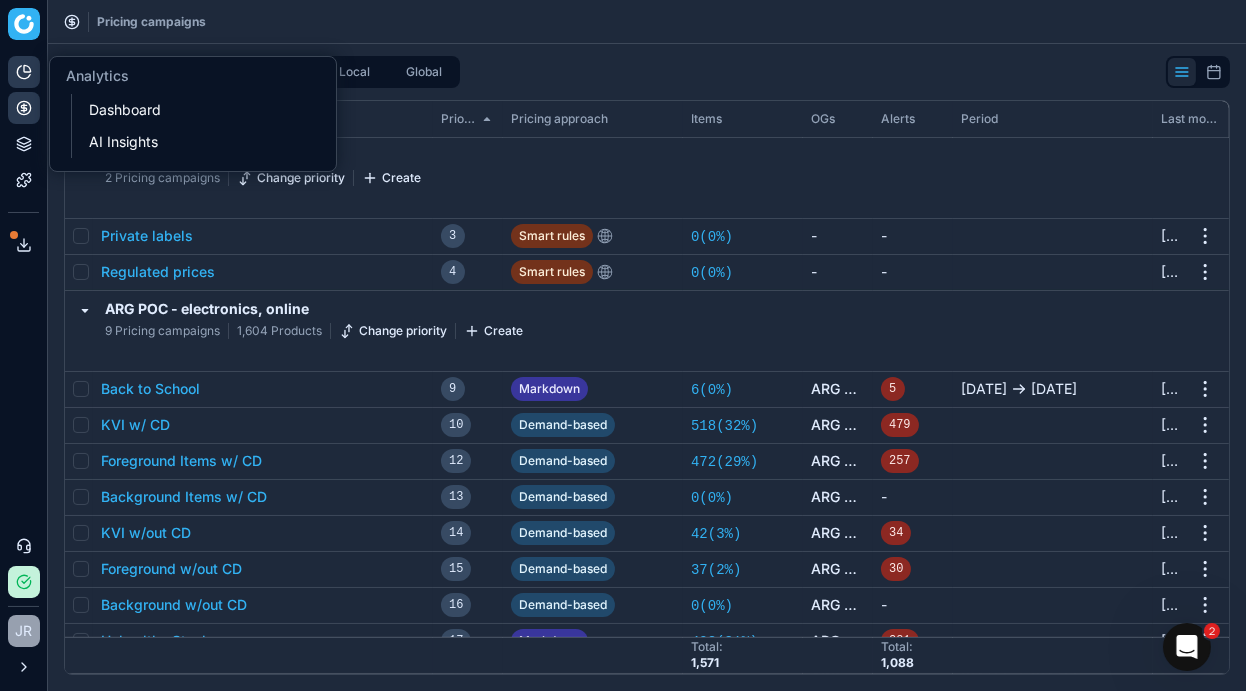 click 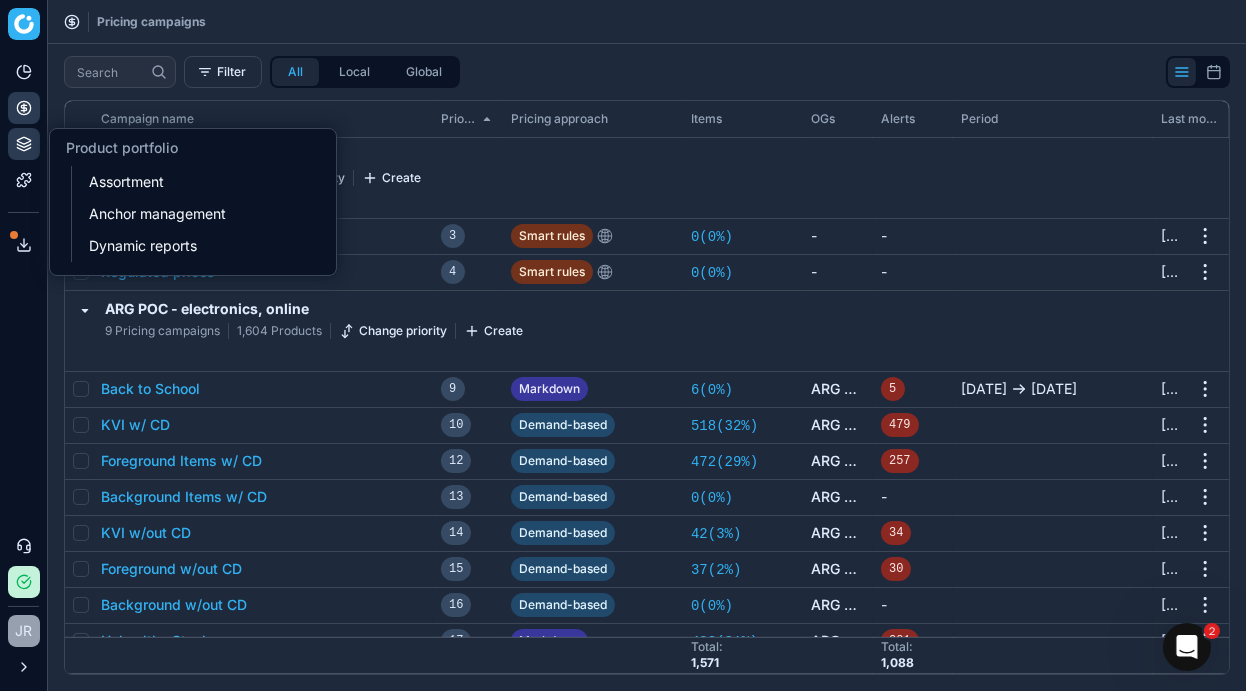 click 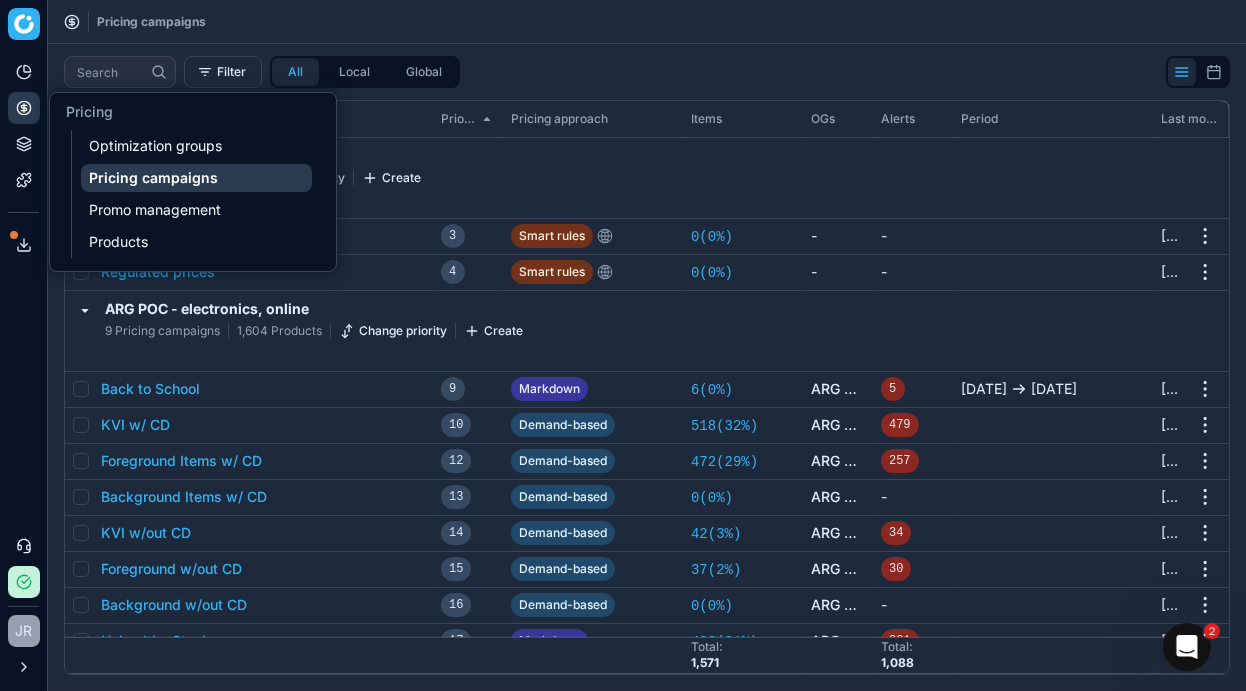 click 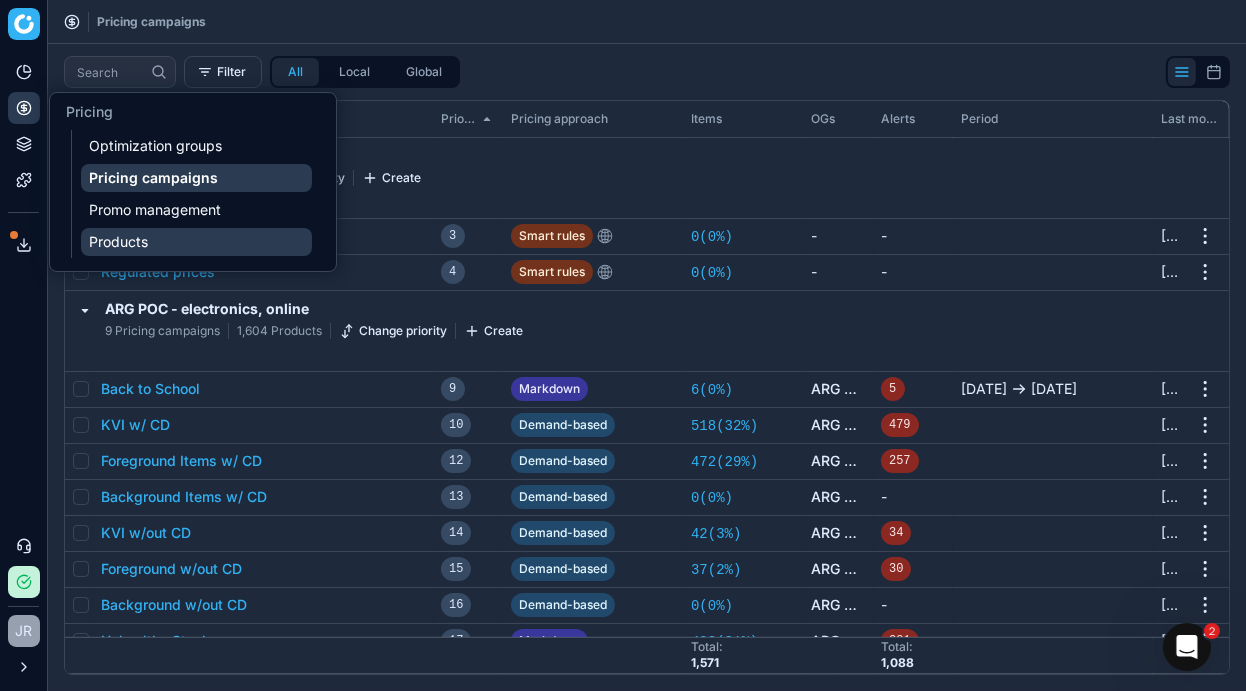 click on "Products" at bounding box center (196, 242) 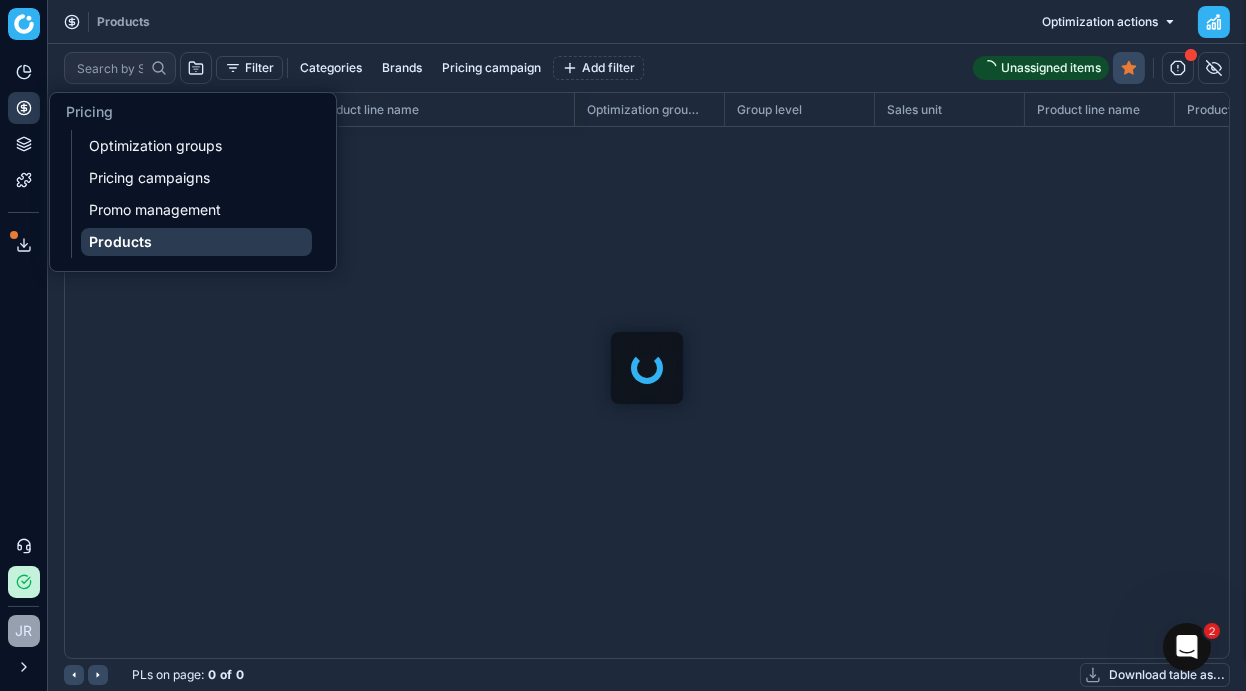 scroll, scrollTop: 2, scrollLeft: 2, axis: both 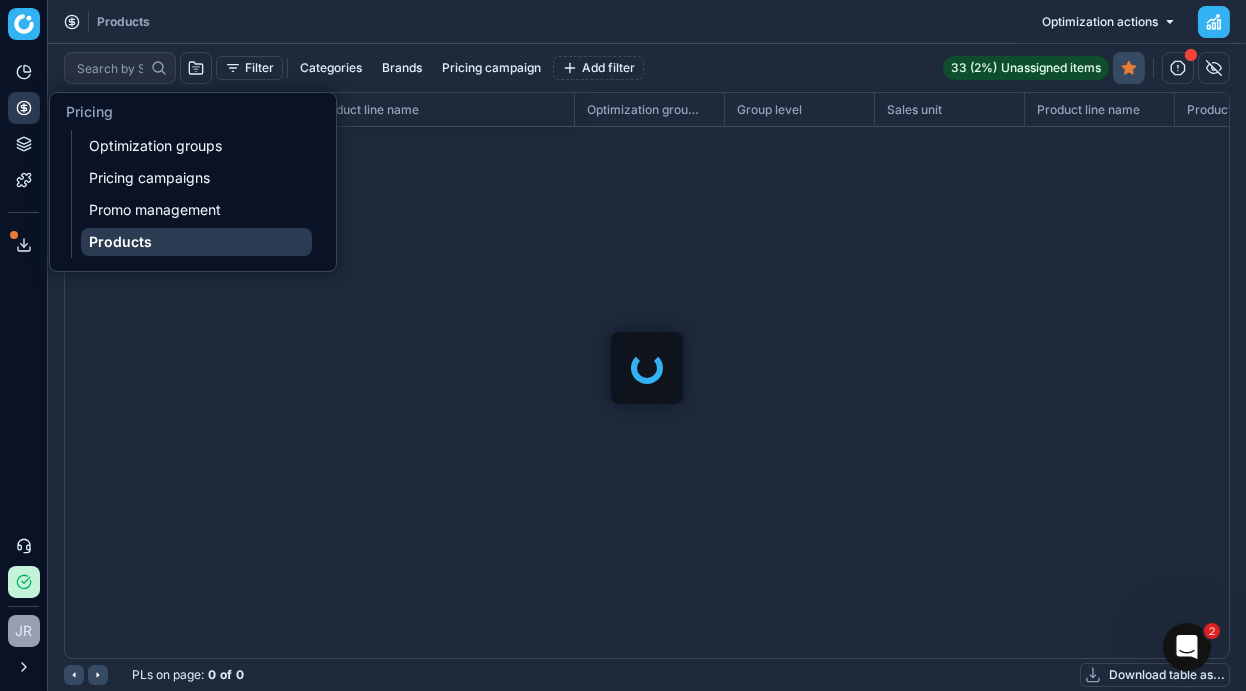 checkbox on "false" 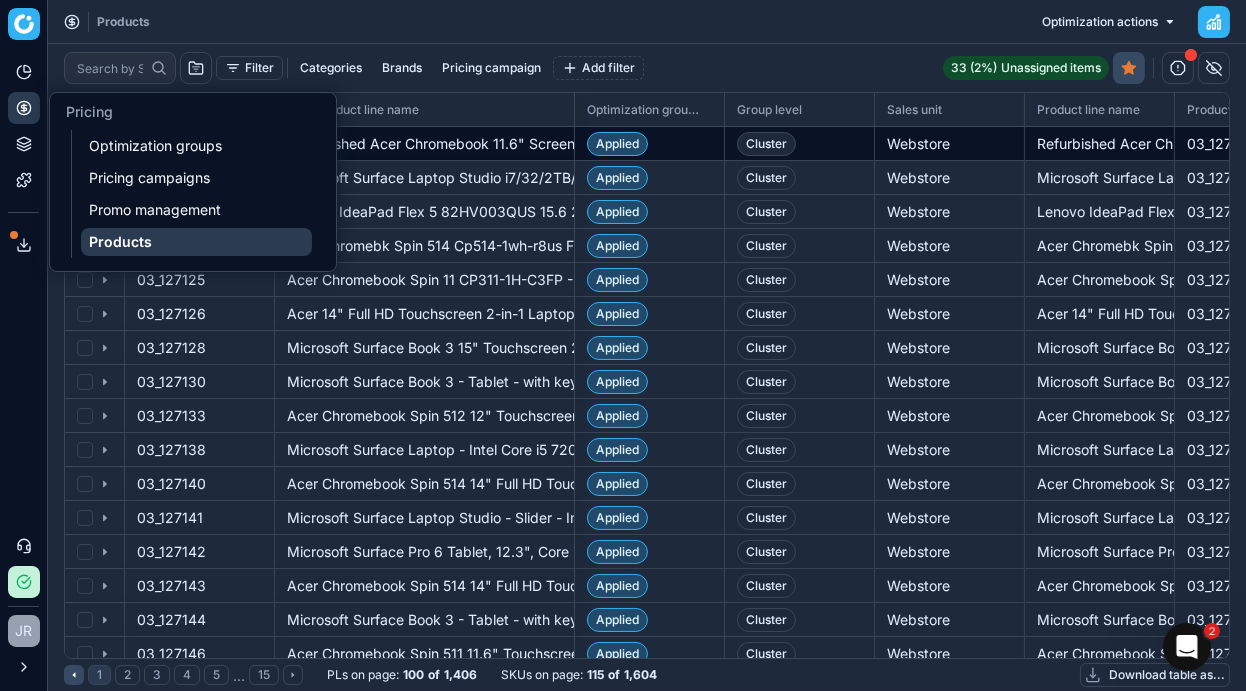scroll, scrollTop: 536, scrollLeft: 1135, axis: both 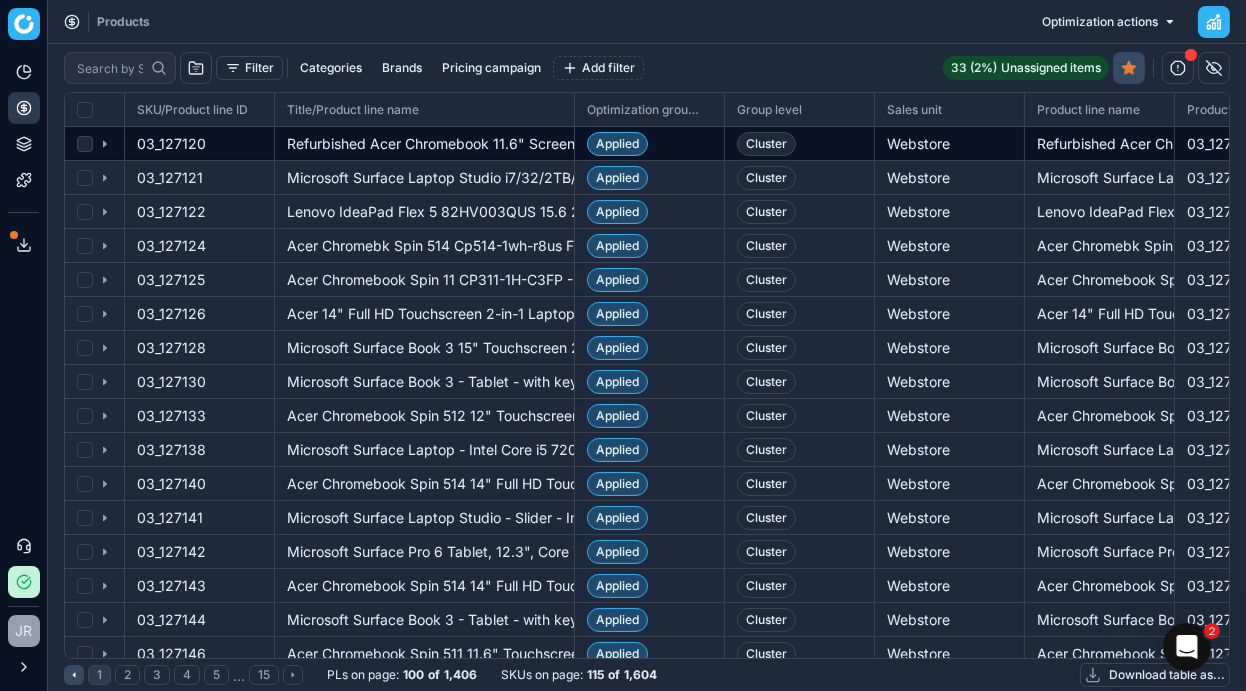 click on "Refurbished Acer Chromebook 11.6" Screen Intel Celeron 1.60 GHz 4 GB Ram 32 GB SSD Chrome OS" at bounding box center [424, 143] 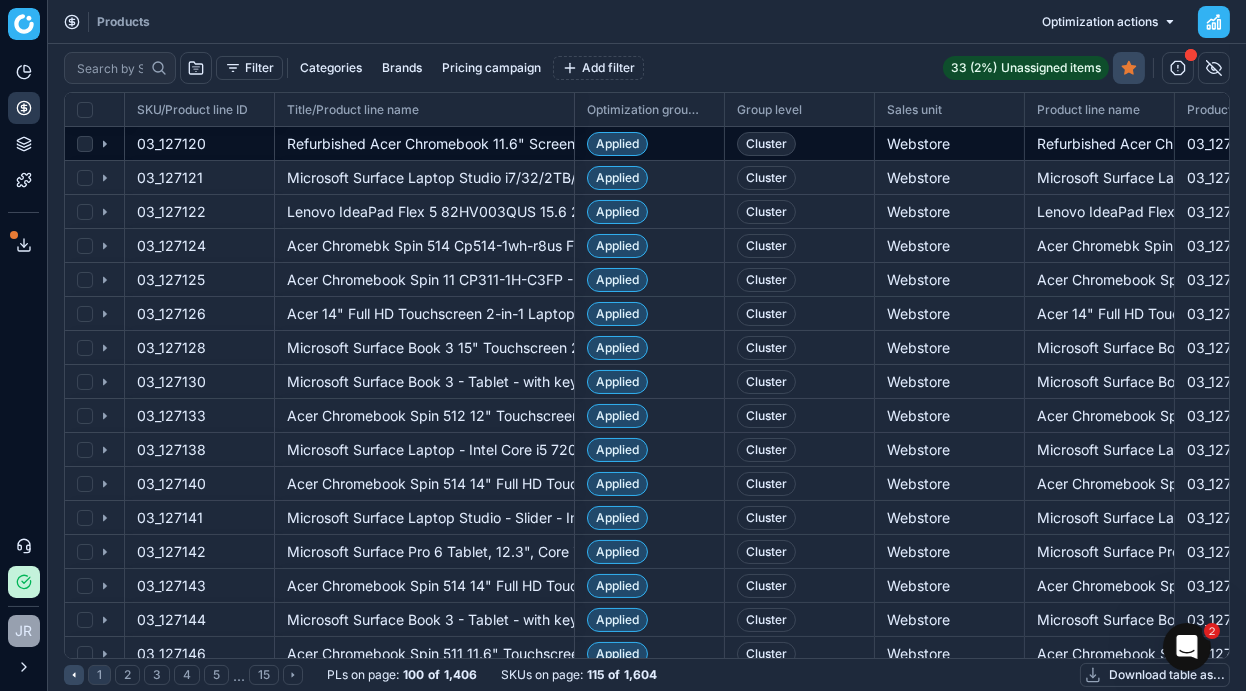 click on "Refurbished Acer Chromebook 11.6" Screen Intel Celeron 1.60 GHz 4 GB Ram 32 GB SSD Chrome OS" at bounding box center [424, 143] 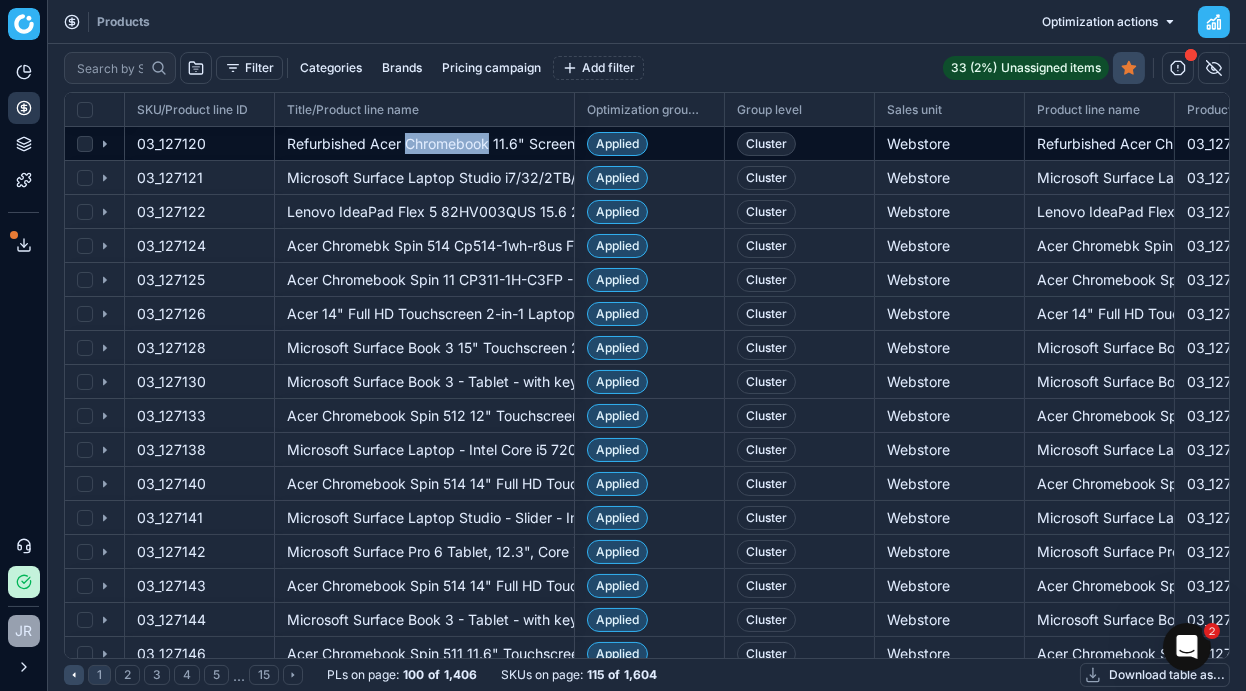 click on "Refurbished Acer Chromebook 11.6" Screen Intel Celeron 1.60 GHz 4 GB Ram 32 GB SSD Chrome OS" at bounding box center [424, 143] 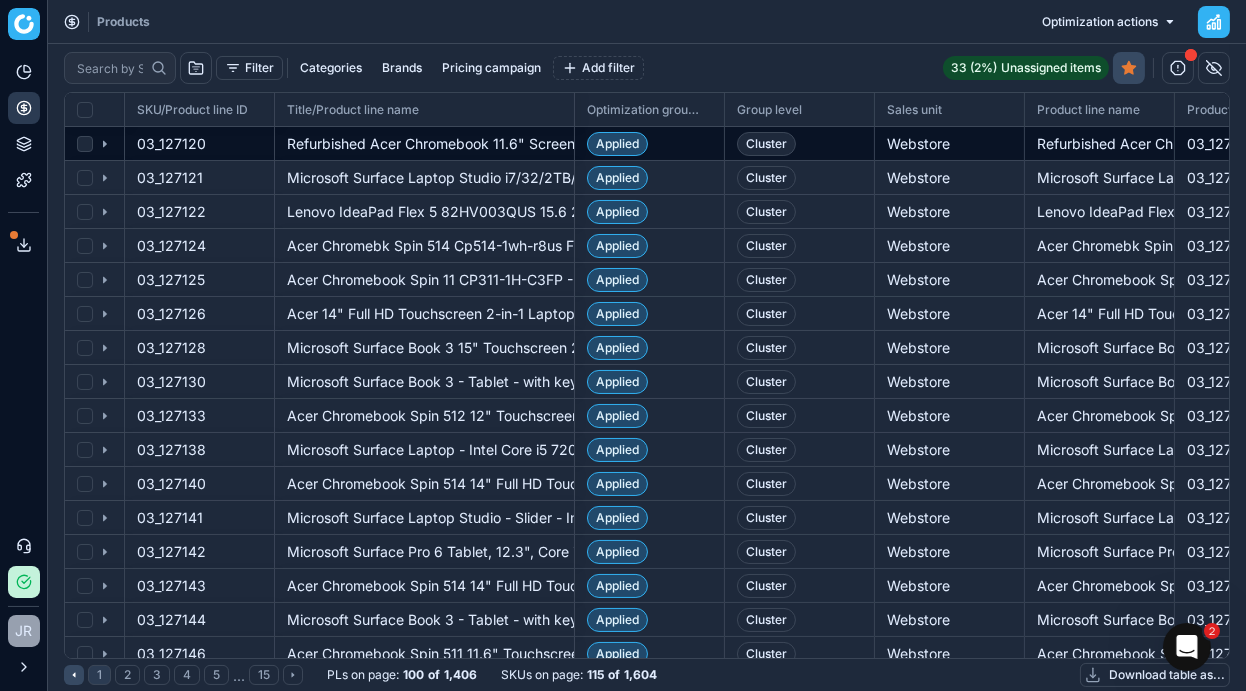 click on "03_127120" at bounding box center (199, 143) 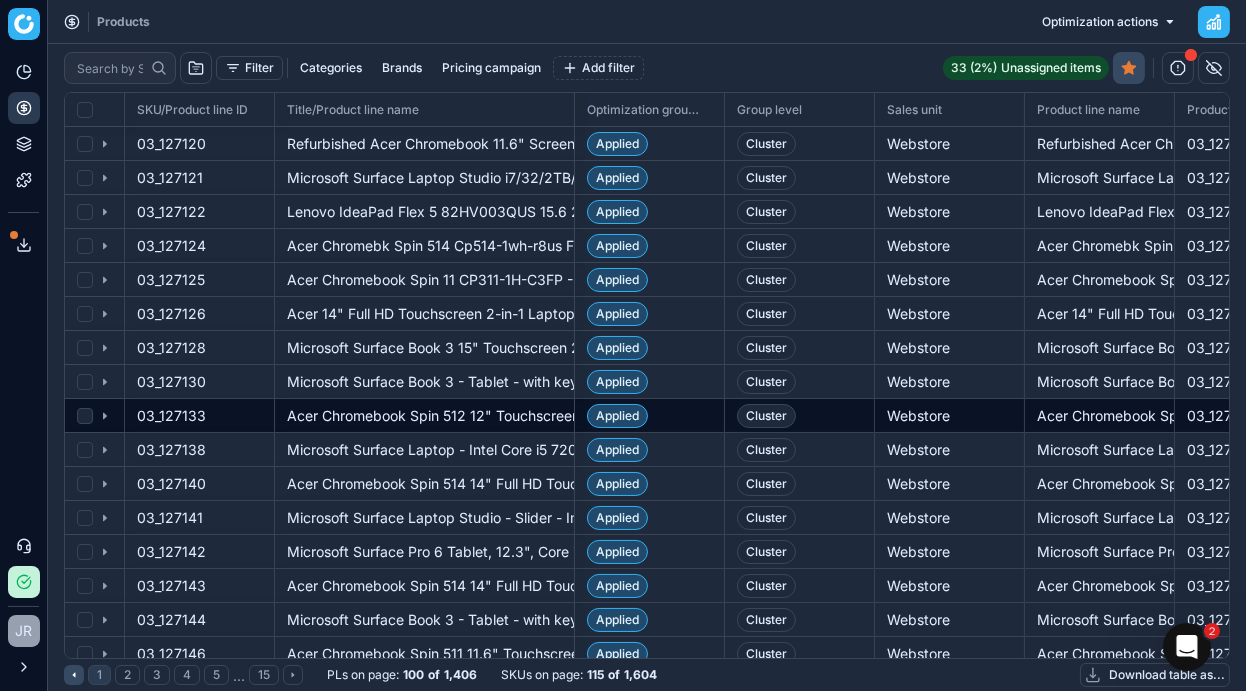 click on "Acer Chromebook Spin 512 12" Touchscreen, Intel Celeron N5100, 32GB SSD, Chrome OS, R853TNA-C829" at bounding box center [1099, 415] 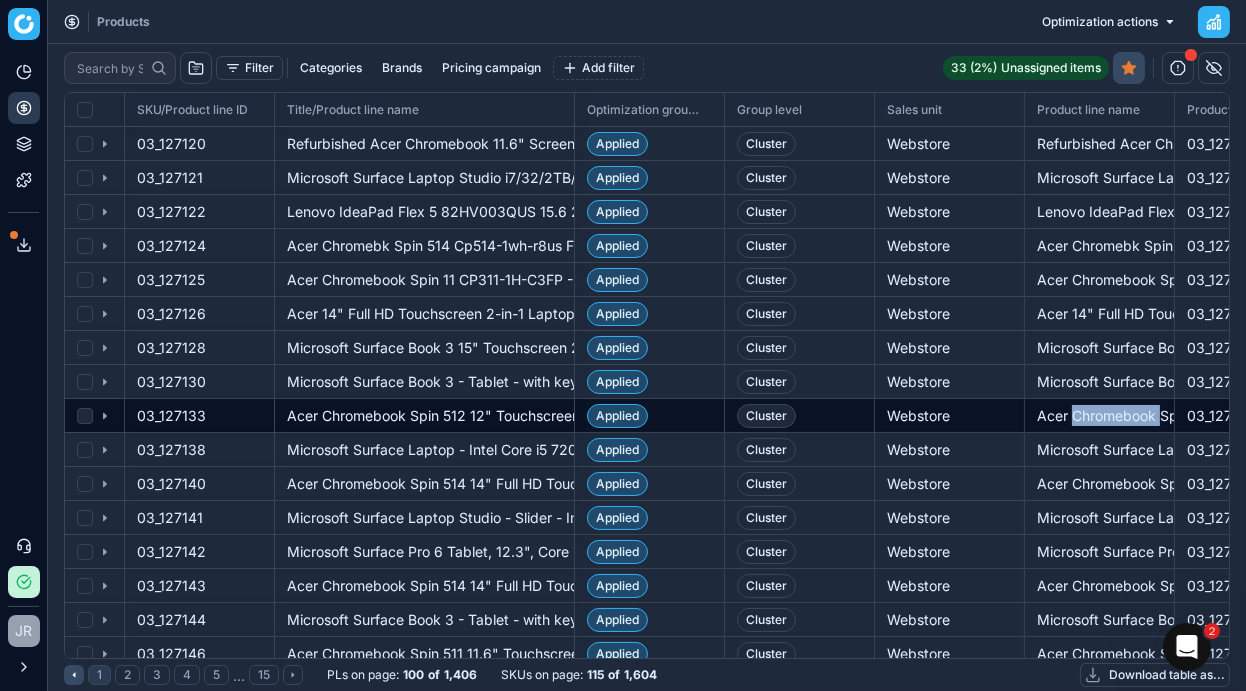 click on "Acer Chromebook Spin 512 12" Touchscreen, Intel Celeron N5100, 32GB SSD, Chrome OS, R853TNA-C829" at bounding box center [1099, 415] 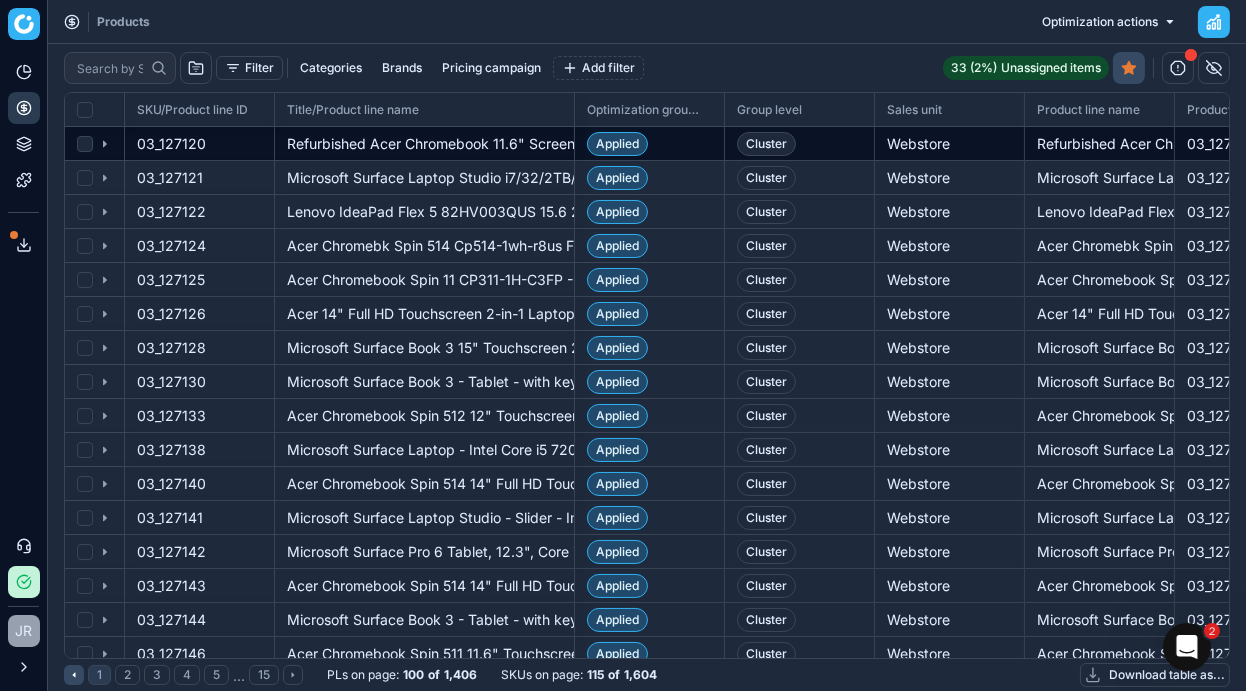 drag, startPoint x: 1107, startPoint y: 408, endPoint x: 1082, endPoint y: 135, distance: 274.1423 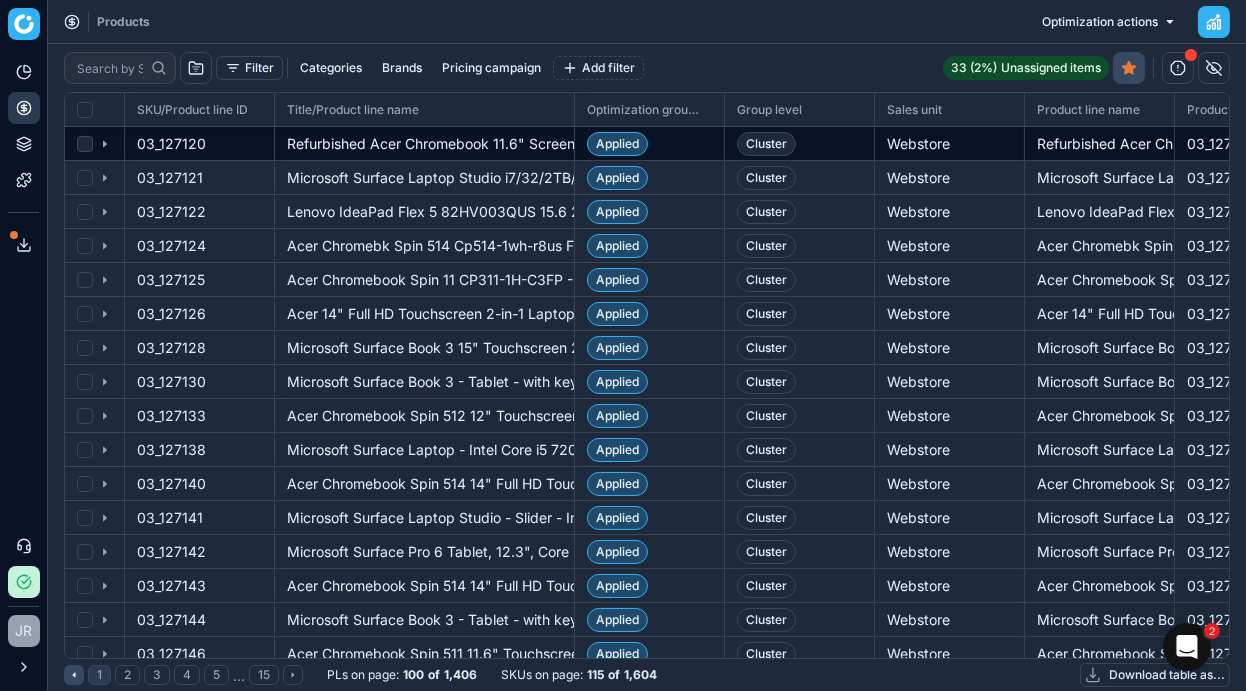 click on "Refurbished Acer Chromebook 11.6" Screen Intel Celeron 1.60 GHz 4 GB Ram 32 GB SSD Chrome OS" at bounding box center [1099, 143] 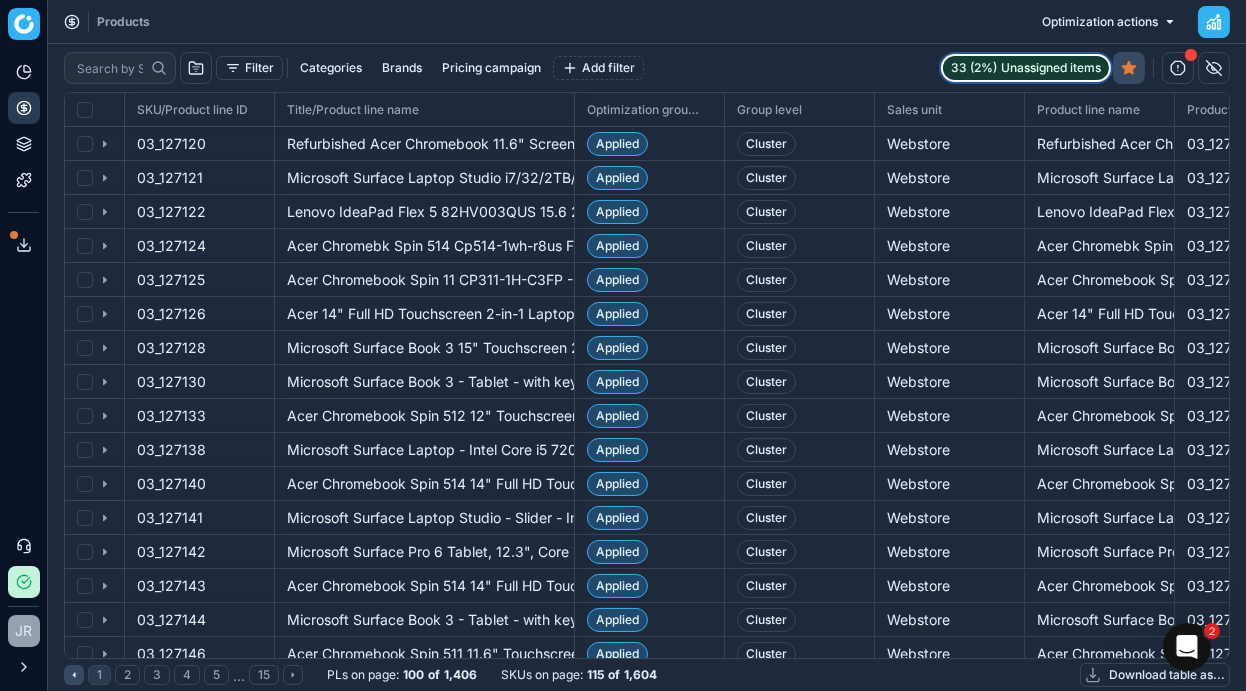 click on "Unassigned items" at bounding box center (1051, 68) 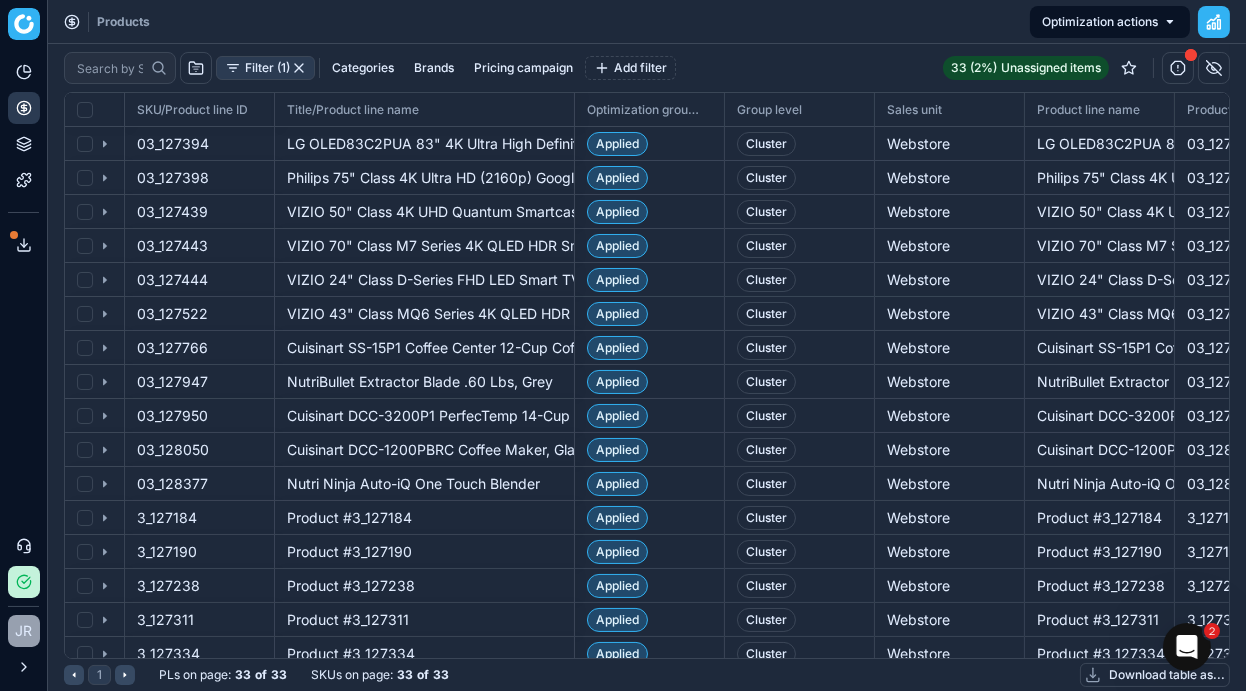 click 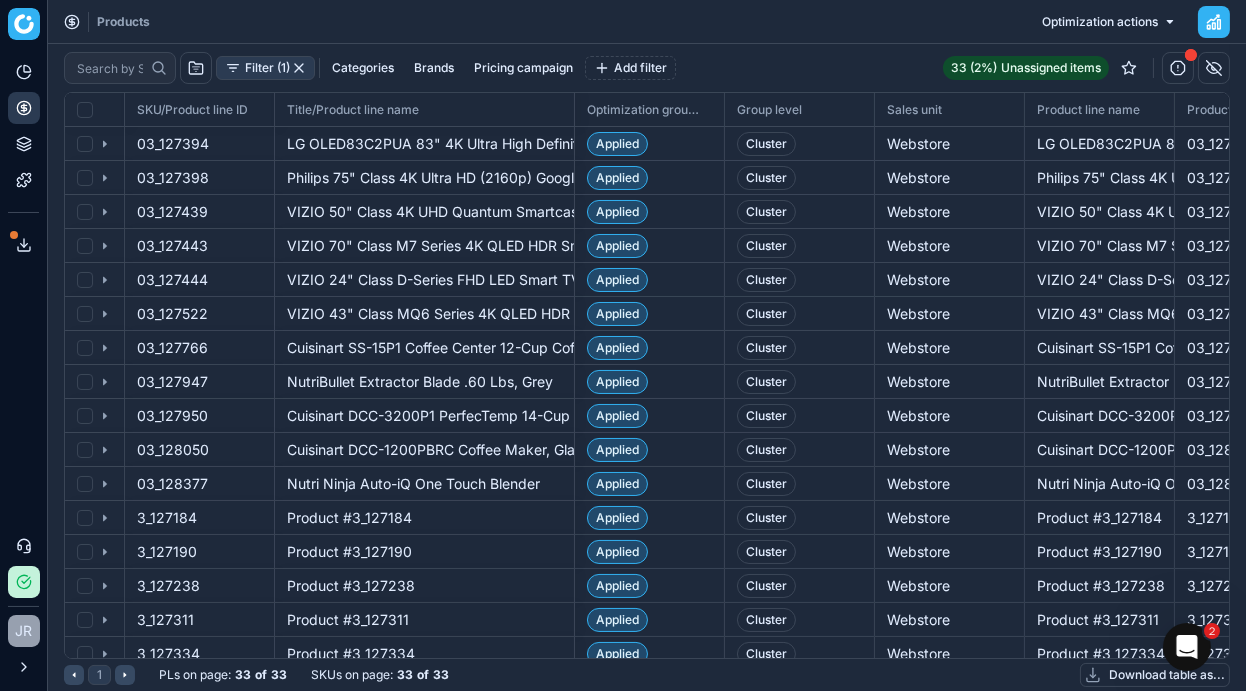 click on "Products Optimization actions" at bounding box center [647, 22] 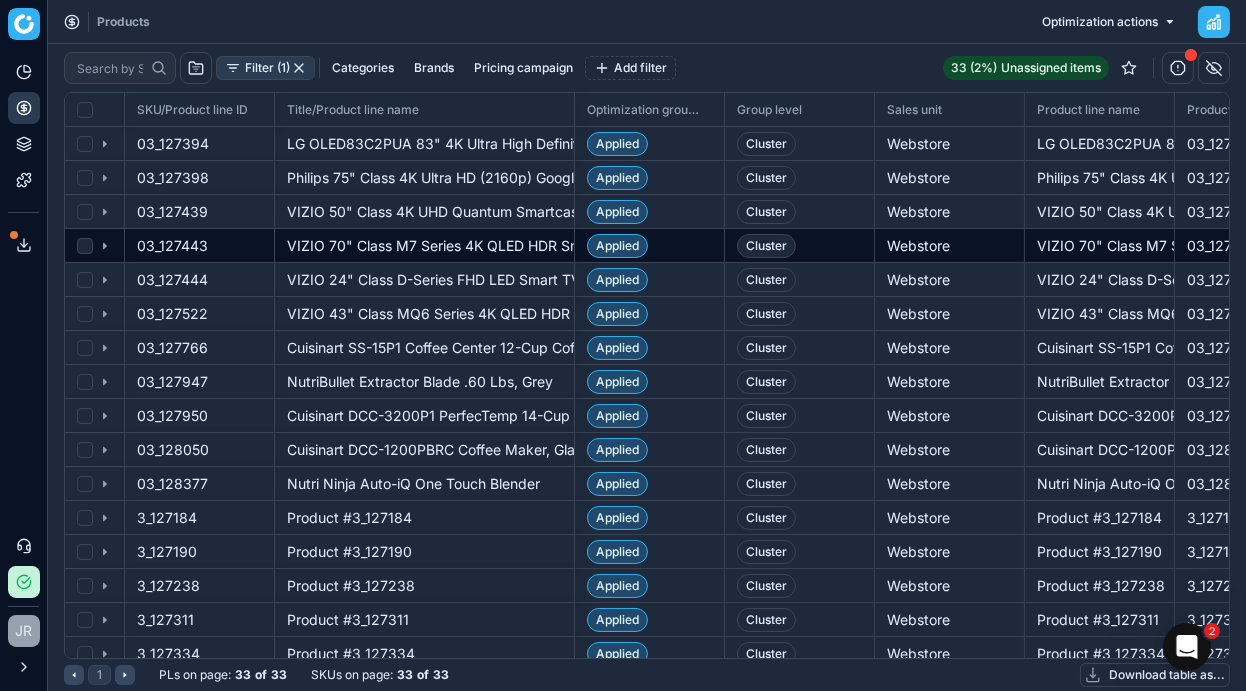 click on "Webstore" at bounding box center (950, 246) 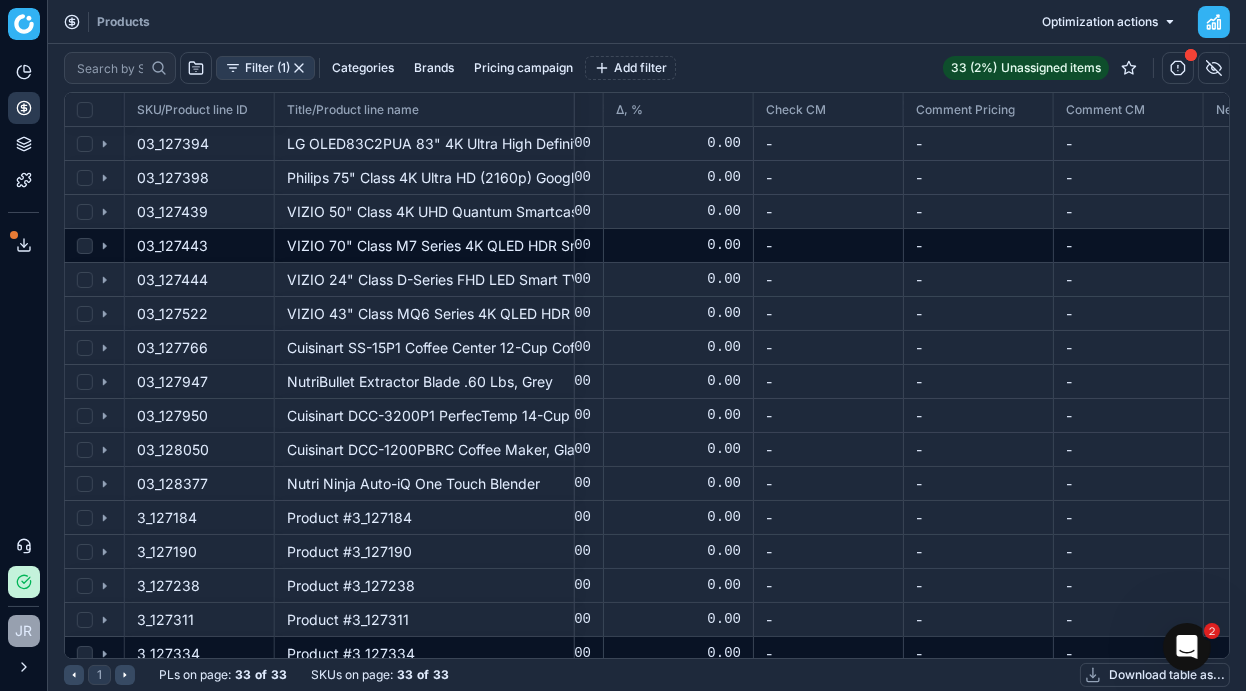 scroll, scrollTop: 0, scrollLeft: 3028, axis: horizontal 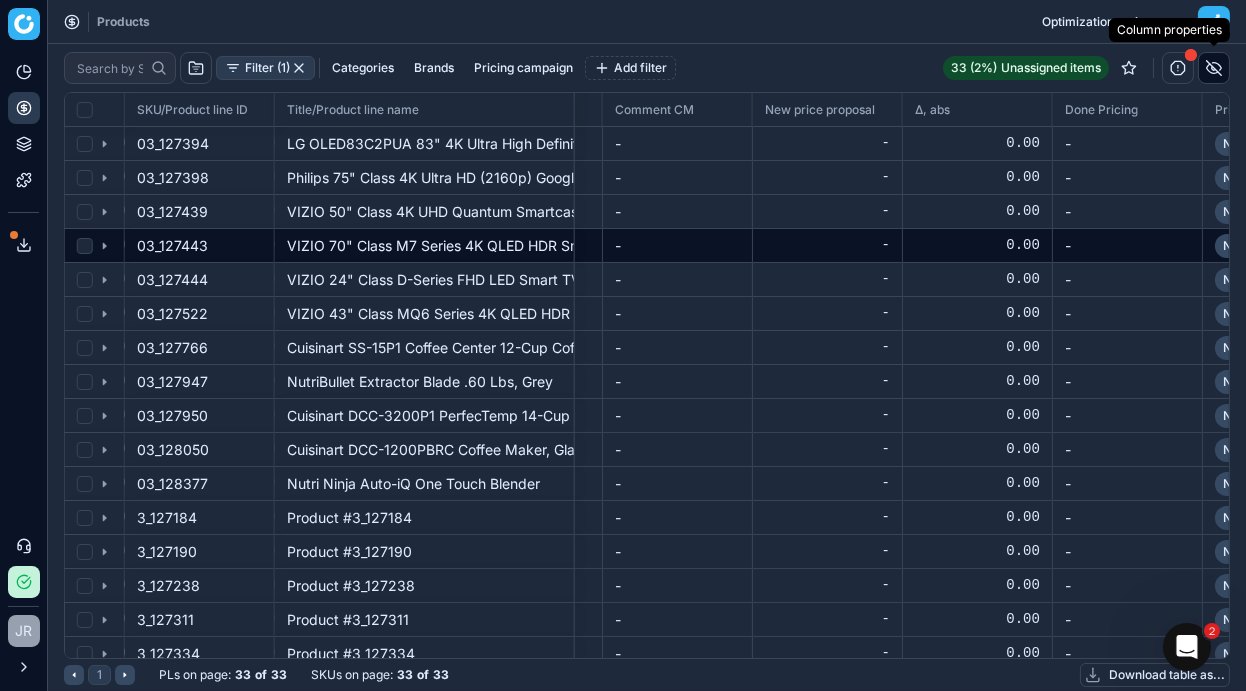 click at bounding box center (1214, 68) 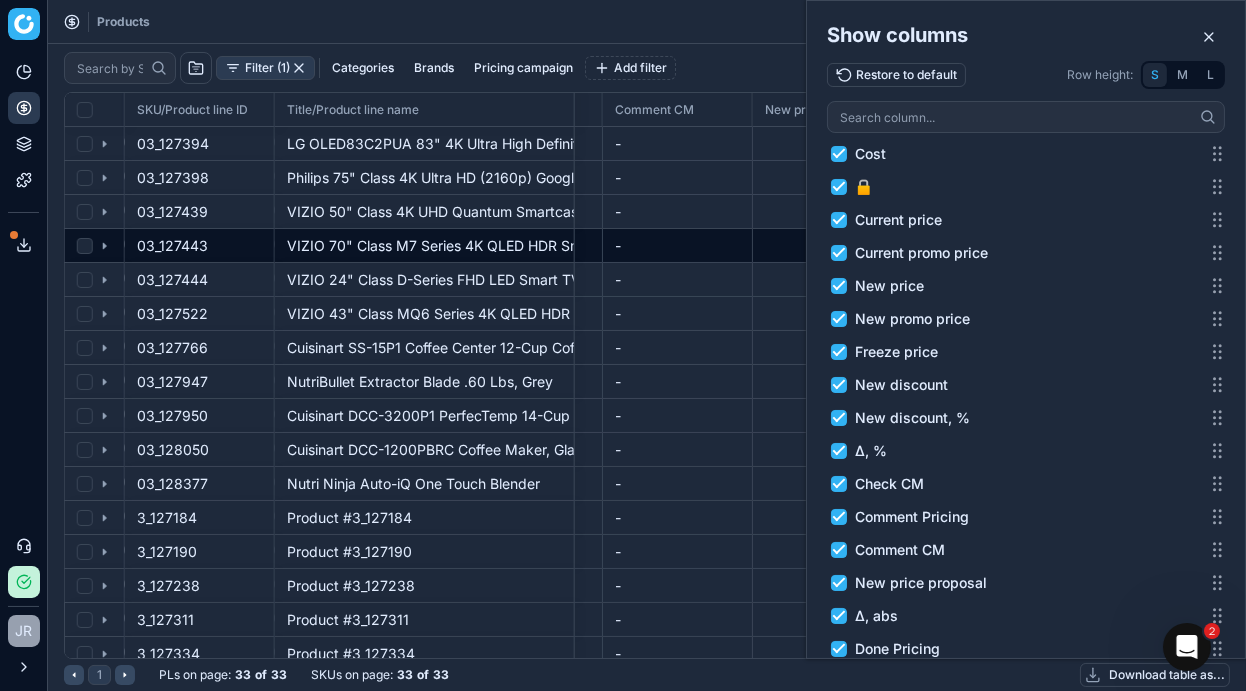 scroll, scrollTop: 0, scrollLeft: 0, axis: both 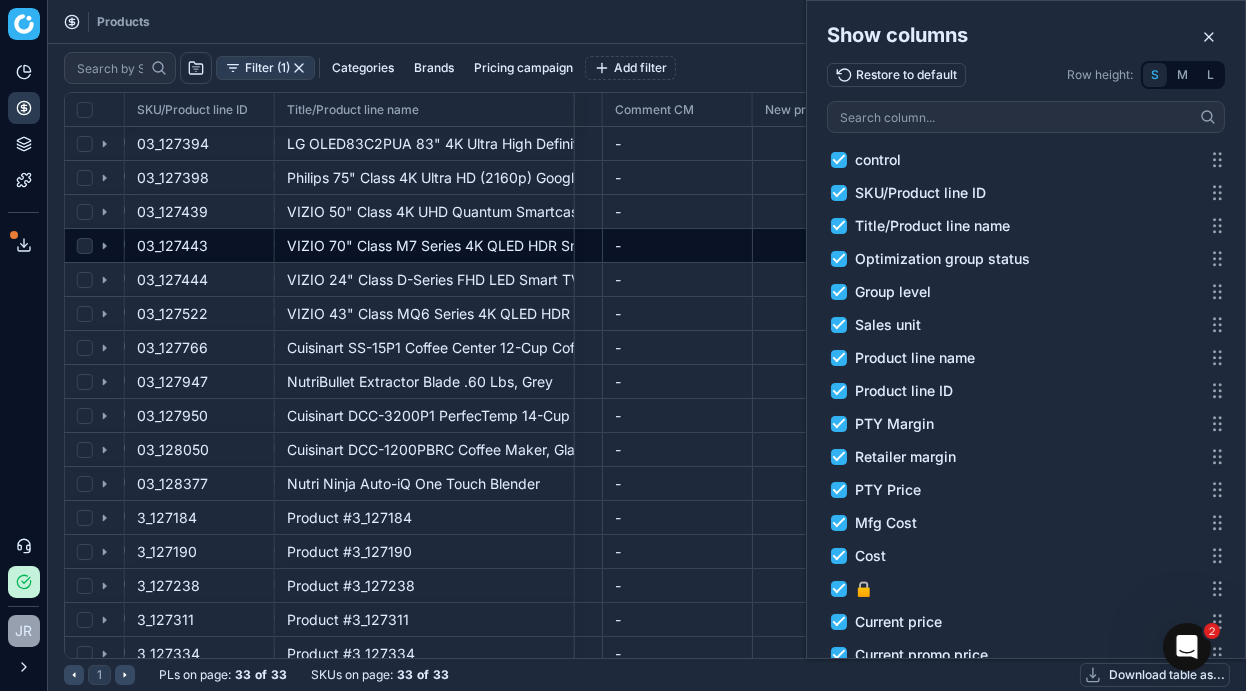 click on "Title/Product line name" at bounding box center (839, 226) 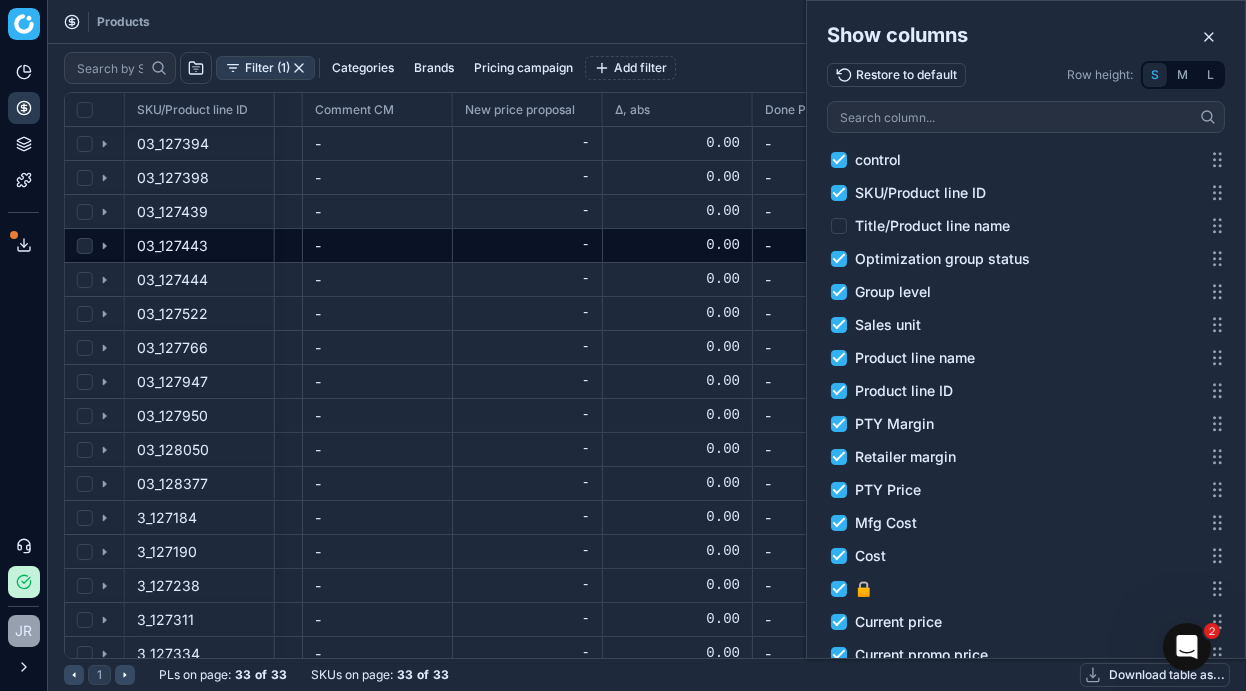 click on "Title/Product line name" at bounding box center [839, 226] 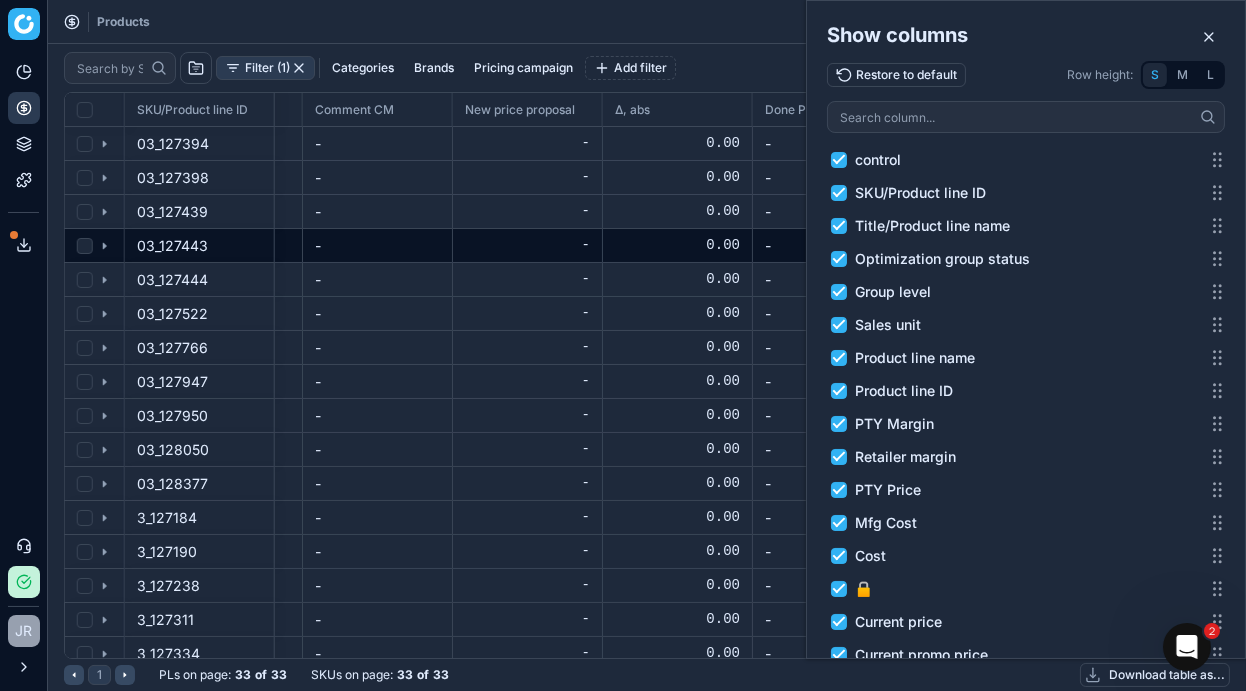 checkbox on "true" 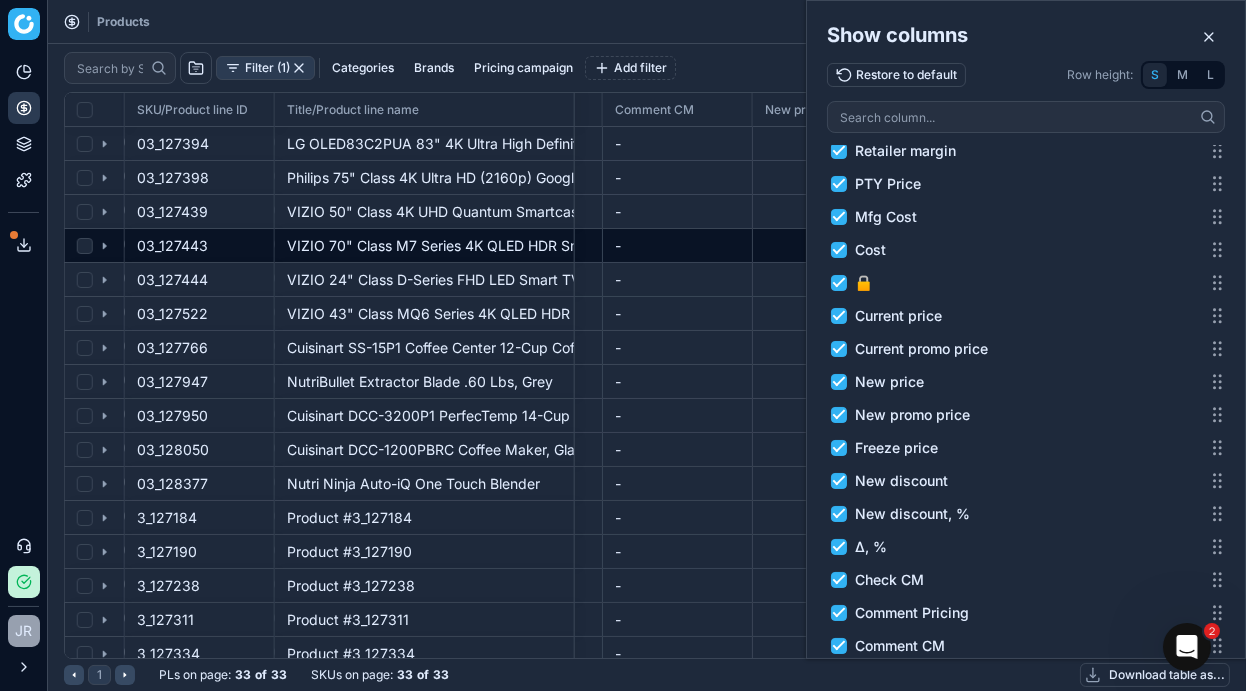 scroll, scrollTop: 521, scrollLeft: 0, axis: vertical 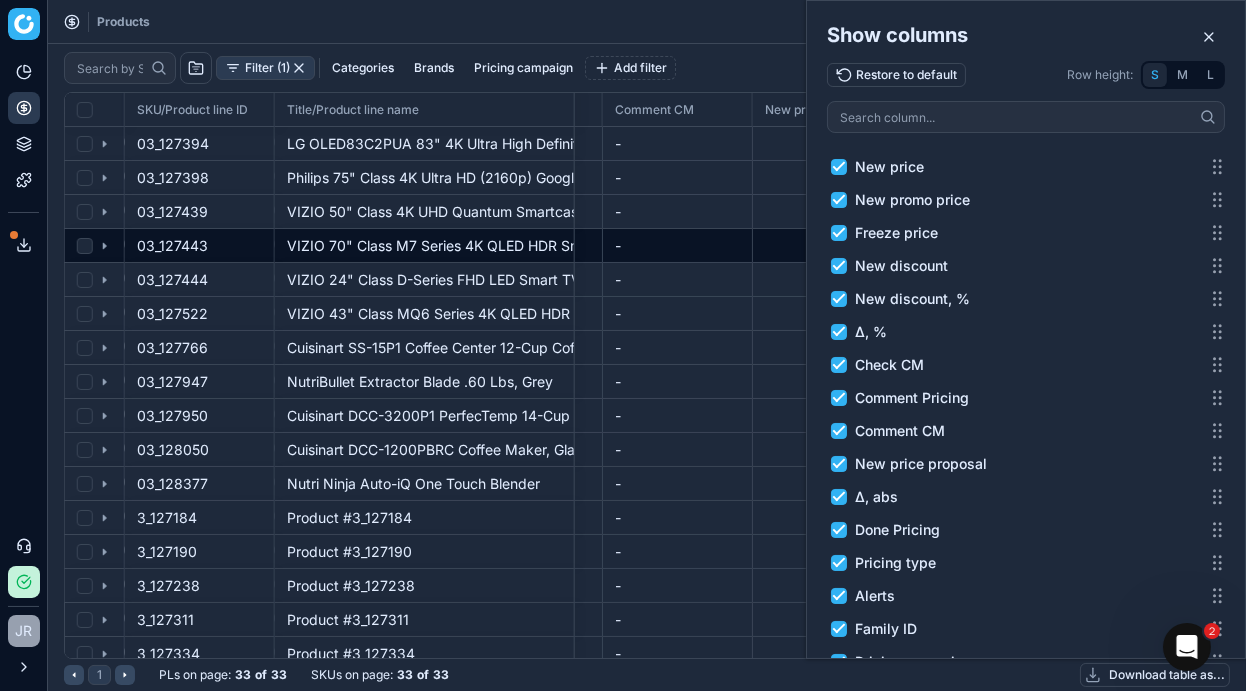 click on "Check CM" at bounding box center [839, 365] 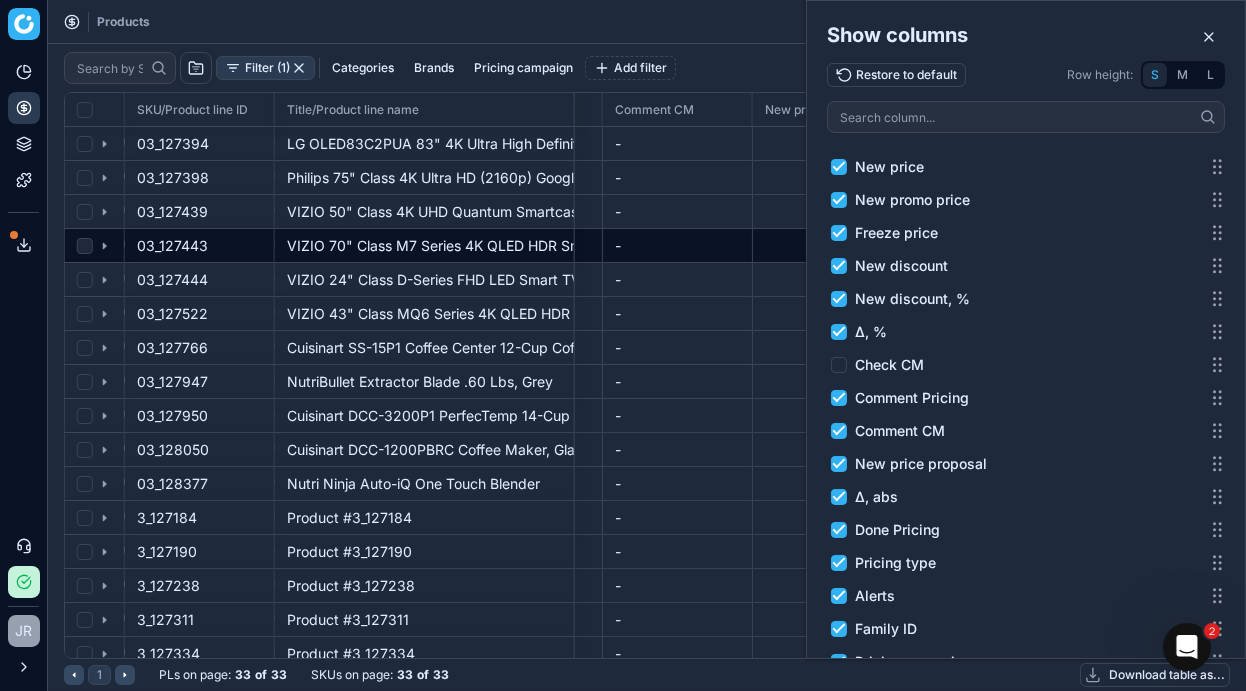 checkbox on "false" 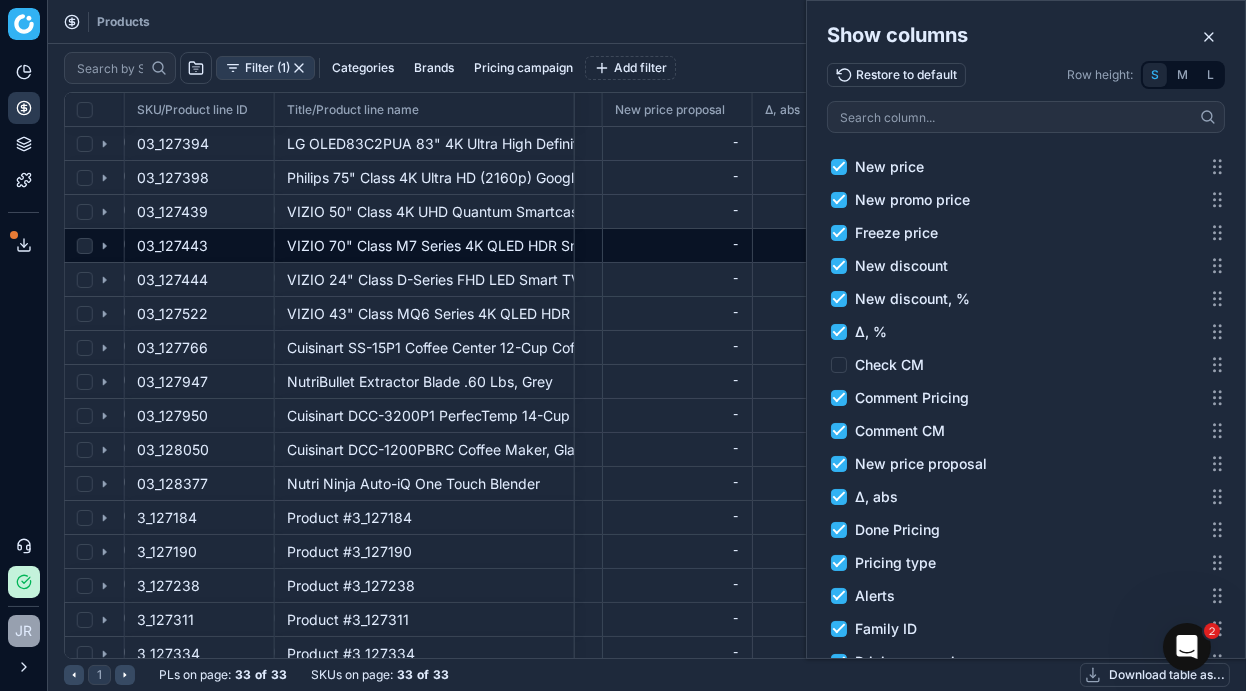 click on "Comment Pricing" at bounding box center (839, 398) 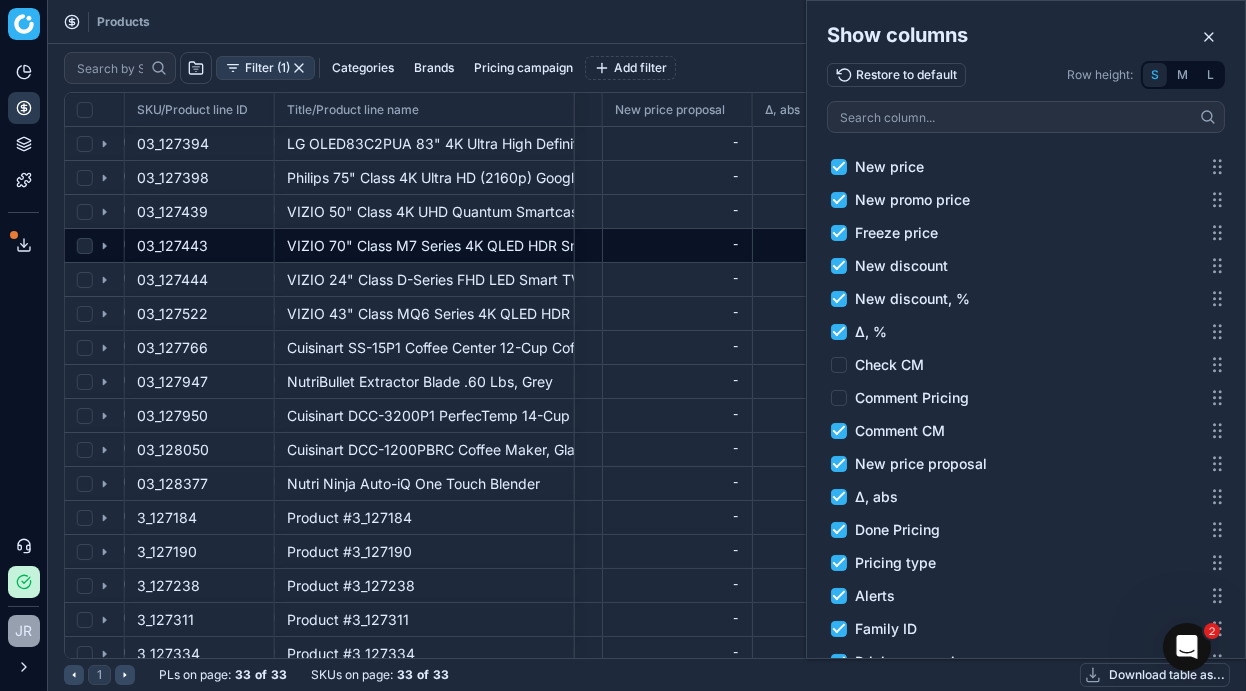 checkbox on "false" 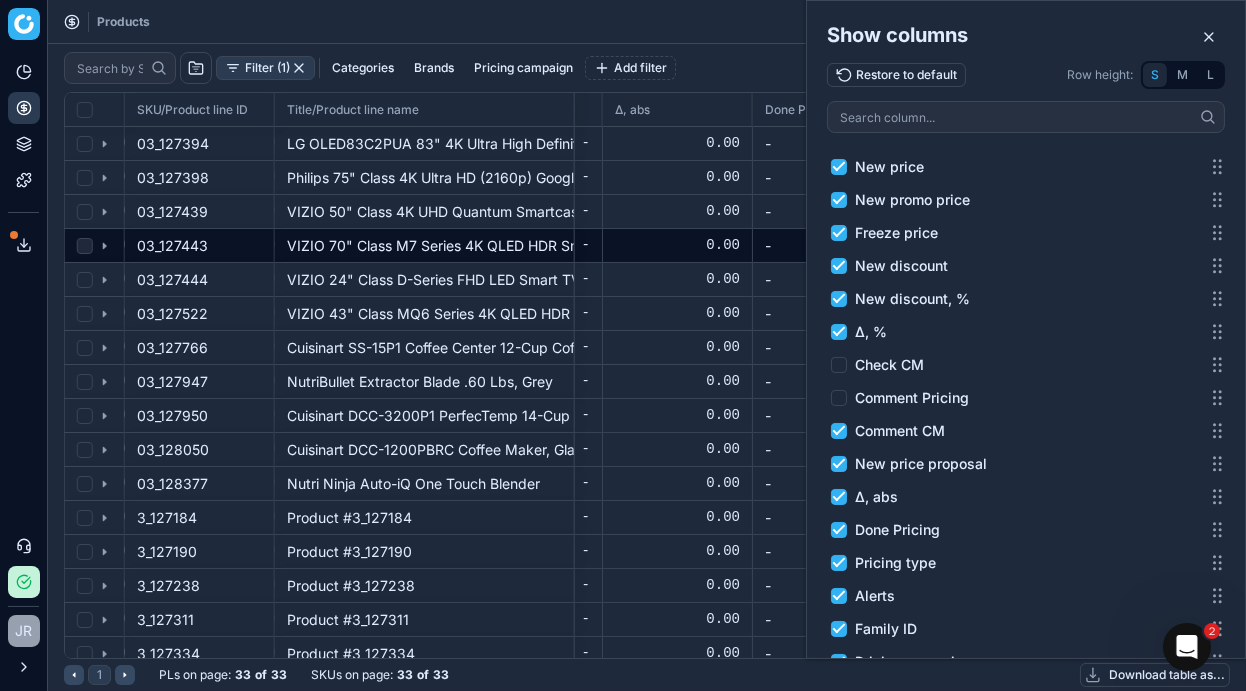 click on "Comment CM" at bounding box center (839, 431) 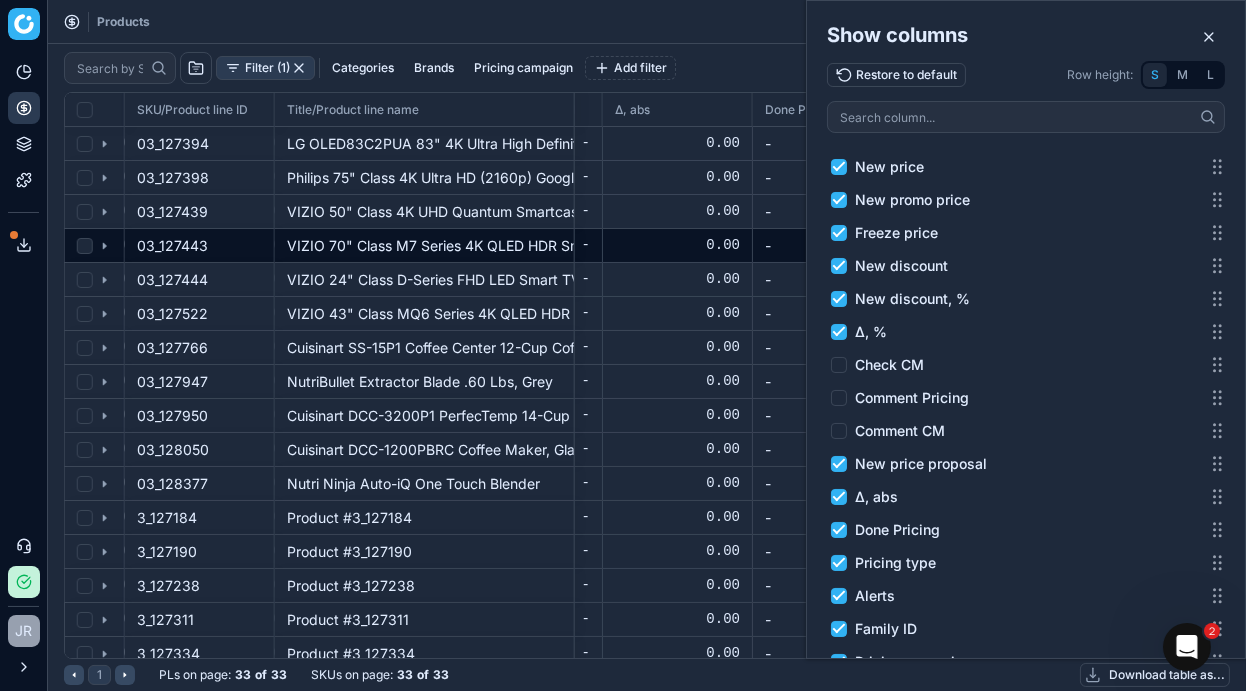 checkbox on "false" 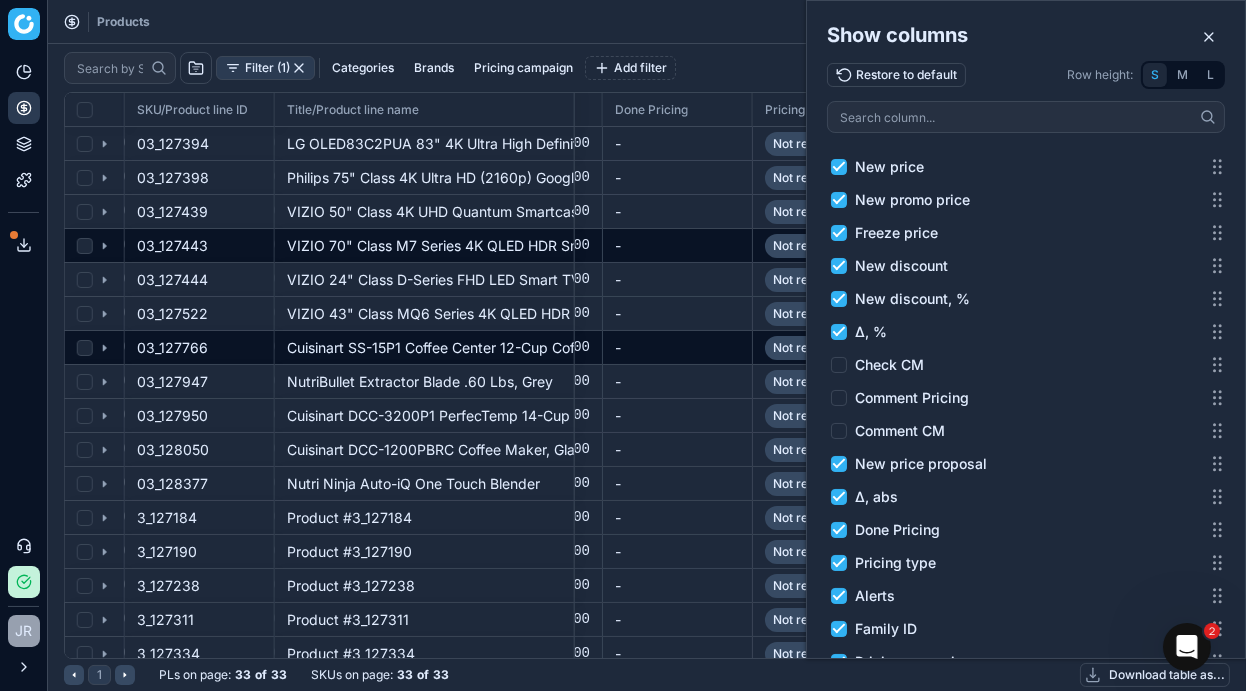 click on "-" at bounding box center [677, 347] 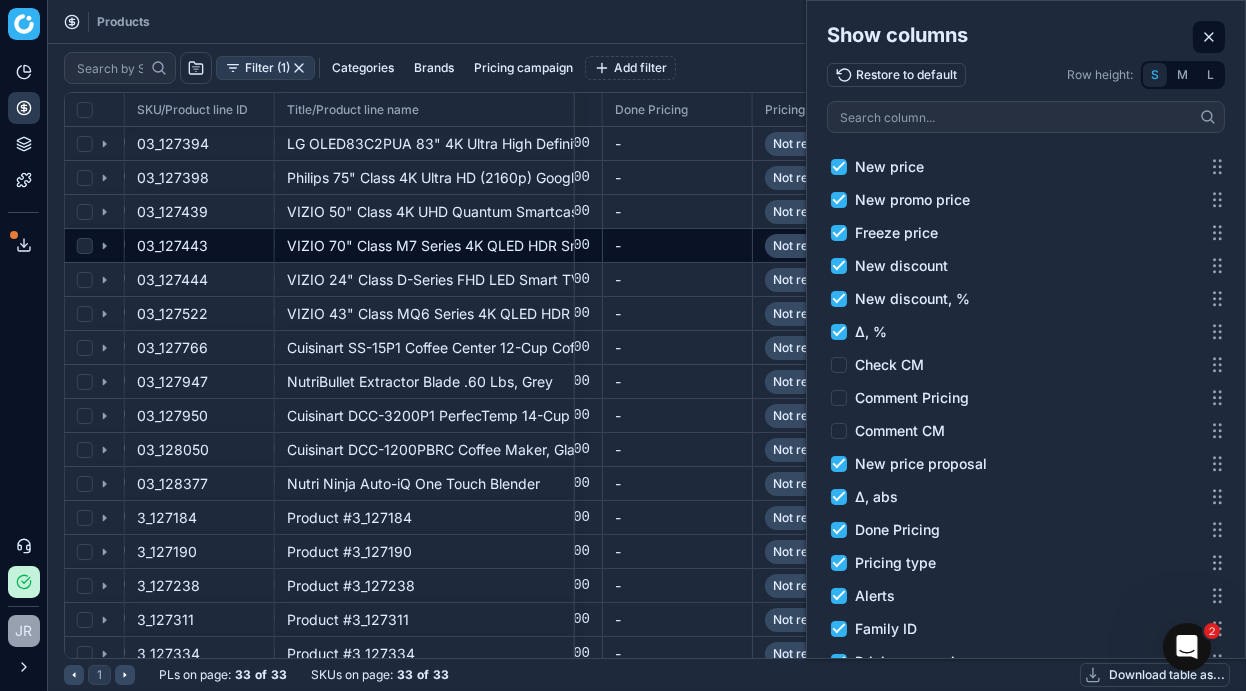 click 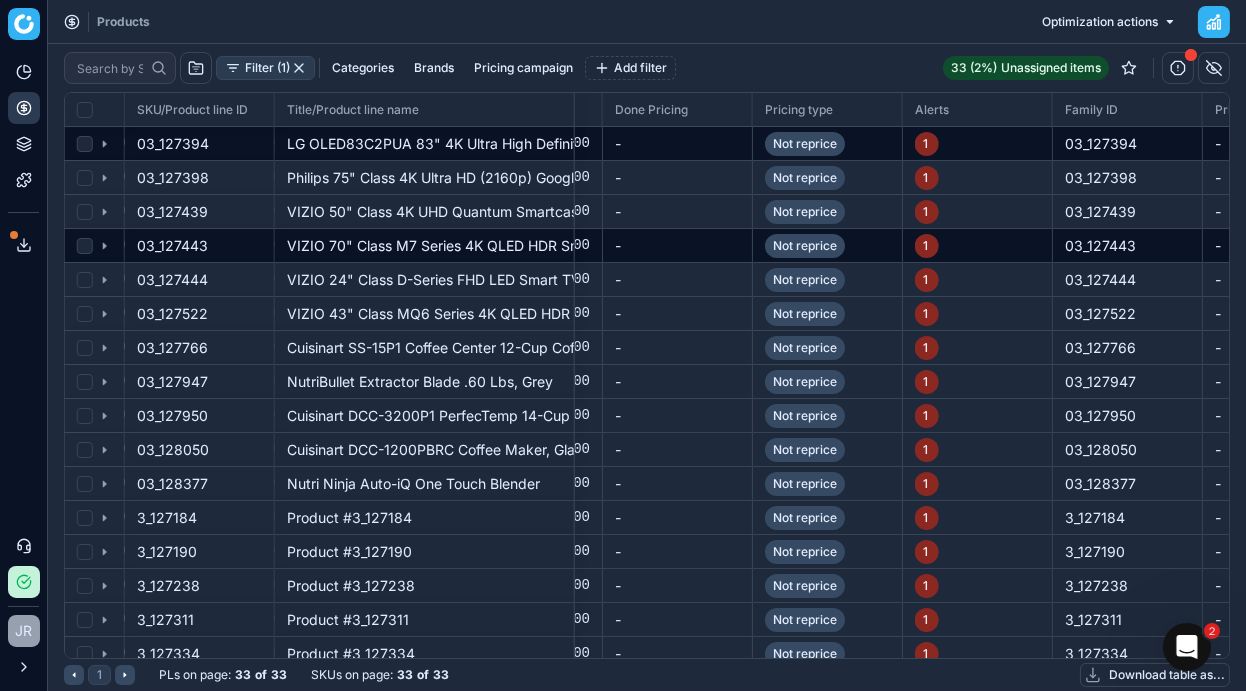 click on "Not reprice" at bounding box center [805, 144] 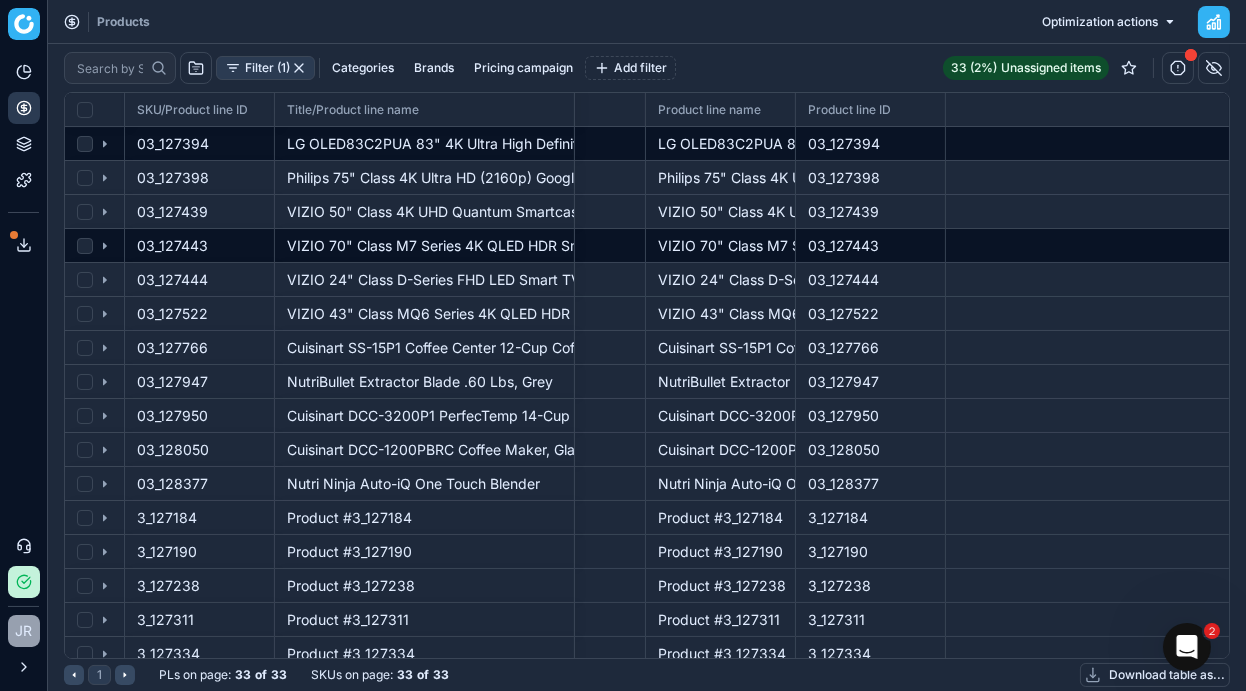 scroll, scrollTop: 0, scrollLeft: 0, axis: both 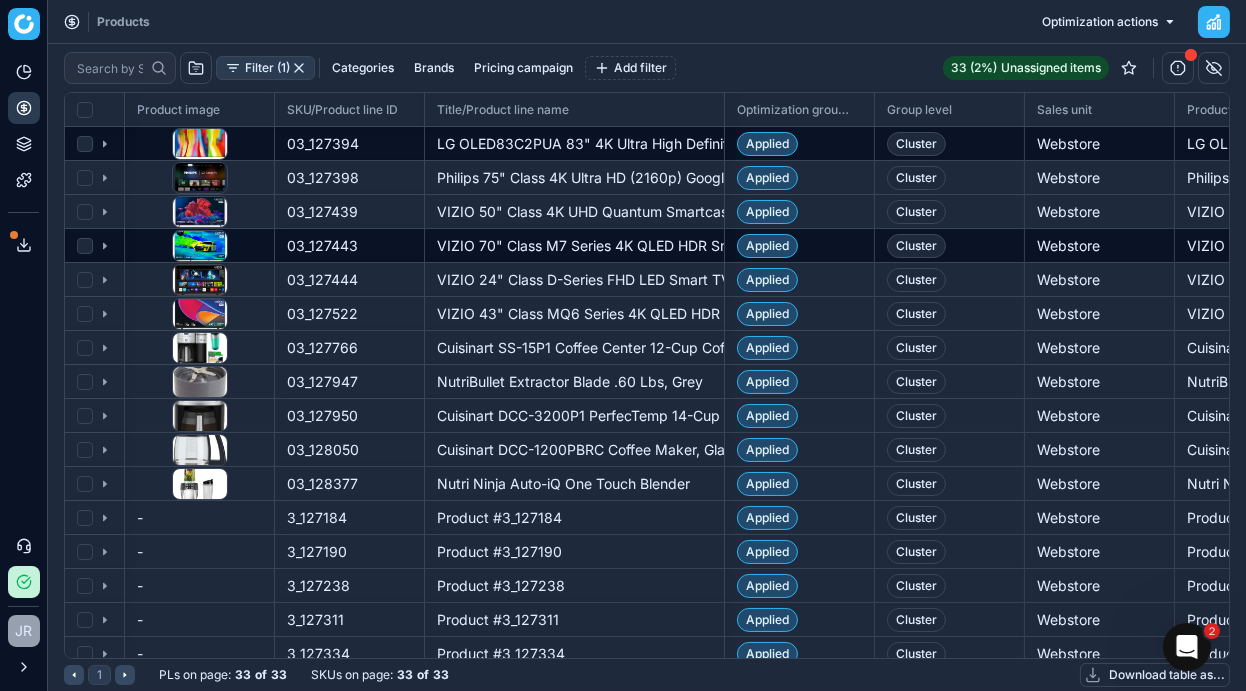 click on "Applied" at bounding box center (799, 144) 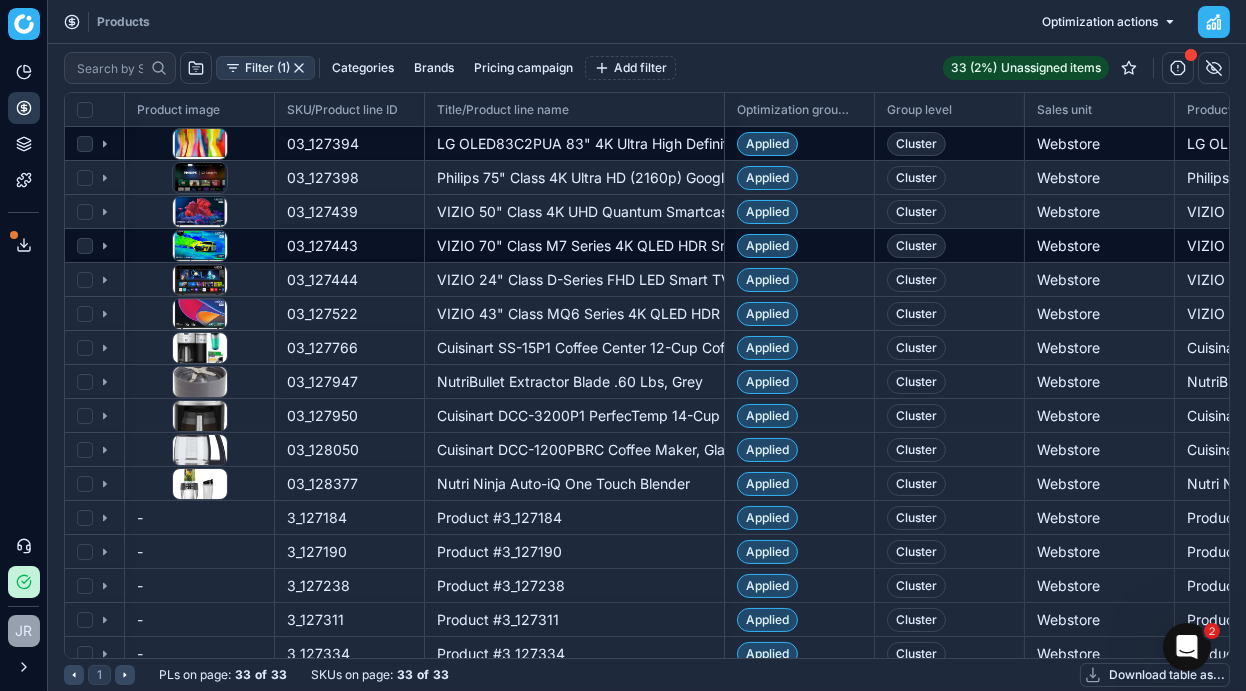 click on "Applied" at bounding box center [767, 144] 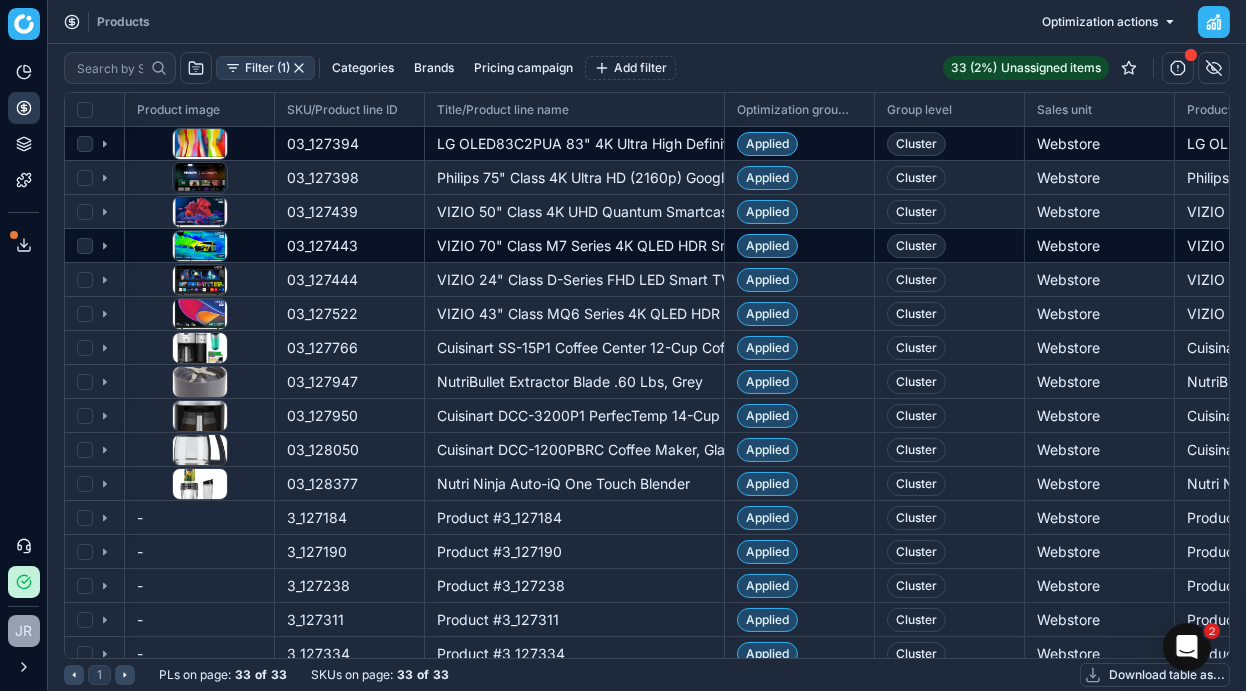 click 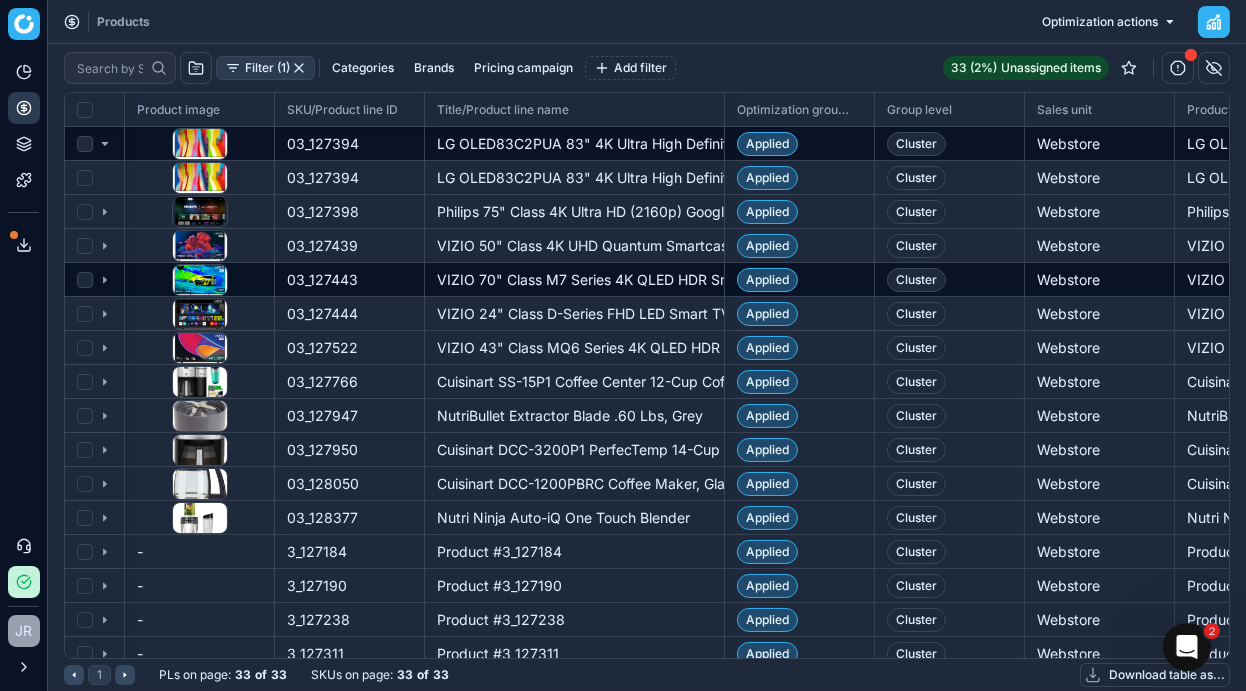click 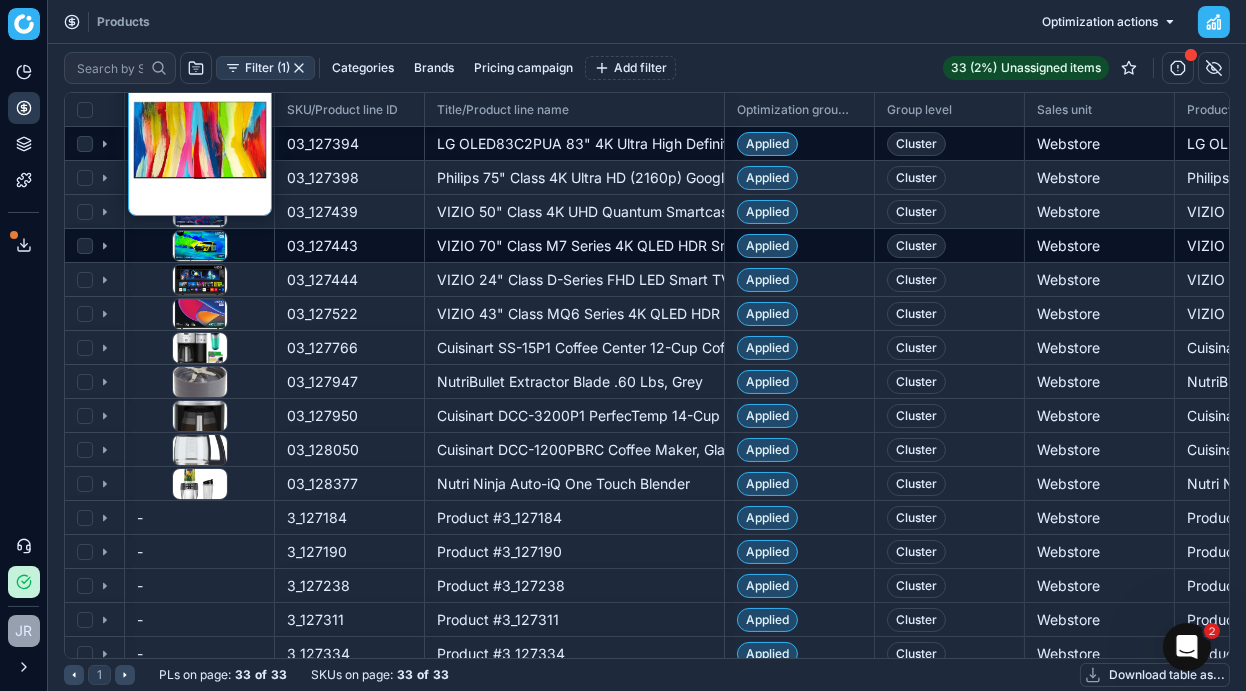click at bounding box center [200, 144] 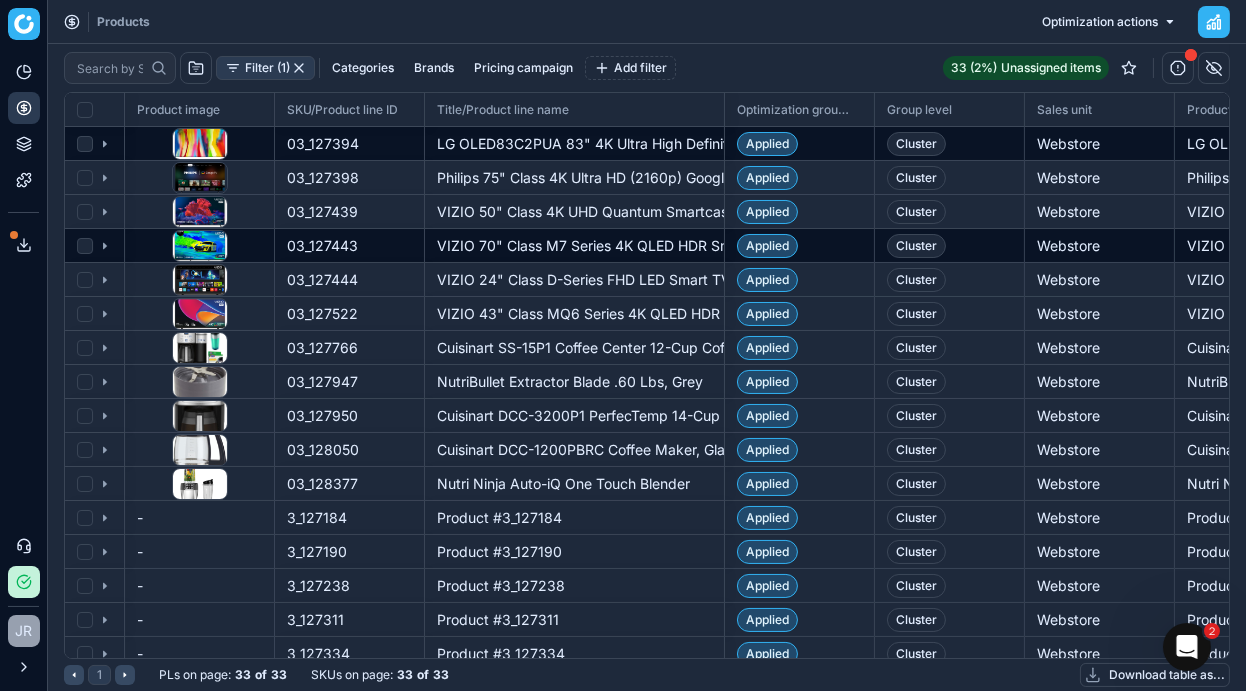 click on "03_127394" at bounding box center (349, 143) 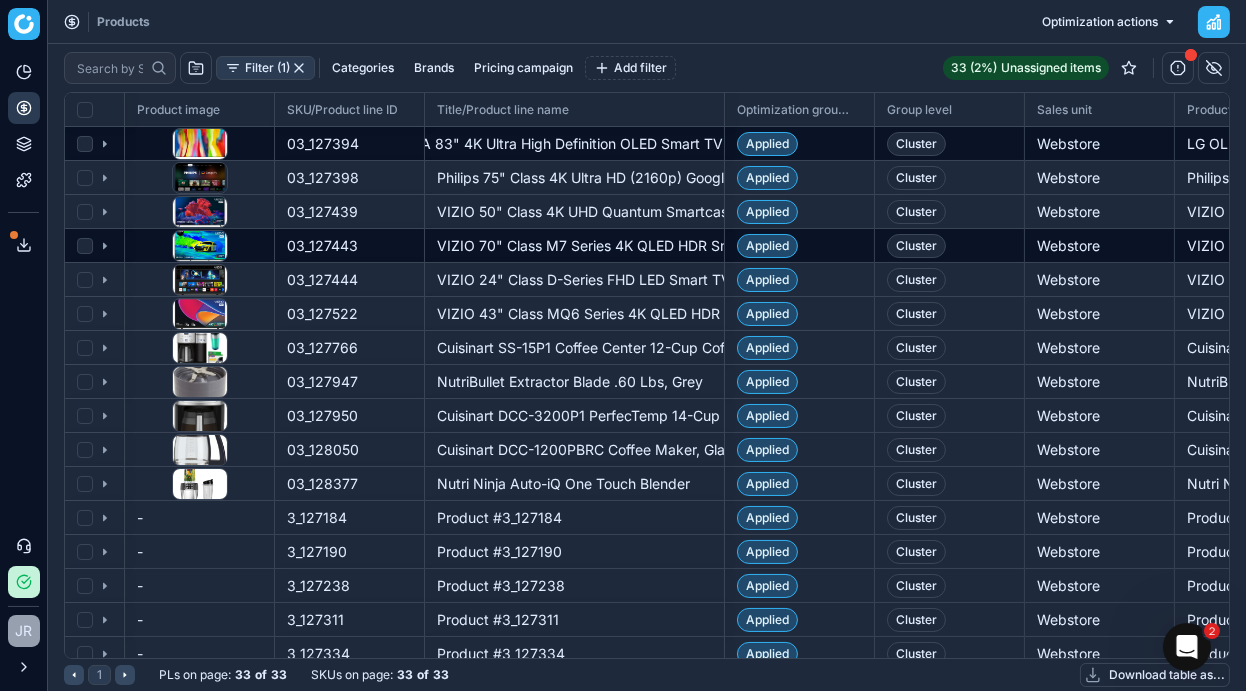 scroll, scrollTop: 0, scrollLeft: 135, axis: horizontal 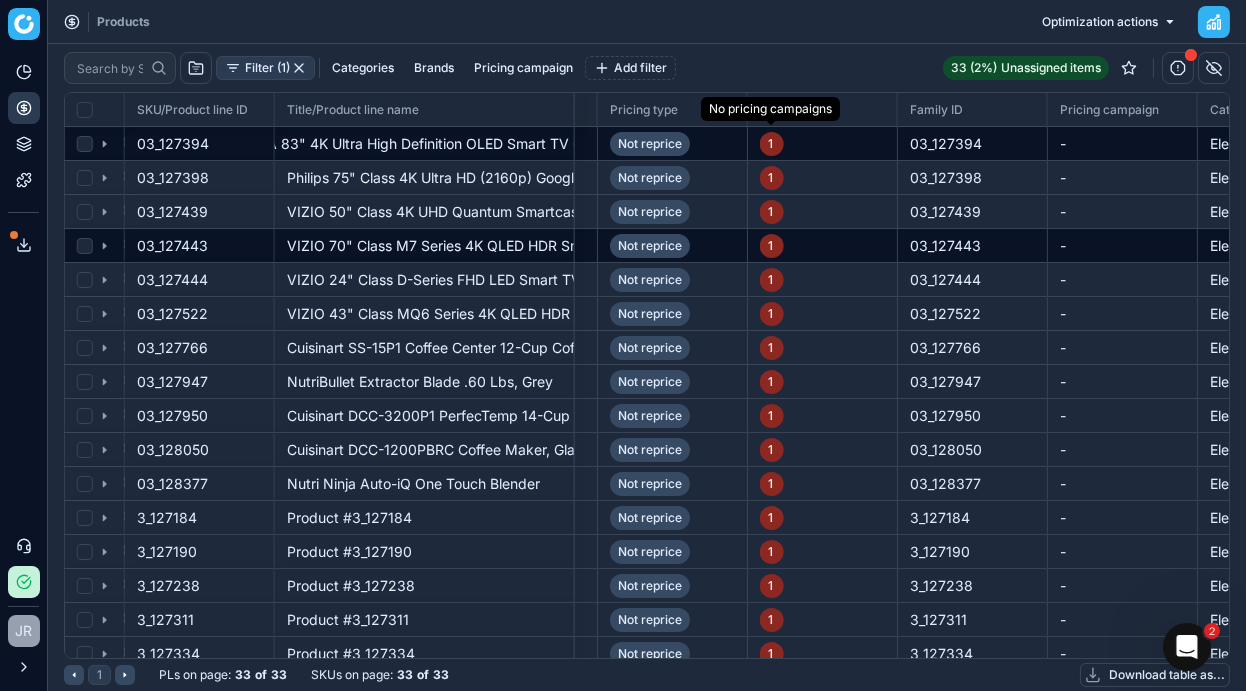 click on "1" at bounding box center (772, 144) 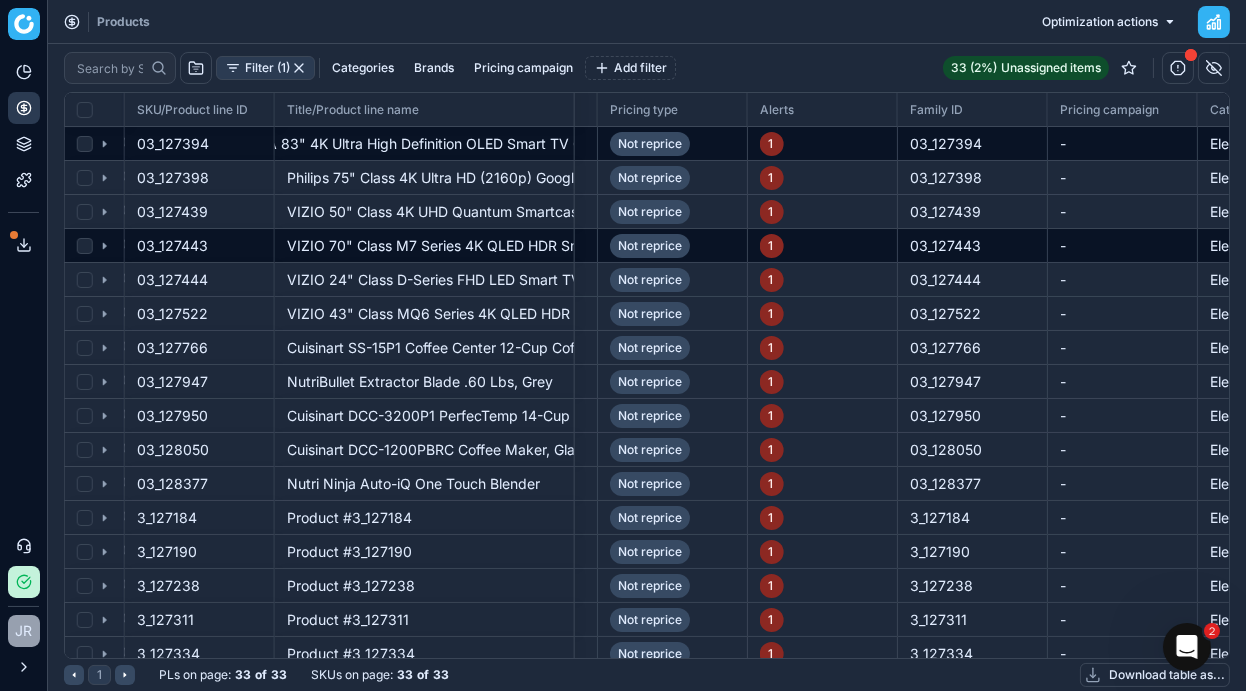 click on "1" at bounding box center [823, 144] 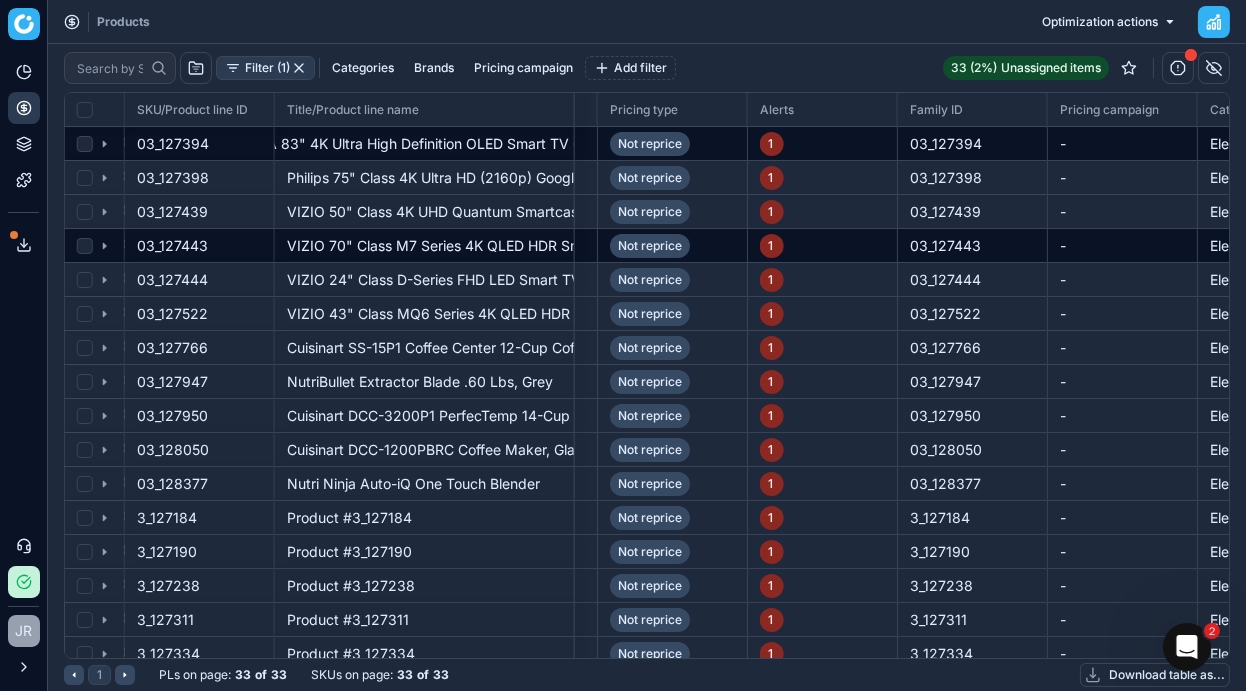 click on "Not reprice" at bounding box center (650, 144) 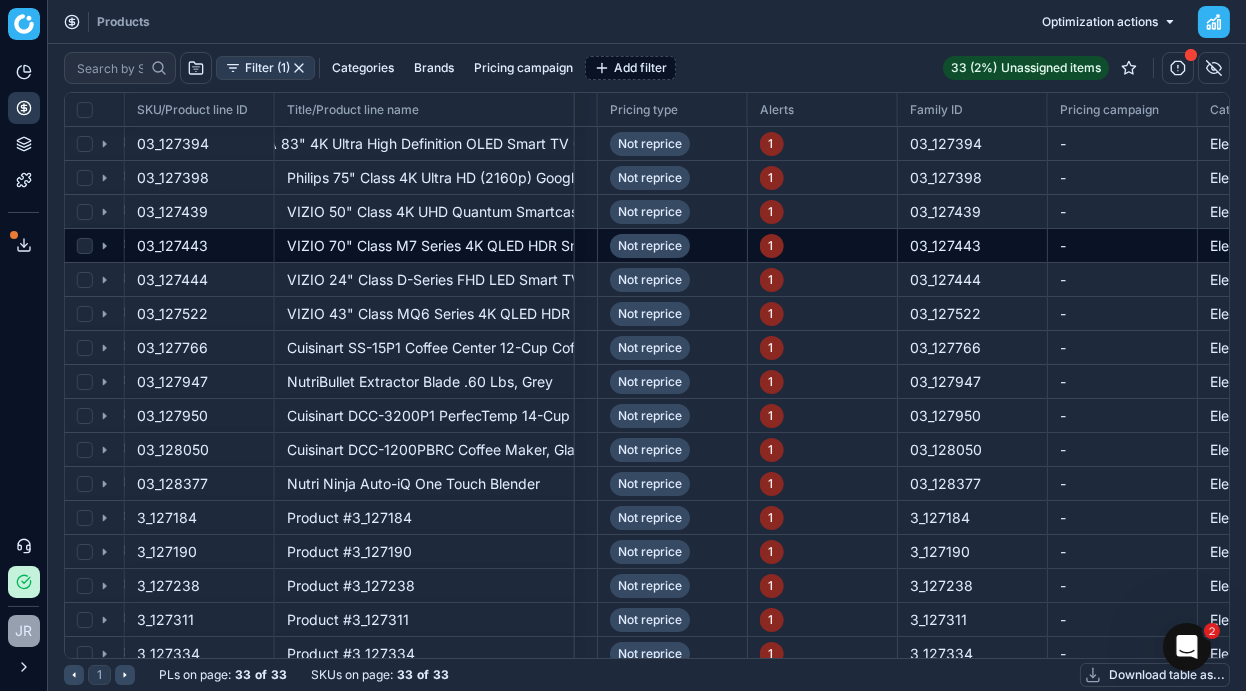 click on "Add filter" at bounding box center [630, 68] 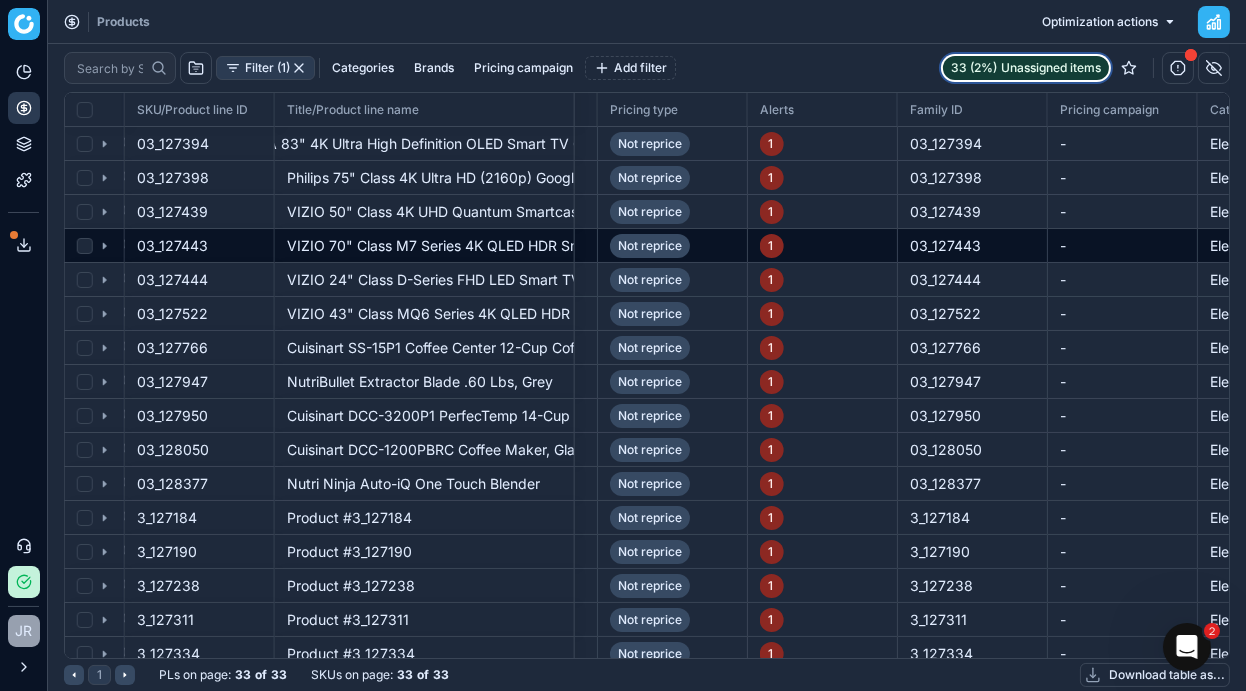 click on "Unassigned items" at bounding box center (1051, 68) 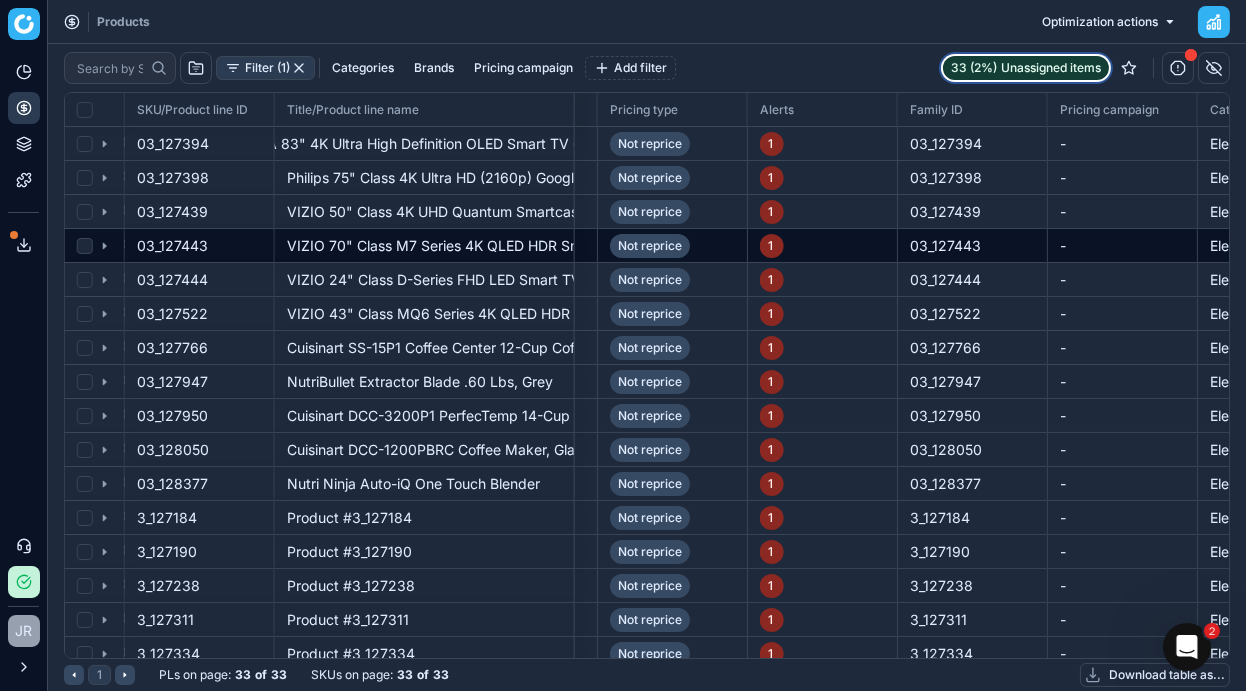 click on "Unassigned items" at bounding box center (1051, 68) 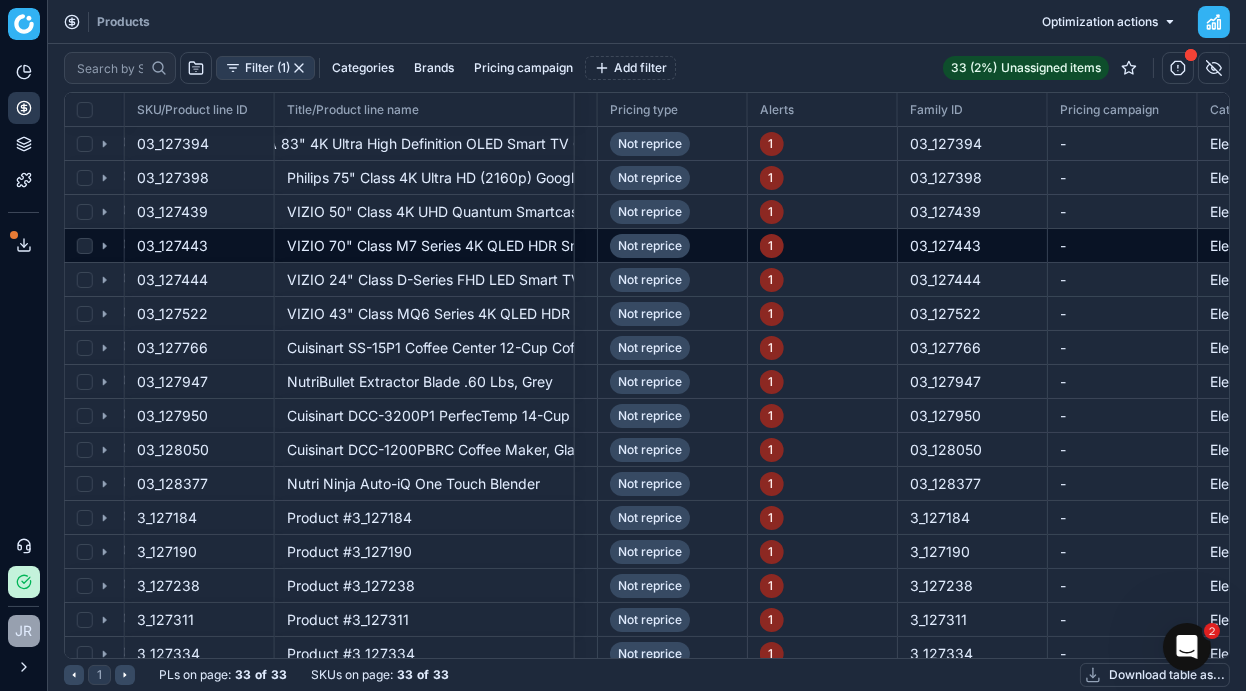 click on "Filter   (1)" at bounding box center (265, 68) 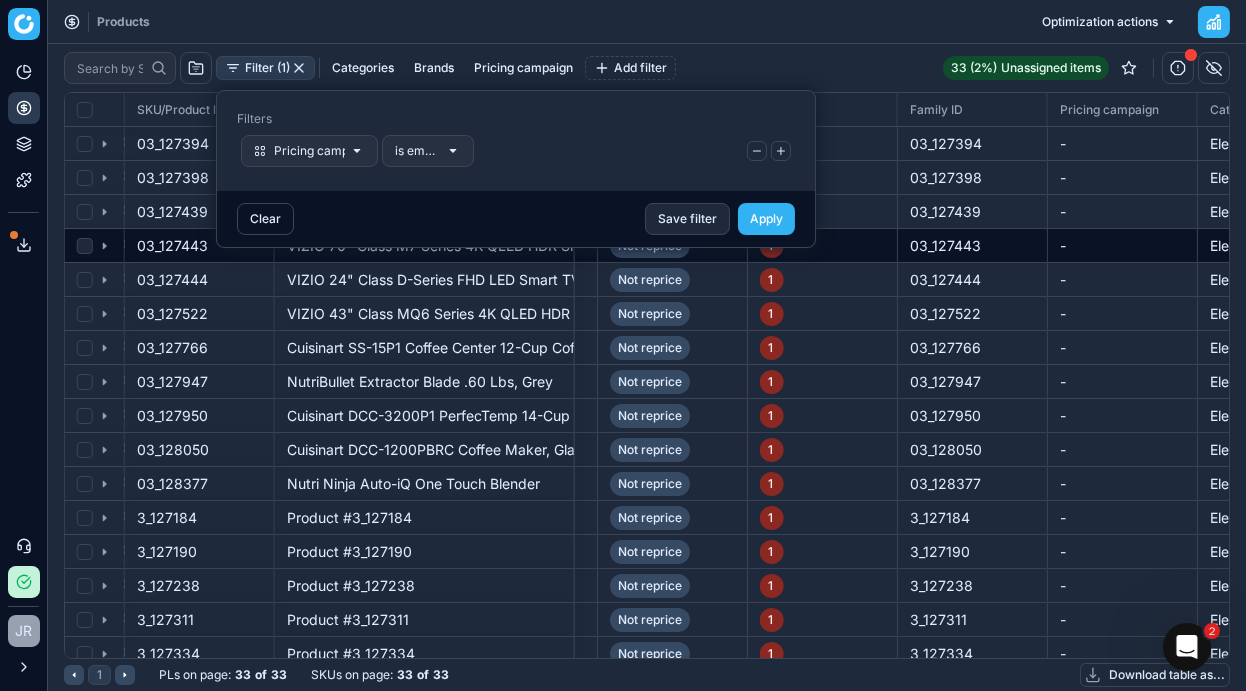 click on "Clear" at bounding box center [265, 219] 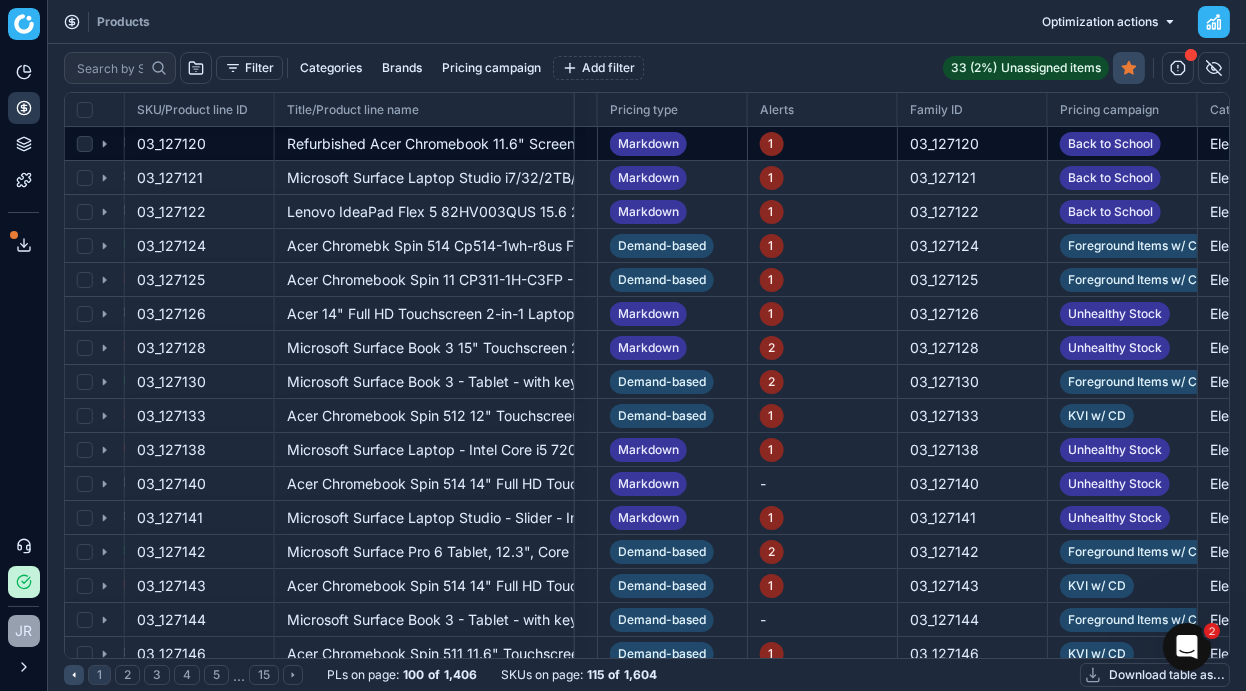 click on "Refurbished Acer Chromebook 11.6" Screen Intel Celeron 1.60 GHz 4 GB Ram 32 GB SSD Chrome OS" at bounding box center [424, 143] 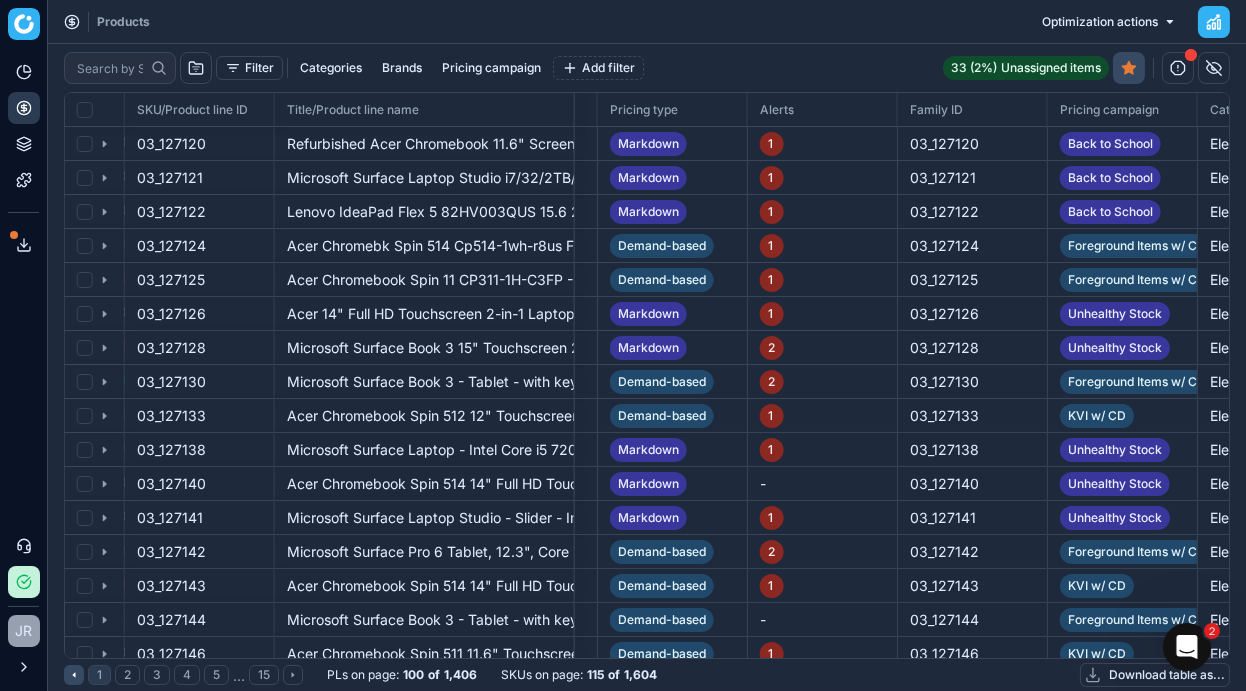 scroll, scrollTop: 0, scrollLeft: 0, axis: both 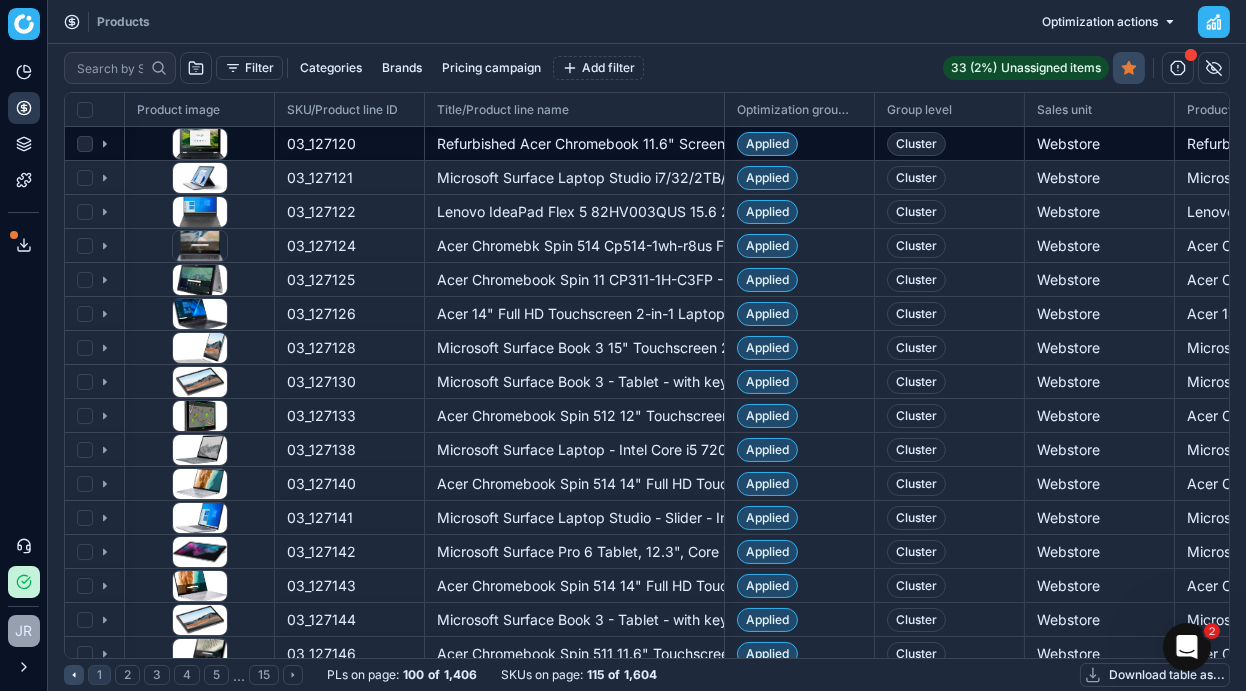click on "Refurbished Acer Chromebook 11.6" Screen Intel Celeron 1.60 GHz 4 GB Ram 32 GB SSD Chrome OS" at bounding box center [574, 143] 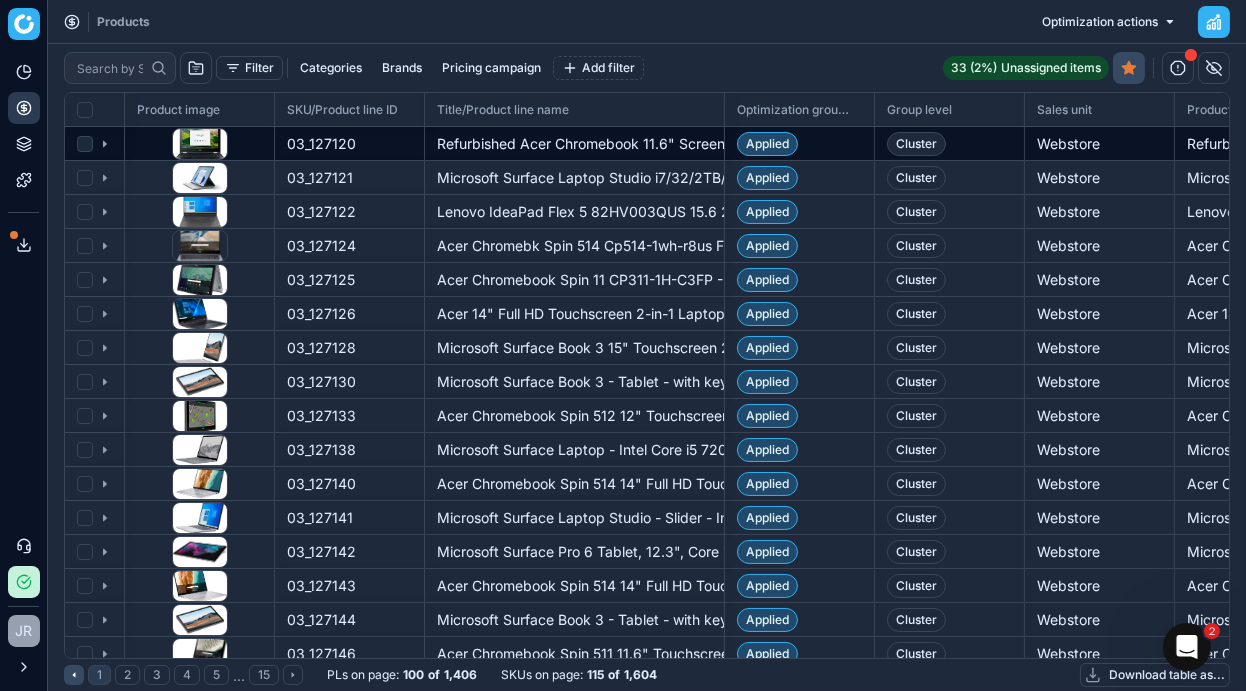 click on "03_127120" at bounding box center (349, 143) 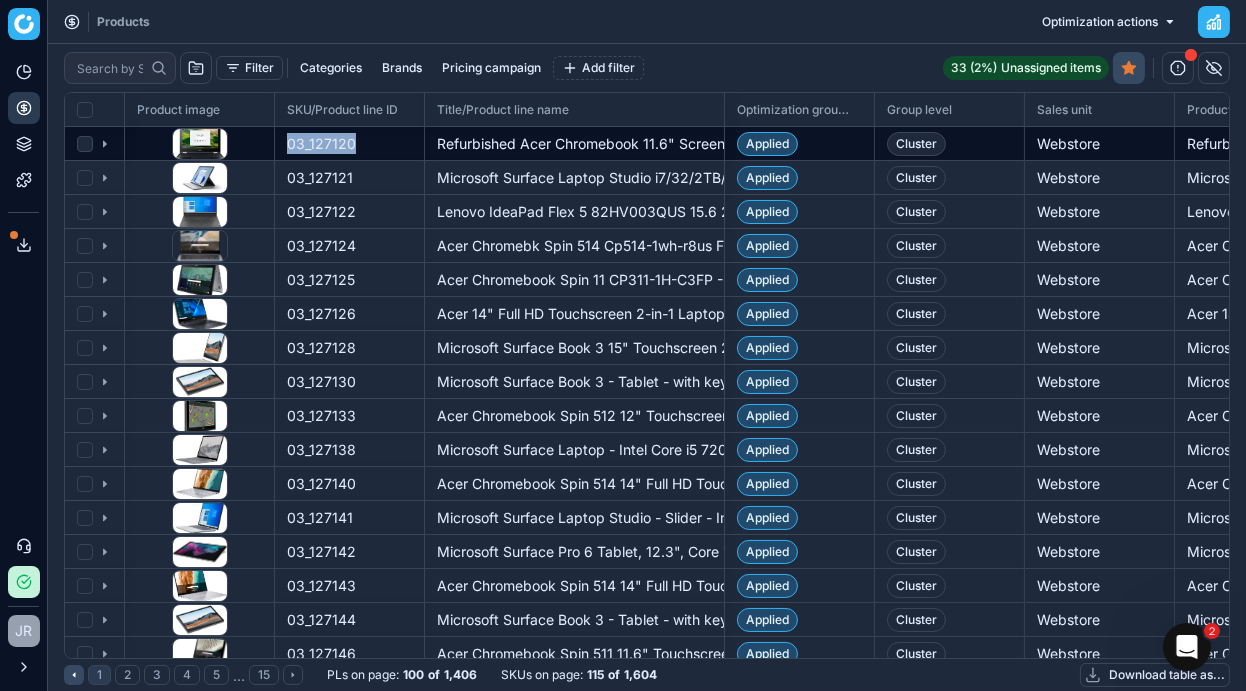 click on "03_127120" at bounding box center (349, 143) 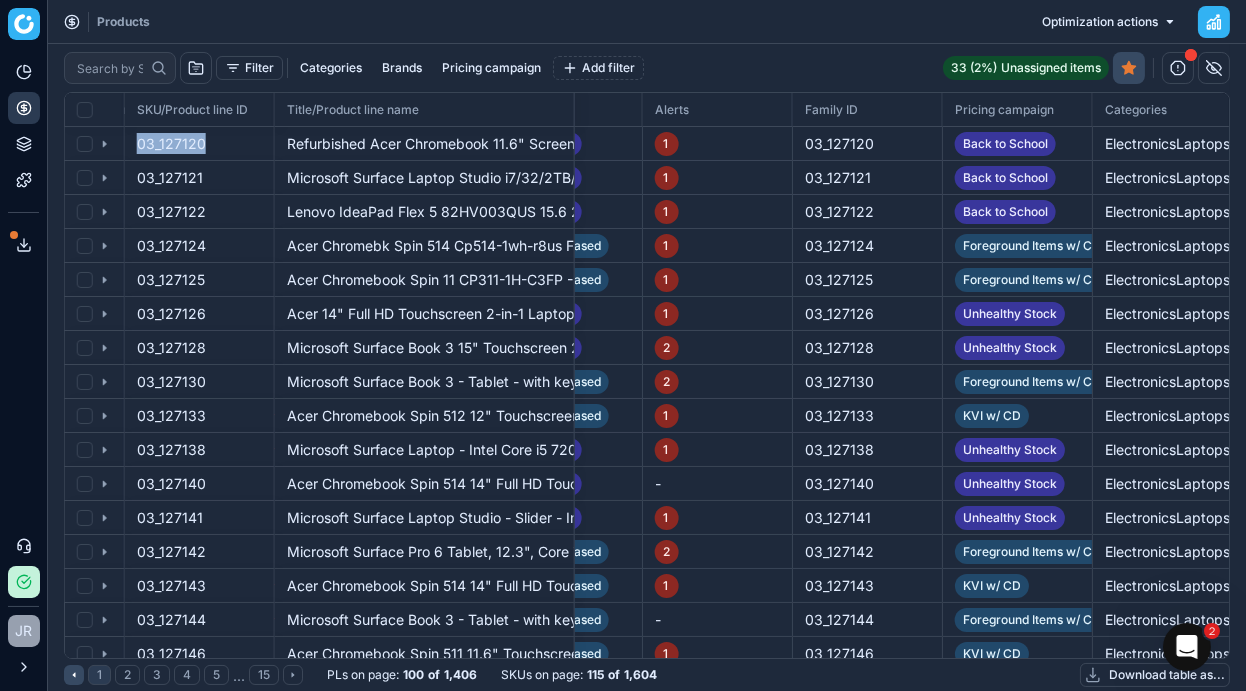 scroll, scrollTop: 0, scrollLeft: 3456, axis: horizontal 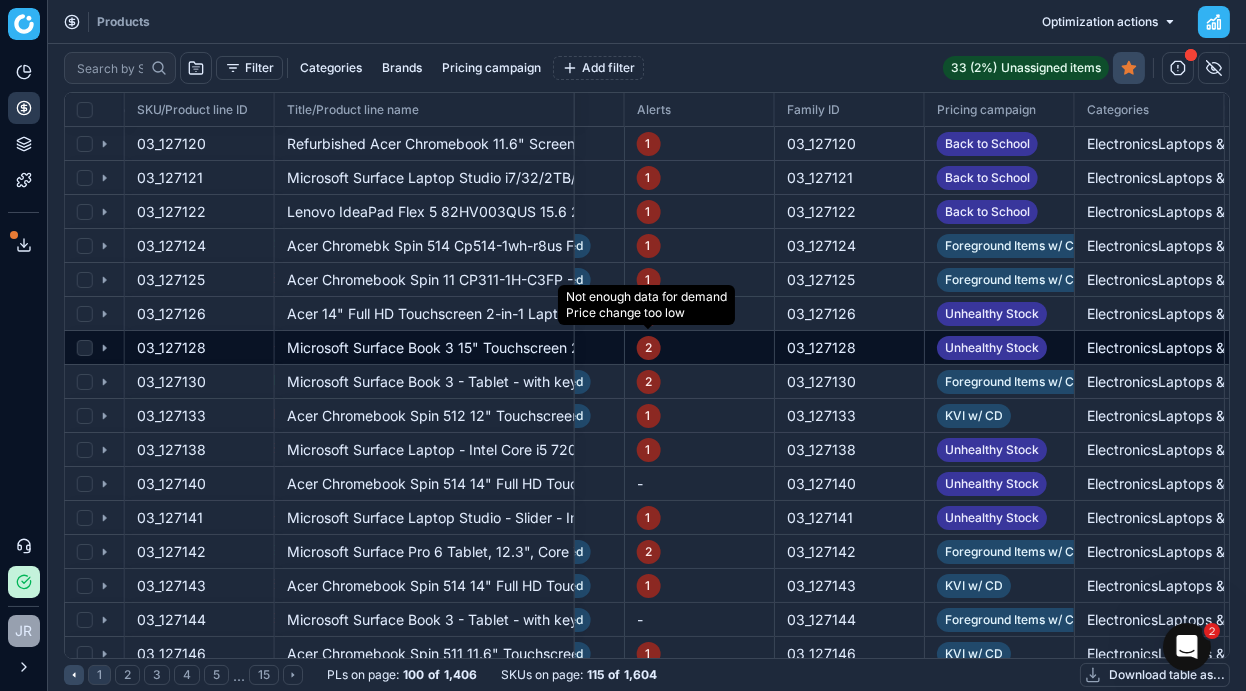 click on "2" at bounding box center (649, 348) 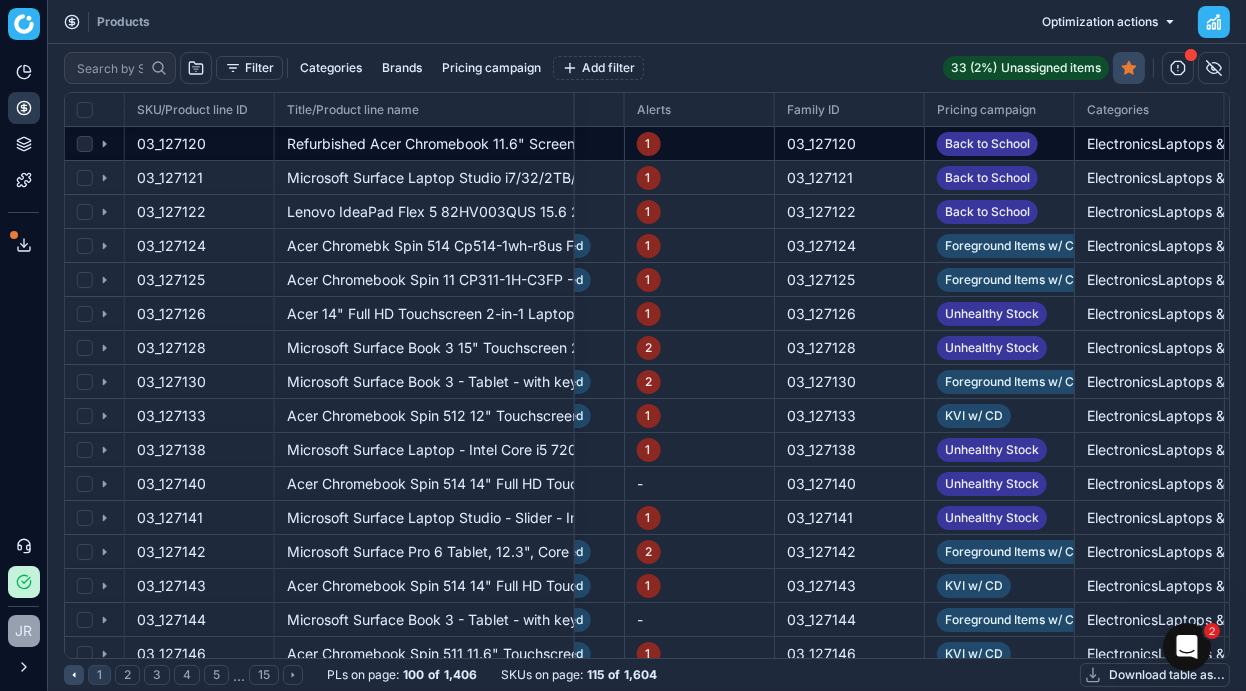 click on "Refurbished Acer Chromebook 11.6" Screen Intel Celeron 1.60 GHz 4 GB Ram 32 GB SSD Chrome OS" at bounding box center [424, 143] 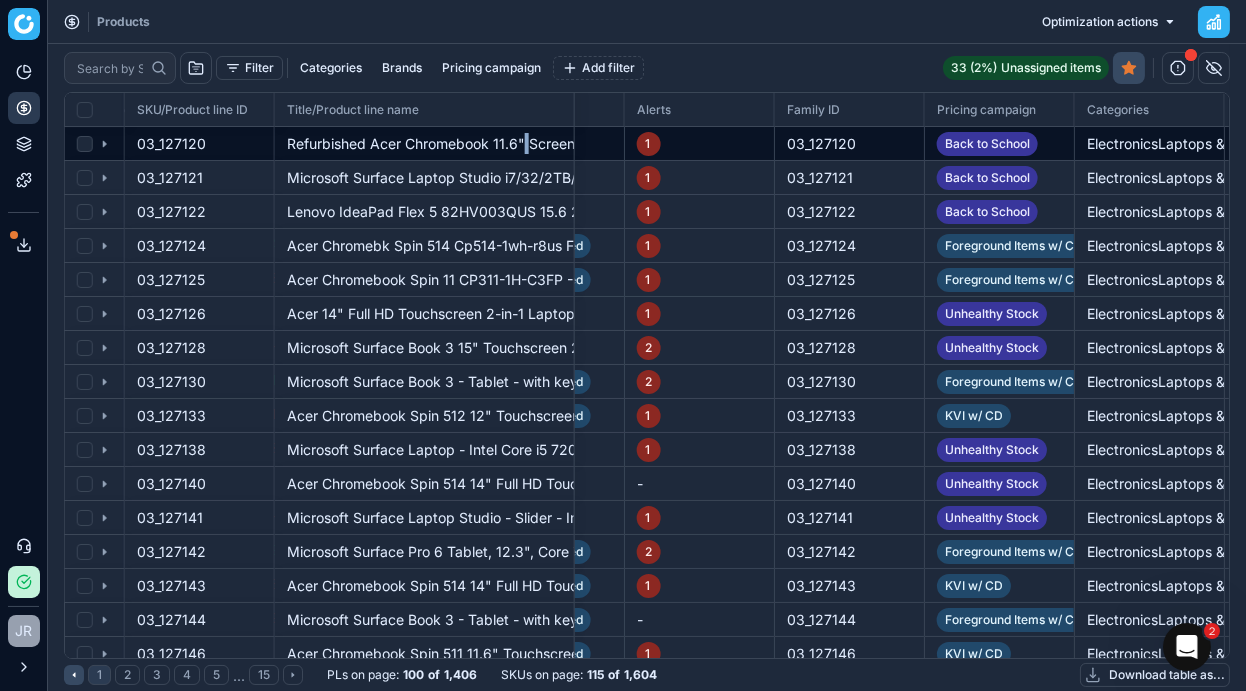 click on "Refurbished Acer Chromebook 11.6" Screen Intel Celeron 1.60 GHz 4 GB Ram 32 GB SSD Chrome OS" at bounding box center [424, 143] 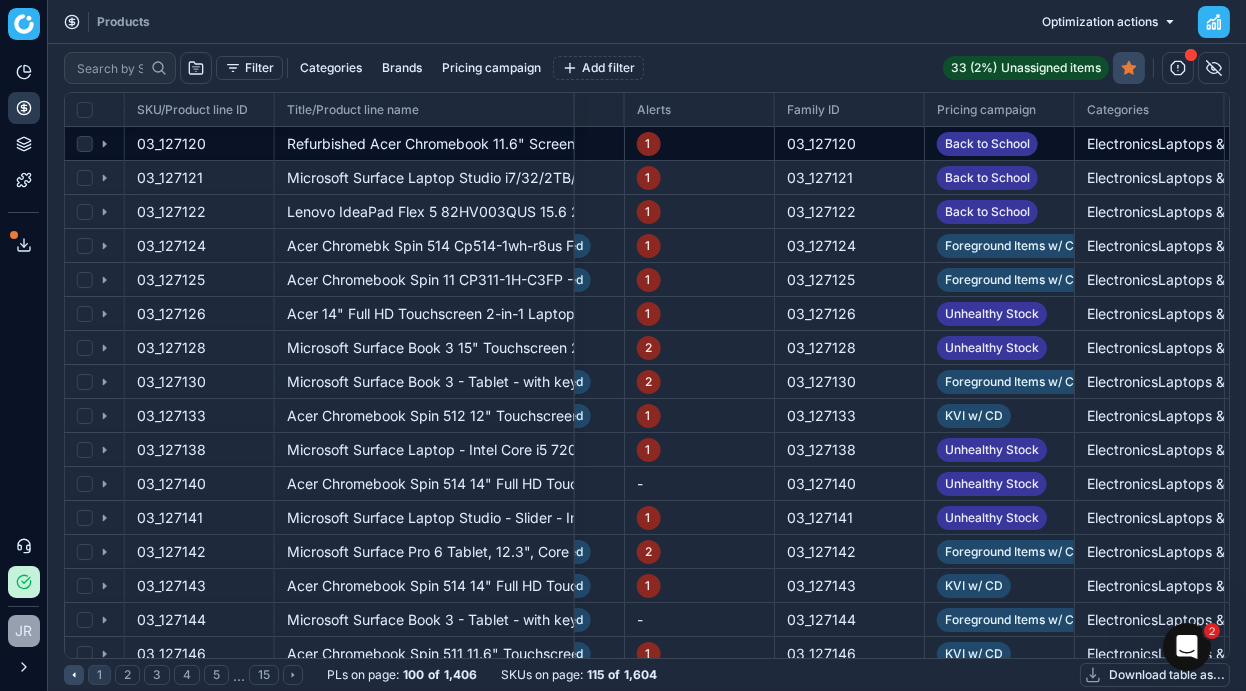click on "03_127120" at bounding box center (199, 143) 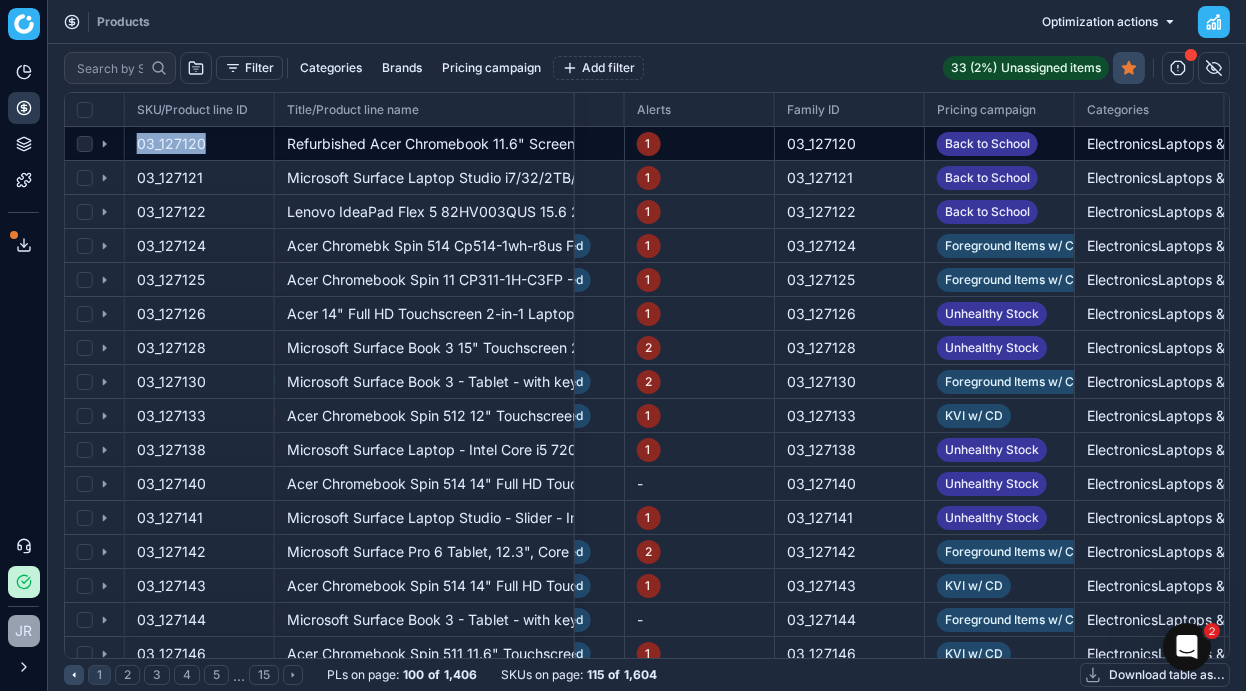 click on "03_127120" at bounding box center [199, 143] 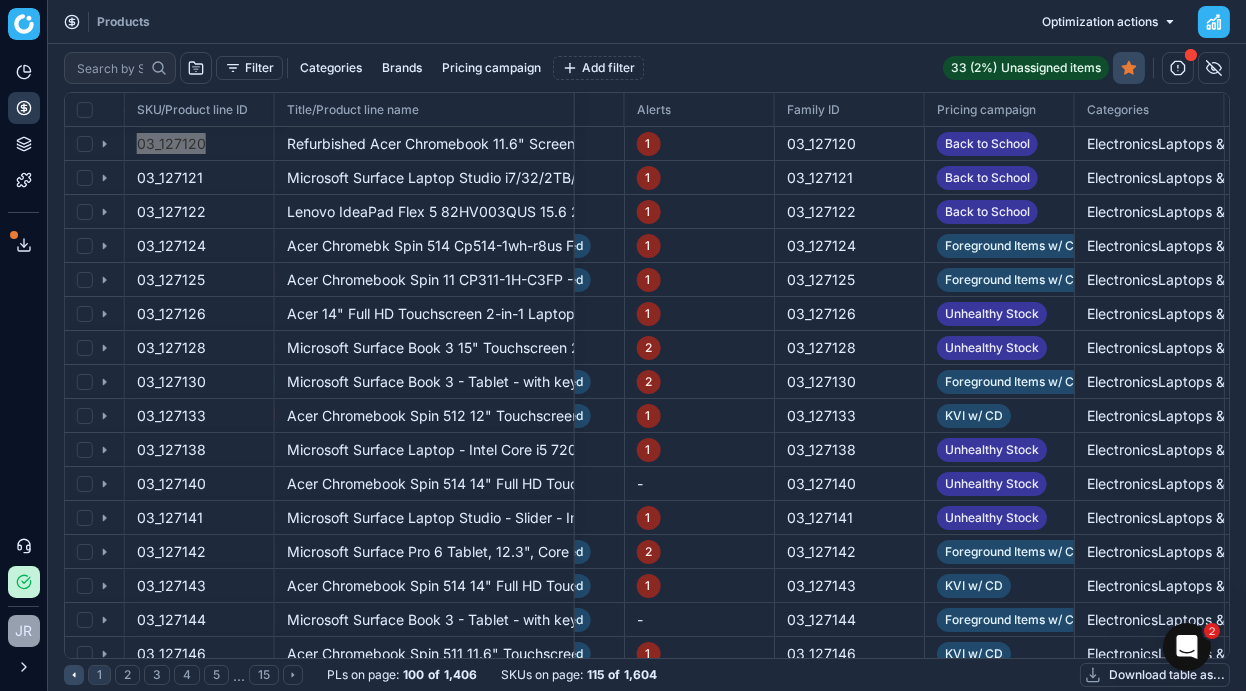 click 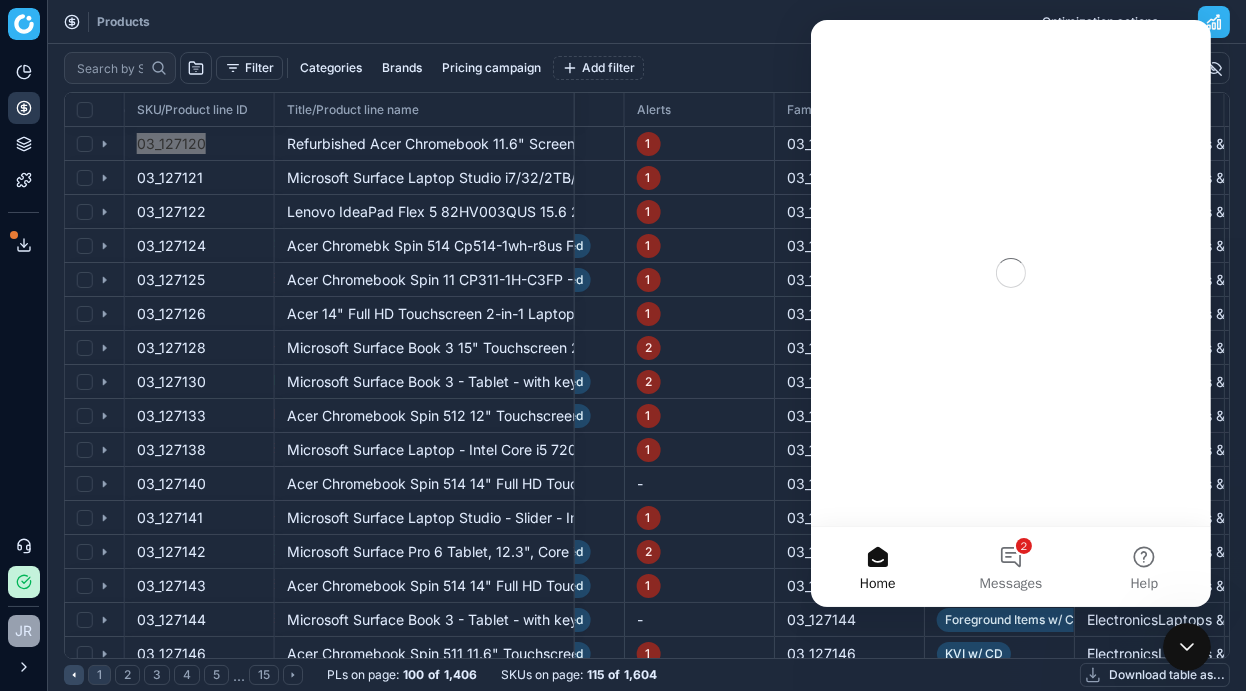 scroll, scrollTop: 0, scrollLeft: 0, axis: both 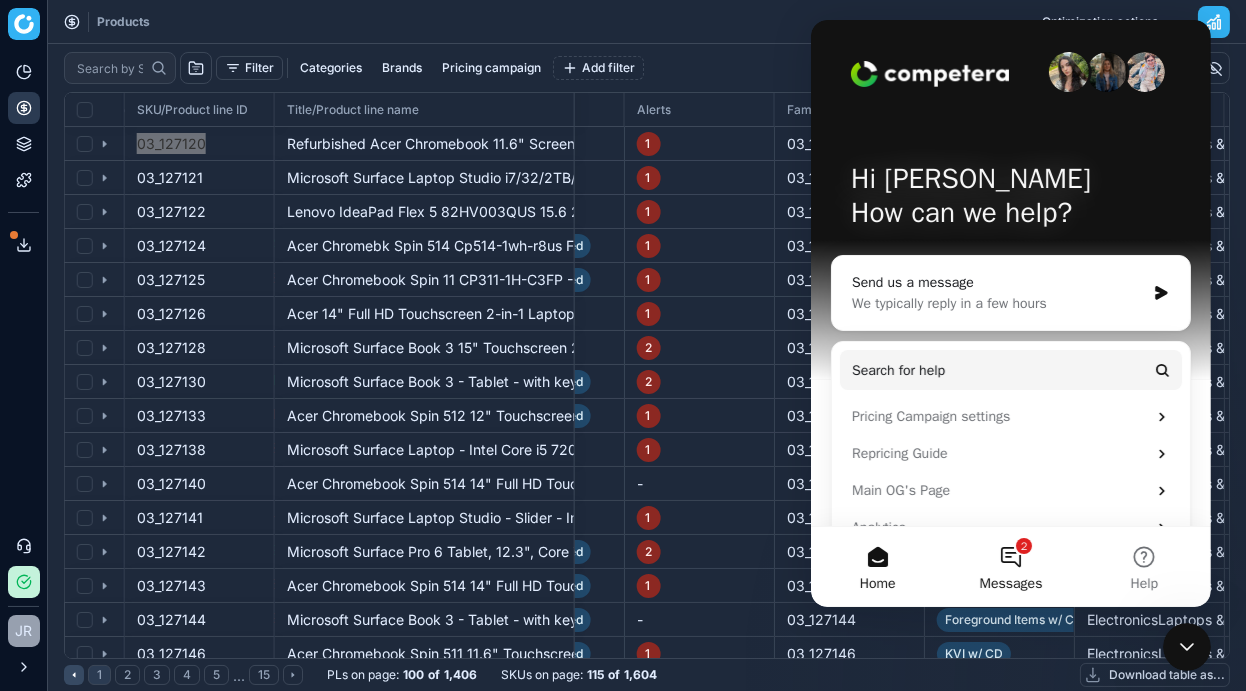 click on "2 Messages" at bounding box center (1009, 567) 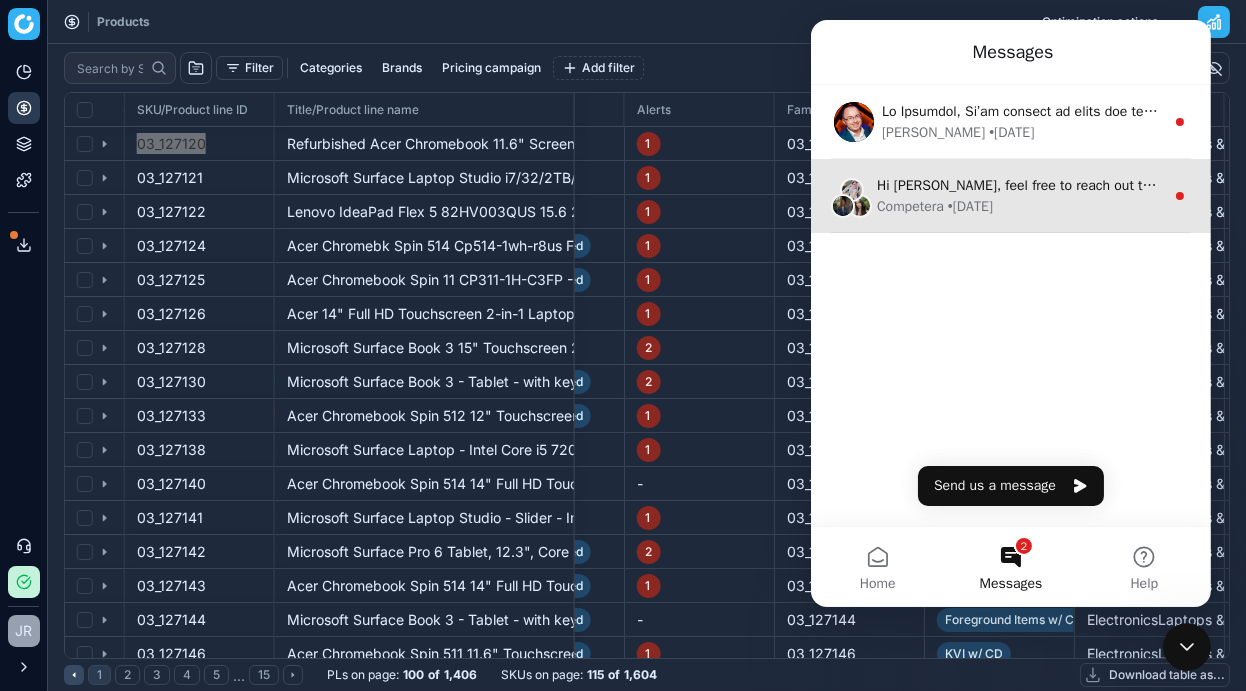 click on "Competera •  2d ago" at bounding box center (1019, 206) 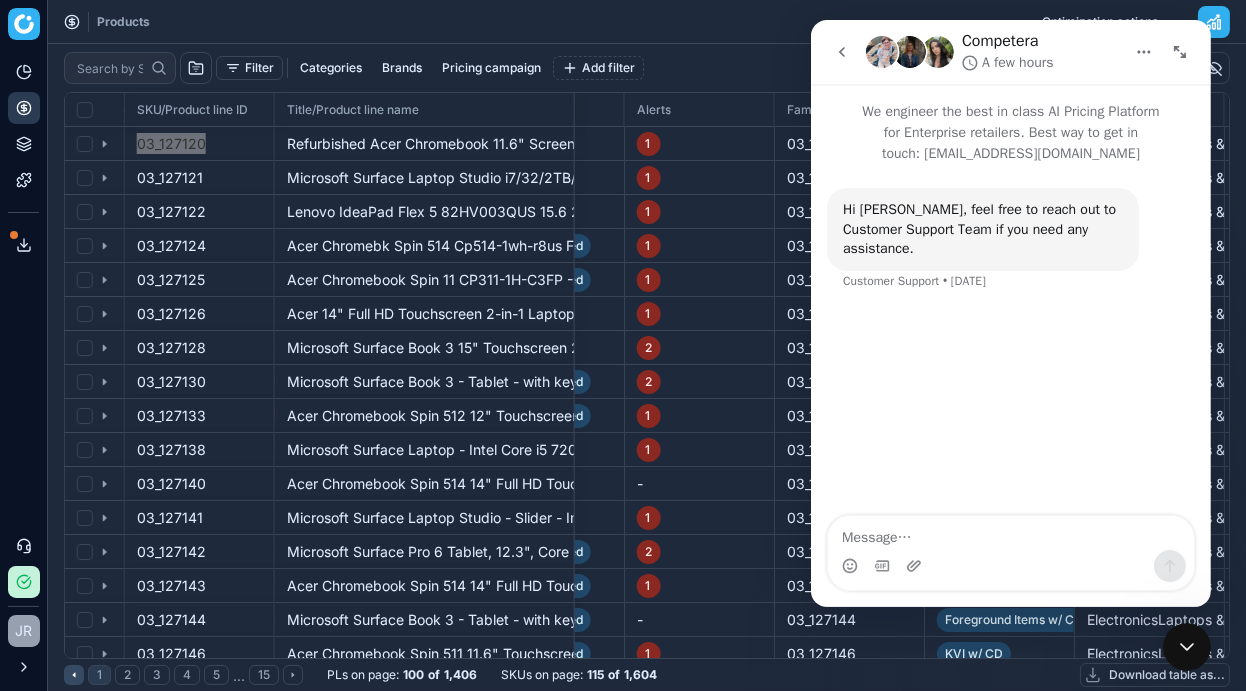 click 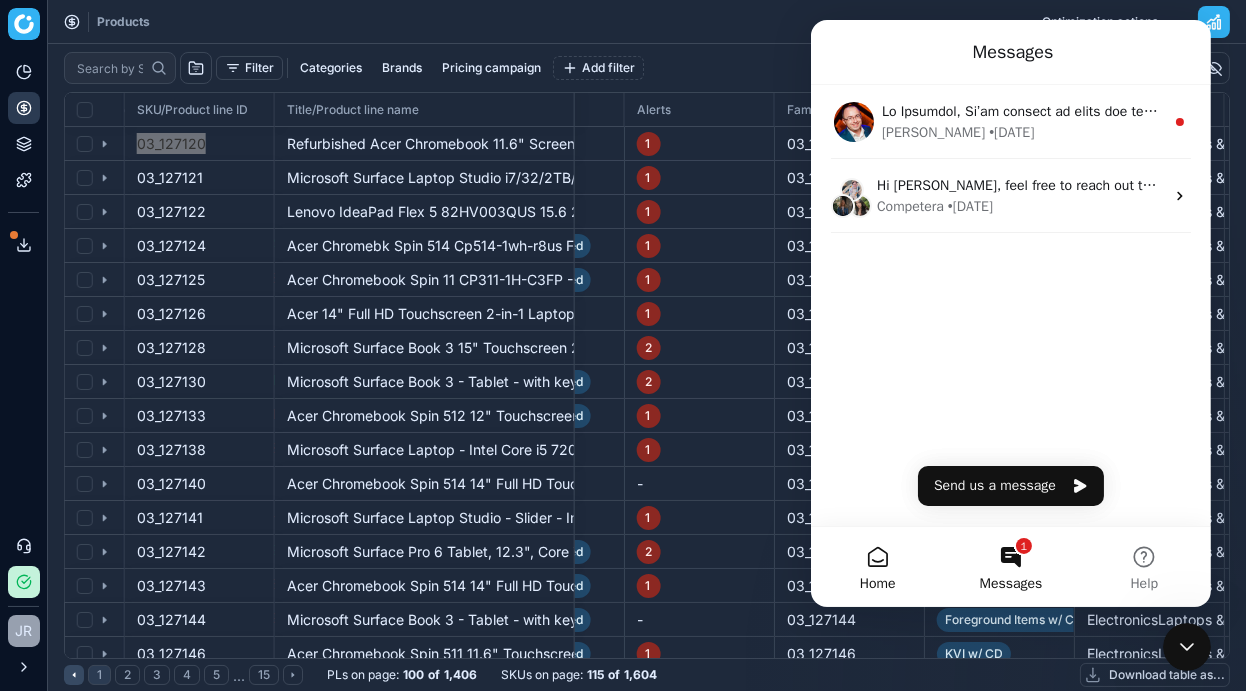 click on "Home" at bounding box center (876, 567) 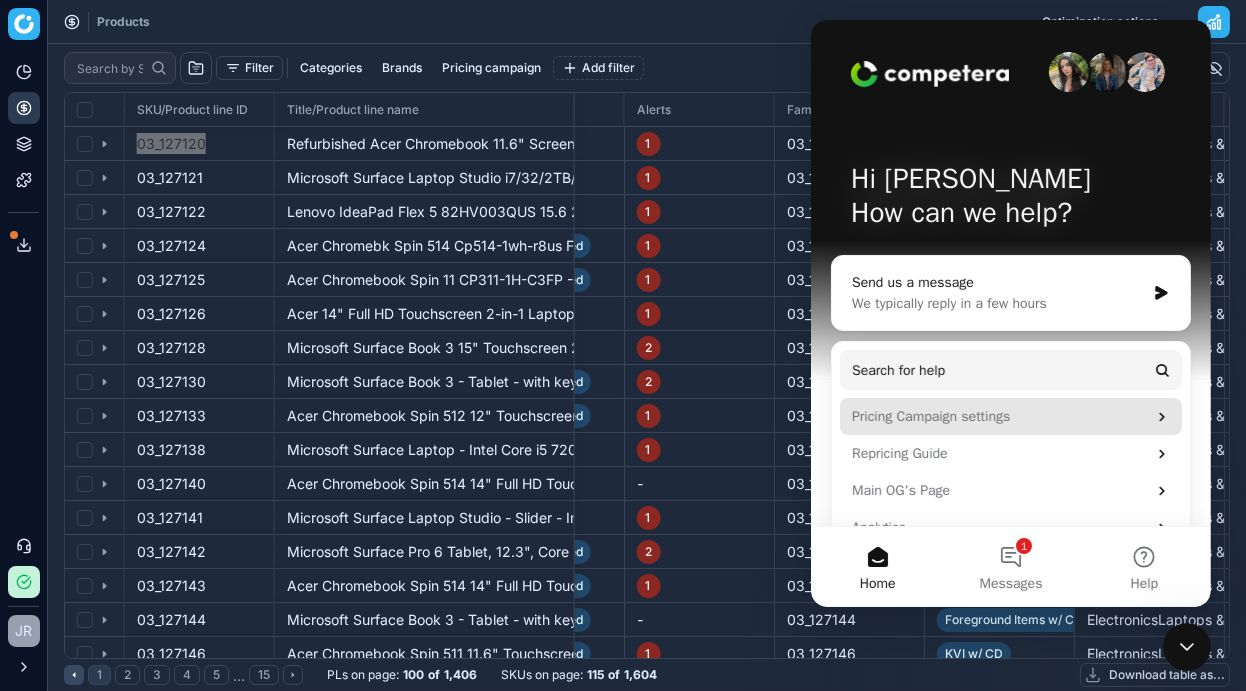 click on "Pricing Campaign settings" at bounding box center [998, 416] 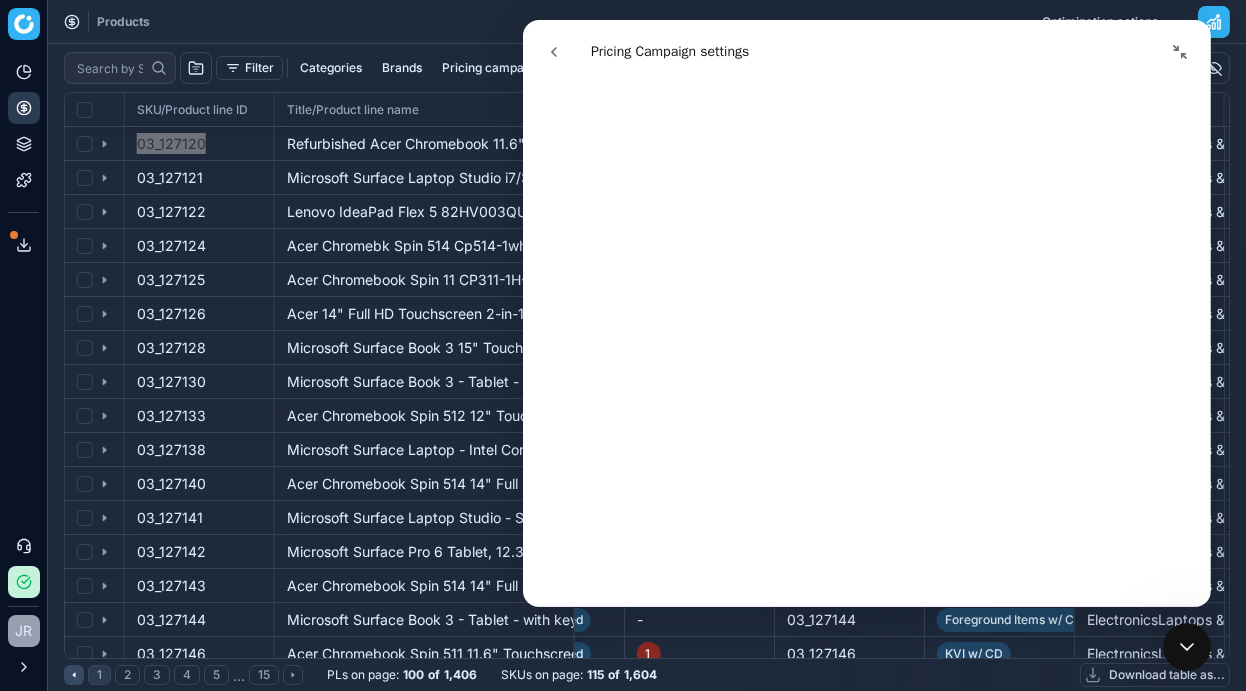 scroll, scrollTop: 3102, scrollLeft: 0, axis: vertical 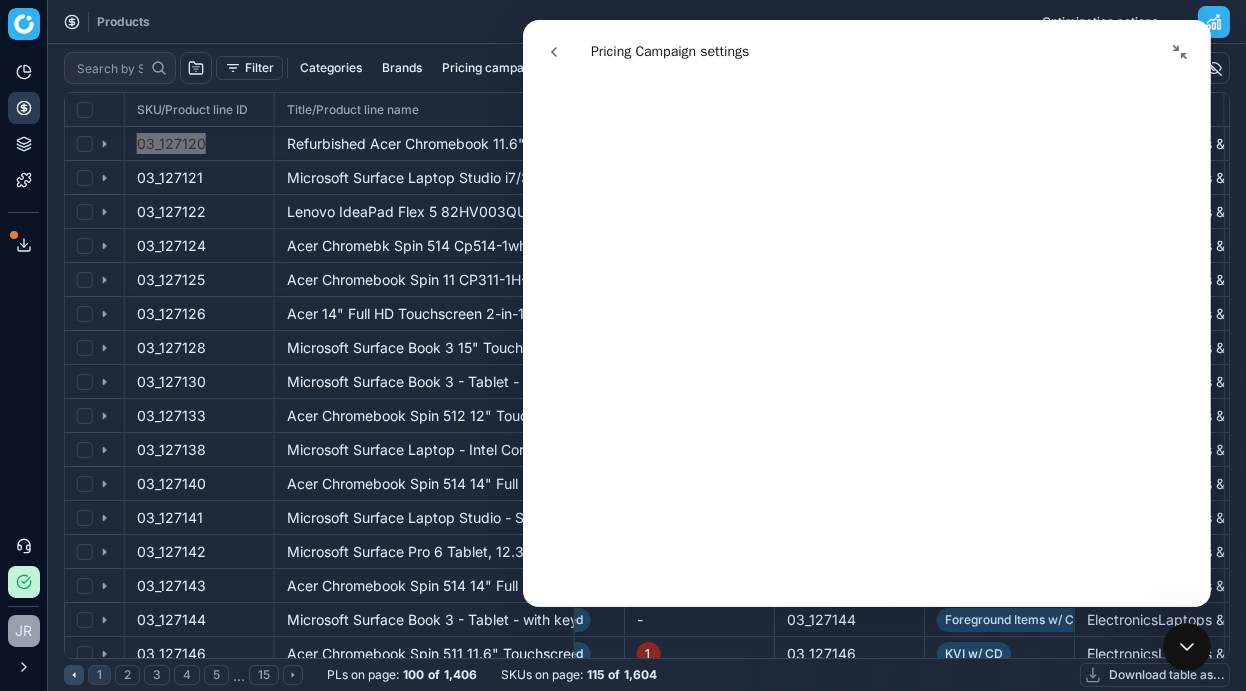 click 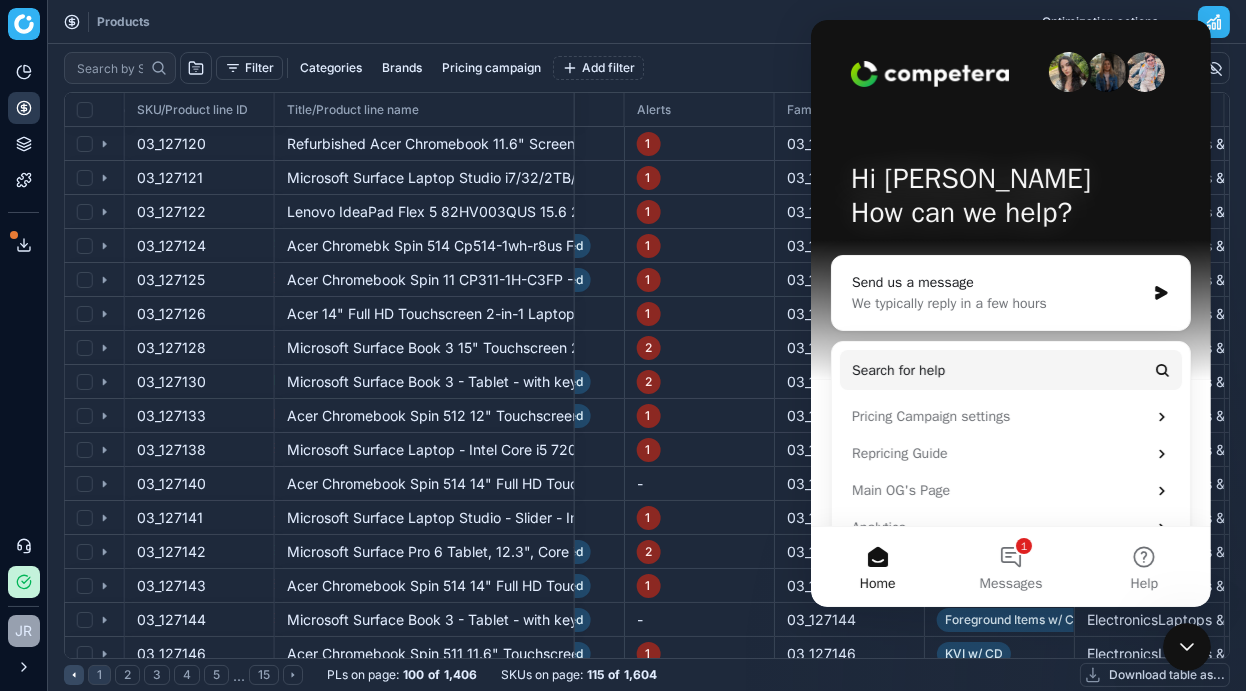click on "Products Optimization actions" at bounding box center (647, 22) 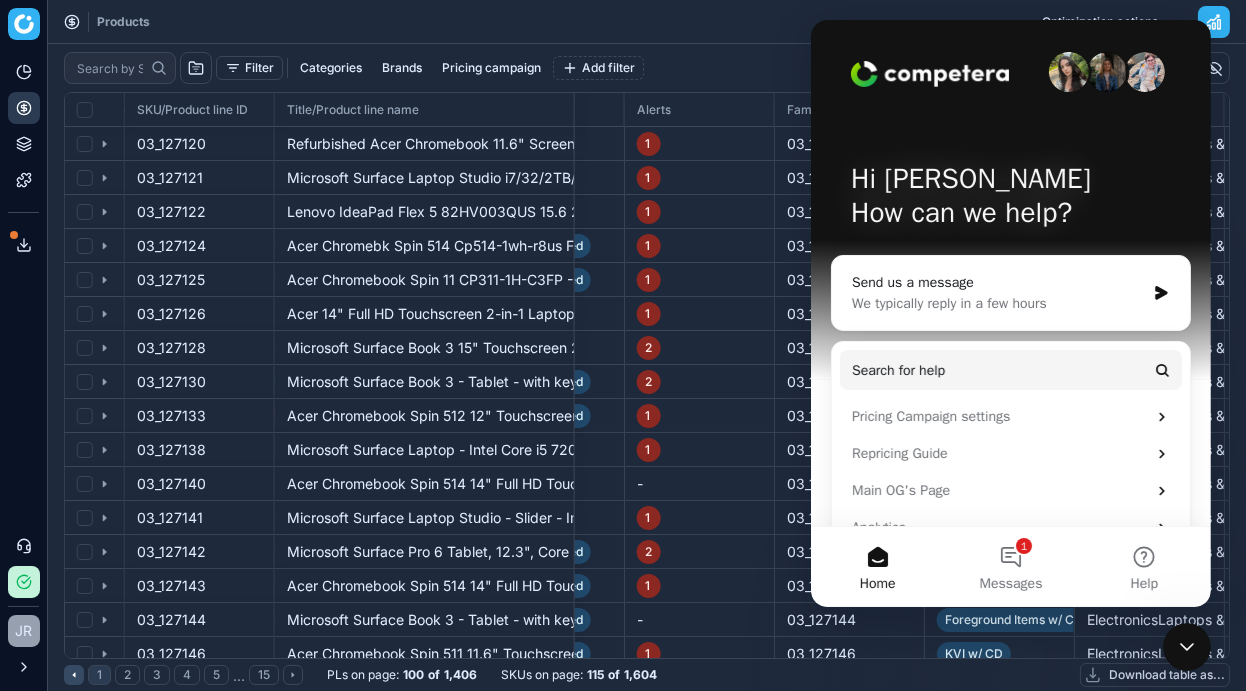 click on "Hi Juliette 👋 How can we help?" at bounding box center [1010, 200] 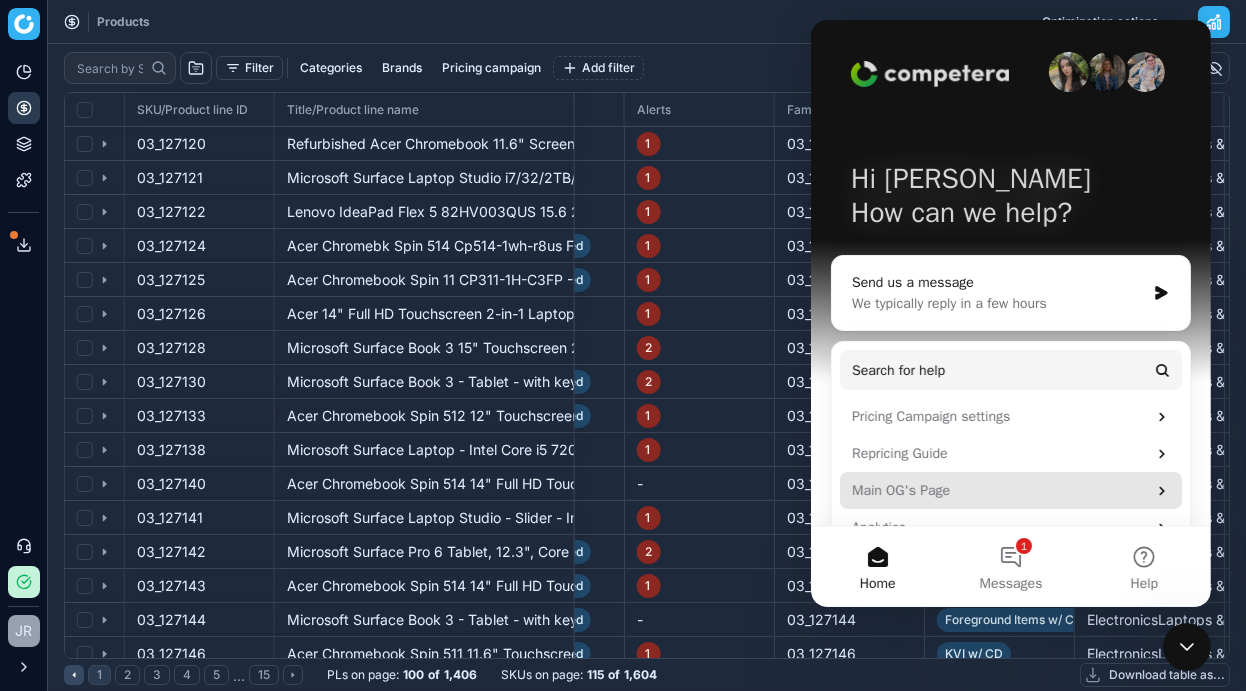 scroll, scrollTop: 36, scrollLeft: 0, axis: vertical 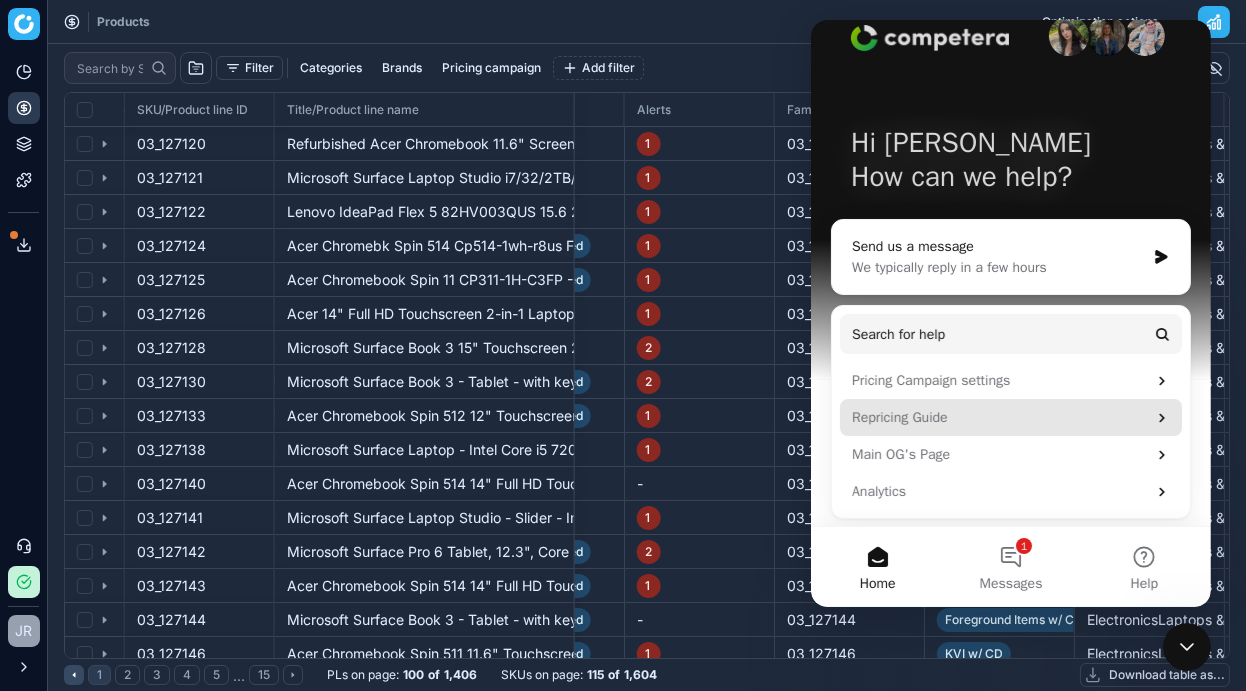 click on "Repricing Guide" at bounding box center (998, 417) 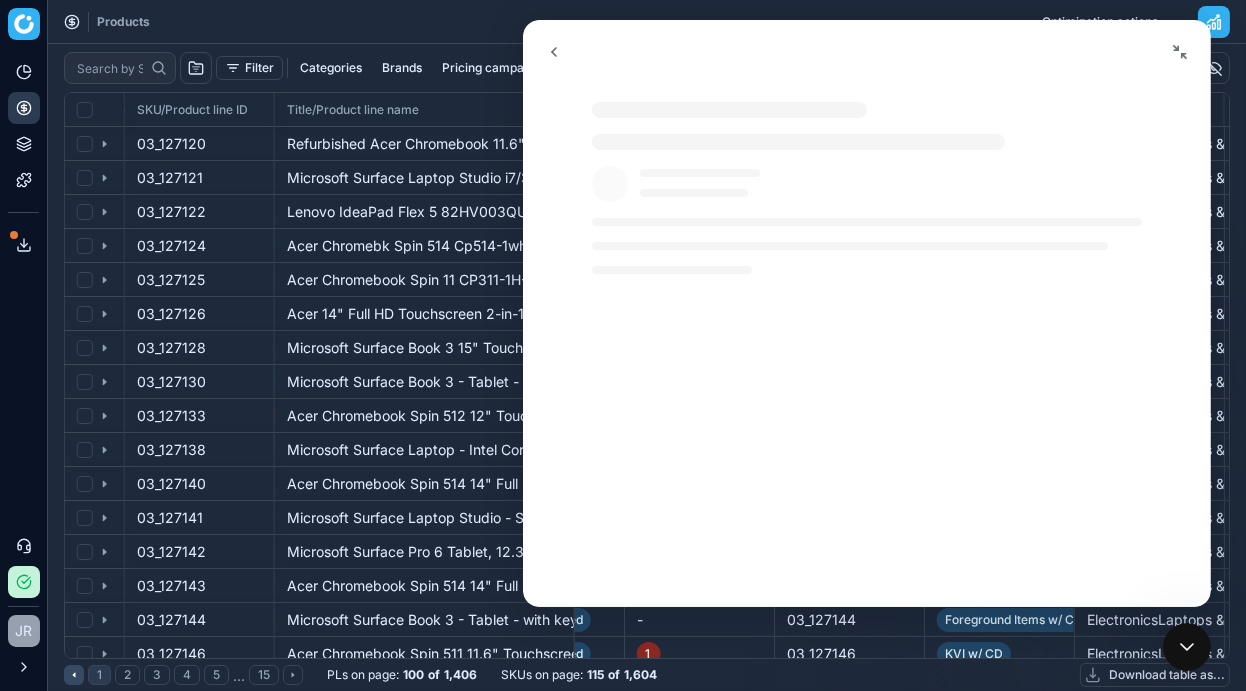 scroll, scrollTop: 0, scrollLeft: 0, axis: both 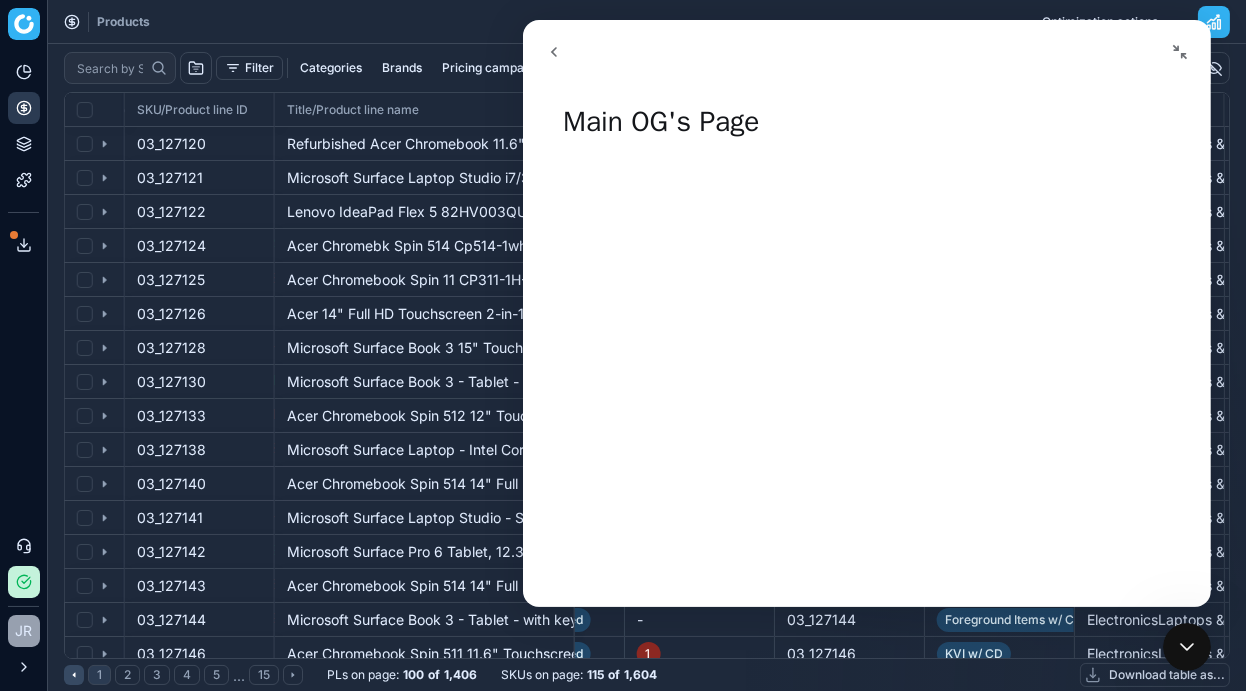 click on "Products Optimization actions" at bounding box center [647, 22] 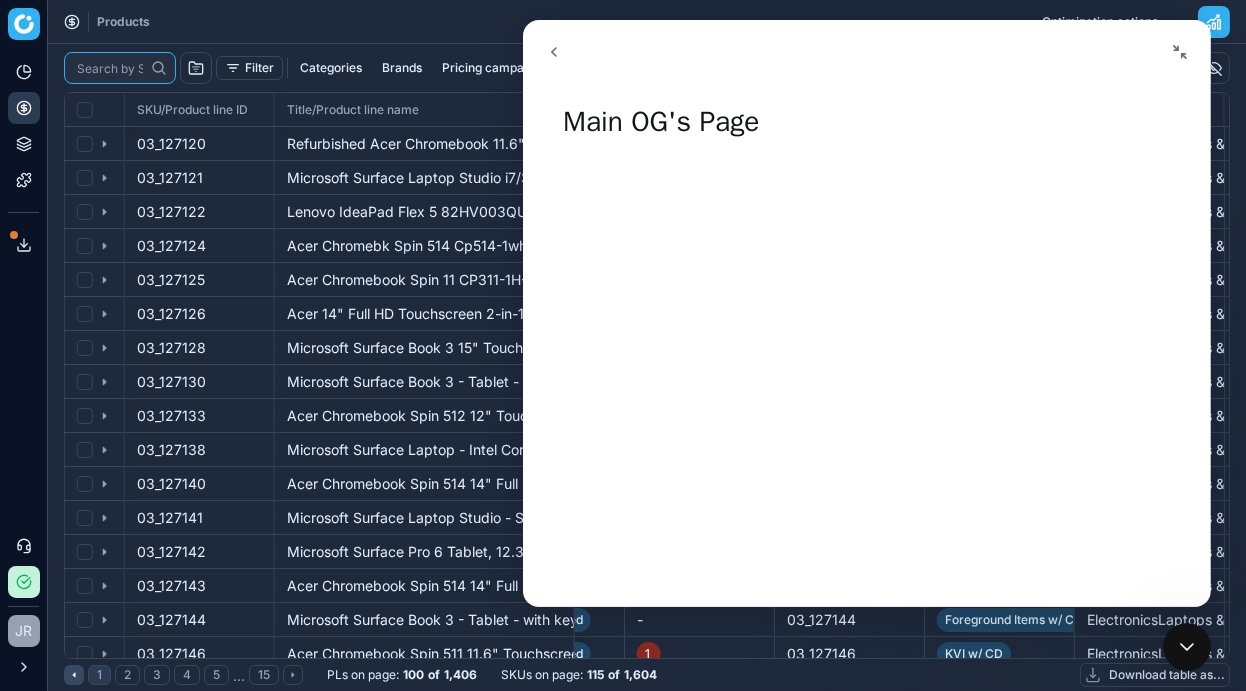 click at bounding box center [110, 68] 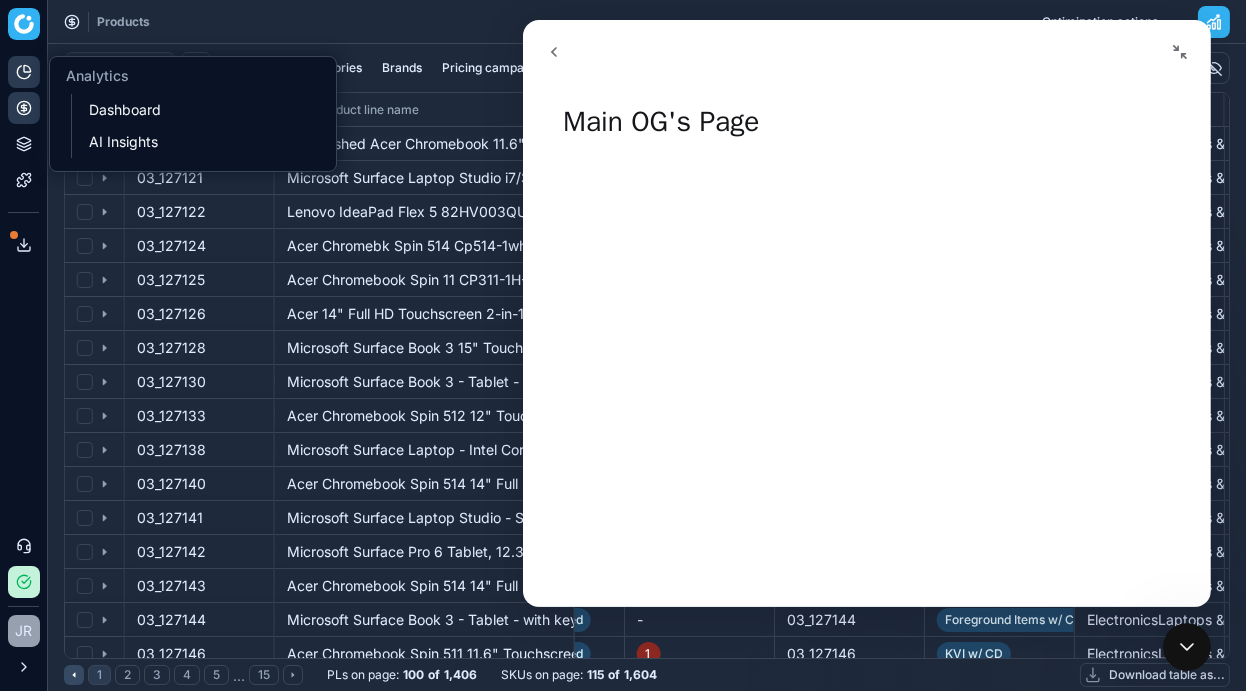 click 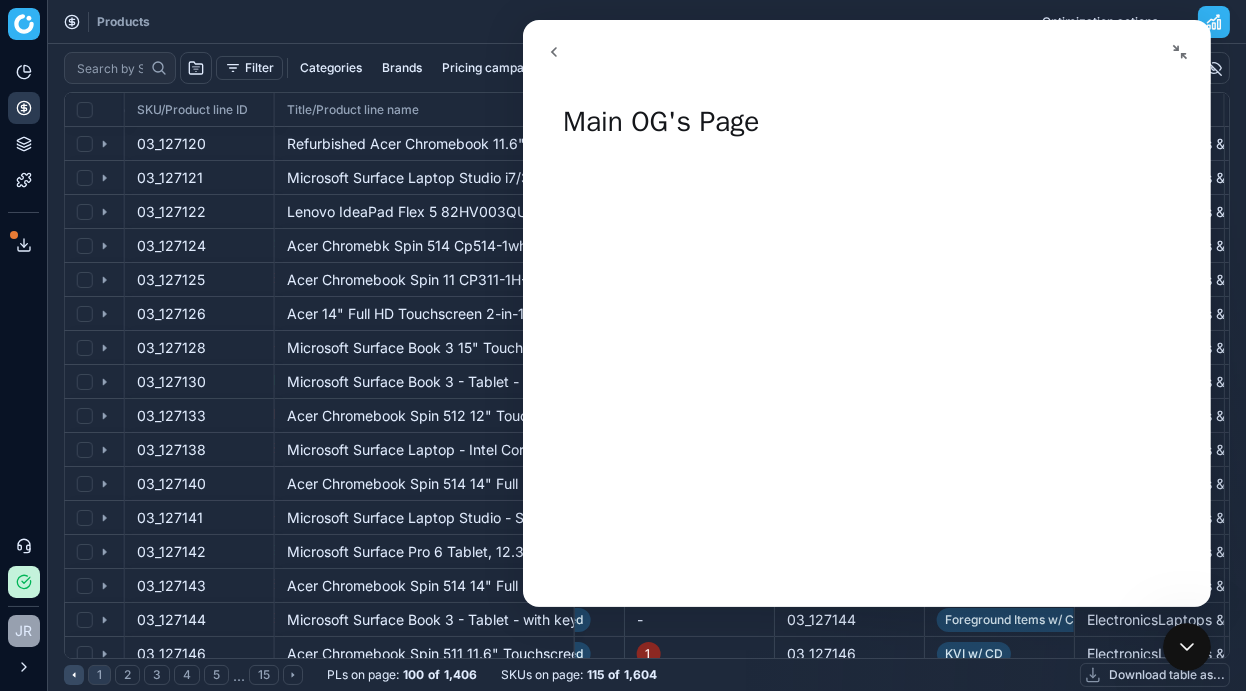 click 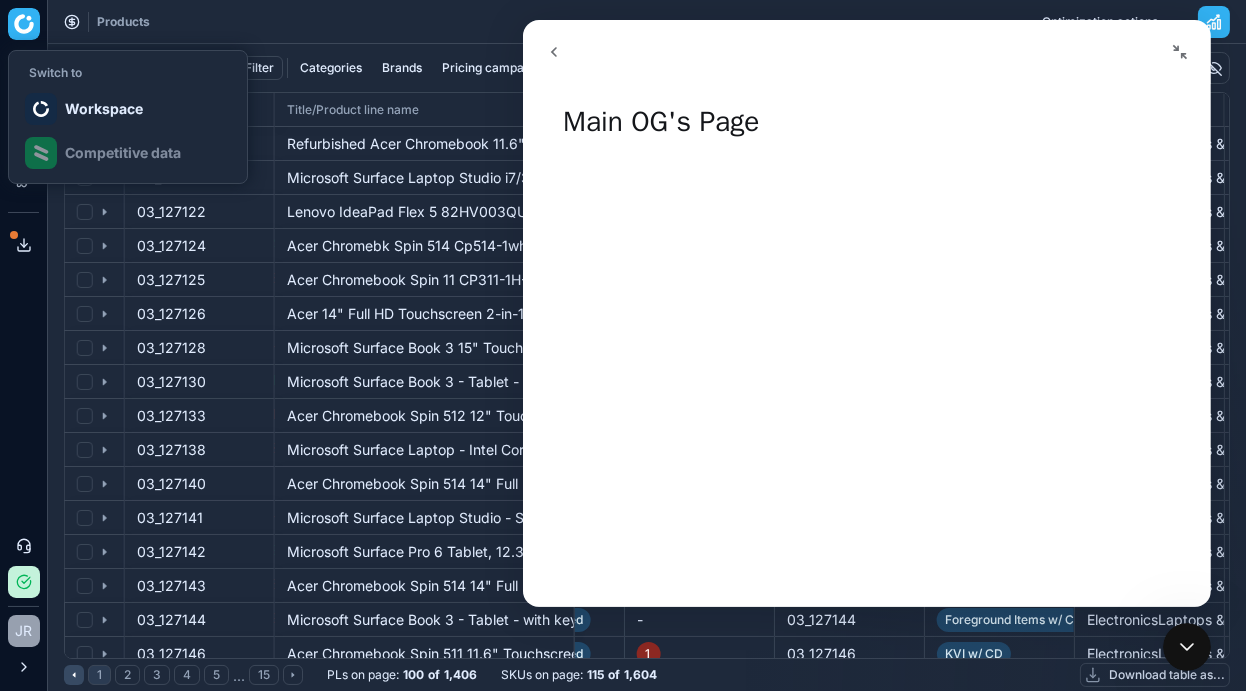 click on "Products" at bounding box center [123, 22] 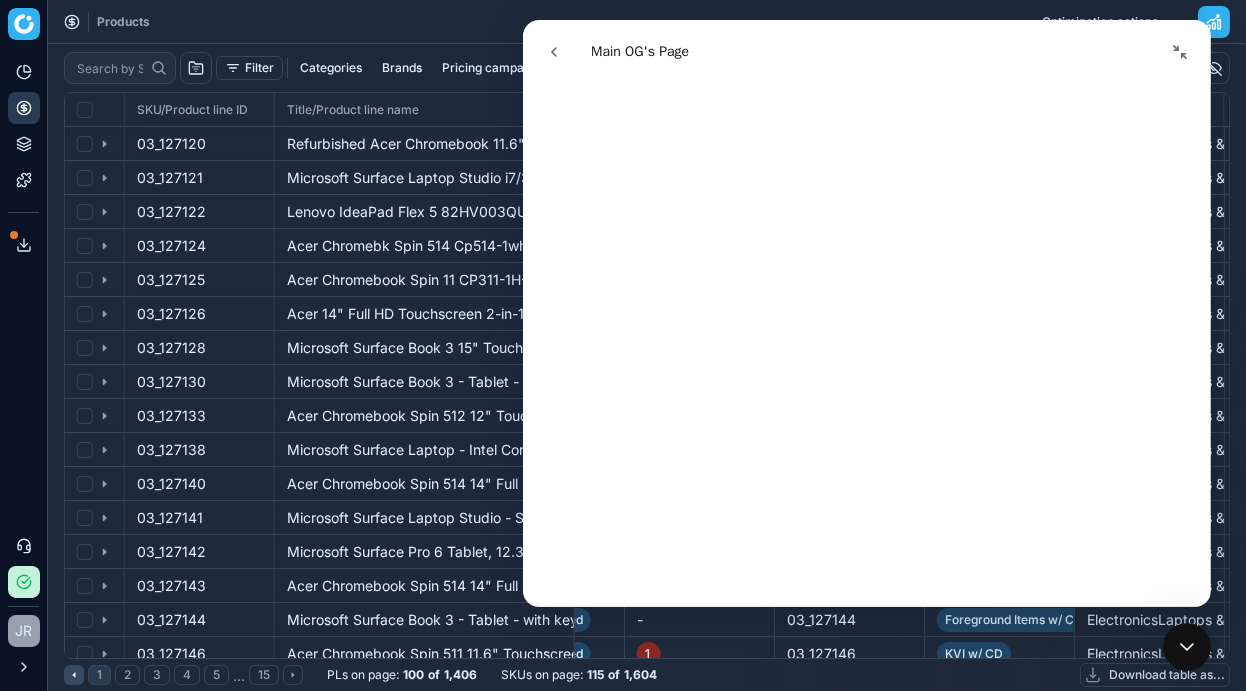scroll, scrollTop: 166, scrollLeft: 0, axis: vertical 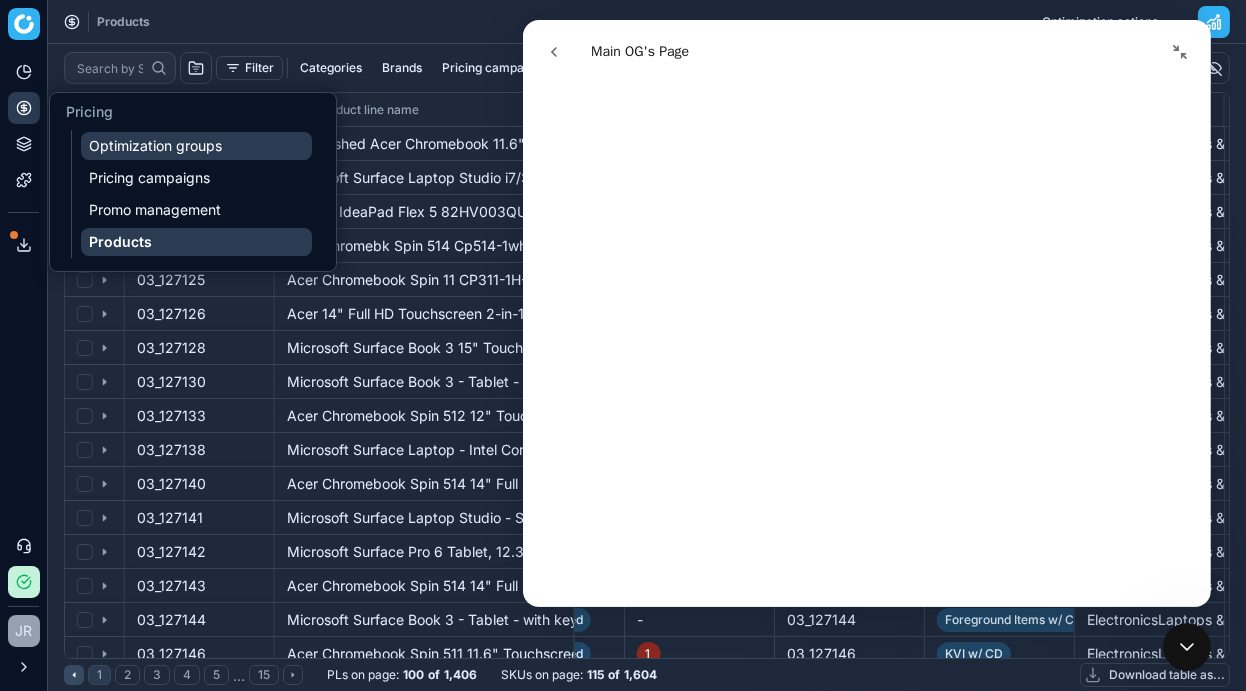 click on "Optimization groups" at bounding box center (196, 146) 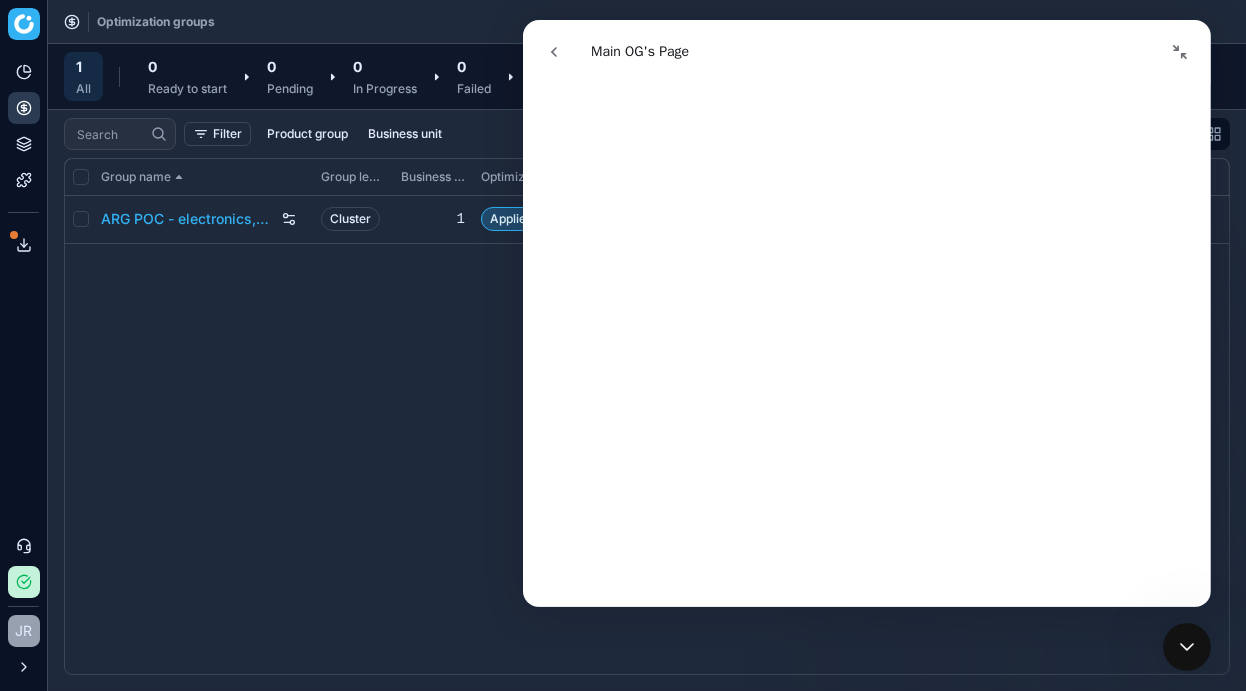 scroll, scrollTop: 558, scrollLeft: 0, axis: vertical 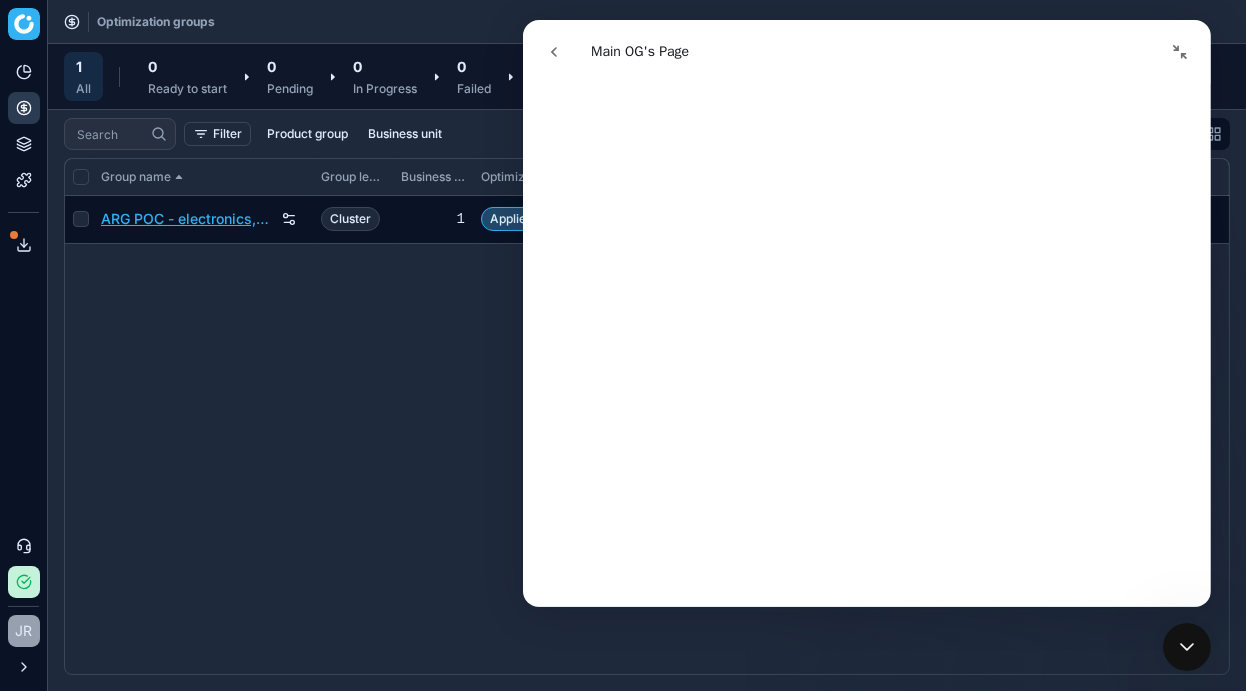 click on "ARG POC - electronics, online" at bounding box center (187, 219) 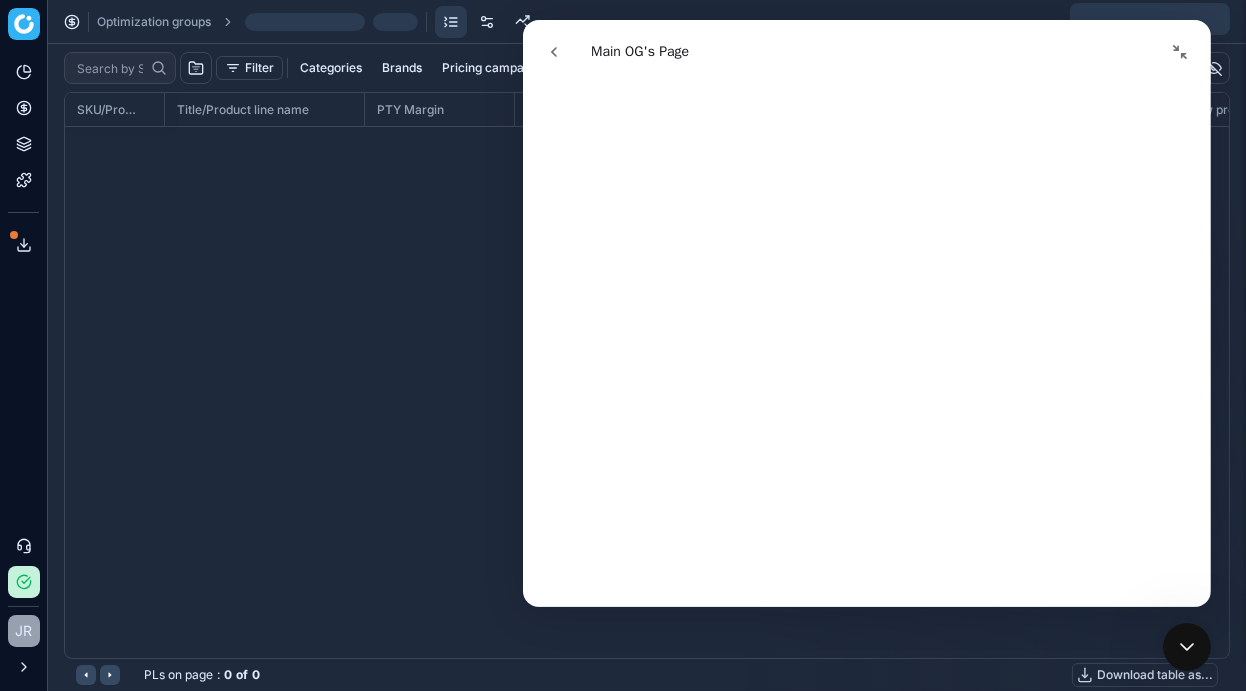 scroll, scrollTop: 2, scrollLeft: 2, axis: both 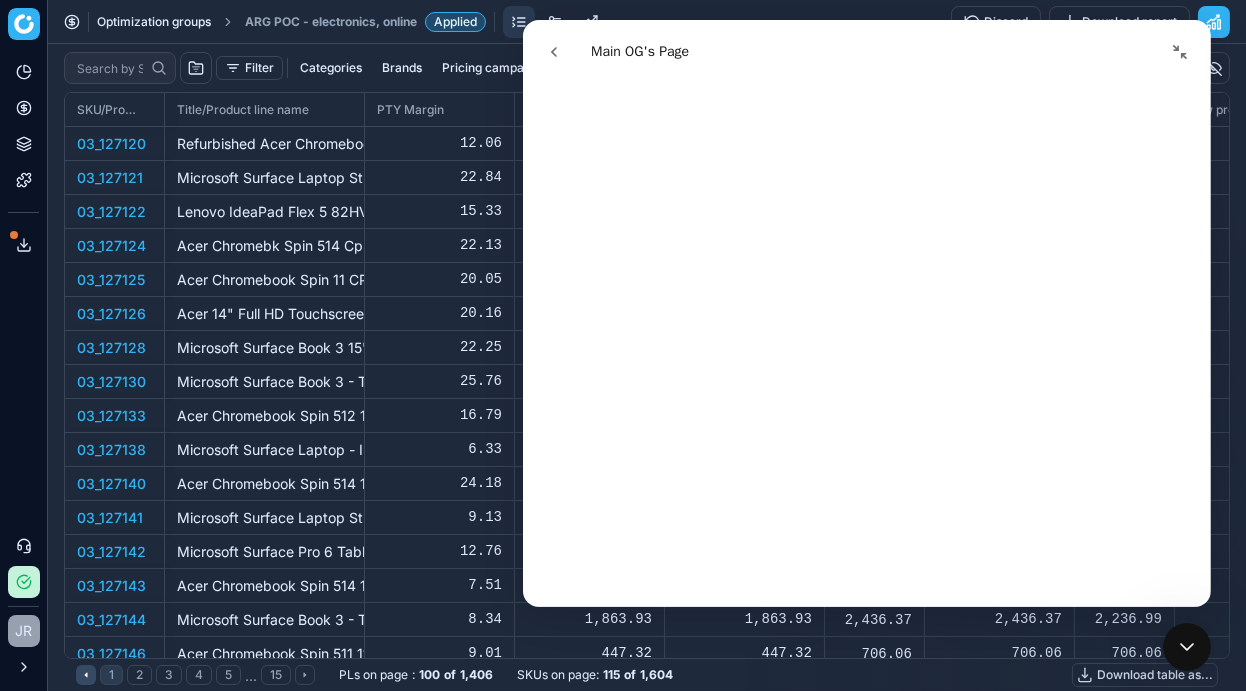 click on "Optimization groups" at bounding box center (154, 22) 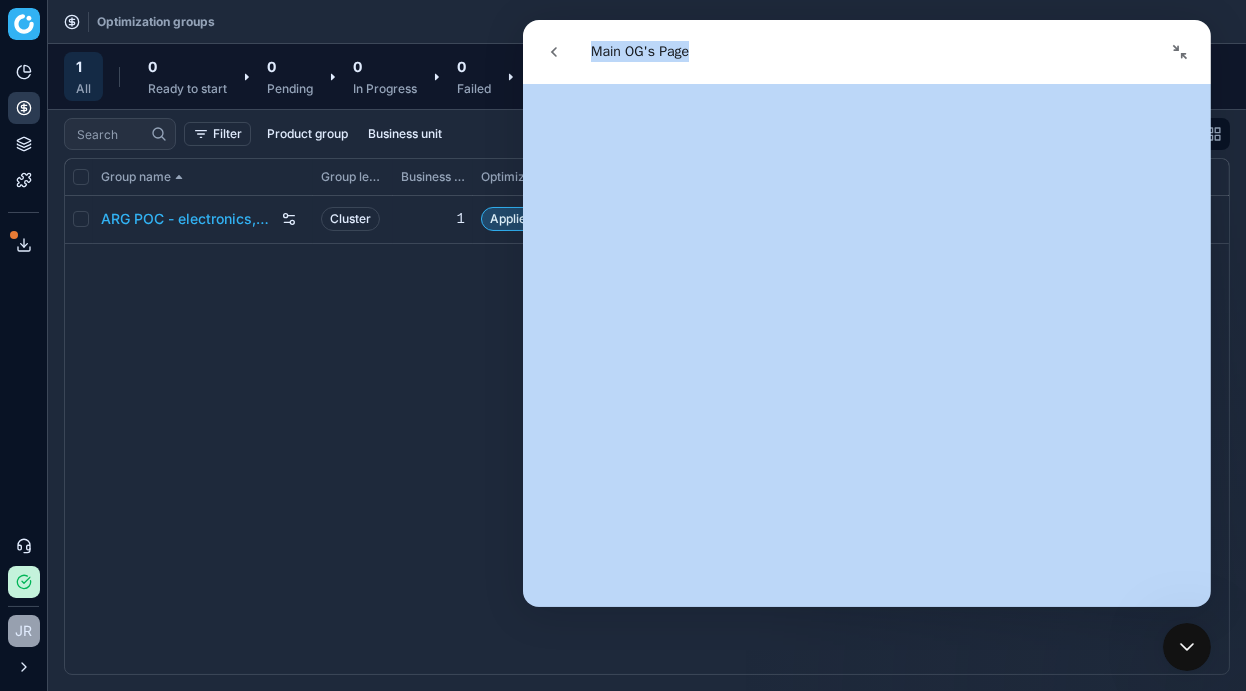 drag, startPoint x: 701, startPoint y: 45, endPoint x: 896, endPoint y: 234, distance: 271.56213 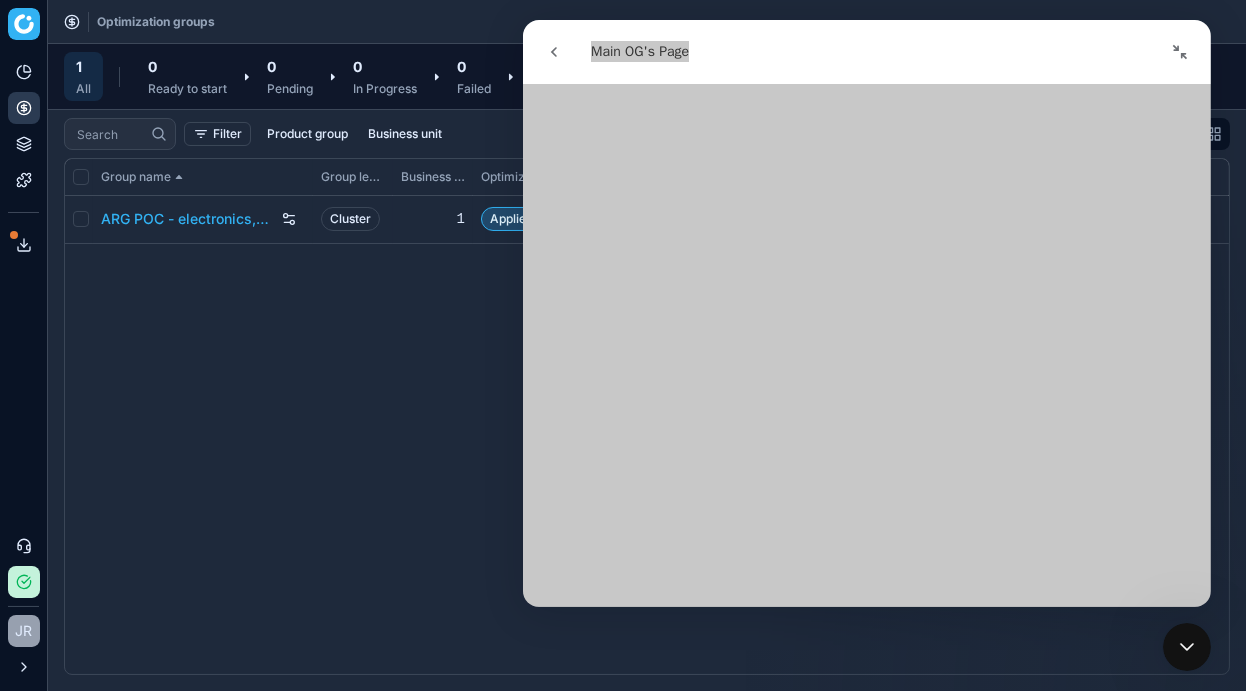 click on "ARG POC - electronics, online Cluster 1 Applied on   Jul 24 1,604 1,121 - about 3 hours" at bounding box center [647, 435] 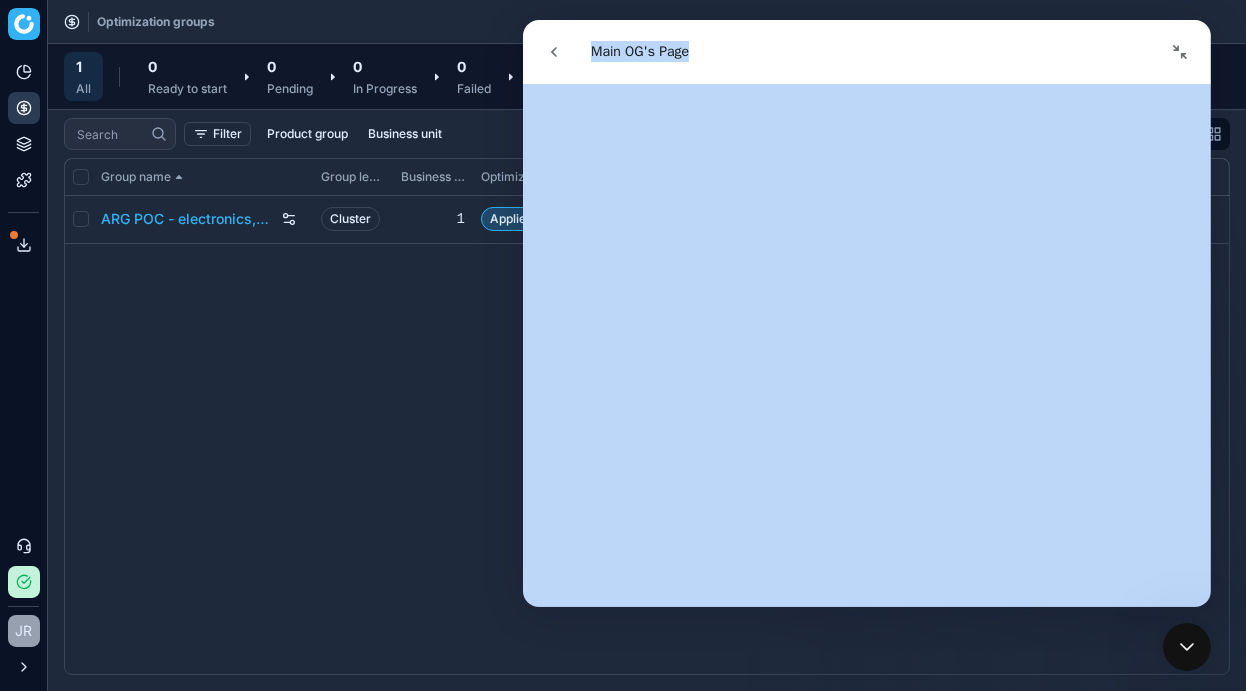 click 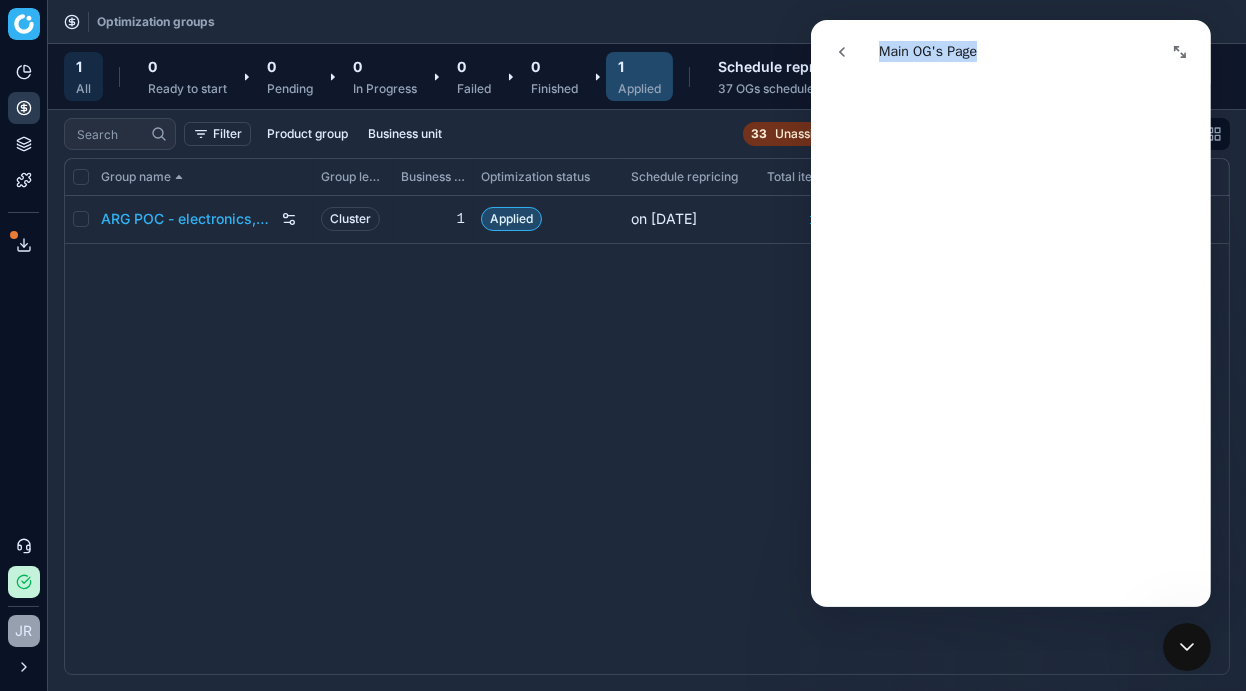 scroll, scrollTop: 554, scrollLeft: 0, axis: vertical 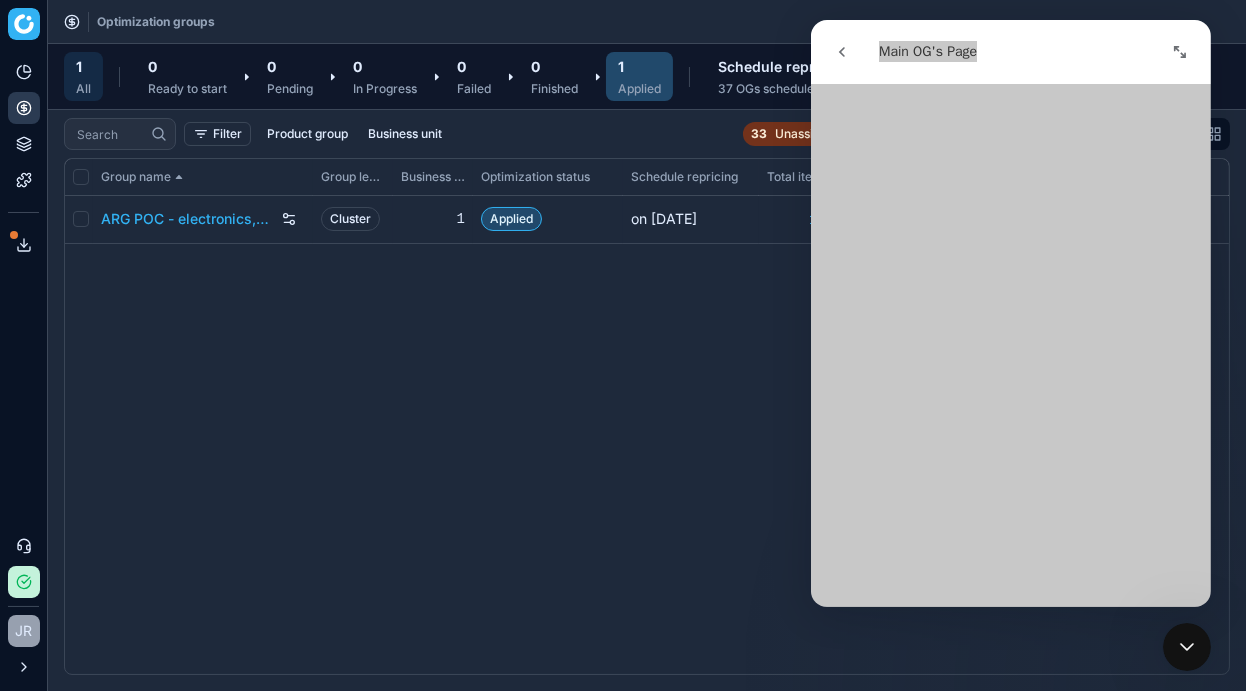 click on "Applied" at bounding box center (639, 89) 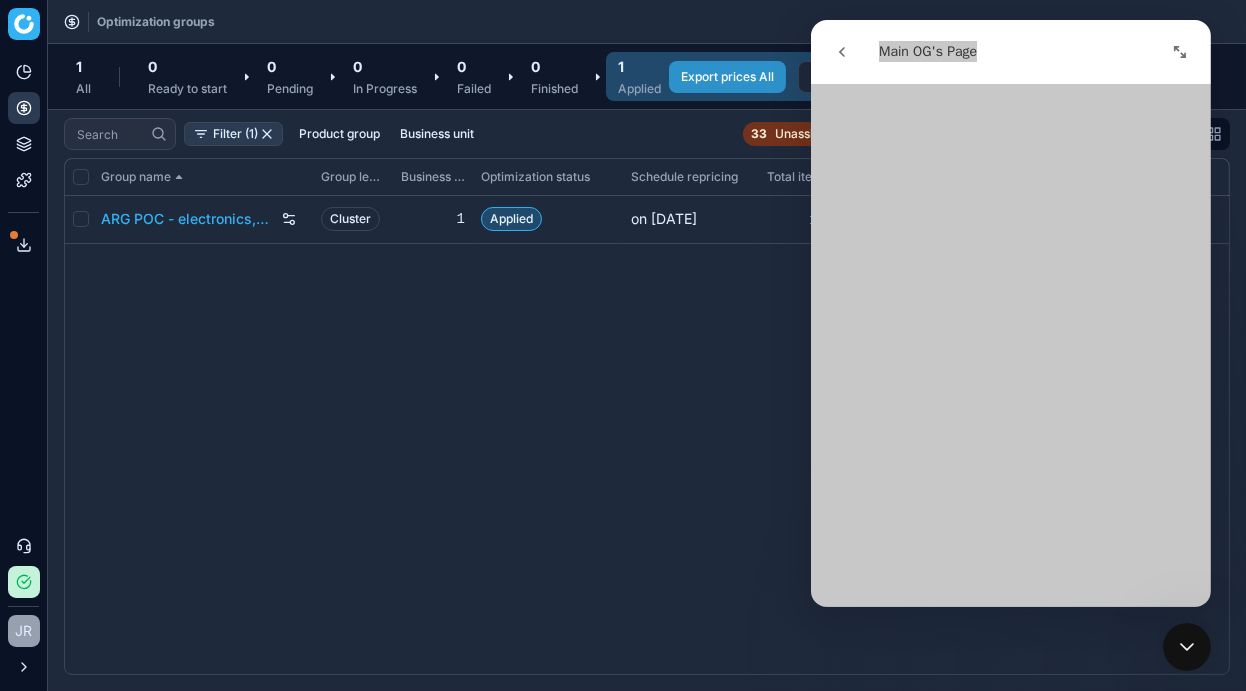 click on "Export prices   All" at bounding box center (727, 77) 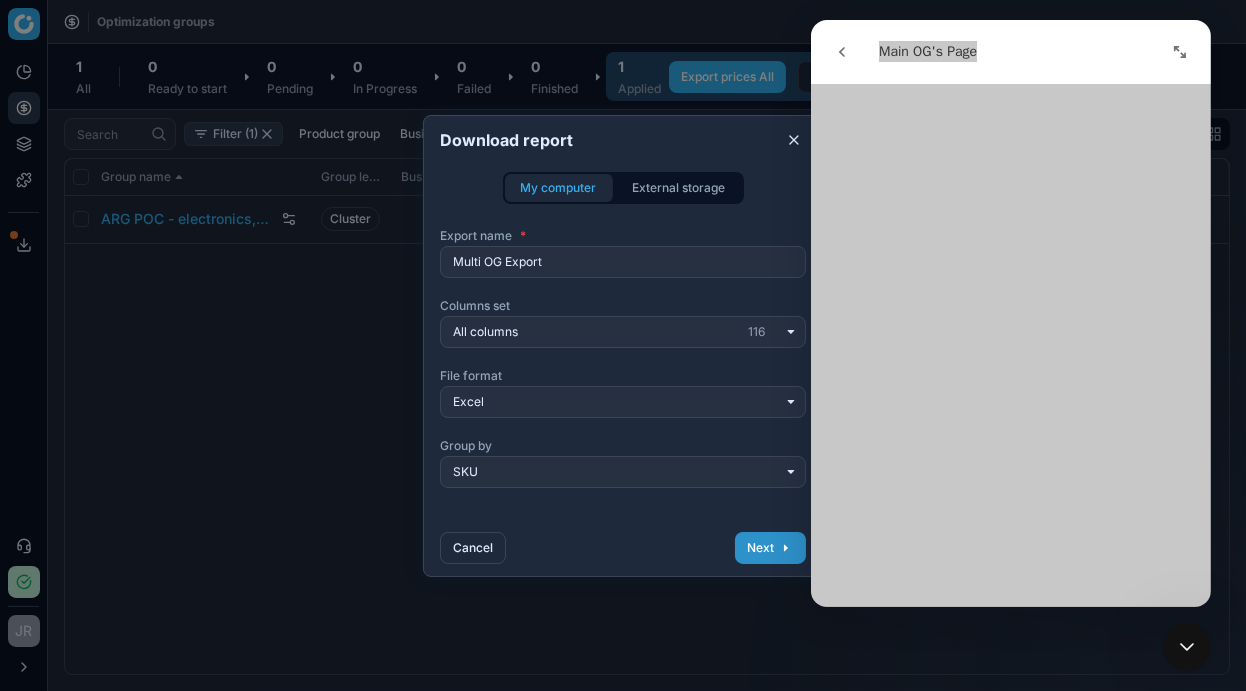 click on "Next" at bounding box center [770, 548] 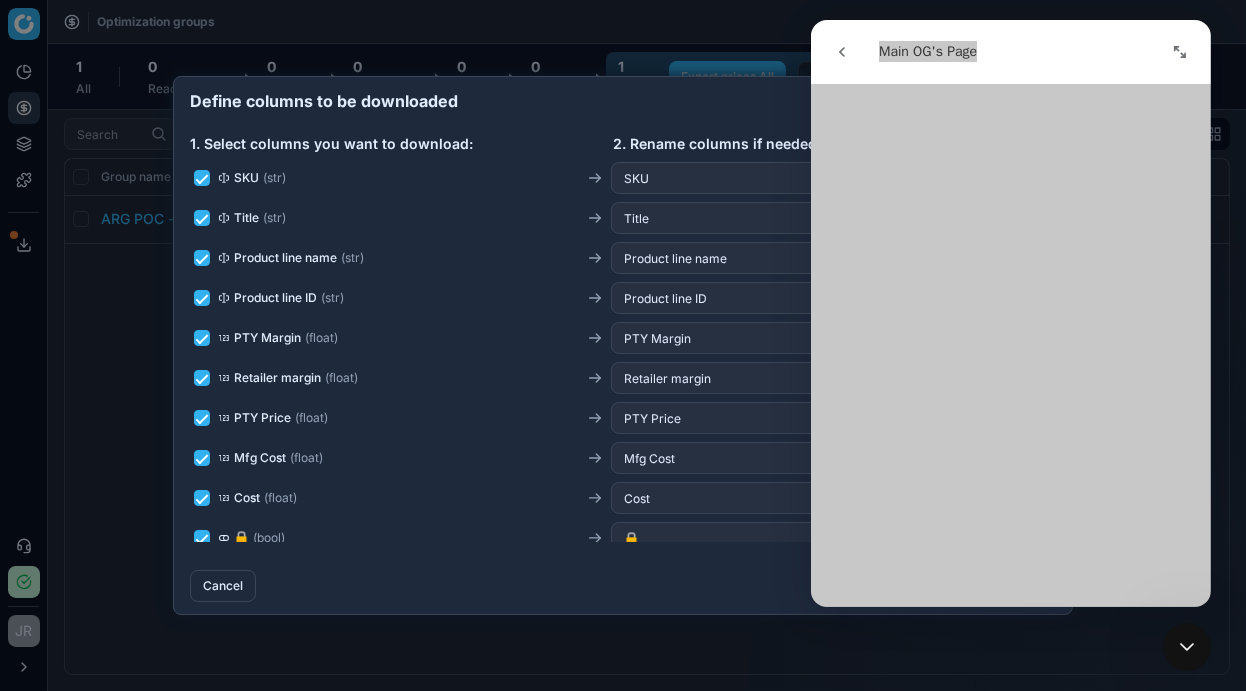 click at bounding box center (1179, 52) 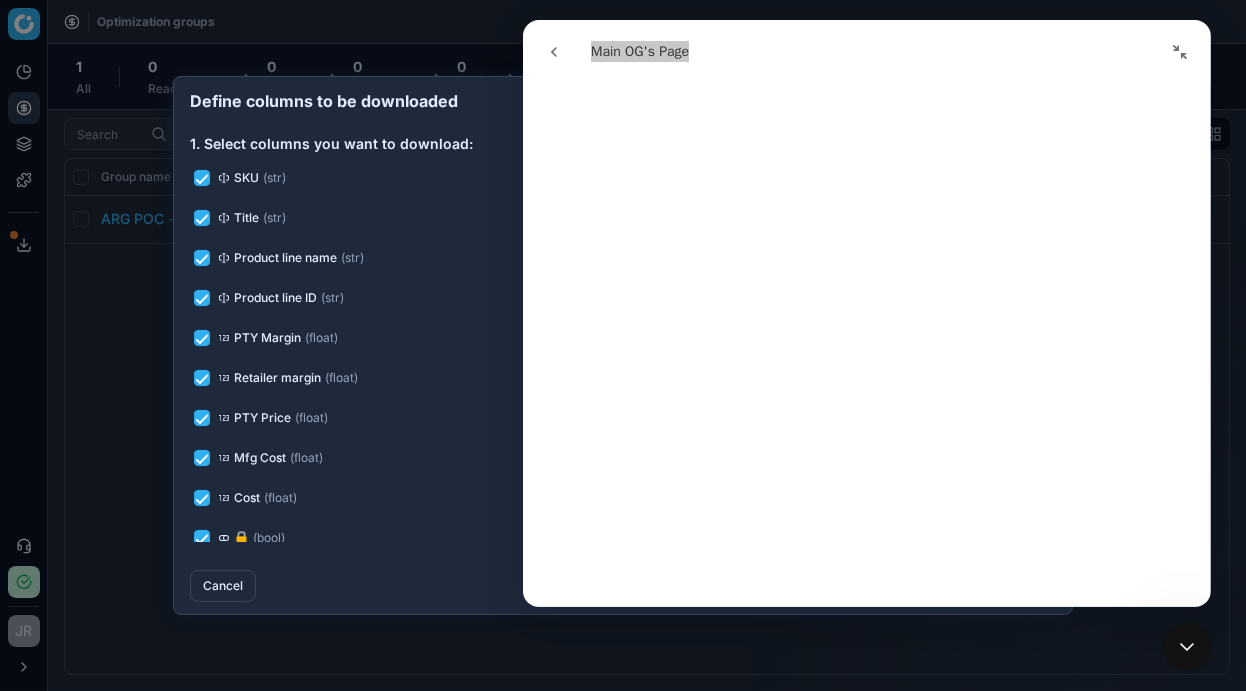 scroll, scrollTop: 560, scrollLeft: 0, axis: vertical 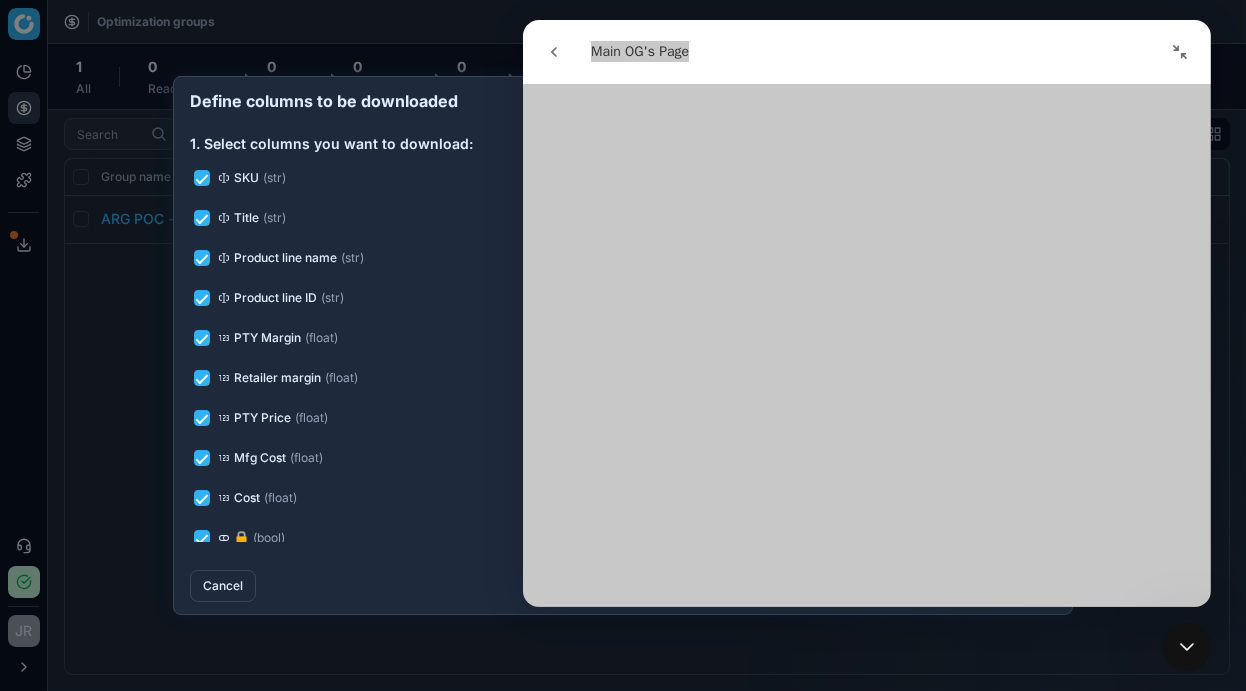 click 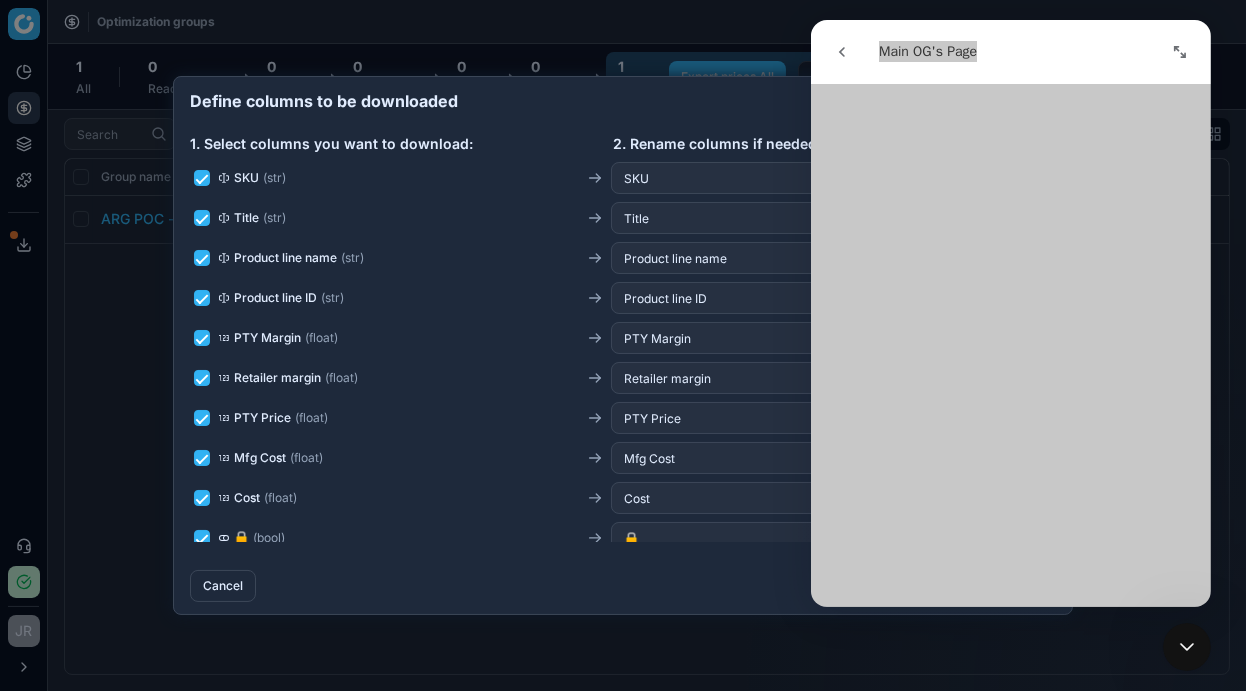 scroll, scrollTop: 555, scrollLeft: 0, axis: vertical 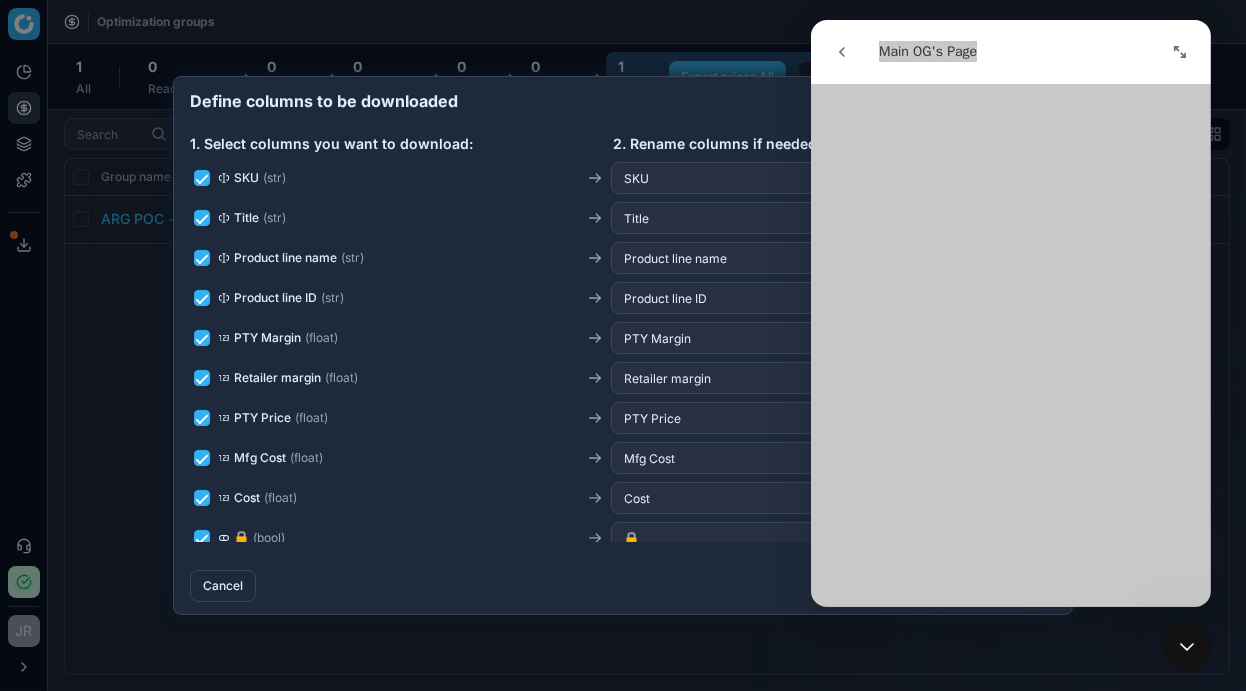 click on "Define columns to be downloaded" at bounding box center (623, 101) 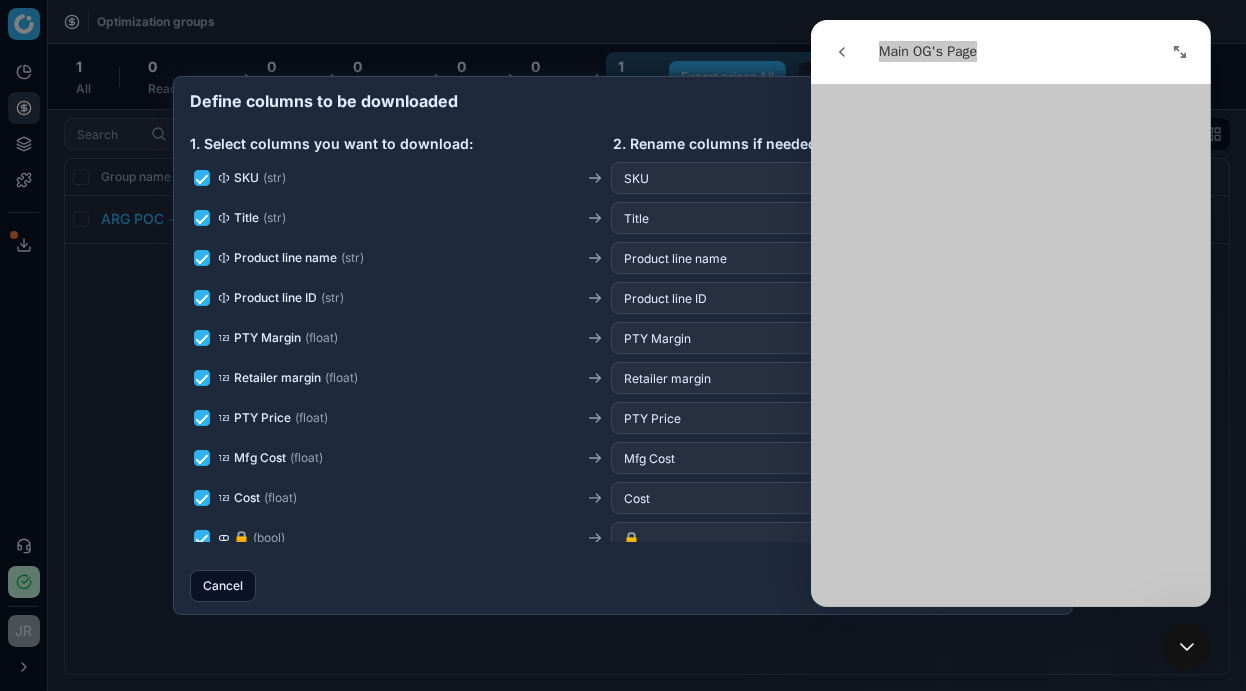 click on "Cancel" at bounding box center [223, 586] 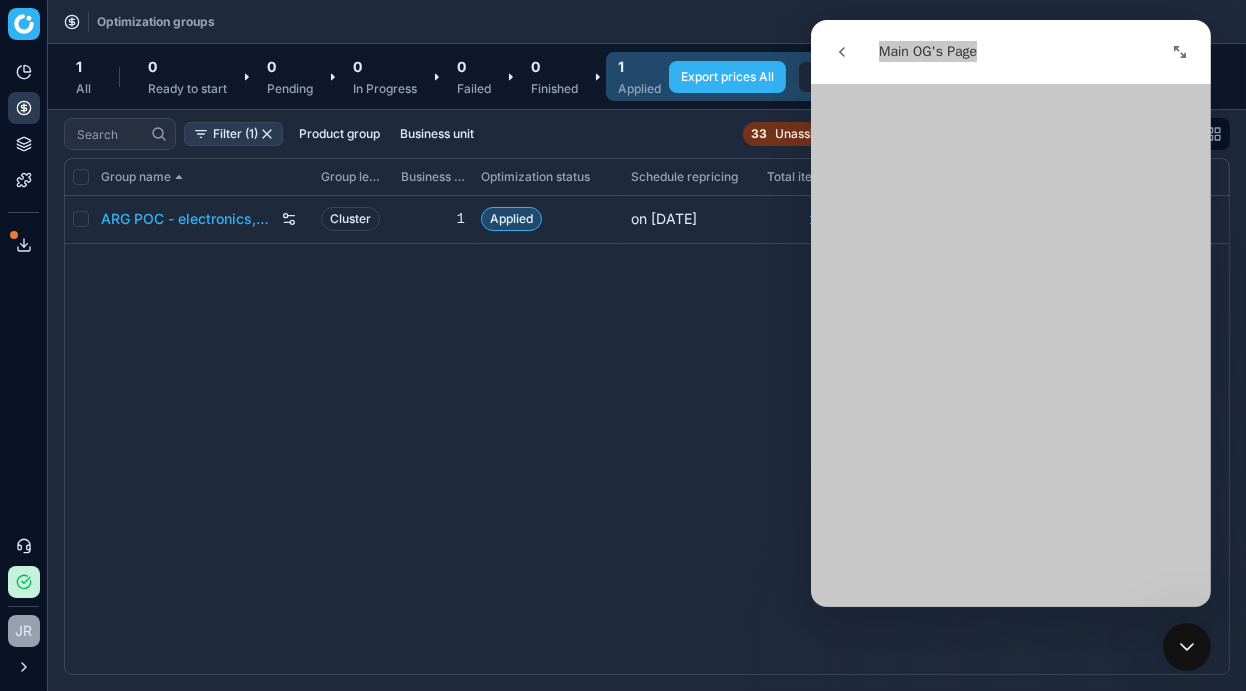 click on "Applied" at bounding box center (639, 89) 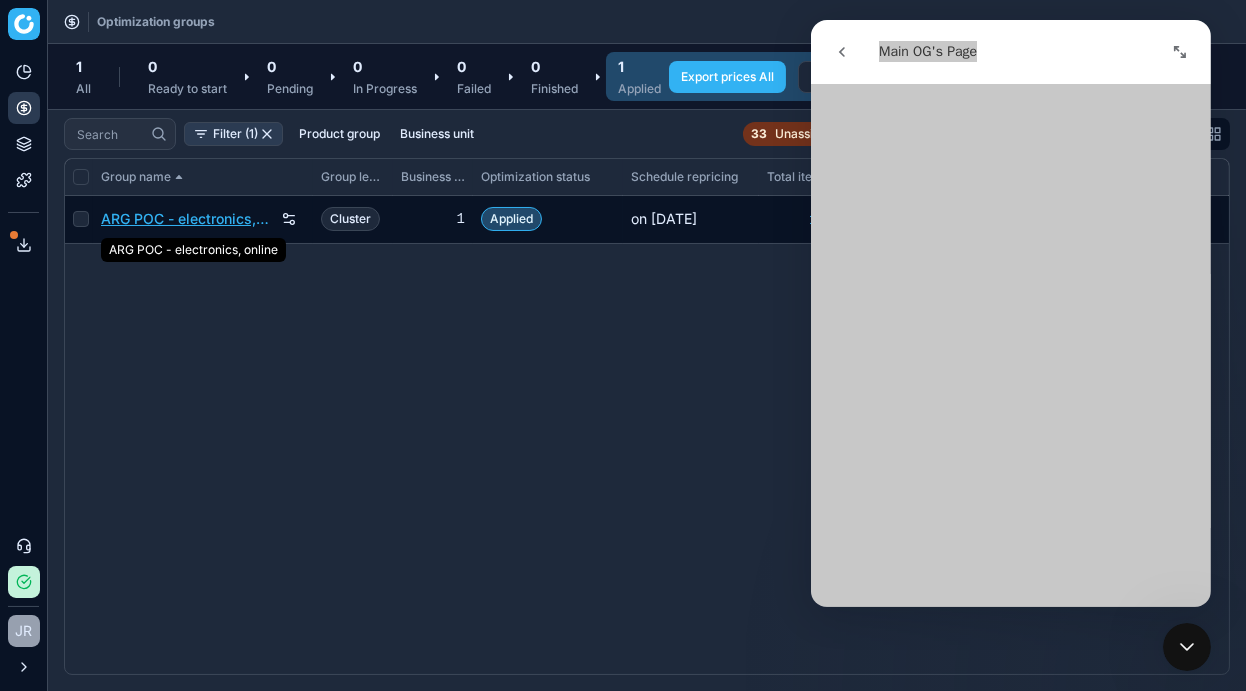 click on "ARG POC - electronics, online" at bounding box center [187, 219] 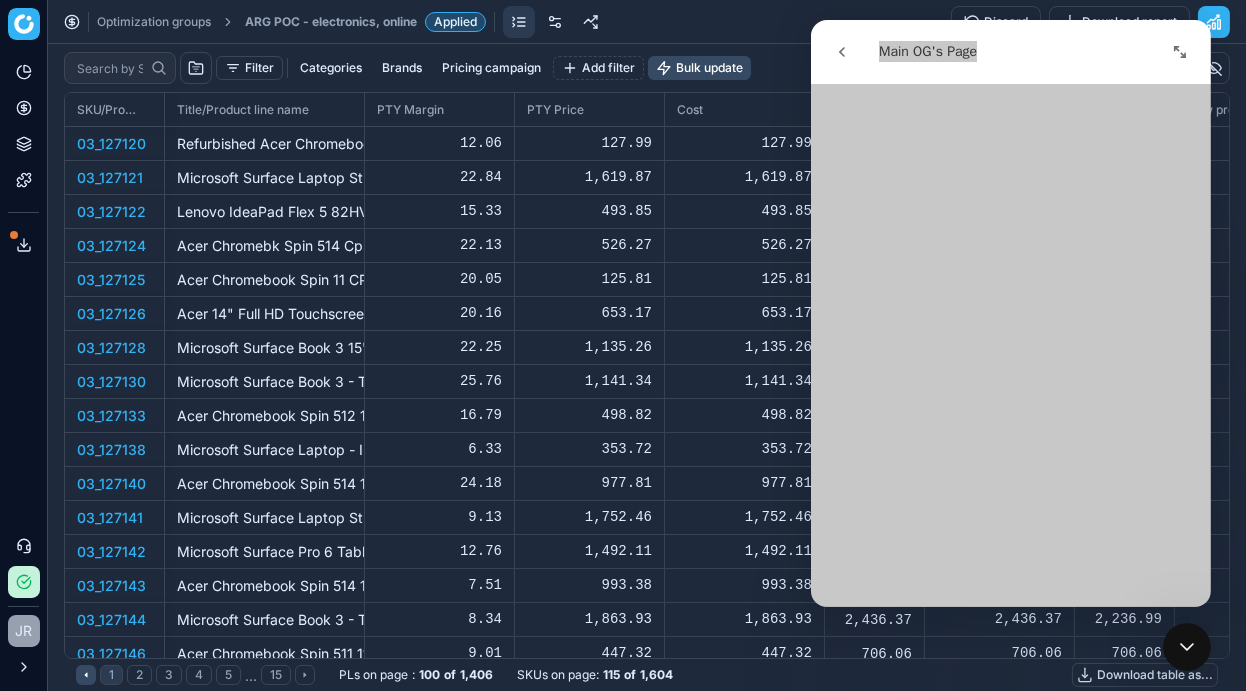 scroll, scrollTop: 2, scrollLeft: 2, axis: both 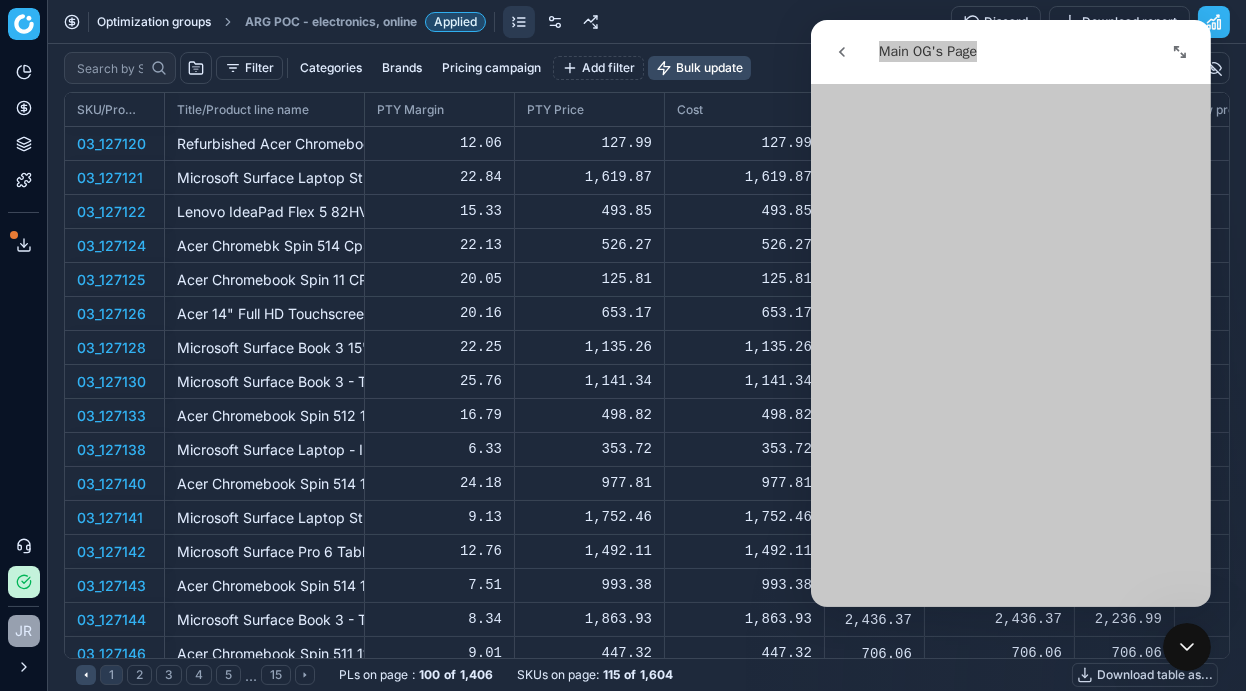 click on "Optimization groups" at bounding box center (154, 22) 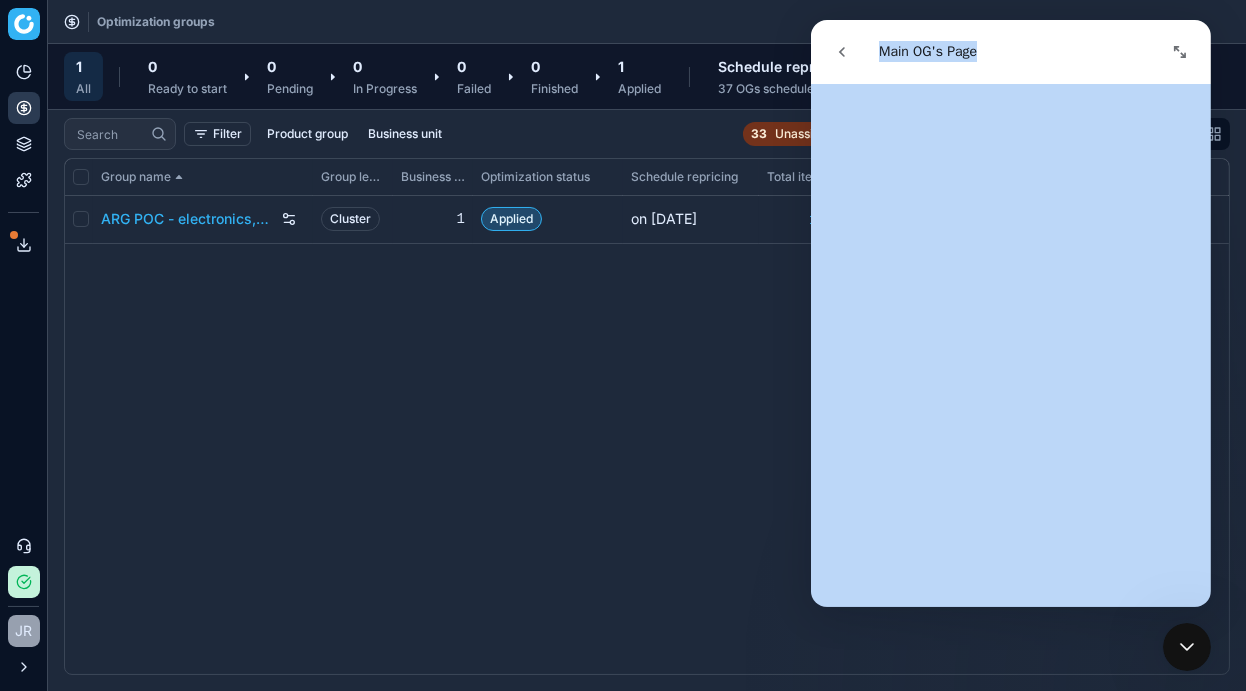 click 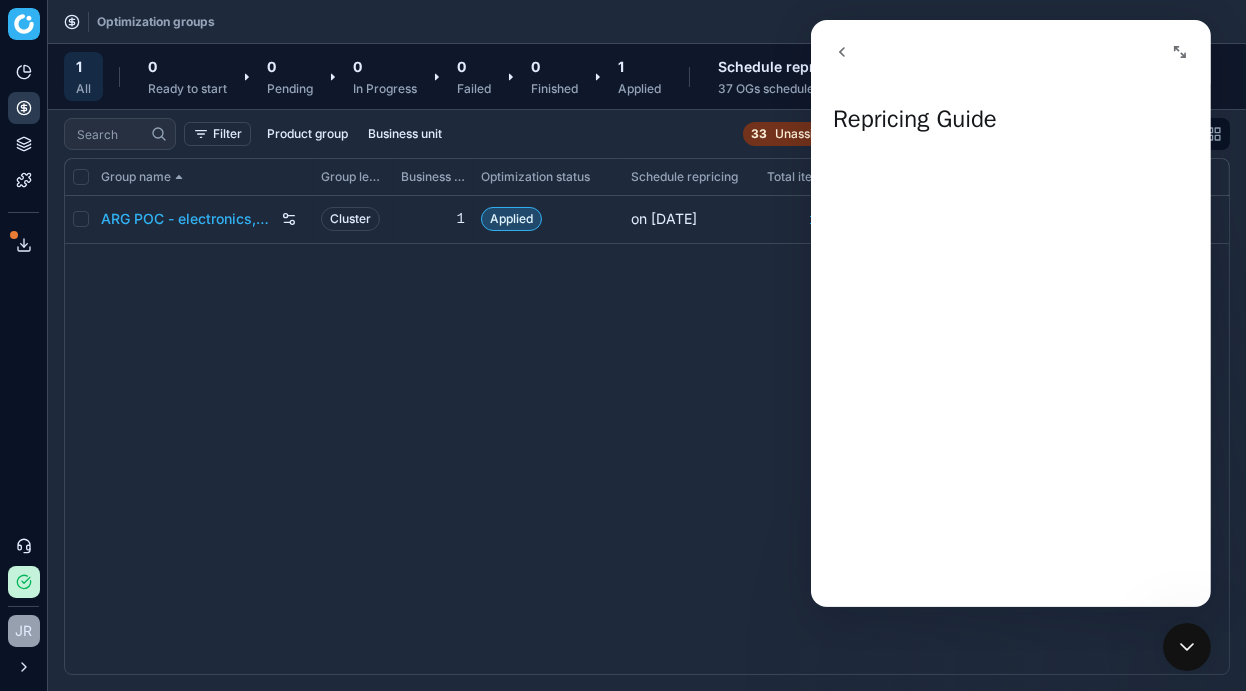 click 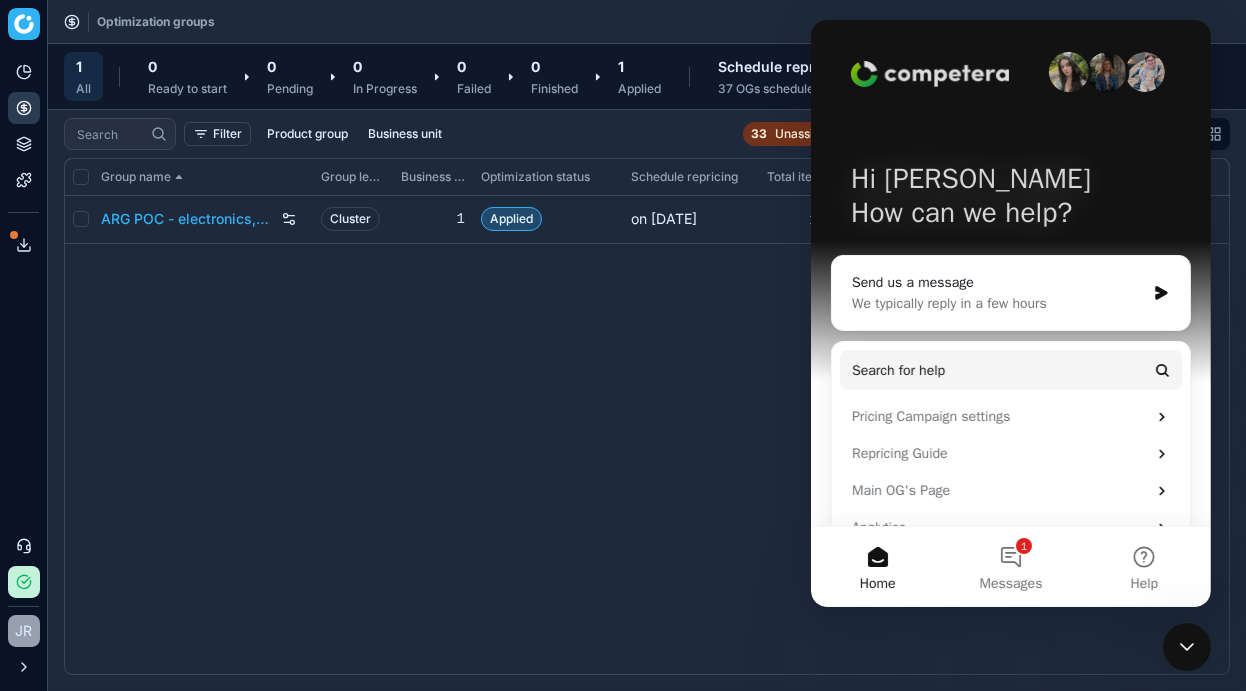scroll, scrollTop: 36, scrollLeft: 0, axis: vertical 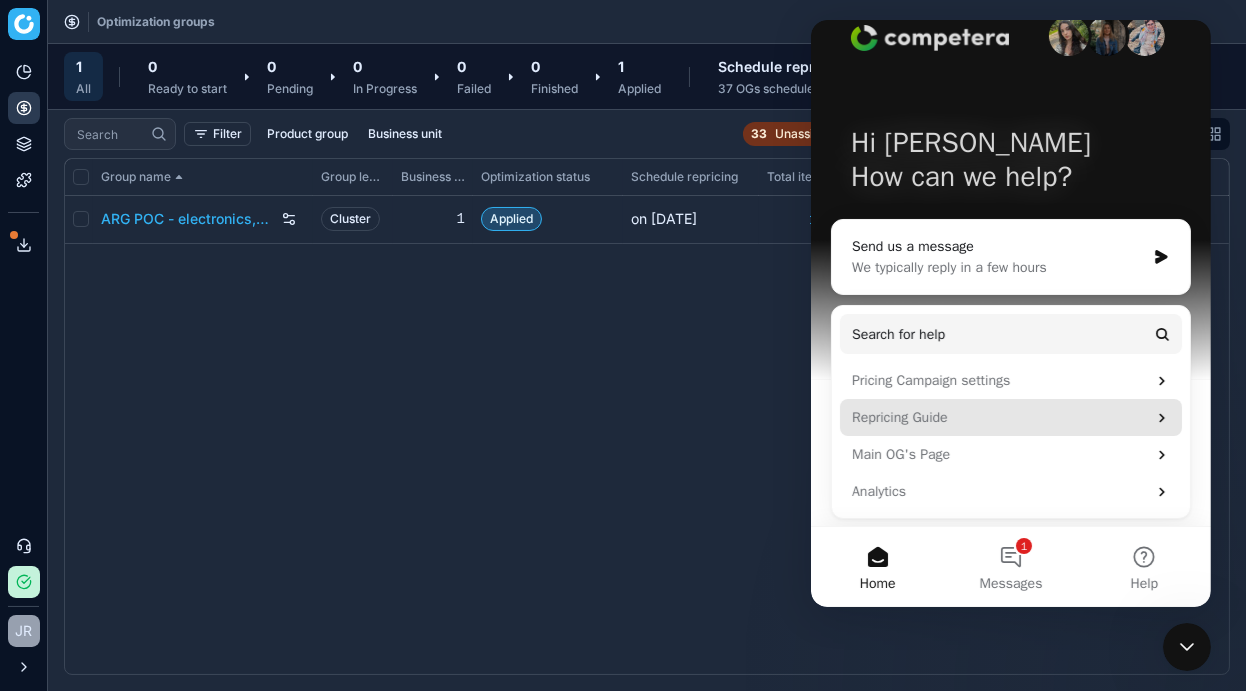 click on "Repricing Guide" at bounding box center [998, 417] 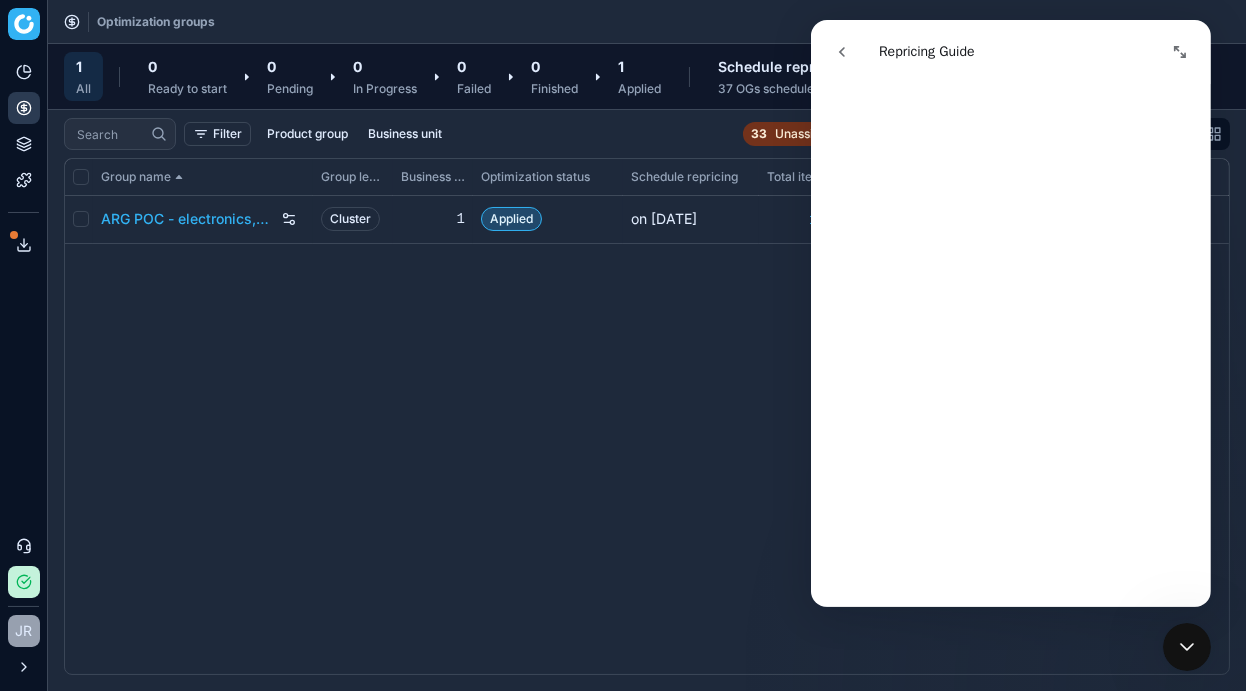 scroll, scrollTop: 426, scrollLeft: 0, axis: vertical 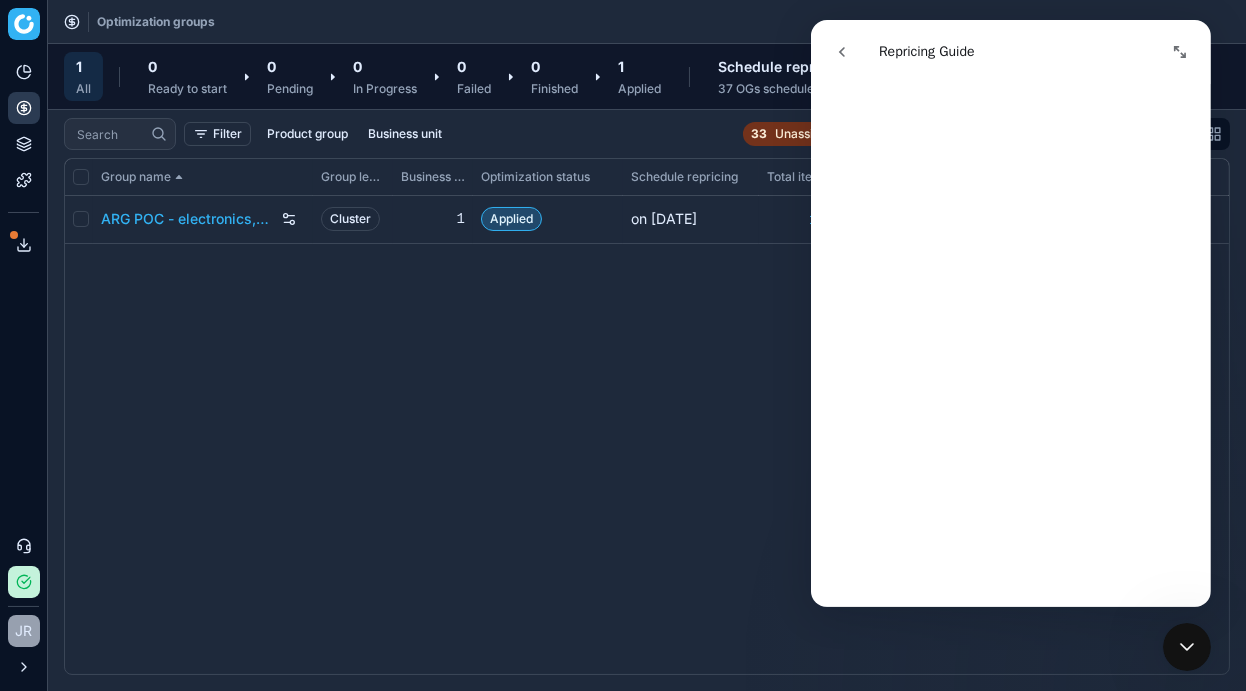 click at bounding box center [1179, 52] 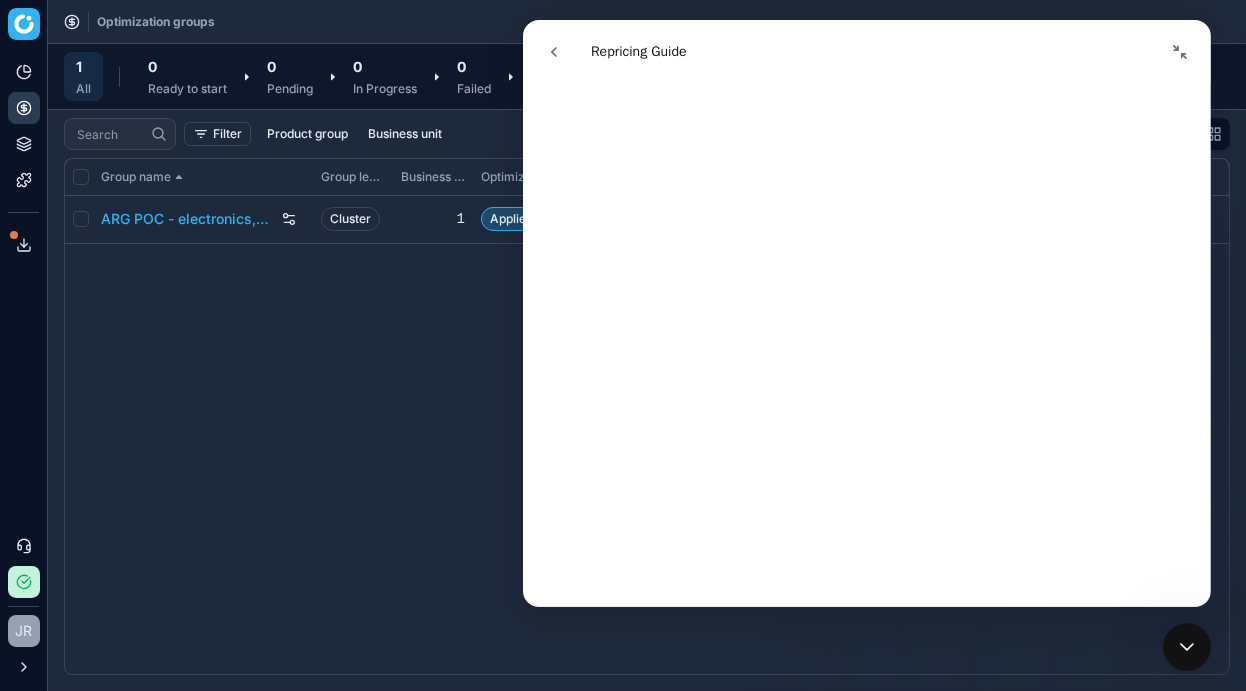 scroll, scrollTop: 430, scrollLeft: 0, axis: vertical 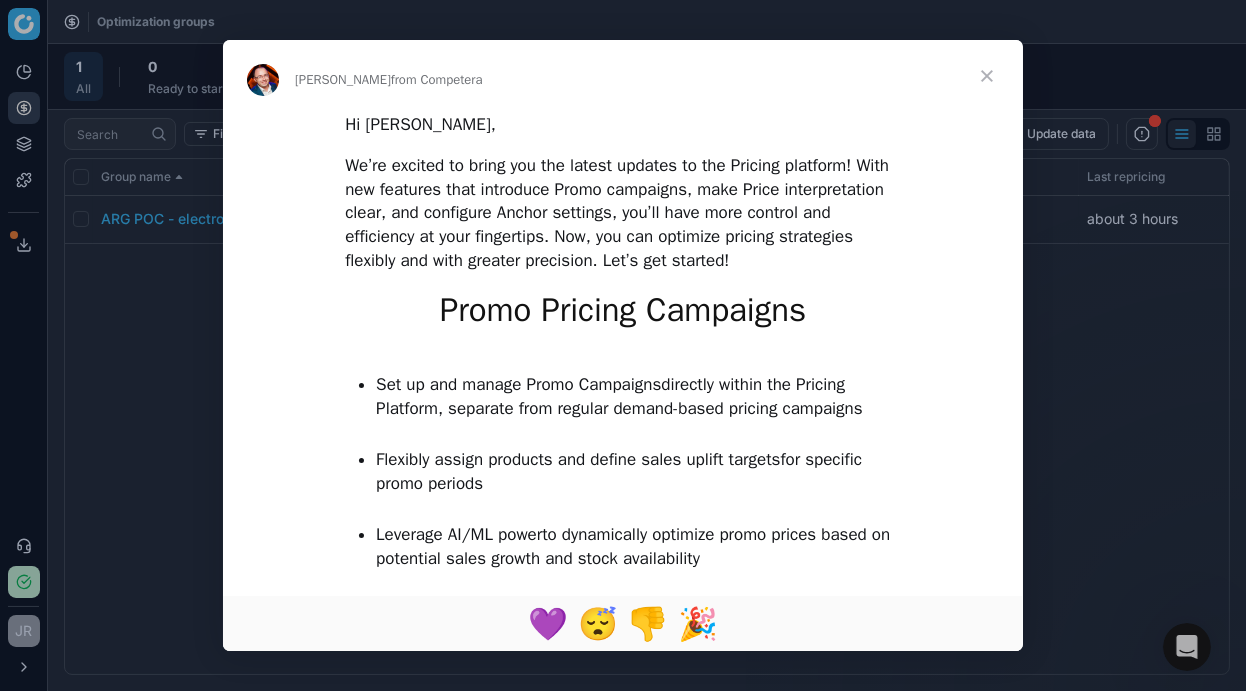 click at bounding box center (623, 345) 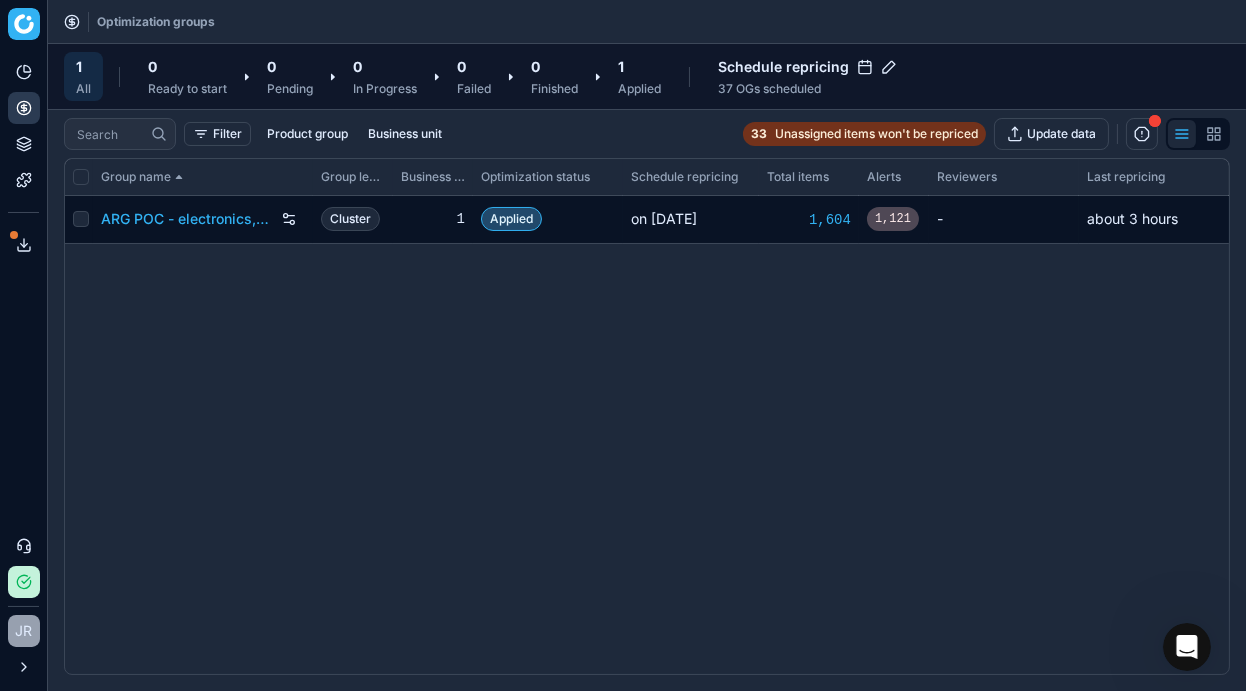 click on "1,121" at bounding box center (893, 219) 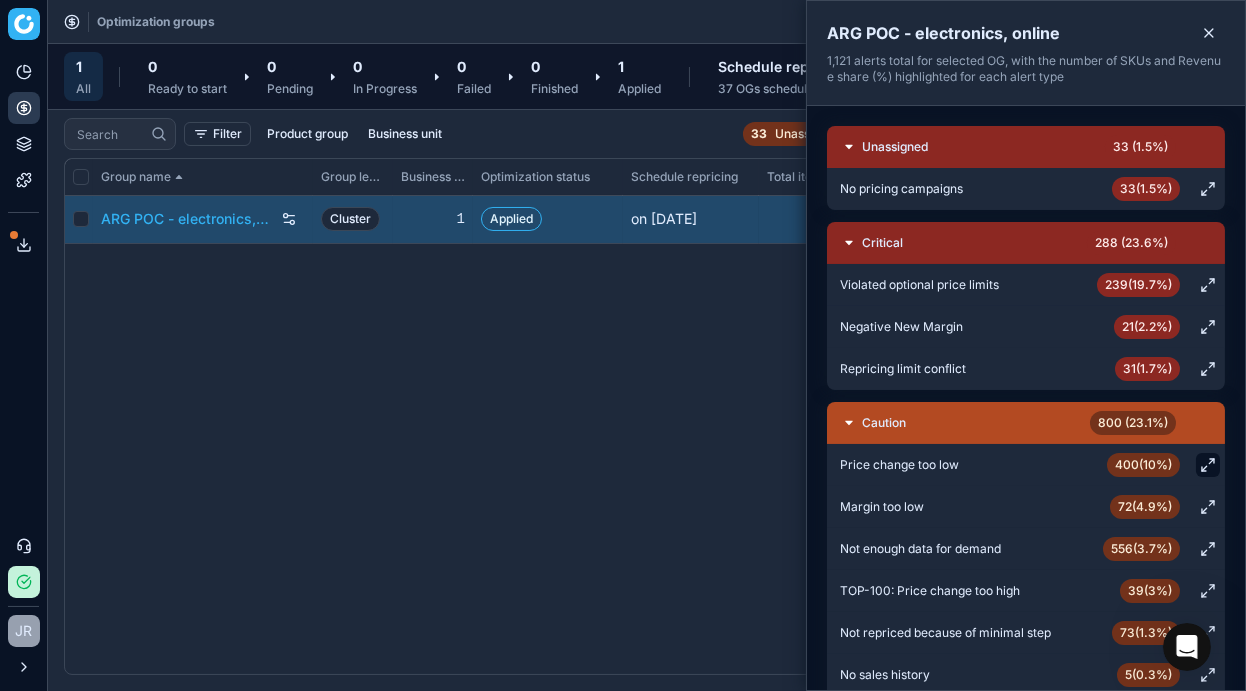 click 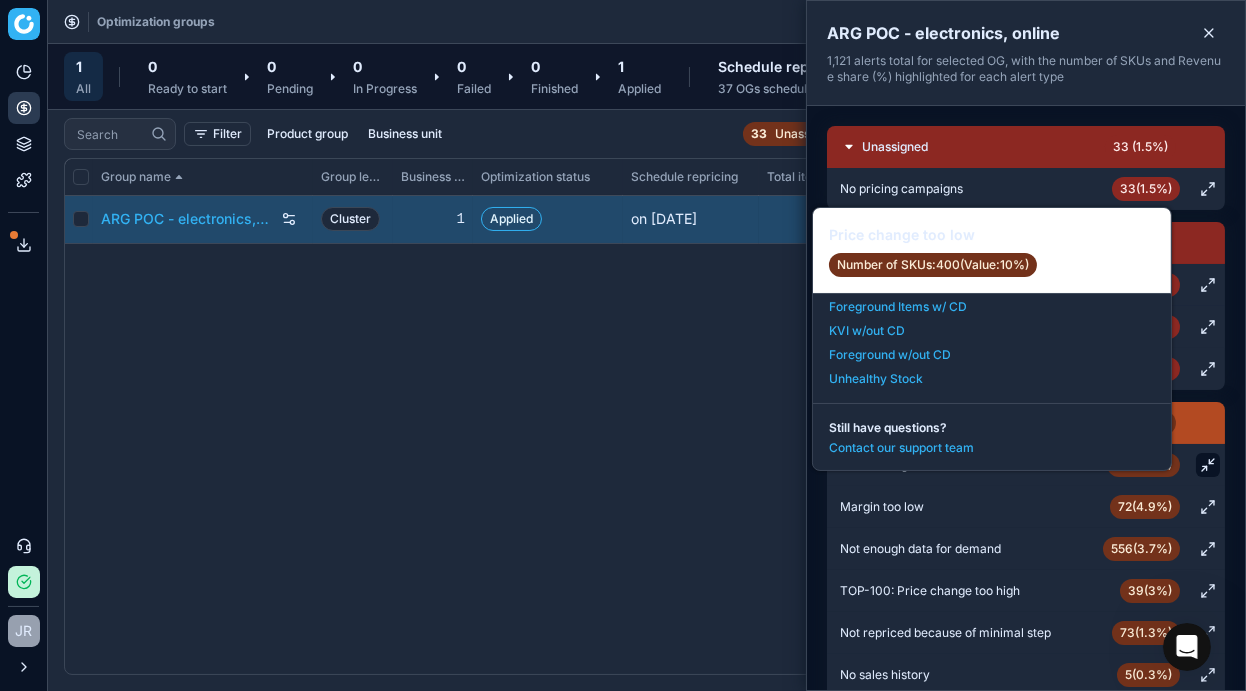 scroll, scrollTop: 0, scrollLeft: 0, axis: both 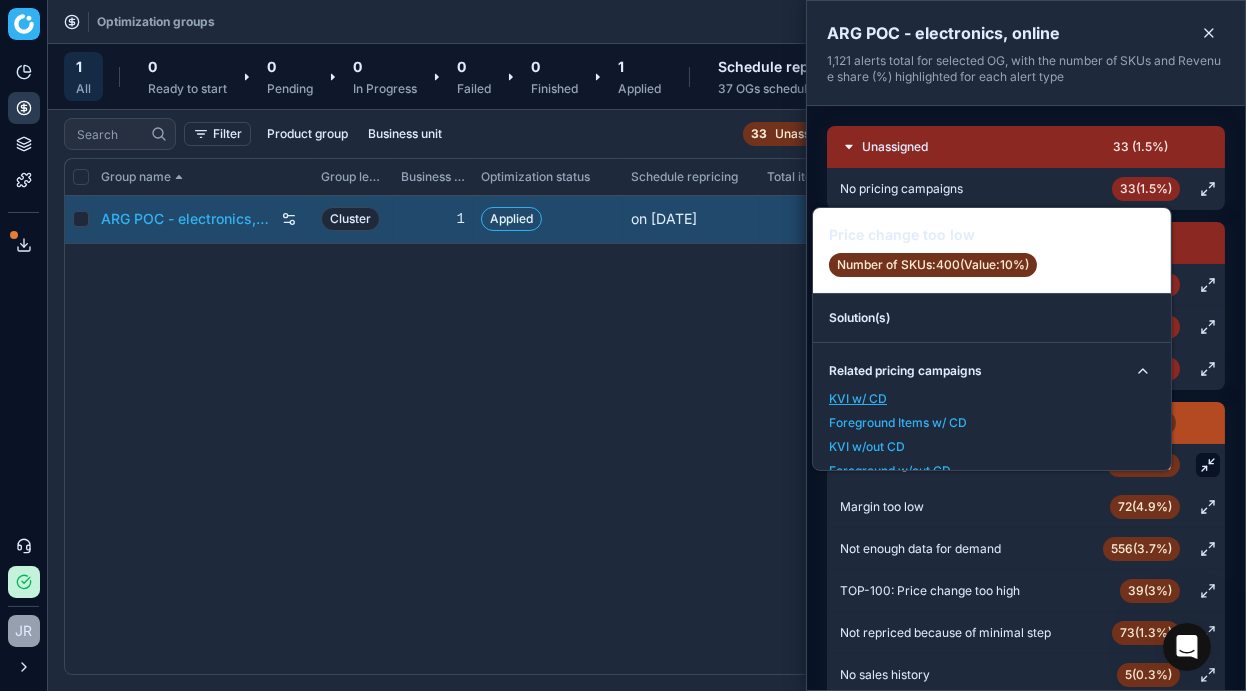 click on "KVI w/ CD" at bounding box center [858, 399] 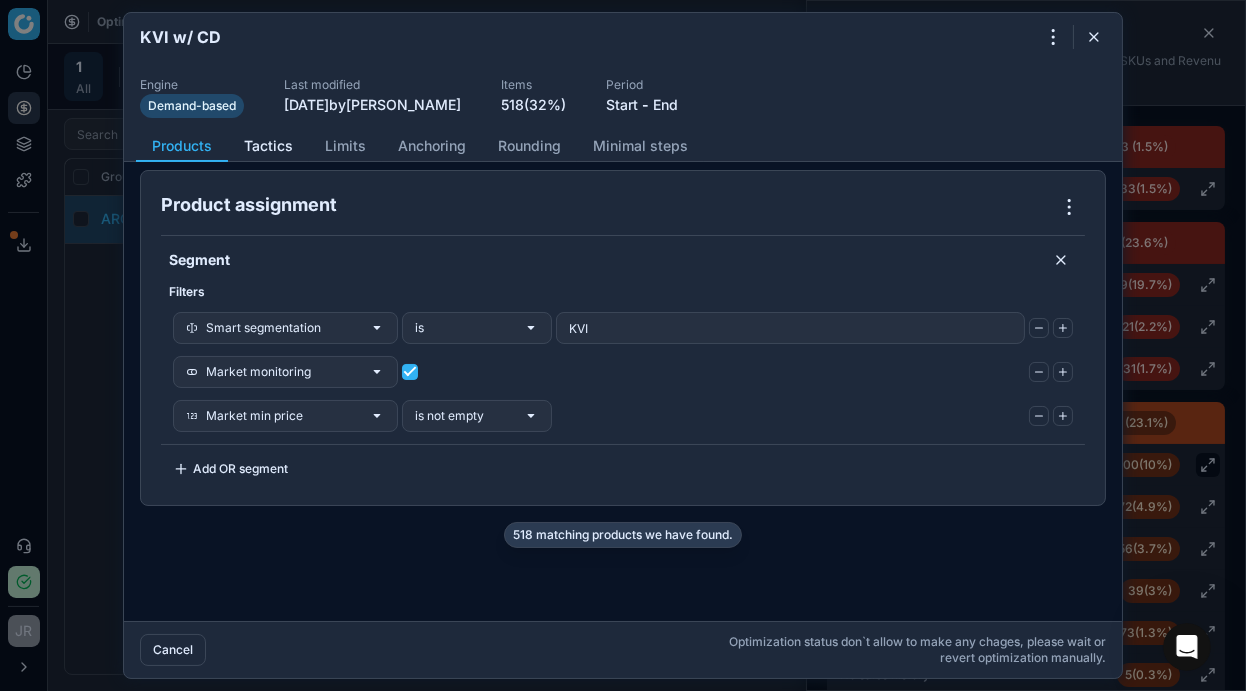 click on "Tactics" at bounding box center (268, 146) 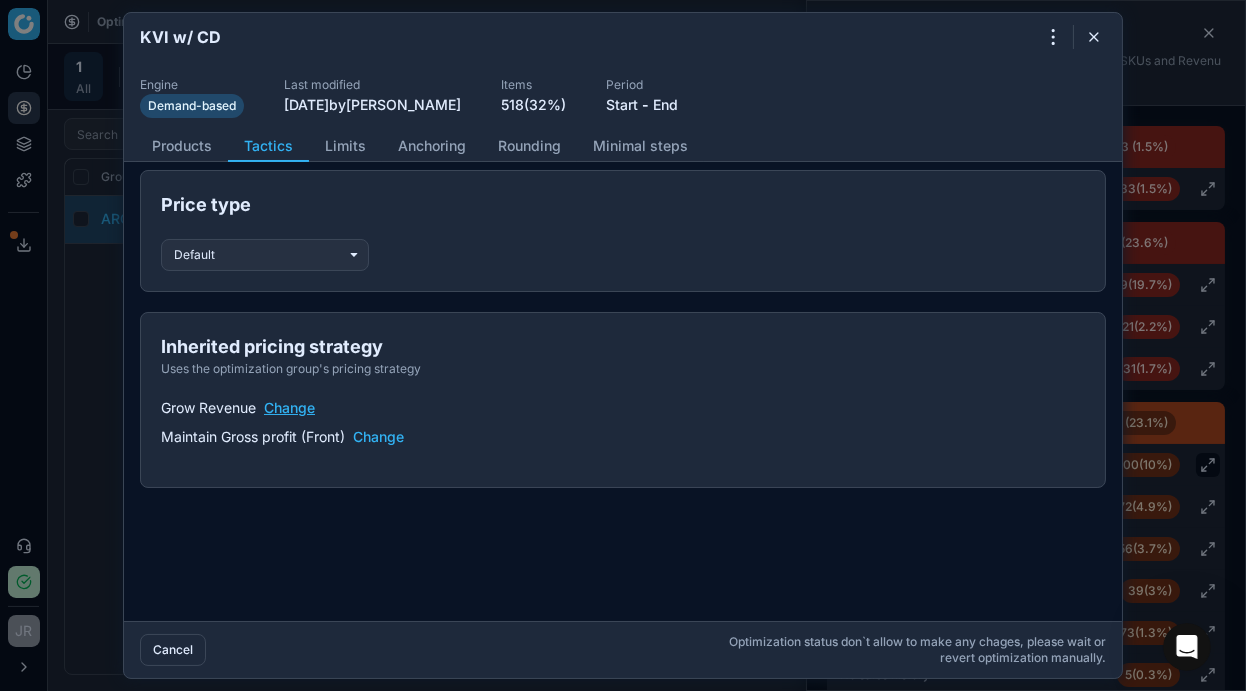 click on "Change" at bounding box center (289, 407) 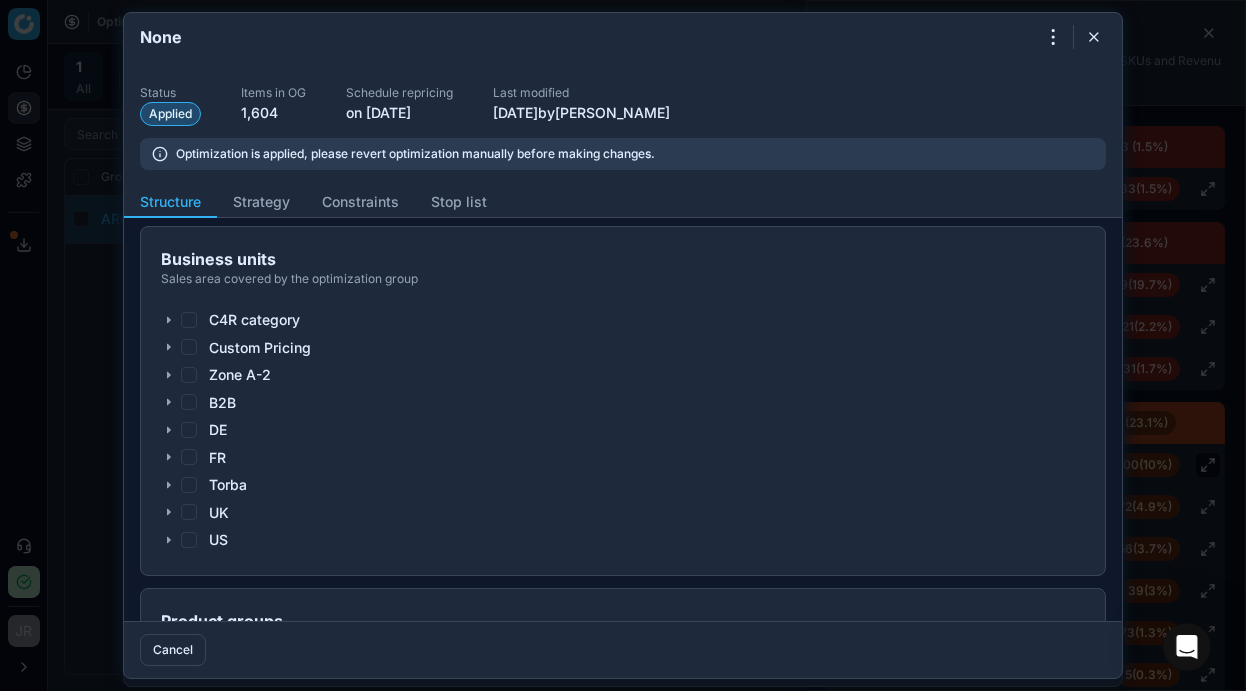 checkbox on "true" 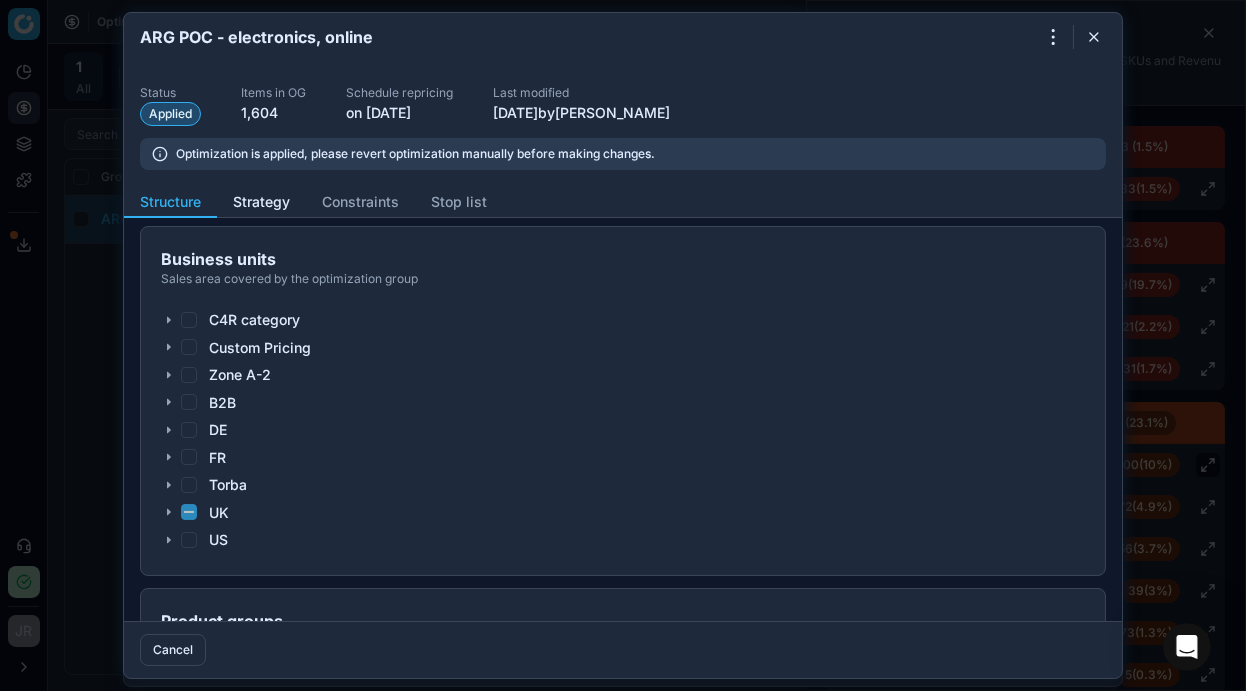 click on "Strategy" at bounding box center (261, 202) 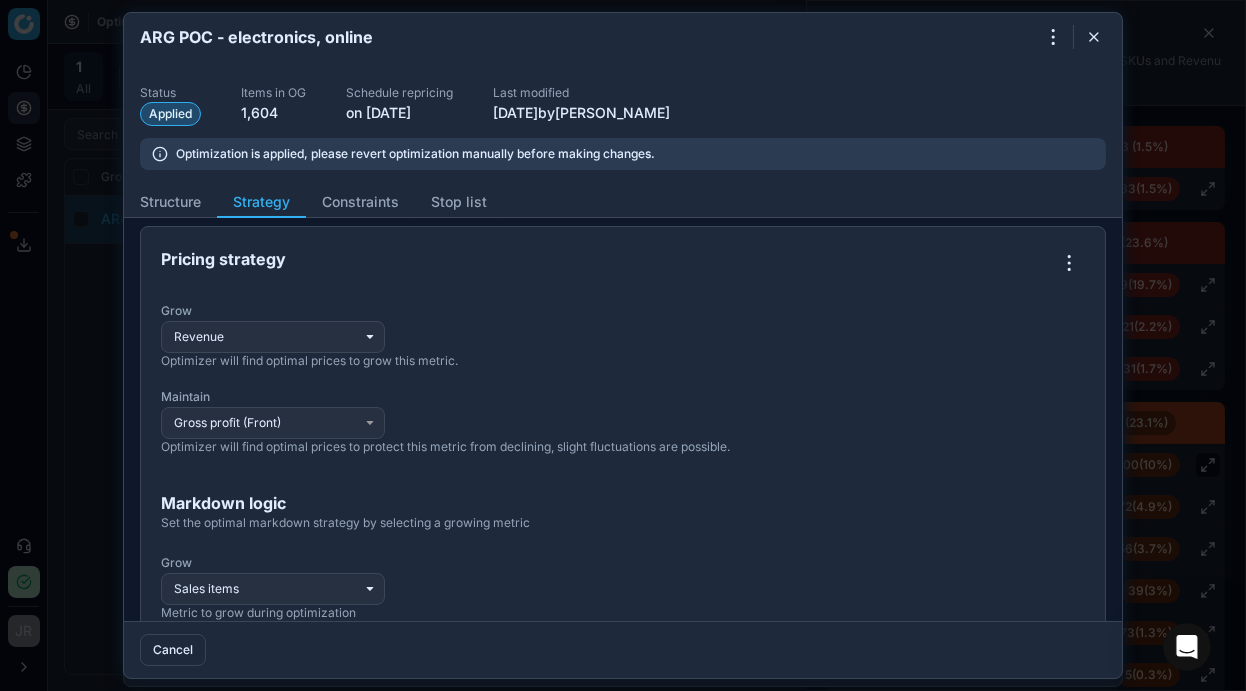 scroll, scrollTop: 46, scrollLeft: 0, axis: vertical 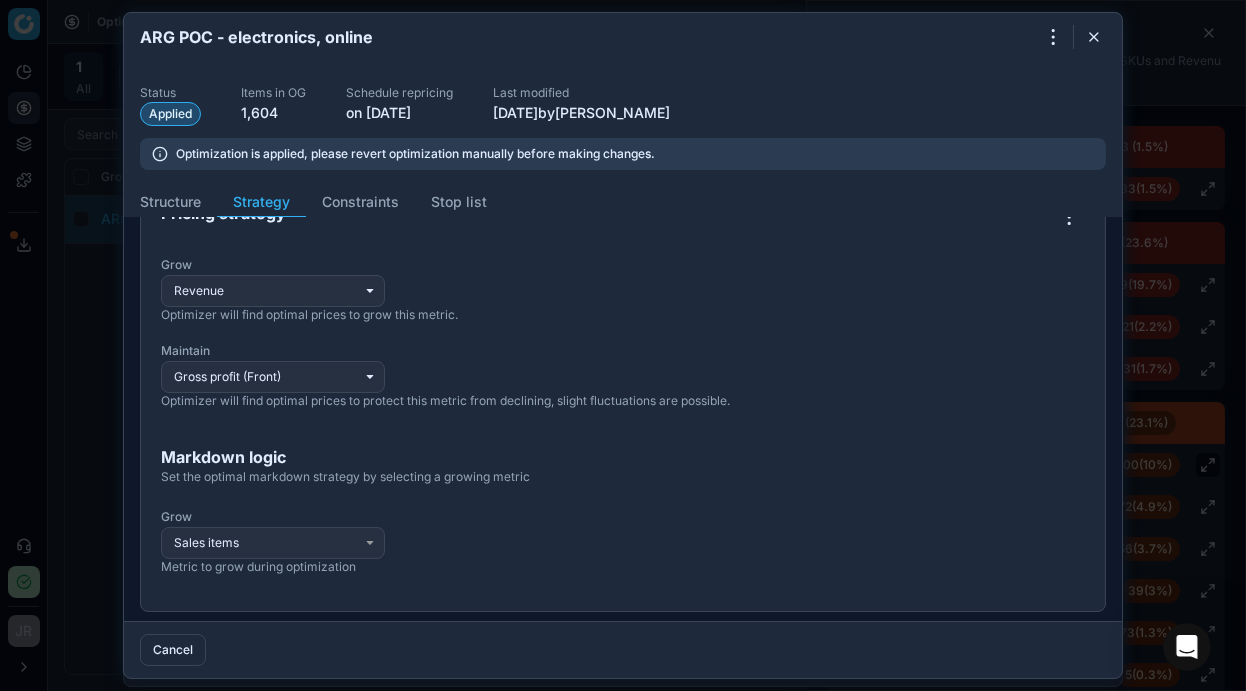 click 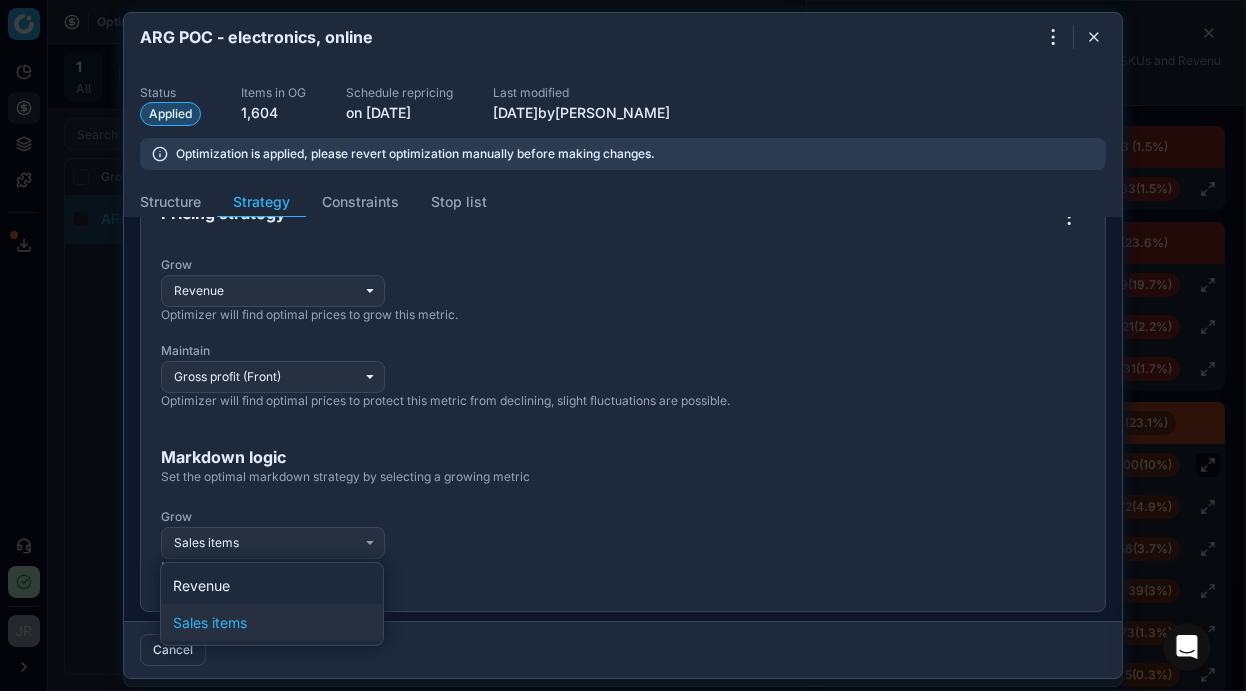 click 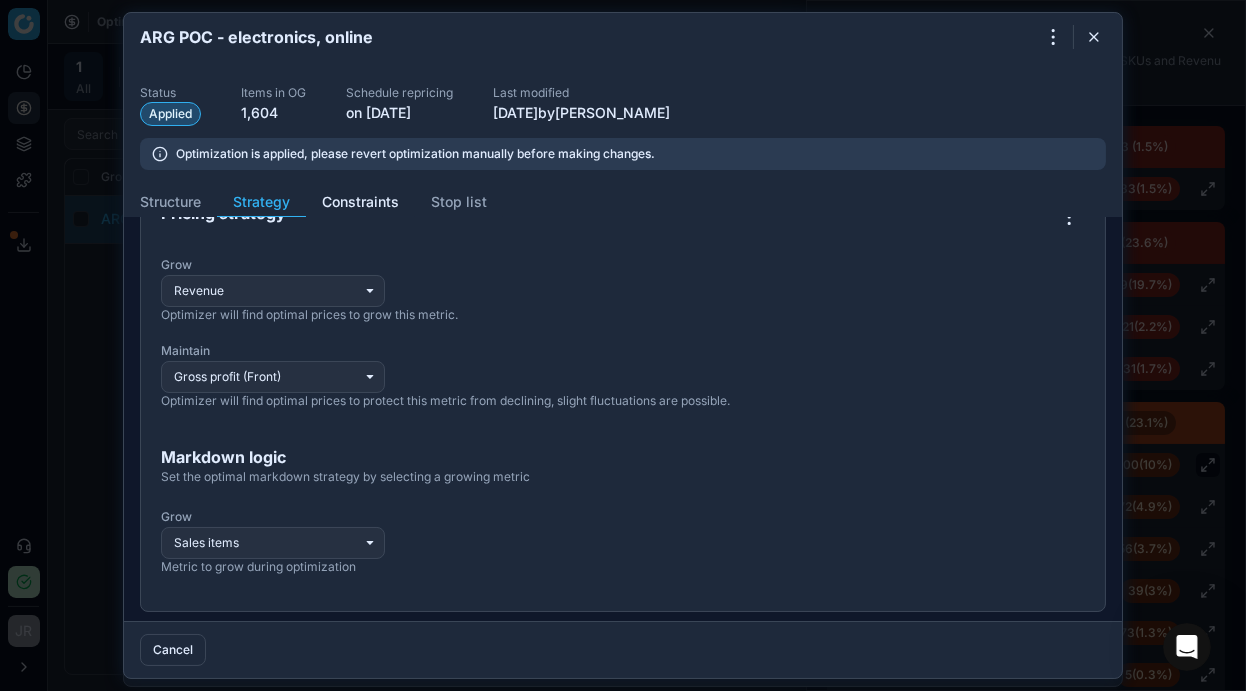 click on "Constraints" at bounding box center [360, 202] 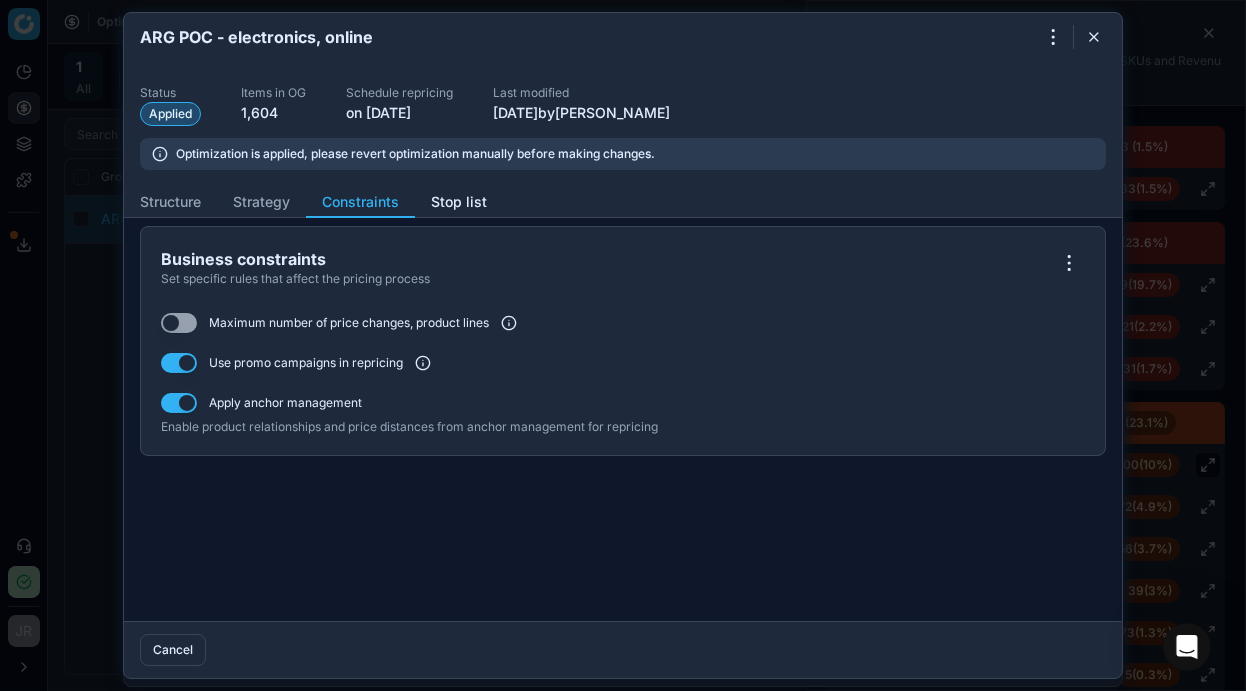 click on "Stop list" at bounding box center (459, 202) 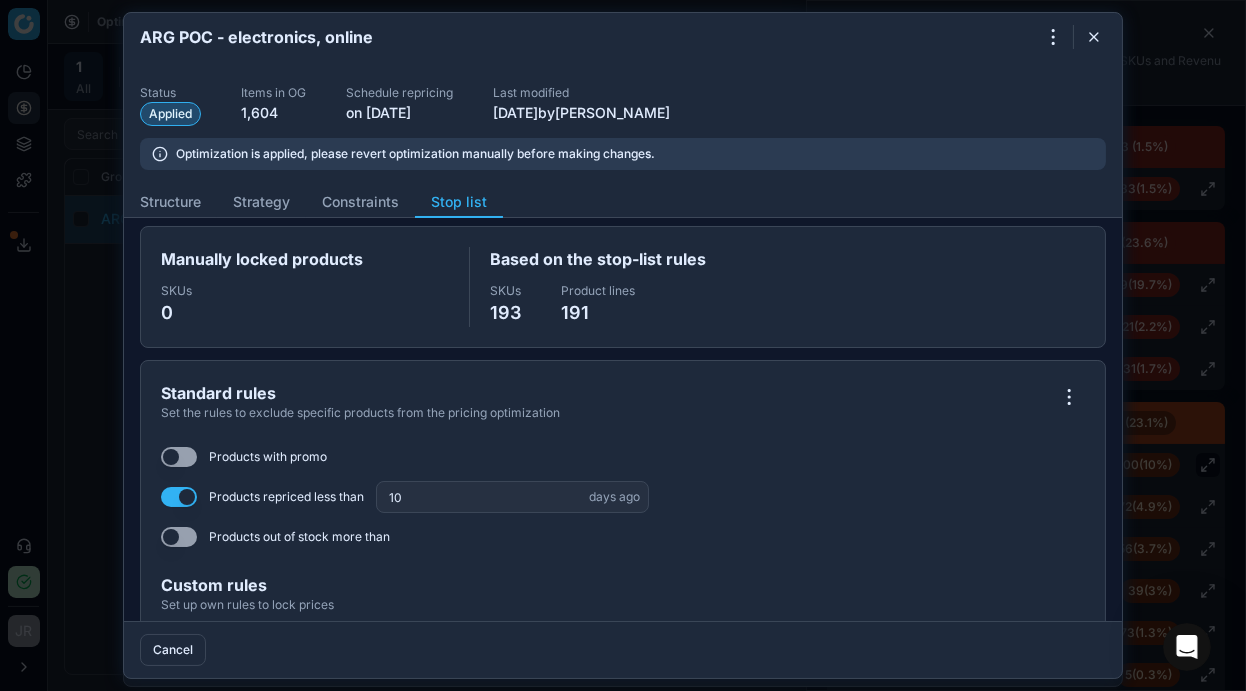 scroll, scrollTop: 121, scrollLeft: 0, axis: vertical 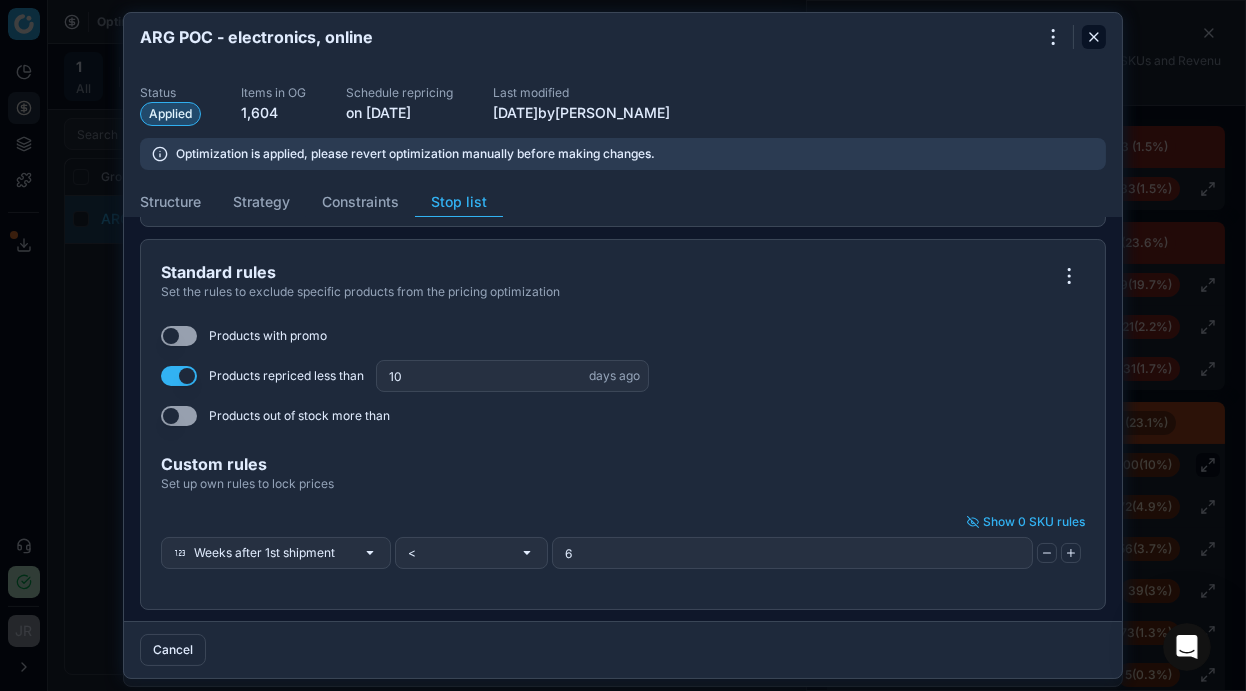 click 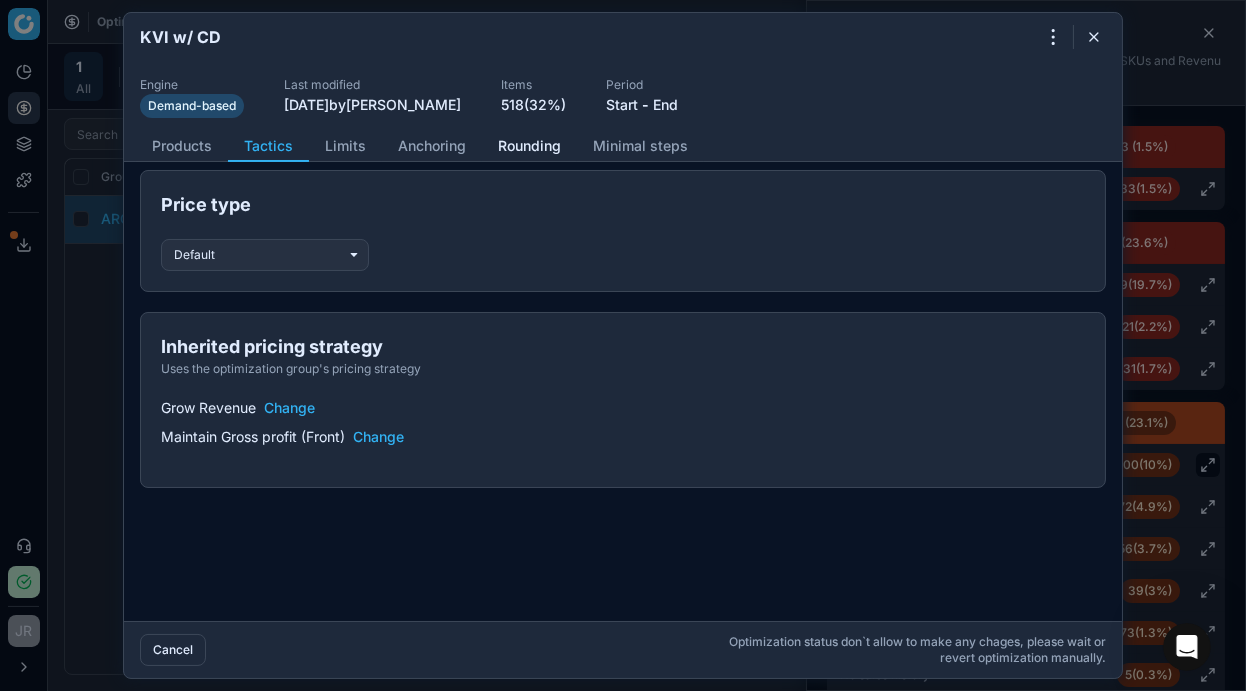 click on "Rounding" at bounding box center [529, 146] 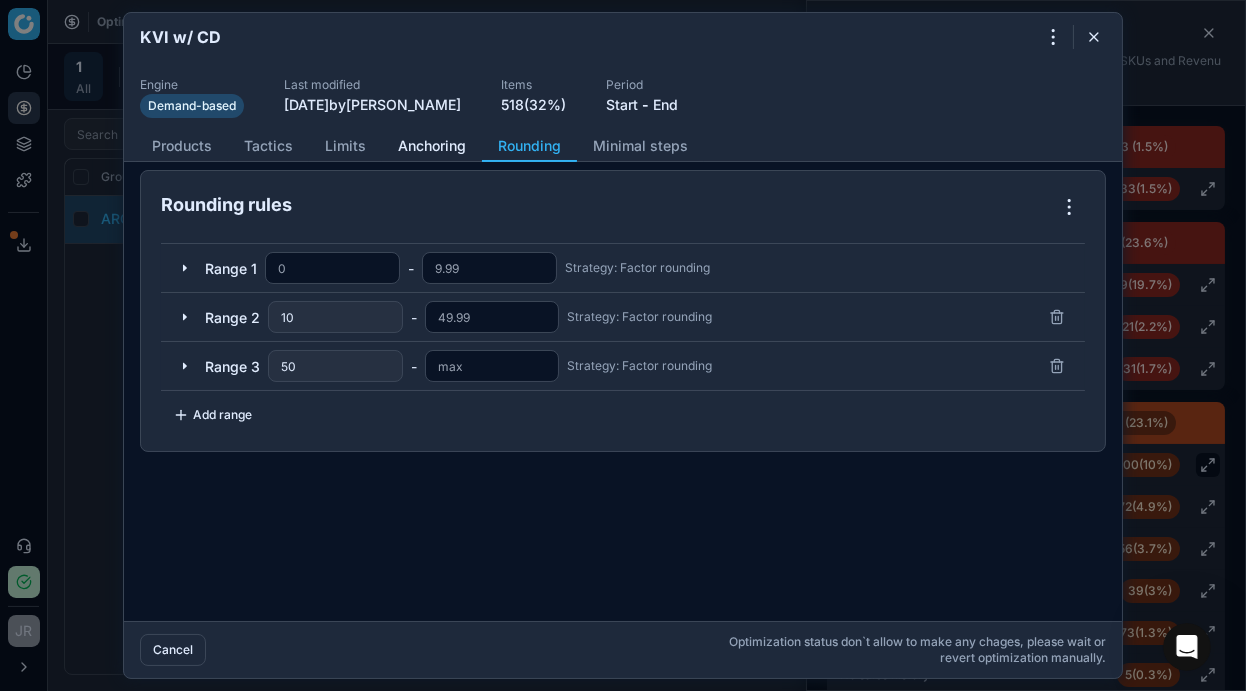 click on "Anchoring" at bounding box center (432, 146) 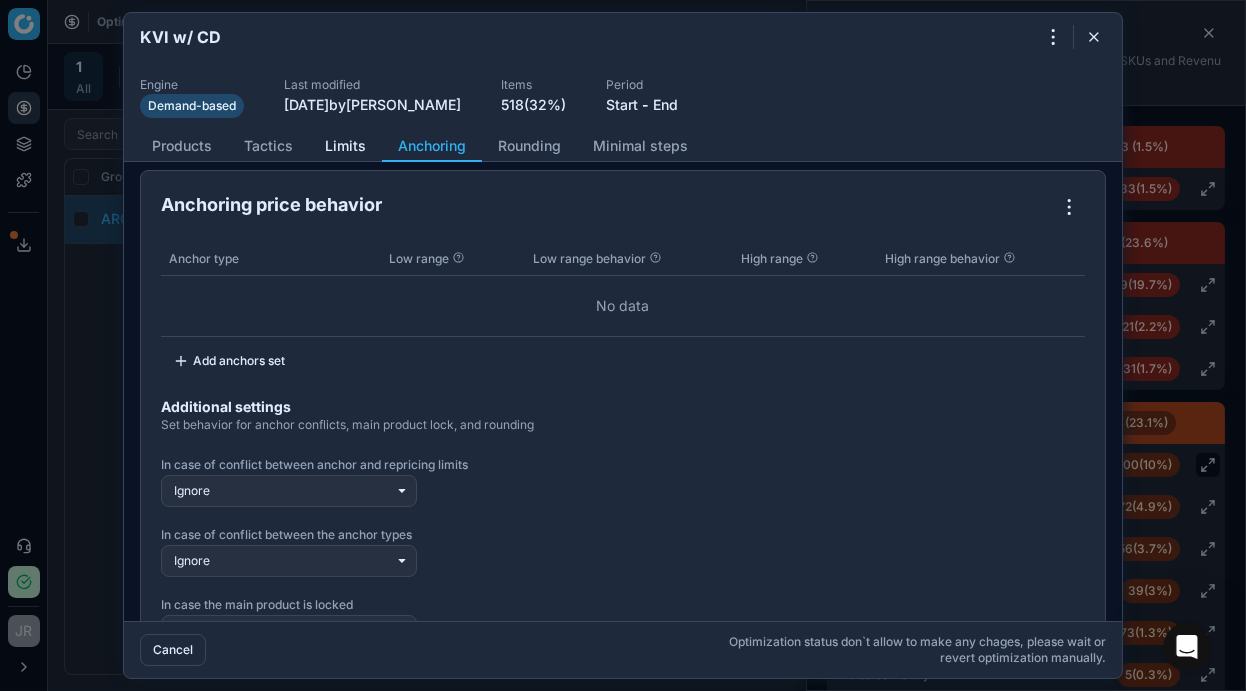 click on "Limits" at bounding box center [345, 146] 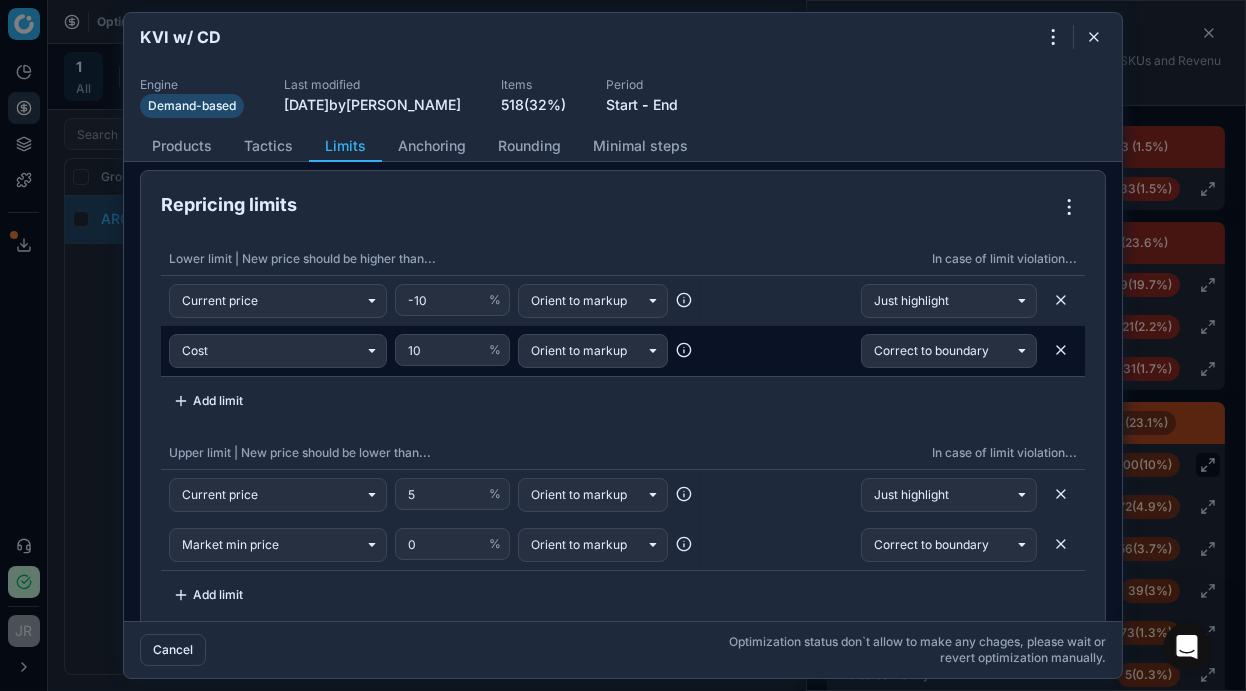 click on "10" at bounding box center (444, 350) 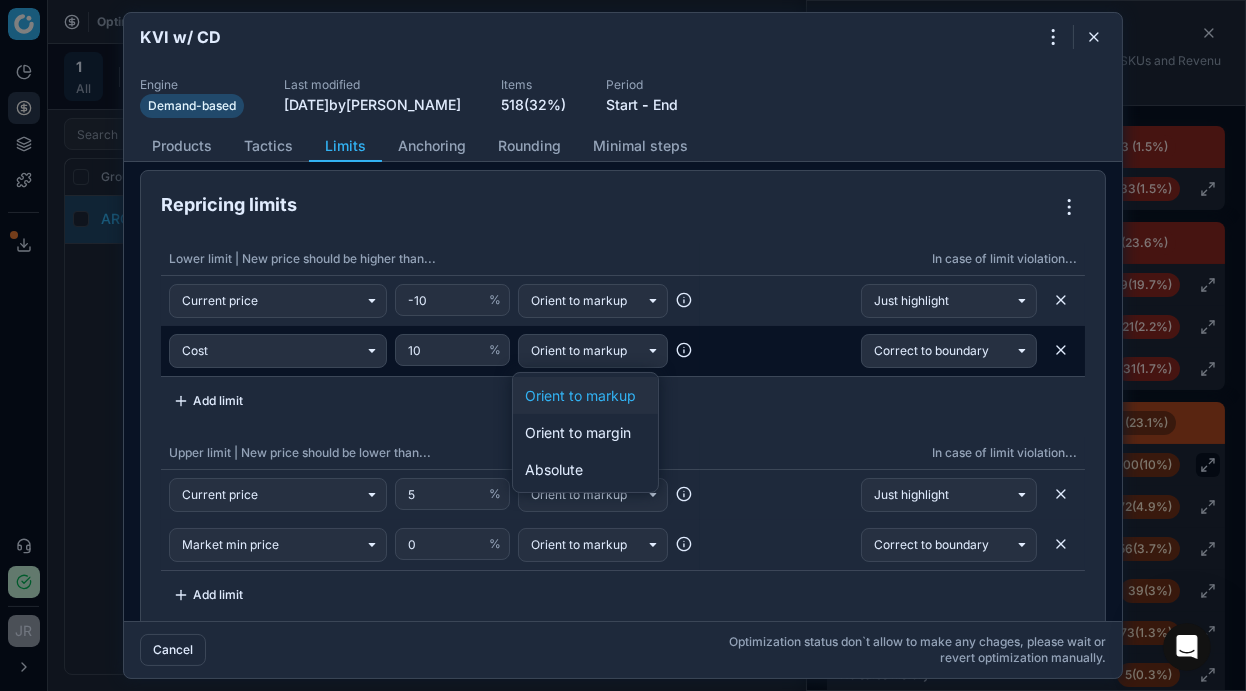 click at bounding box center [579, 351] 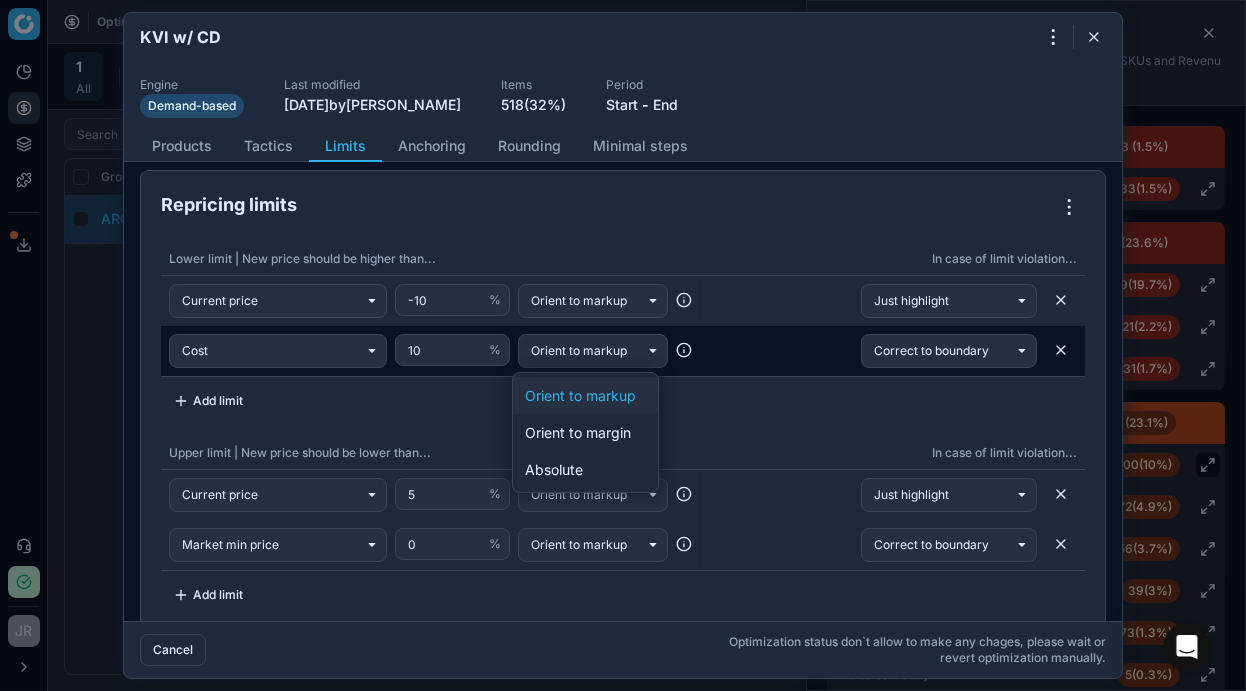 click on "10" at bounding box center (444, 350) 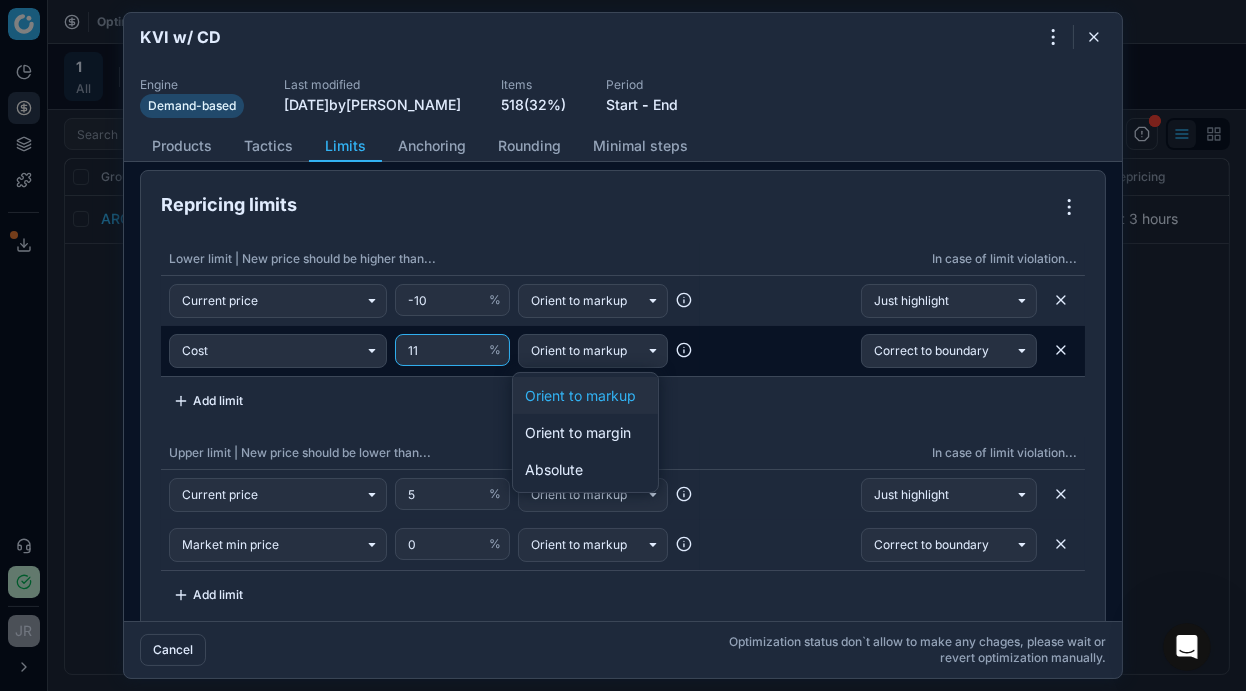 click on "11" at bounding box center [444, 350] 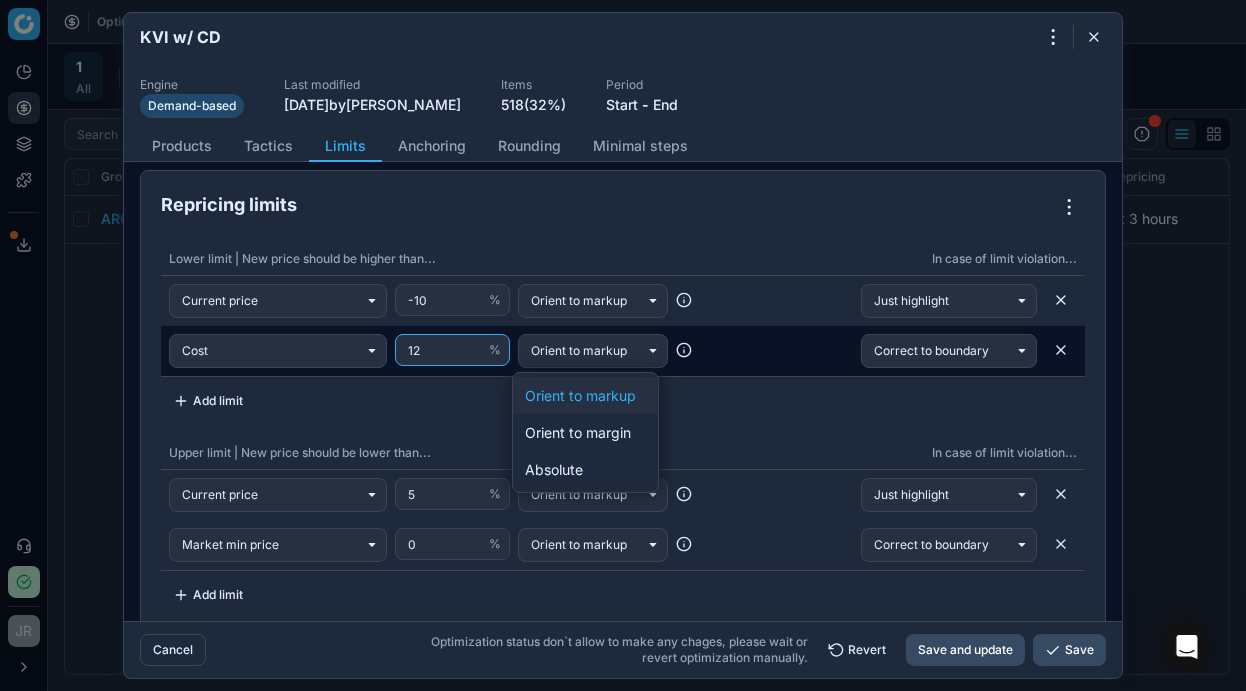 click on "12" at bounding box center [444, 350] 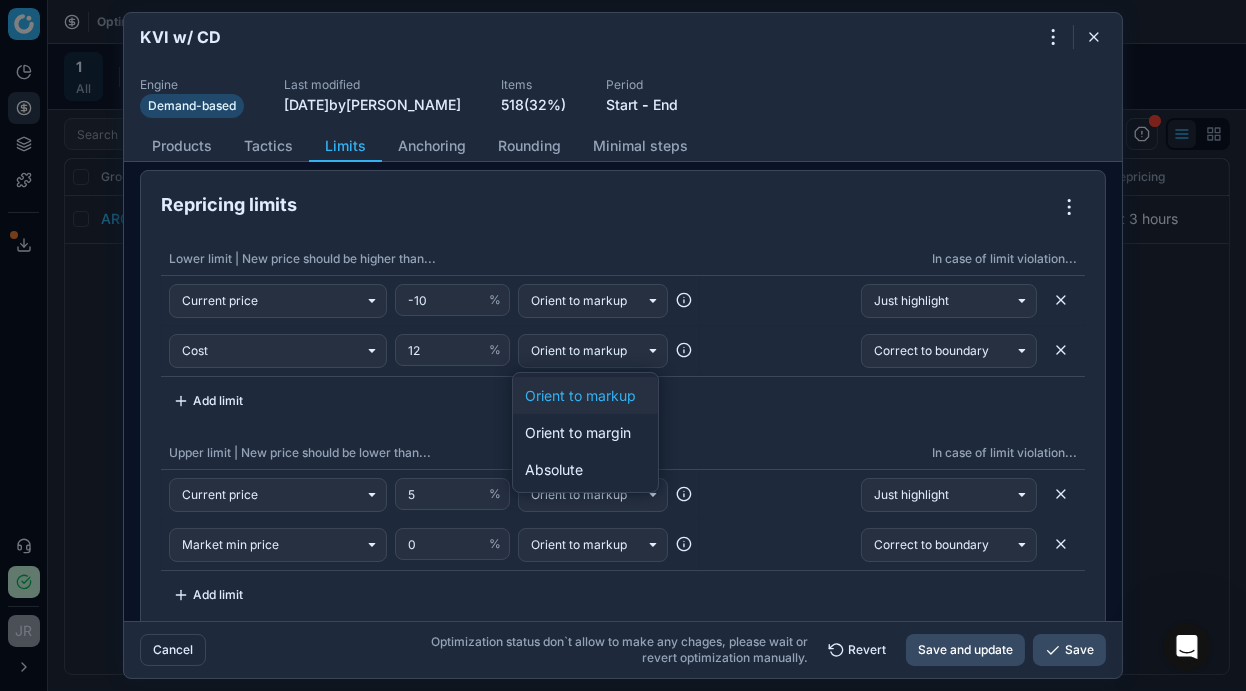 click on "Lower limit | New price should be higher than... In case of limit violation... Current price -10 % Orient to markup Just highlight Cost 12 % Orient to markup Correct to boundary Add limit" at bounding box center (623, 330) 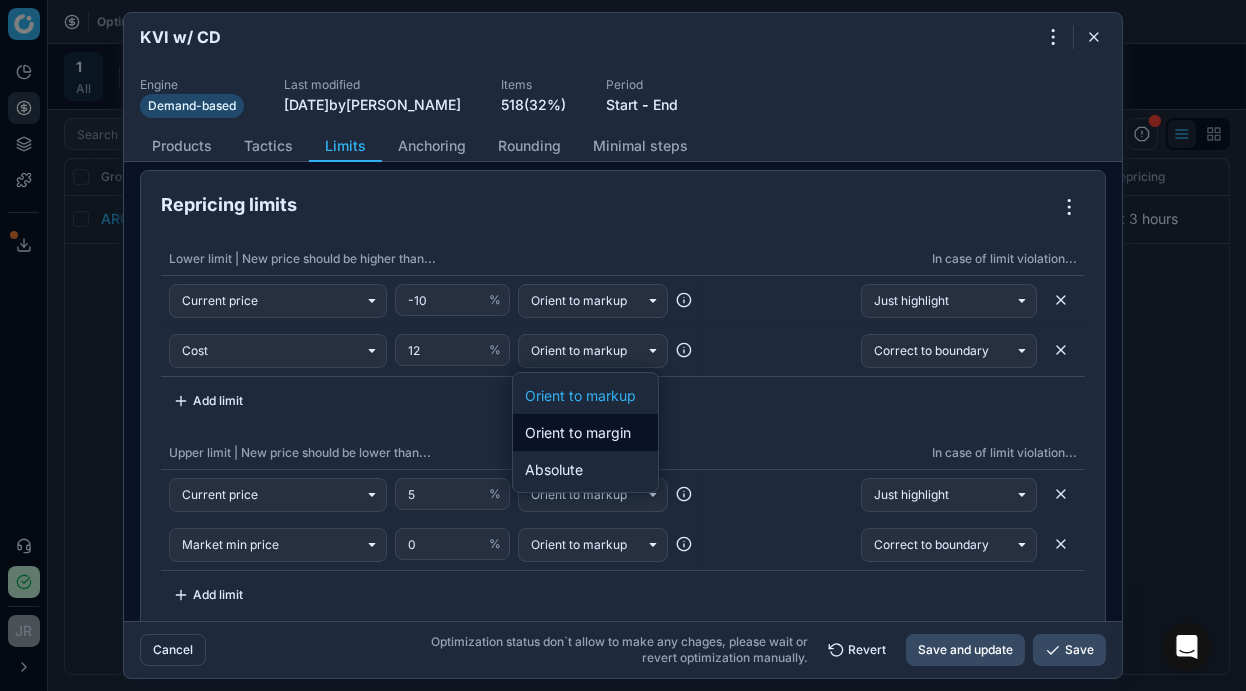 click on "Orient to margin" at bounding box center (586, 432) 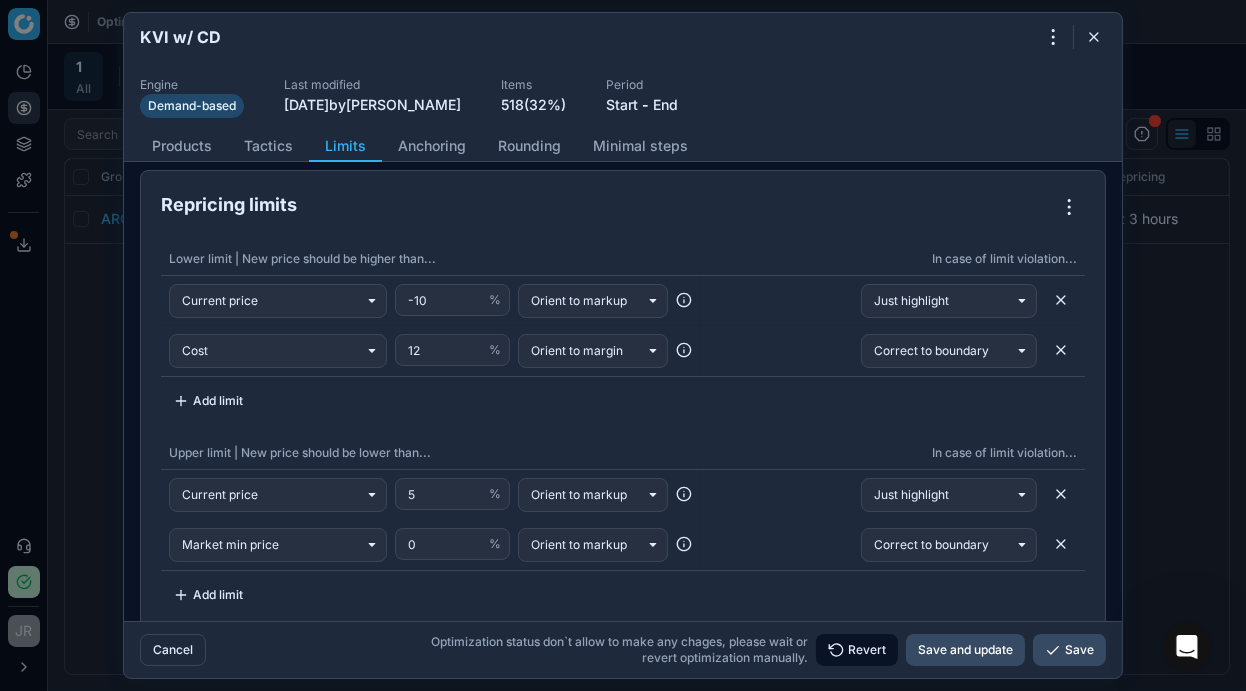 click on "Revert" at bounding box center (857, 650) 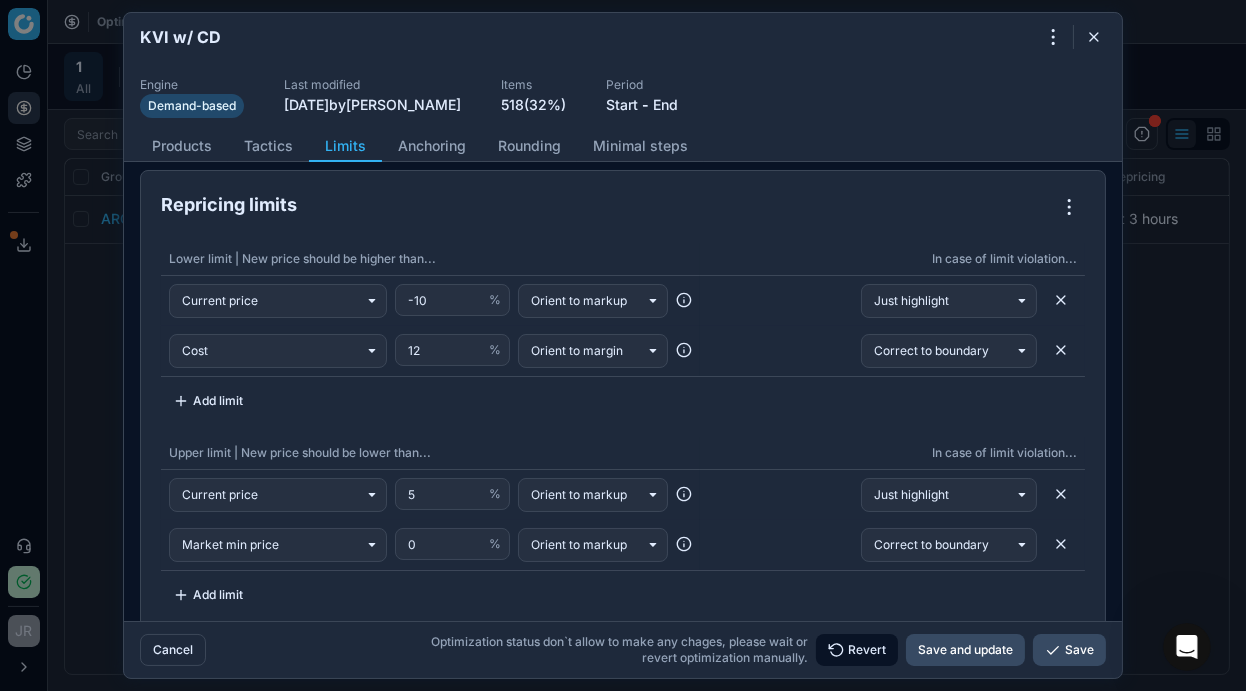 type on "10" 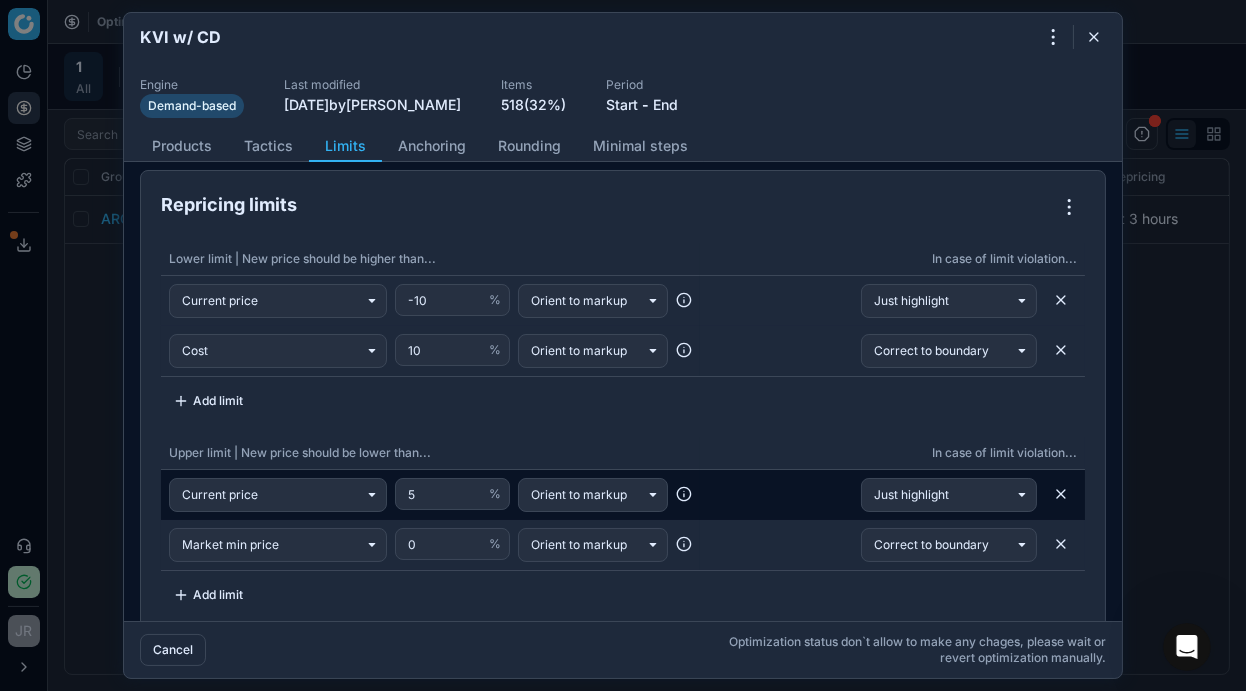 scroll, scrollTop: 162, scrollLeft: 0, axis: vertical 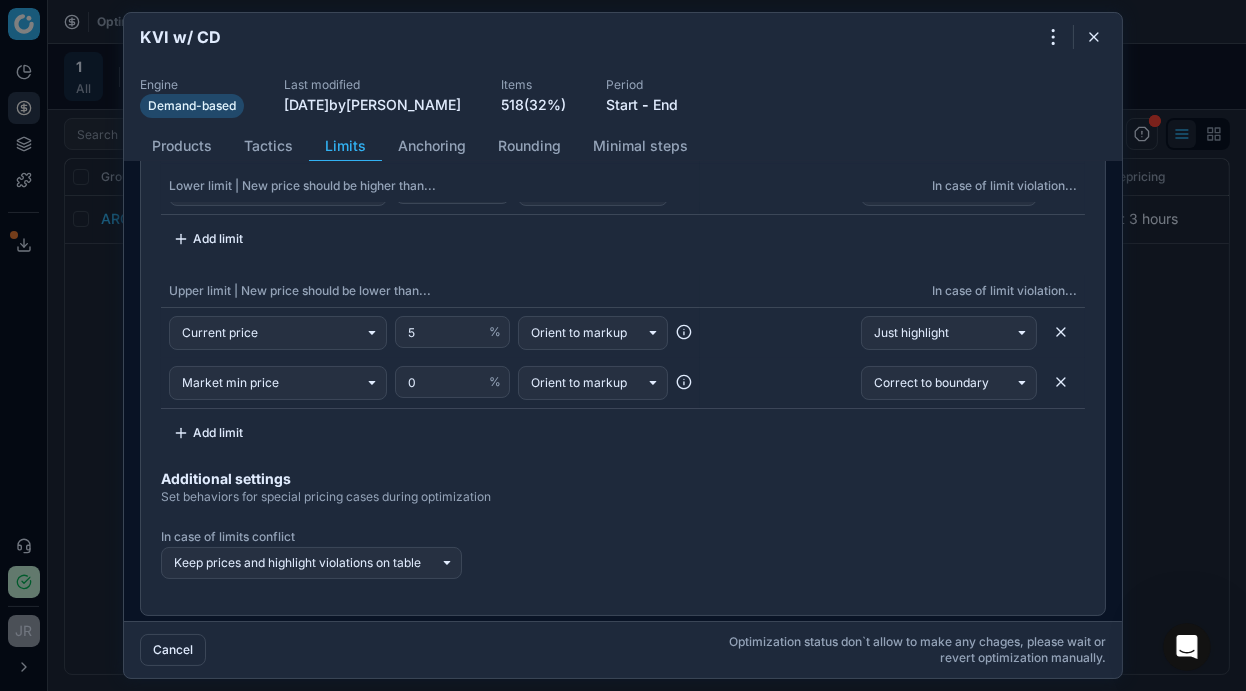 click at bounding box center [297, 563] 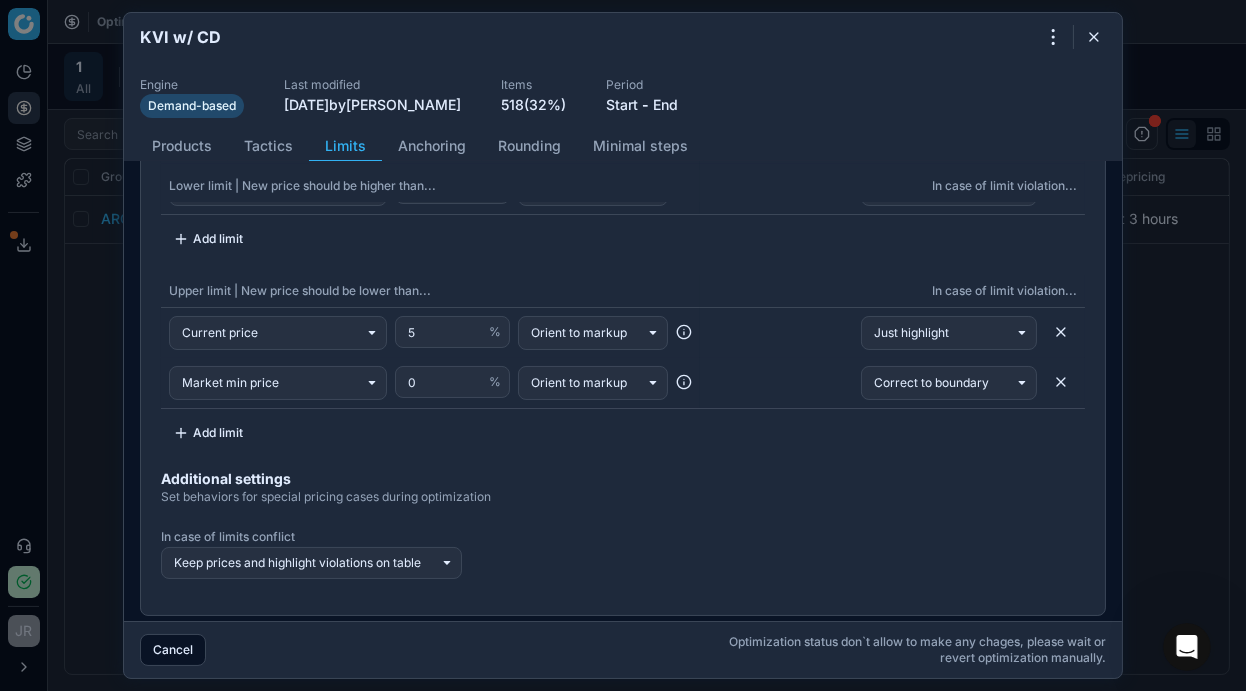 click on "Cancel" at bounding box center (173, 650) 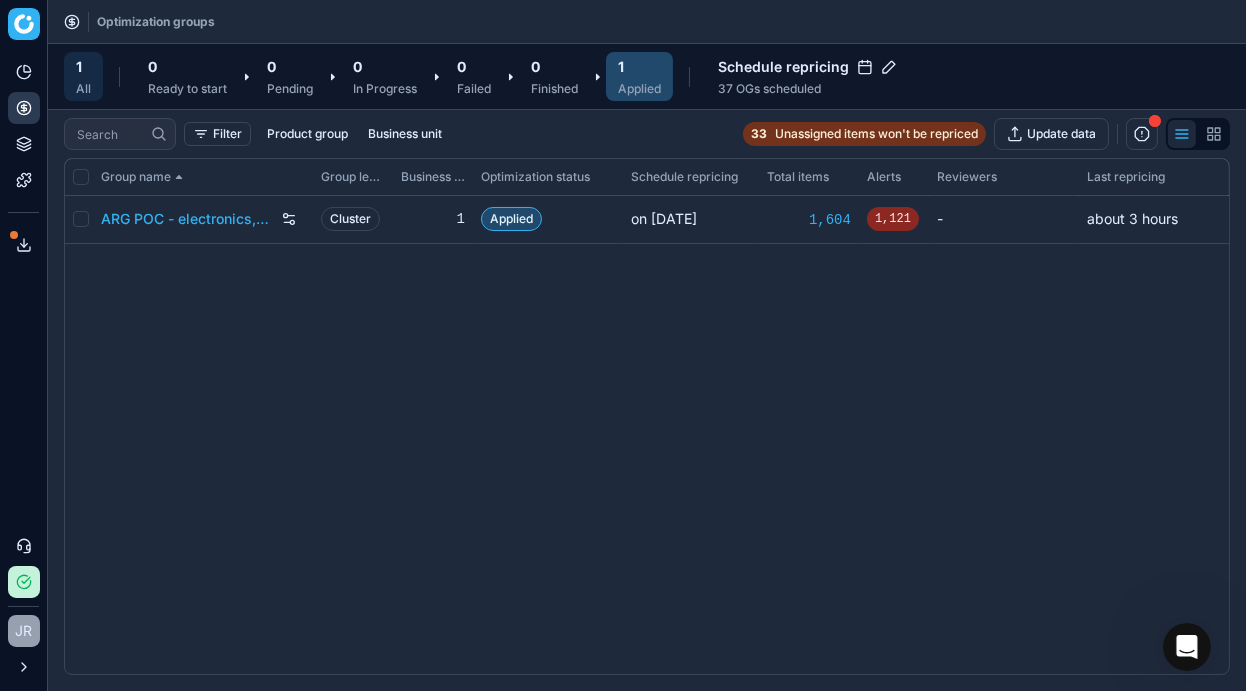 click on "Applied" at bounding box center (639, 89) 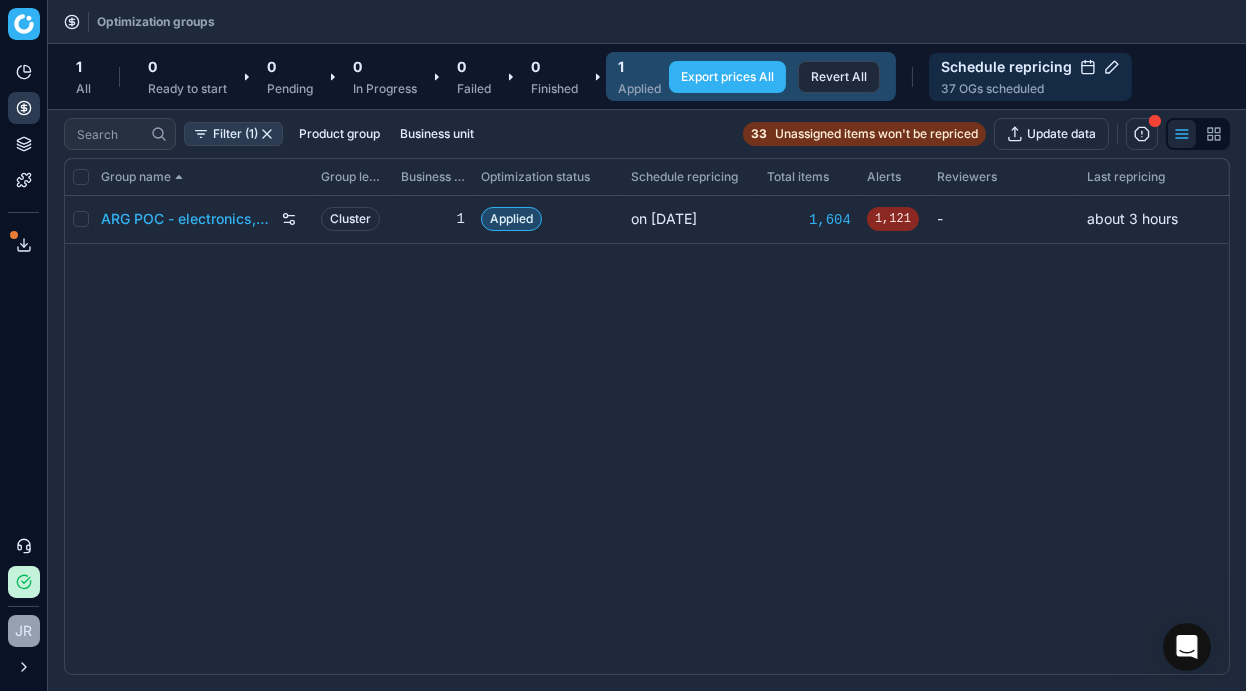 click on "Schedule repricing" at bounding box center [1030, 67] 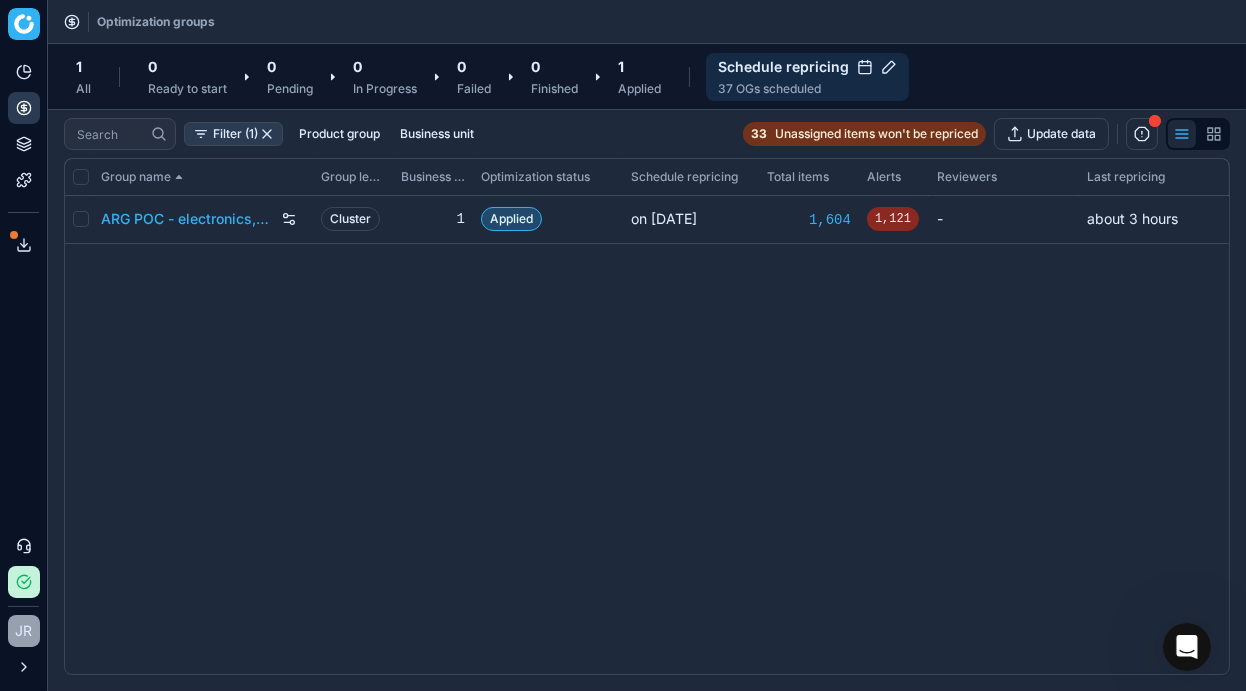 click on "Schedule repricing 37   OGs scheduled" at bounding box center [807, 77] 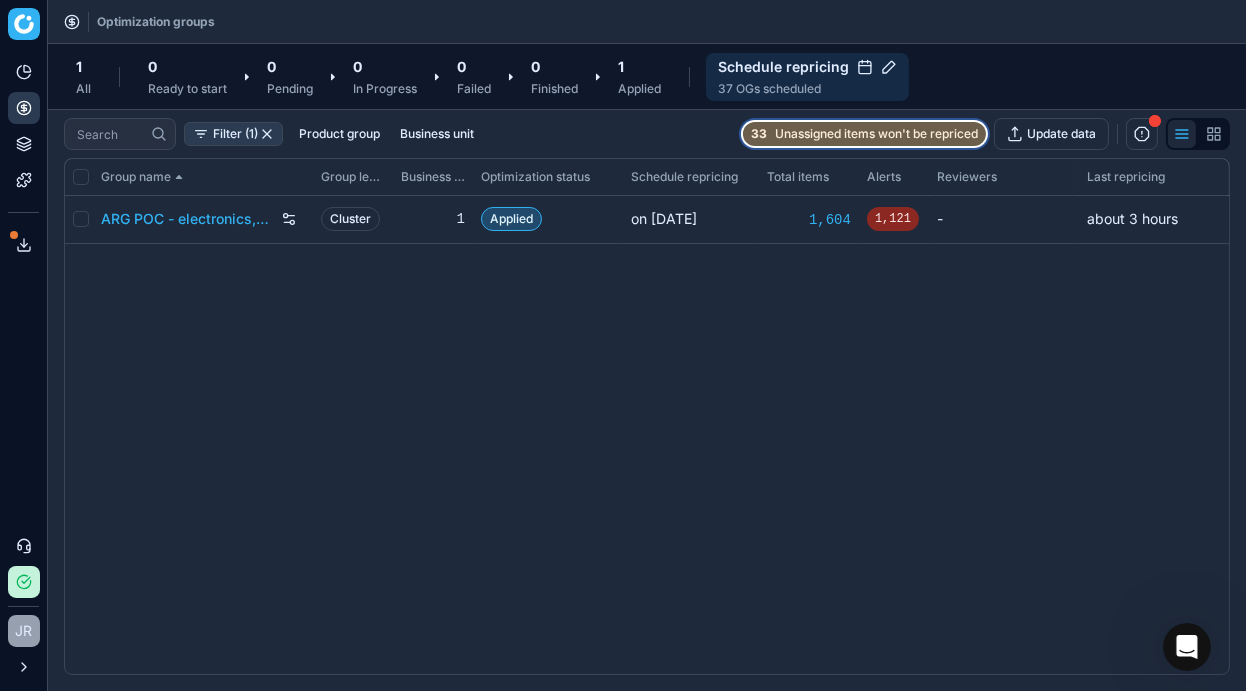 click on "Unassigned items won't be repriced" at bounding box center [876, 134] 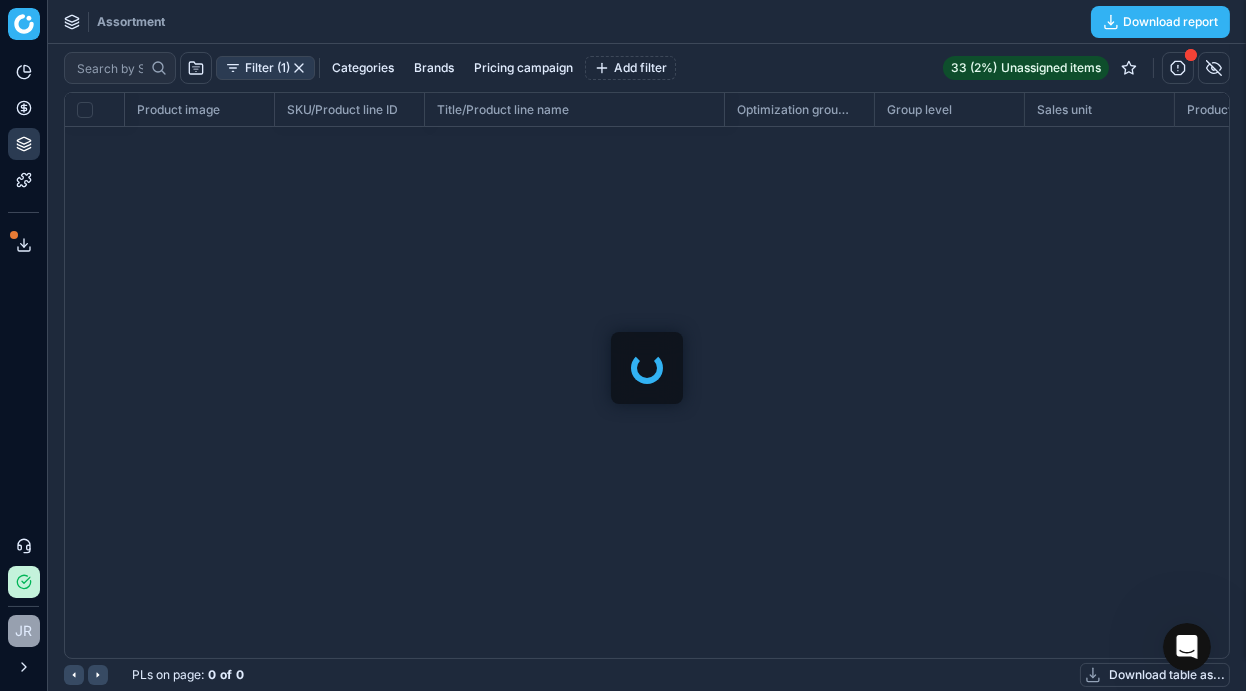 checkbox on "false" 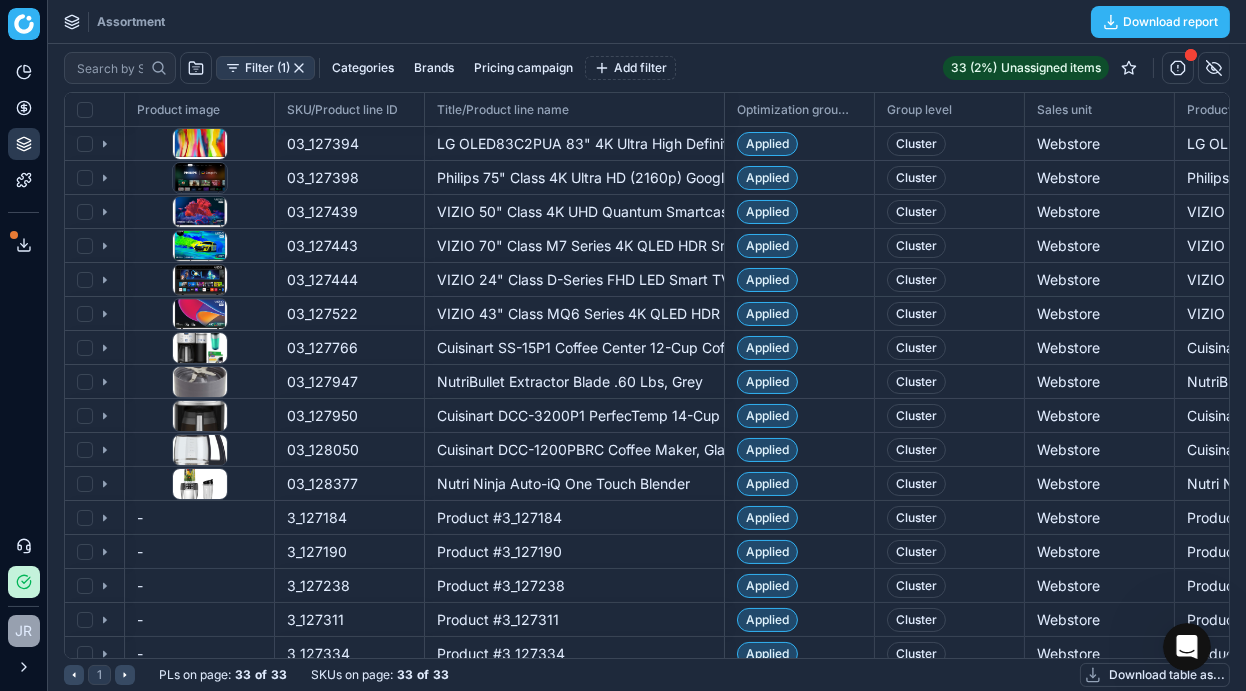 scroll, scrollTop: 536, scrollLeft: 1135, axis: both 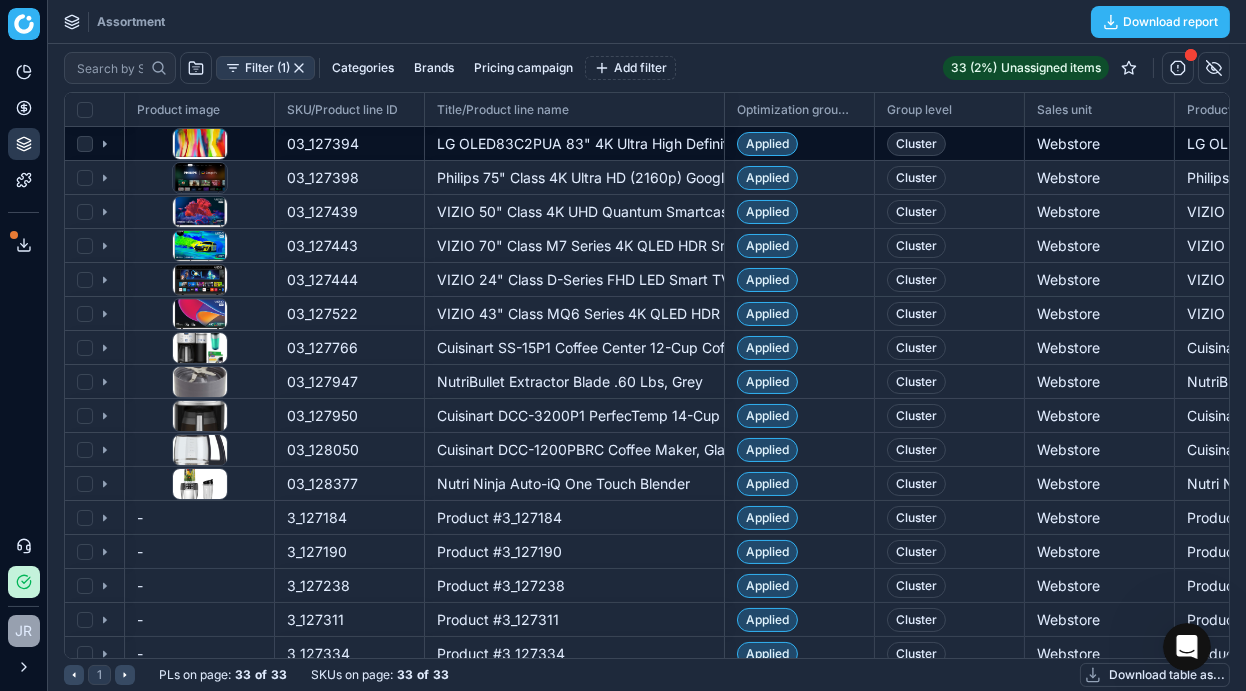 click on "Applied" at bounding box center [767, 144] 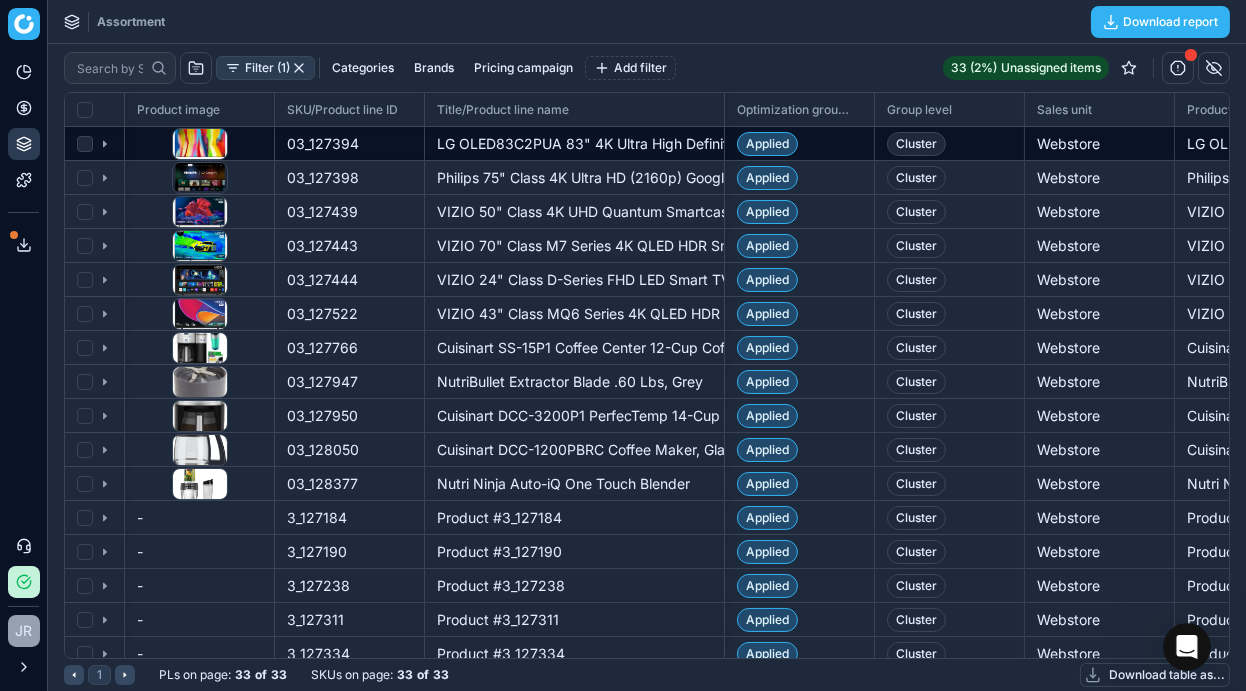 click on "Applied" at bounding box center [767, 144] 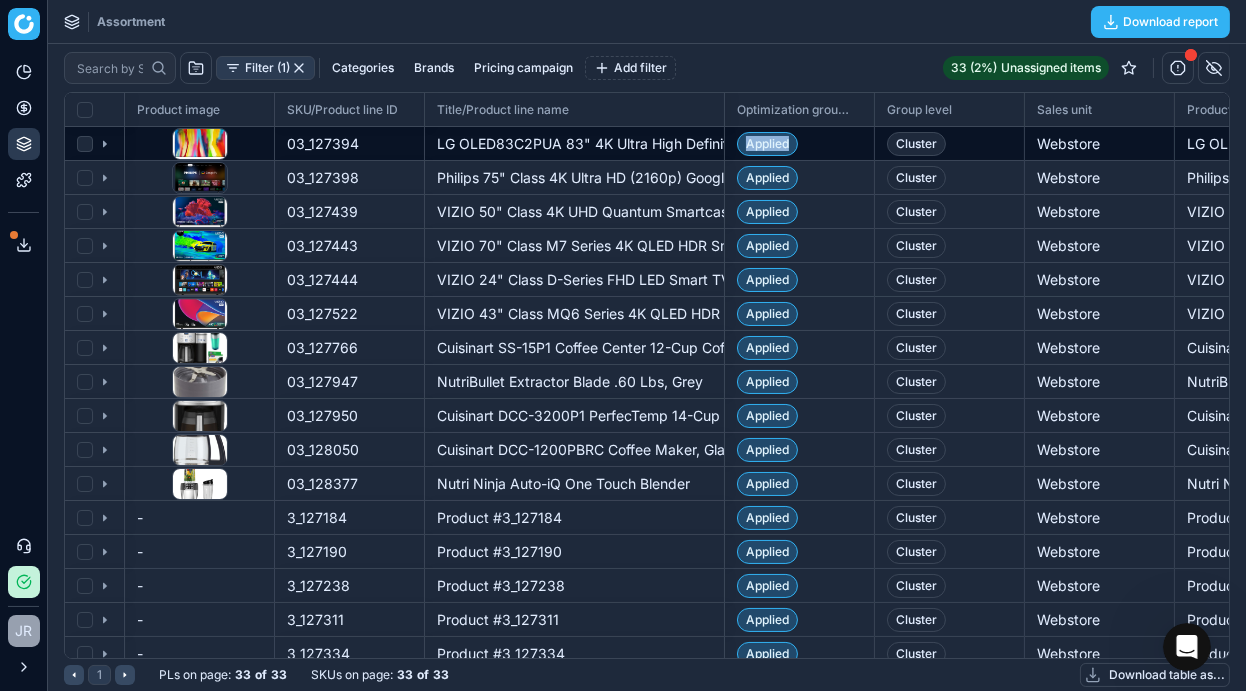 click on "Applied" at bounding box center [767, 144] 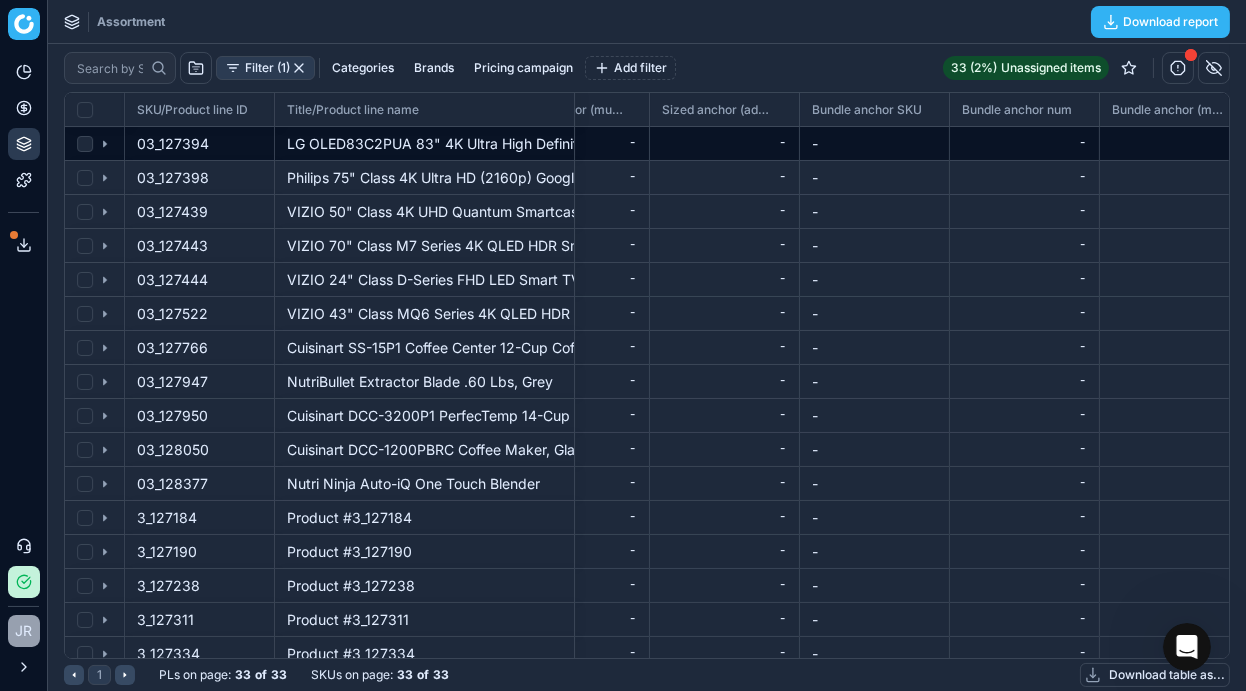 scroll, scrollTop: 0, scrollLeft: 10498, axis: horizontal 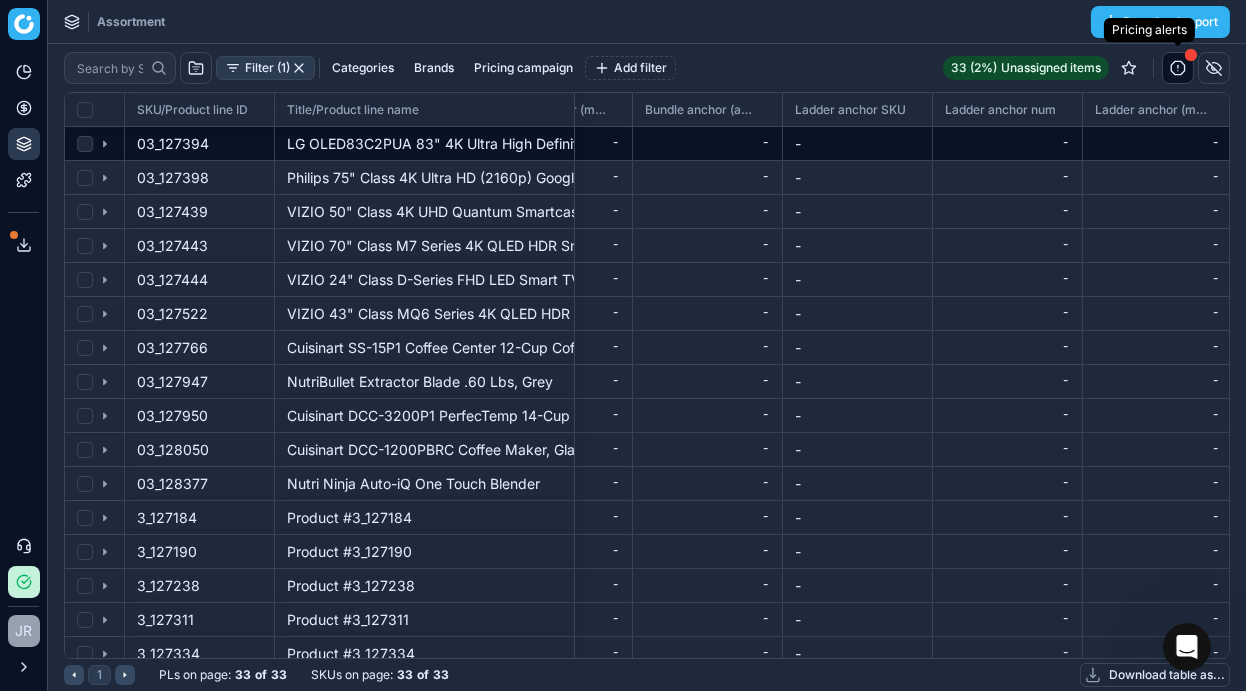 click 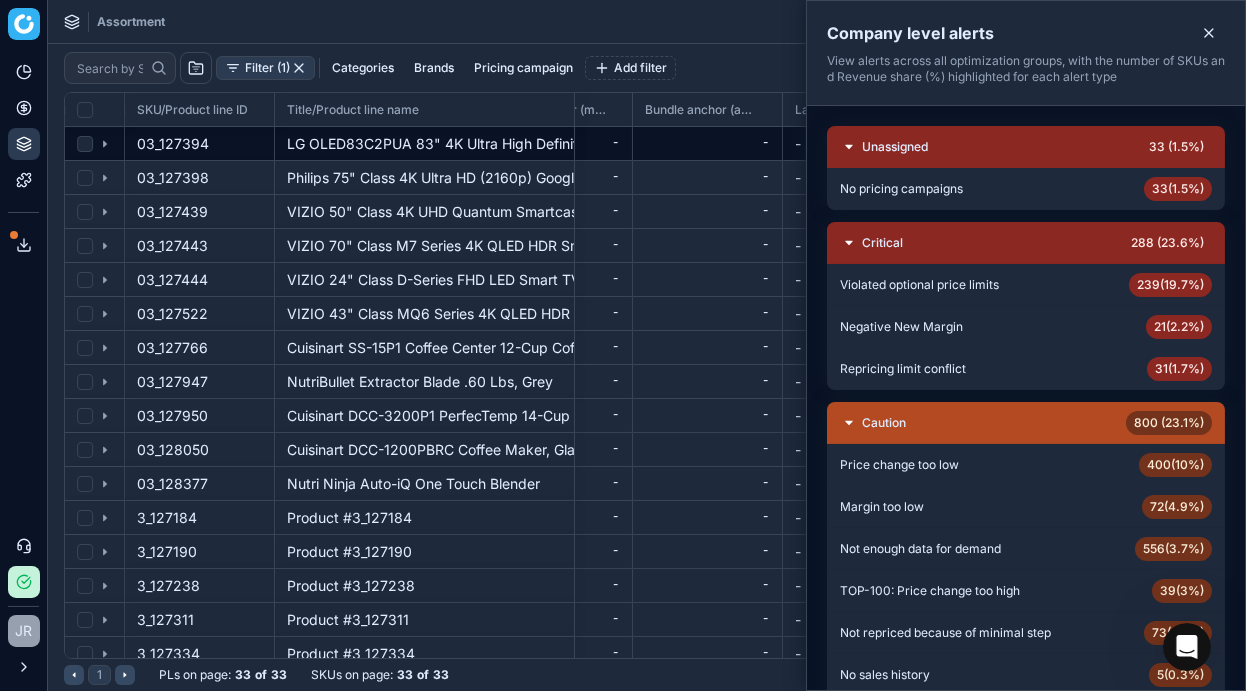 scroll, scrollTop: 113, scrollLeft: 0, axis: vertical 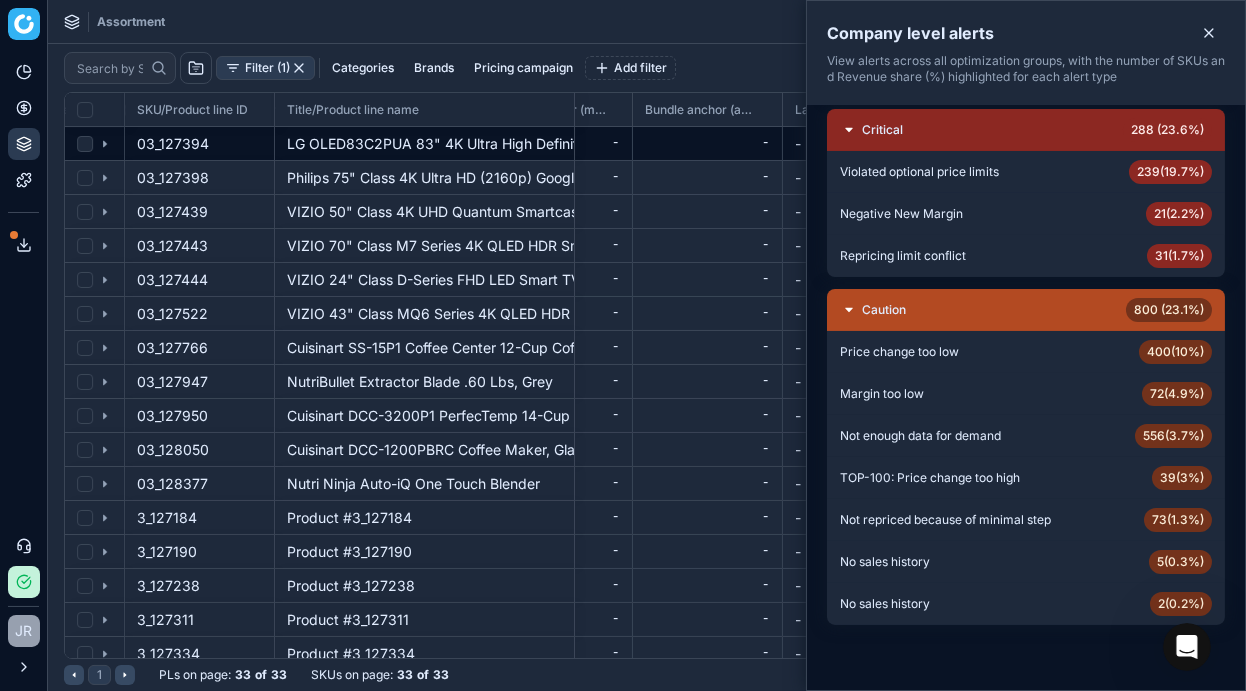 click on "Not repriced because of minimal step" at bounding box center (945, 520) 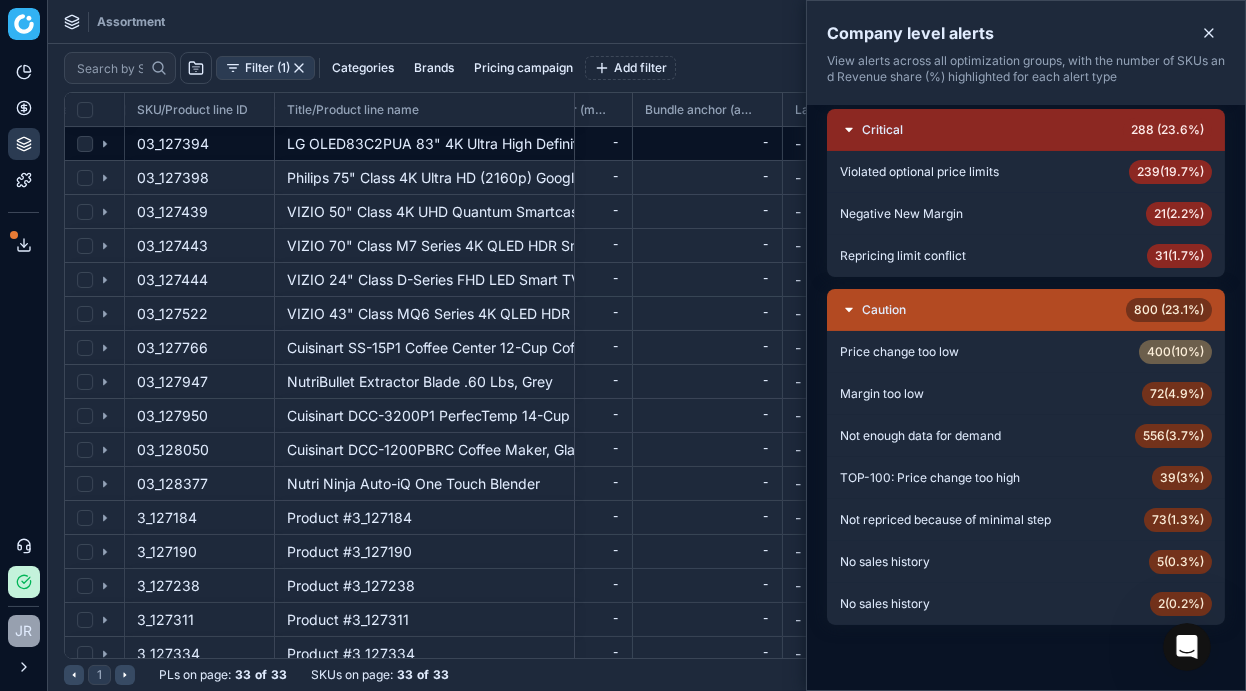 click on "400  ( 10% )" at bounding box center (1175, 352) 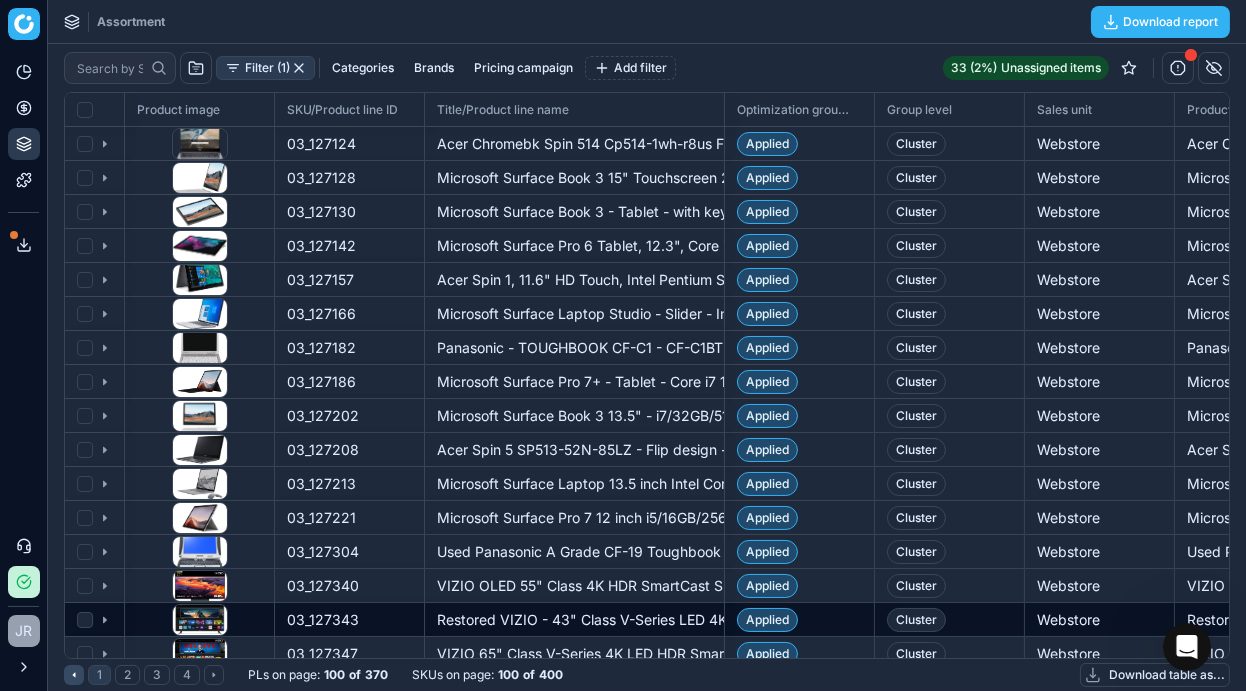 scroll, scrollTop: 0, scrollLeft: 12, axis: horizontal 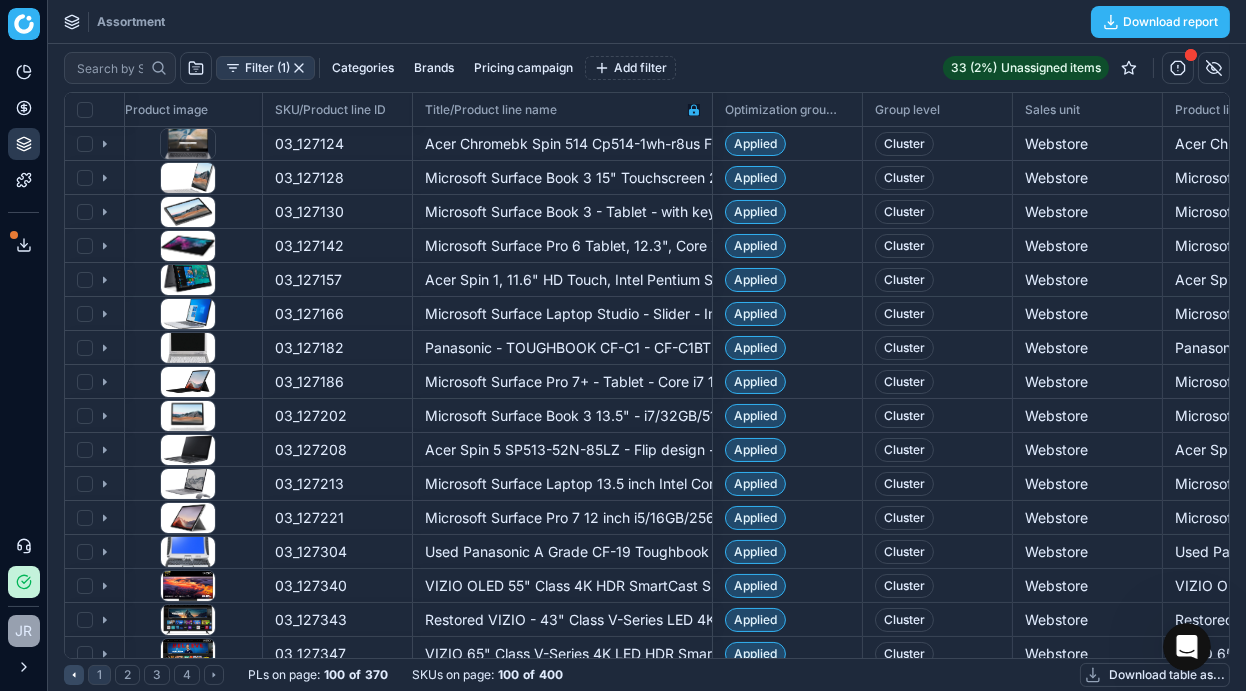 click 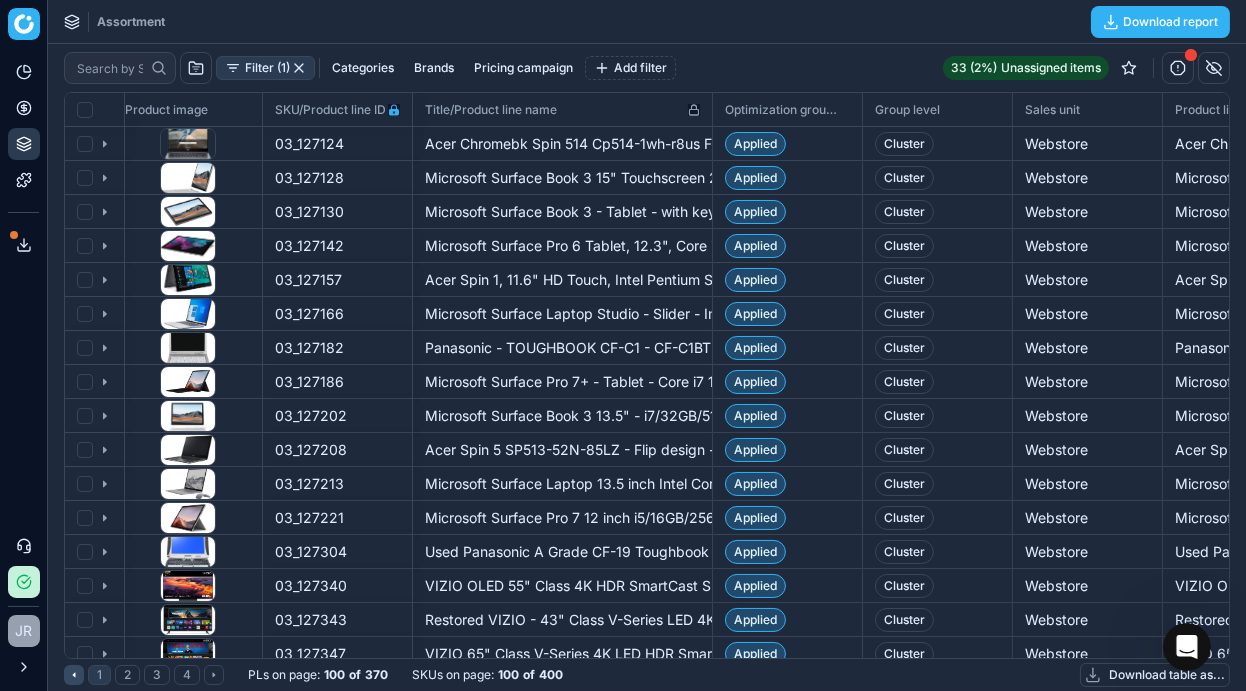 click 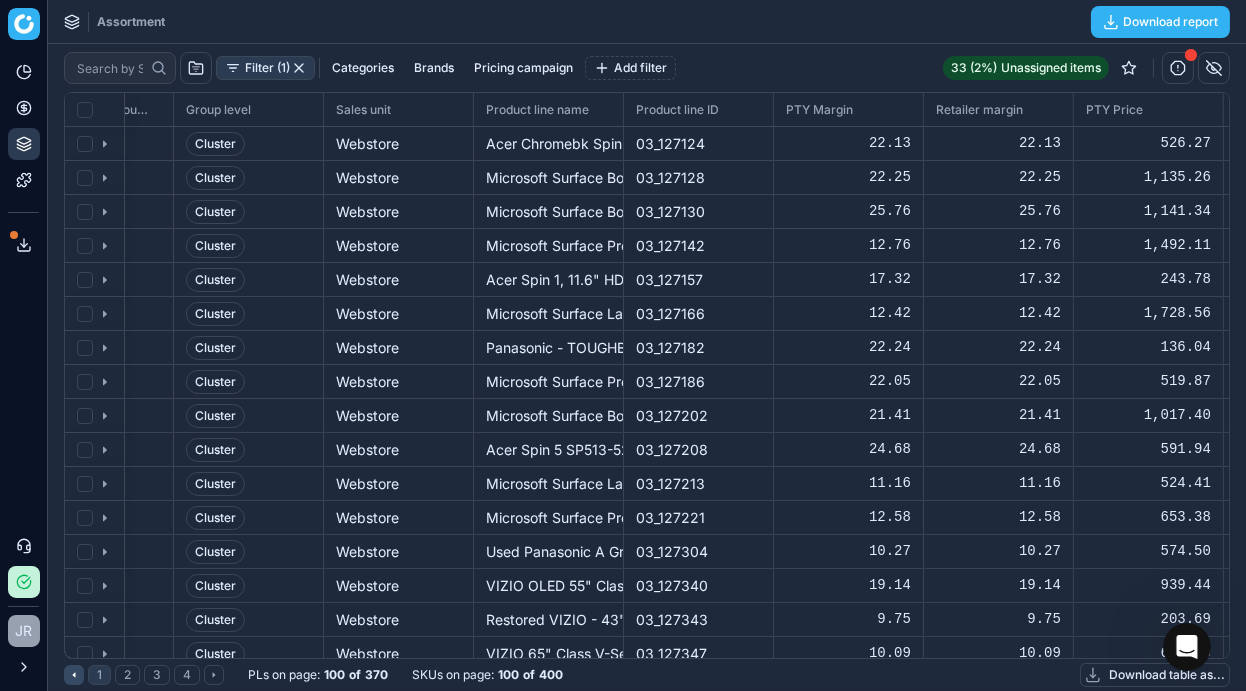 scroll, scrollTop: 0, scrollLeft: 0, axis: both 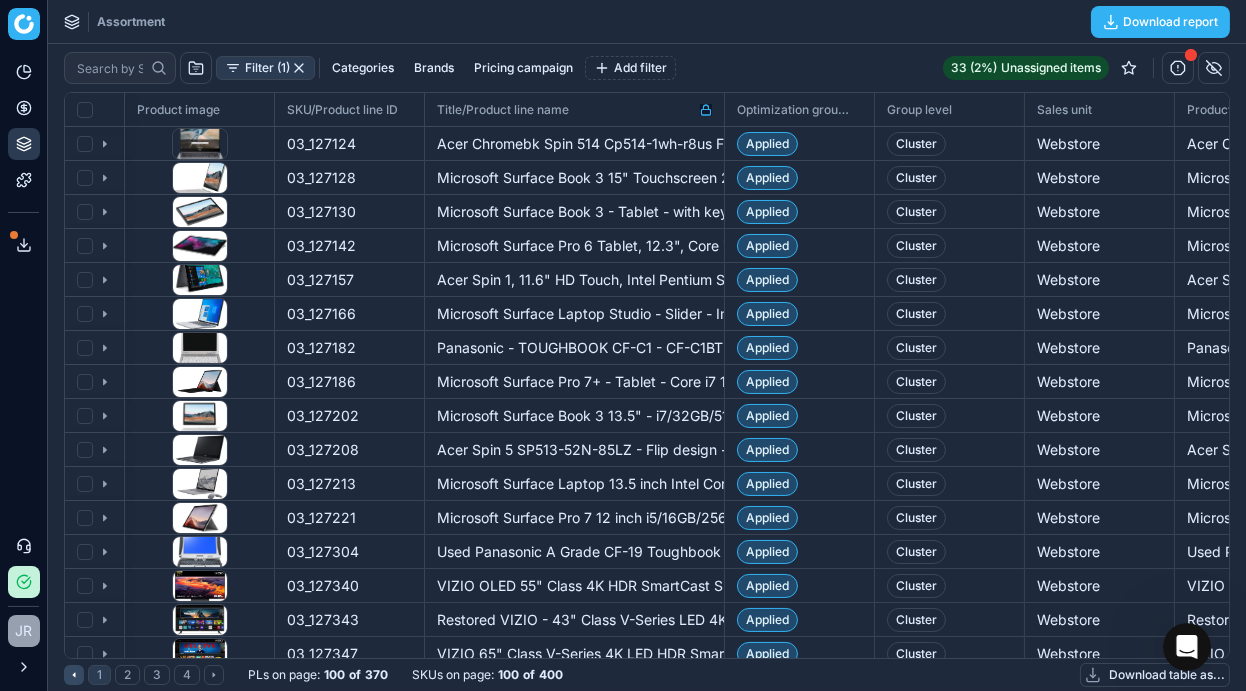 click 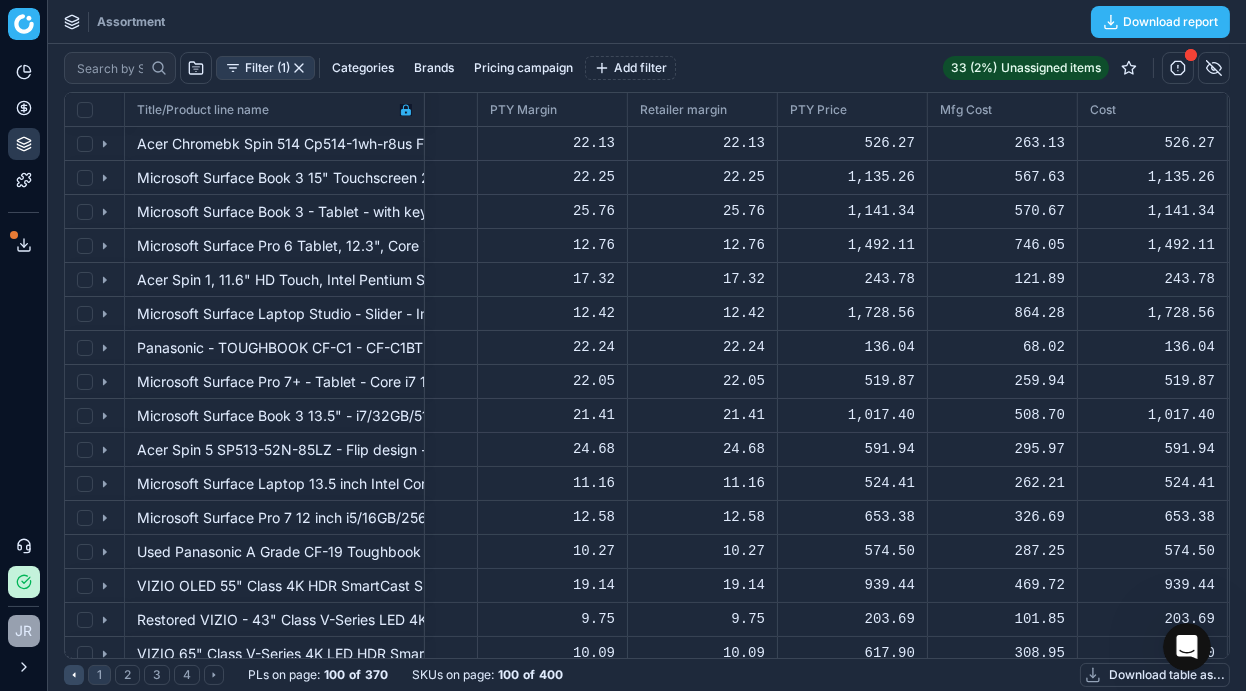 scroll, scrollTop: 0, scrollLeft: 1006, axis: horizontal 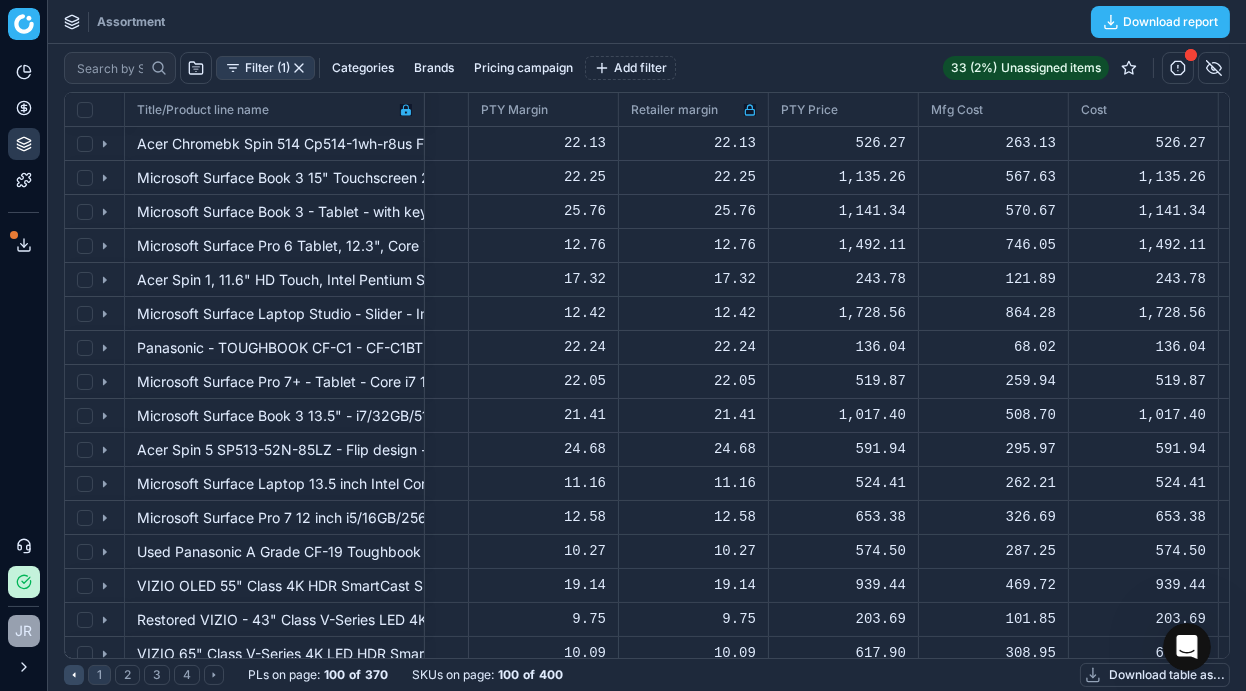 click 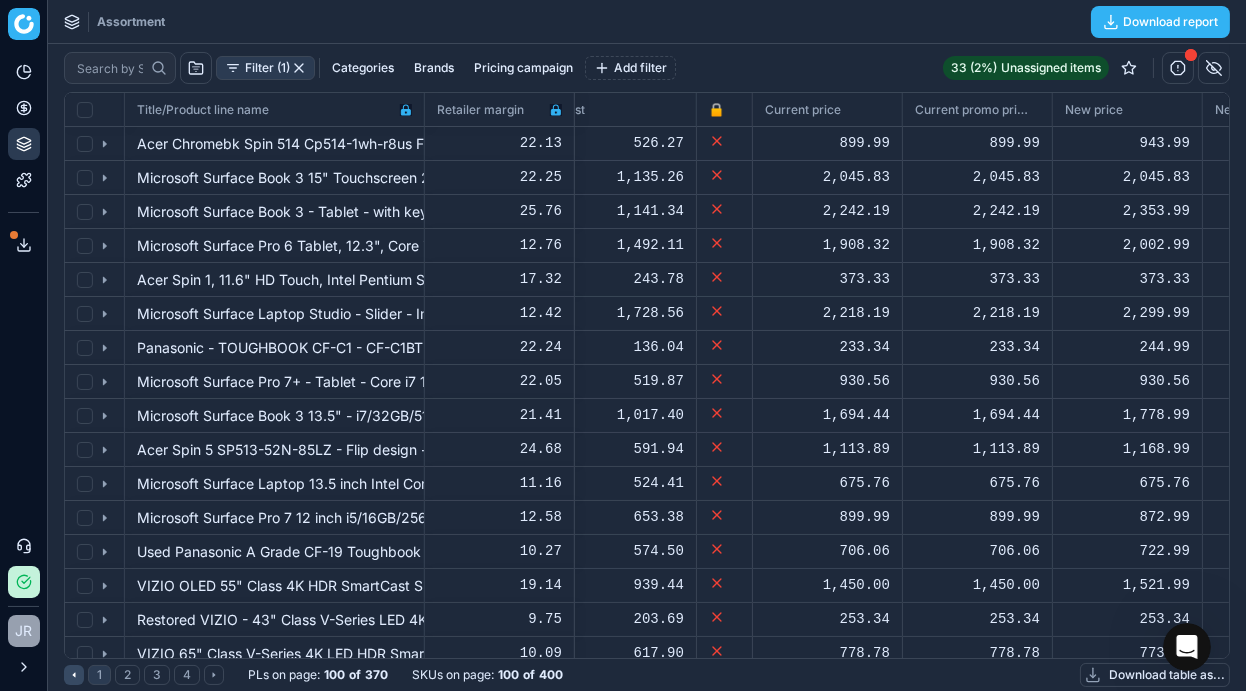 scroll, scrollTop: 0, scrollLeft: 1589, axis: horizontal 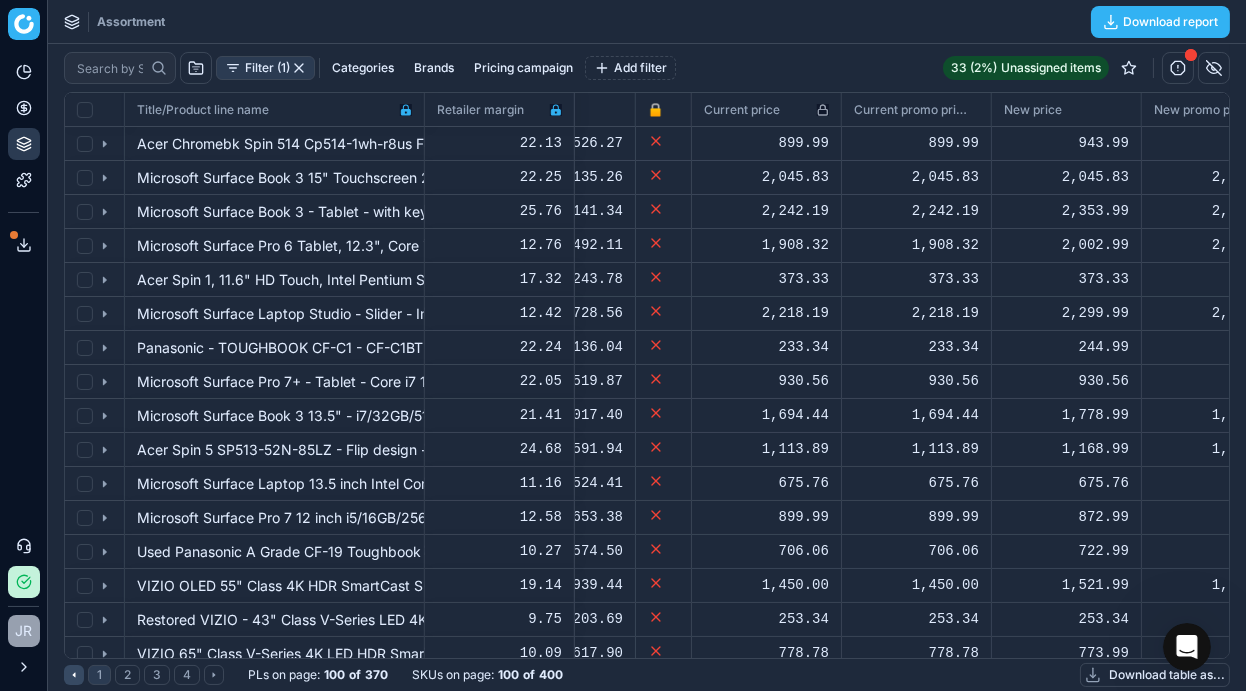 click on "Current price" at bounding box center (766, 110) 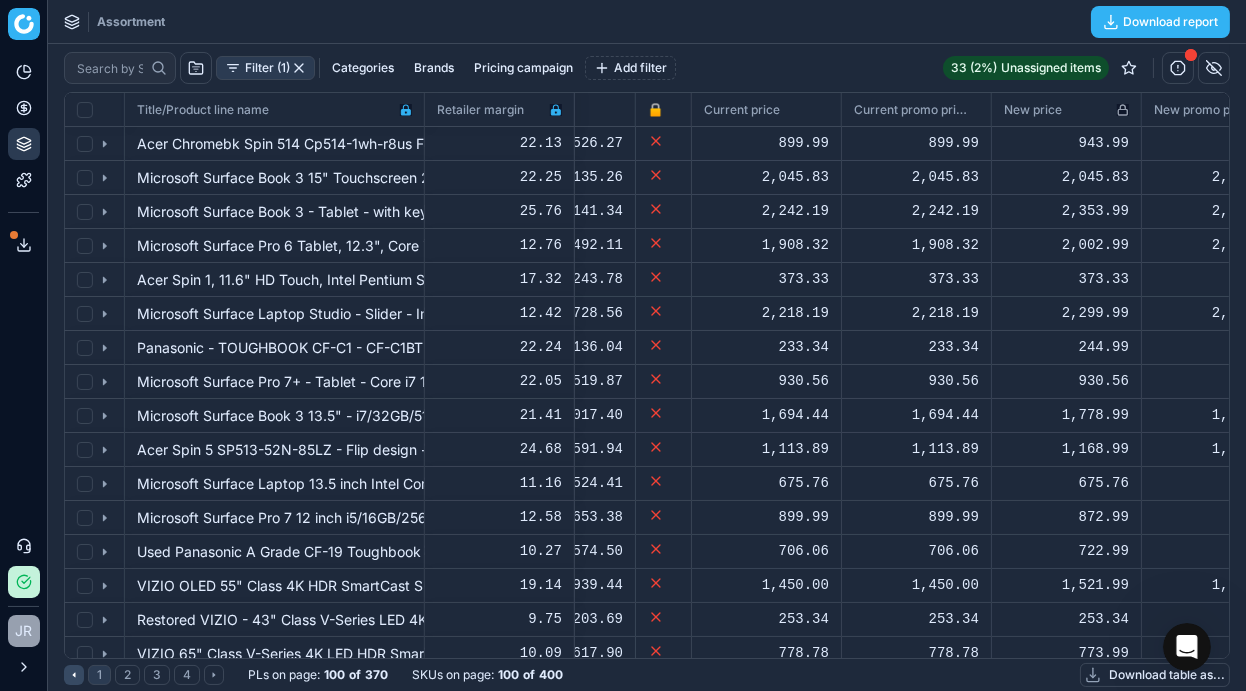 click on "New price" at bounding box center [1066, 110] 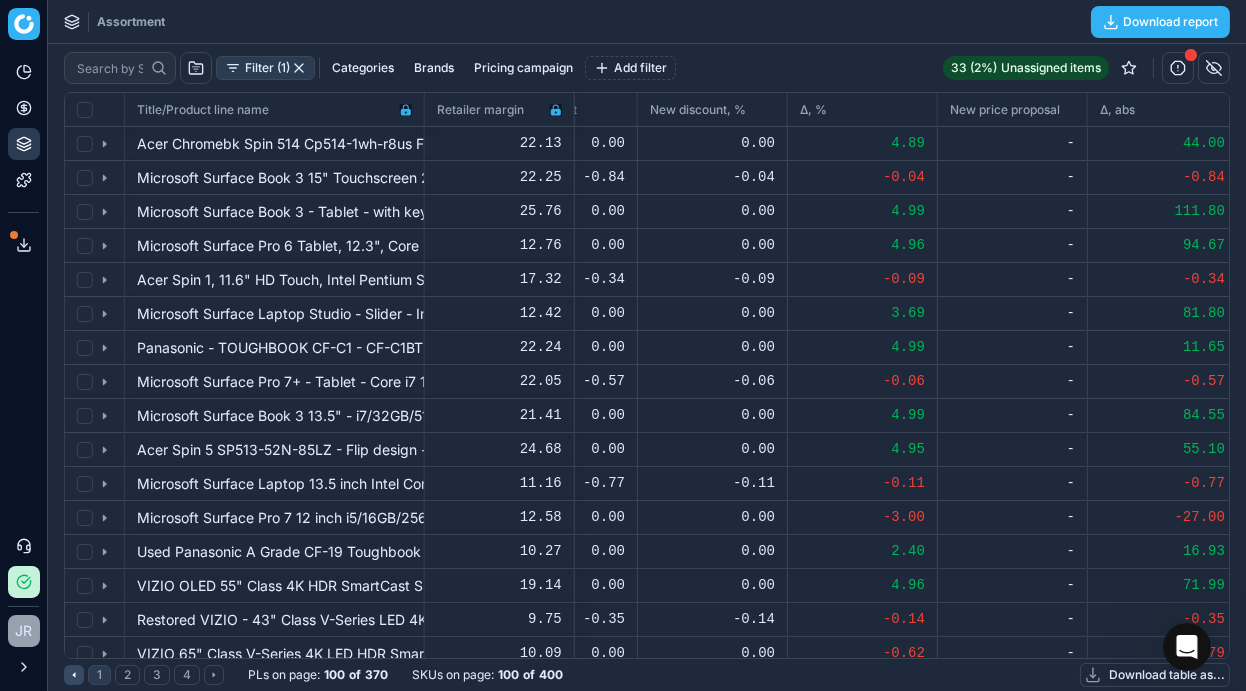 scroll, scrollTop: 0, scrollLeft: 2649, axis: horizontal 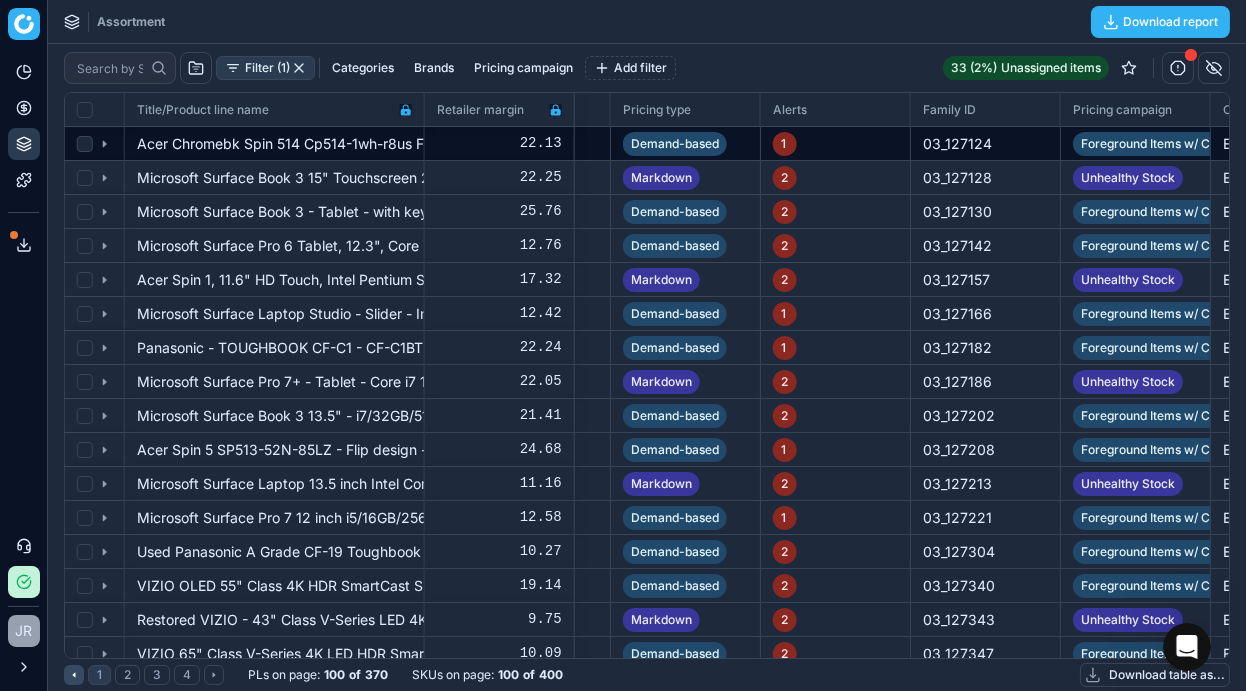 click on "Demand-based" at bounding box center (675, 144) 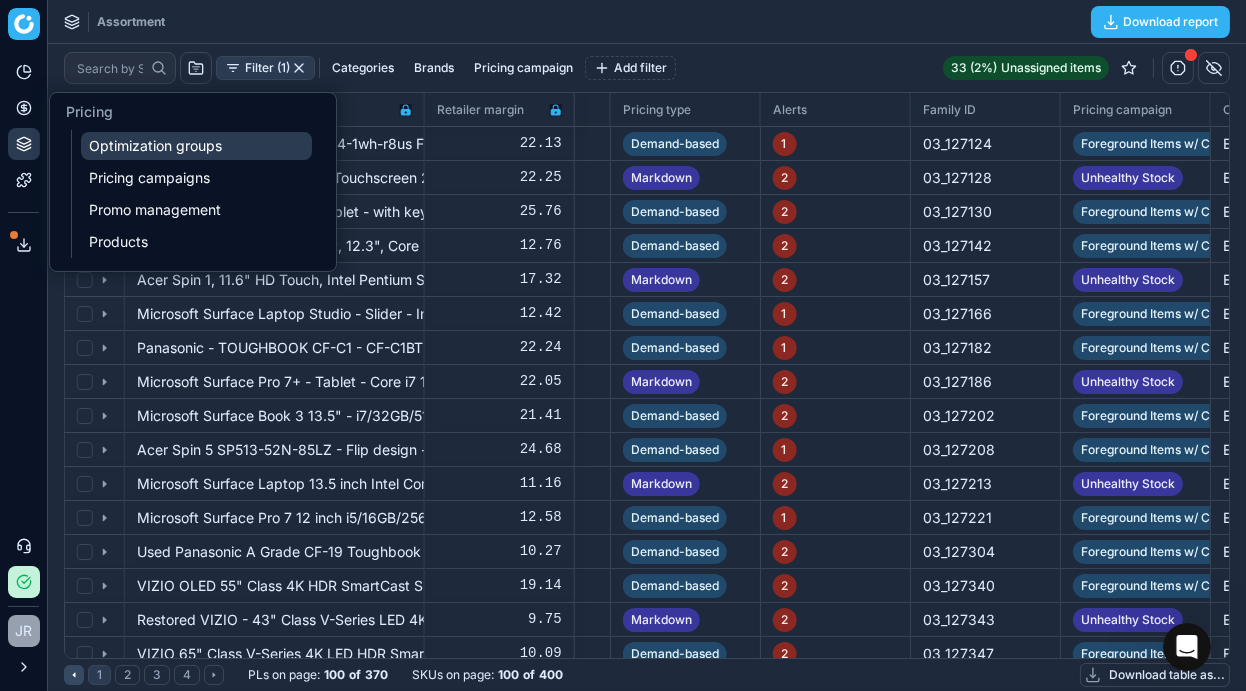 click on "Optimization groups" at bounding box center [196, 146] 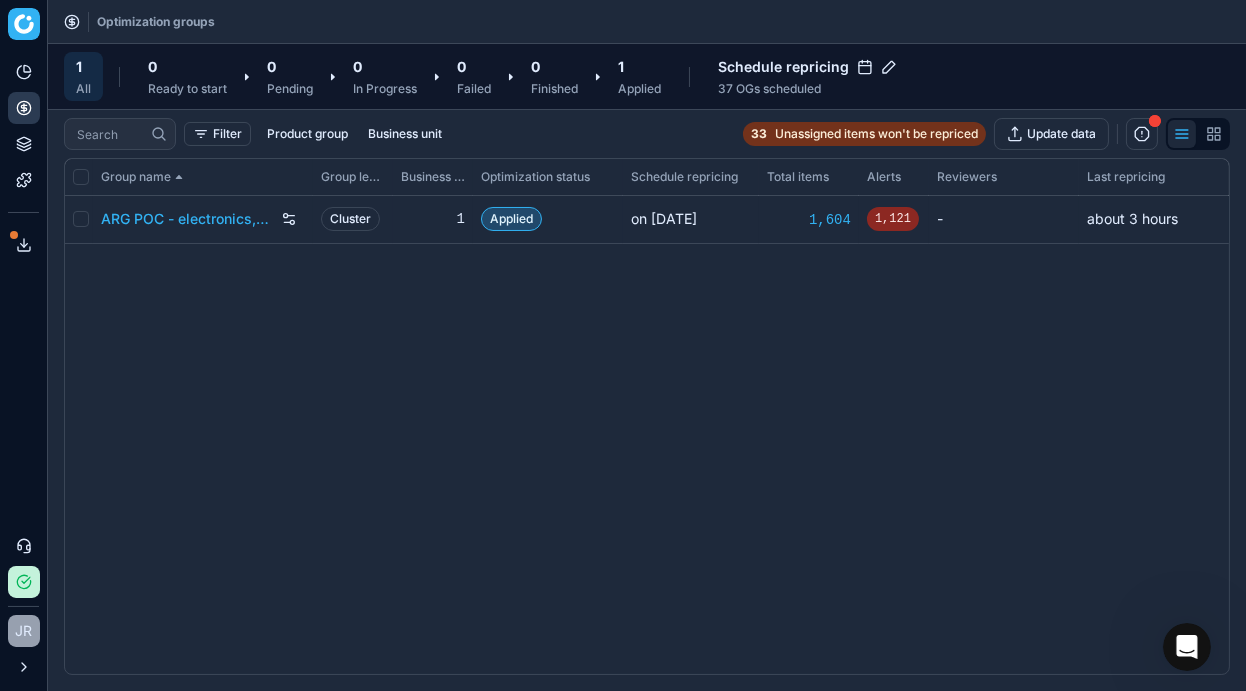click on "1" at bounding box center [83, 66] 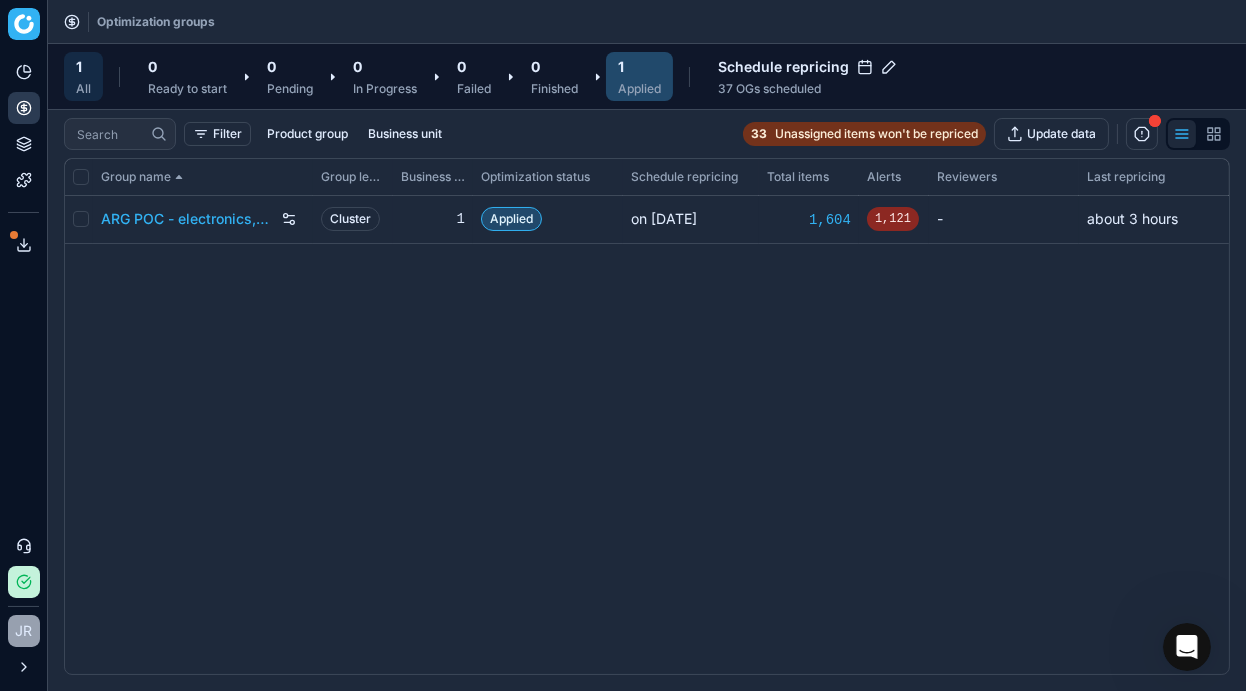 click on "1" at bounding box center (639, 66) 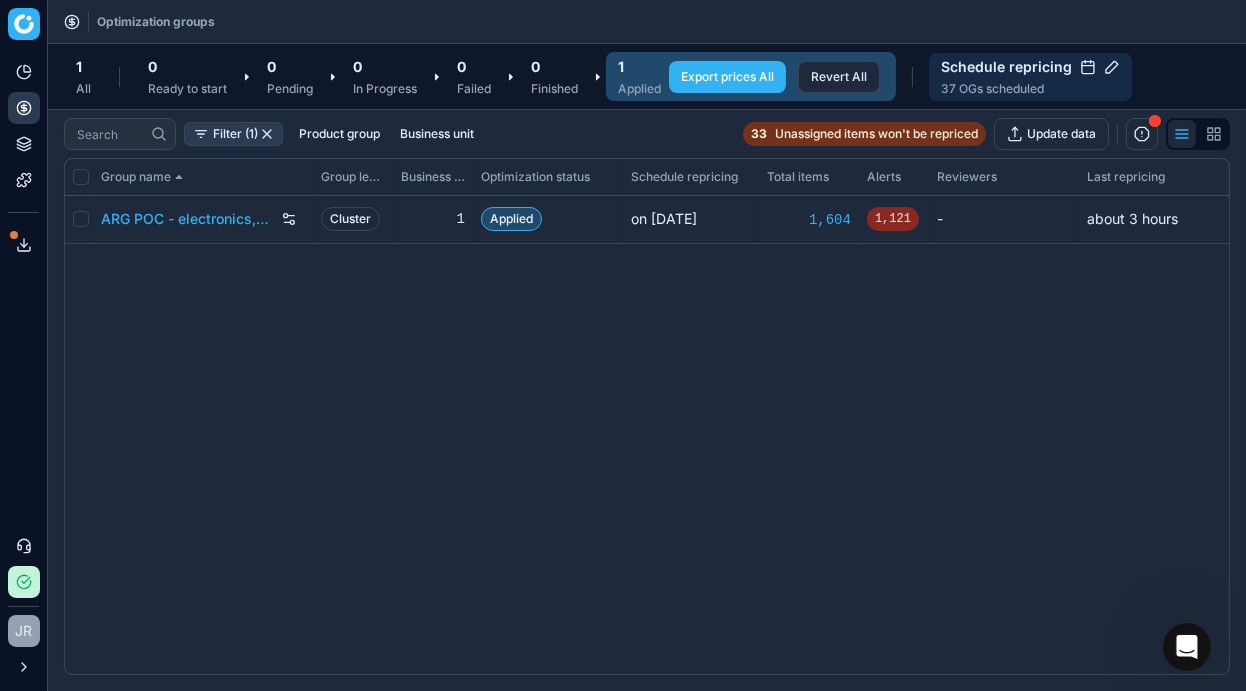 click on "Schedule repricing" at bounding box center (1030, 67) 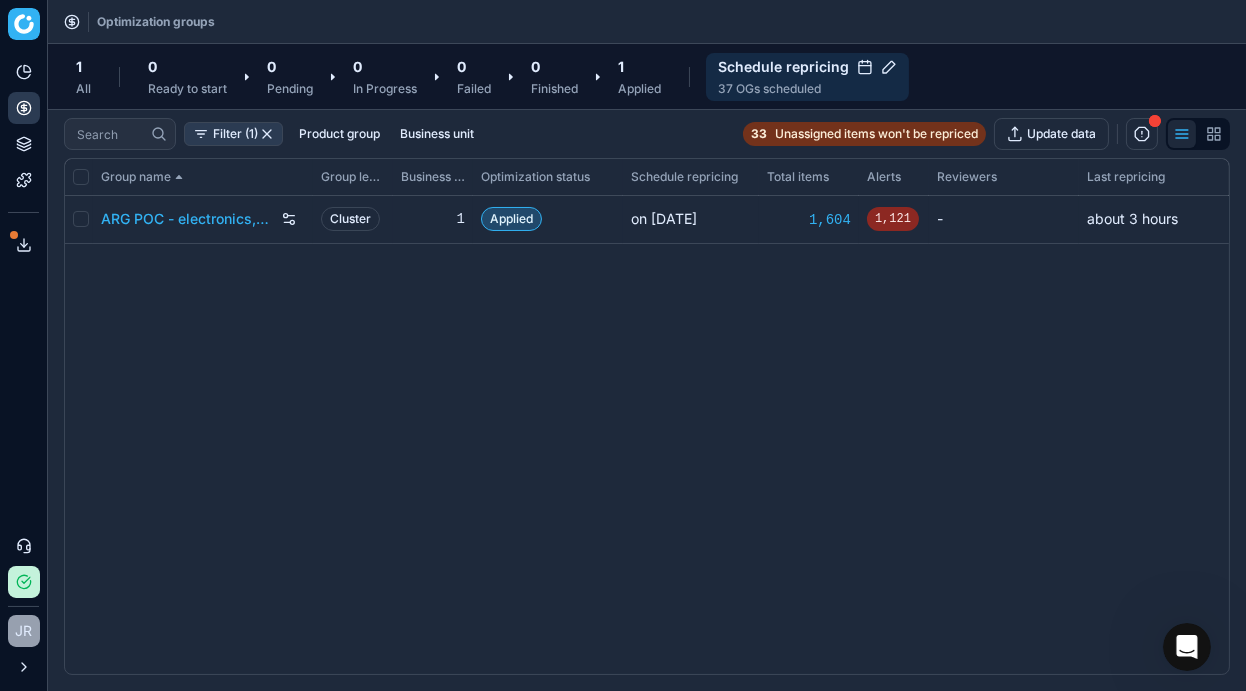 click on "Schedule repricing" at bounding box center (807, 67) 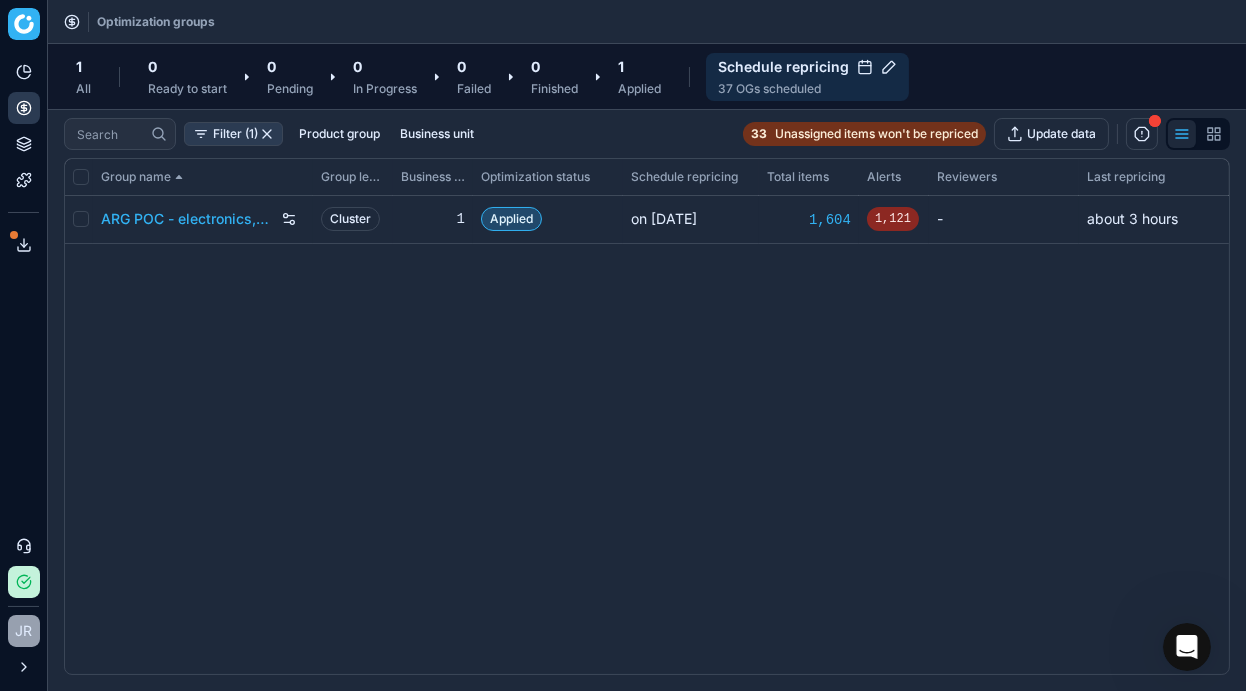 click on "Schedule repricing 37   OGs scheduled" at bounding box center [807, 77] 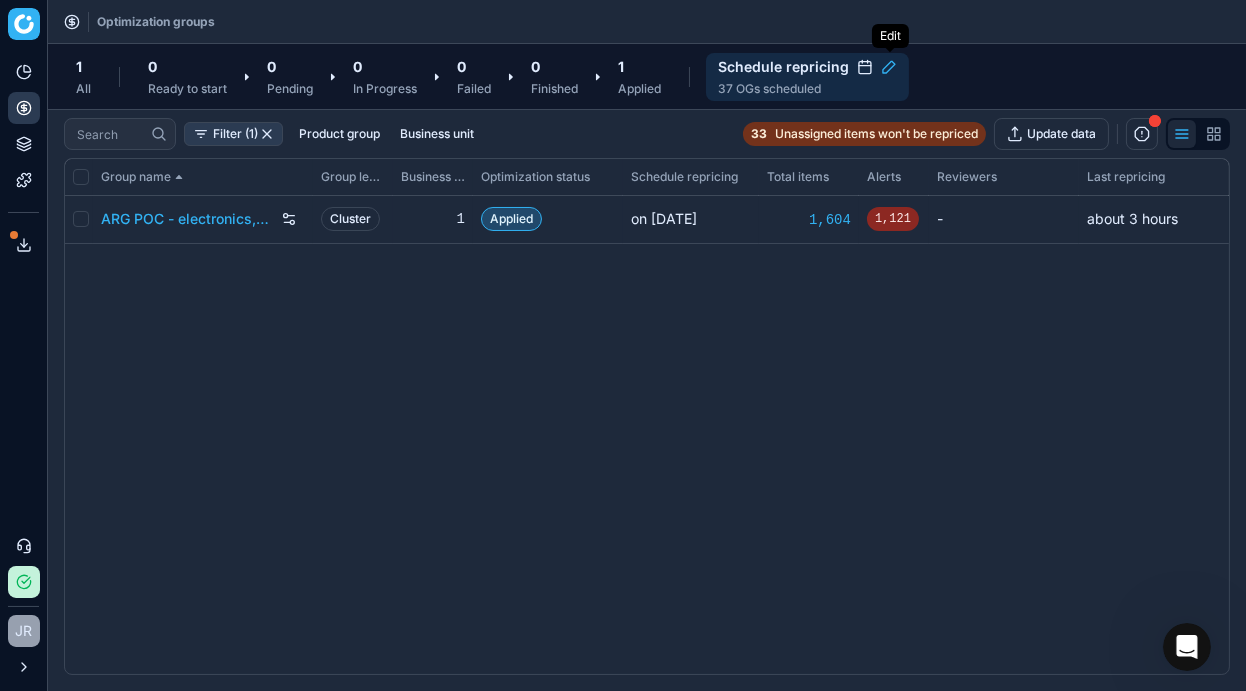 click 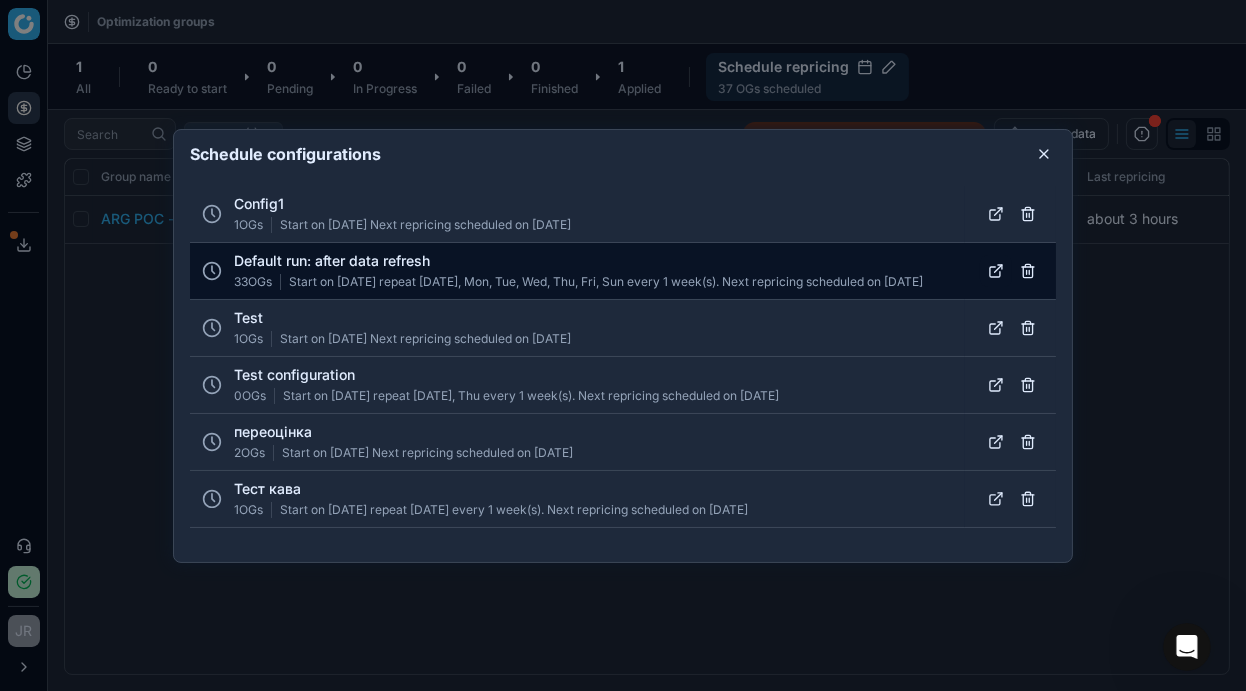 click 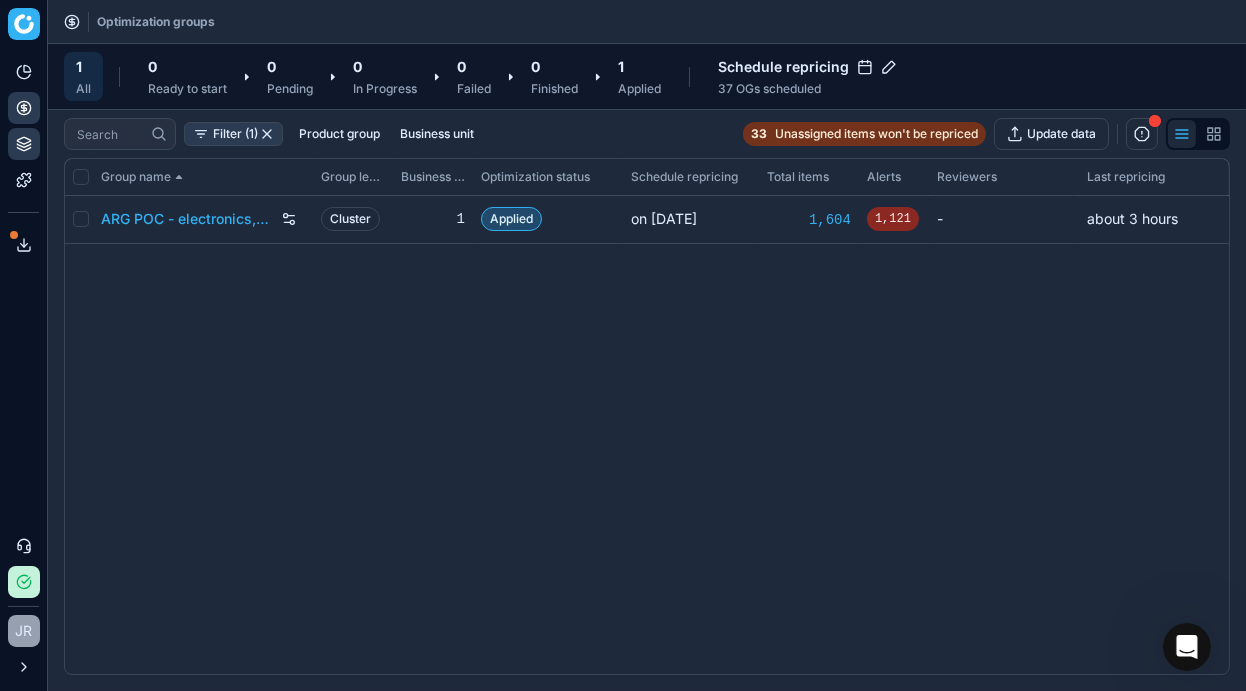 click 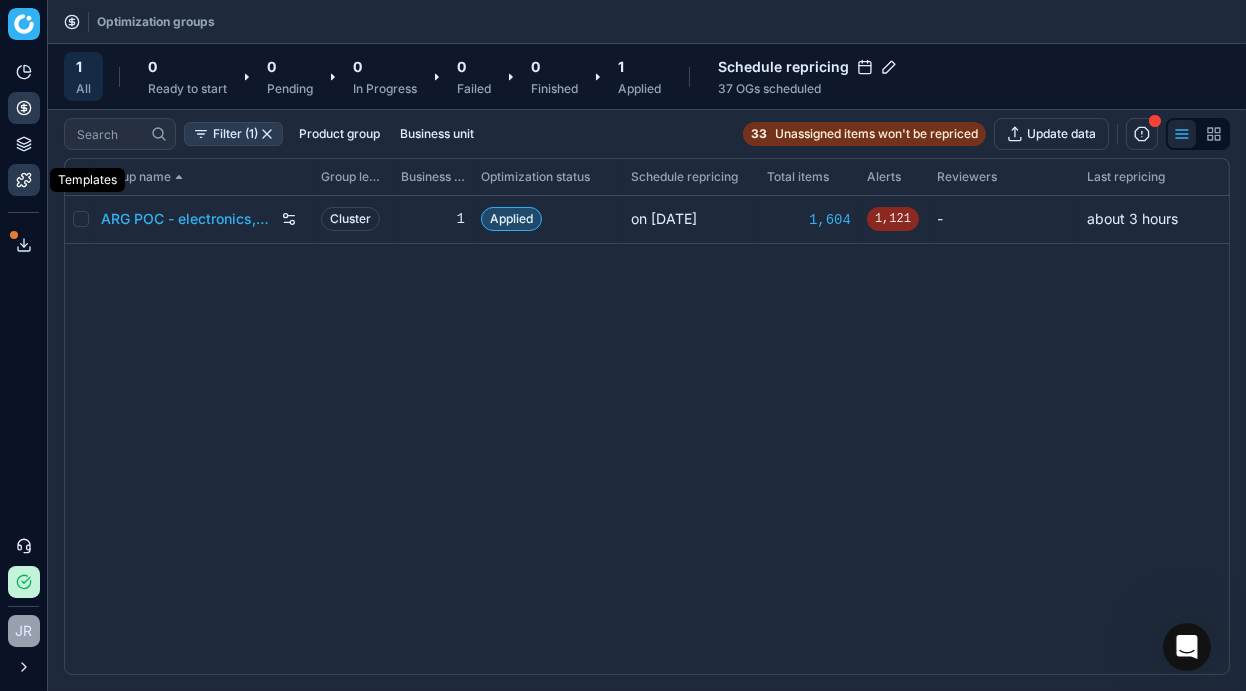click 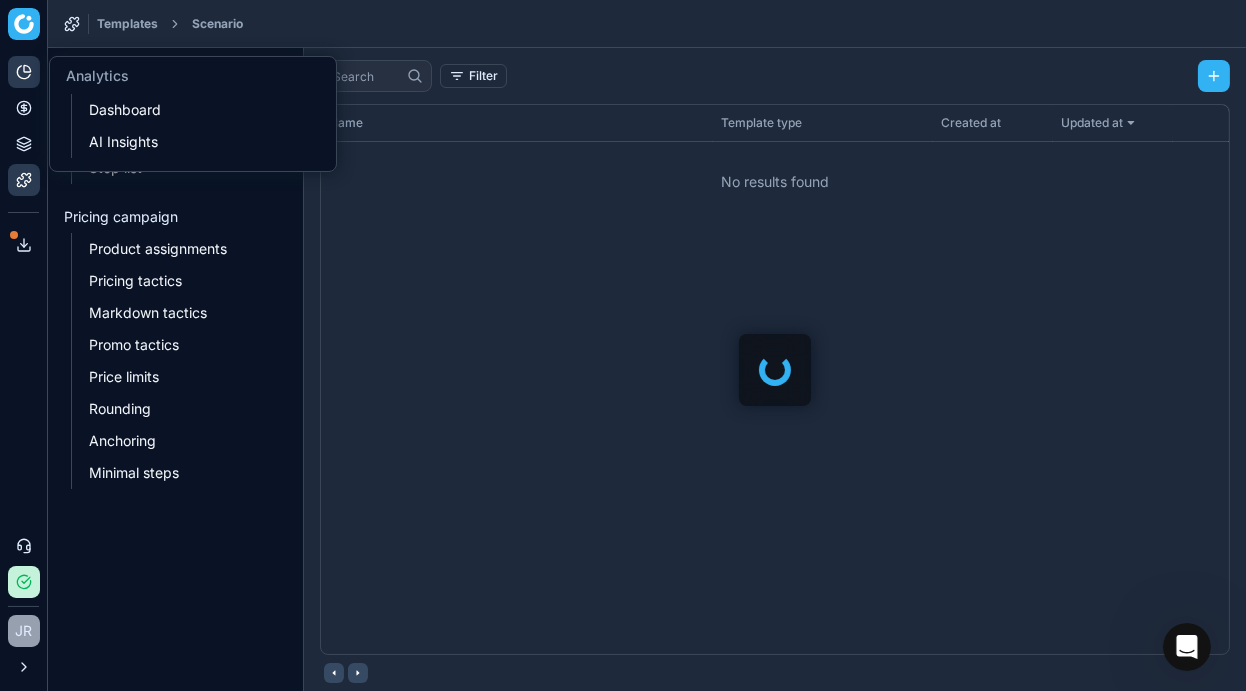 click 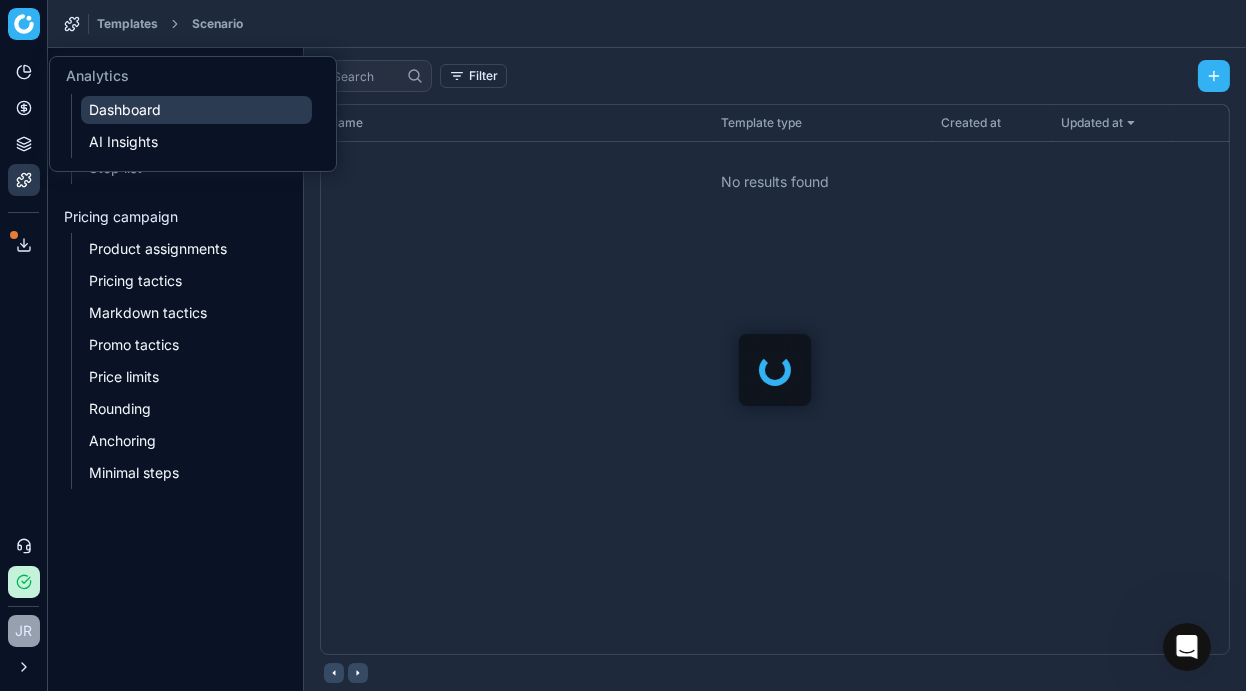 click on "Dashboard" at bounding box center (196, 110) 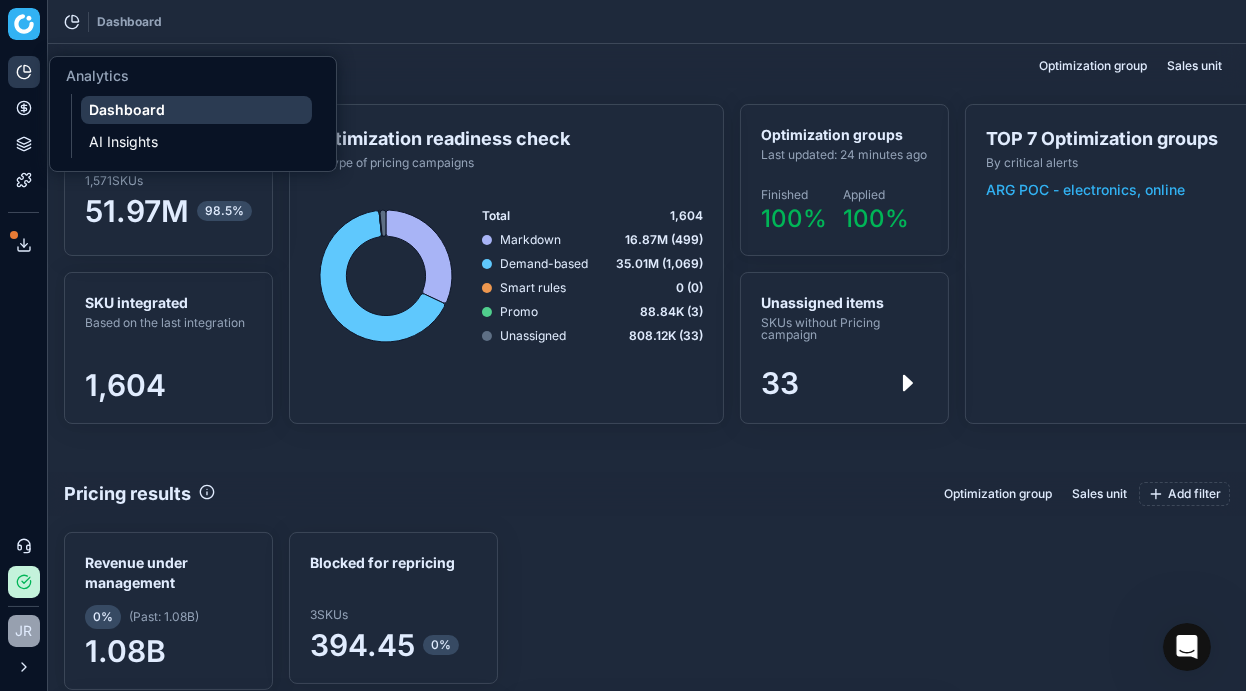 scroll, scrollTop: 2, scrollLeft: 2, axis: both 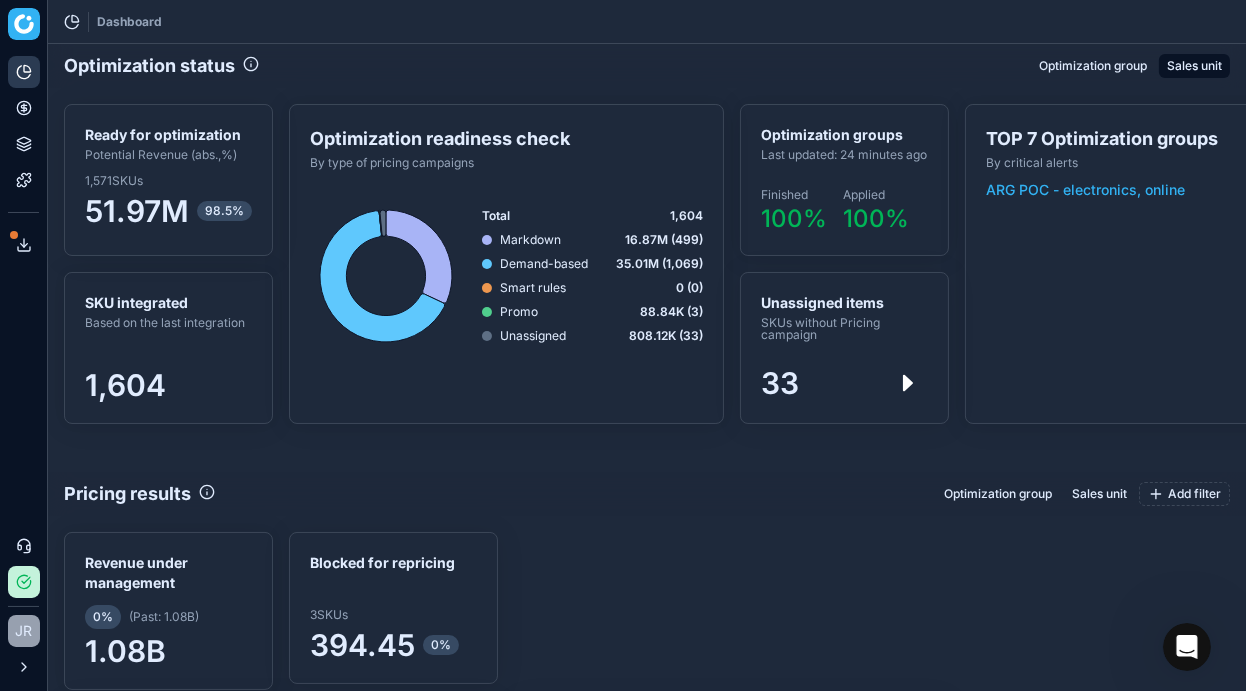 click on "Sales unit" at bounding box center [1194, 66] 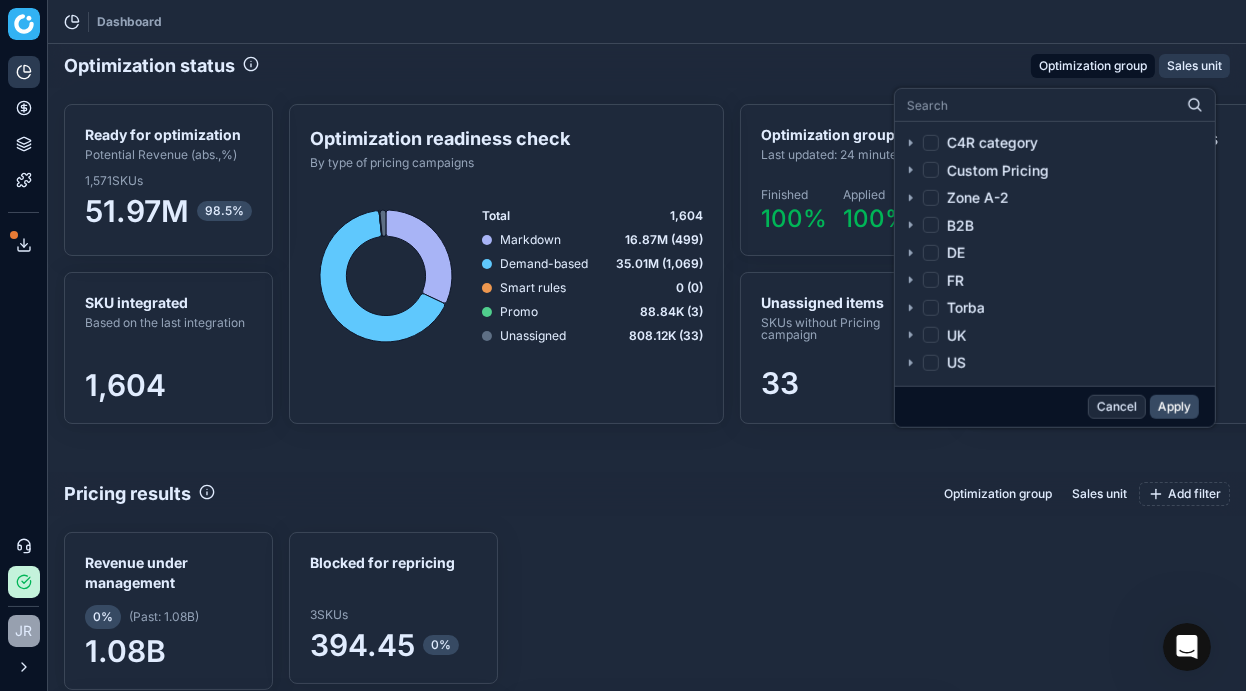 click on "Optimization group" at bounding box center [1093, 66] 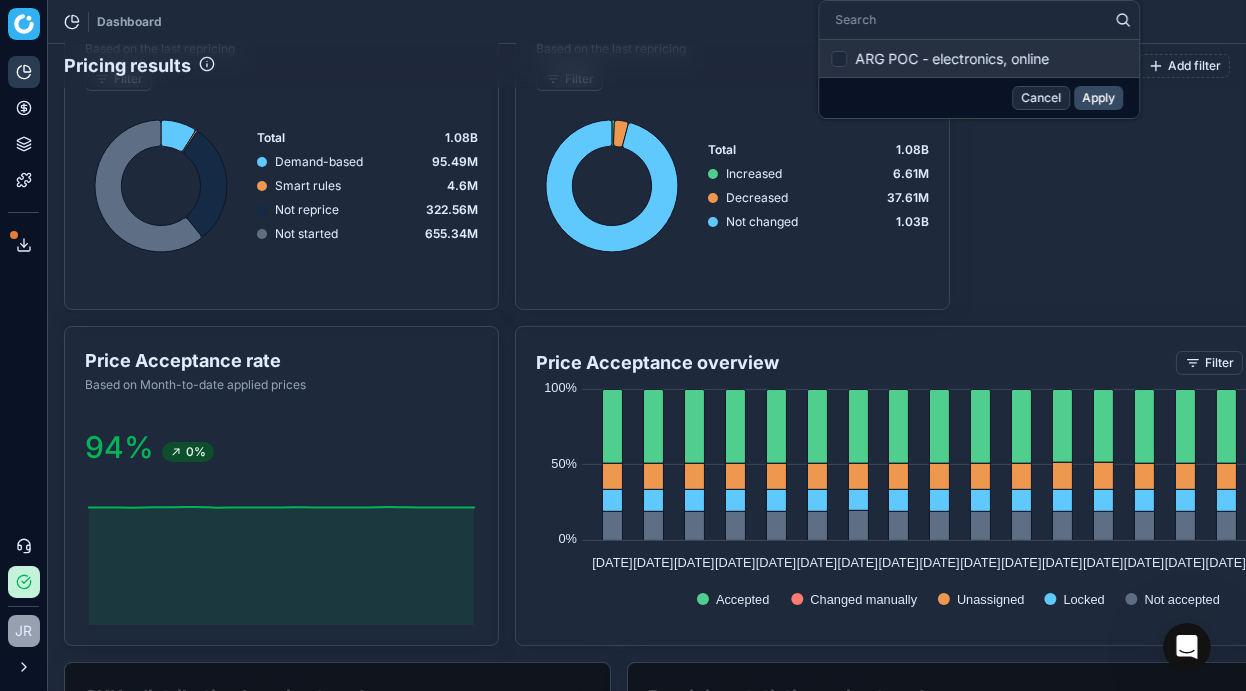 scroll, scrollTop: 711, scrollLeft: 0, axis: vertical 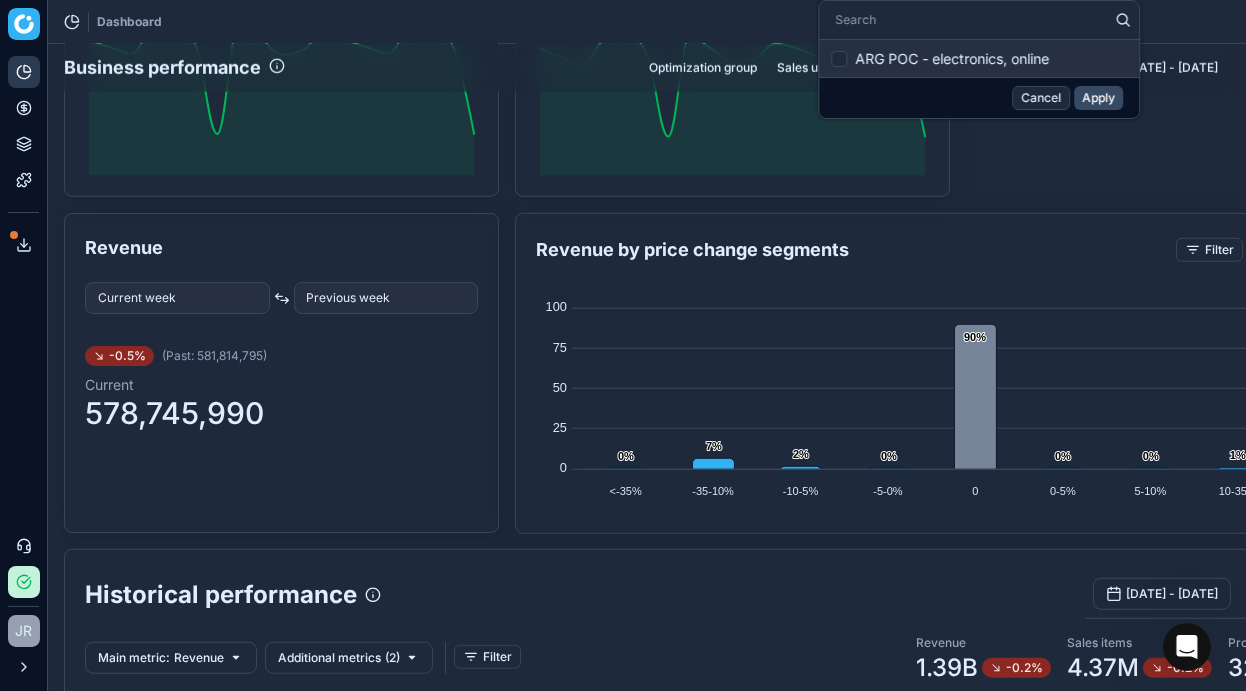 click on "Revenue by price change segments Filter   01/07/2025 - 19/07/2025" at bounding box center (957, 240) 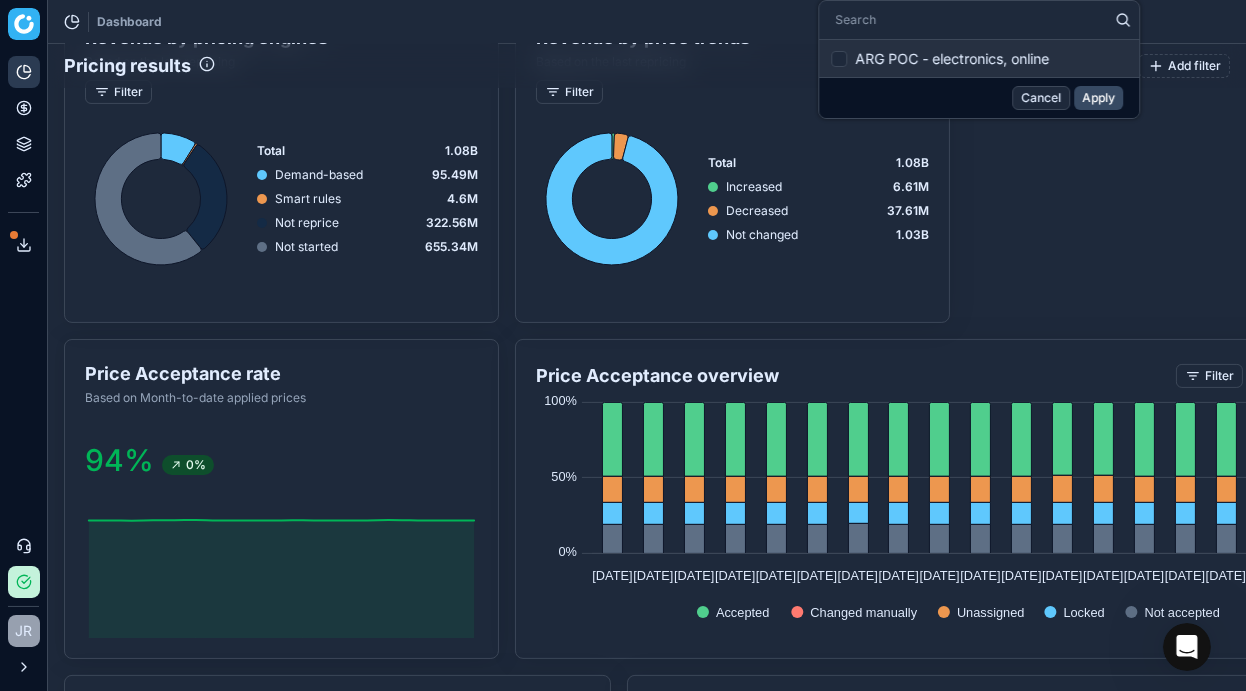 scroll, scrollTop: 384, scrollLeft: 0, axis: vertical 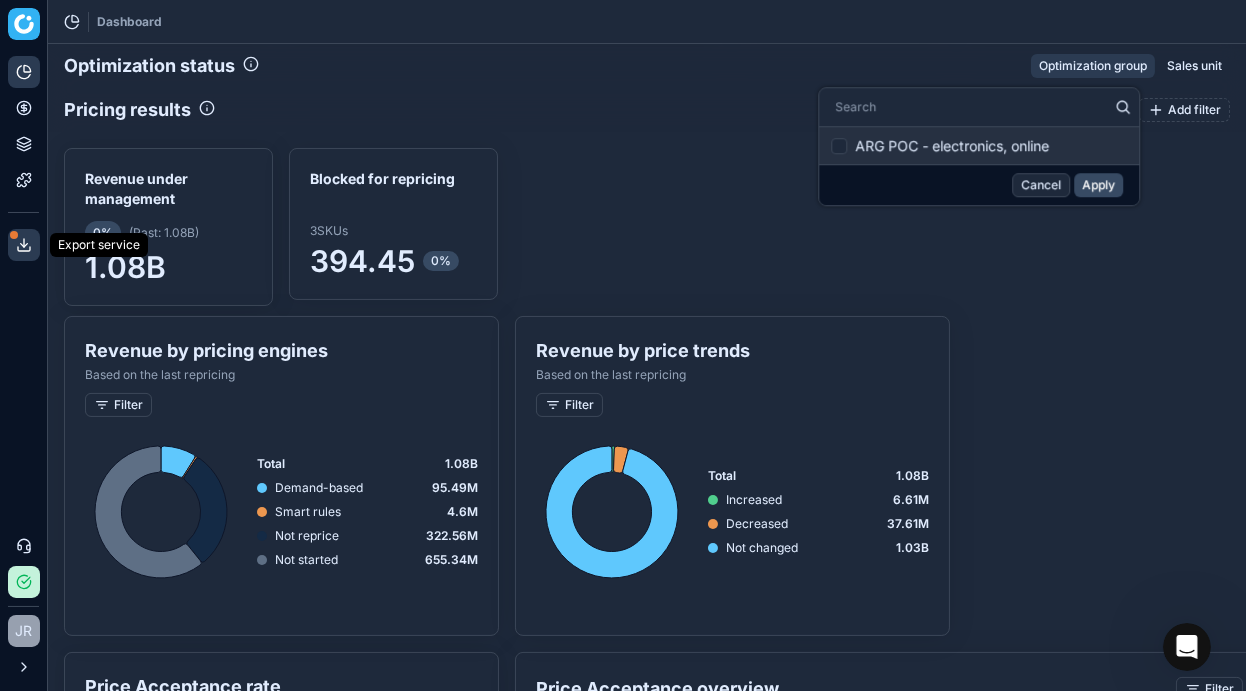 click at bounding box center [14, 235] 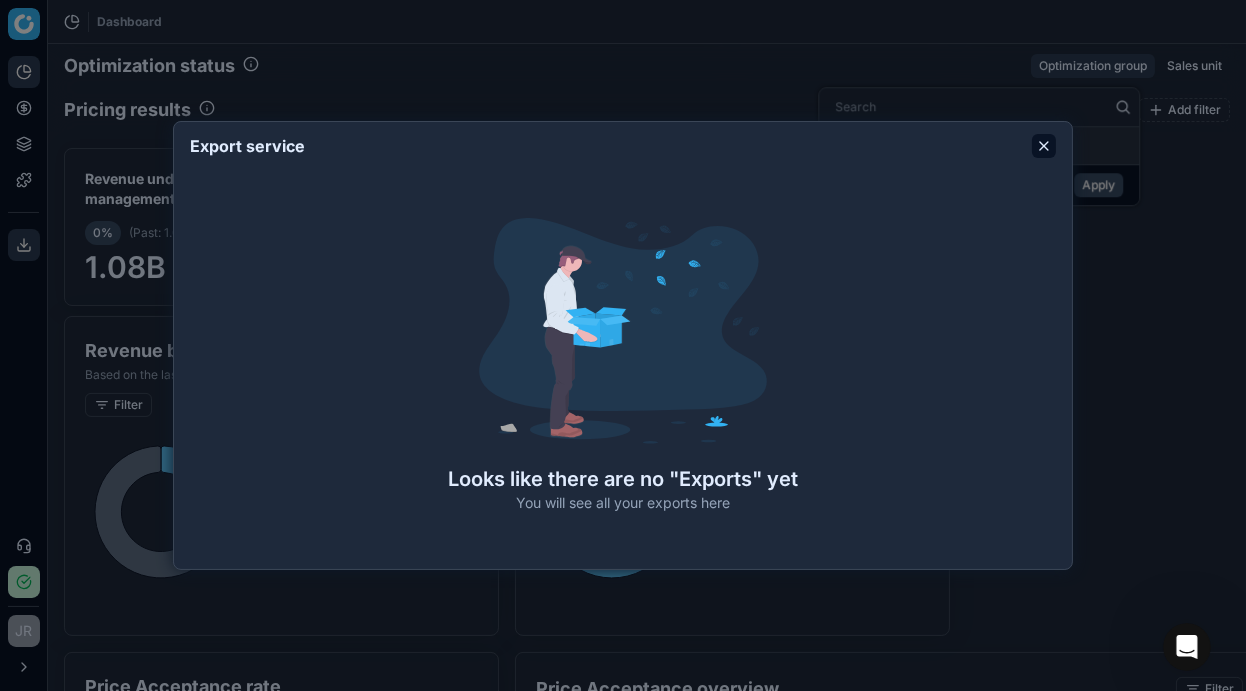 click 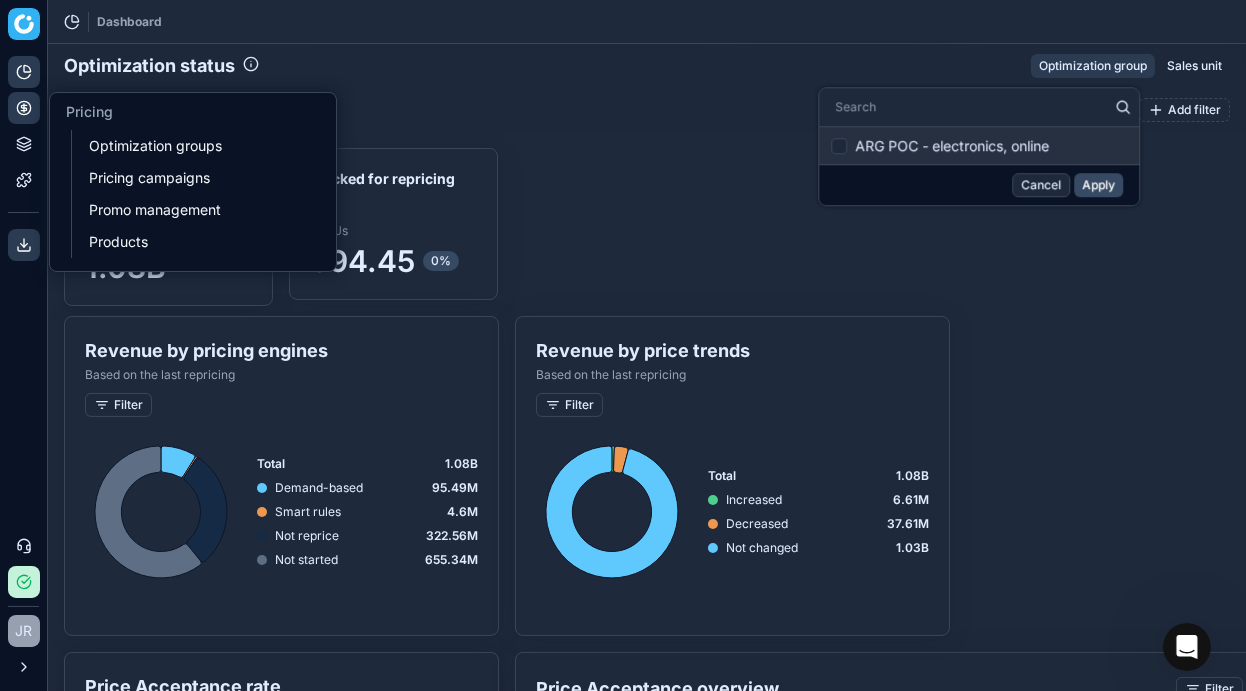 click on "Pricing" at bounding box center [24, 108] 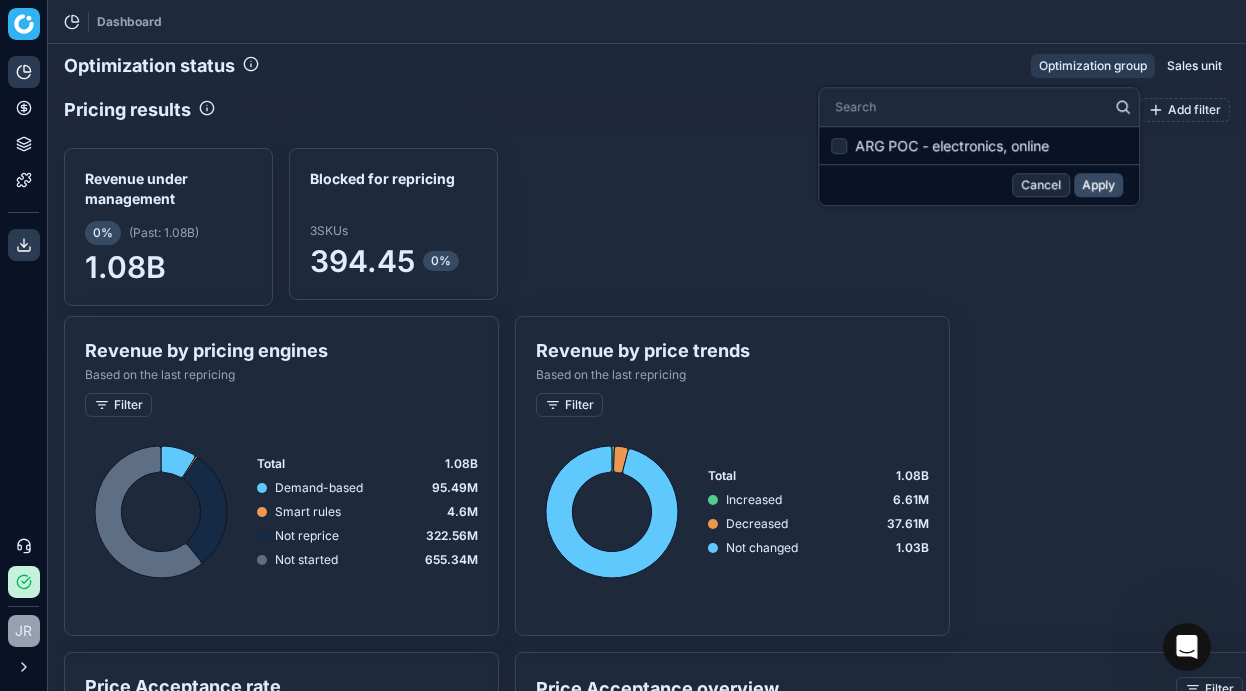 click at bounding box center [839, 146] 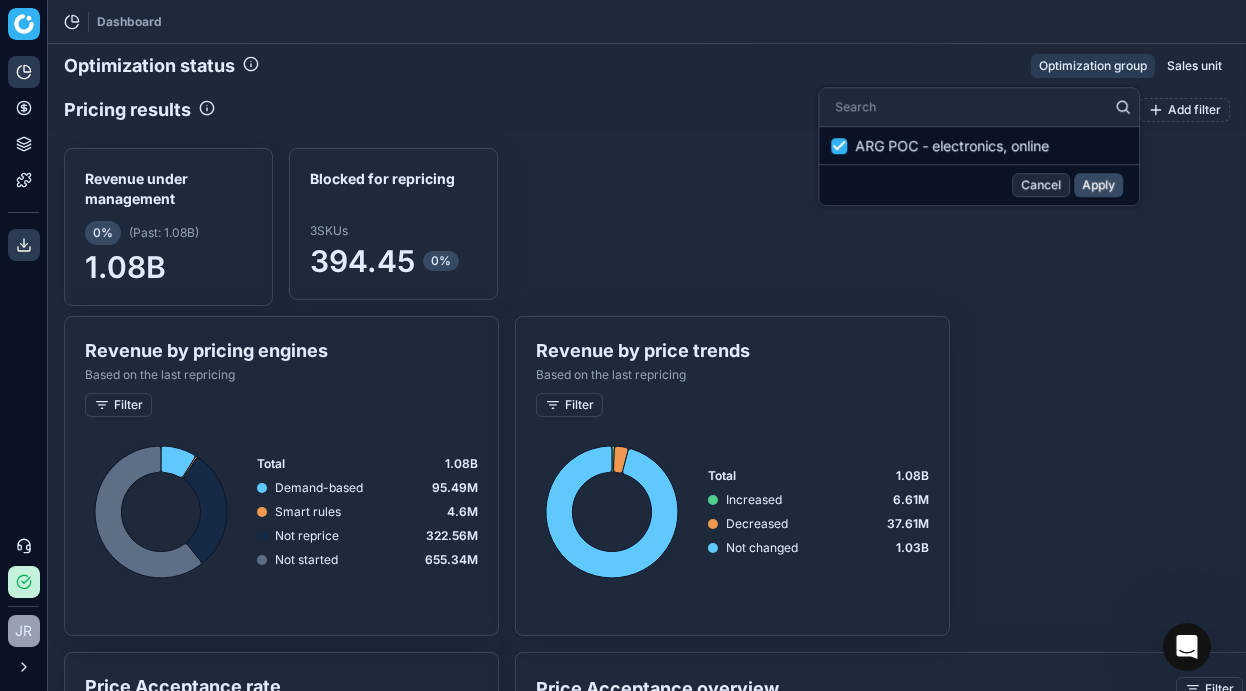 checkbox on "true" 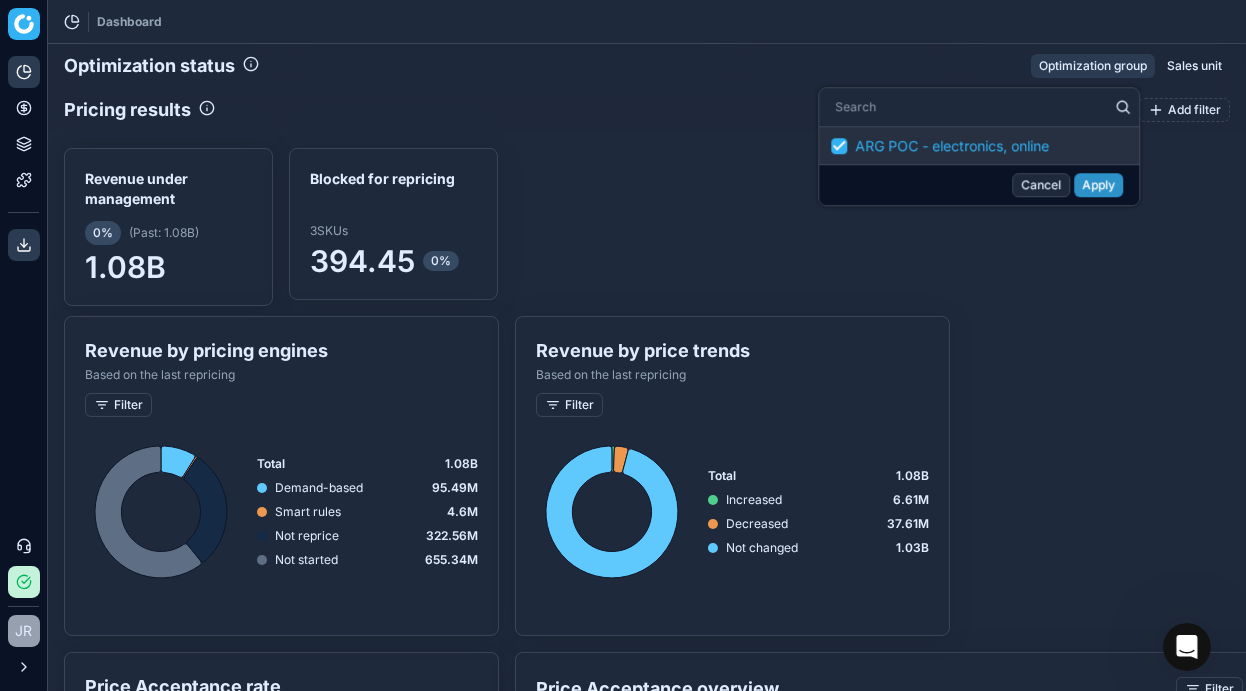 click on "Apply" at bounding box center (1098, 185) 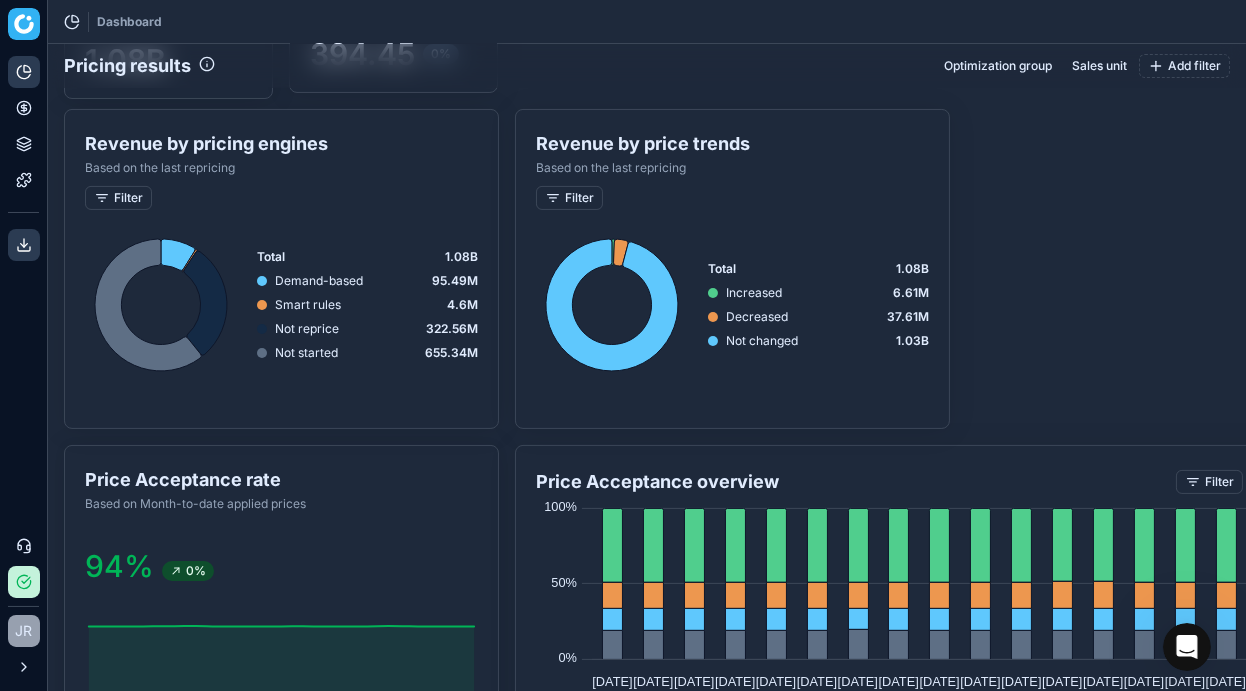 scroll, scrollTop: 802, scrollLeft: 0, axis: vertical 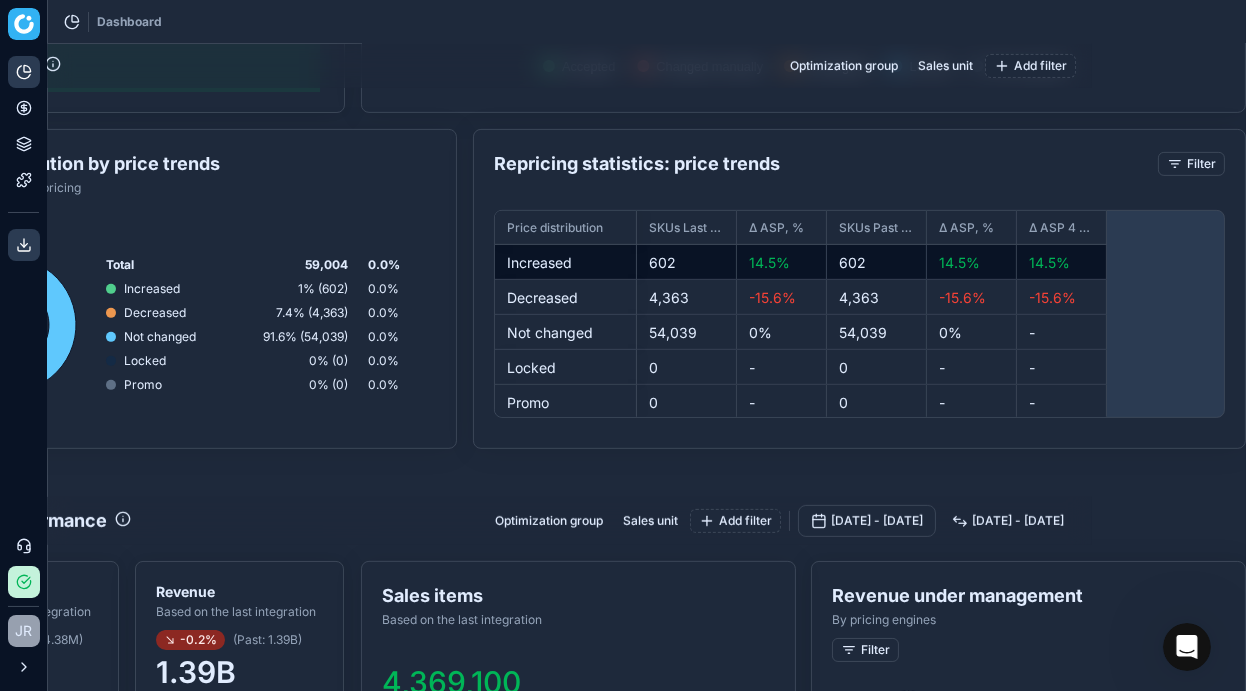 click on "14.5%" at bounding box center [972, 262] 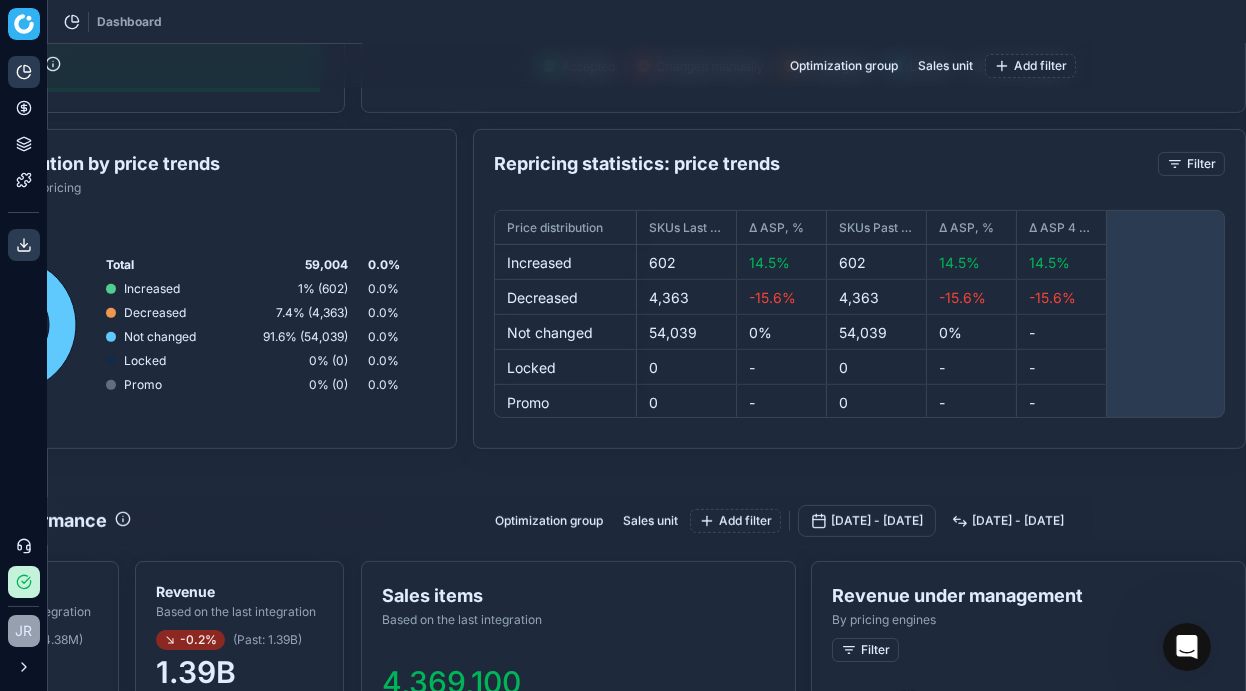scroll, scrollTop: 1243, scrollLeft: 0, axis: vertical 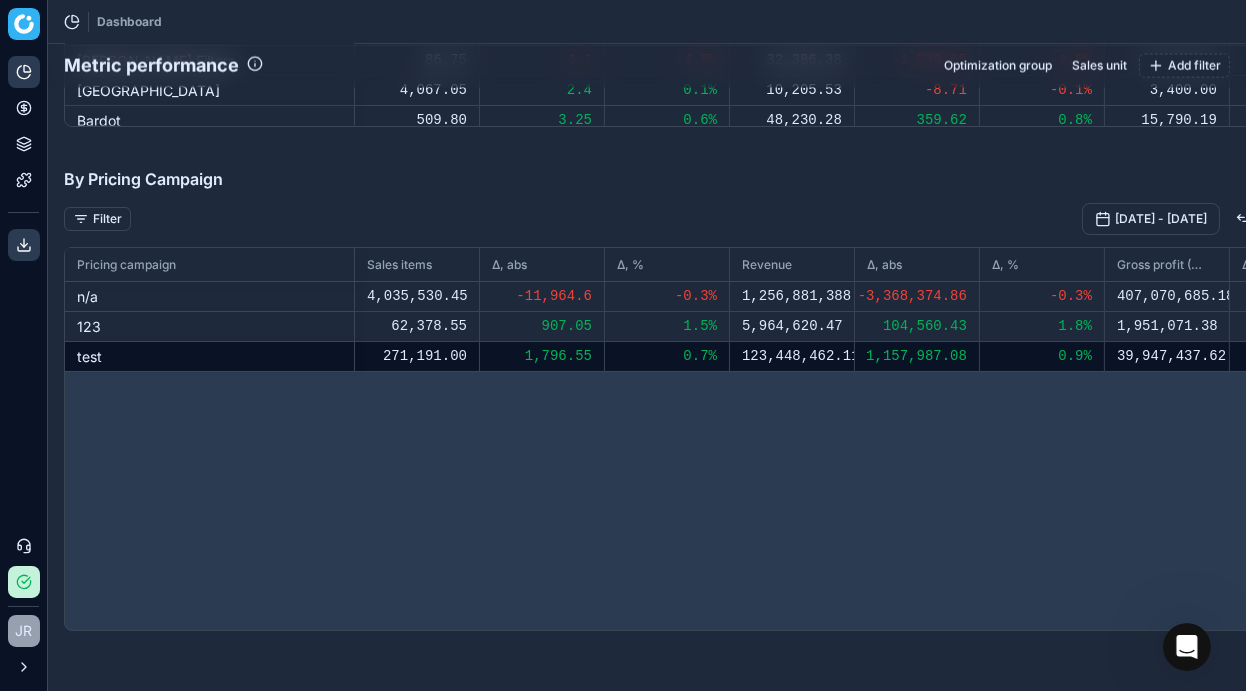 click on "1,796.55" at bounding box center (542, 357) 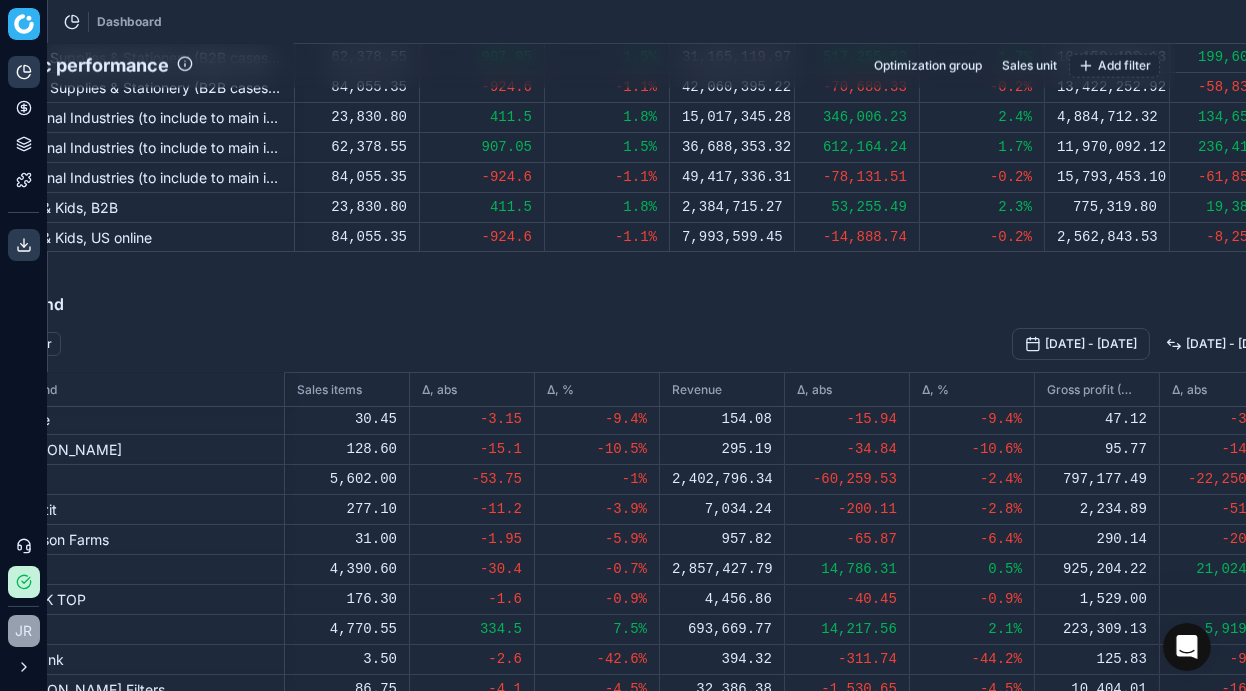 scroll, scrollTop: 3842, scrollLeft: 70, axis: both 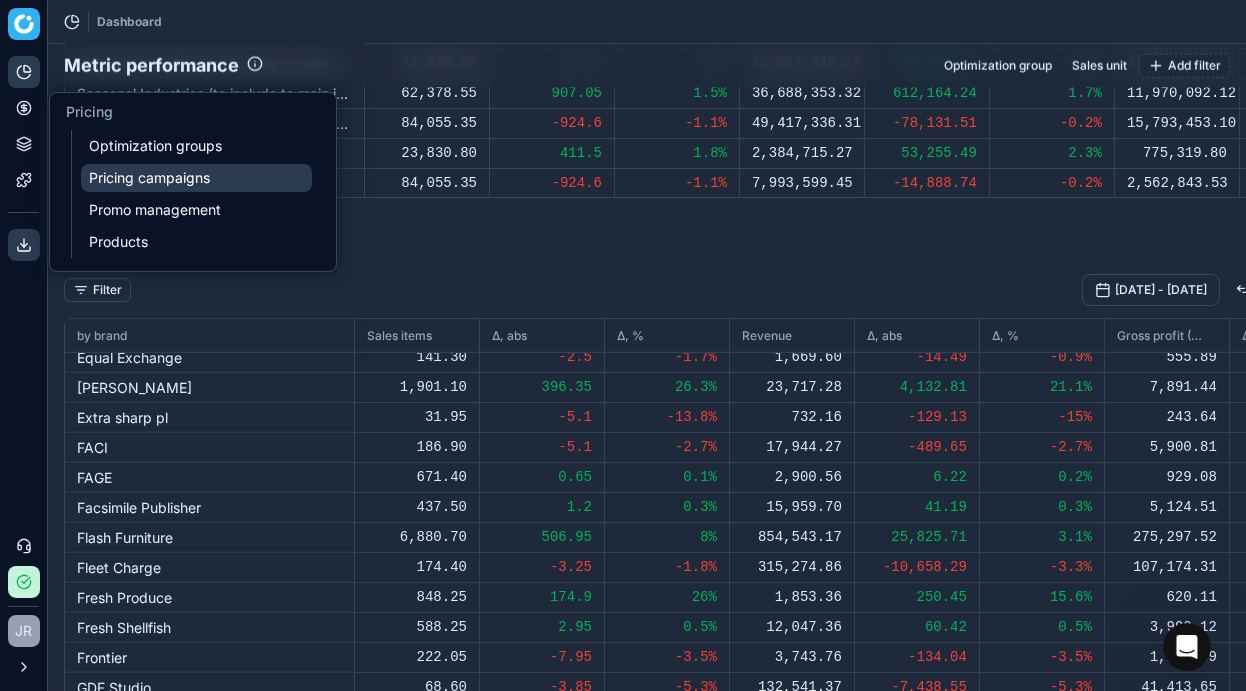 click on "Pricing campaigns" at bounding box center (196, 178) 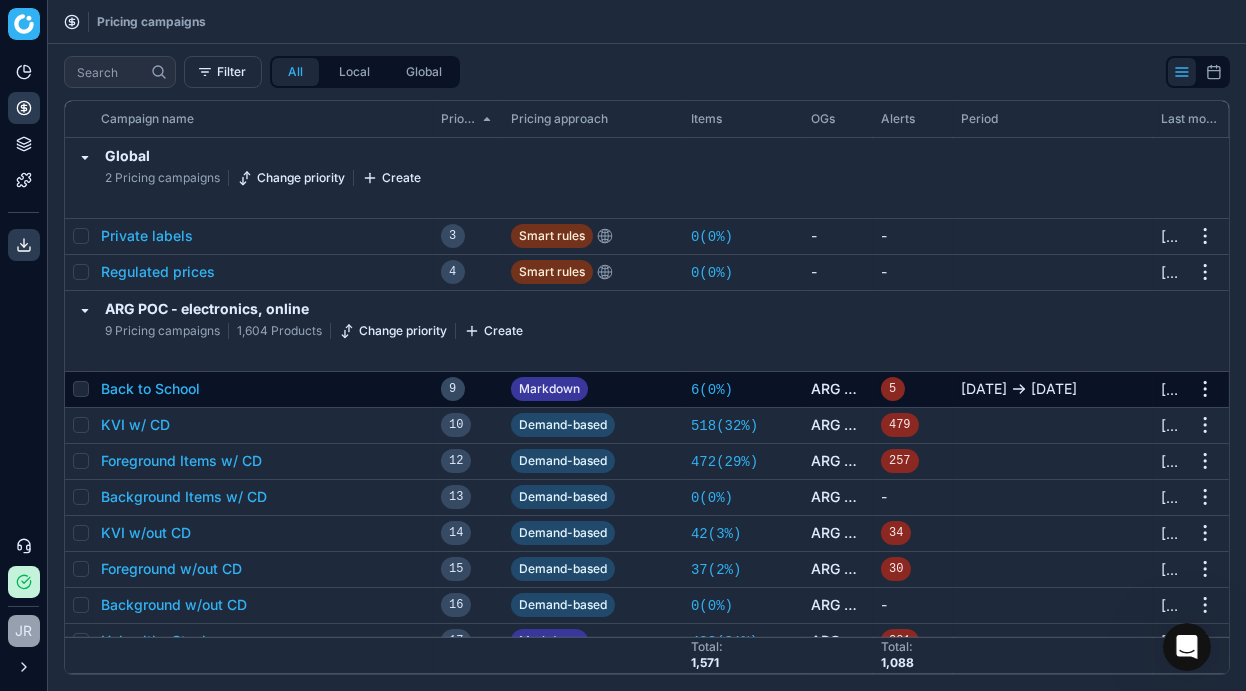 scroll, scrollTop: 56, scrollLeft: 0, axis: vertical 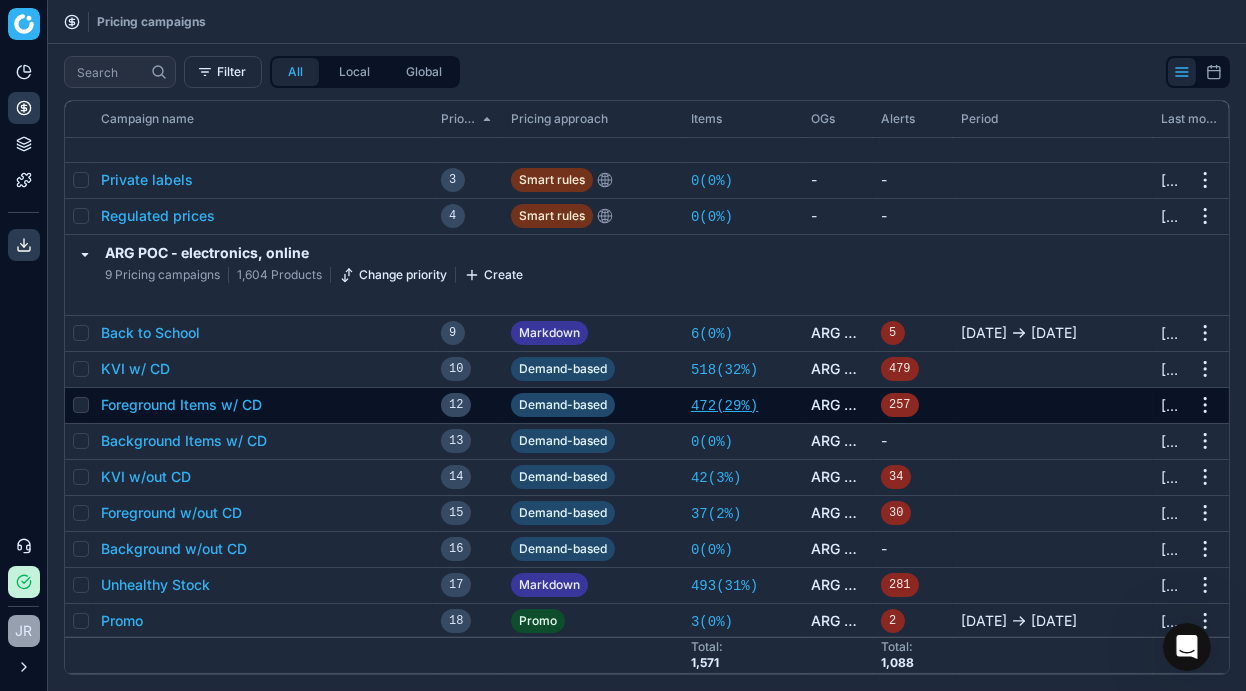 click on "472  ( 29% )" at bounding box center (724, 406) 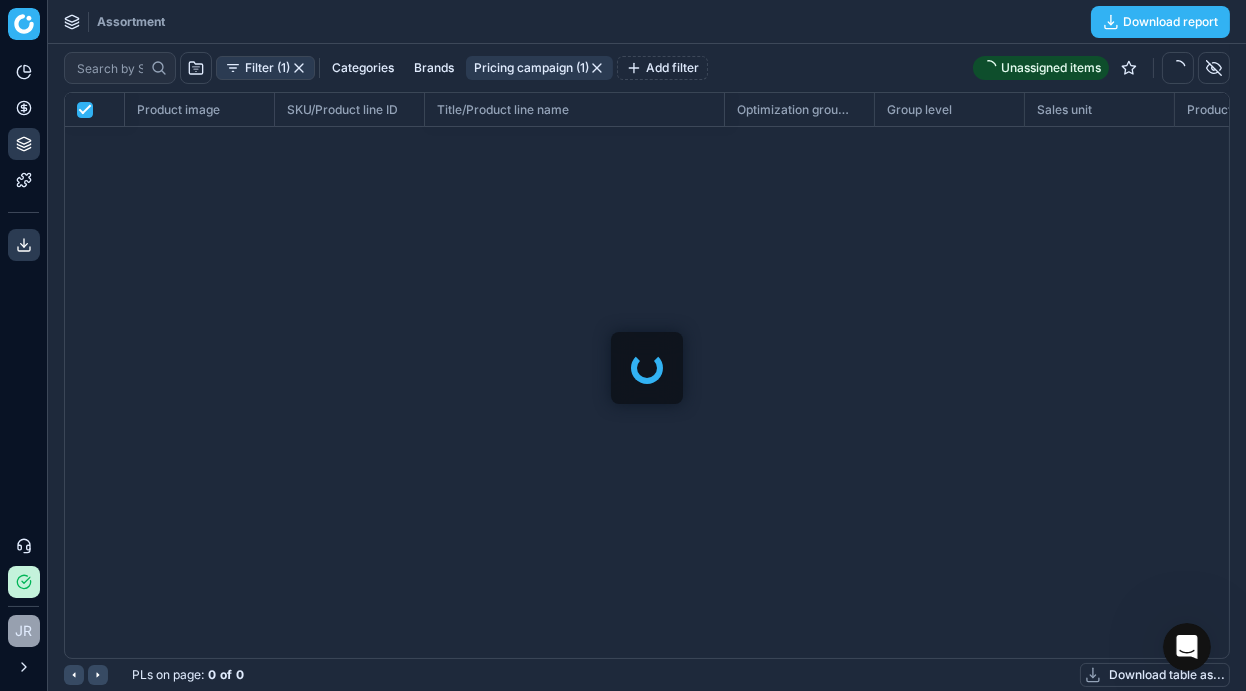 scroll, scrollTop: 536, scrollLeft: 1150, axis: both 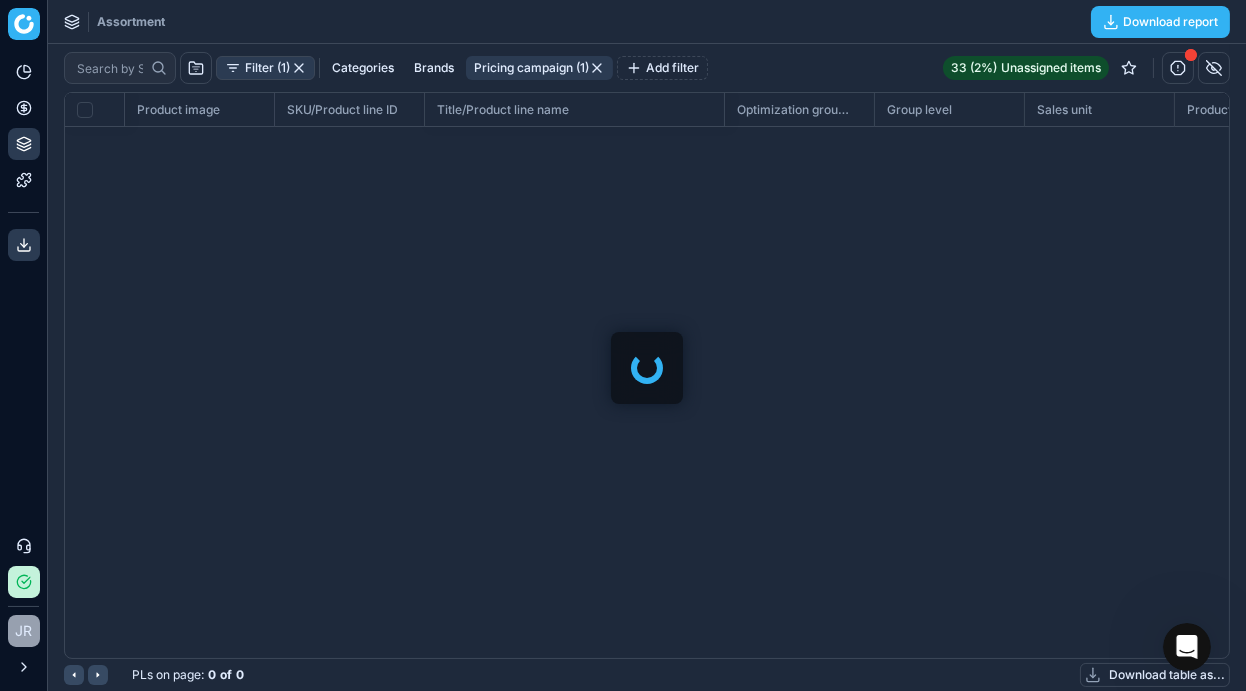 checkbox on "false" 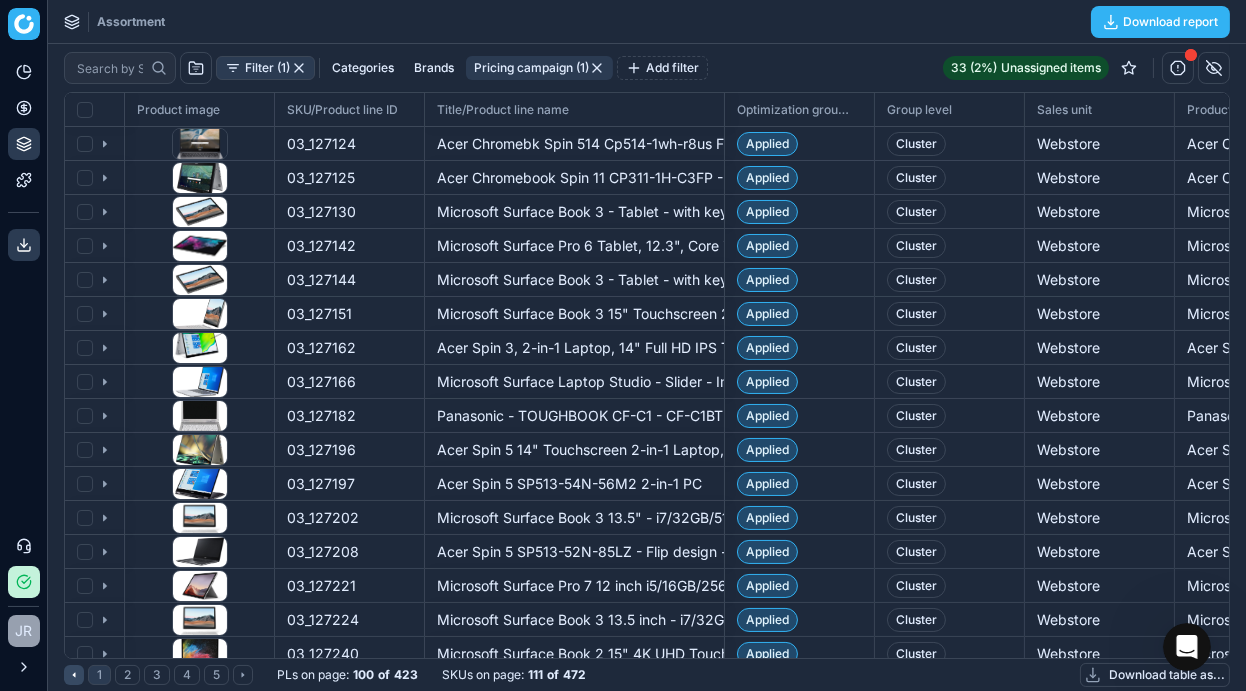 scroll, scrollTop: 536, scrollLeft: 1135, axis: both 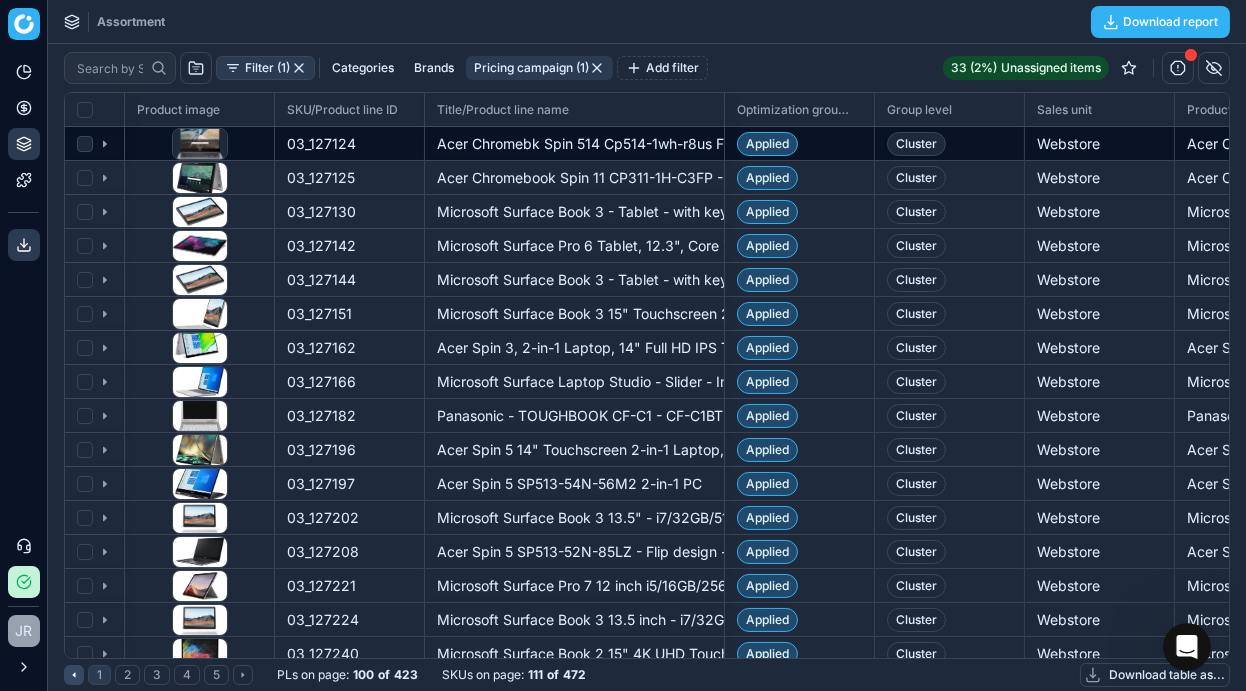 click on "Acer Chromebk Spin 514 Cp514-1wh-r8us Flip Design Ryzen 5 3500c / 2.1 Ghz Chrme Os Radeon Graphics 8 Gb Ram 128 Gb Ssd 14" Ips 1920 X 1080 (full Hd) Wi-fi 5 Steel Gray Kbd: Us" at bounding box center (574, 143) 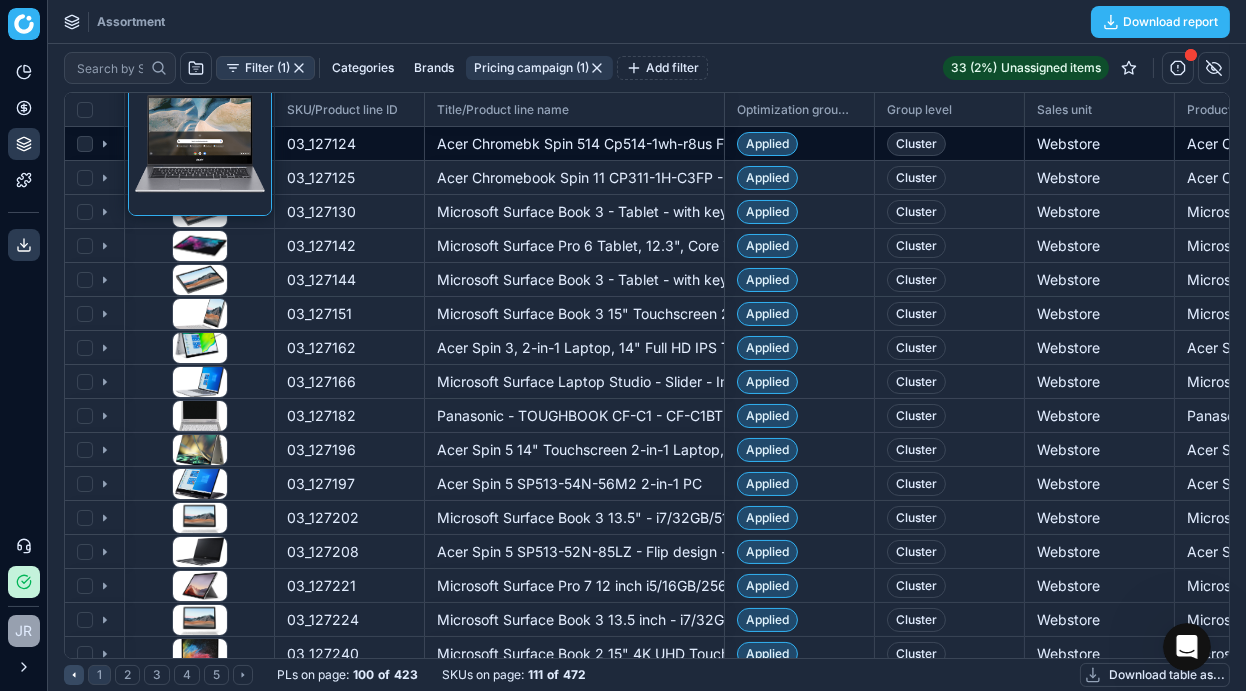 click at bounding box center [200, 144] 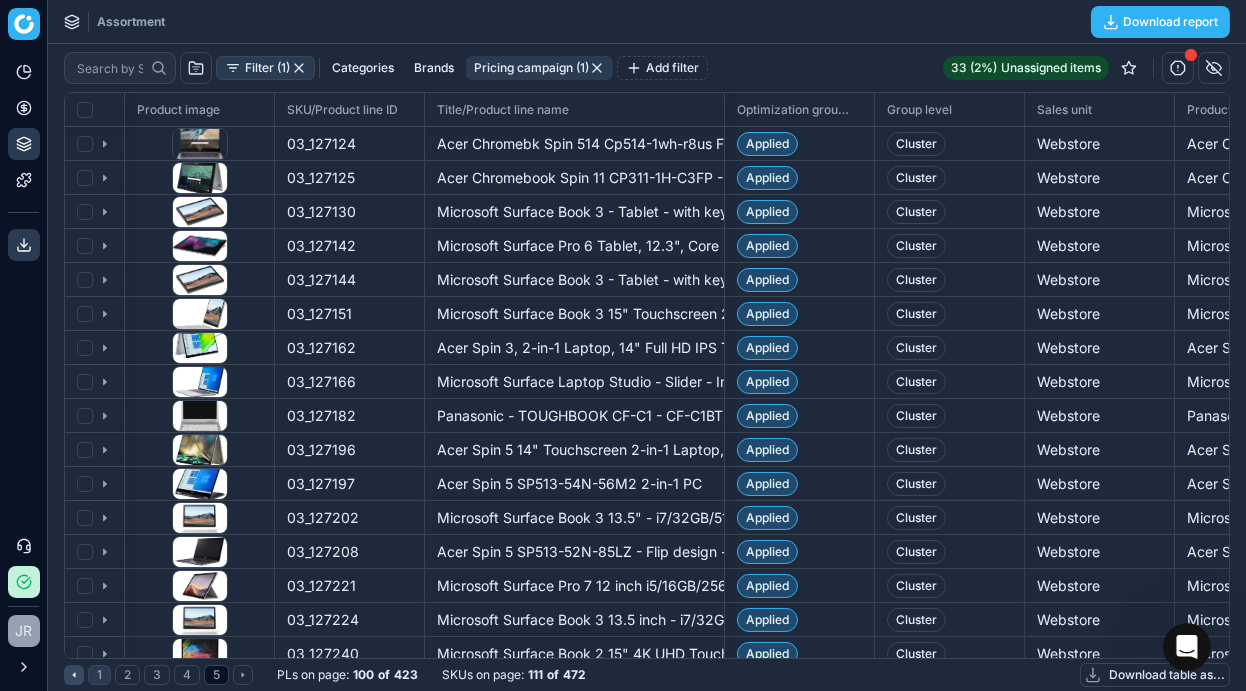click on "5" at bounding box center (216, 675) 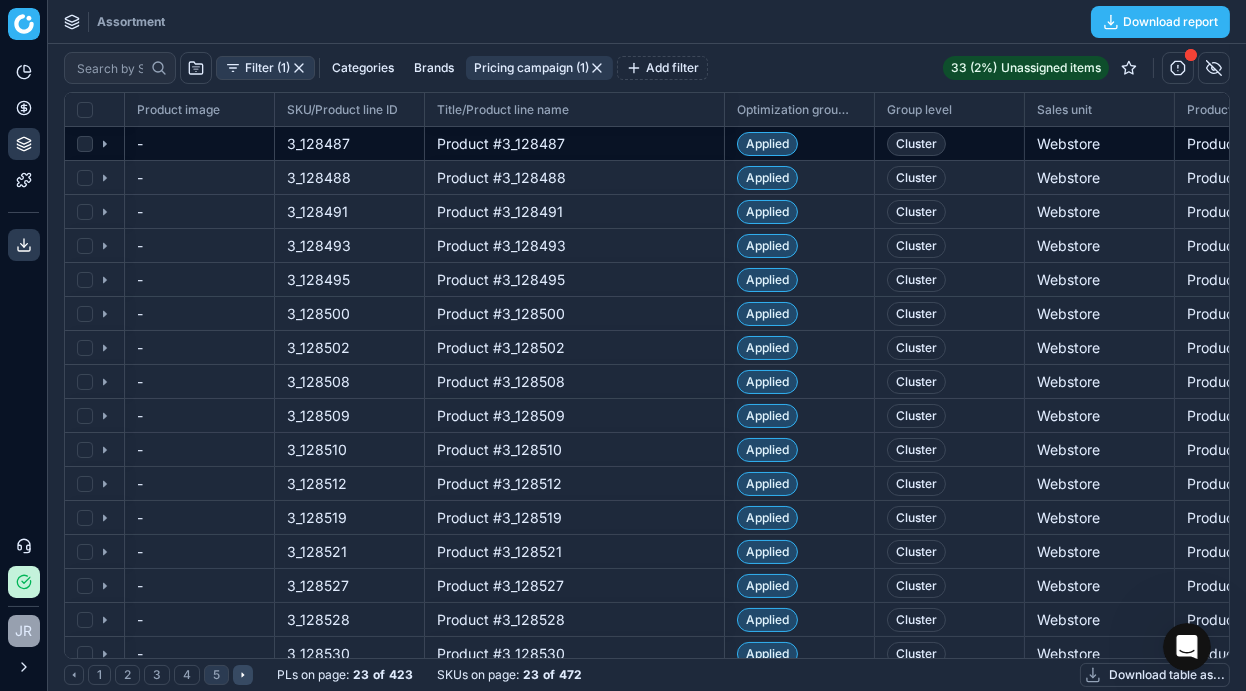 click on "Cluster" at bounding box center [916, 144] 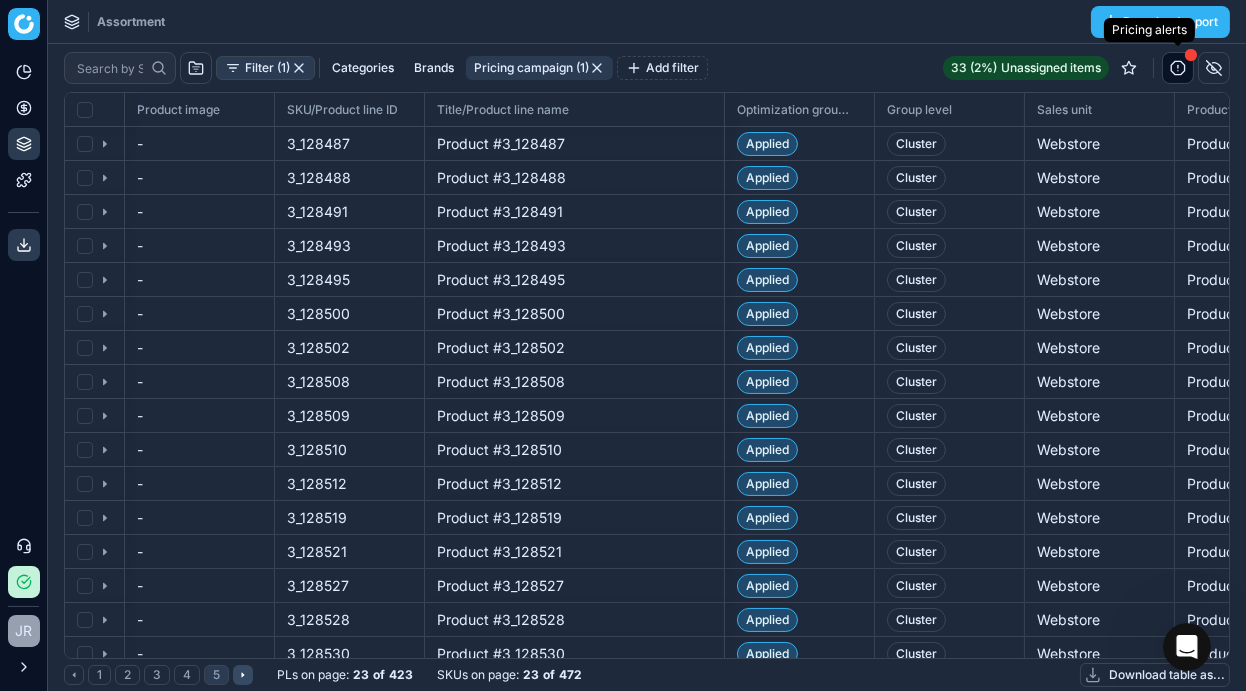 click at bounding box center (1178, 68) 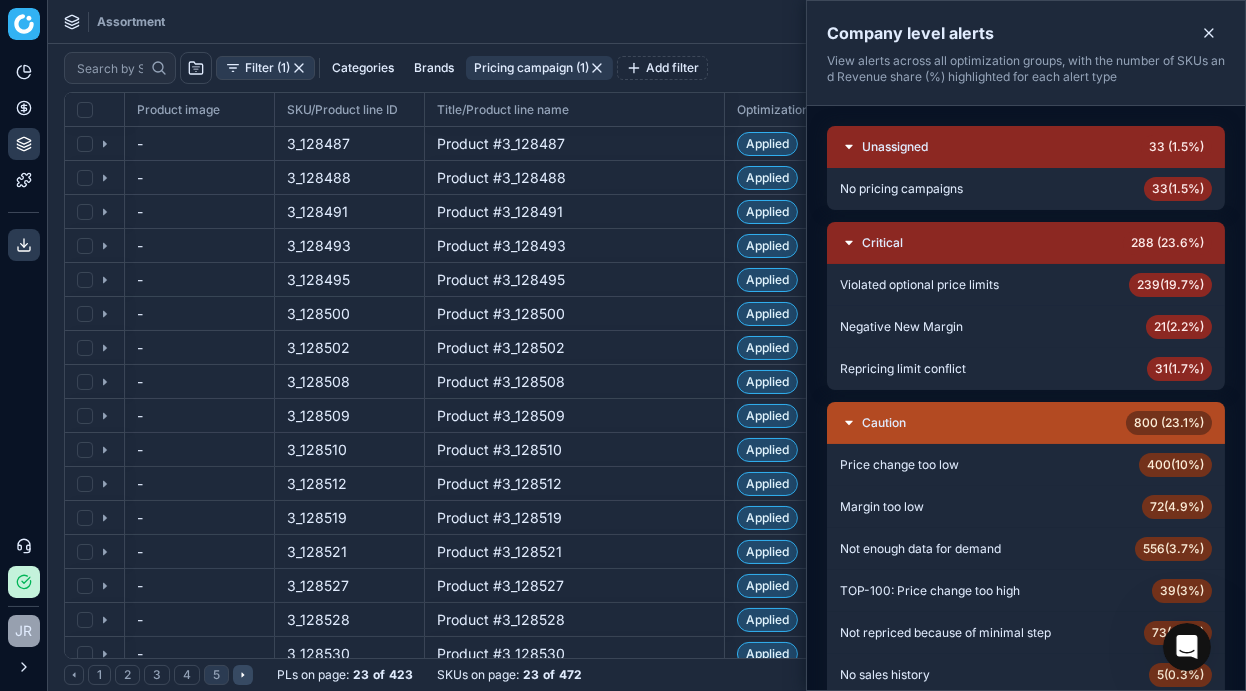 click on "Repricing limit conflict 31  ( 1.7% )" at bounding box center [1026, 369] 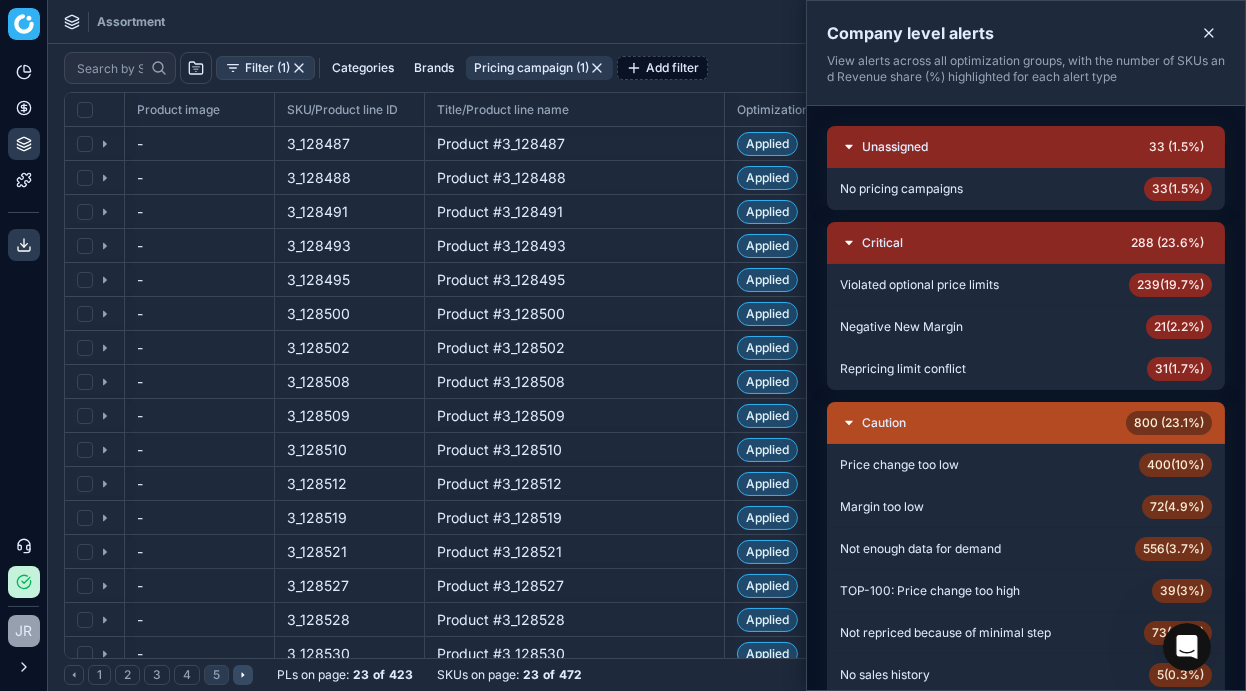 click on "Add filter" at bounding box center [662, 68] 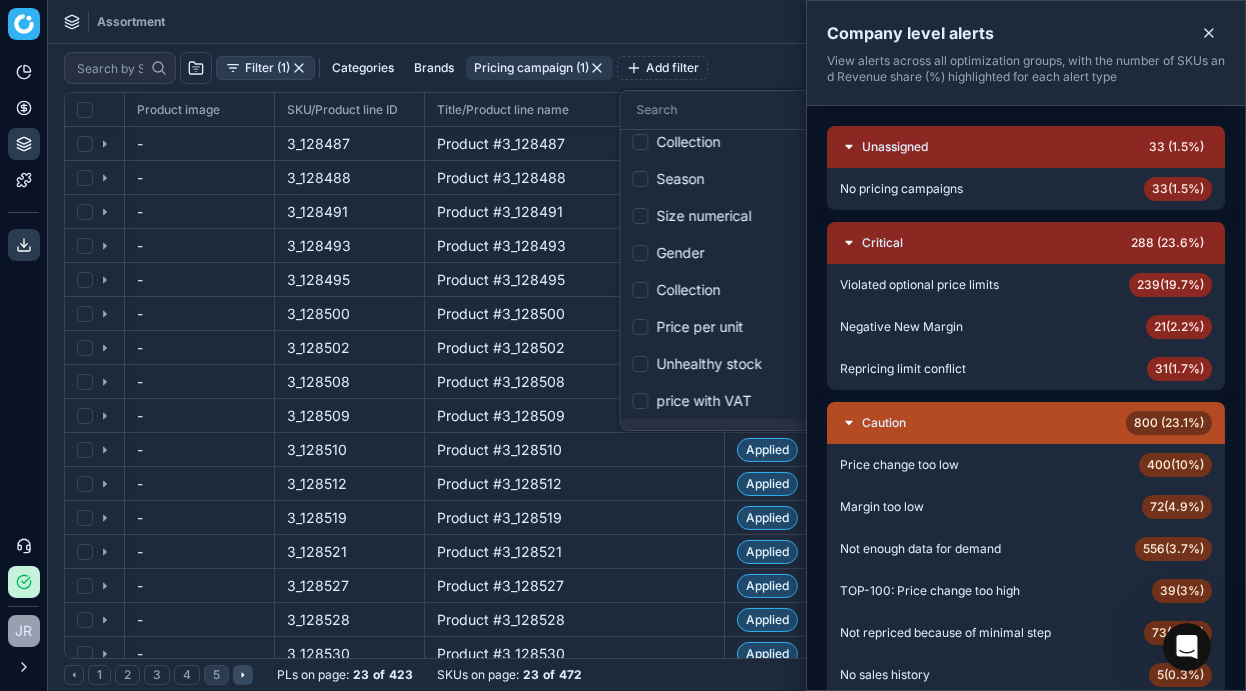 scroll, scrollTop: 3442, scrollLeft: 0, axis: vertical 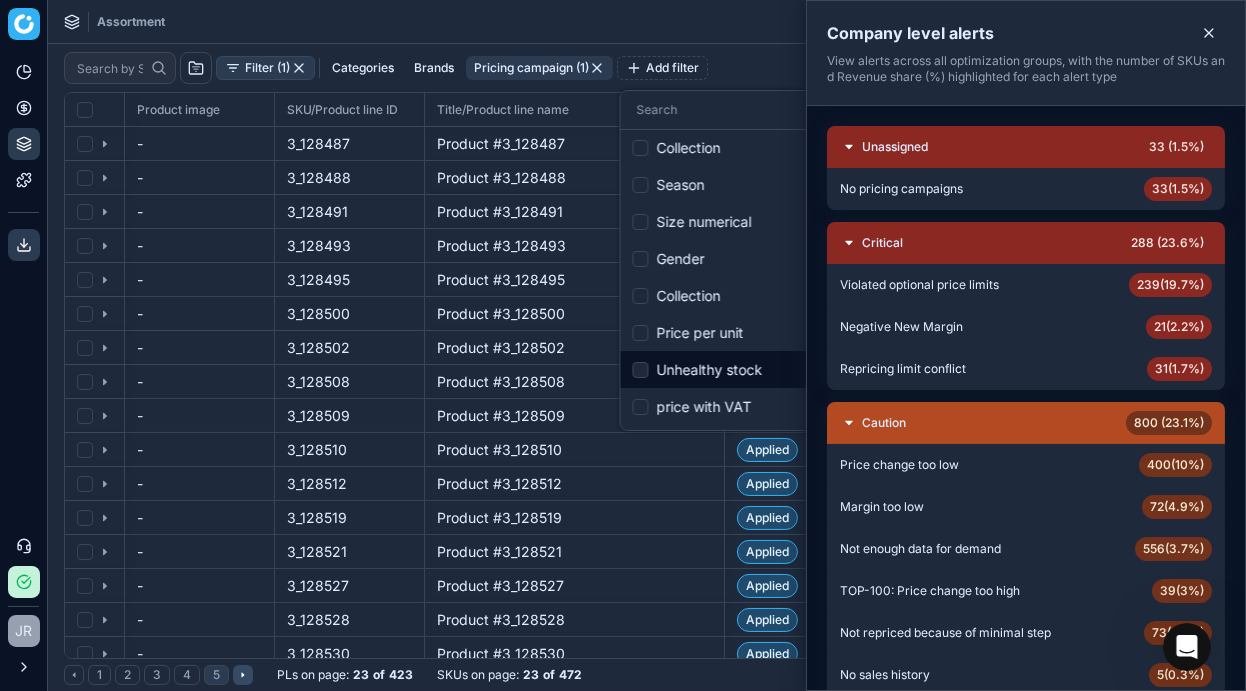 click at bounding box center (640, 370) 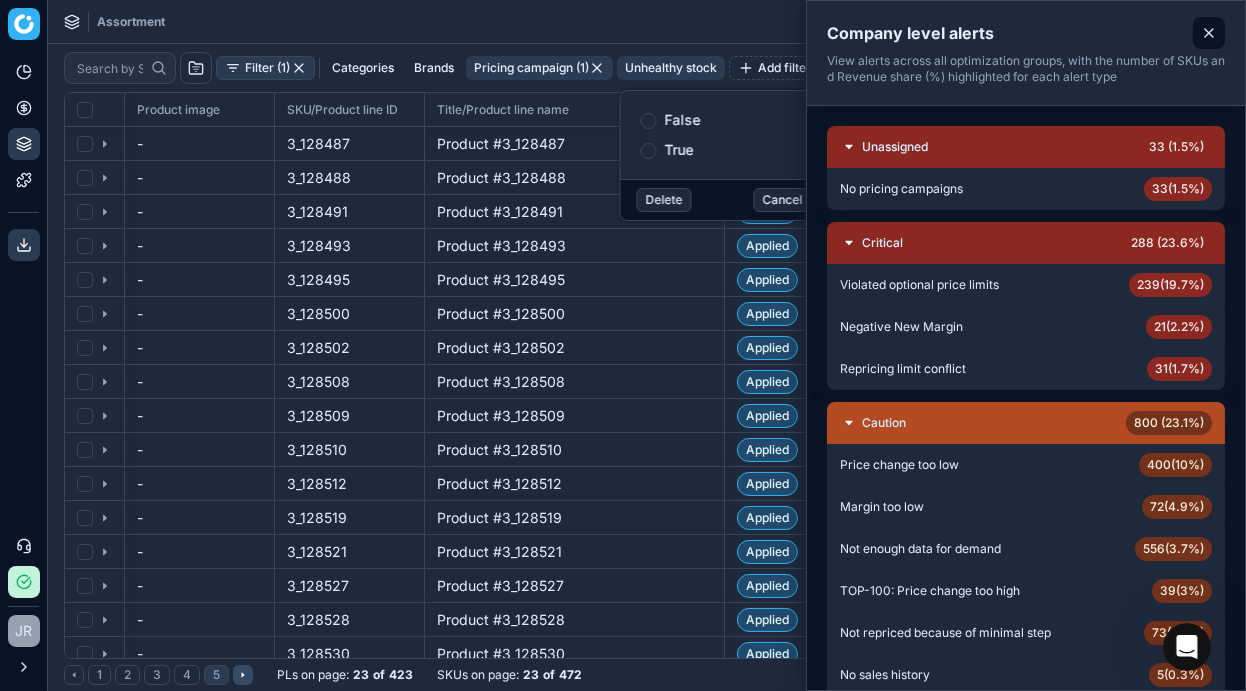 click 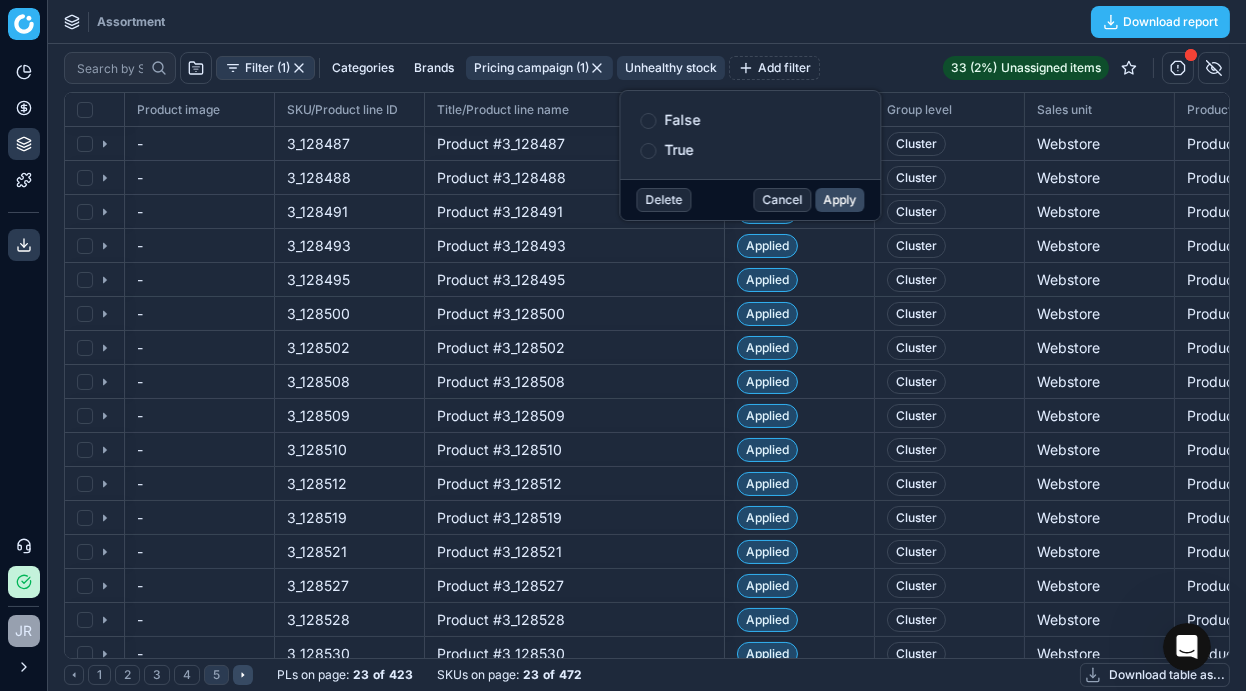 click at bounding box center (648, 151) 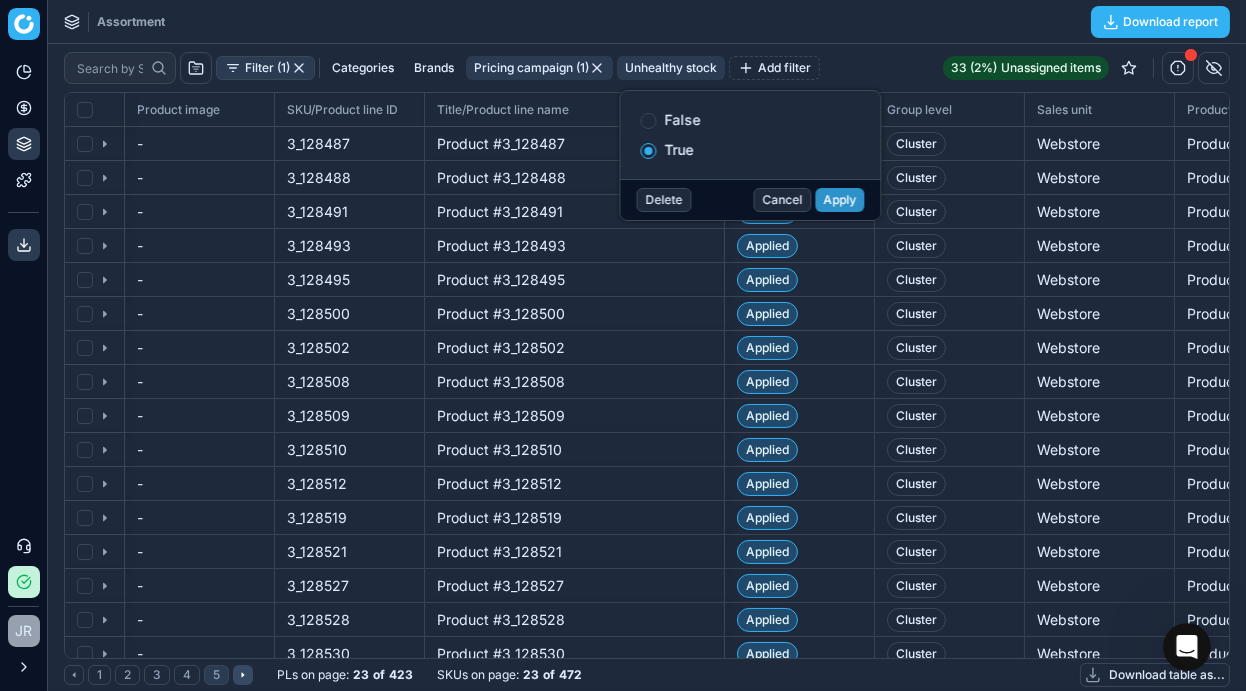 click on "Apply" at bounding box center (839, 200) 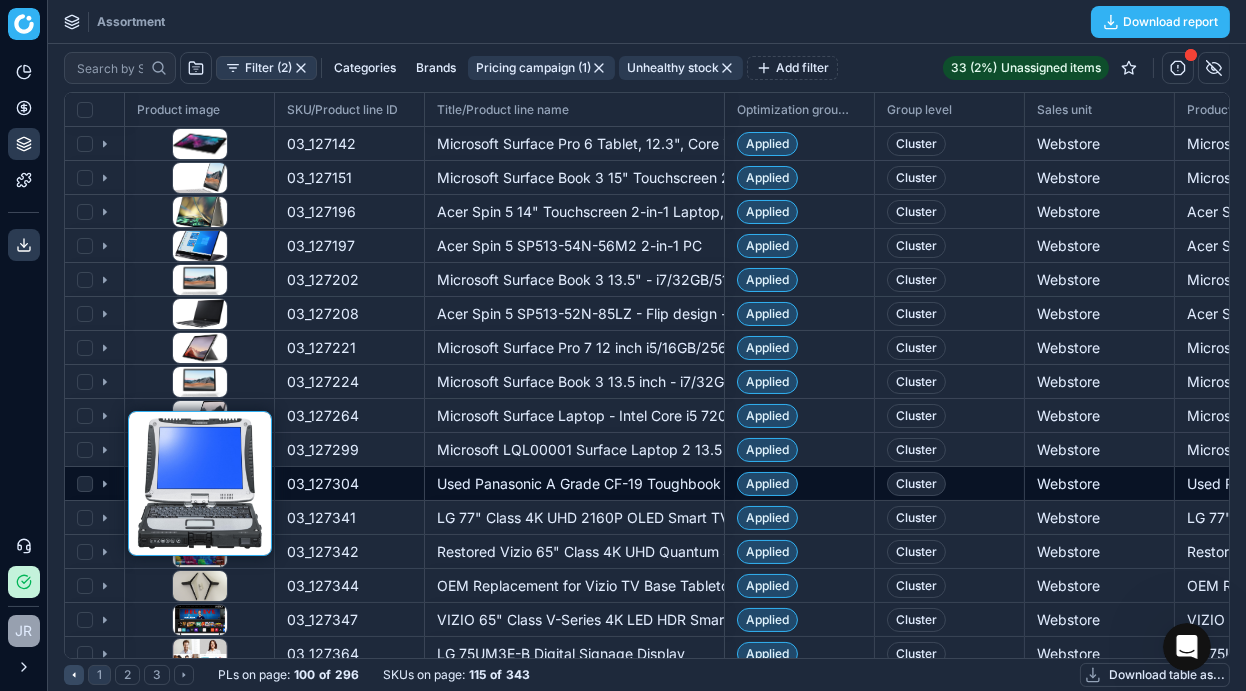 click at bounding box center (200, 483) 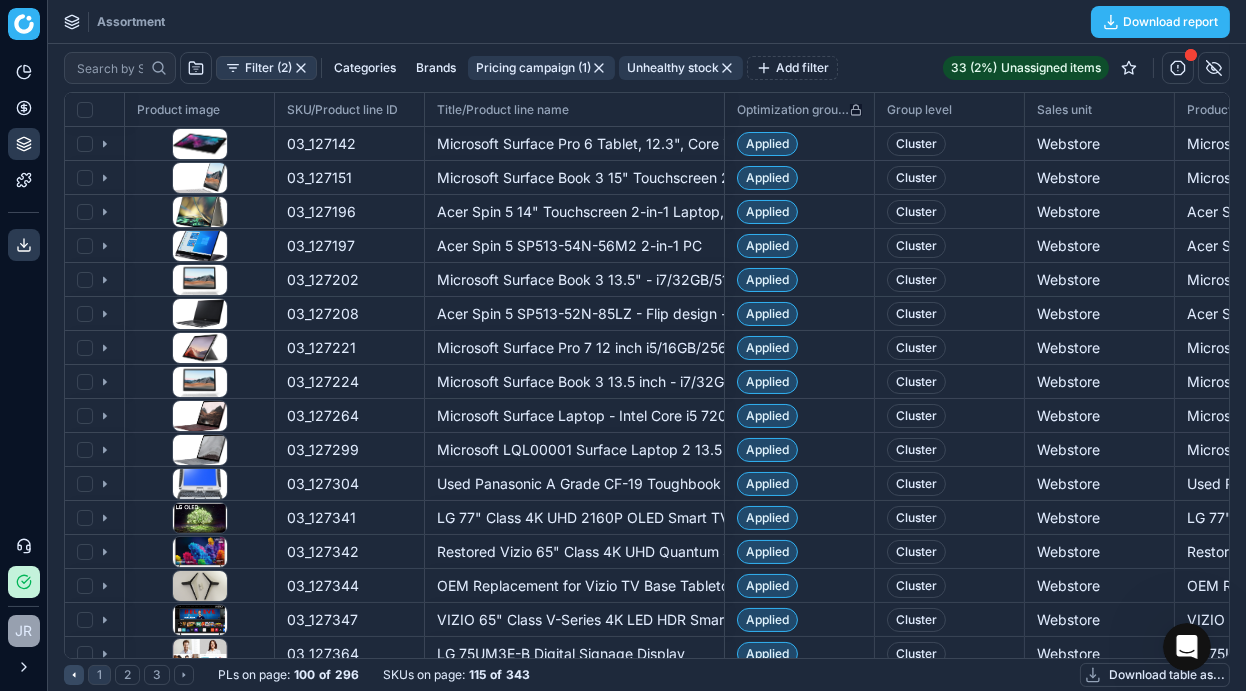 click on "Optimization group status" at bounding box center [793, 110] 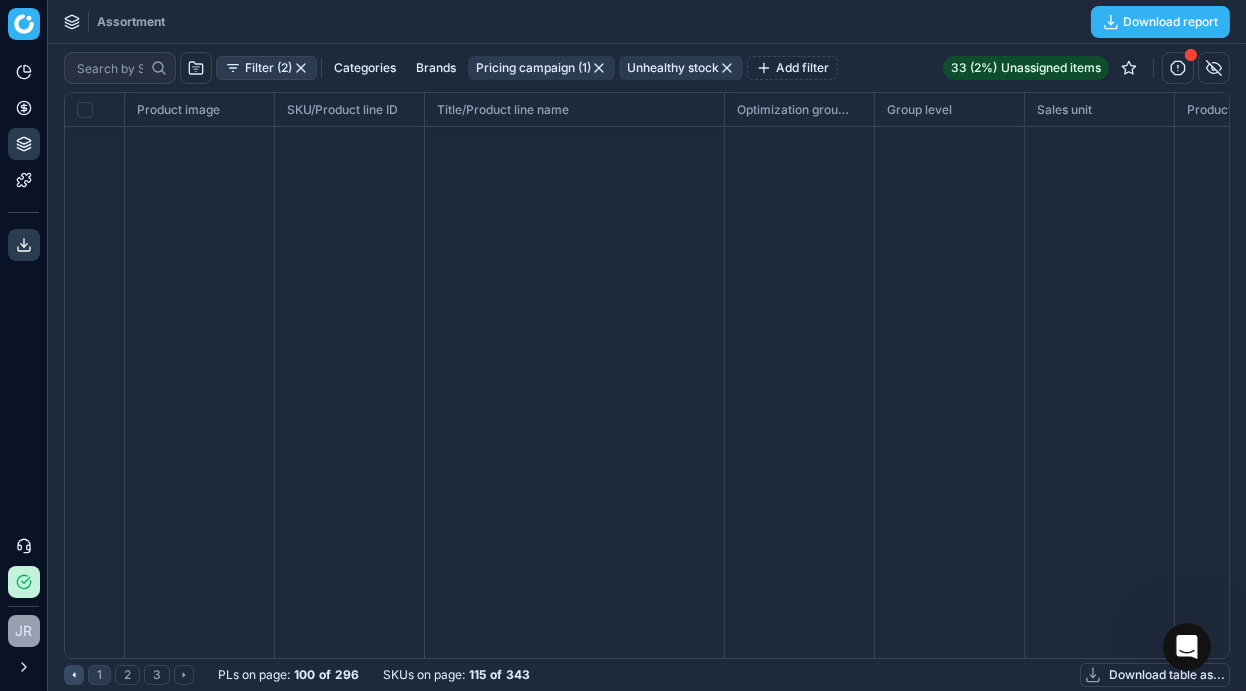 scroll, scrollTop: 0, scrollLeft: 0, axis: both 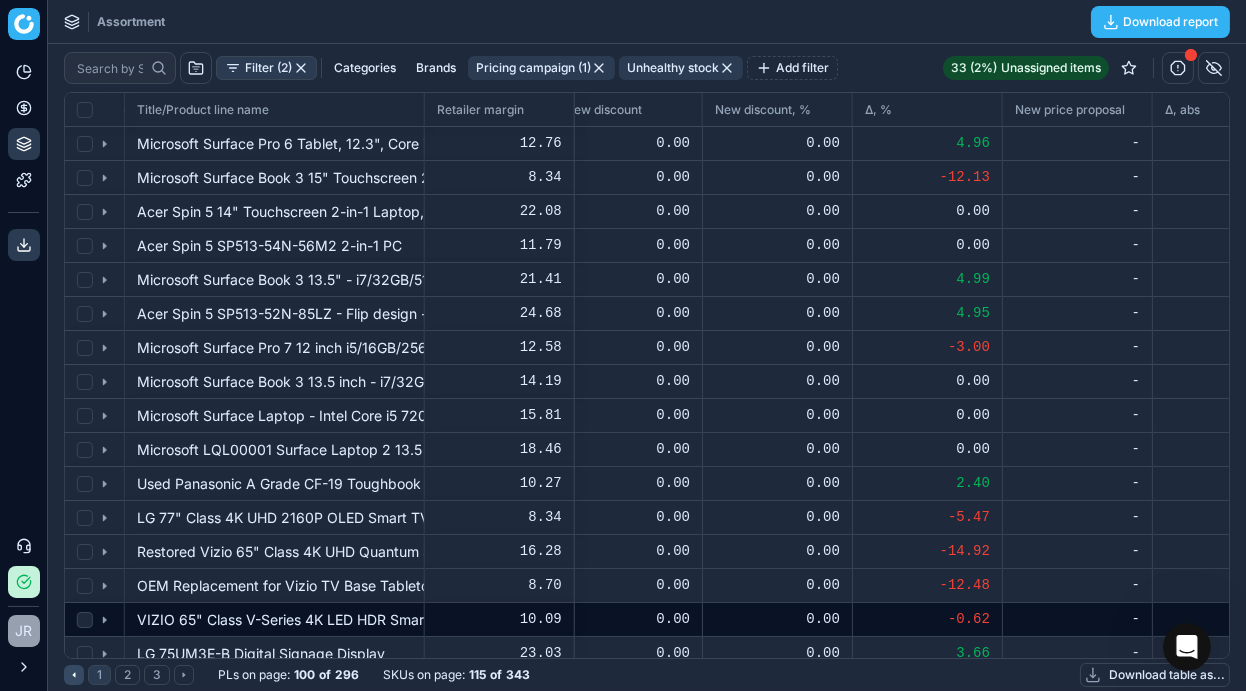 click on "VIZIO 65" Class V-Series 4K LED HDR Smart TV NEW 2023 (Online Only) V655M-K03" at bounding box center (274, 619) 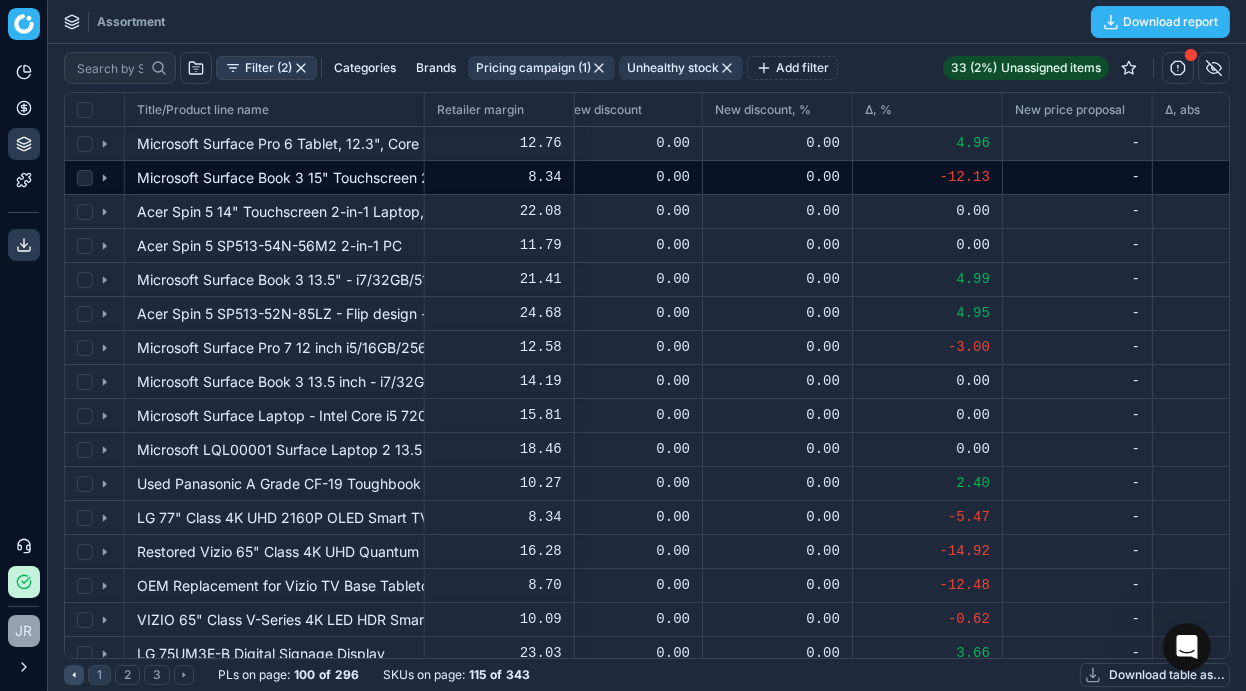 click on "0.00" at bounding box center (777, 177) 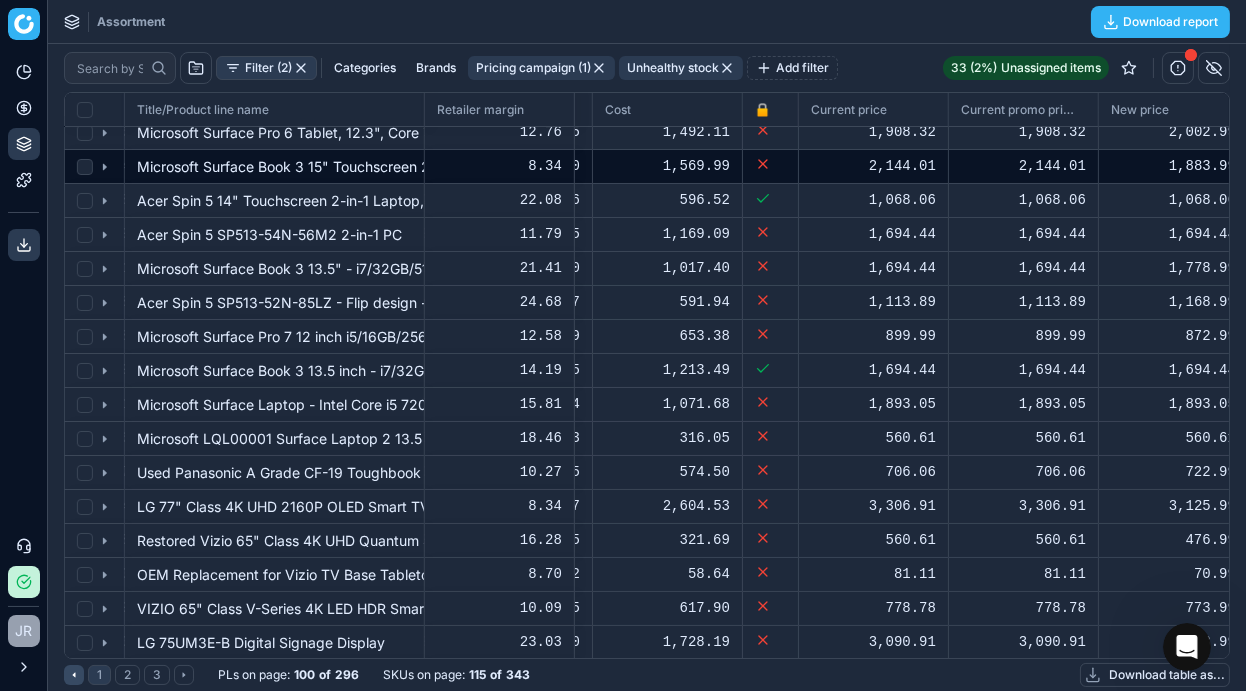 scroll, scrollTop: 11, scrollLeft: 1477, axis: both 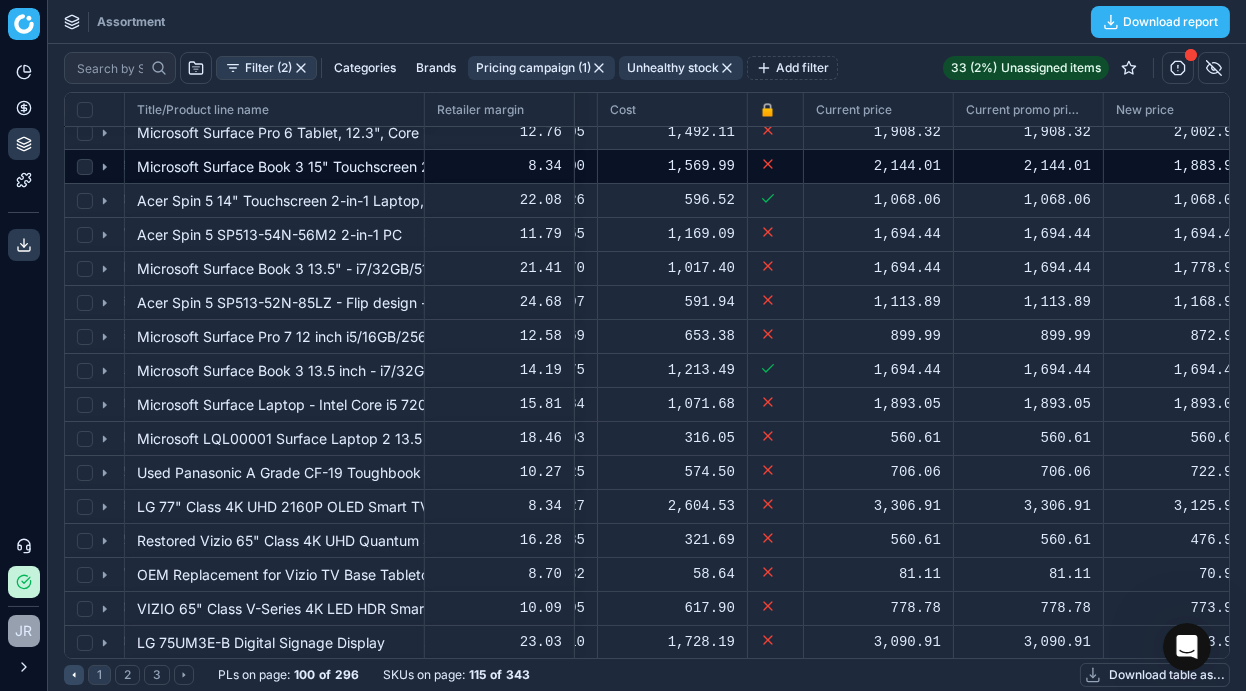 click on "1,883.99" at bounding box center (1178, 166) 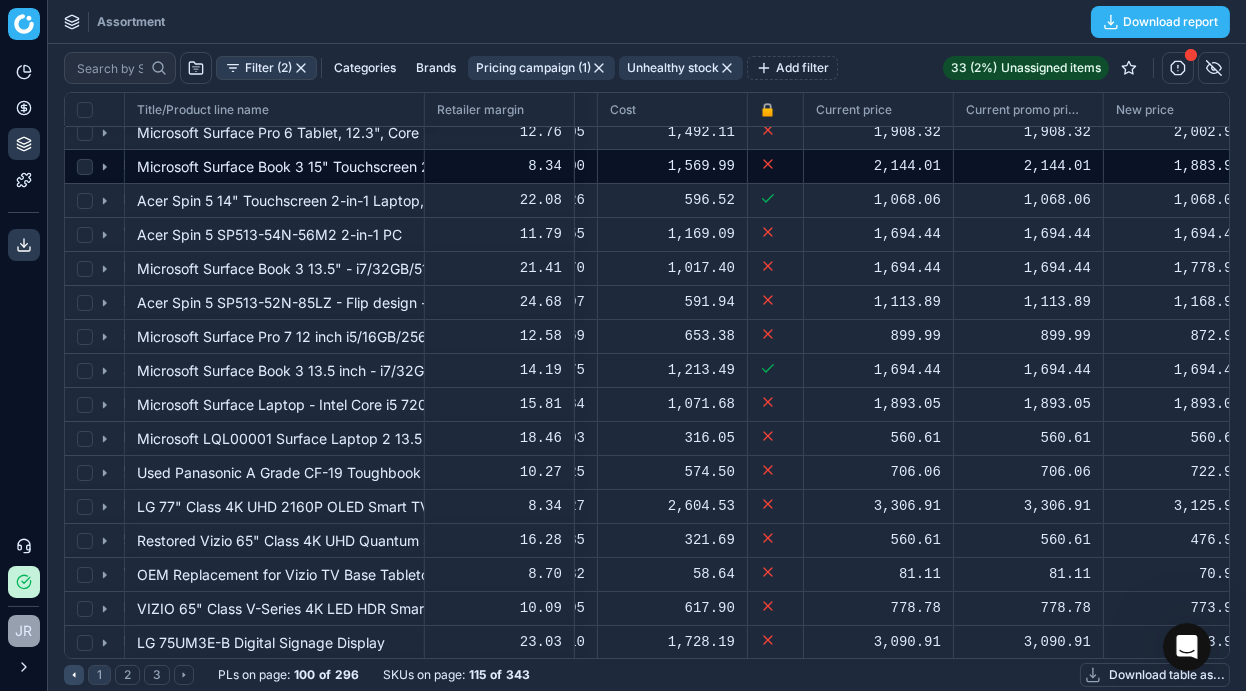 scroll, scrollTop: 11, scrollLeft: 1623, axis: both 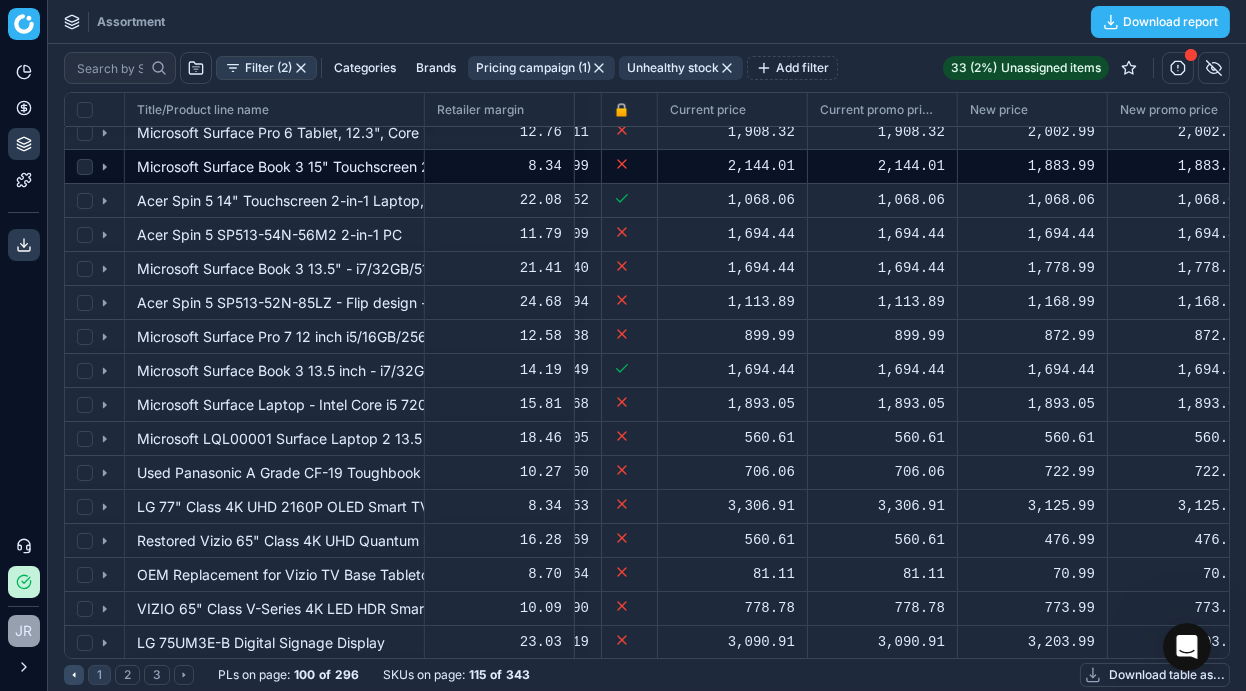 click on "1,883.99" at bounding box center [1032, 166] 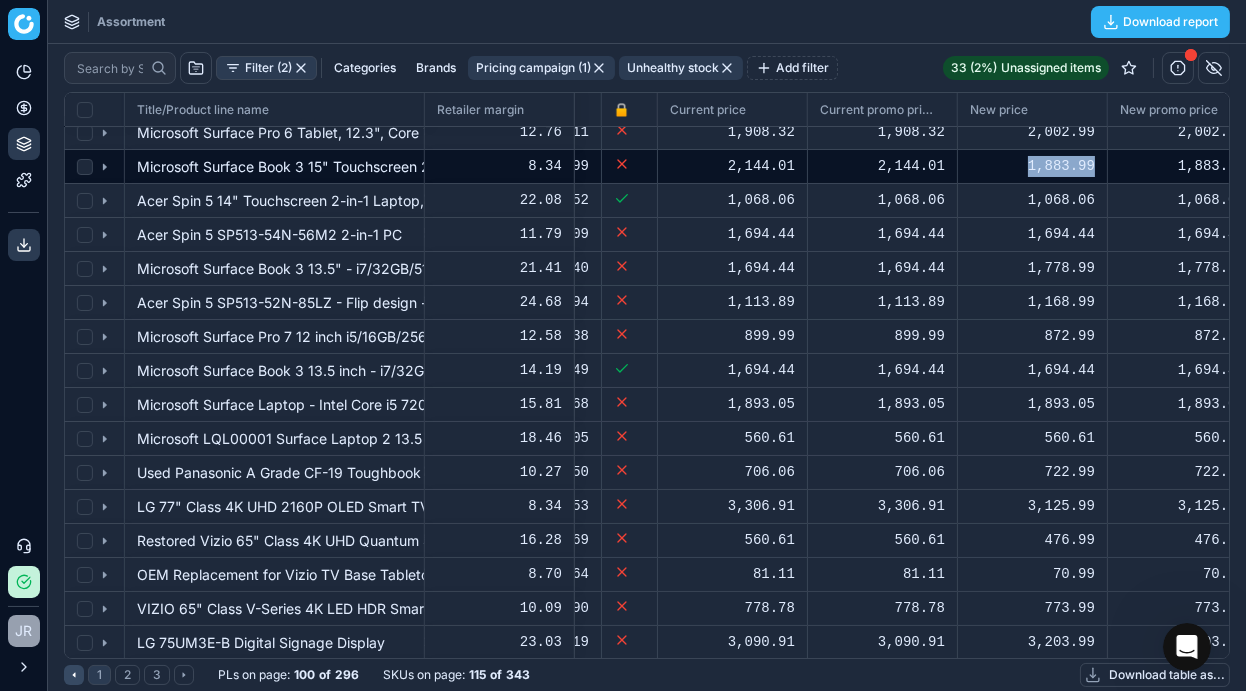 click on "1,883.99" at bounding box center (1032, 166) 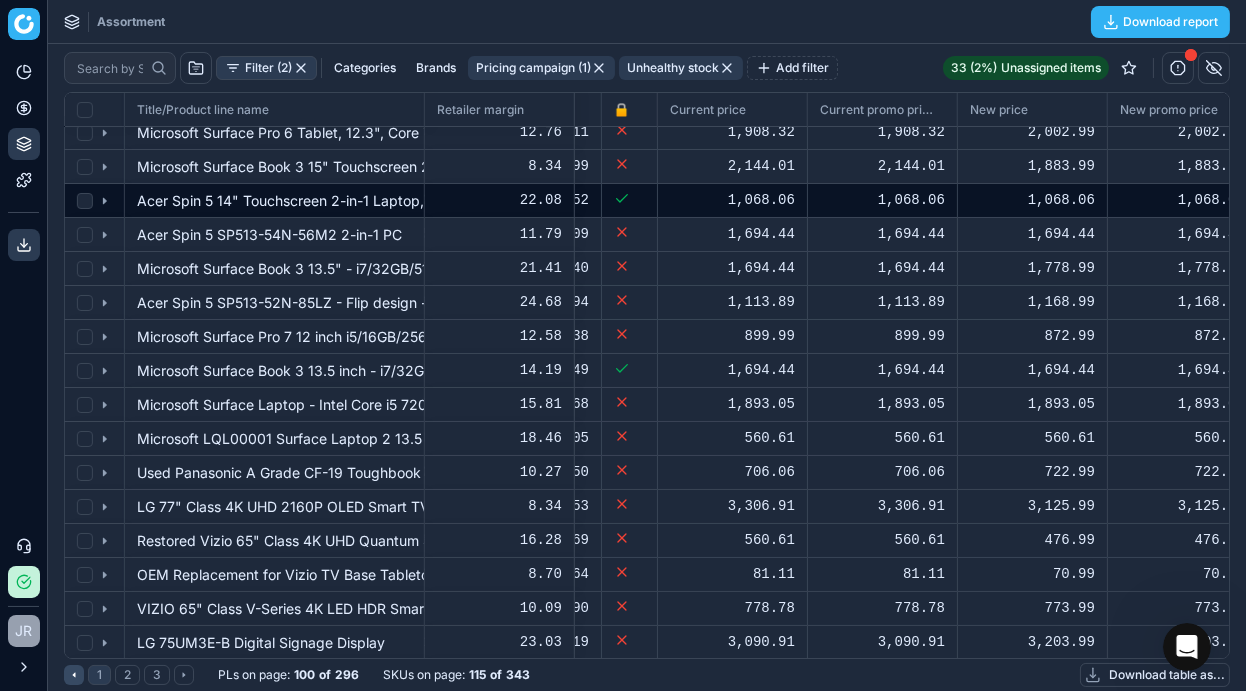 click on "1,068.06" at bounding box center [1033, 201] 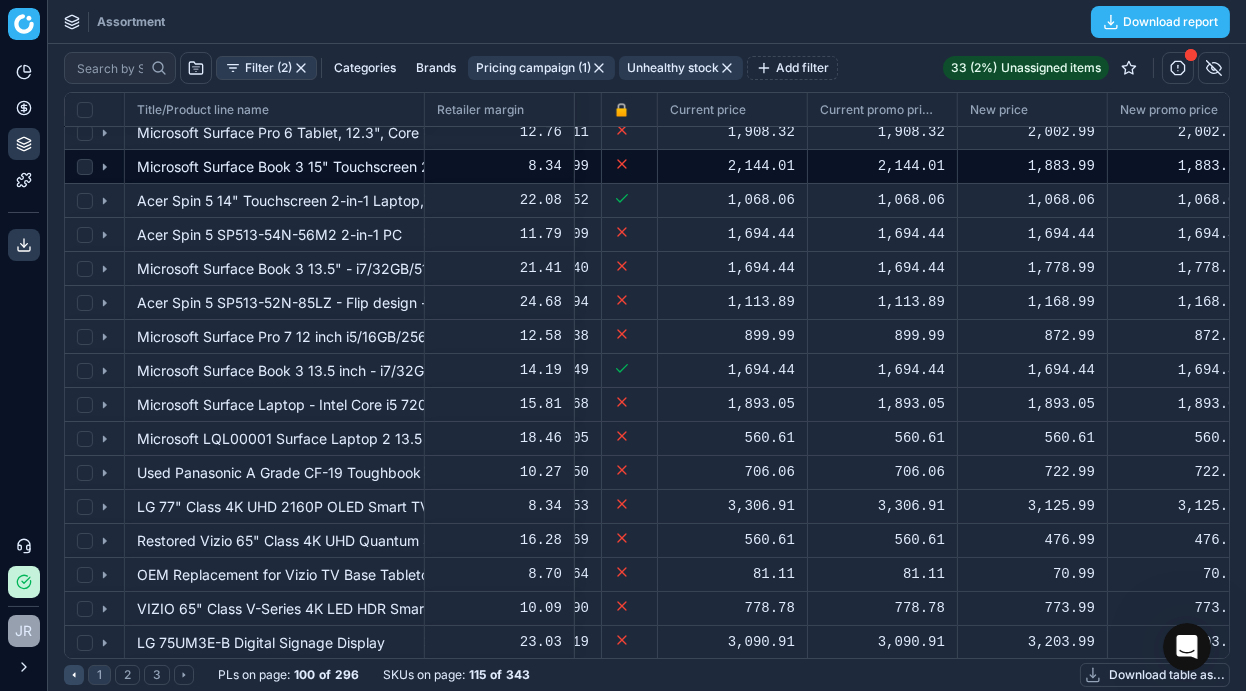click on "1,883.99" at bounding box center (1032, 166) 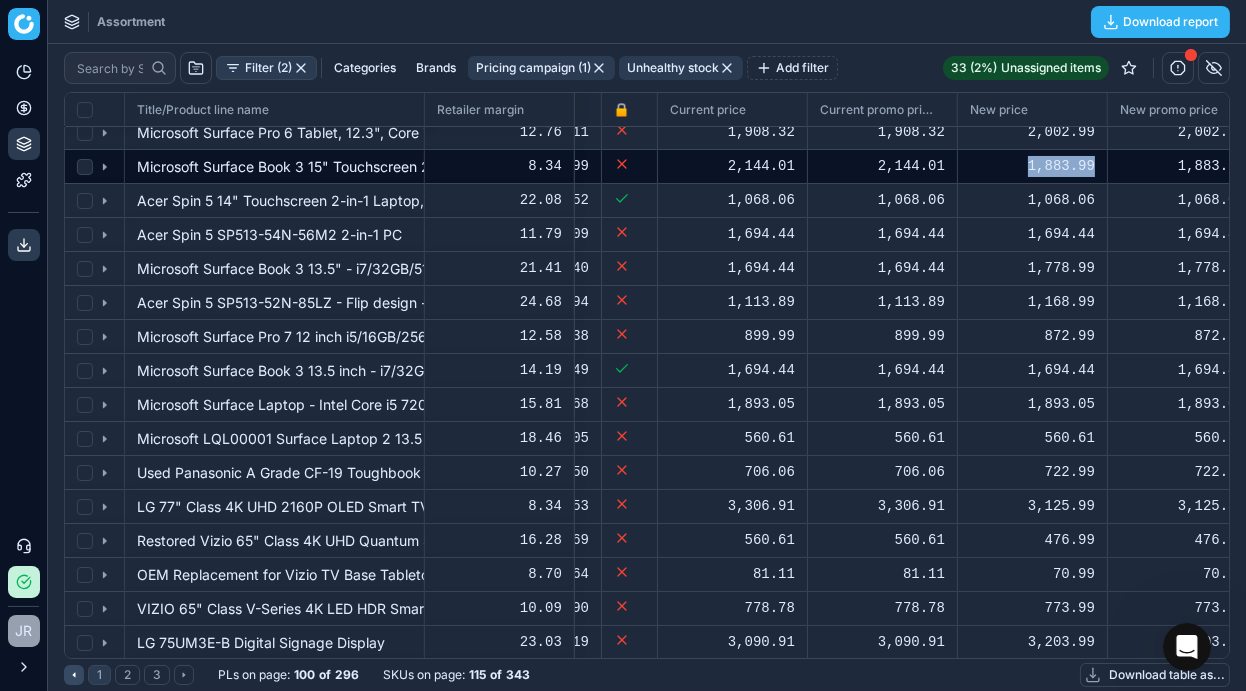 click on "1,883.99" at bounding box center (1032, 166) 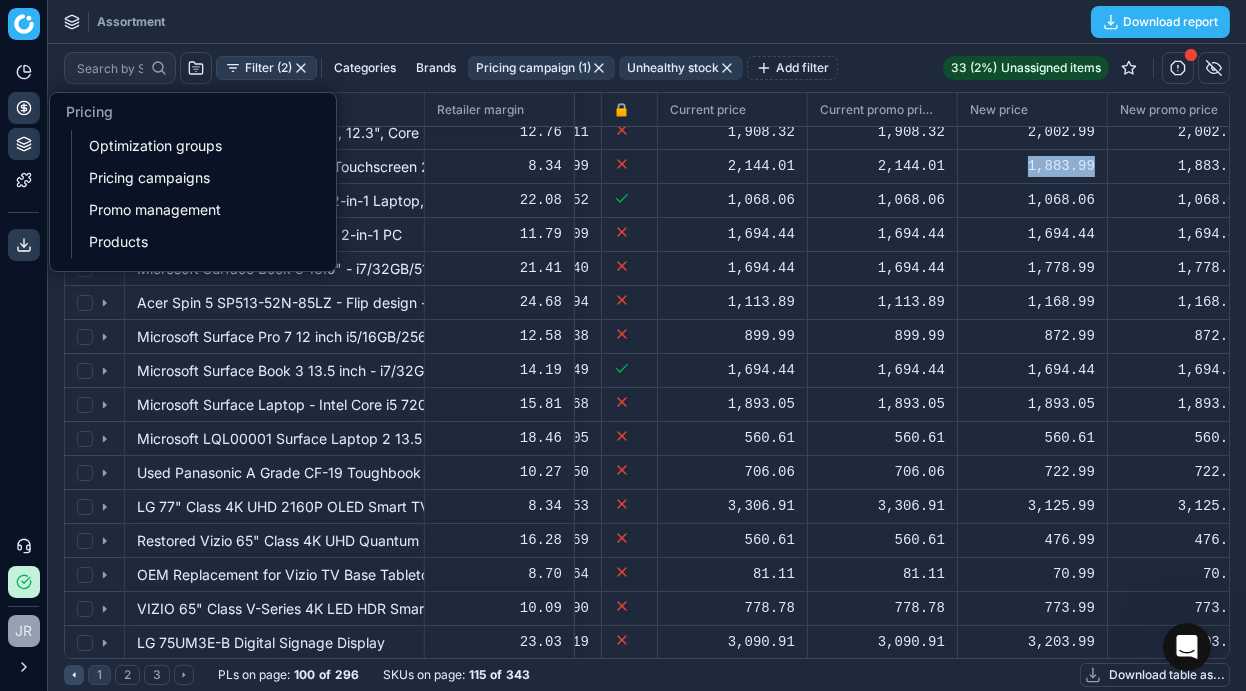 click 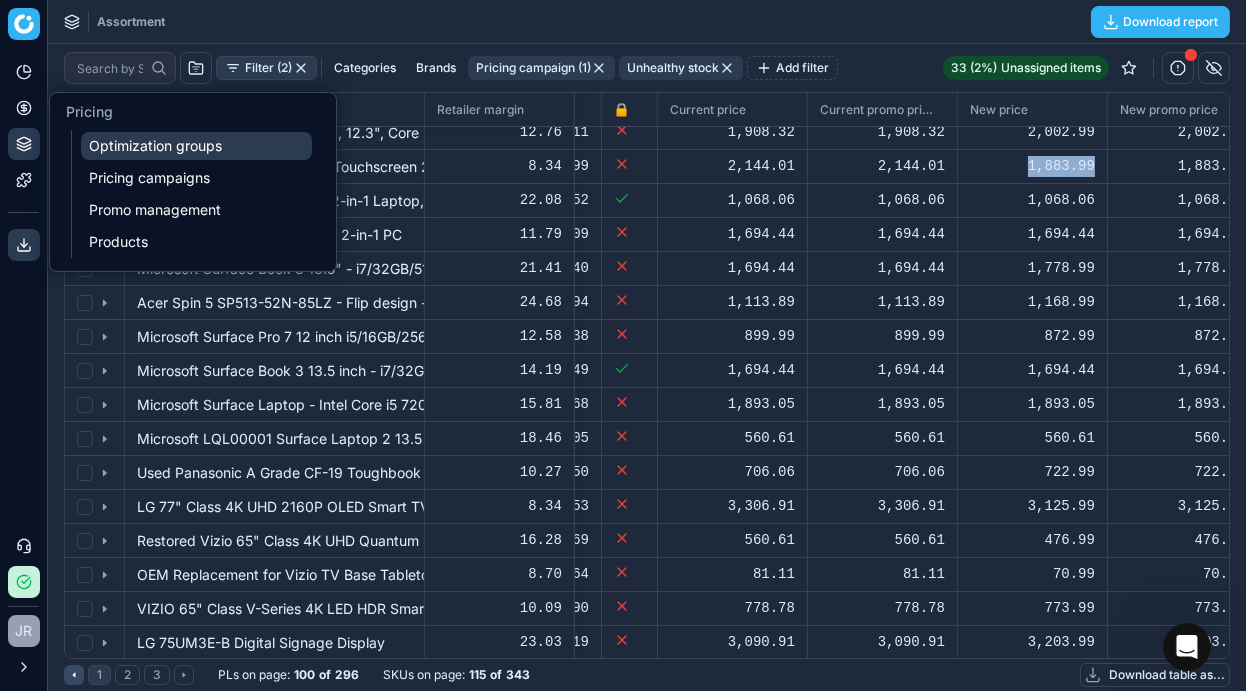 click on "Optimization groups" at bounding box center (196, 146) 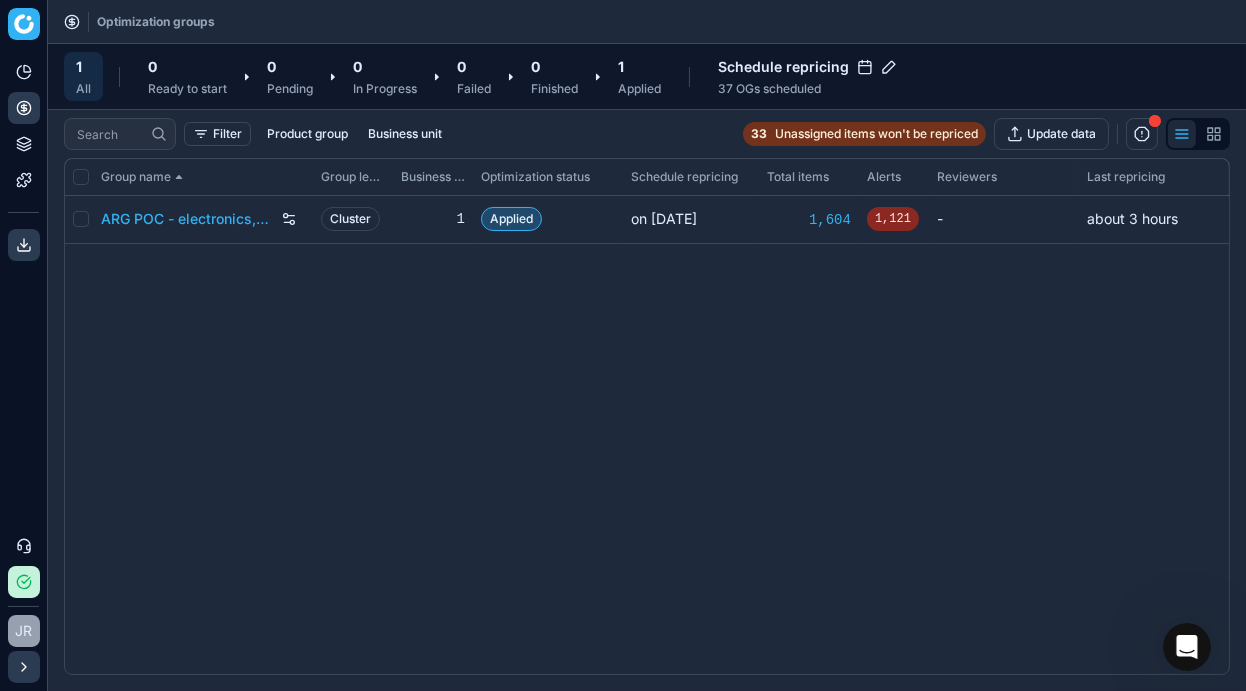 click 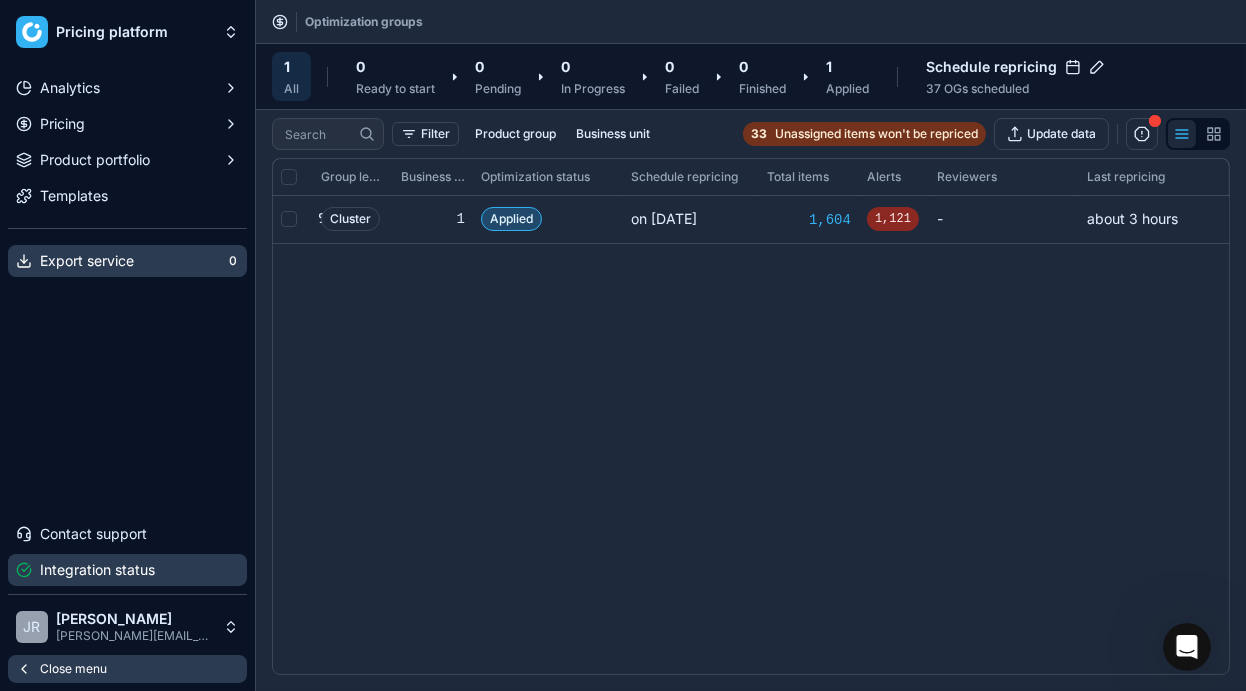 click on "Integration status" at bounding box center [97, 570] 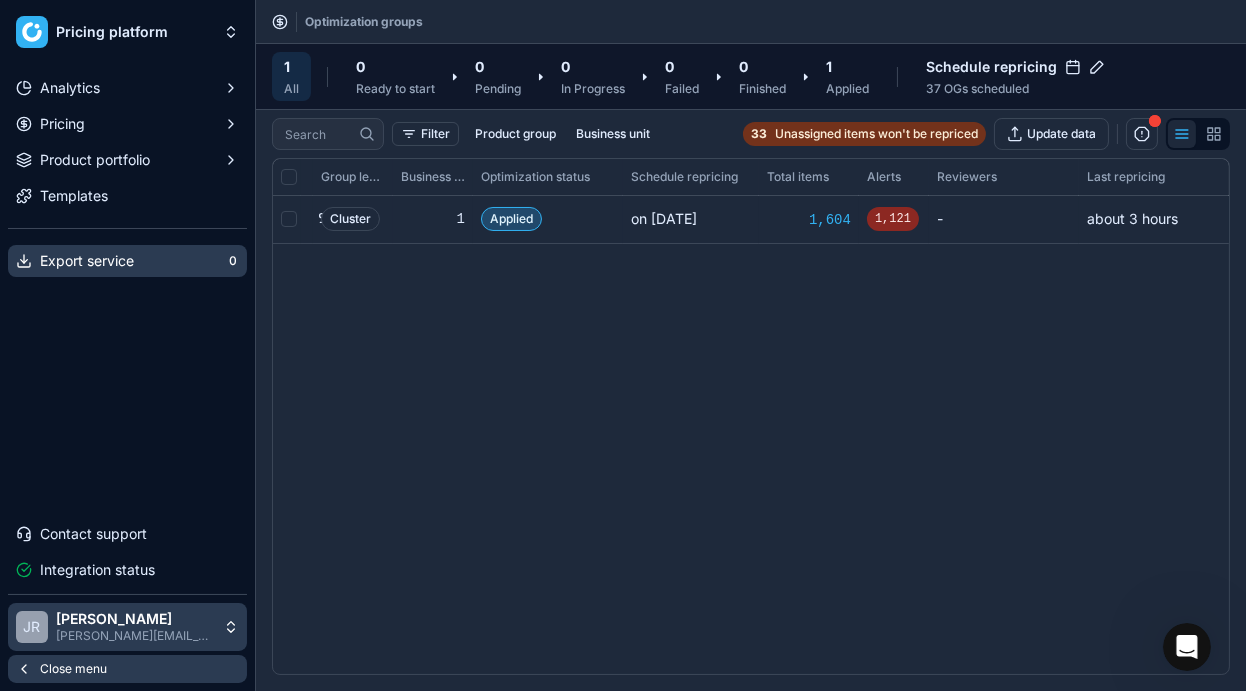 click on "[PERSON_NAME][EMAIL_ADDRESS][PERSON_NAME][DOMAIN_NAME]" at bounding box center [135, 636] 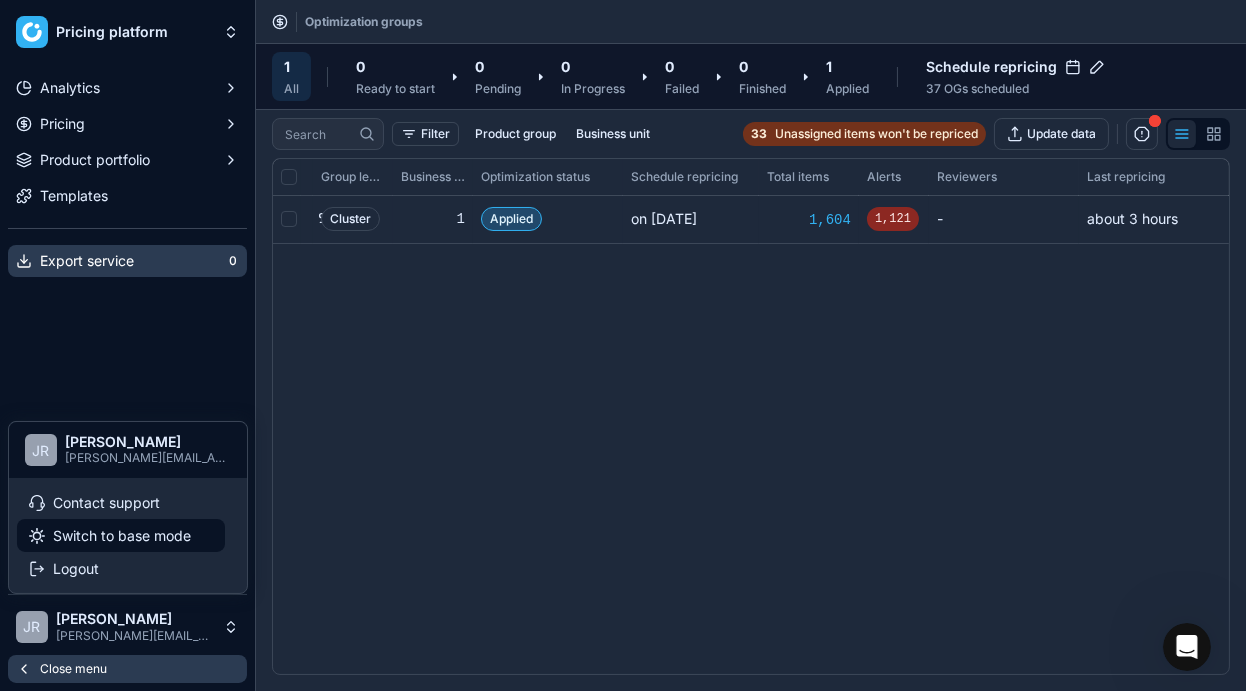click on "Switch to base mode" at bounding box center [122, 535] 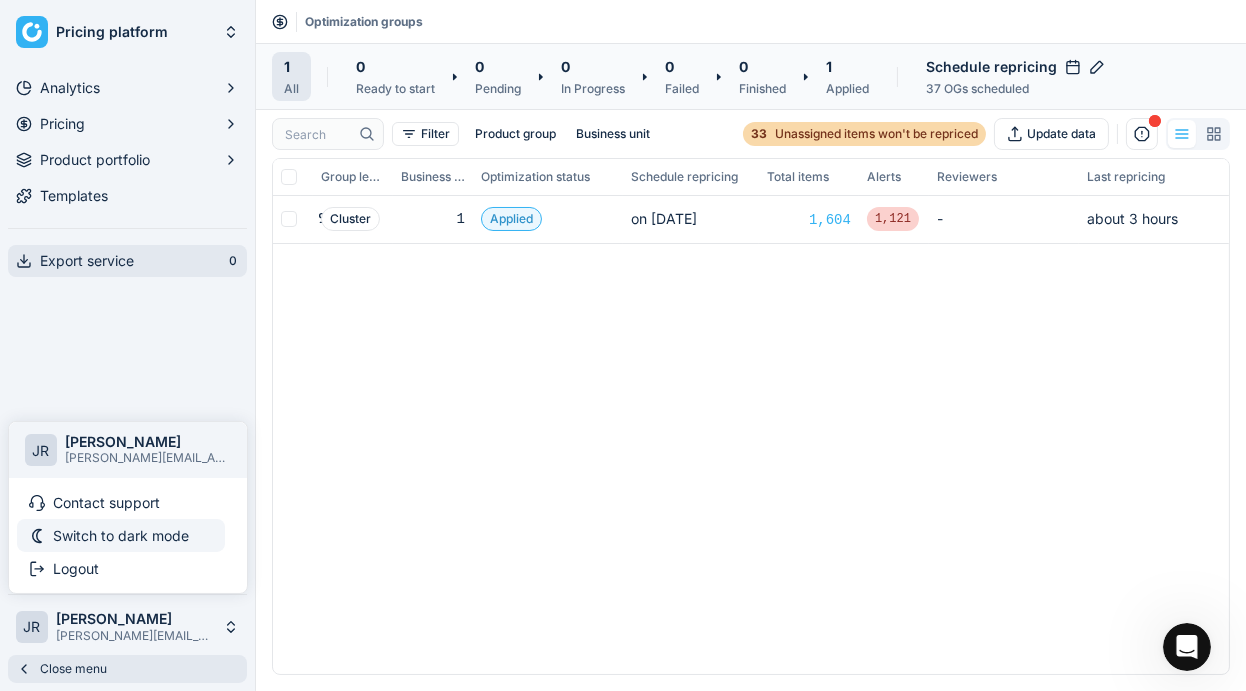 click on "Switch to dark mode" at bounding box center [121, 535] 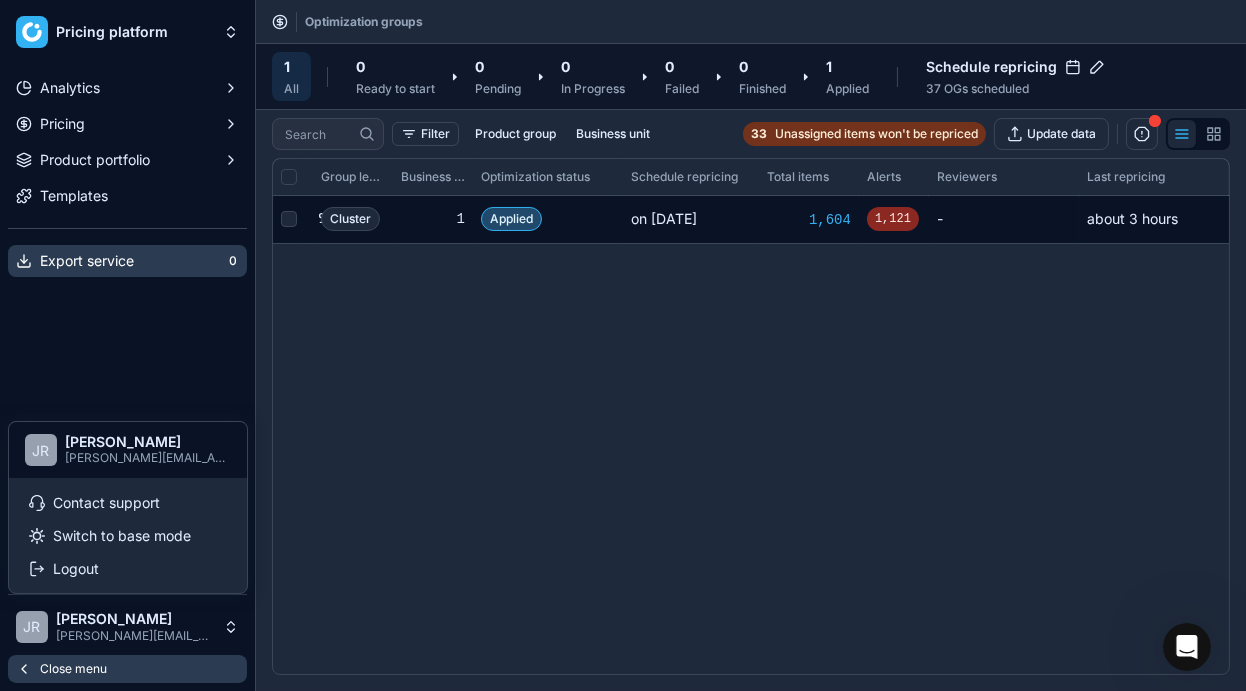 click on "Cluster" at bounding box center [350, 219] 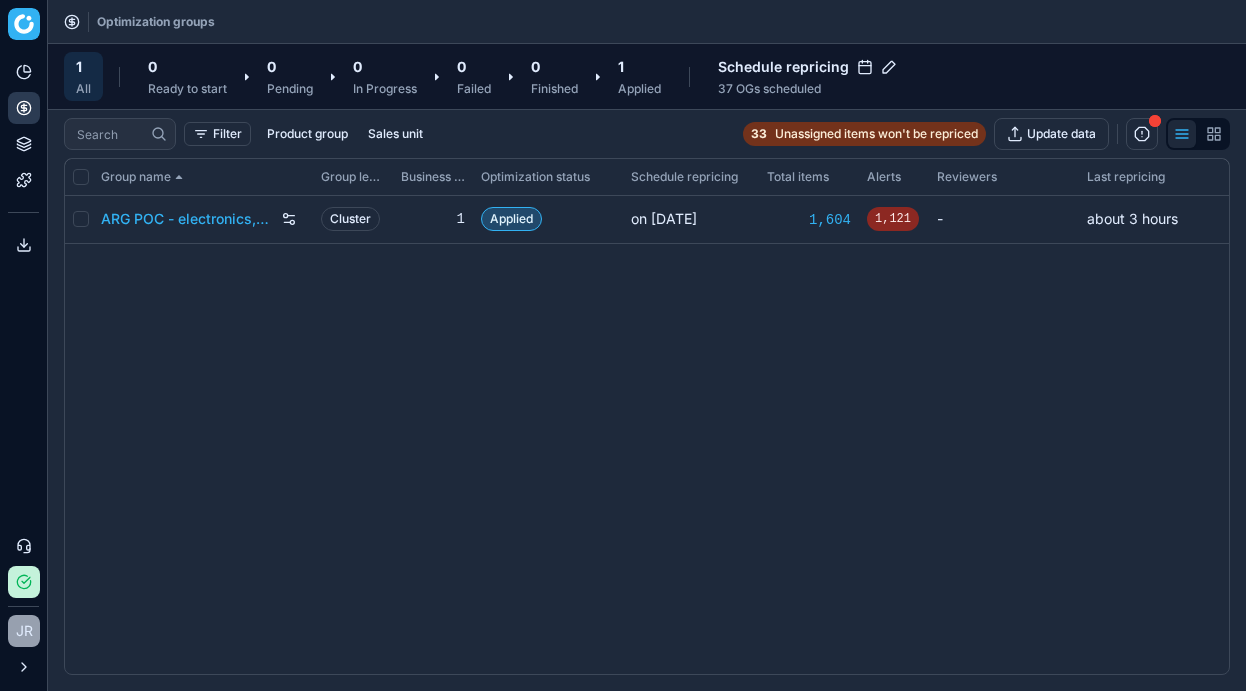 scroll, scrollTop: 0, scrollLeft: 0, axis: both 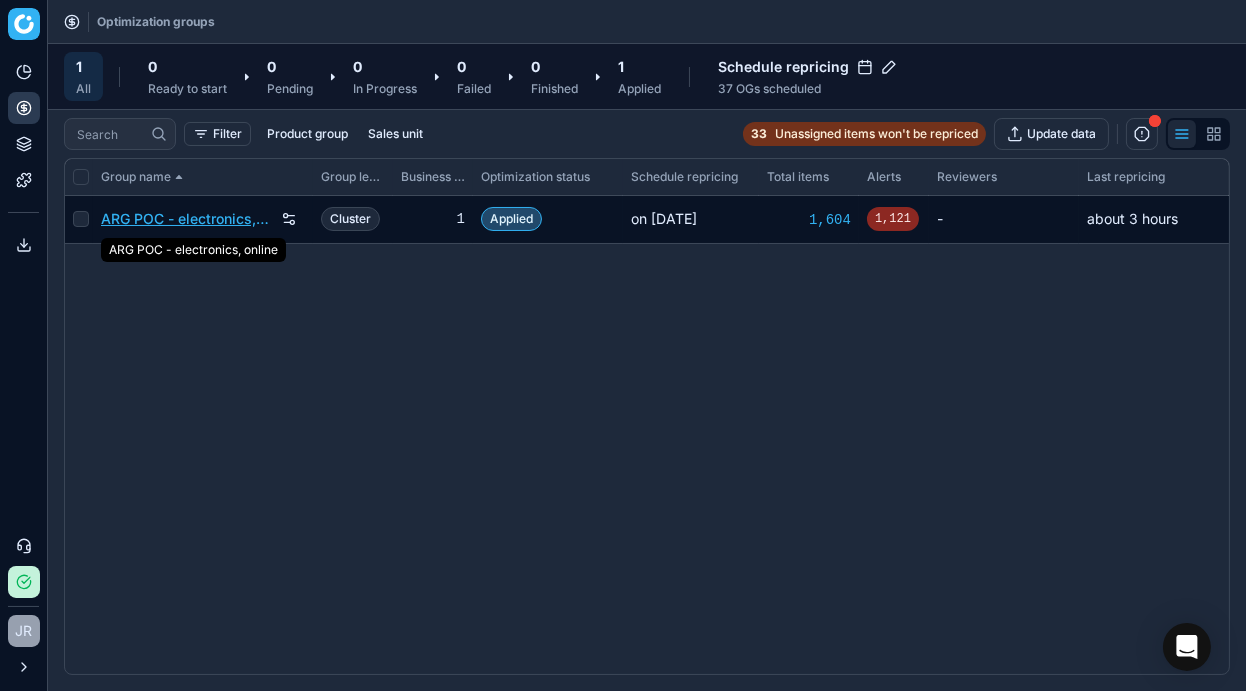 click on "ARG POC - electronics, online" at bounding box center (187, 219) 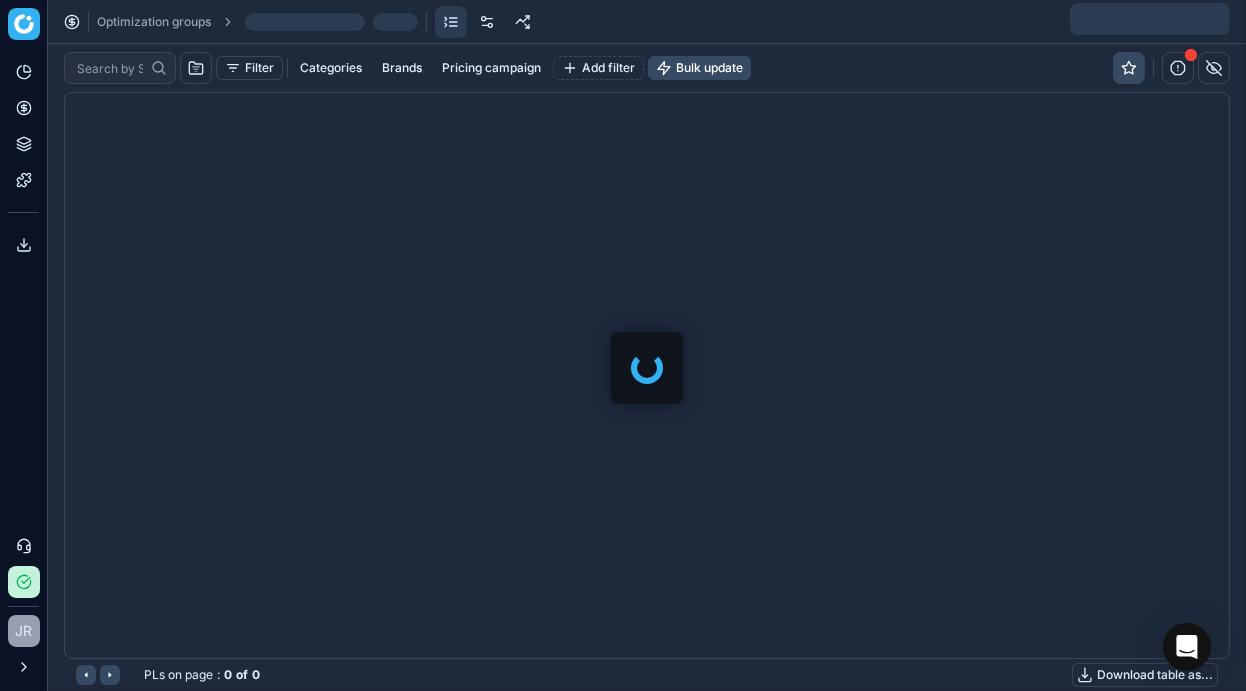 scroll, scrollTop: 2, scrollLeft: 2, axis: both 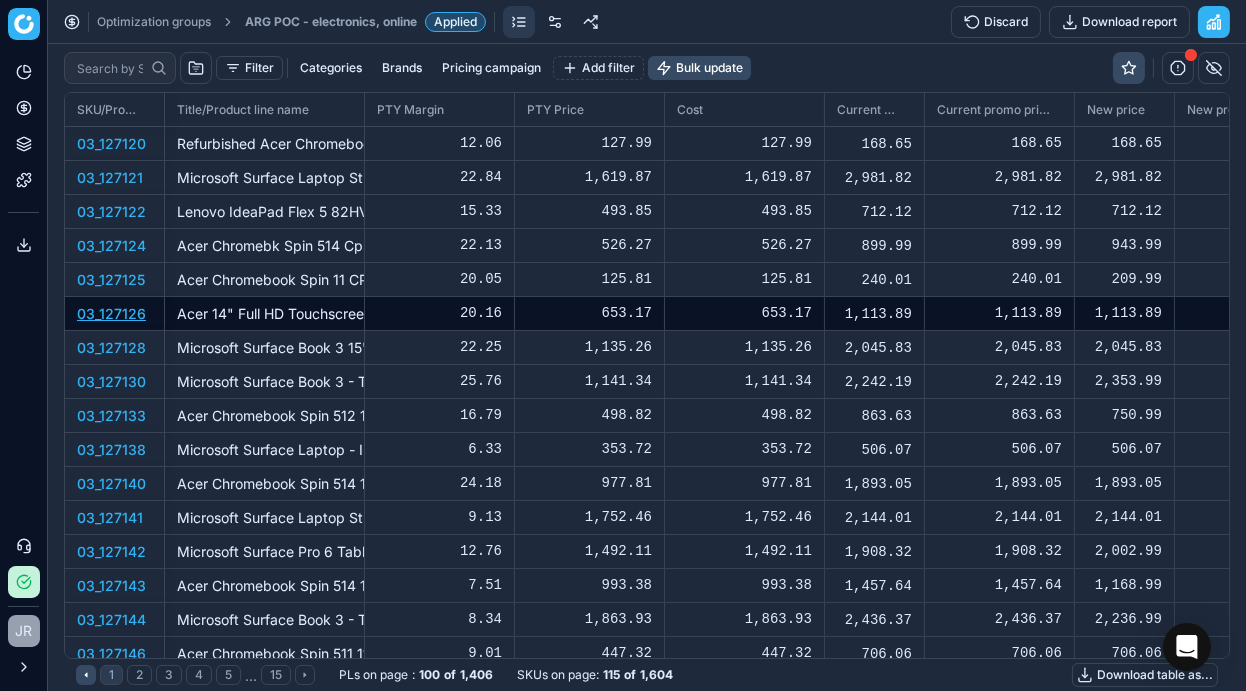 click on "03_127126" at bounding box center (111, 313) 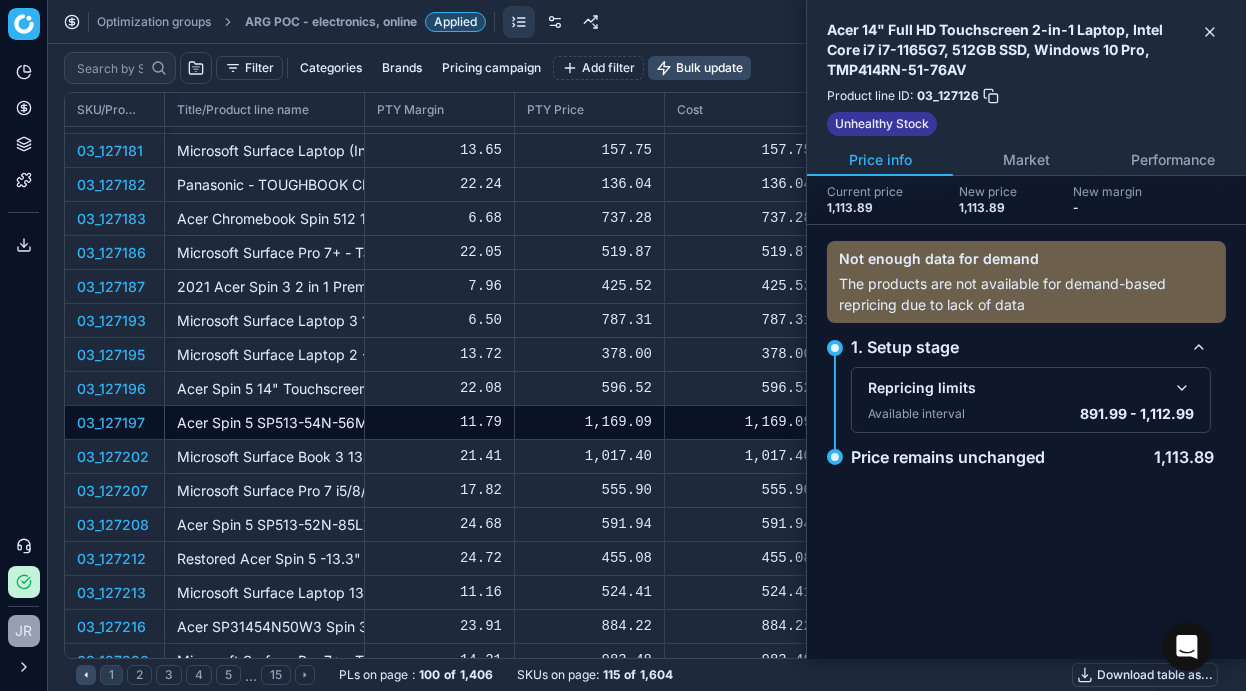 scroll, scrollTop: 1088, scrollLeft: 0, axis: vertical 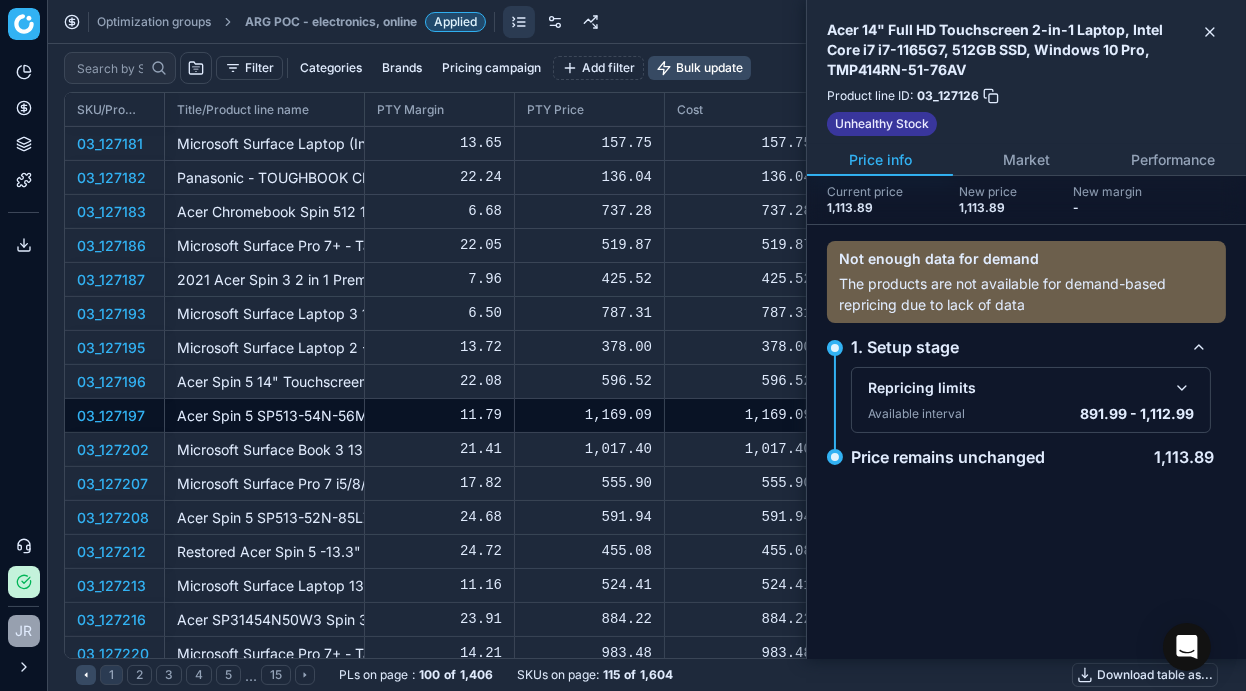 click on "03_127197" at bounding box center [115, 416] 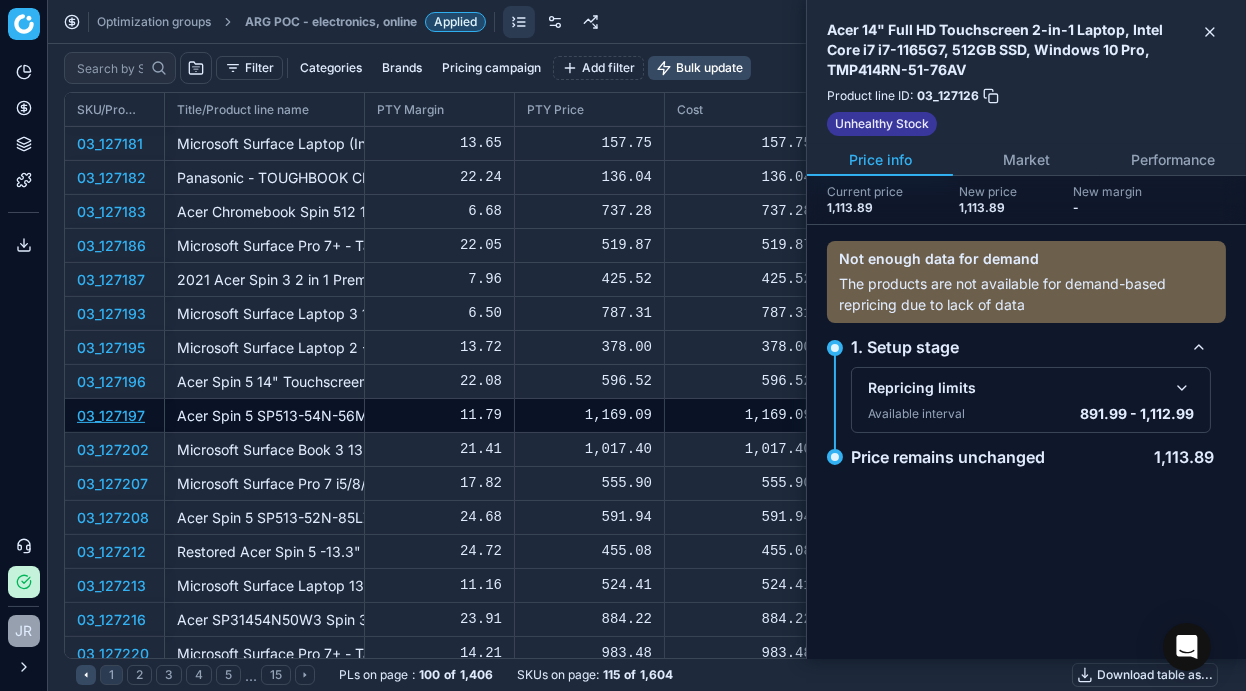 click on "03_127197" at bounding box center [111, 415] 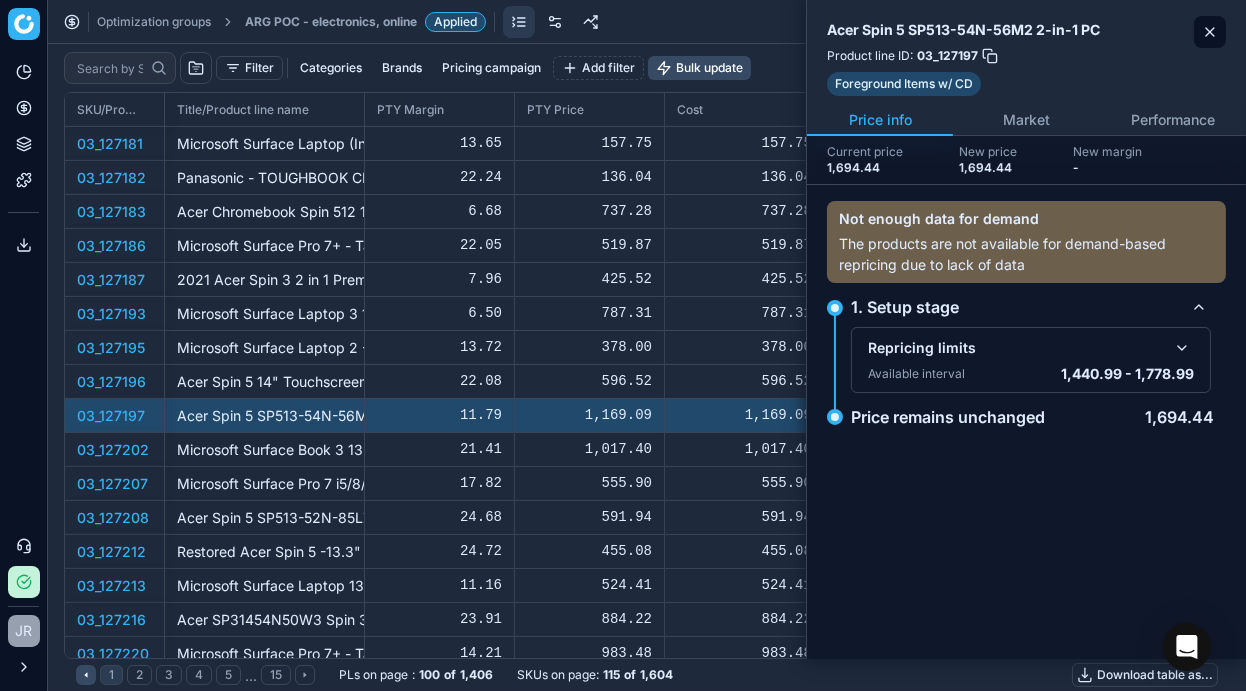 click 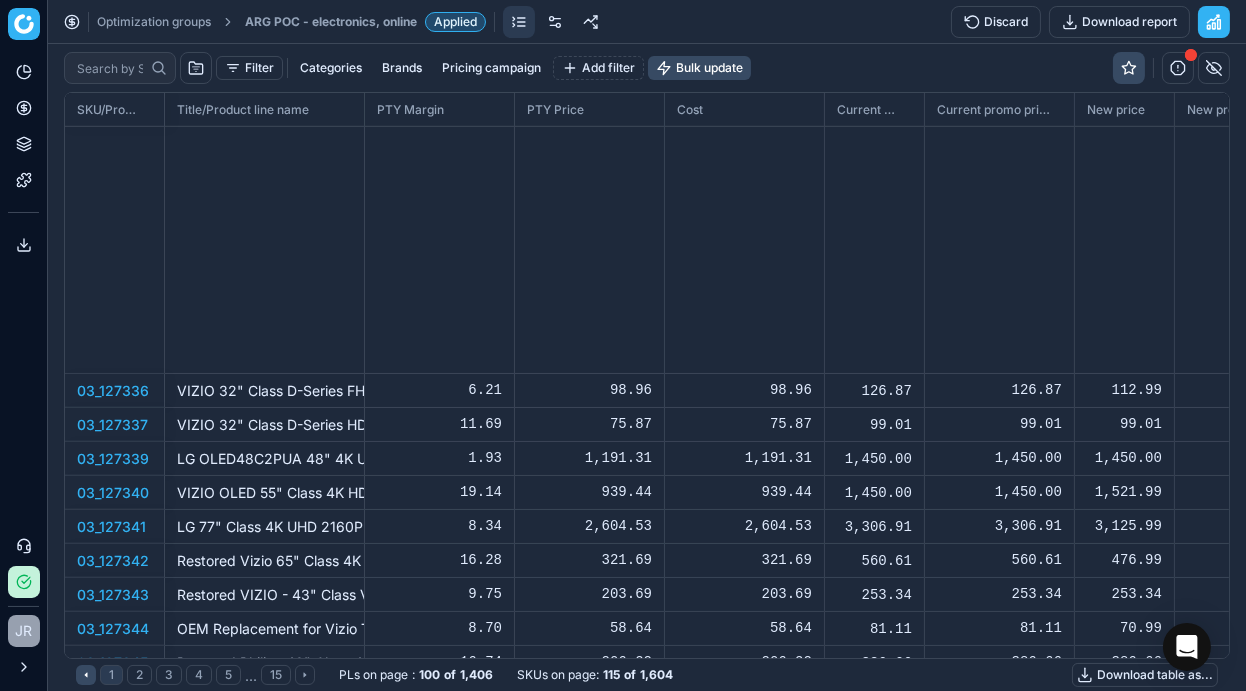 scroll, scrollTop: 2611, scrollLeft: 0, axis: vertical 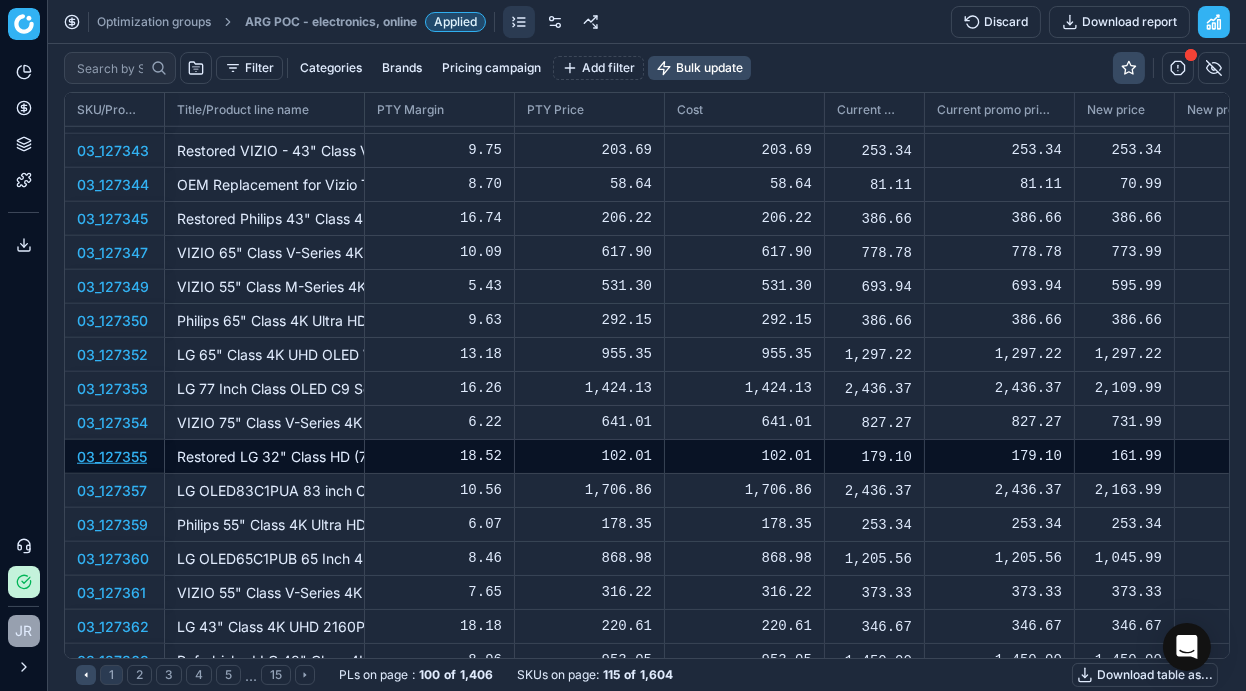 click on "03_127355" at bounding box center (112, 456) 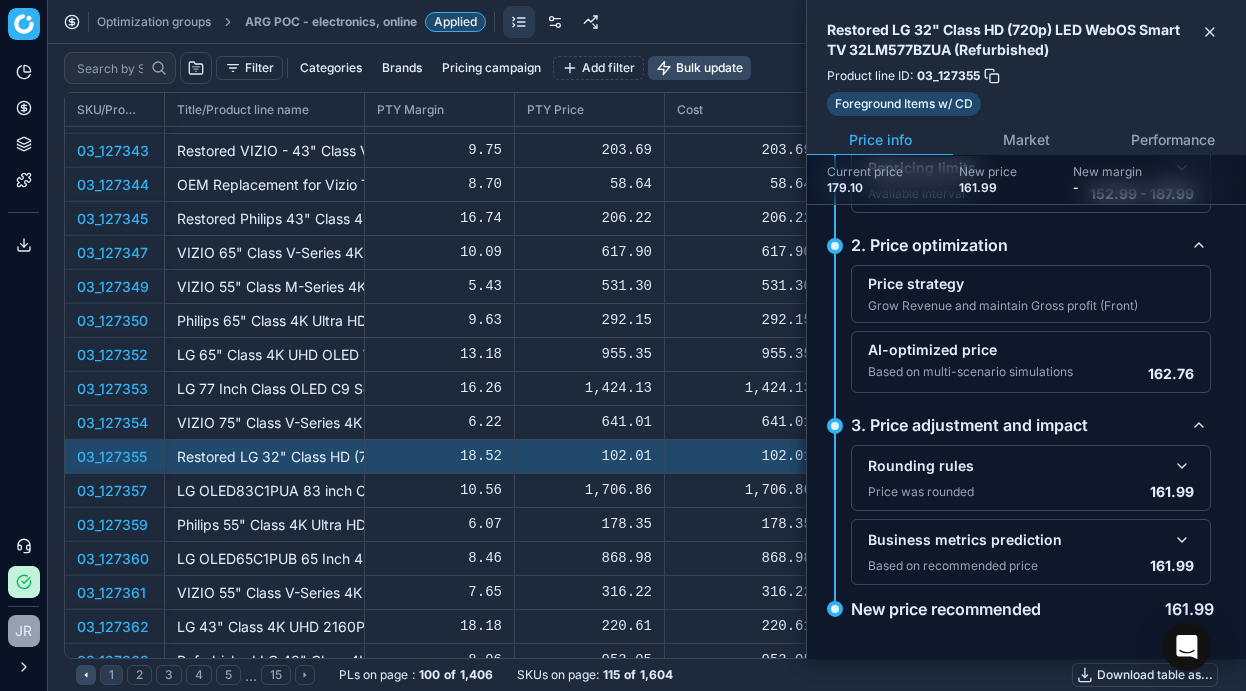 scroll, scrollTop: 110, scrollLeft: 0, axis: vertical 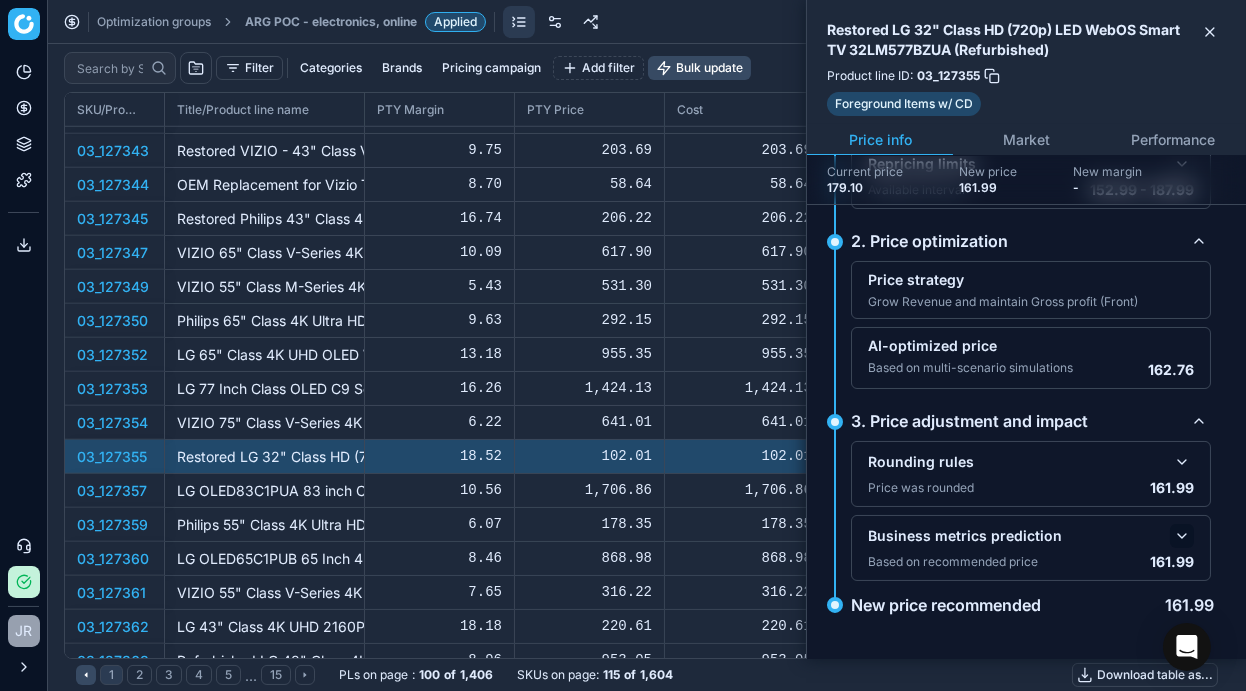 click 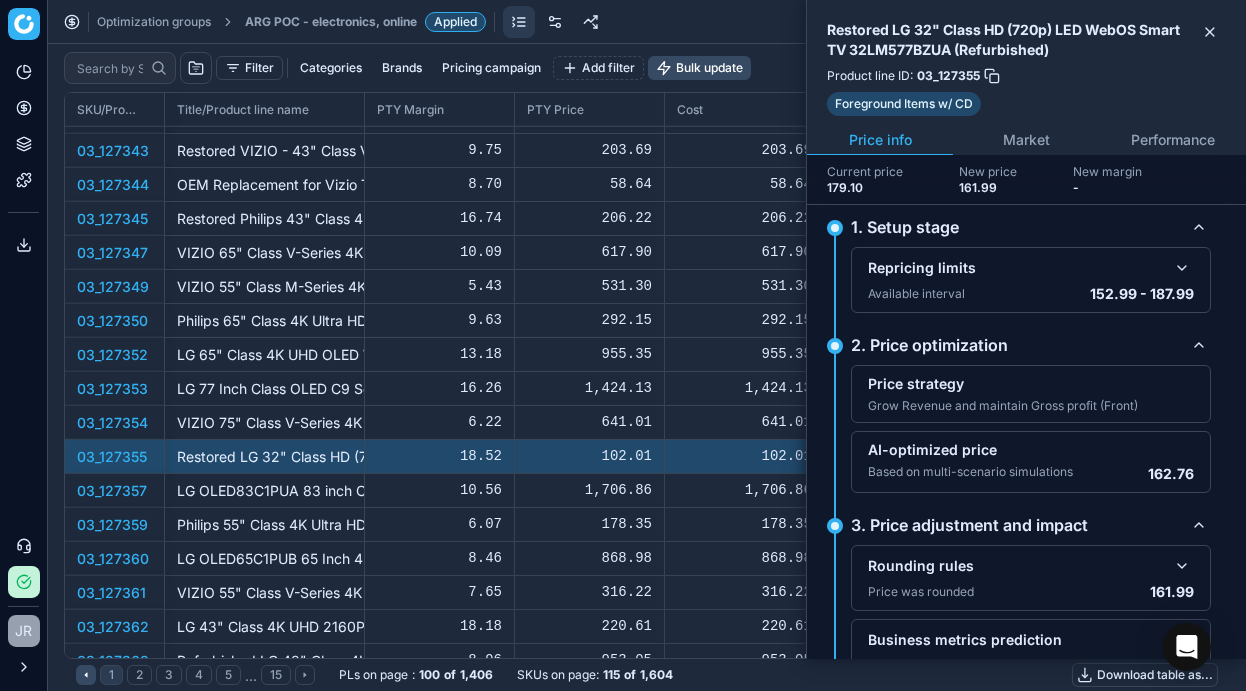 scroll, scrollTop: 2, scrollLeft: 0, axis: vertical 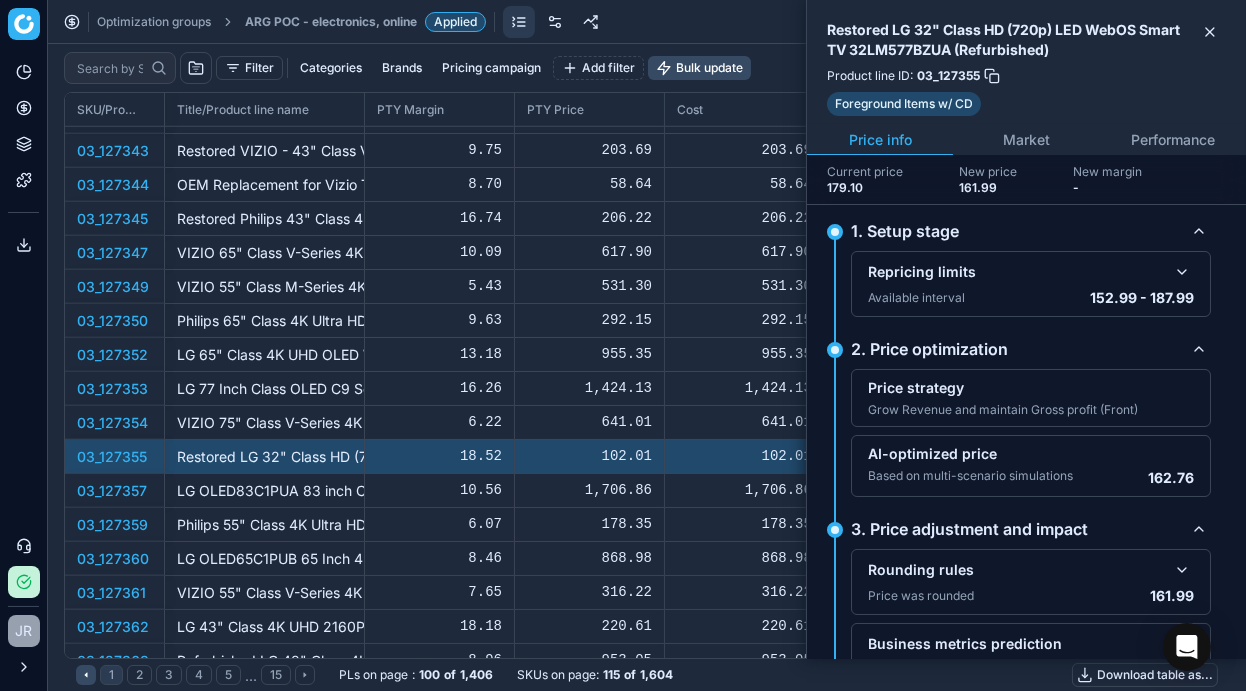 type 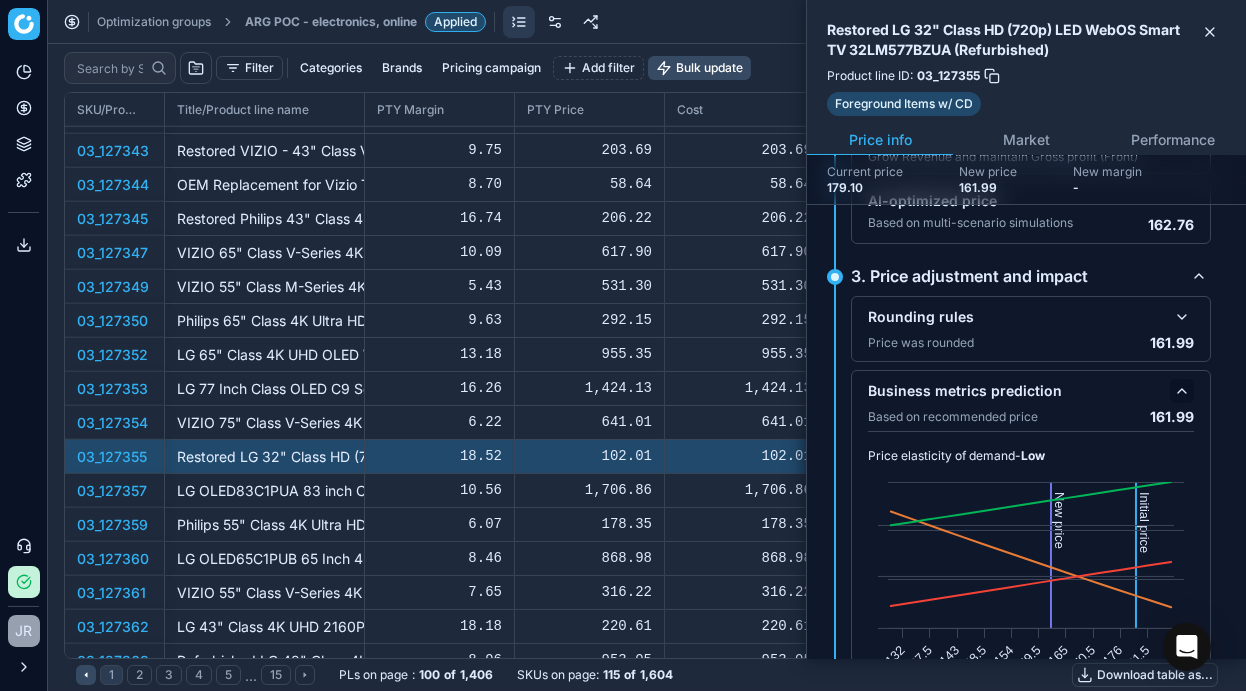 scroll, scrollTop: 259, scrollLeft: 0, axis: vertical 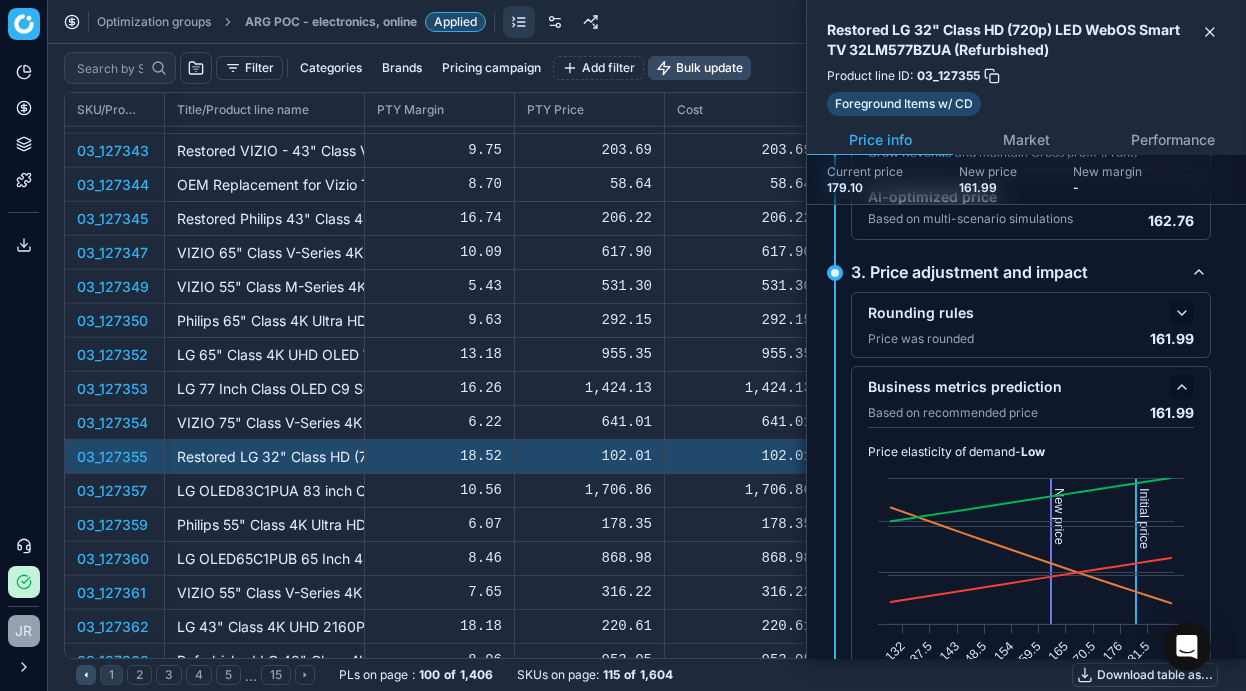click 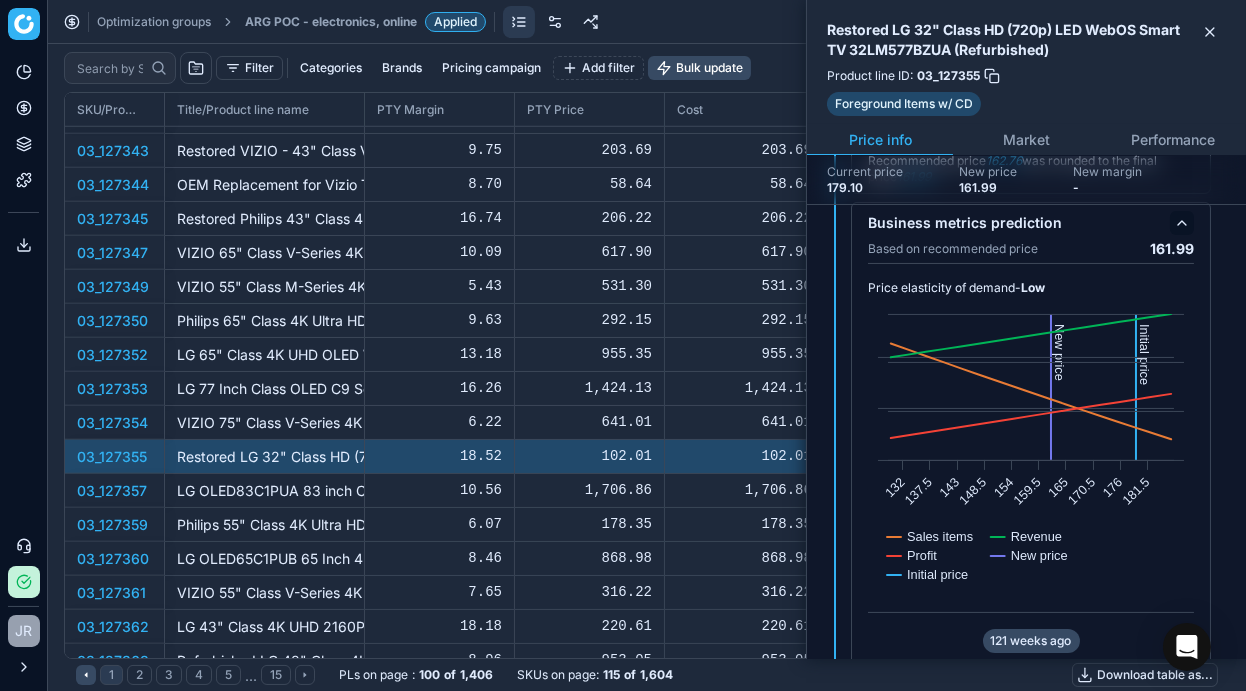 scroll, scrollTop: 470, scrollLeft: 0, axis: vertical 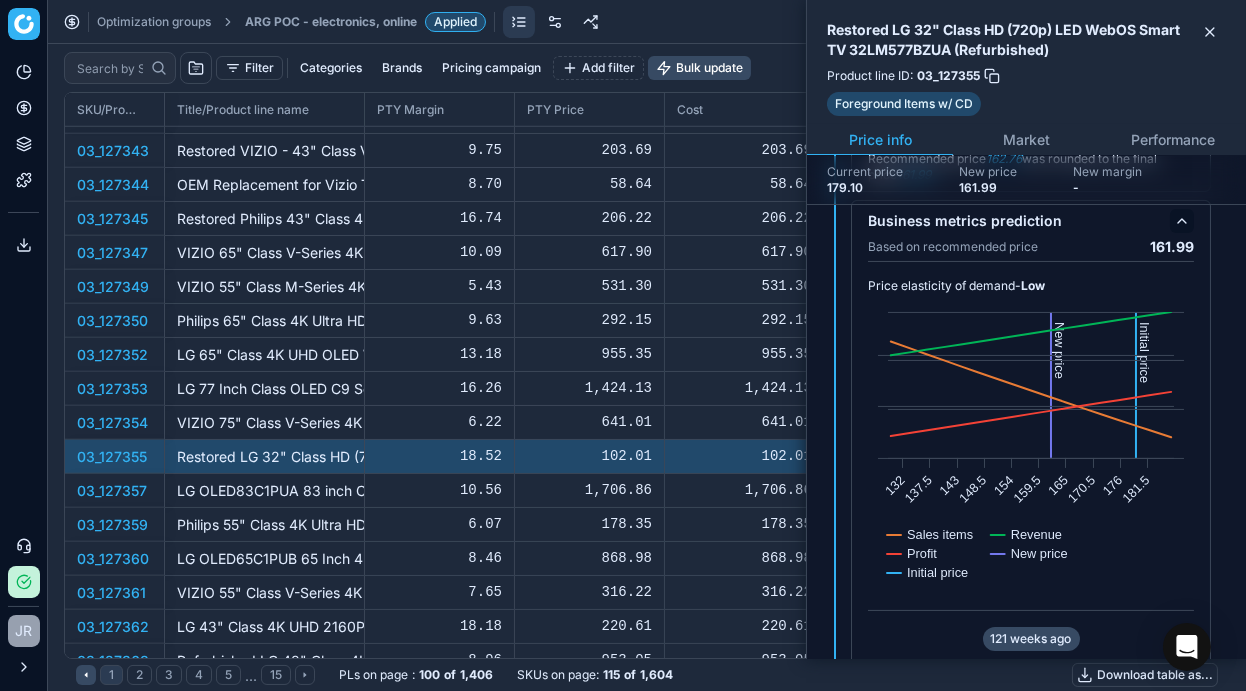 drag, startPoint x: 1169, startPoint y: 214, endPoint x: 874, endPoint y: 625, distance: 505.91107 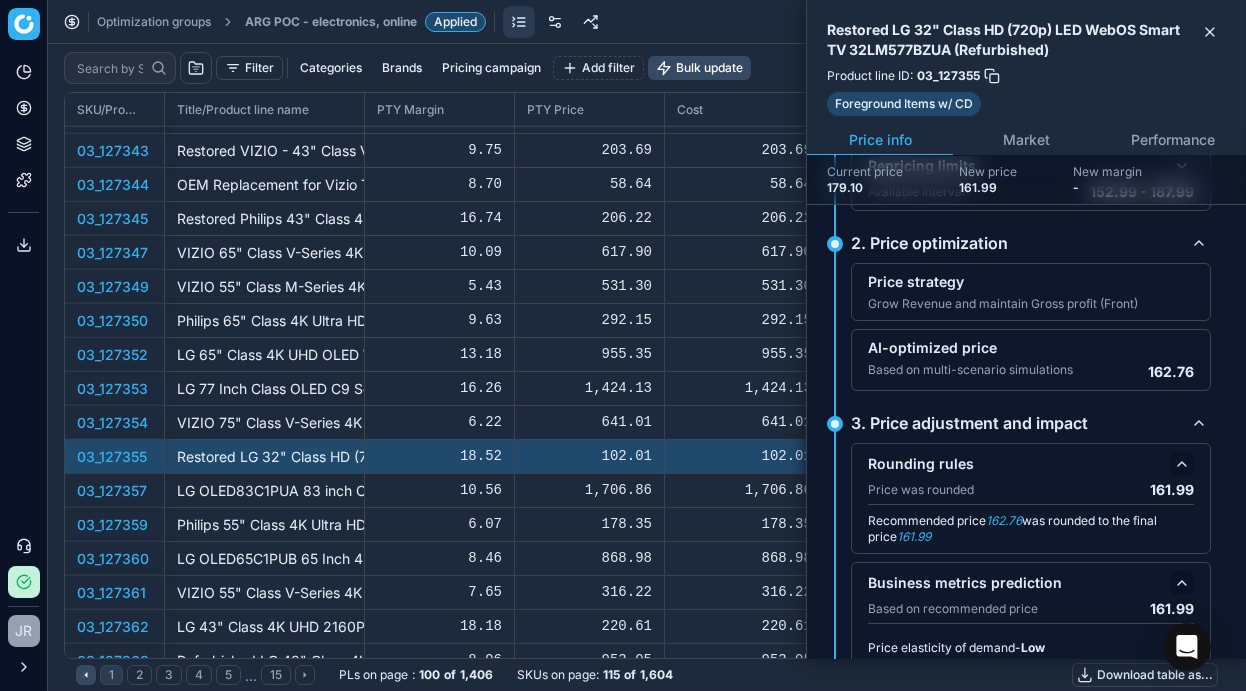 scroll, scrollTop: 0, scrollLeft: 0, axis: both 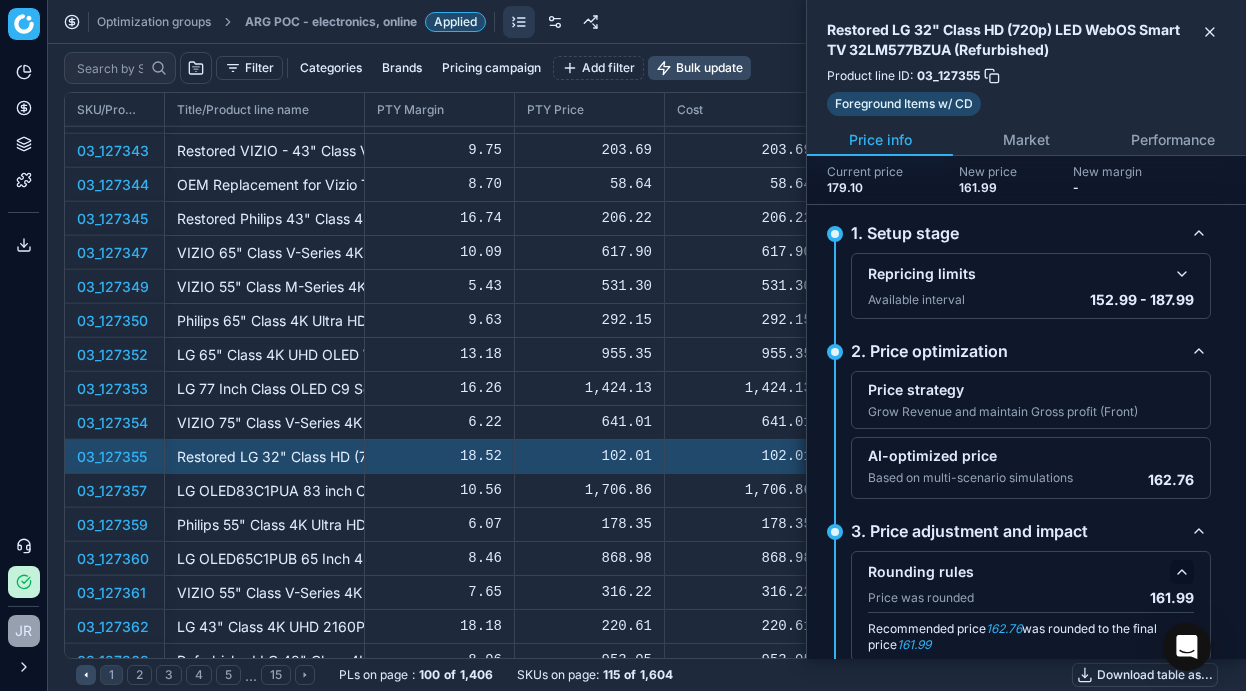 click on "Grow Revenue and maintain Gross profit (Front)" at bounding box center (1003, 412) 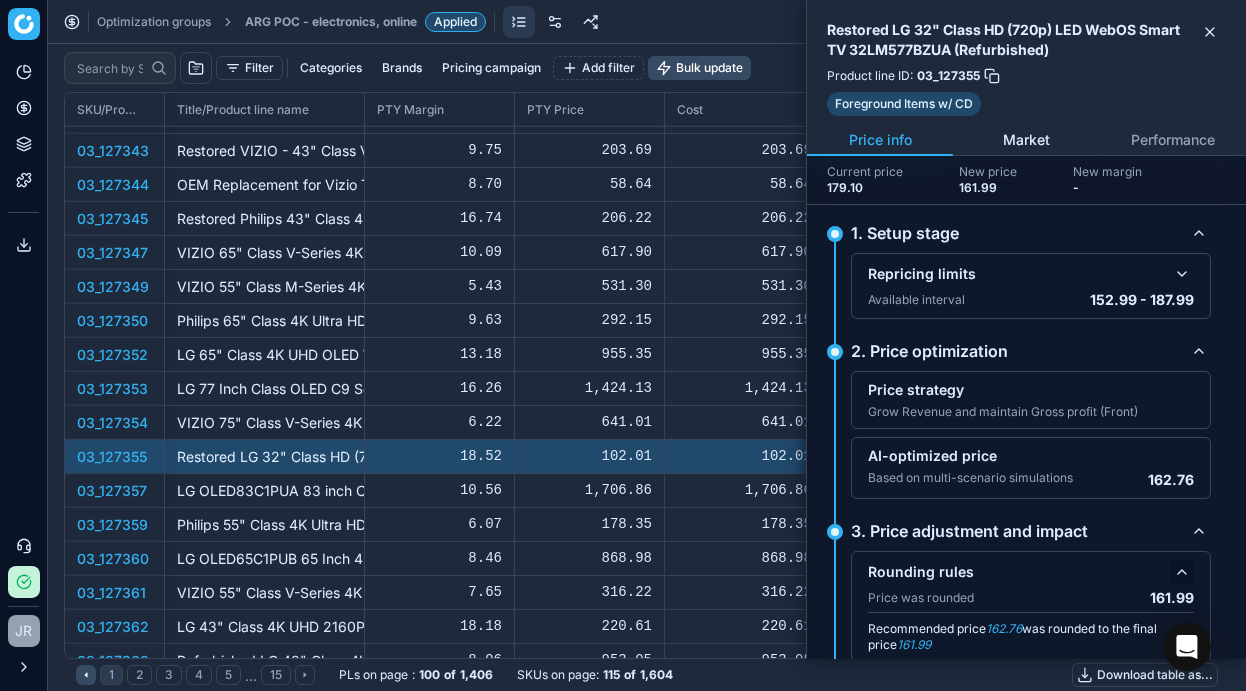 click on "Market" at bounding box center [1026, 140] 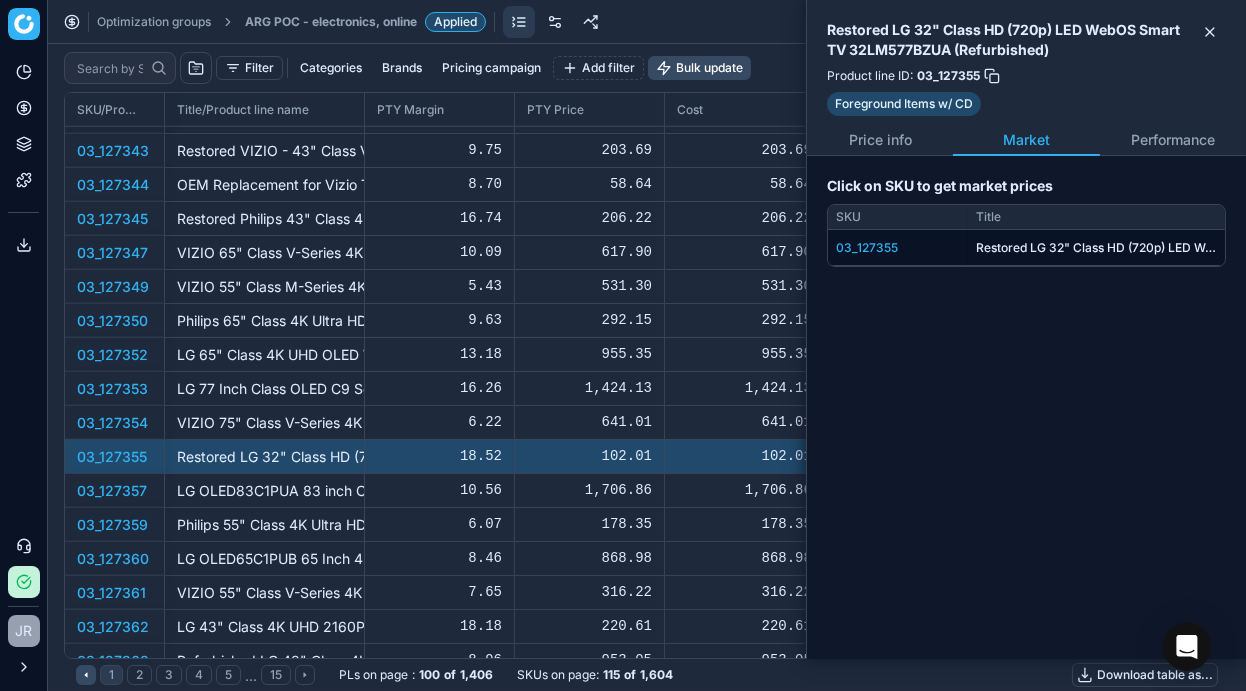 click on "03_127355" at bounding box center (898, 248) 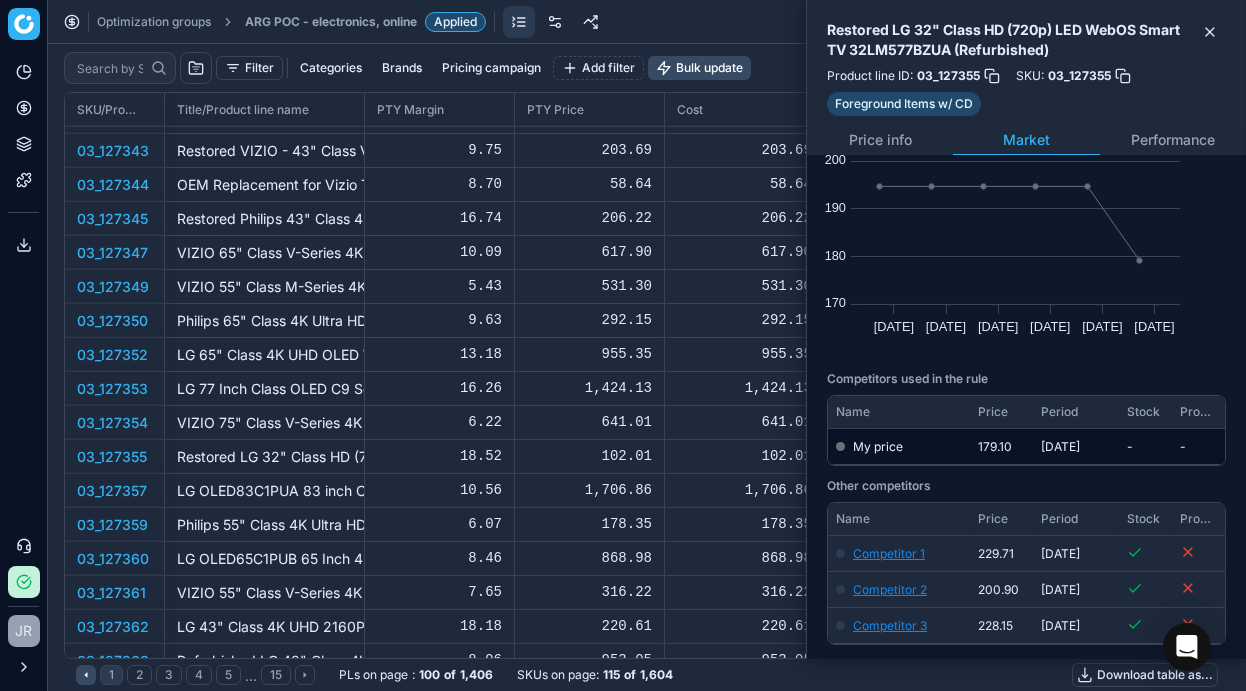 scroll, scrollTop: 112, scrollLeft: 0, axis: vertical 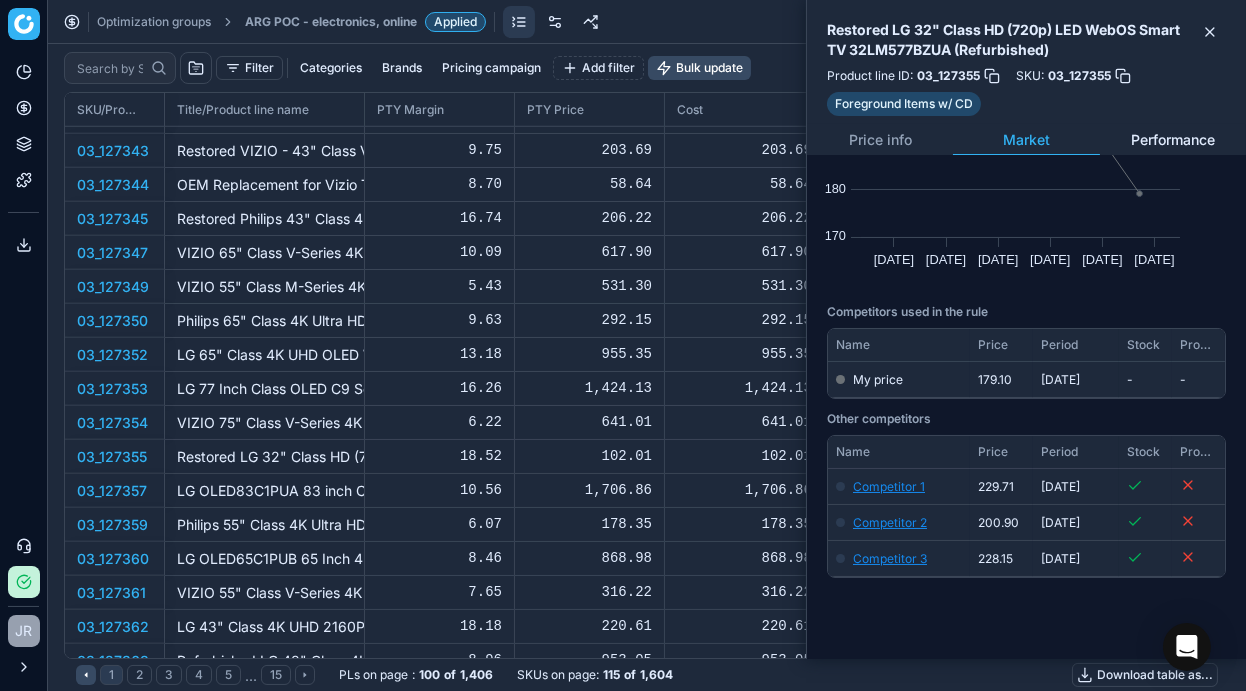 click on "Performance" at bounding box center [1173, 140] 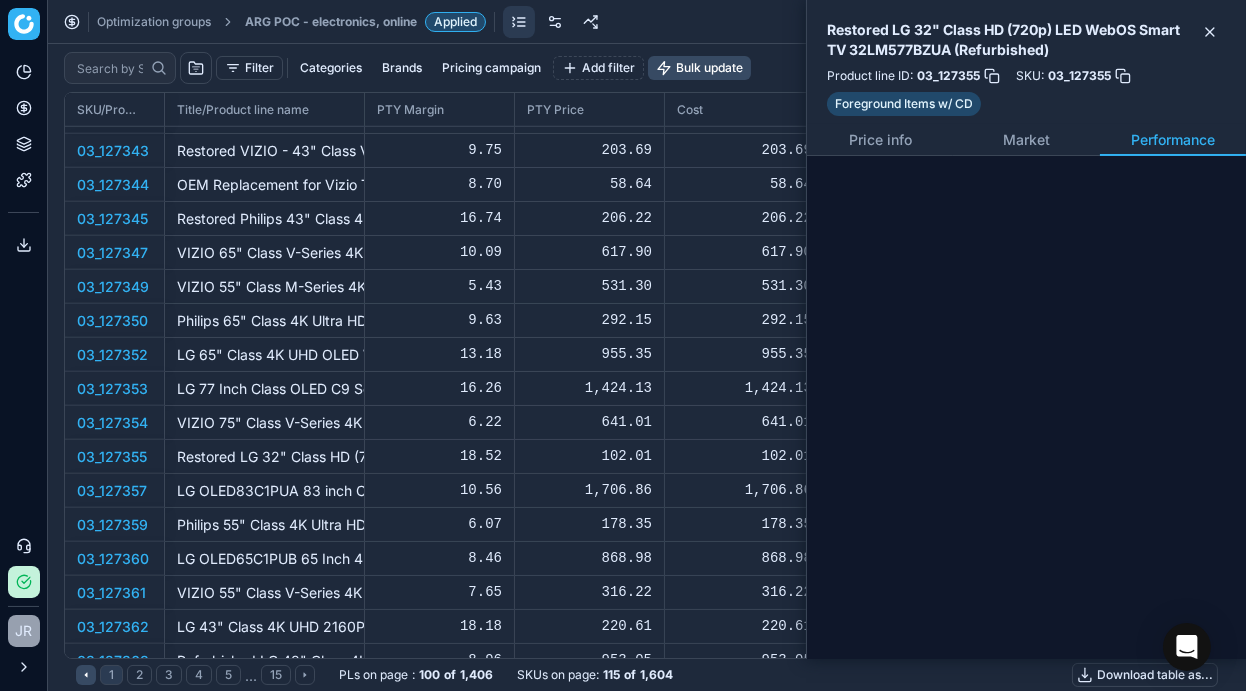 scroll, scrollTop: 0, scrollLeft: 0, axis: both 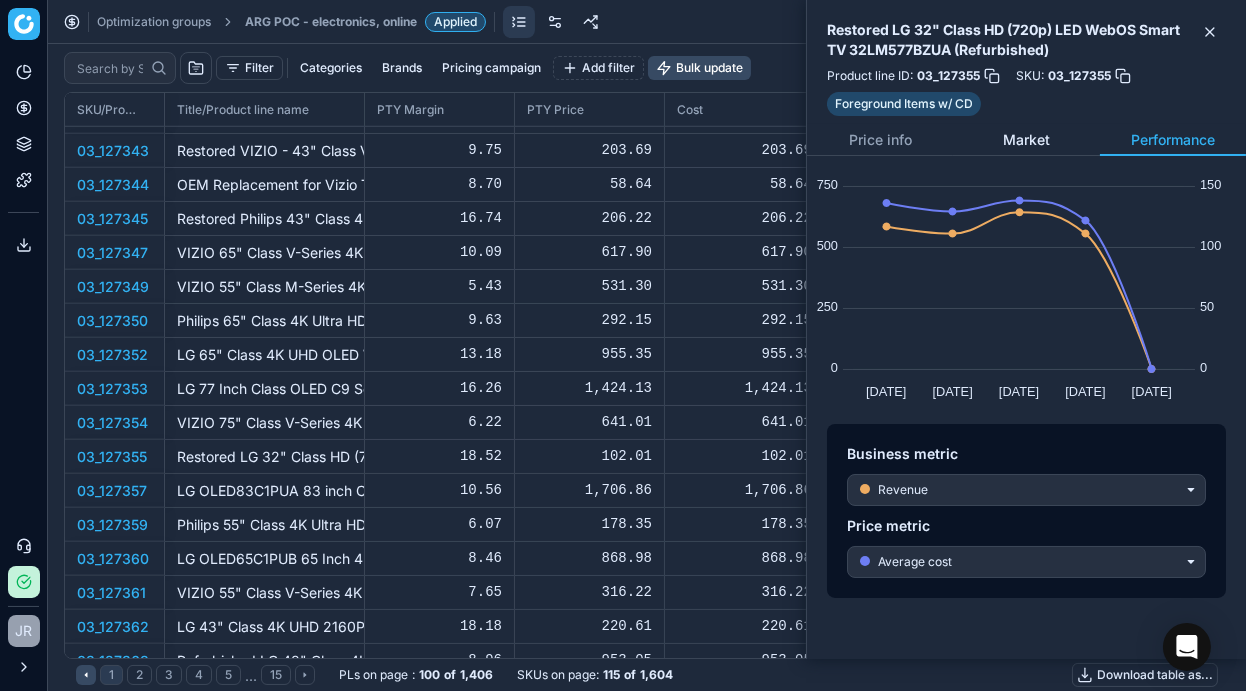 click on "Market" at bounding box center (1026, 140) 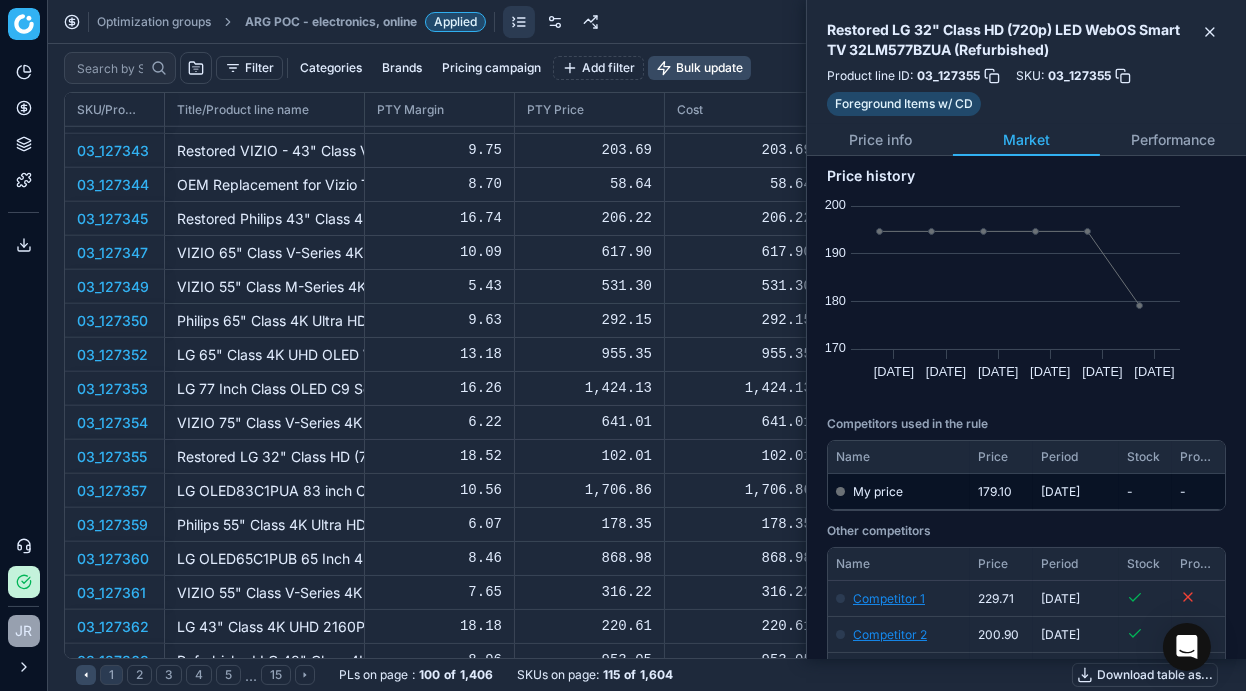 scroll, scrollTop: 85, scrollLeft: 0, axis: vertical 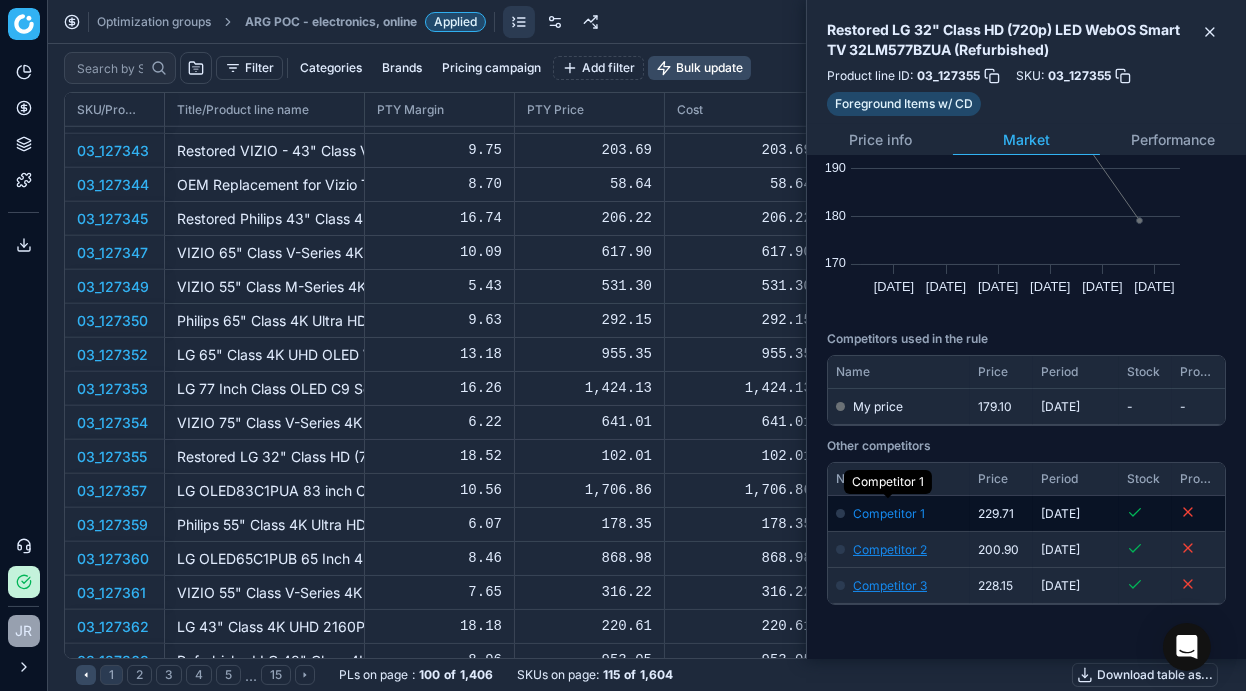 click on "Competitor 1" at bounding box center [889, 513] 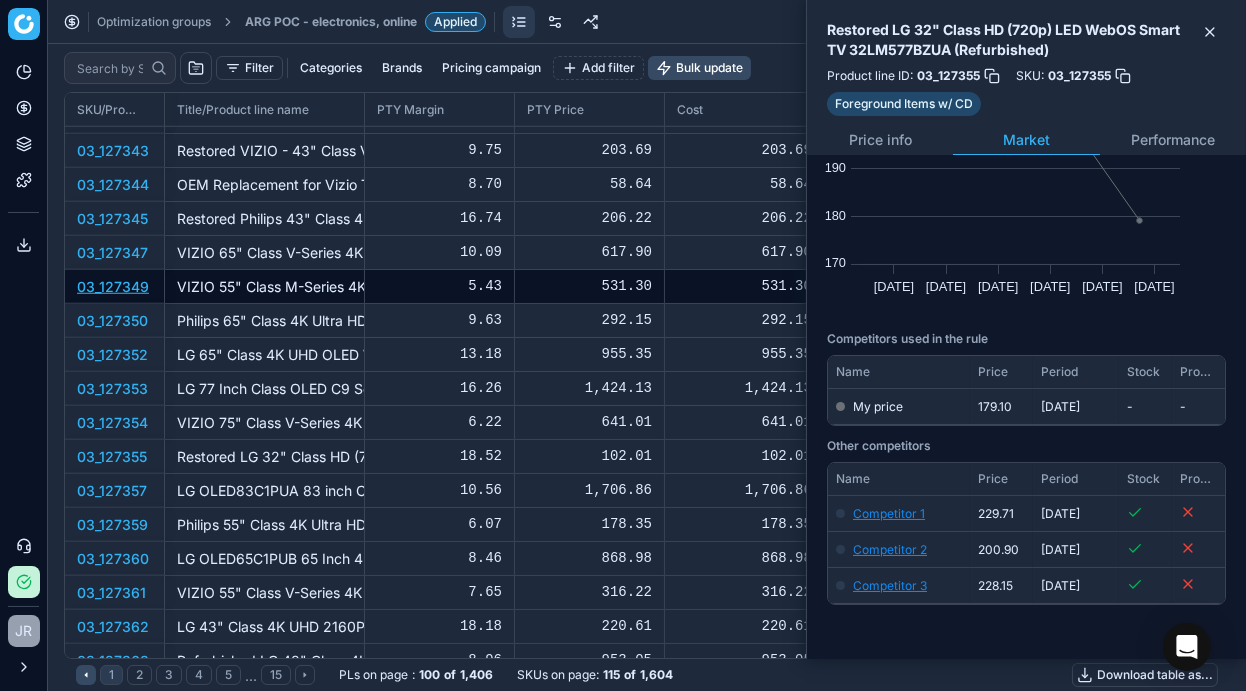 click on "03_127349" at bounding box center [113, 286] 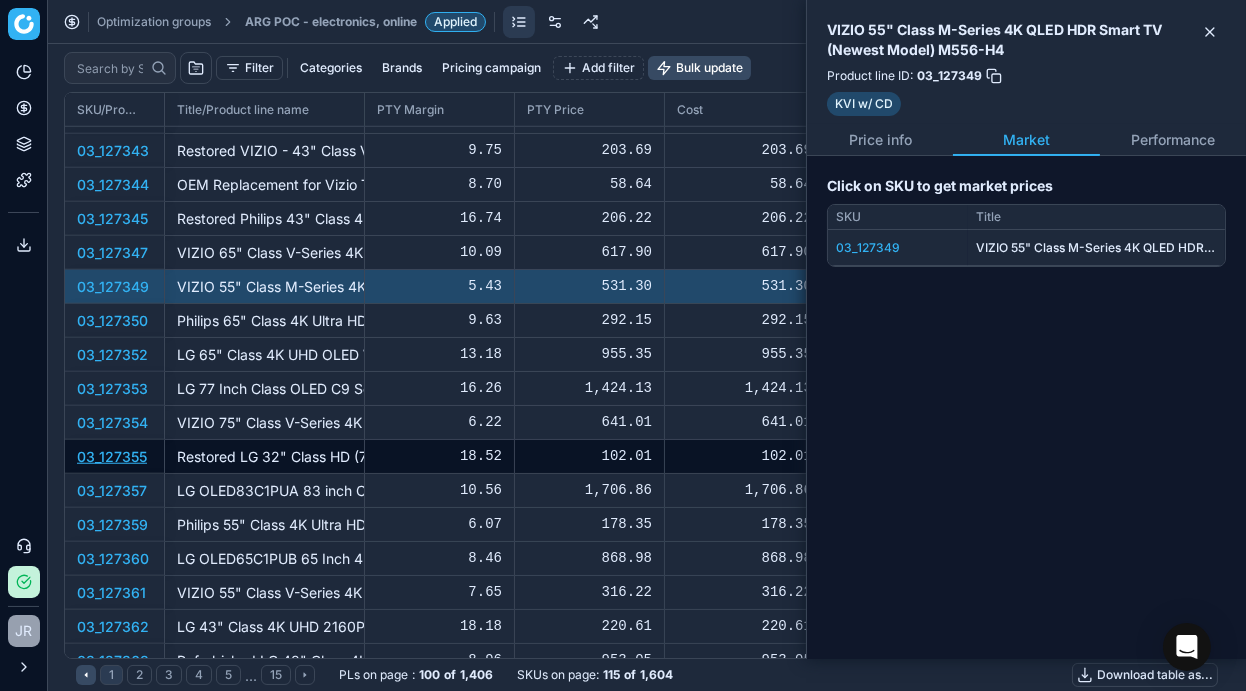 click on "03_127355" at bounding box center [112, 456] 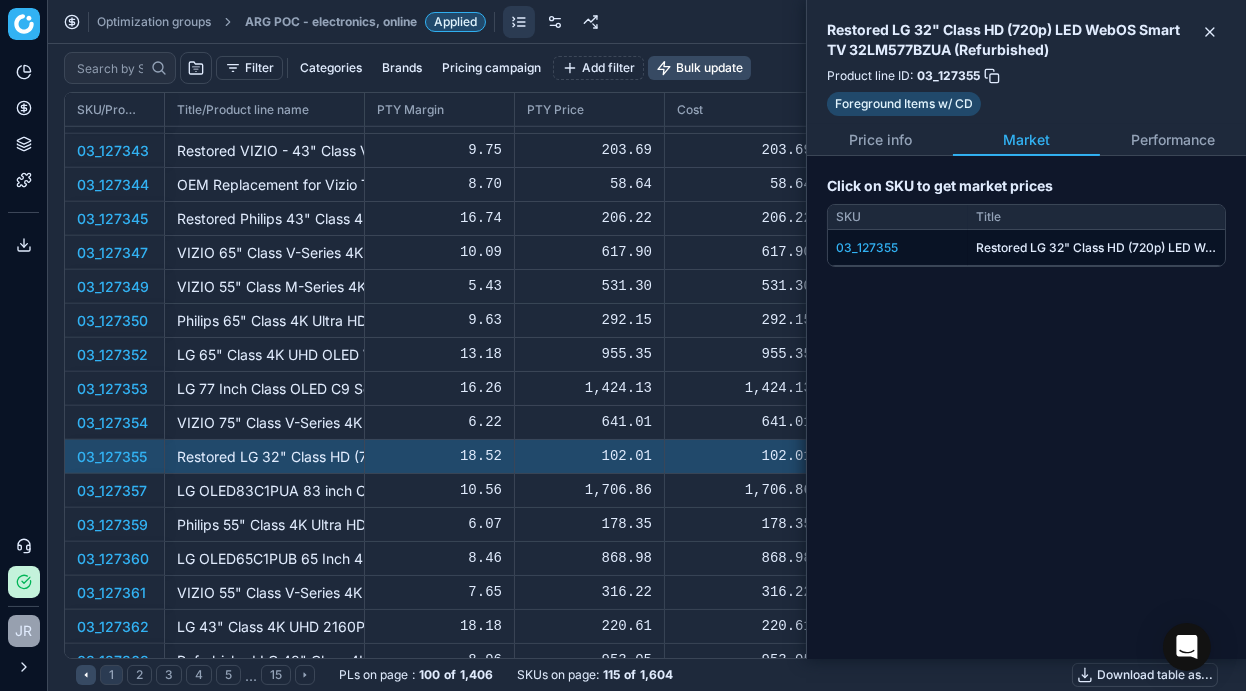 click on "03_127355" at bounding box center [898, 248] 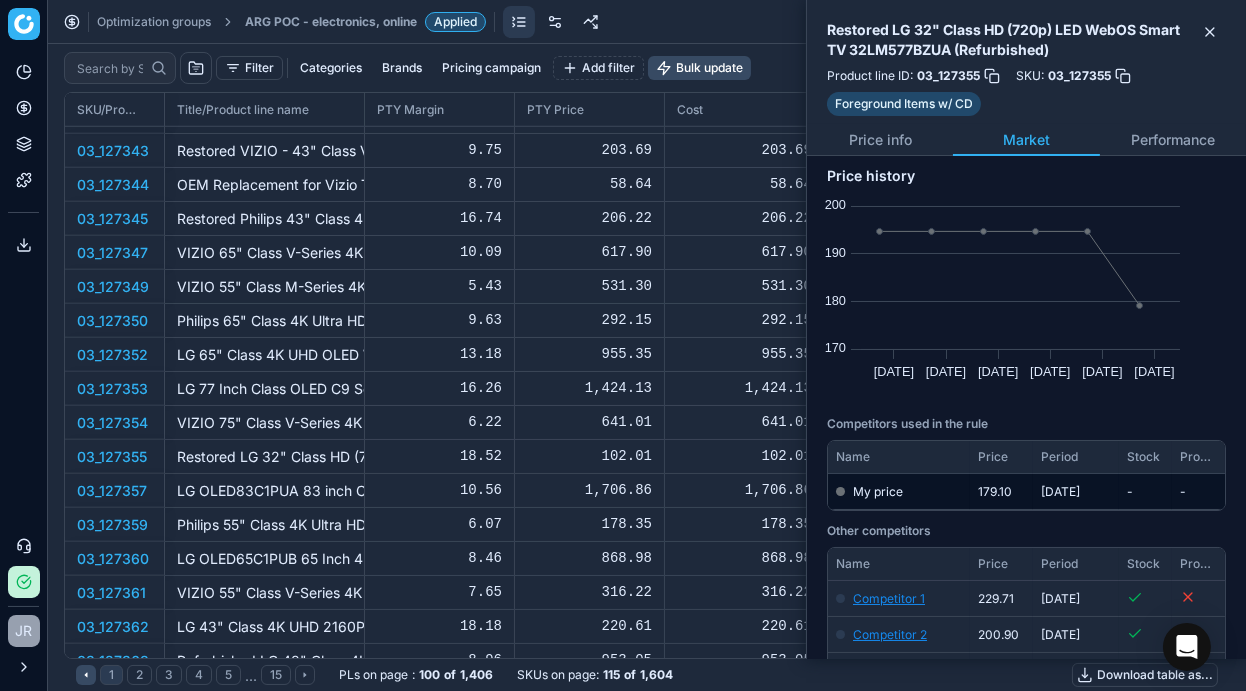 scroll, scrollTop: 112, scrollLeft: 0, axis: vertical 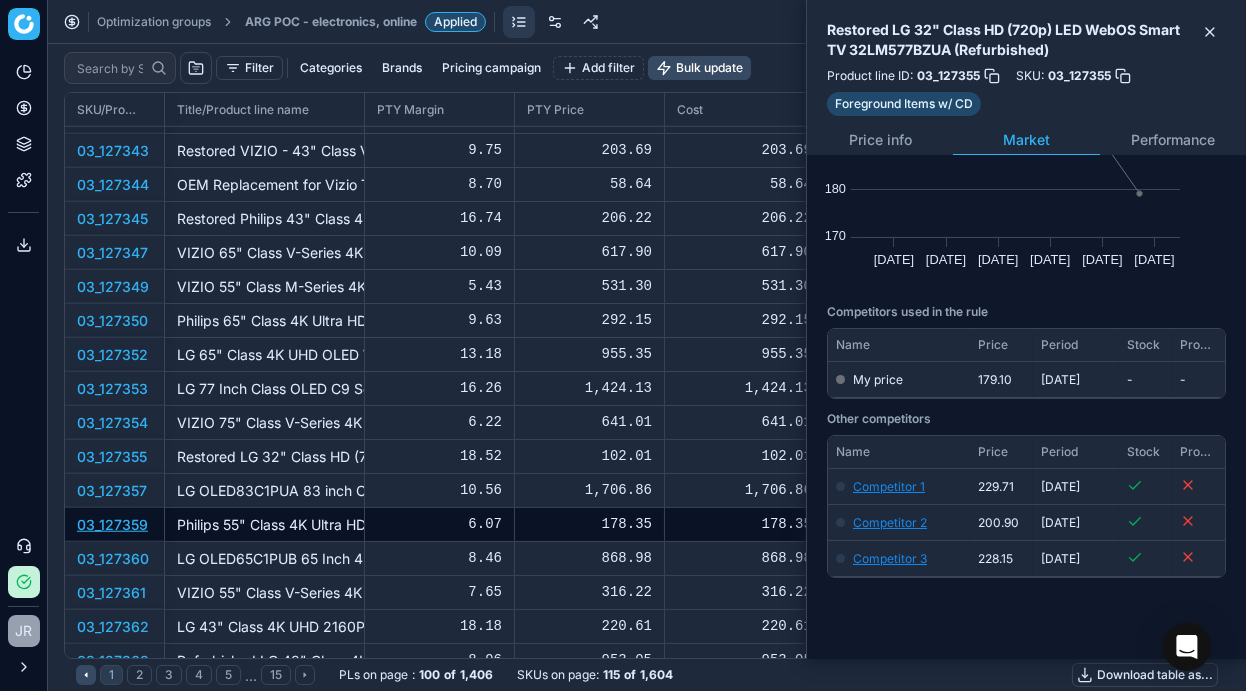 click on "03_127359" at bounding box center (112, 524) 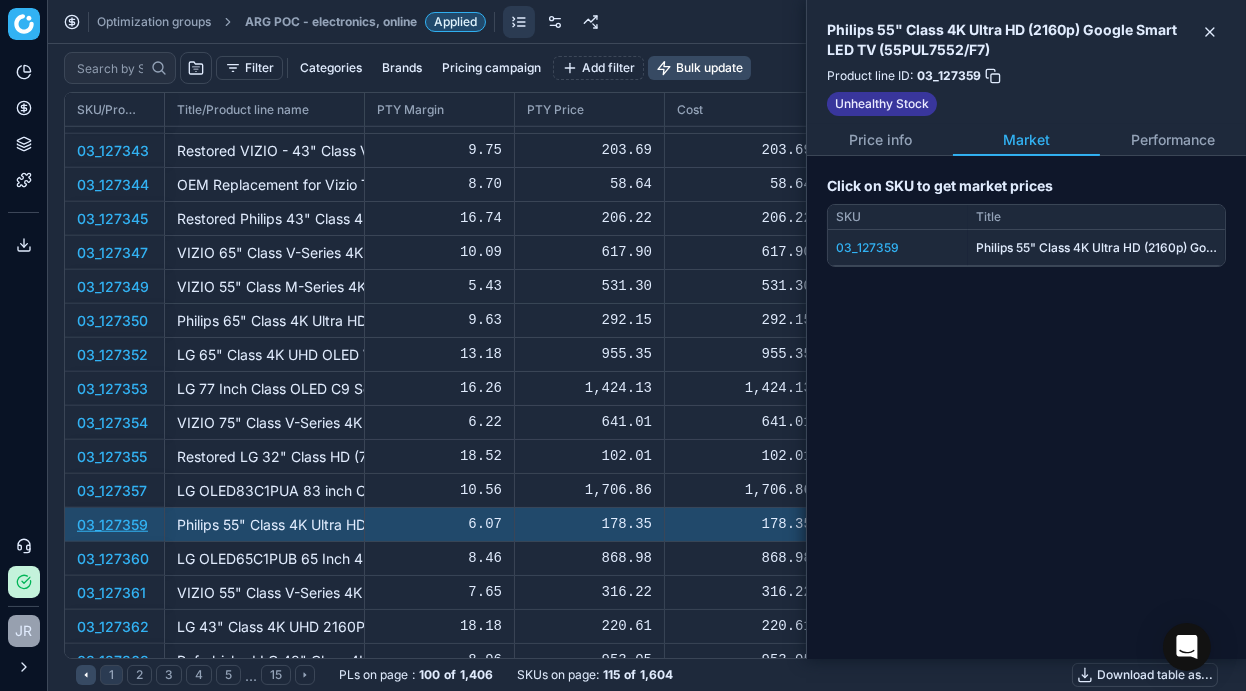 scroll, scrollTop: 0, scrollLeft: 0, axis: both 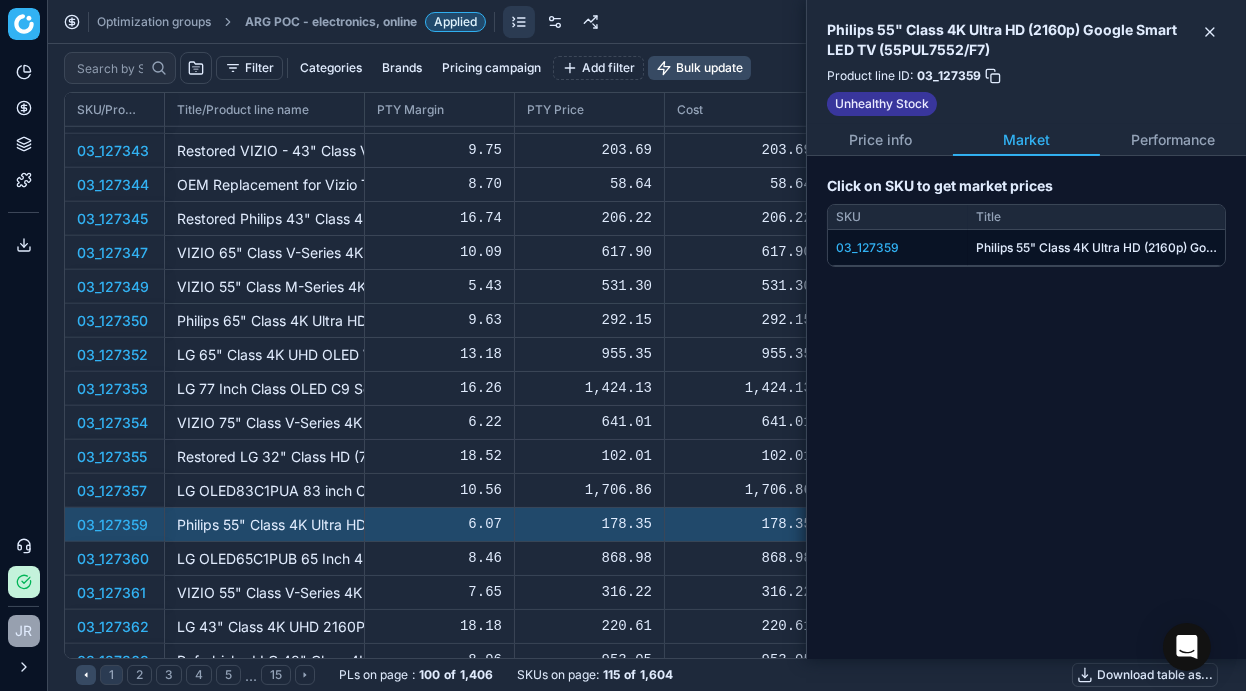 click on "03_127359" at bounding box center [898, 248] 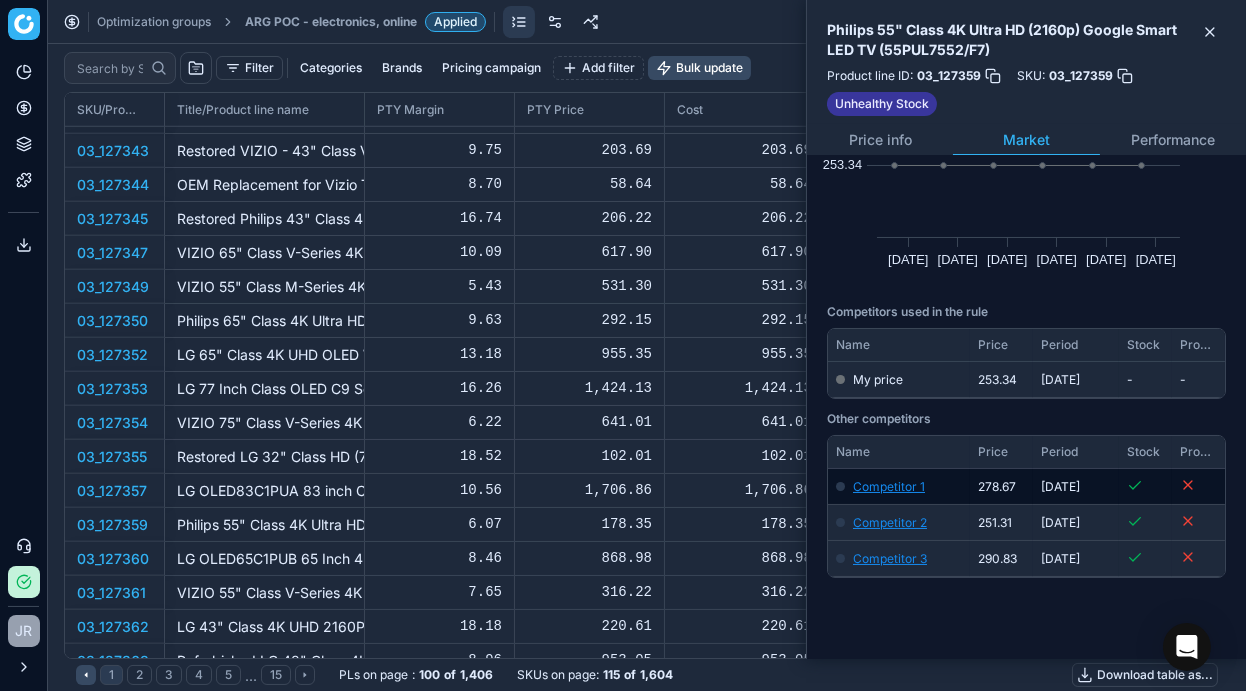 scroll, scrollTop: 0, scrollLeft: 0, axis: both 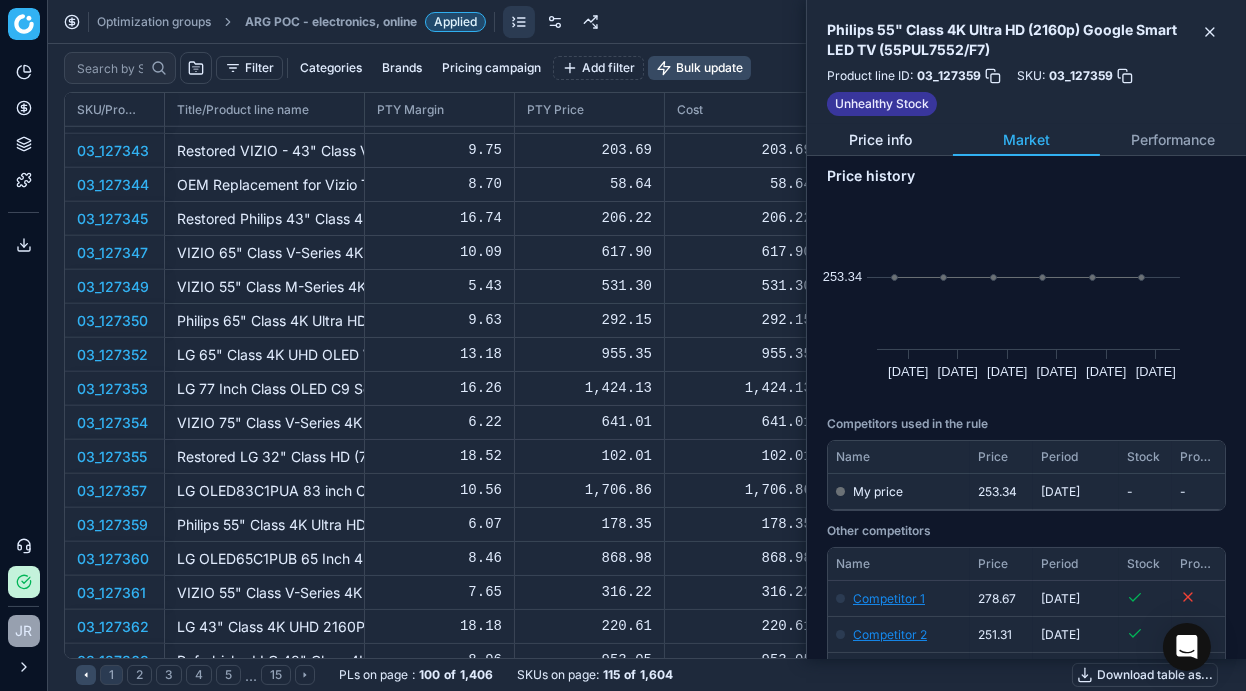 click on "Price info" at bounding box center [880, 140] 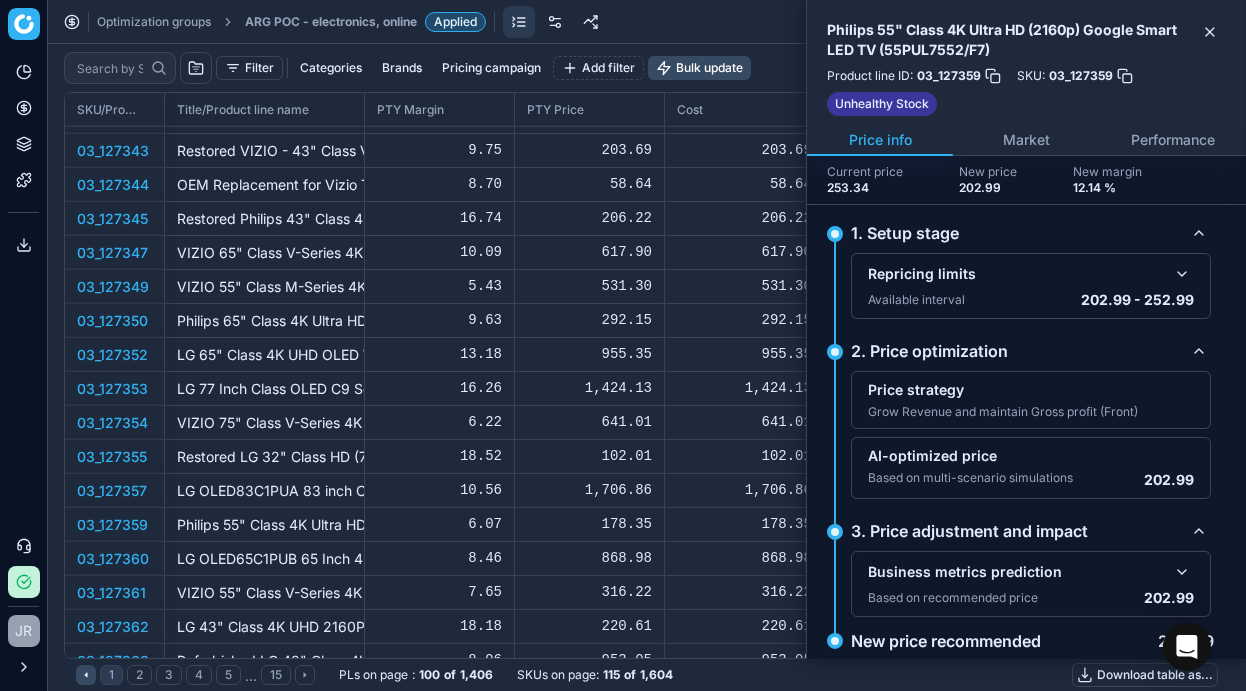 scroll, scrollTop: 37, scrollLeft: 0, axis: vertical 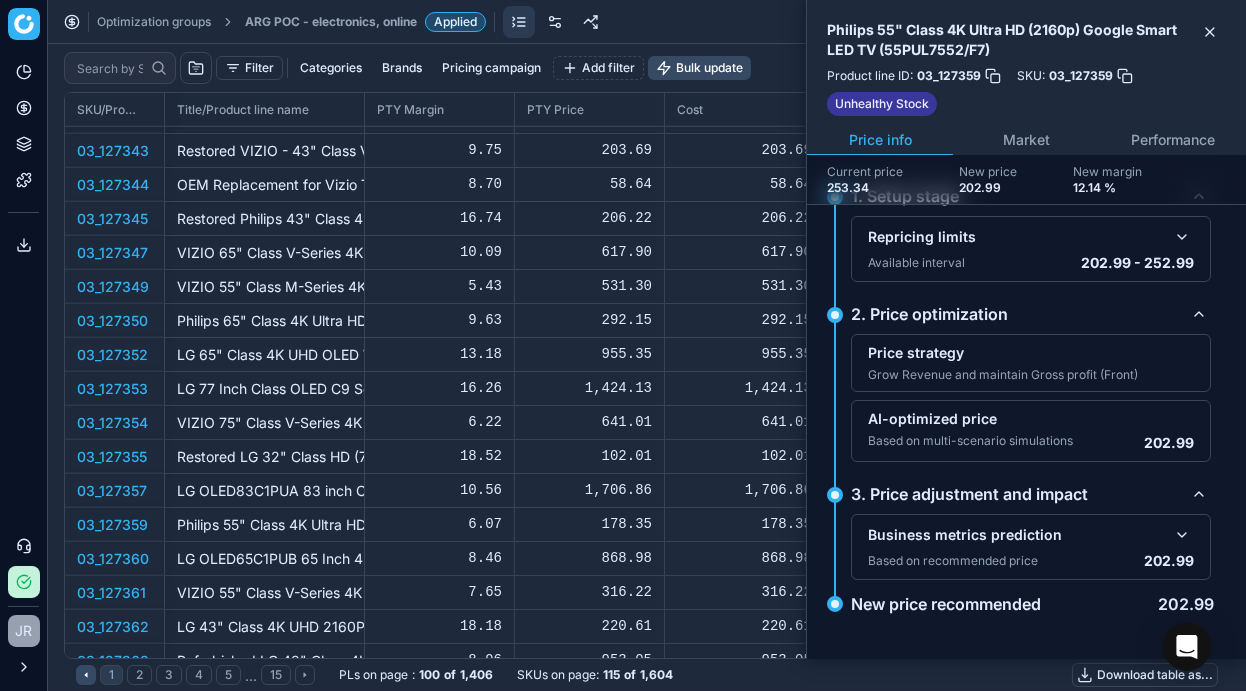 click on "Based on multi-scenario simulations" at bounding box center [970, 441] 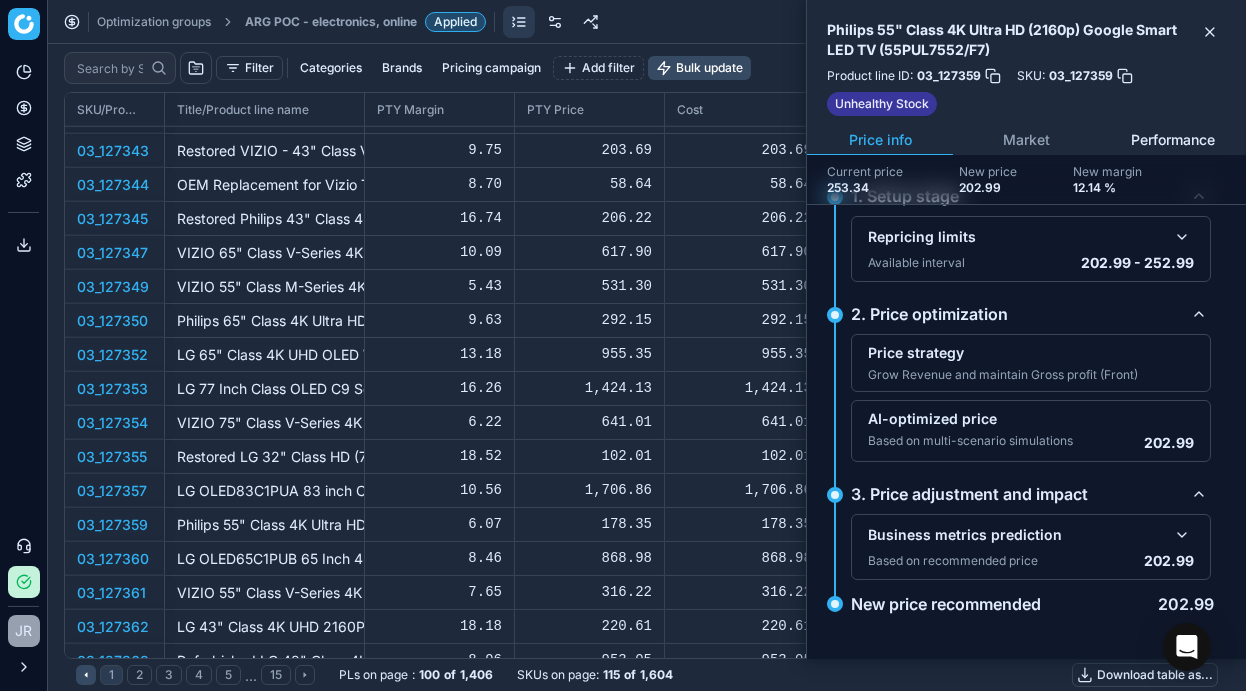 click on "Performance" at bounding box center [1173, 140] 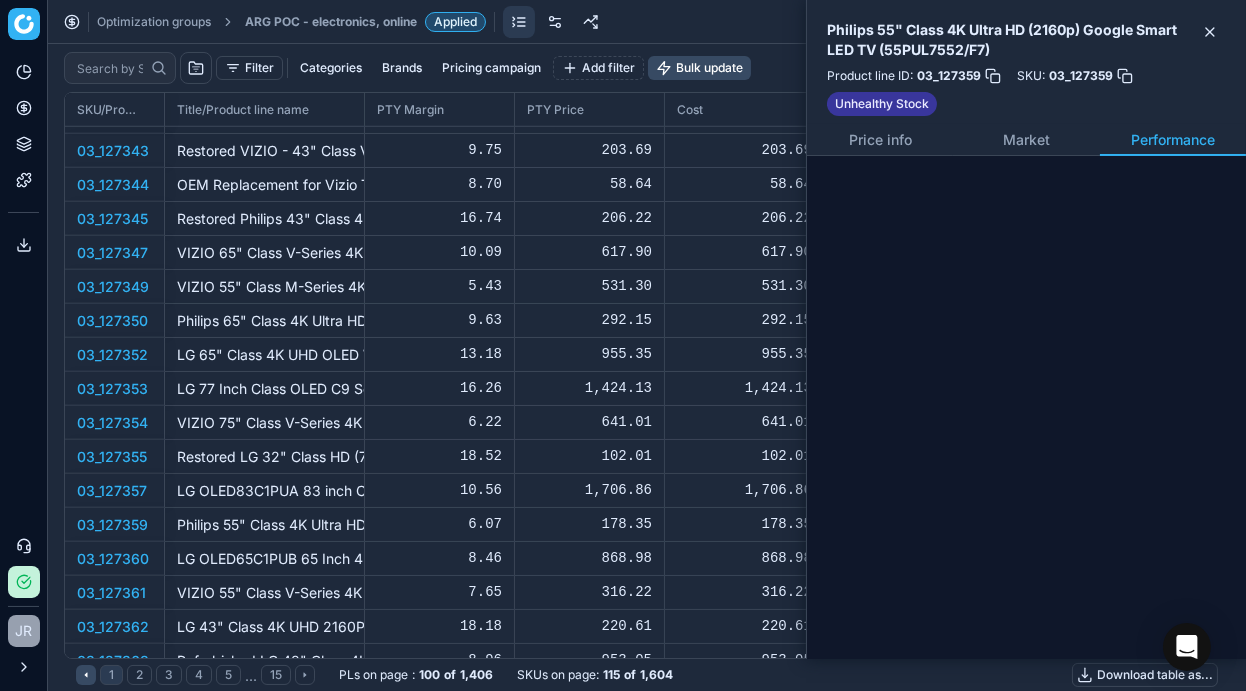 scroll, scrollTop: 0, scrollLeft: 0, axis: both 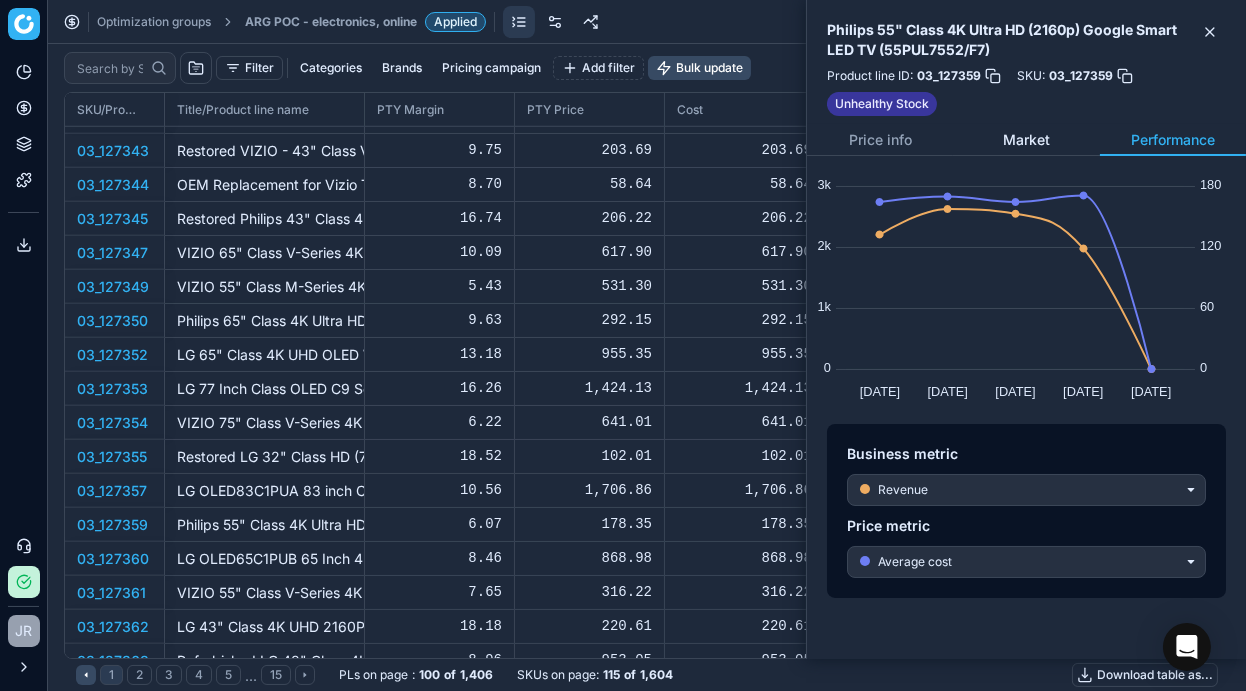 click on "Market" at bounding box center [1026, 140] 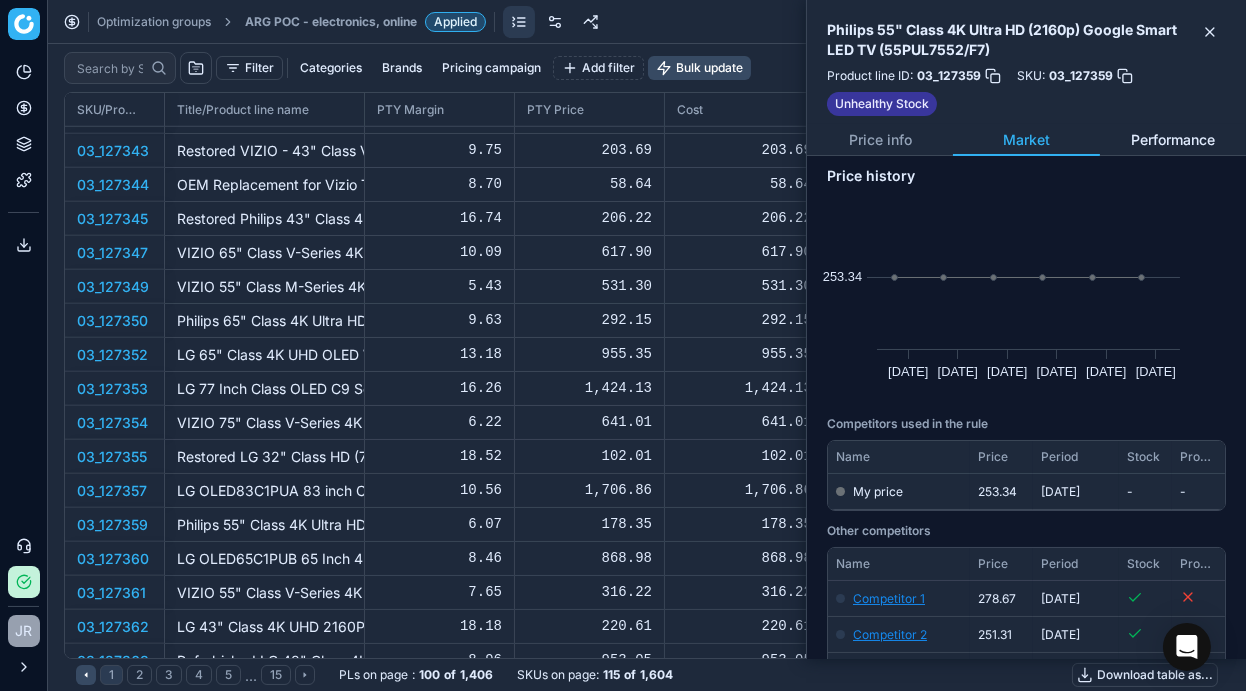 click on "Performance" at bounding box center (1173, 140) 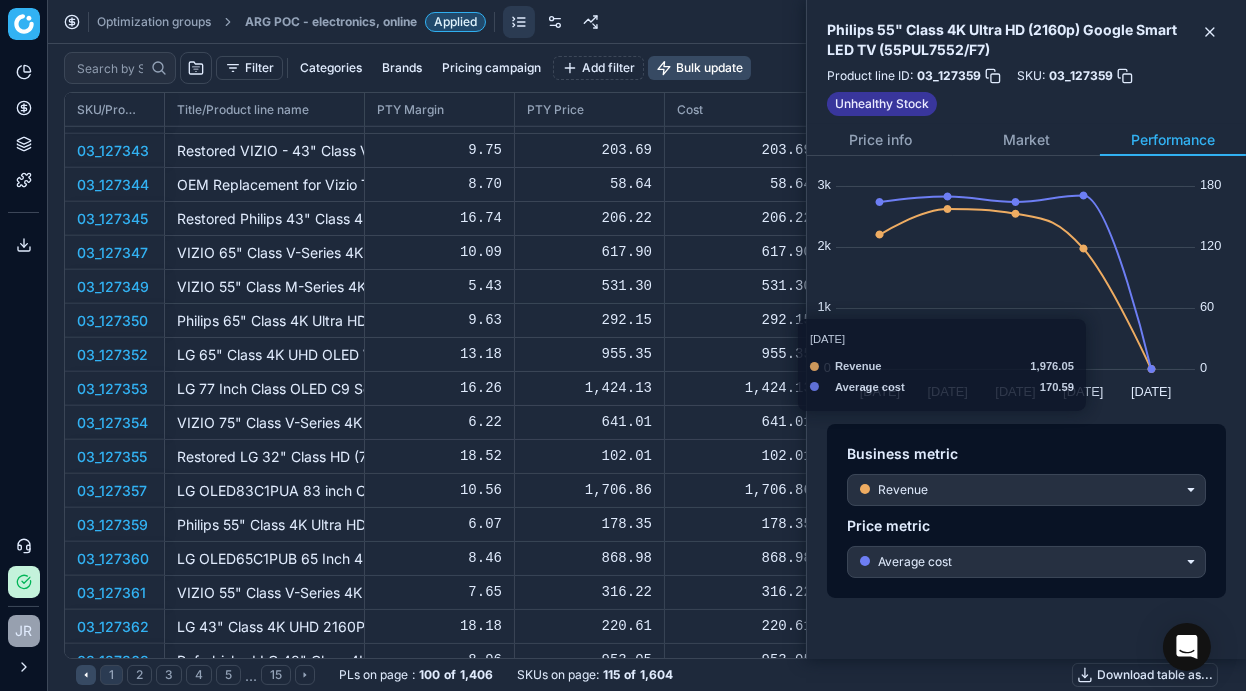 scroll, scrollTop: 2, scrollLeft: 0, axis: vertical 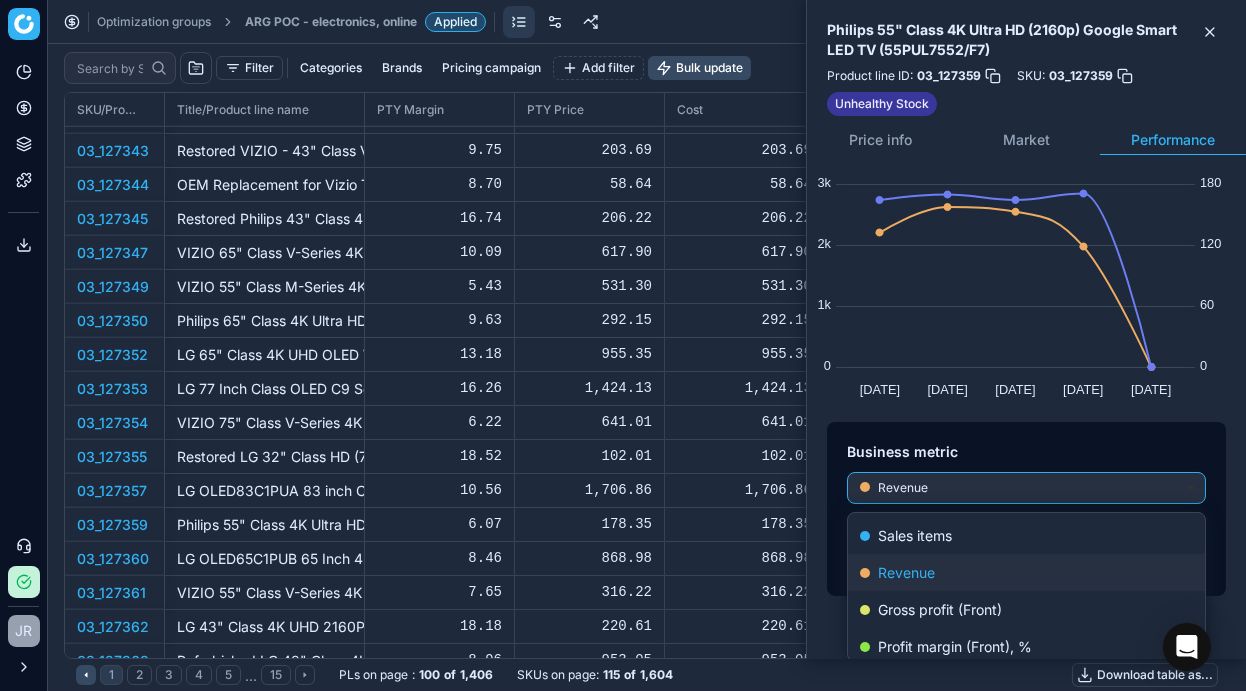 click 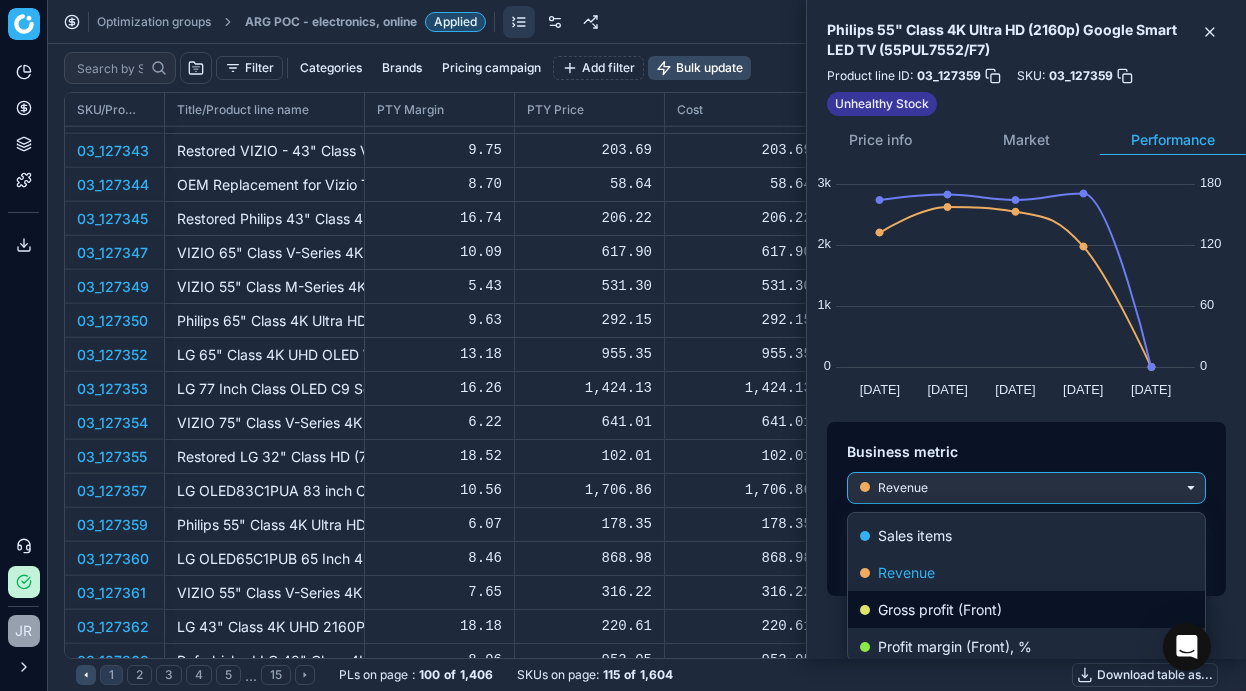 click on "Gross profit (Front)" at bounding box center [1026, 609] 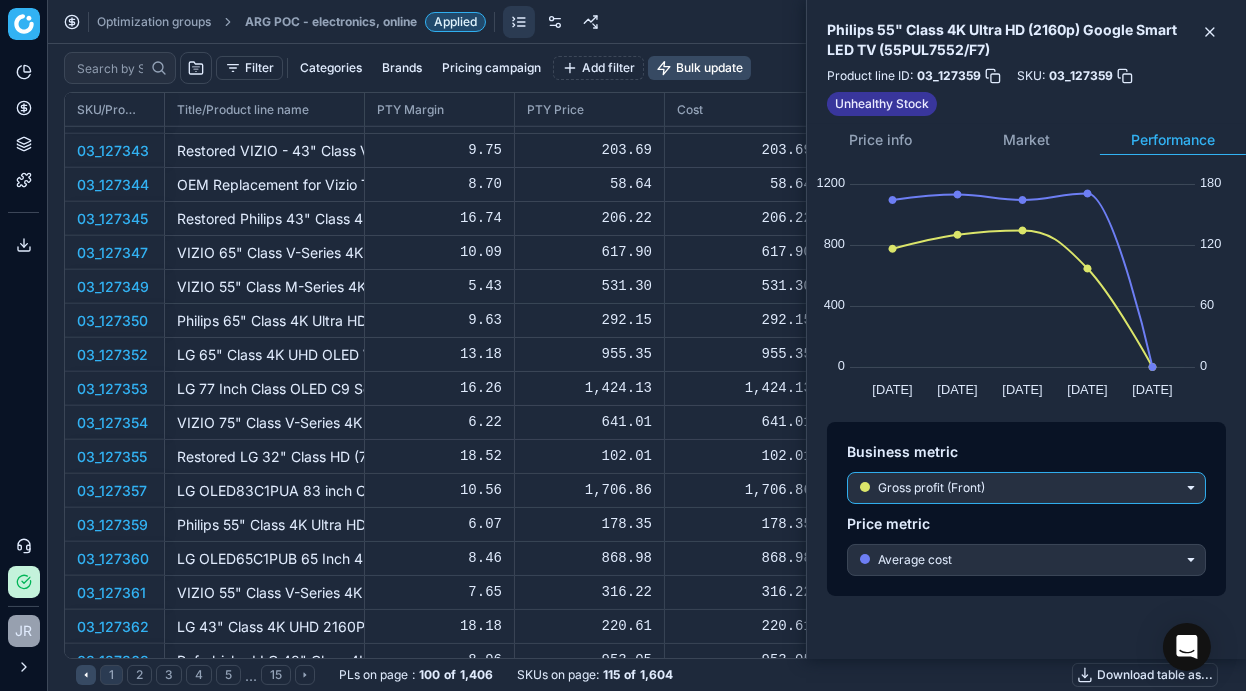 click at bounding box center (1012, 488) 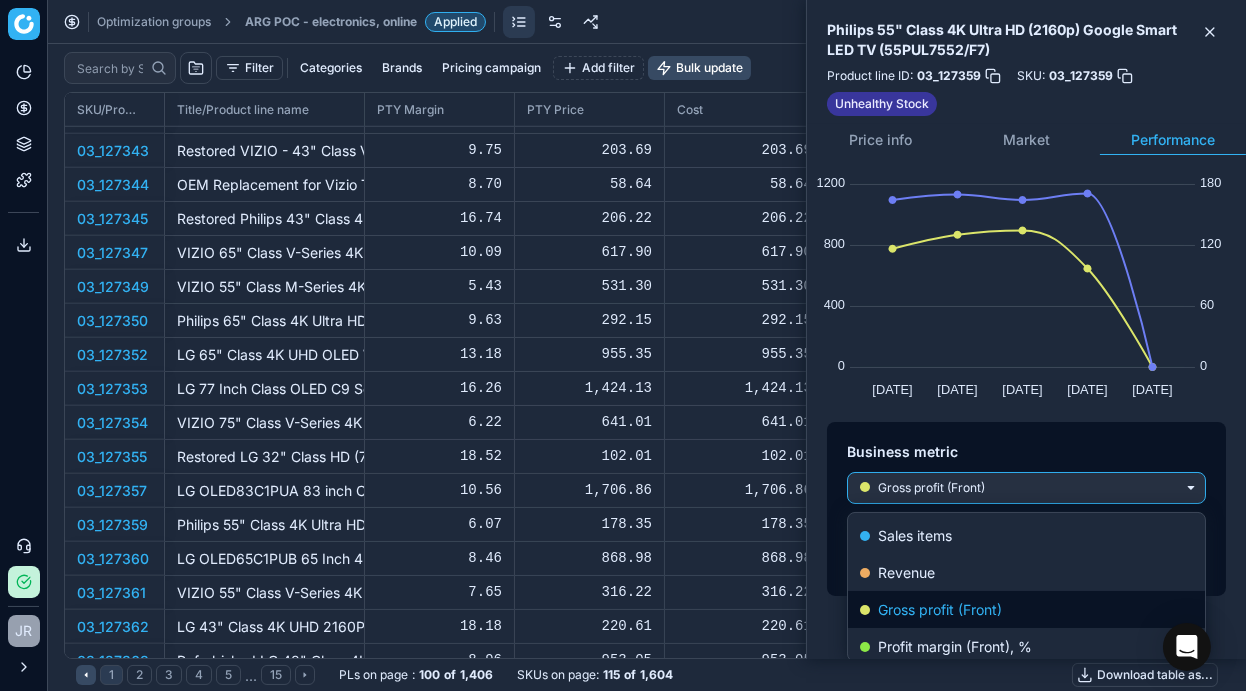 scroll, scrollTop: 118, scrollLeft: 0, axis: vertical 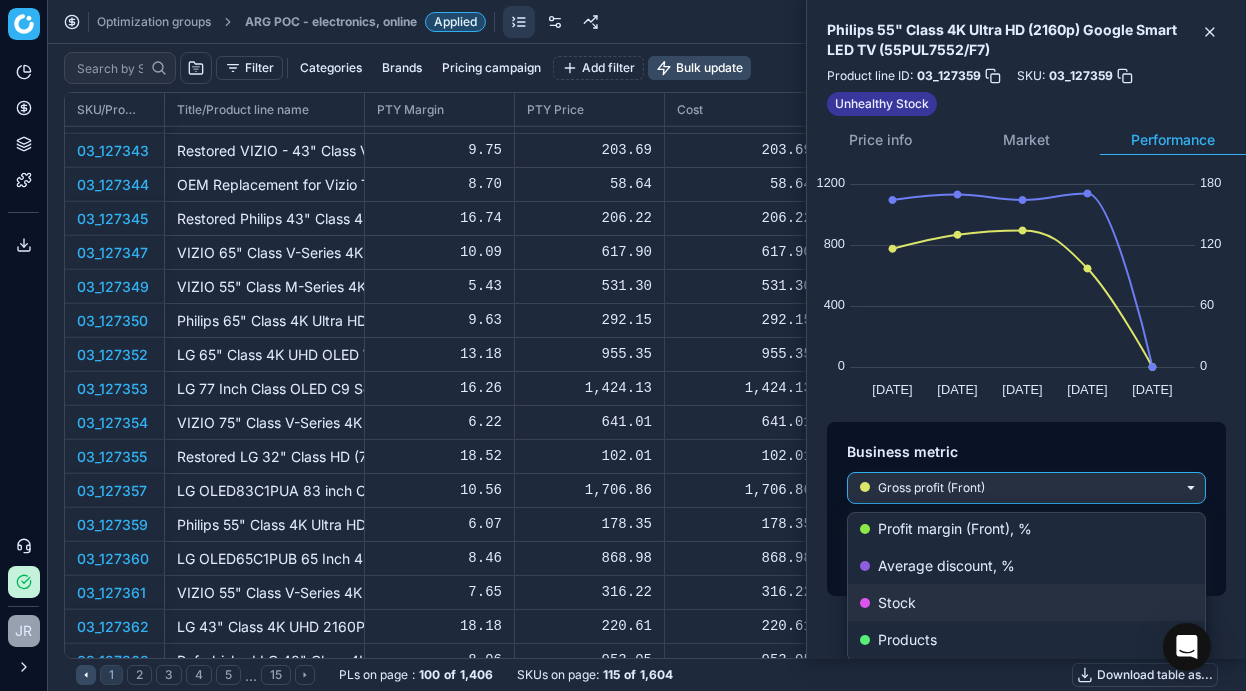 click on "Stock" at bounding box center [1026, 602] 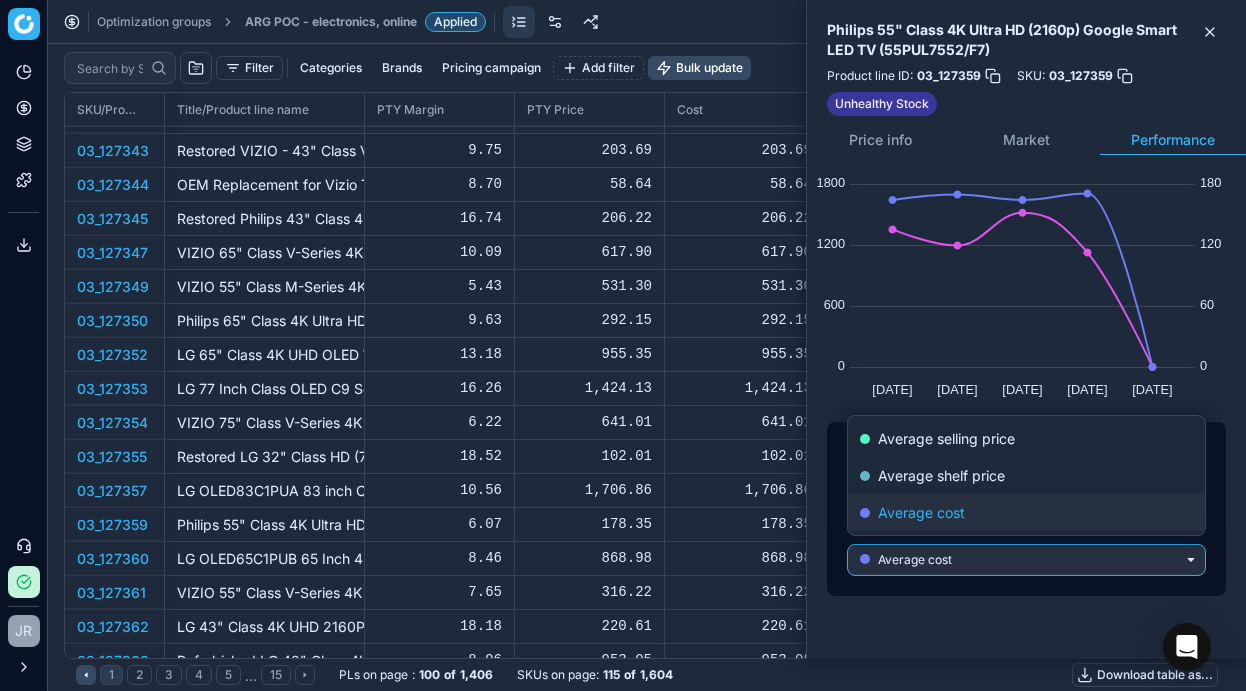 click at bounding box center [1012, 560] 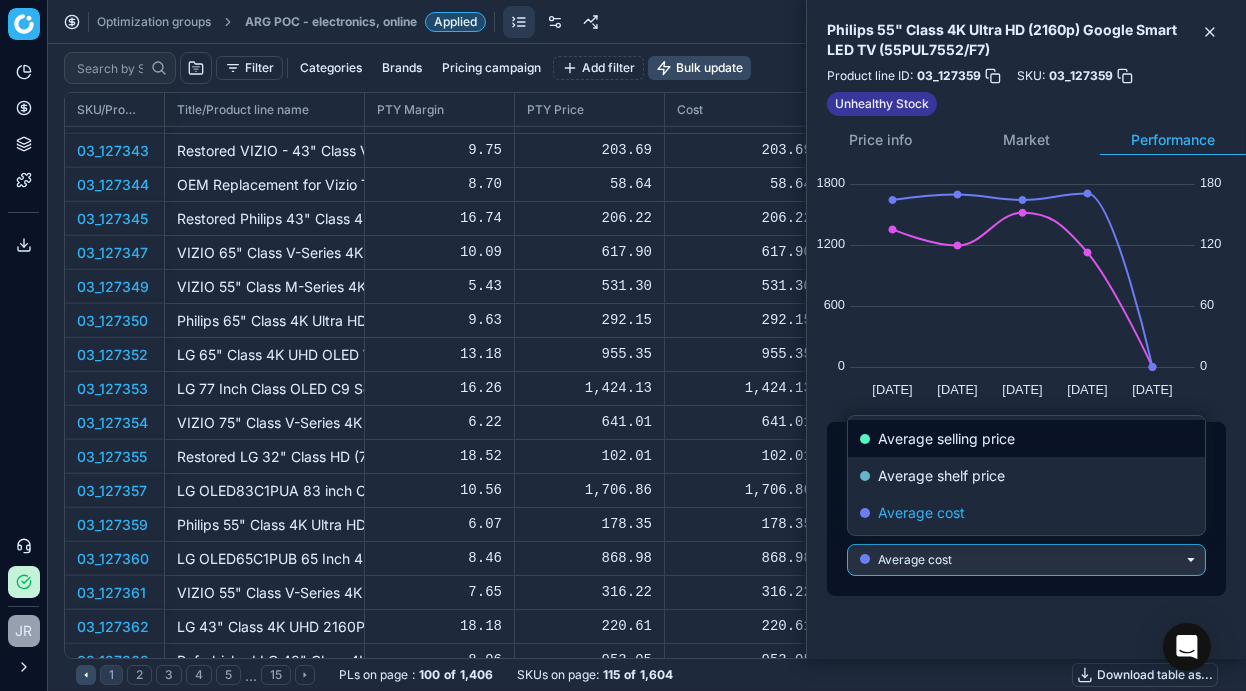 click on "Average selling price" at bounding box center (1026, 438) 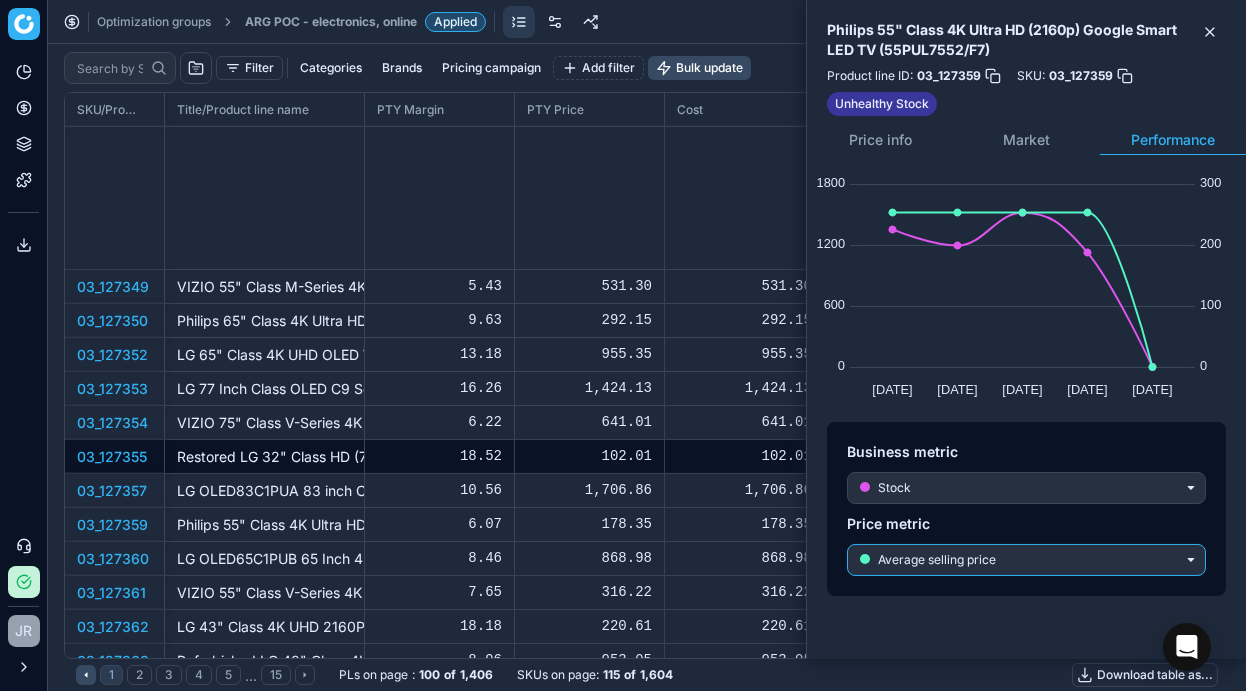 scroll, scrollTop: 2882, scrollLeft: 0, axis: vertical 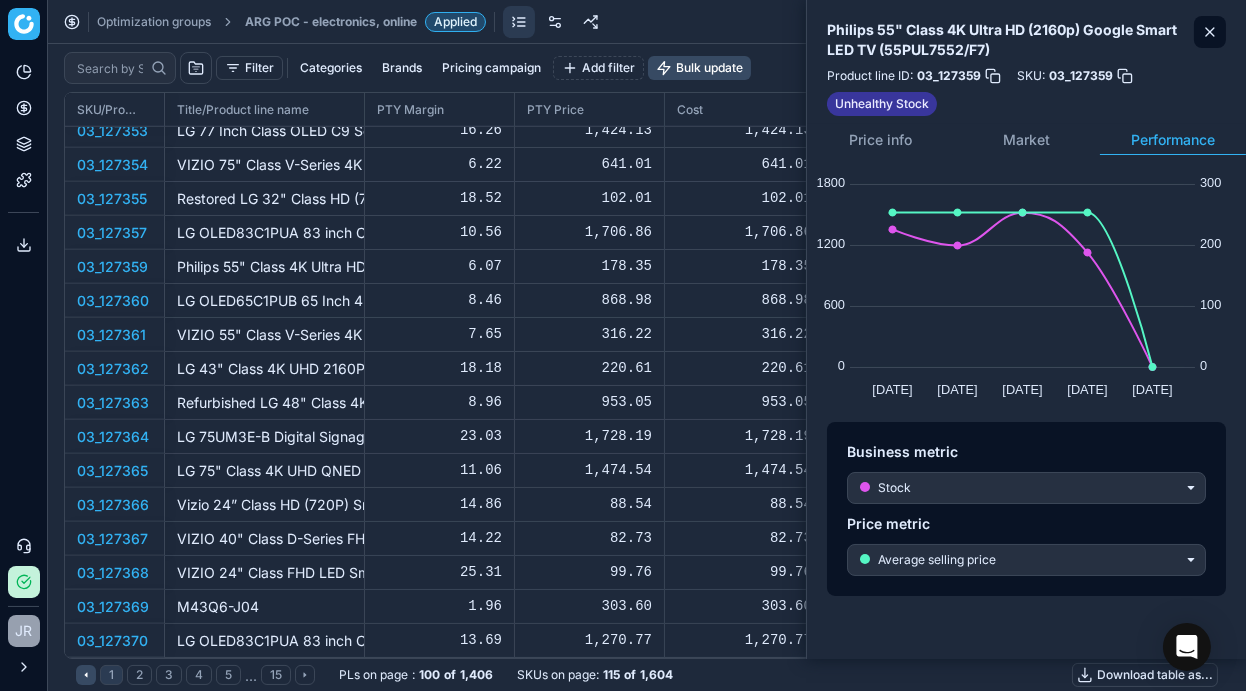 click 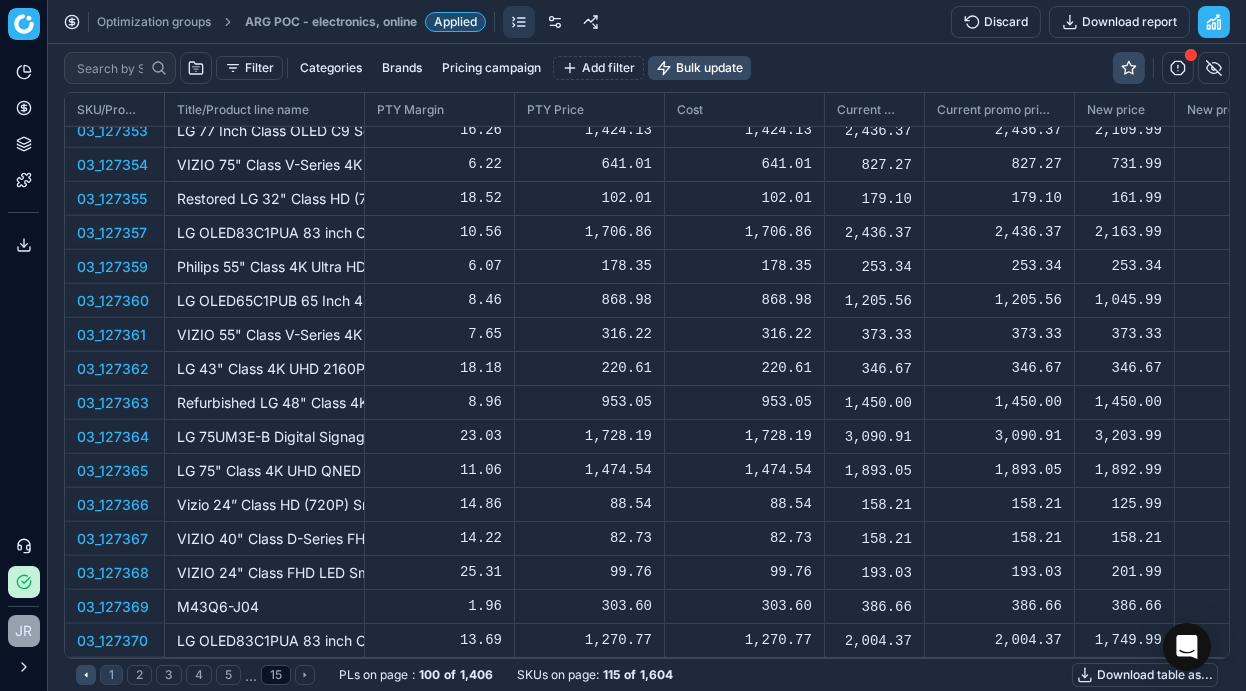 click on "15" at bounding box center (276, 675) 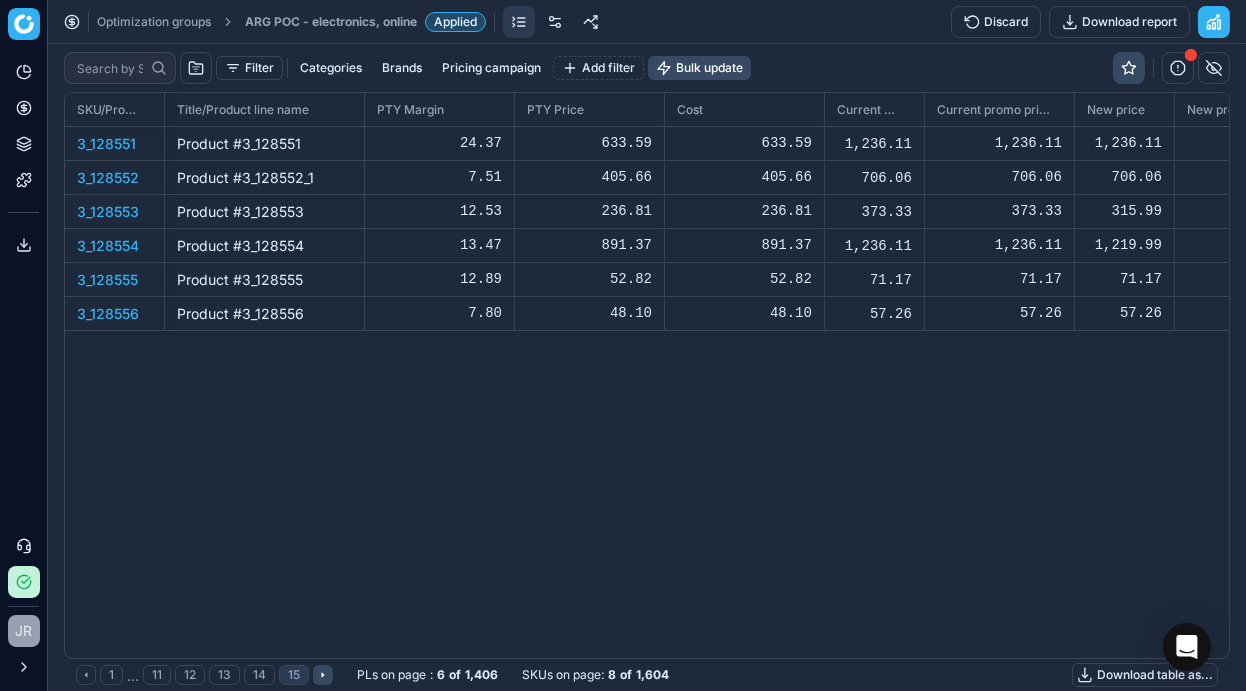 scroll, scrollTop: 0, scrollLeft: 0, axis: both 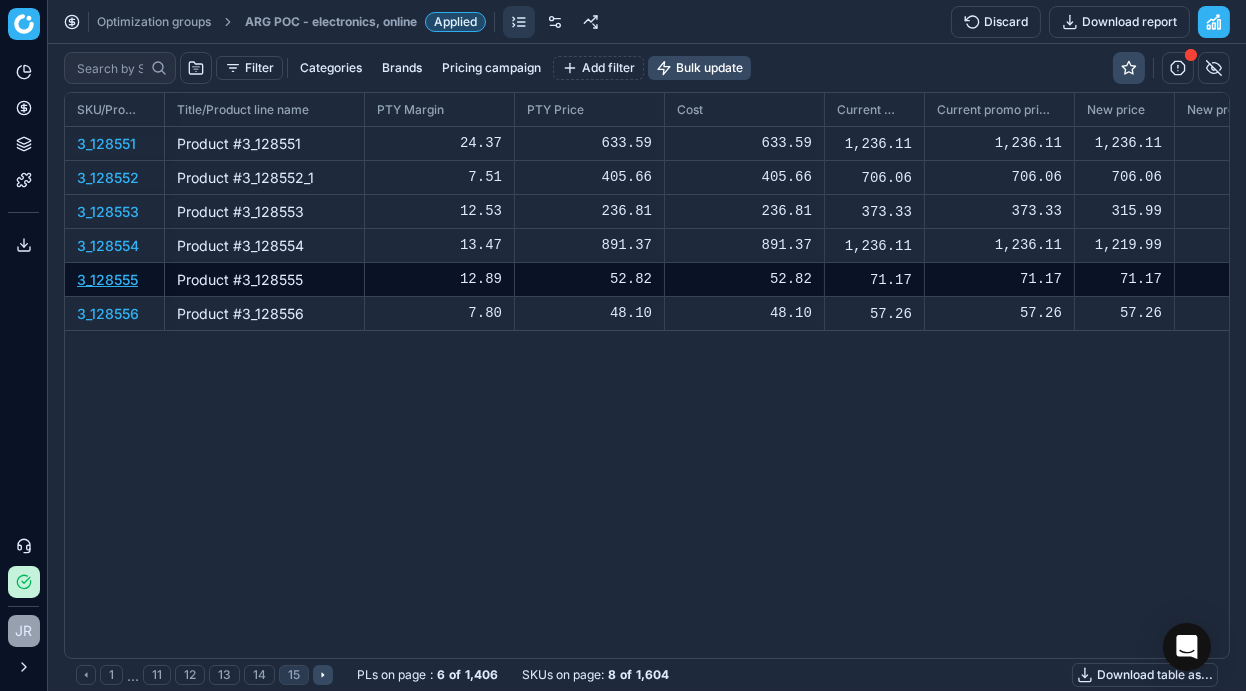 click on "3_128555" at bounding box center [107, 279] 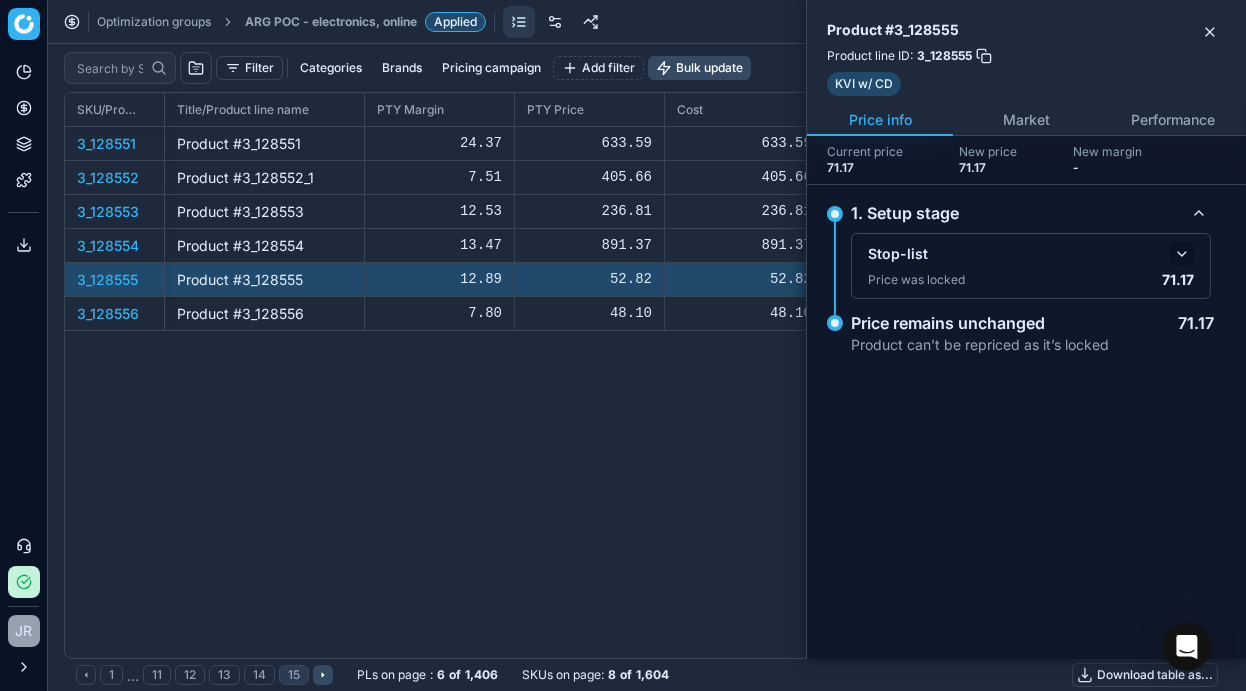 click 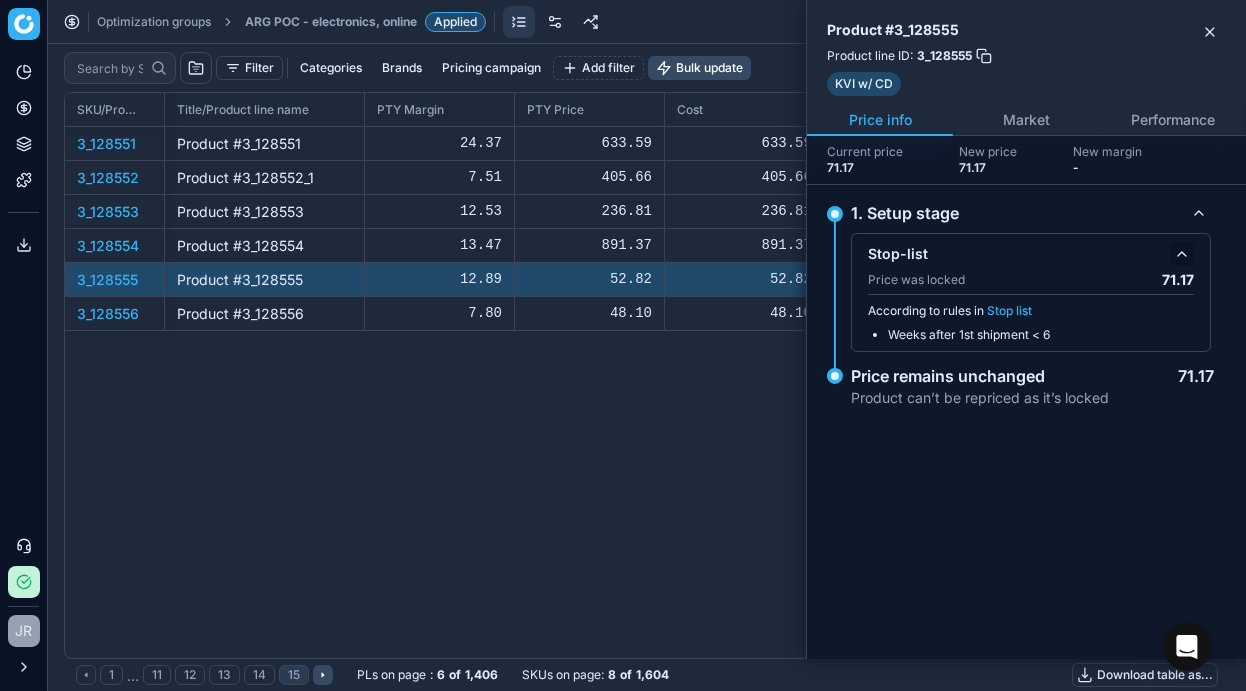 click 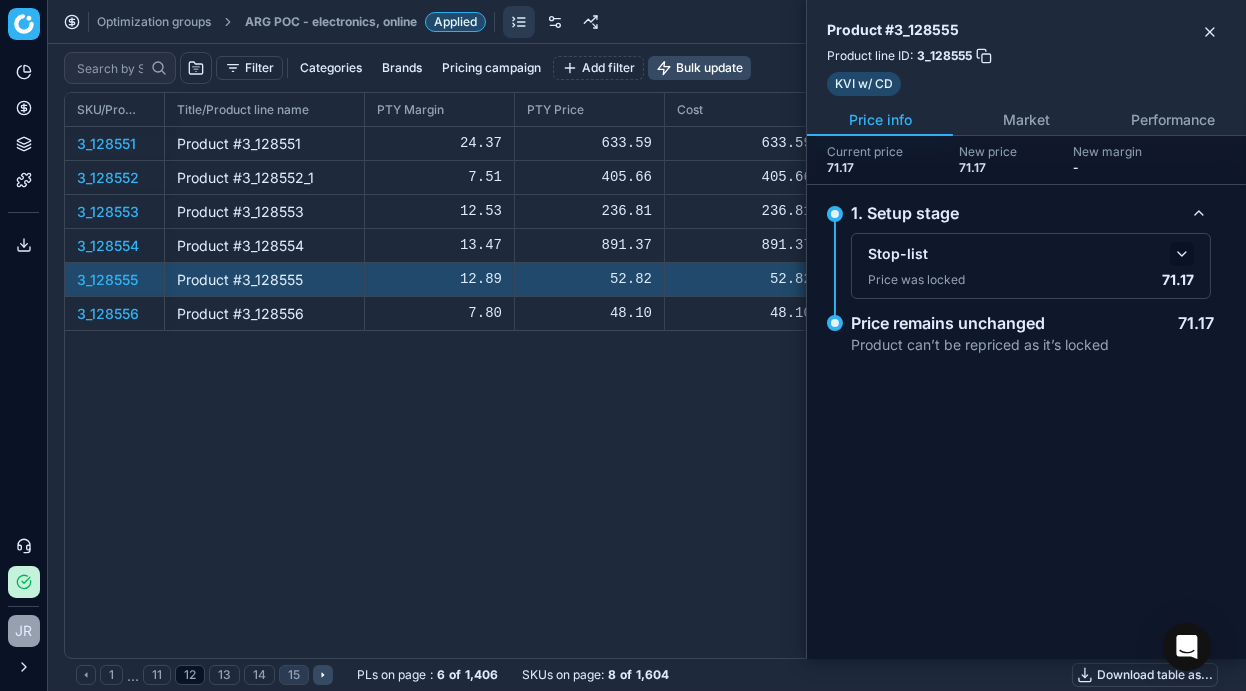 click on "12" at bounding box center [190, 675] 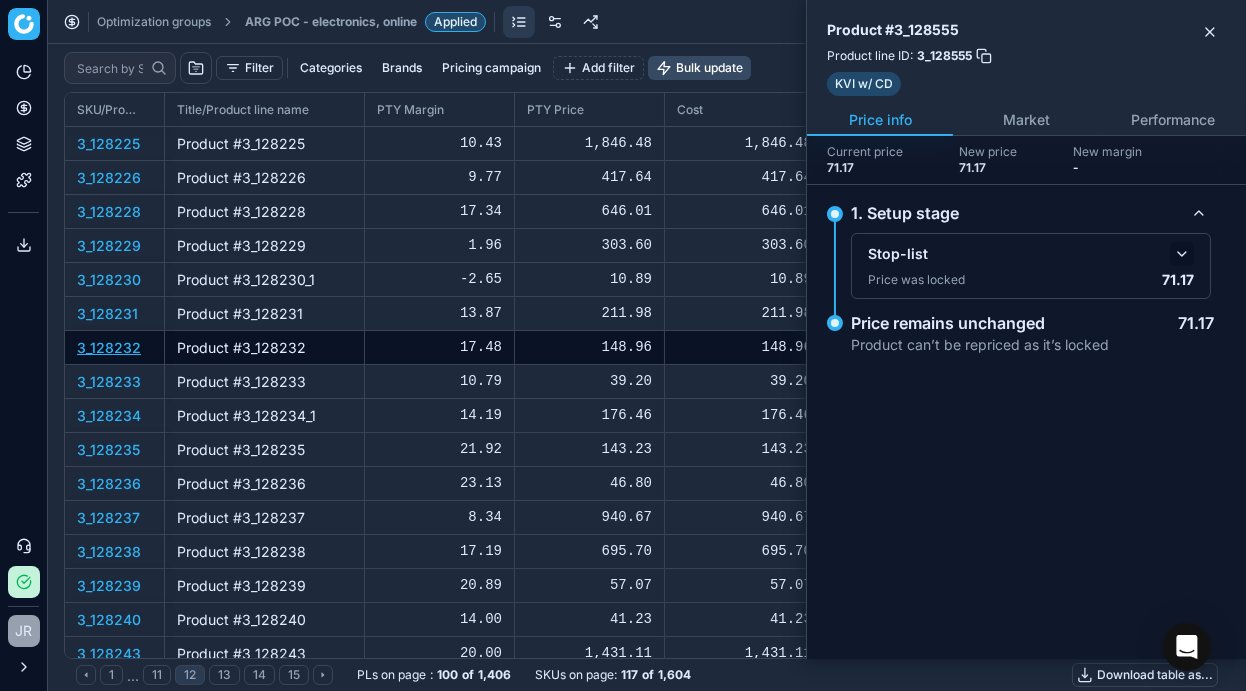 click on "3_128232" at bounding box center [109, 347] 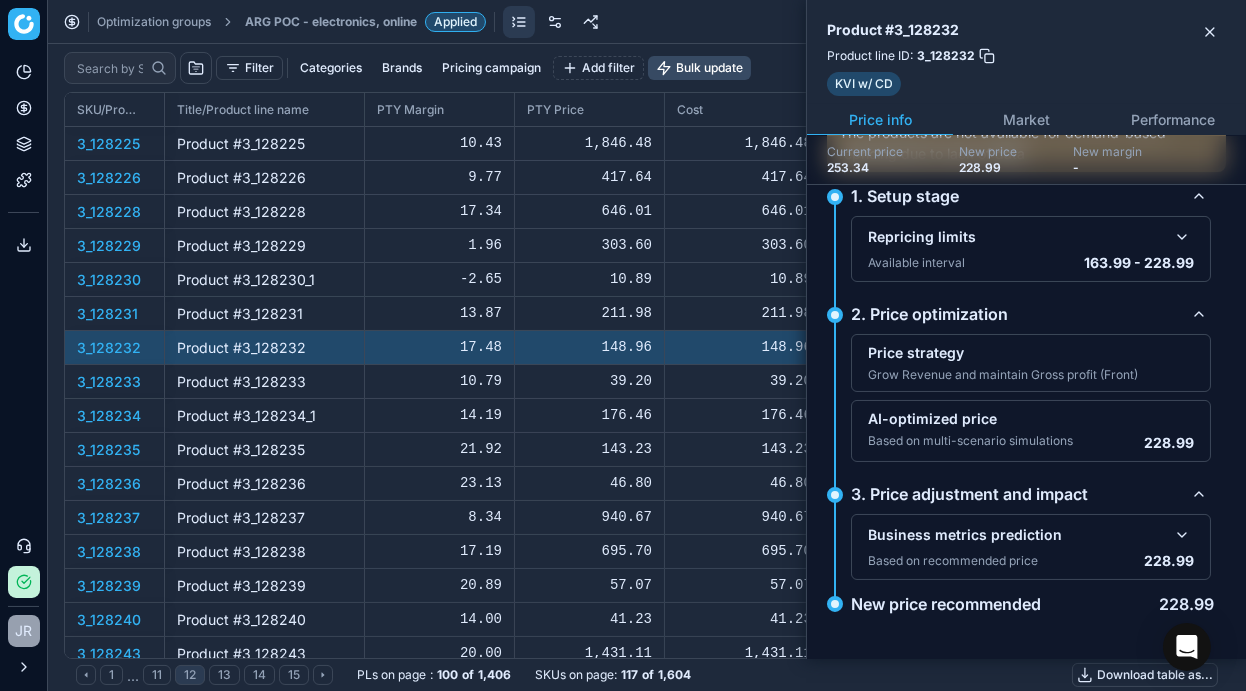 scroll, scrollTop: 110, scrollLeft: 0, axis: vertical 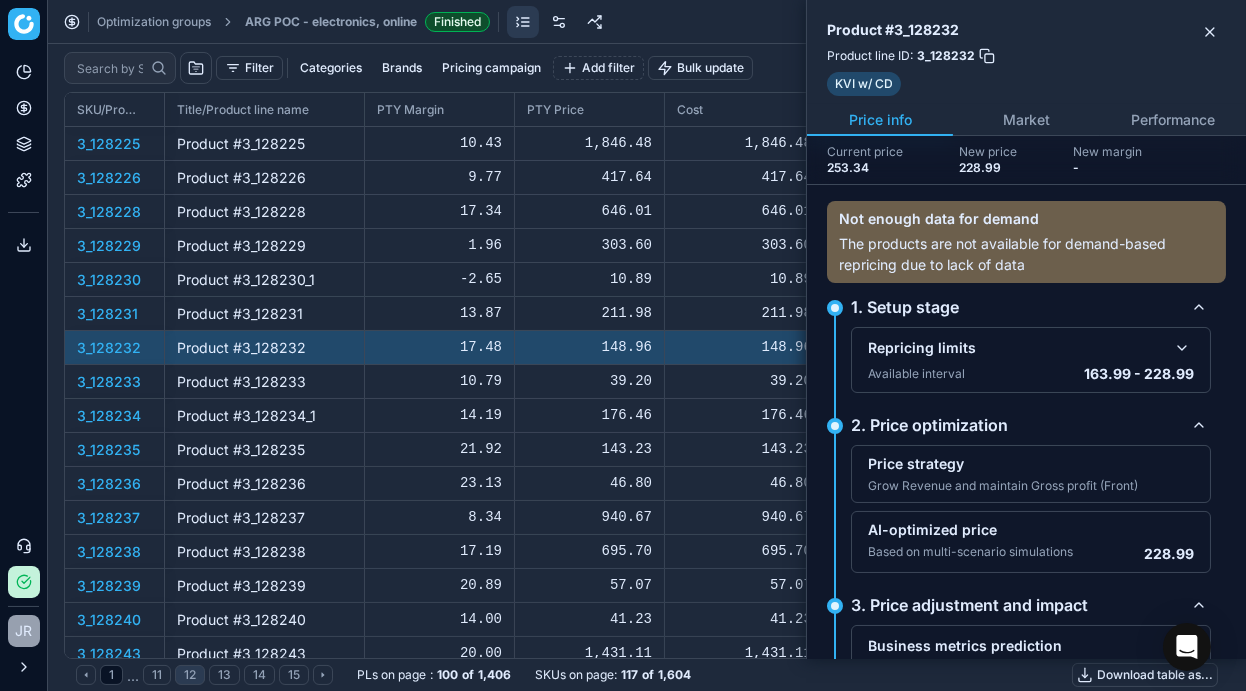 click on "1" at bounding box center (111, 675) 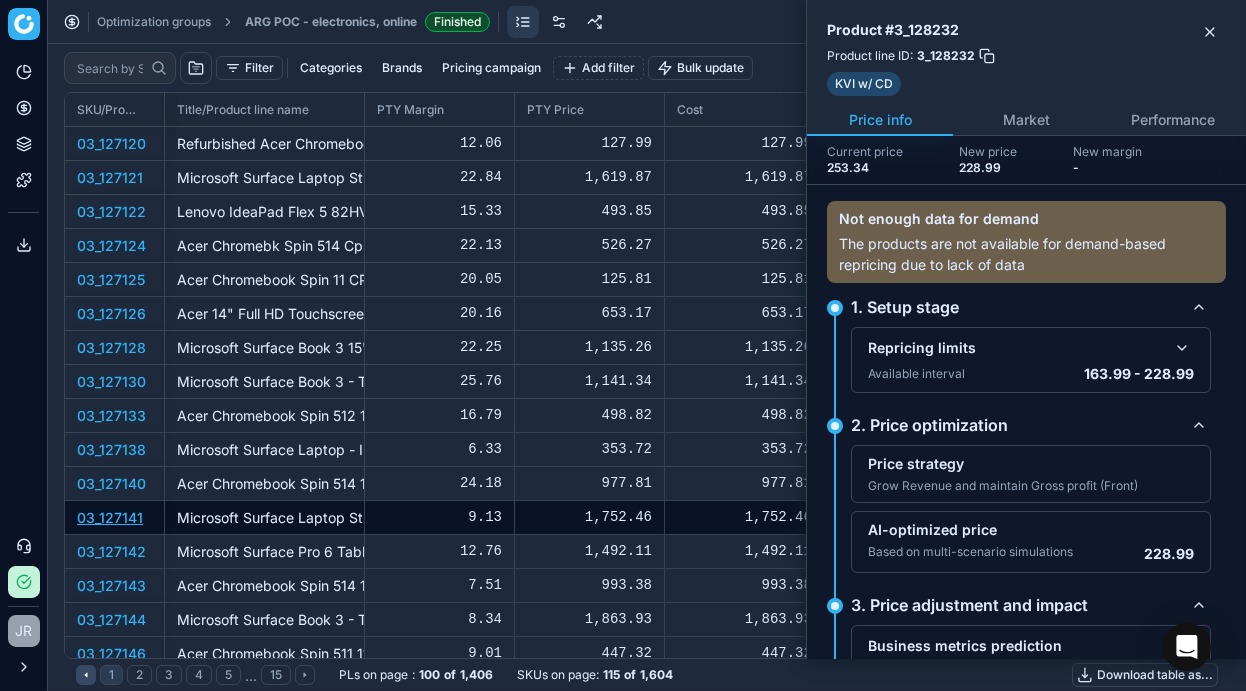 click on "03_127141" at bounding box center (110, 517) 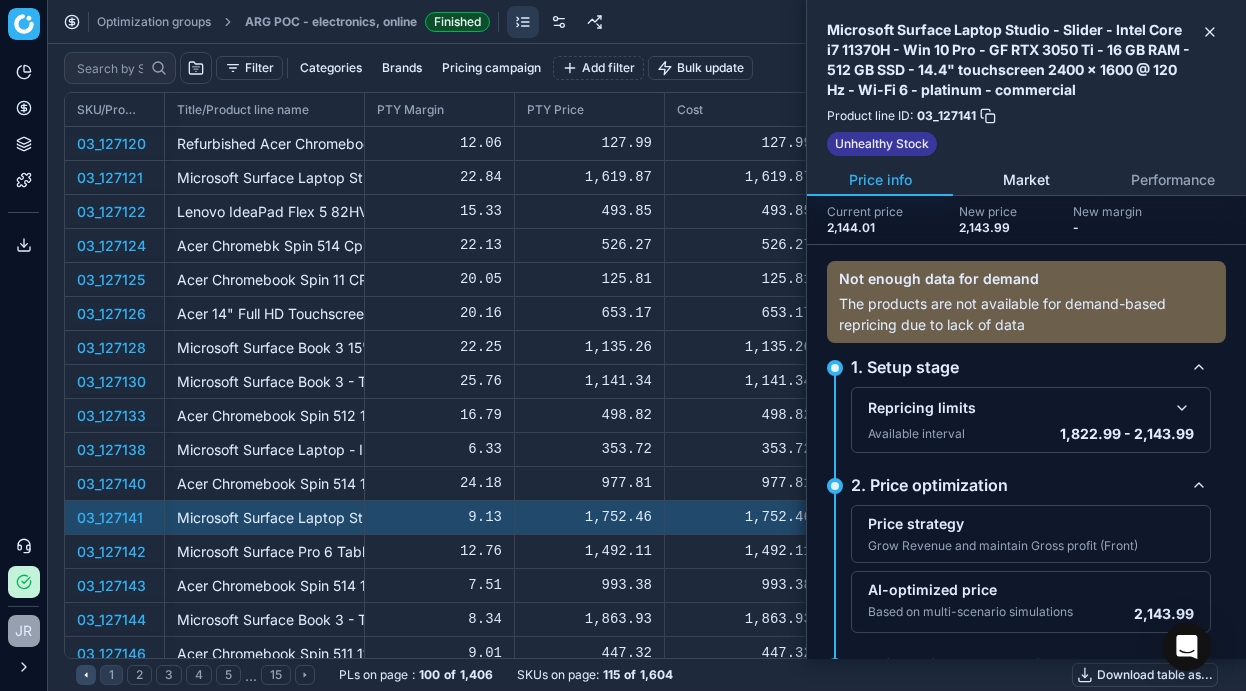 click on "Market" at bounding box center (1026, 180) 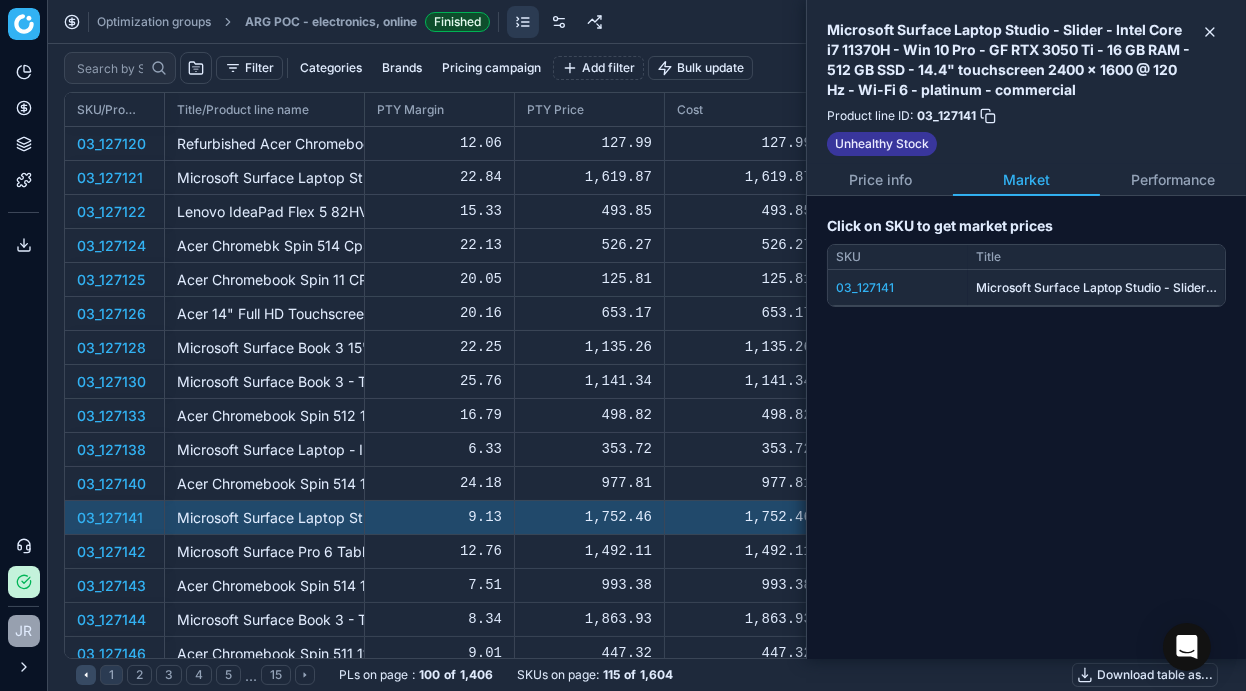 drag, startPoint x: 1211, startPoint y: 36, endPoint x: 1202, endPoint y: 44, distance: 12.0415945 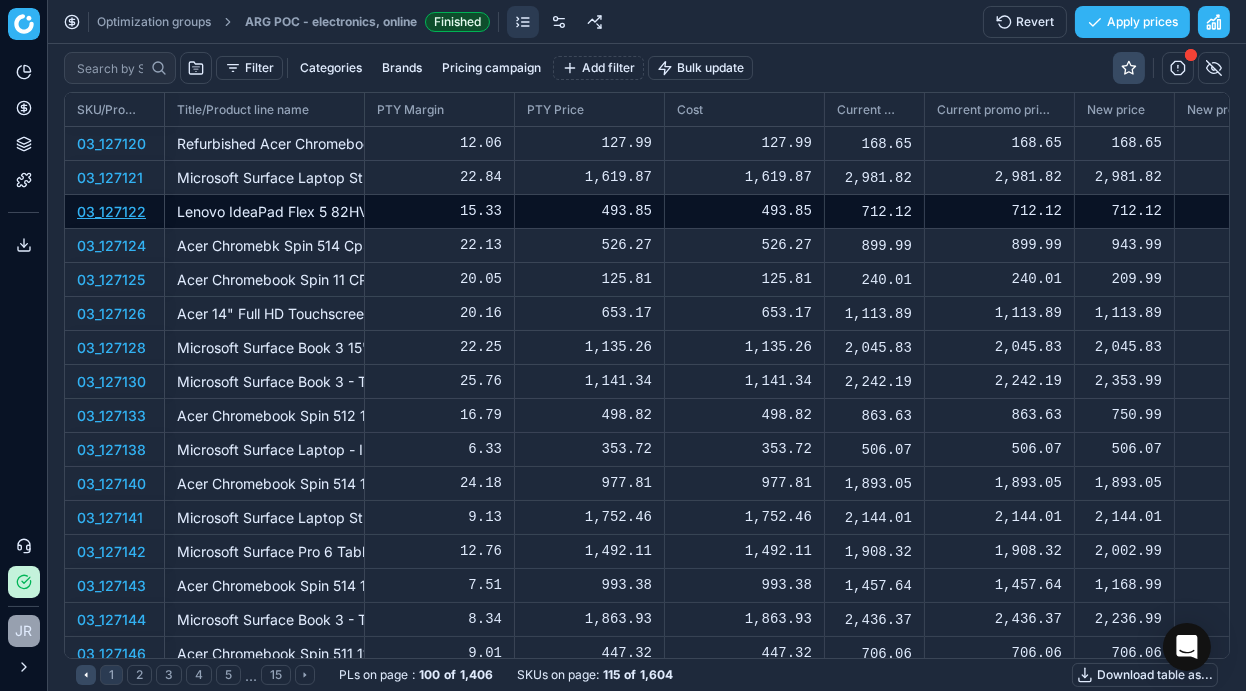 click on "03_127122" at bounding box center [111, 211] 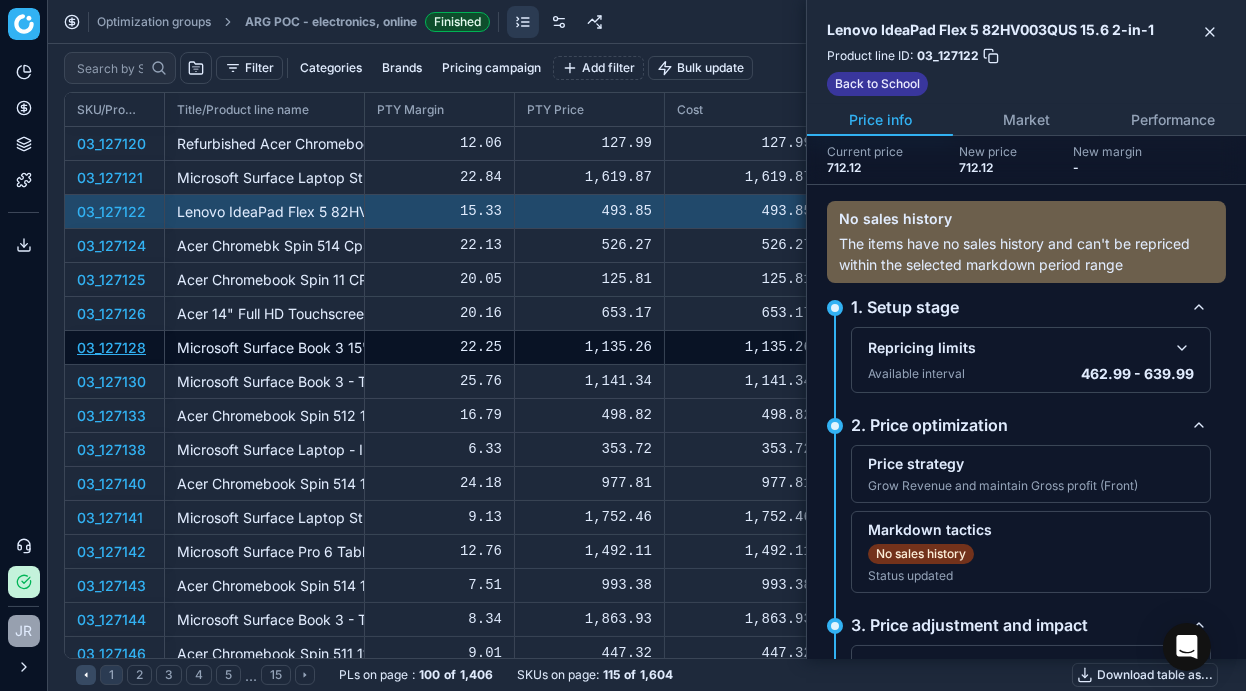 click on "03_127128" at bounding box center [111, 347] 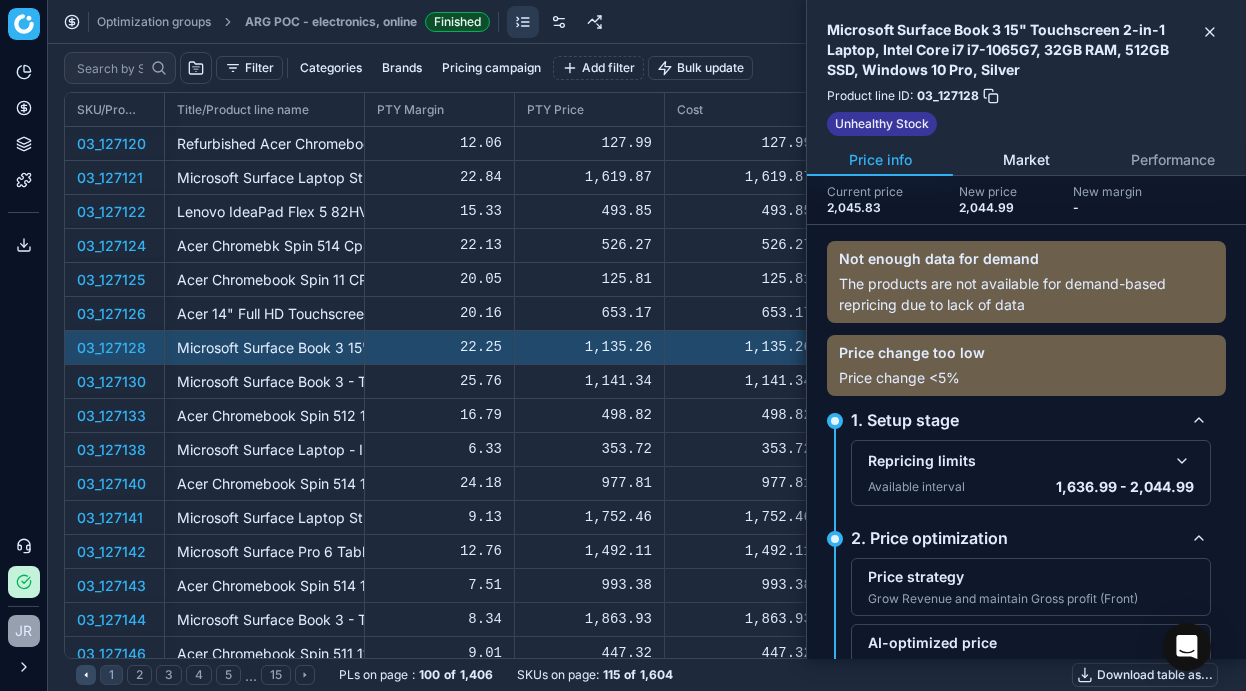 click on "Market" at bounding box center [1026, 160] 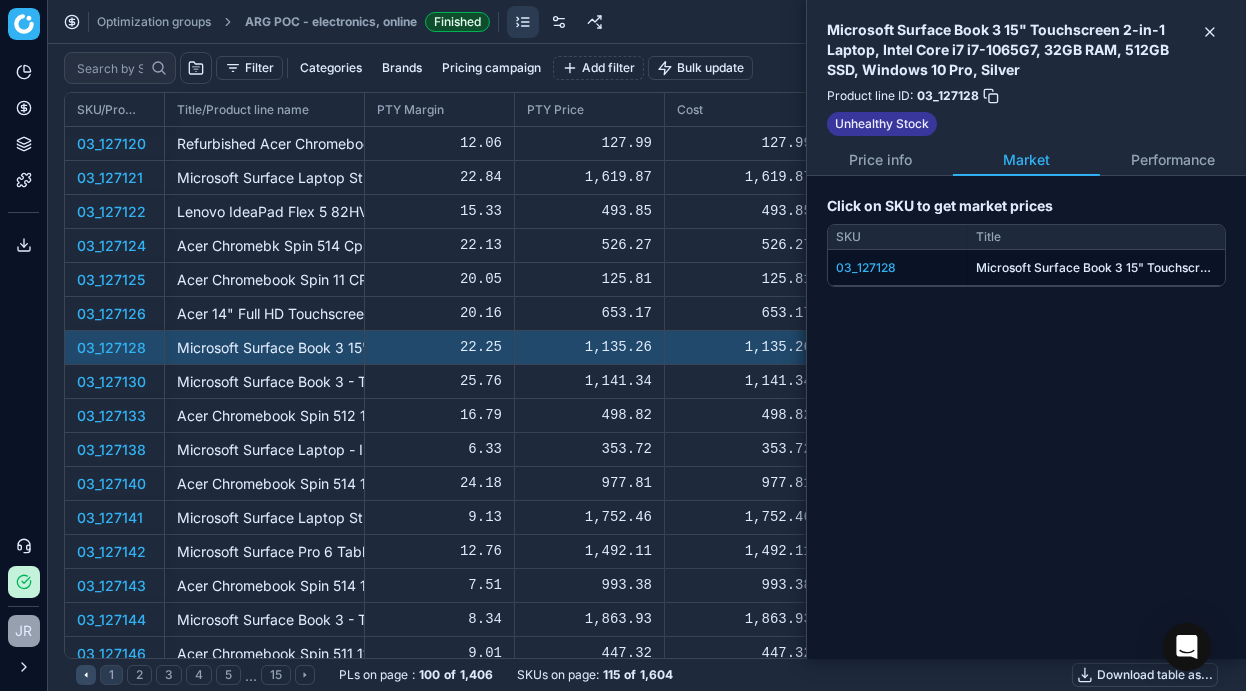 click on "03_127128" at bounding box center [898, 268] 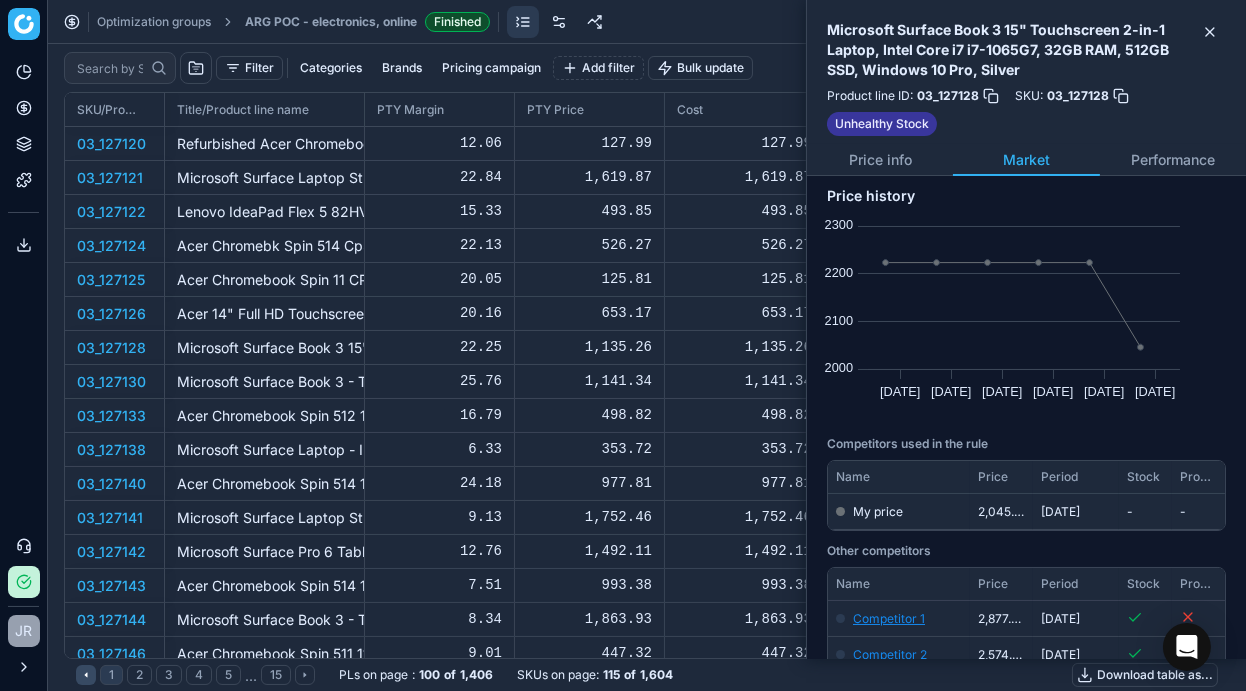 scroll, scrollTop: 99, scrollLeft: 0, axis: vertical 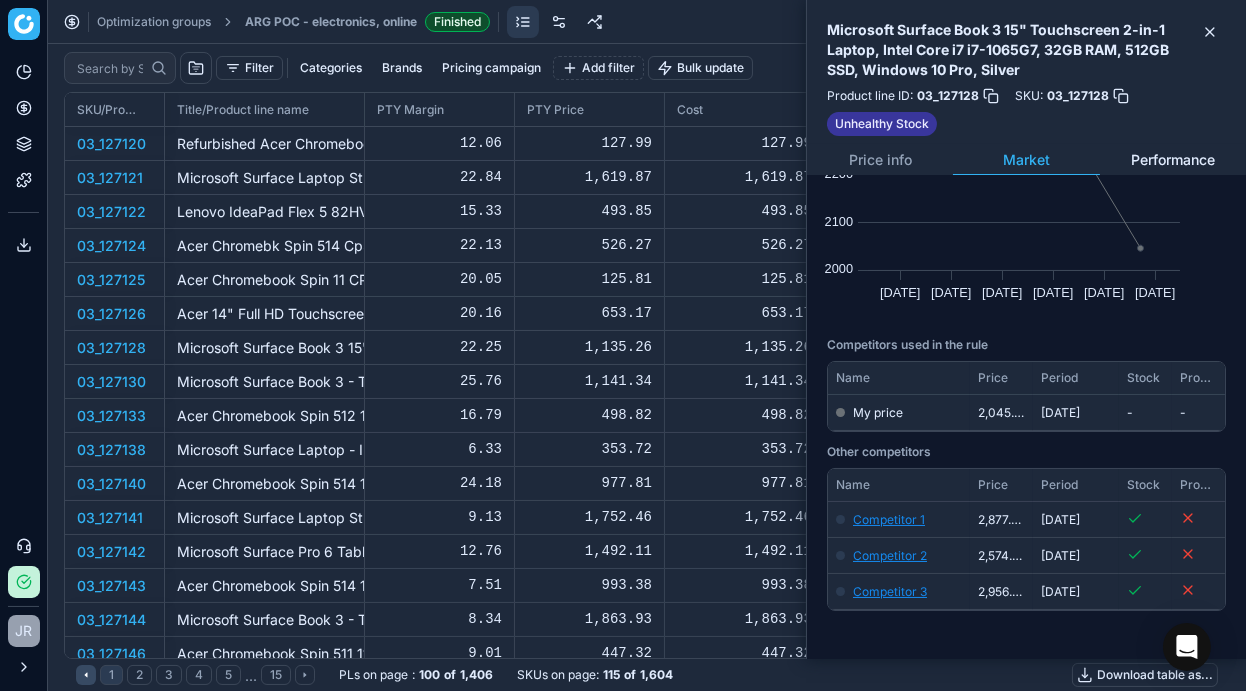 click on "Performance" at bounding box center [1173, 160] 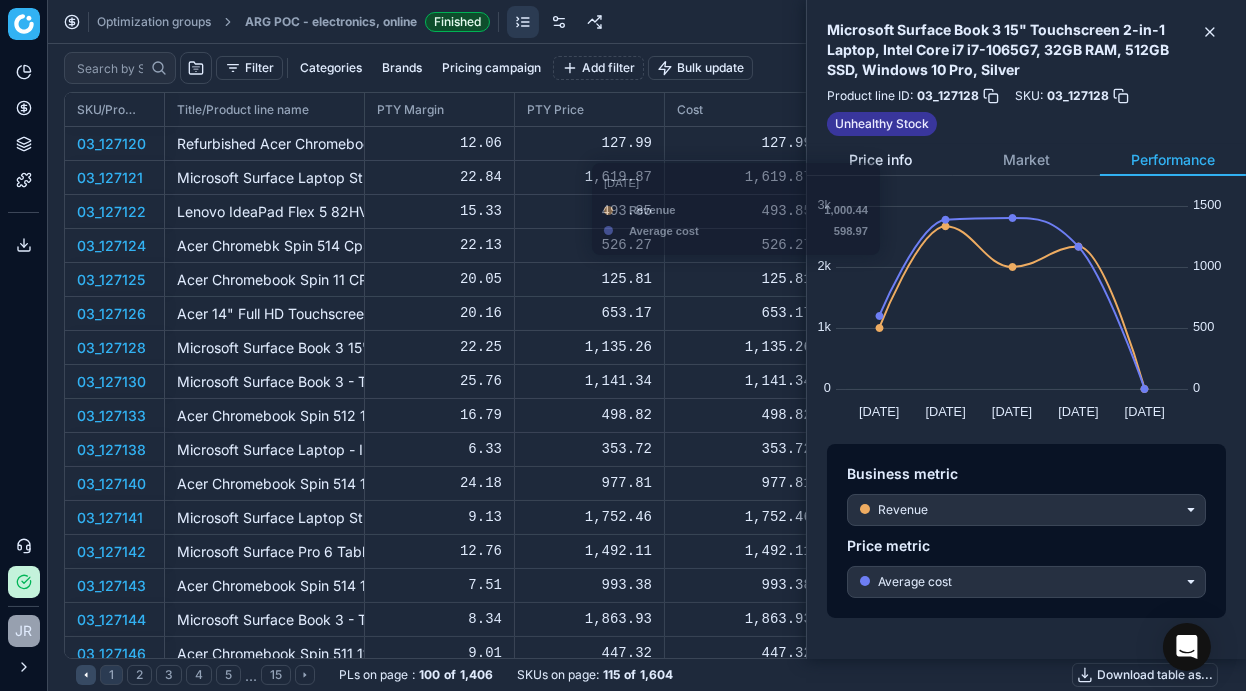 click on "Price info" at bounding box center [880, 160] 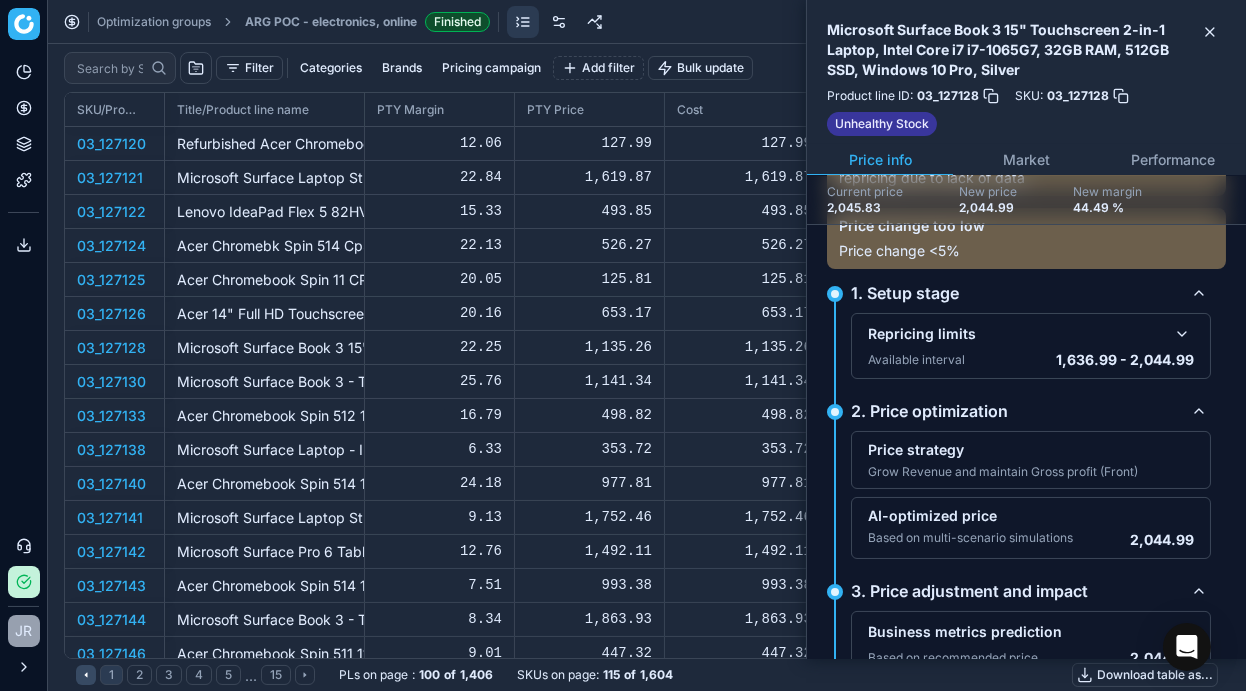 scroll, scrollTop: 224, scrollLeft: 0, axis: vertical 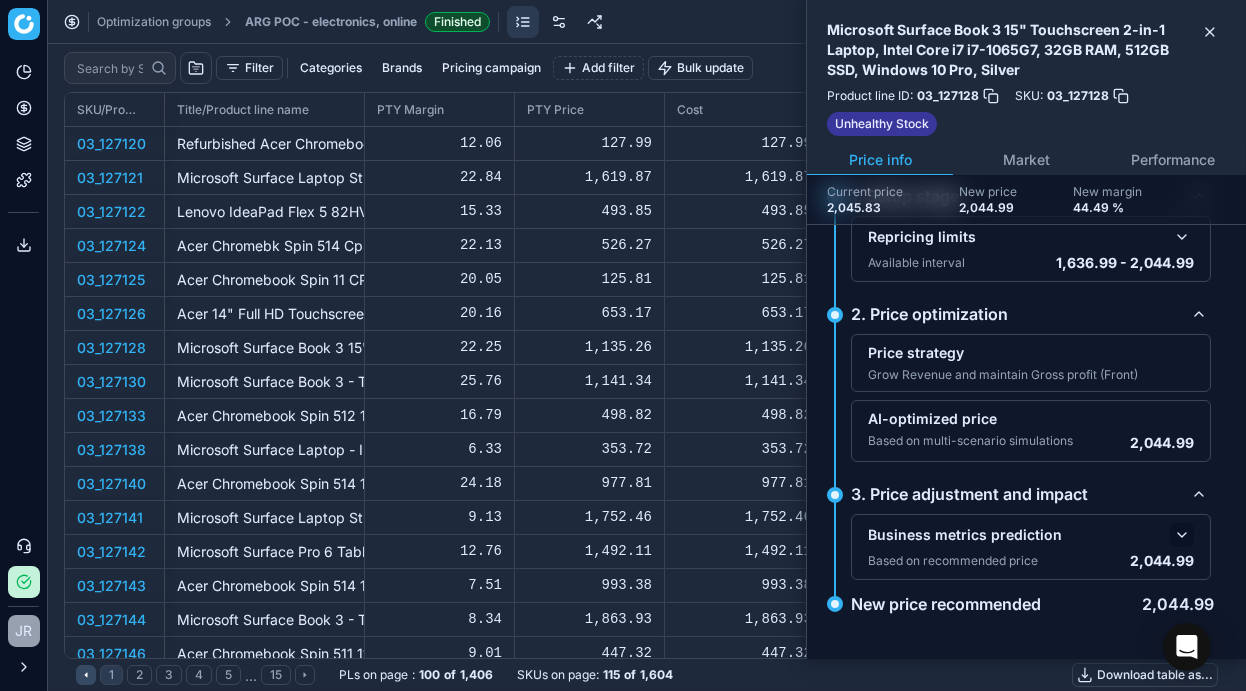 click 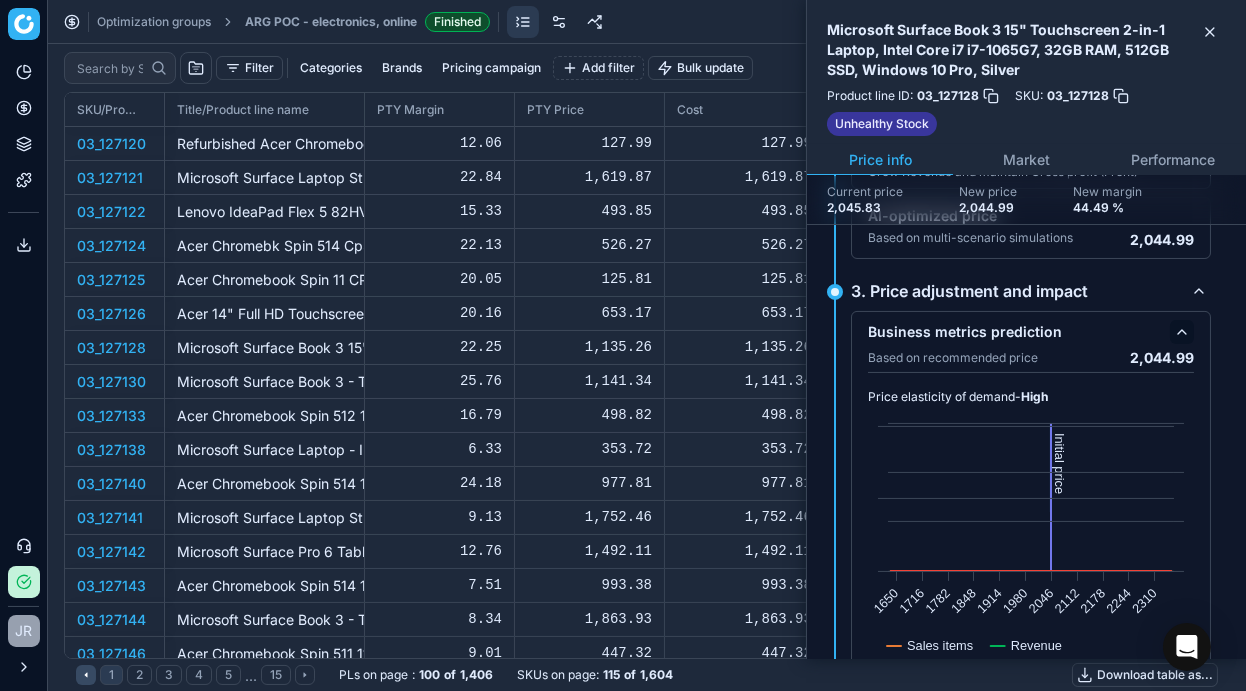 scroll, scrollTop: 524, scrollLeft: 0, axis: vertical 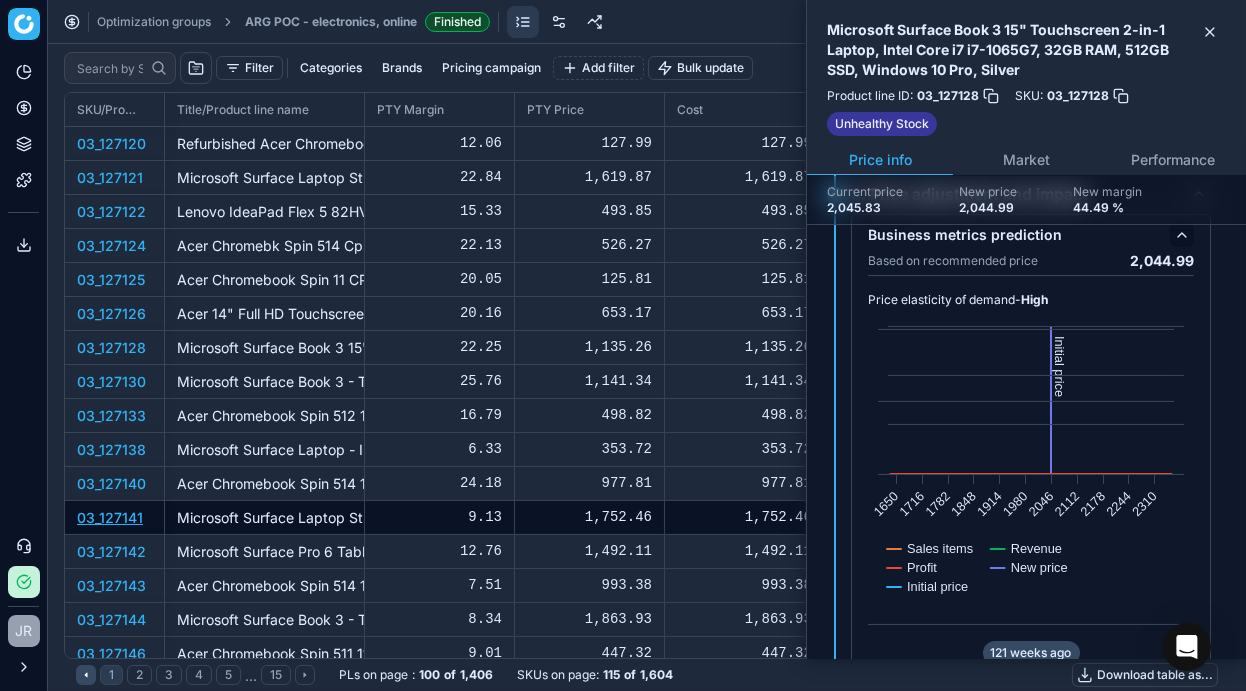 click on "03_127141" at bounding box center (110, 517) 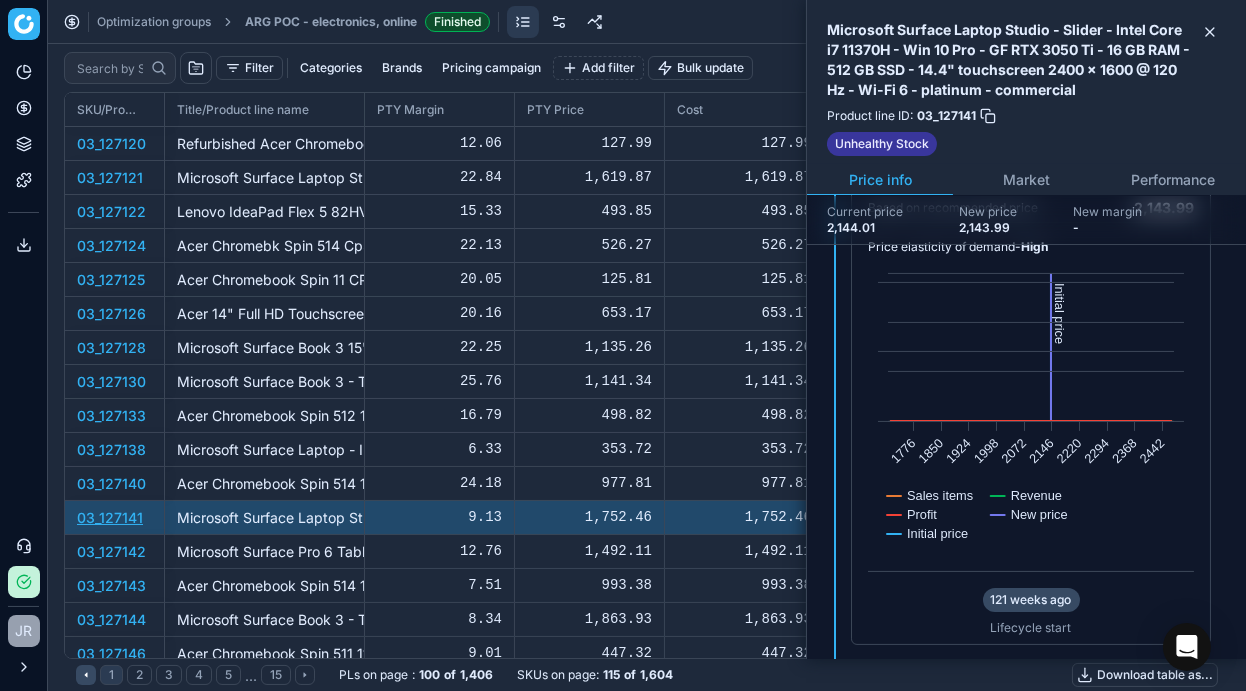 scroll, scrollTop: 451, scrollLeft: 0, axis: vertical 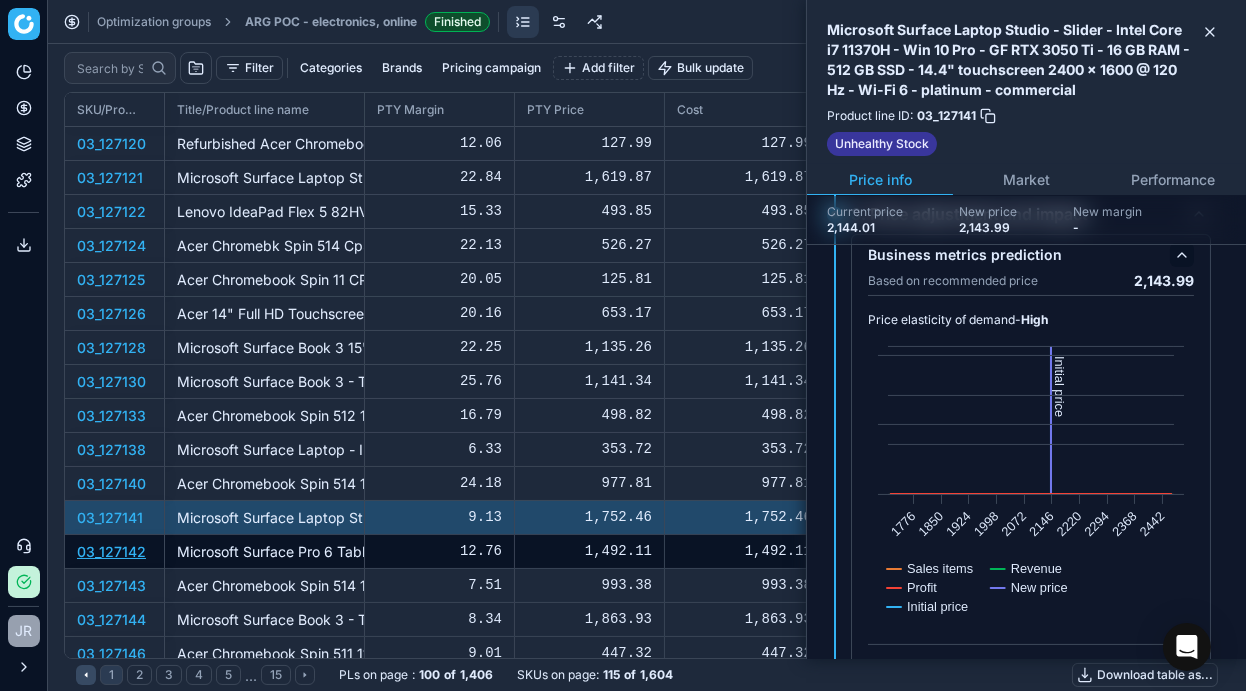 click on "03_127142" at bounding box center (111, 551) 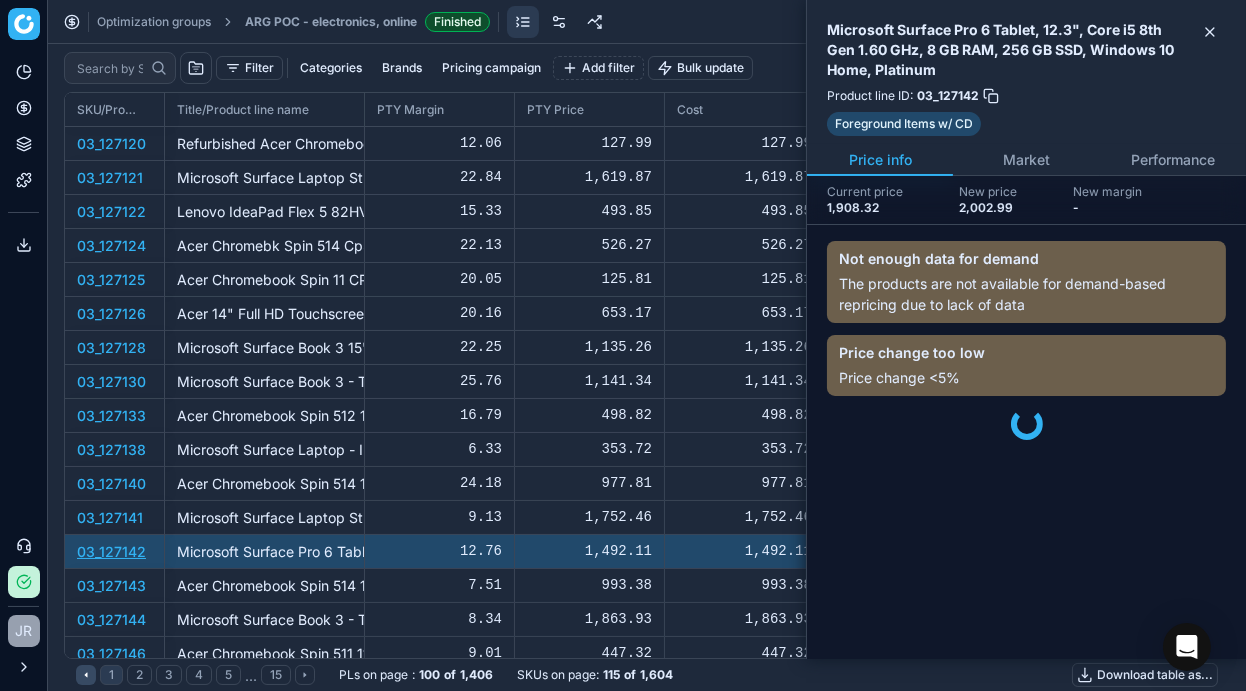 scroll, scrollTop: 0, scrollLeft: 0, axis: both 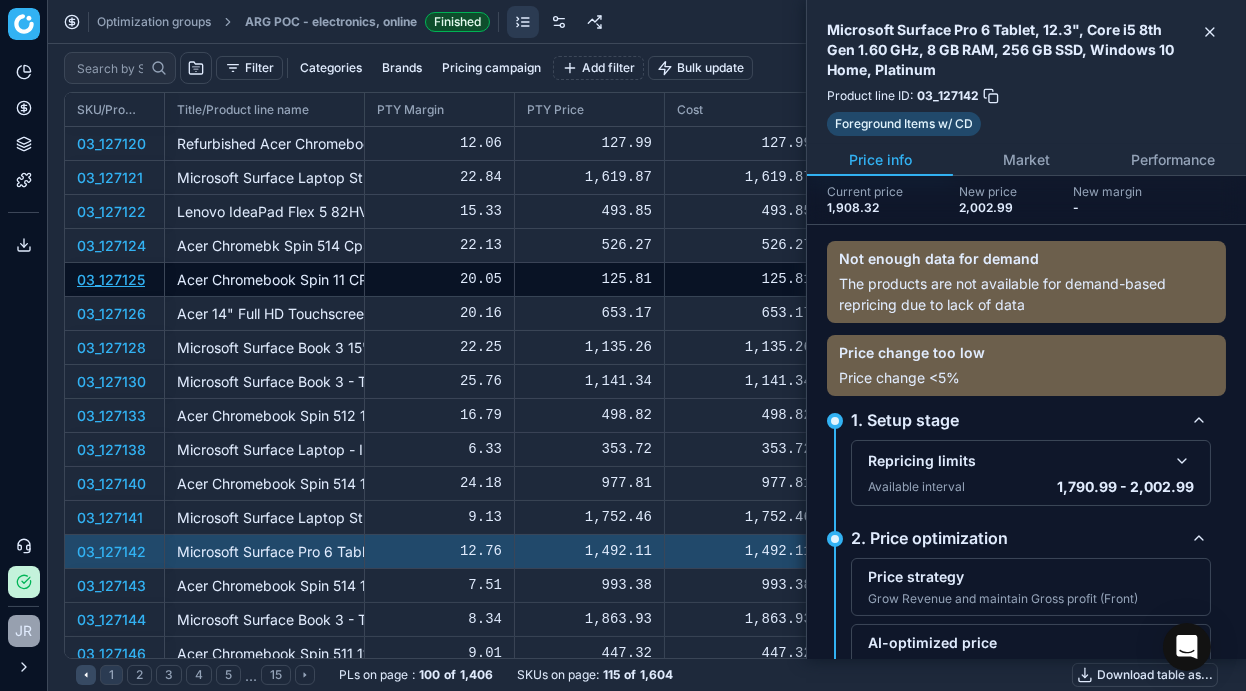 click on "03_127125" at bounding box center [111, 279] 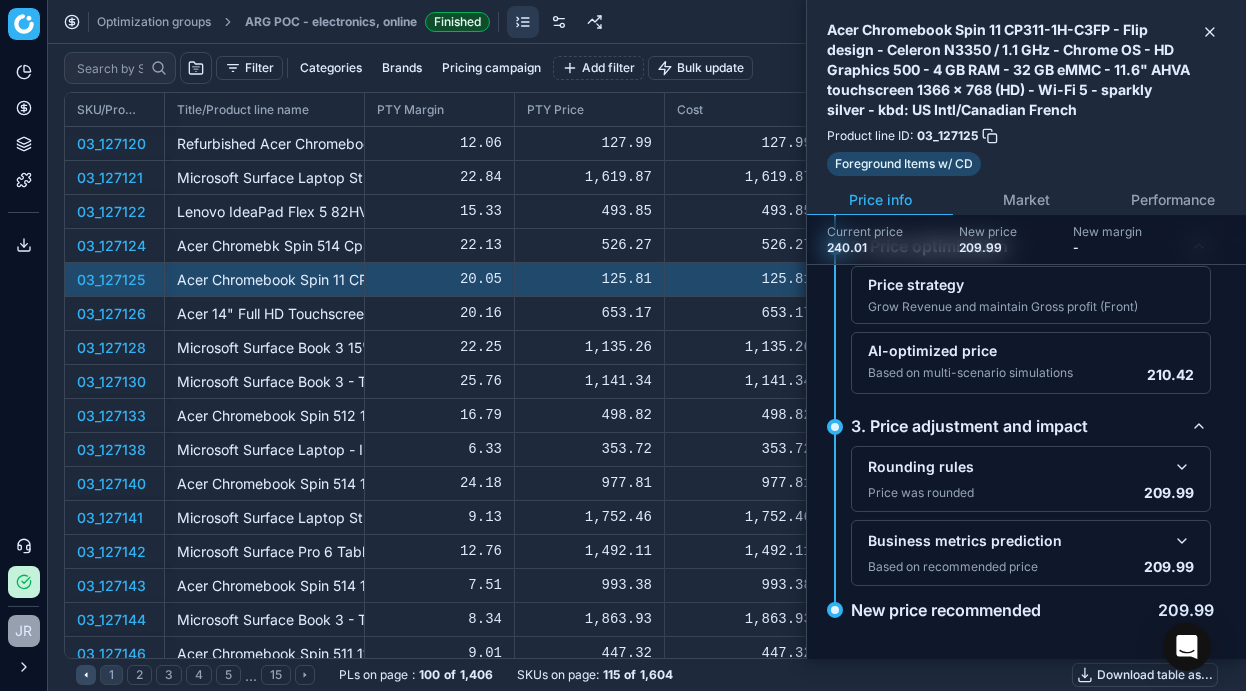 scroll, scrollTop: 243, scrollLeft: 0, axis: vertical 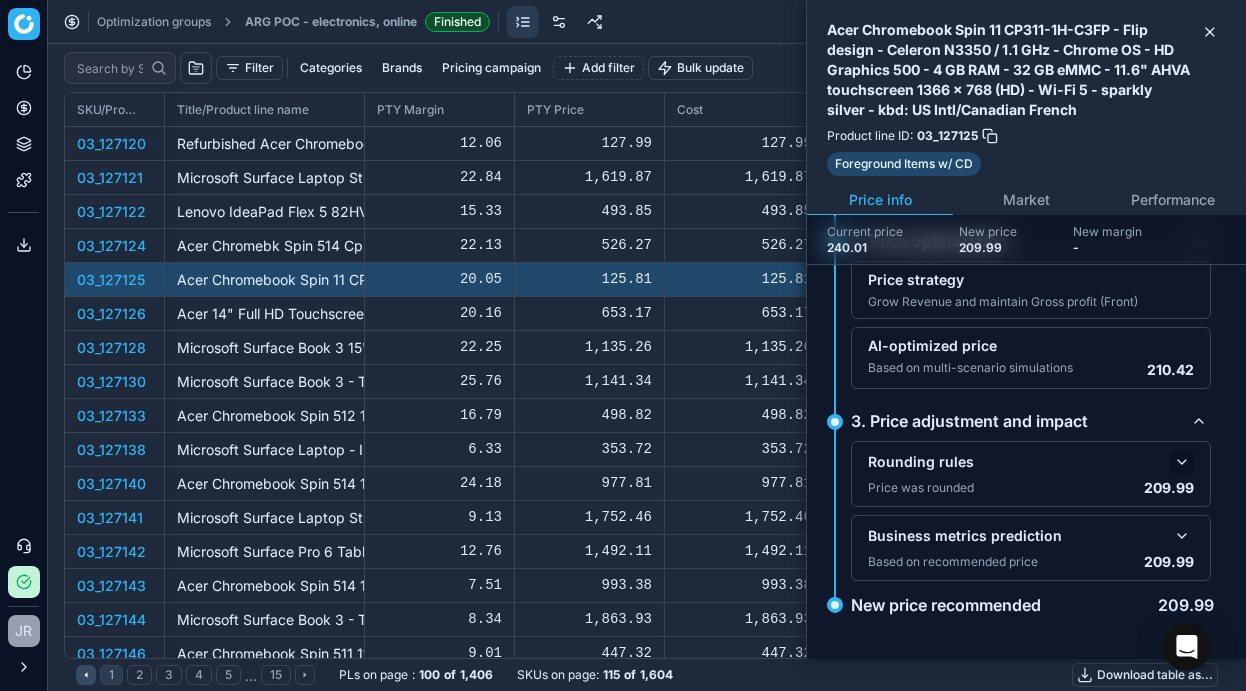 click 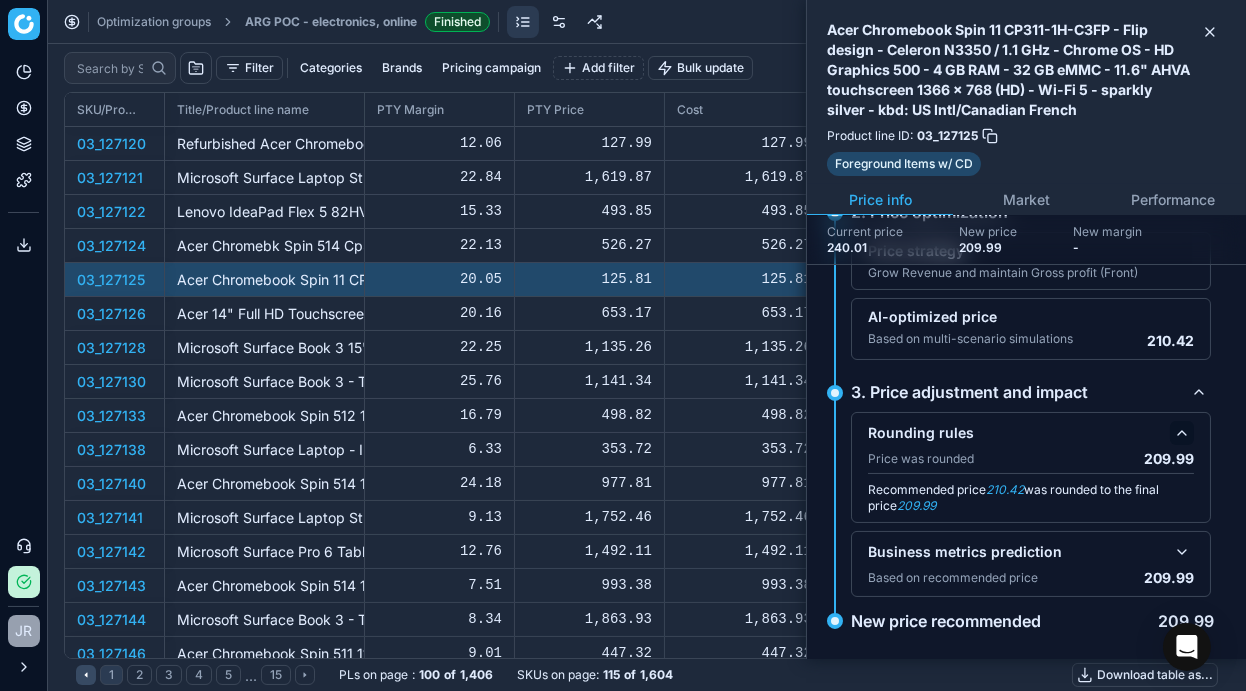 scroll, scrollTop: 288, scrollLeft: 0, axis: vertical 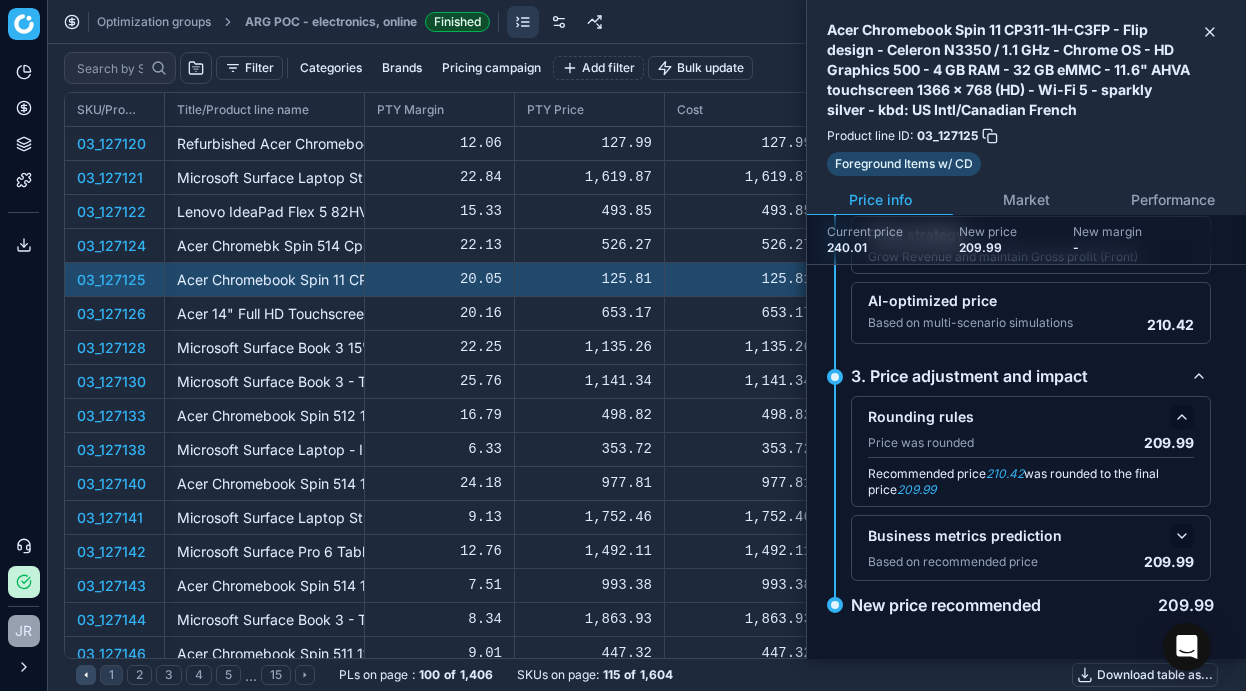click 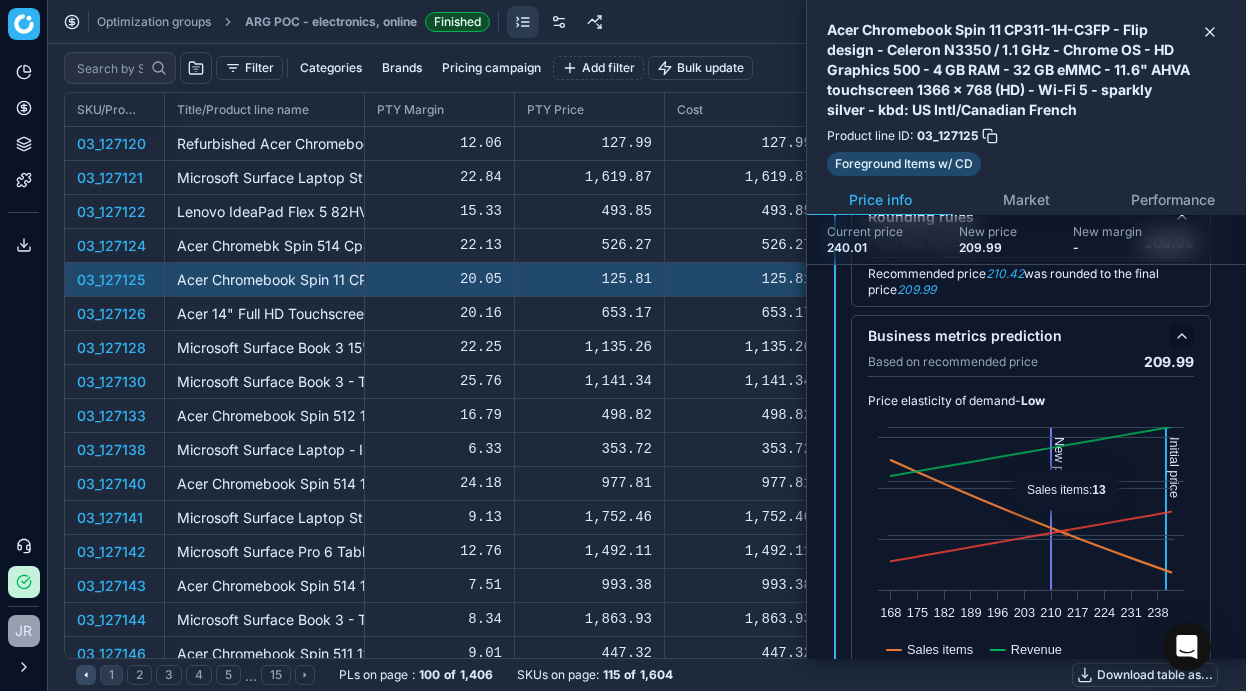 scroll, scrollTop: 588, scrollLeft: 0, axis: vertical 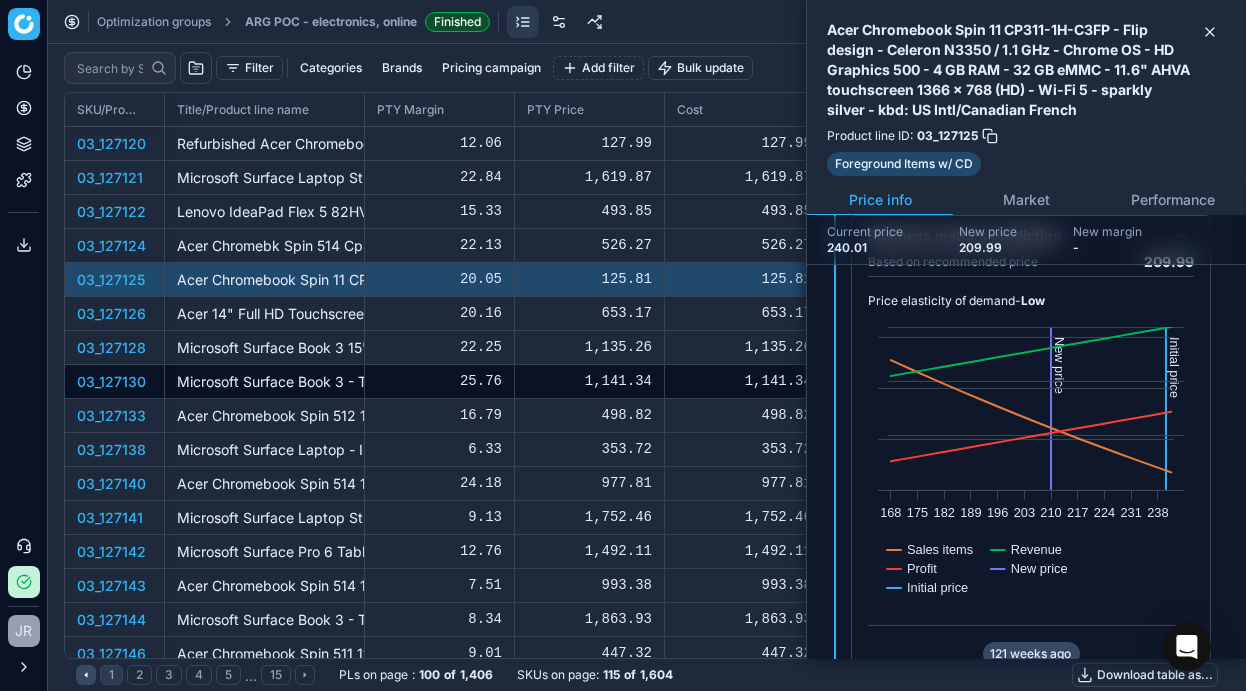 click on "03_127130" at bounding box center (115, 382) 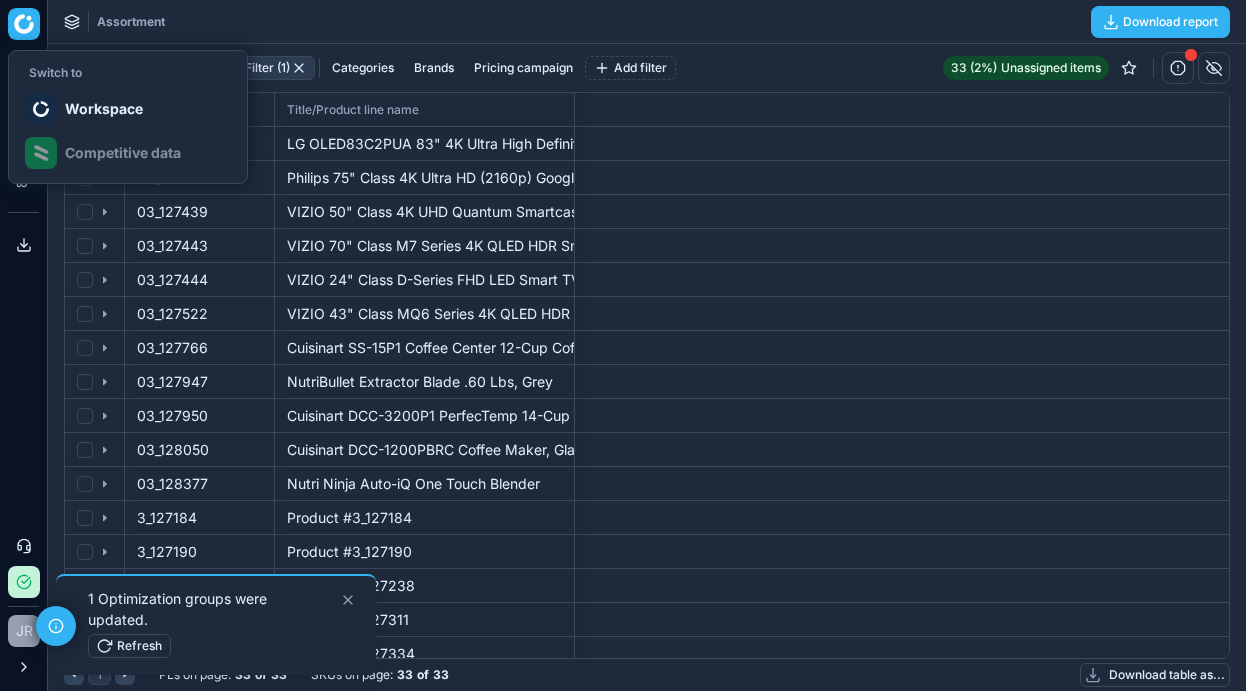 scroll, scrollTop: 0, scrollLeft: 0, axis: both 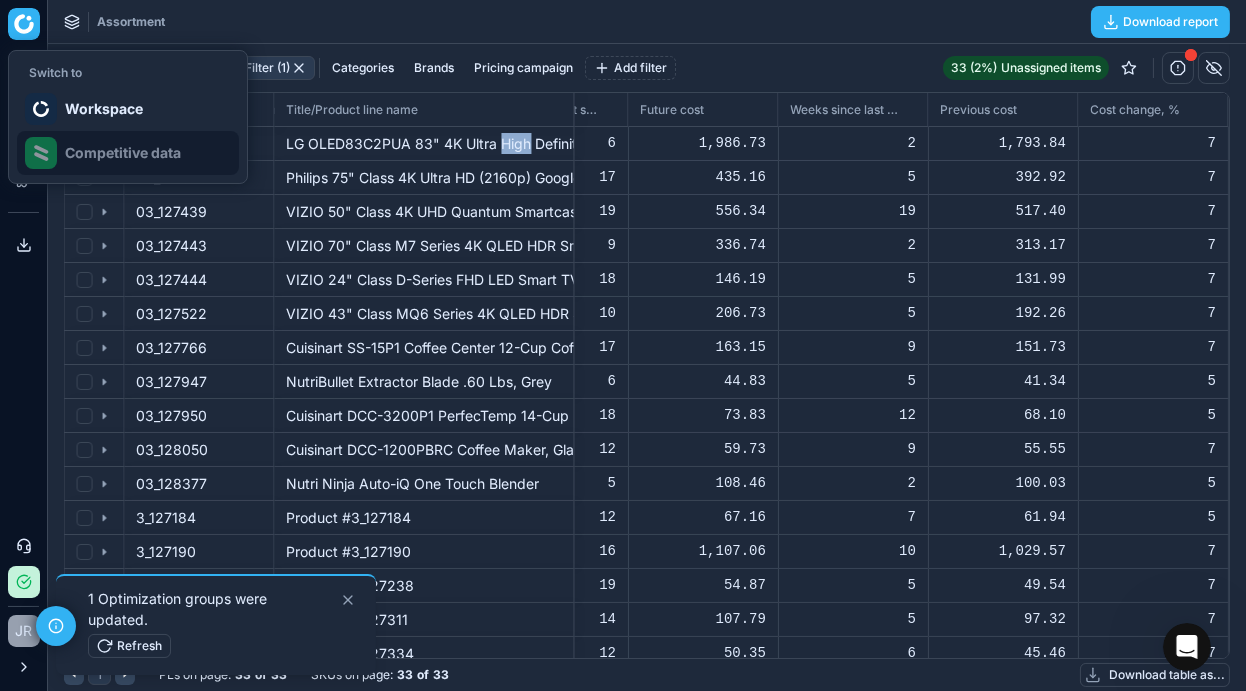 click on "Competitive data" at bounding box center [128, 153] 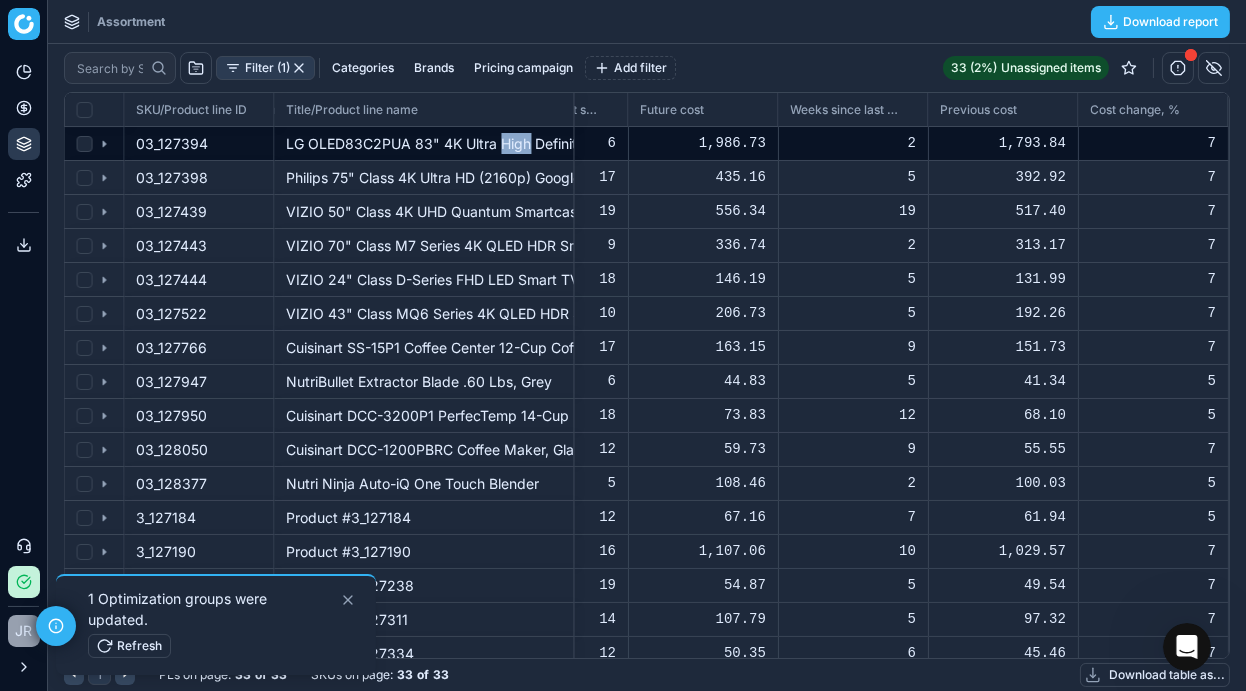 click on "LG OLED83C2PUA 83" 4K Ultra High Definition OLED Smart TV C2P Series with an Additional 1 Year Coverage by Epic Protect (2022)" at bounding box center [425, 144] 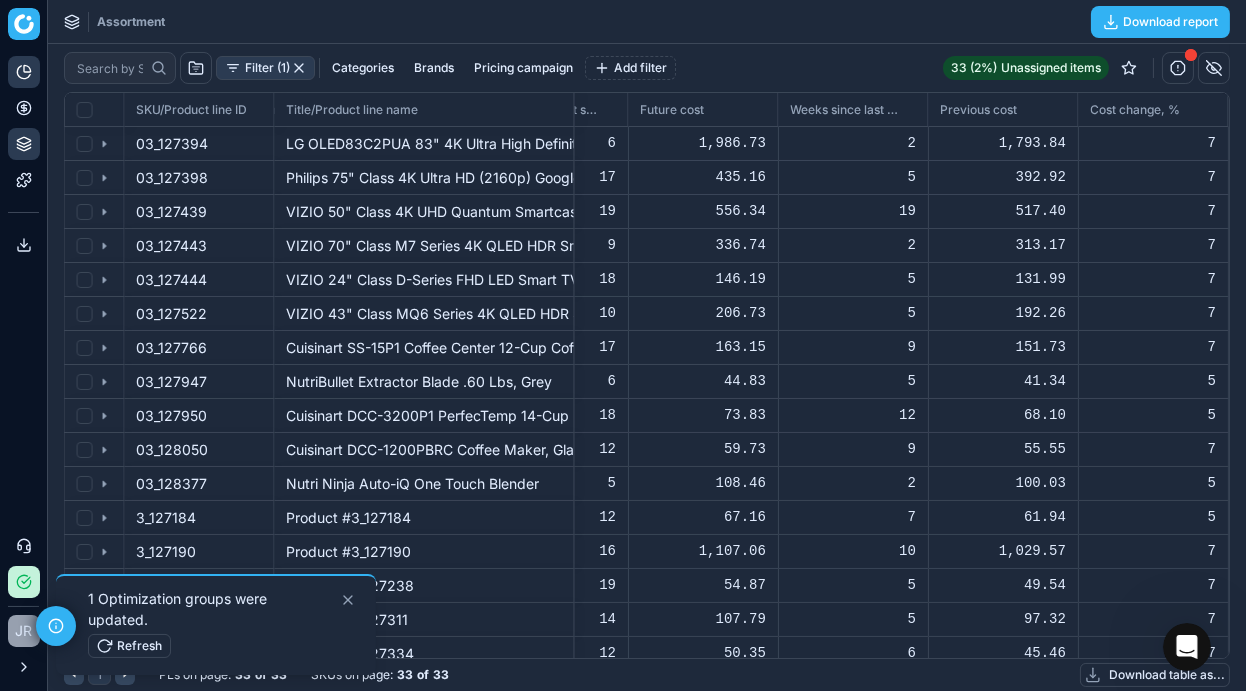 click 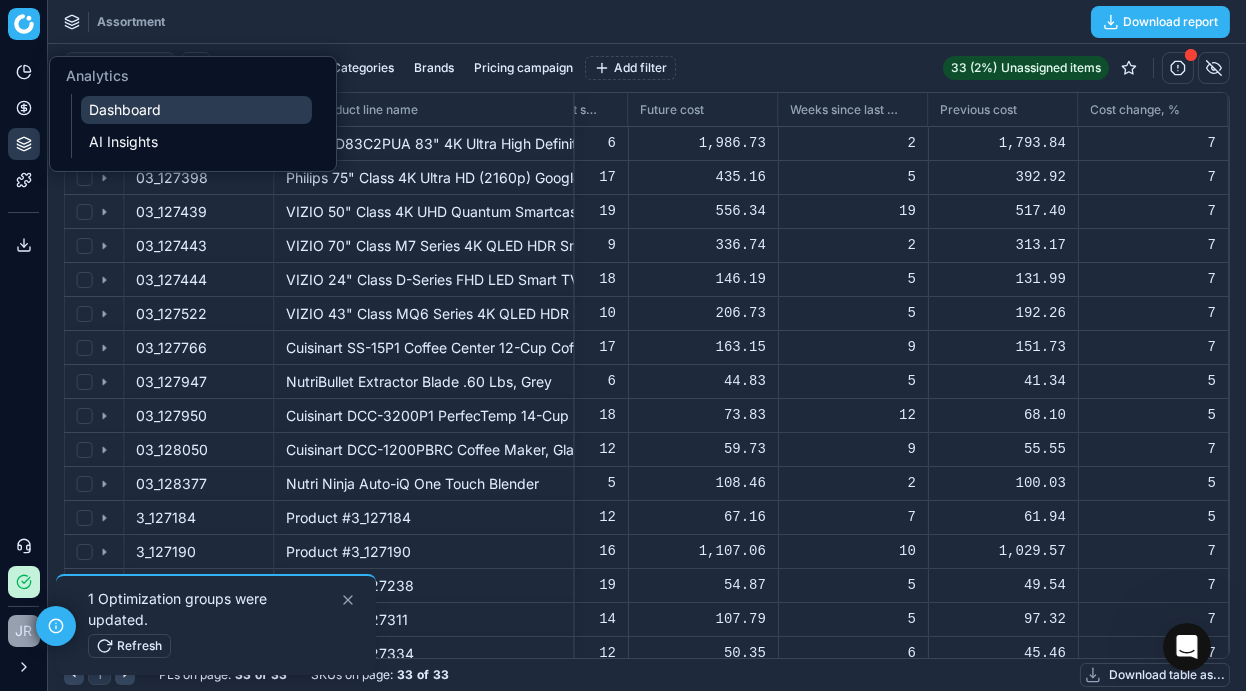 click on "Dashboard" at bounding box center [196, 110] 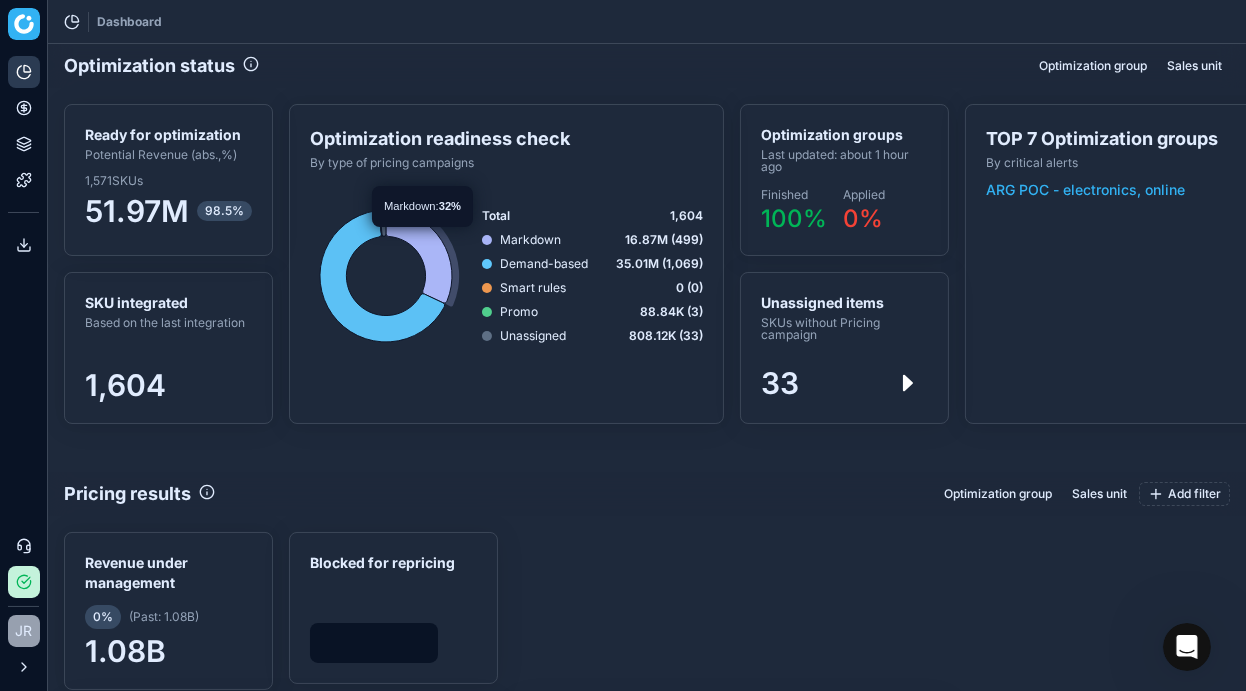 scroll, scrollTop: 2, scrollLeft: 2, axis: both 